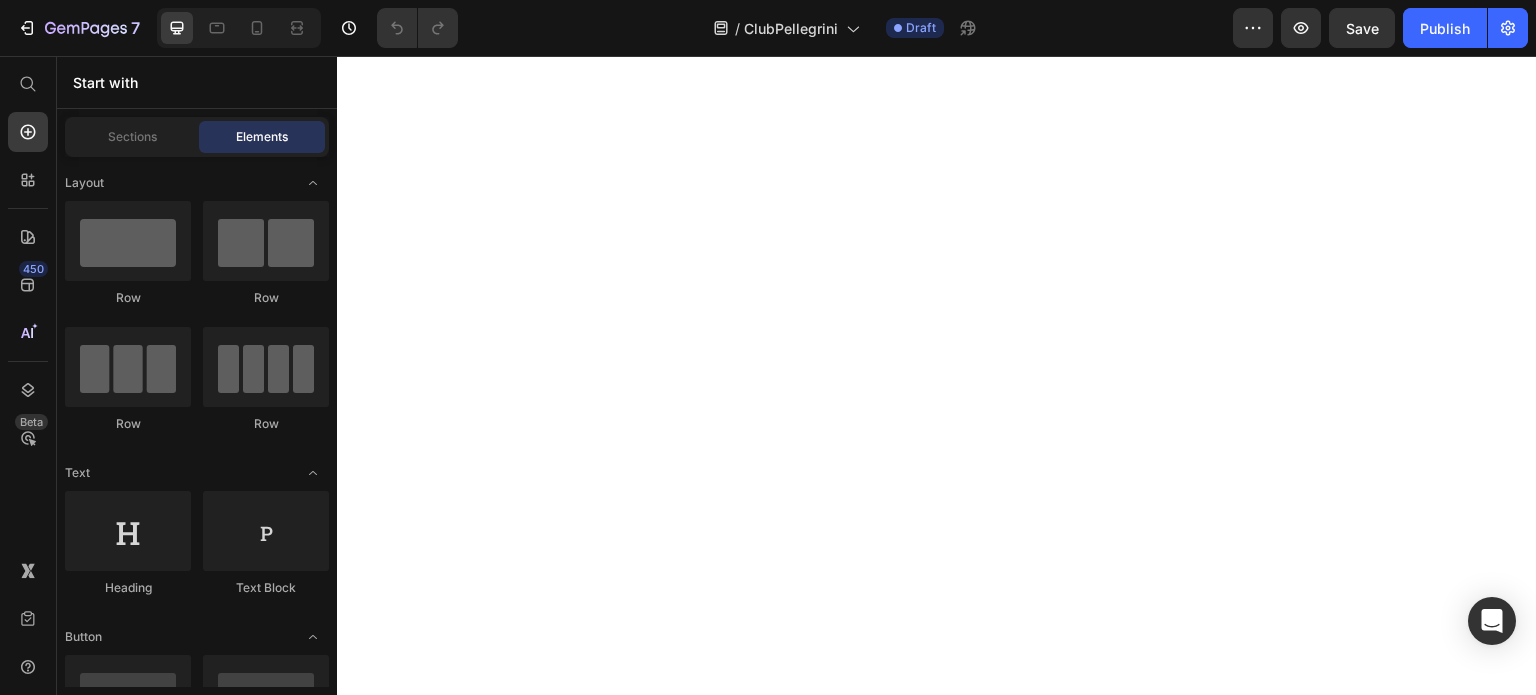 scroll, scrollTop: 0, scrollLeft: 0, axis: both 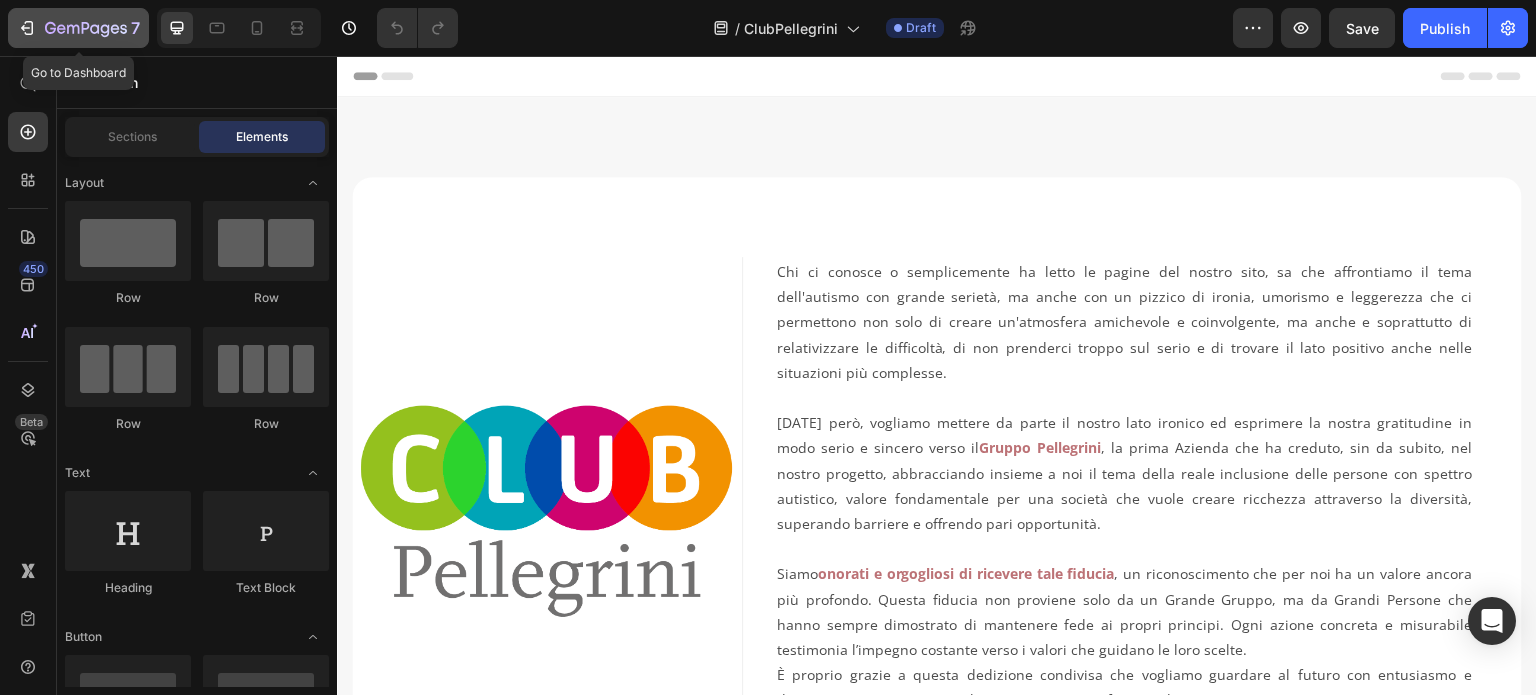 click 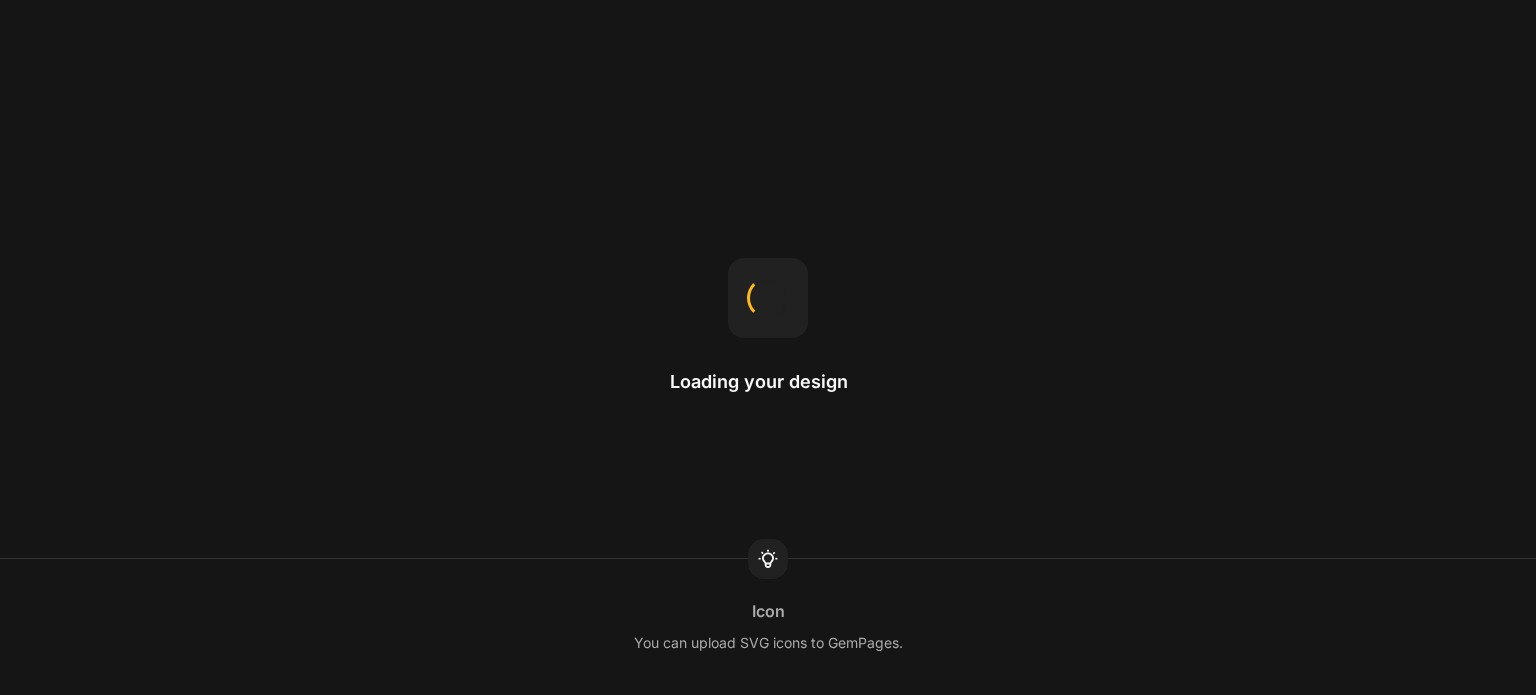 scroll, scrollTop: 0, scrollLeft: 0, axis: both 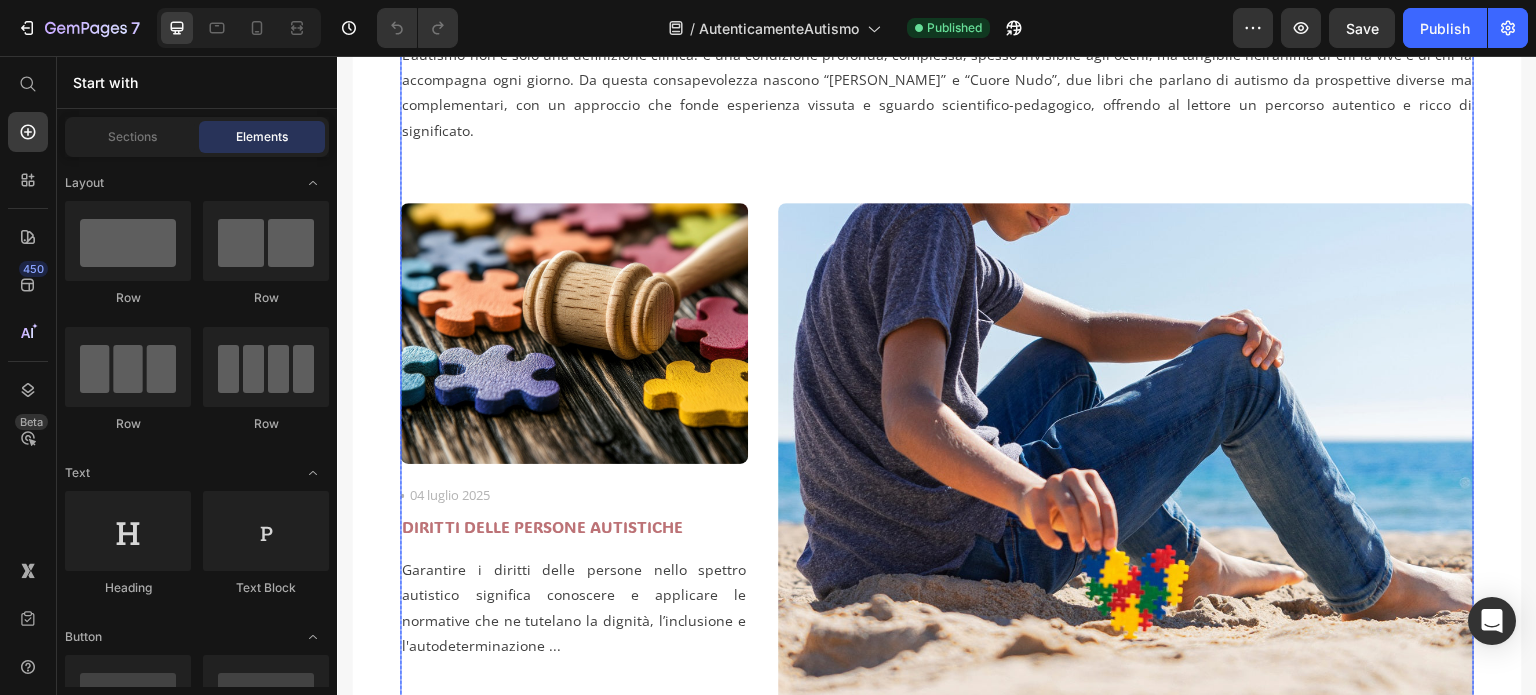 click on "Text Block Image       Raccontare, informare, accogliere   "Autenticamente Autismo nasce dal bisogno profondo di raccontare l’autismo con occhi autentici e cuore aperto. Qui troverai testimonianze vere, esperienze quotidiane, riflessioni personali … ma anche approfondimenti scientifici, strumenti educativi, strategie inclusive e risorse per famiglie, educatori e professionisti. È un blog che intreccia emozione e competenza, vita e sapere, per costruire ponti tra chi vive l’autismo ogni giorno e chi vuole capirlo davvero. Perché ogni passo verso l’autenticità è un passo verso l’inclusione" Text Block Dott.ssa Mariarosaria Canzano Text Block Row Row Image
Icon 08 luglio 2025 Text block Row "LAURA CORAGGIO" E "CUORE NUDO" - DUE LIBRI UN UNICA VERITA': L'AUTISMO ESISTE E VA ASCOLTATO Heading Text block Row Image
Icon 04 luglio 2025 Text block Row DIRITTI DELLE PERSONE AUTISTICHE Heading Text block Image
Icon 02 luglio 2025 Text block Row Heading" at bounding box center (937, 201) 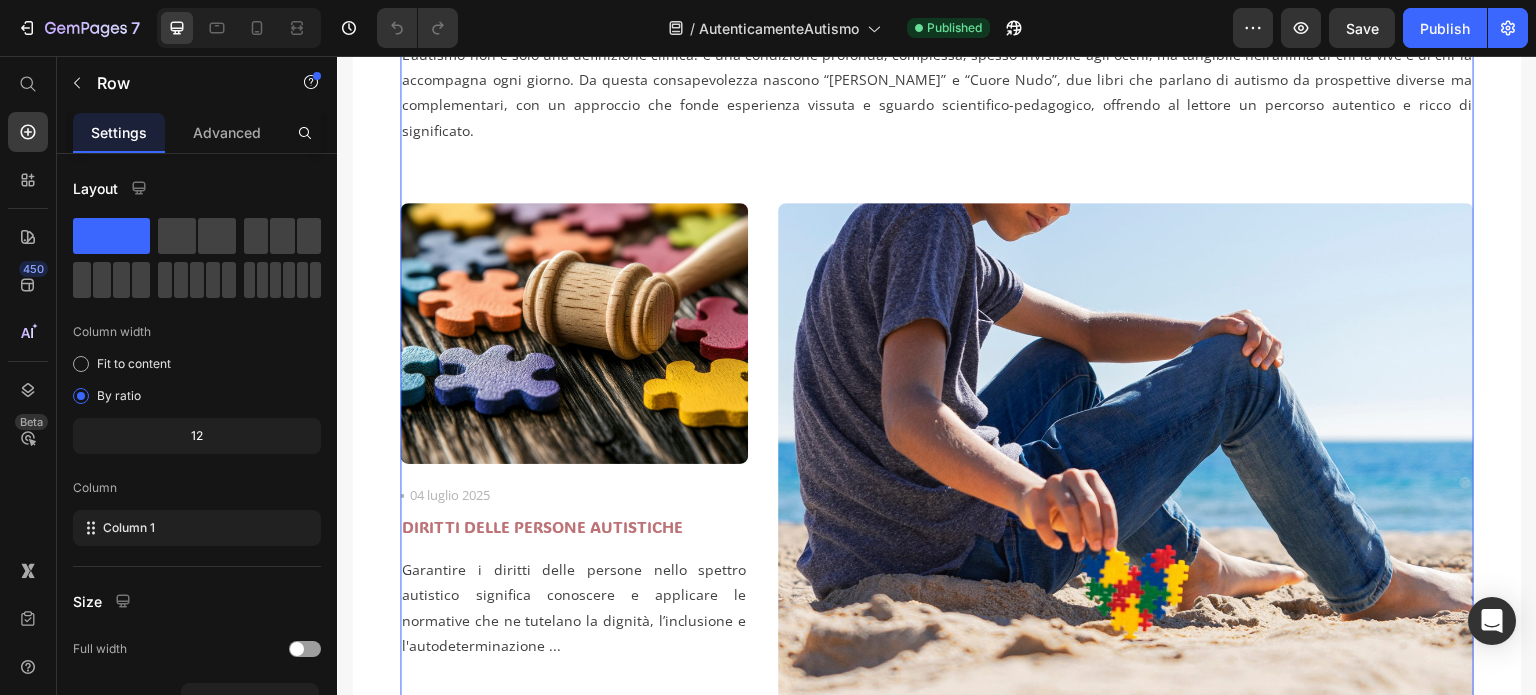 click on "Text Block Image       Raccontare, informare, accogliere   "Autenticamente Autismo nasce dal bisogno profondo di raccontare l’autismo con occhi autentici e cuore aperto. Qui troverai testimonianze vere, esperienze quotidiane, riflessioni personali … ma anche approfondimenti scientifici, strumenti educativi, strategie inclusive e risorse per famiglie, educatori e professionisti. È un blog che intreccia emozione e competenza, vita e sapere, per costruire ponti tra chi vive l’autismo ogni giorno e chi vuole capirlo davvero. Perché ogni passo verso l’autenticità è un passo verso l’inclusione" Text Block Dott.ssa Mariarosaria Canzano Text Block Row Row Image
Icon 08 luglio 2025 Text block Row "LAURA CORAGGIO" E "CUORE NUDO" - DUE LIBRI UN UNICA VERITA': L'AUTISMO ESISTE E VA ASCOLTATO Heading Text block Row Image
Icon 04 luglio 2025 Text block Row DIRITTI DELLE PERSONE AUTISTICHE Heading Text block Image
Icon 02 luglio 2025 Text block Row Heading" at bounding box center [937, 201] 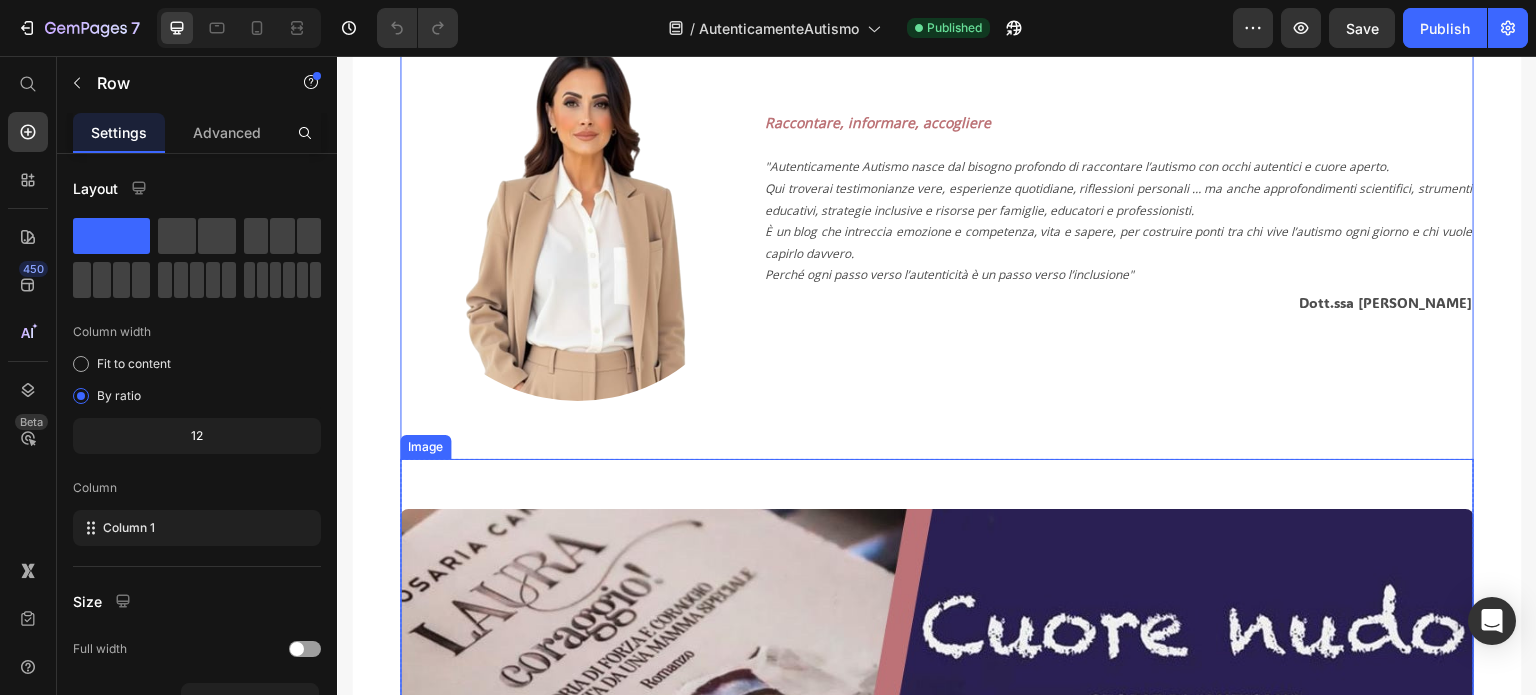 scroll, scrollTop: 300, scrollLeft: 0, axis: vertical 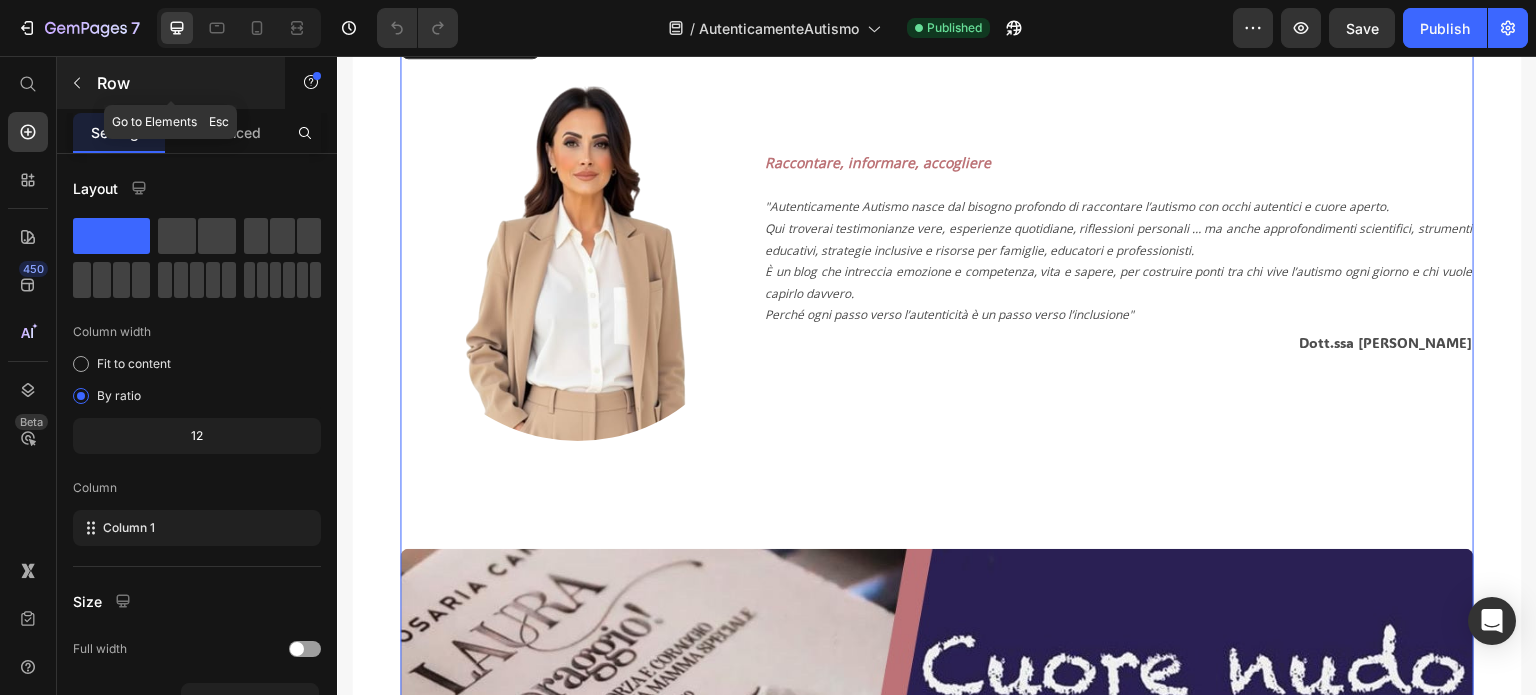 click 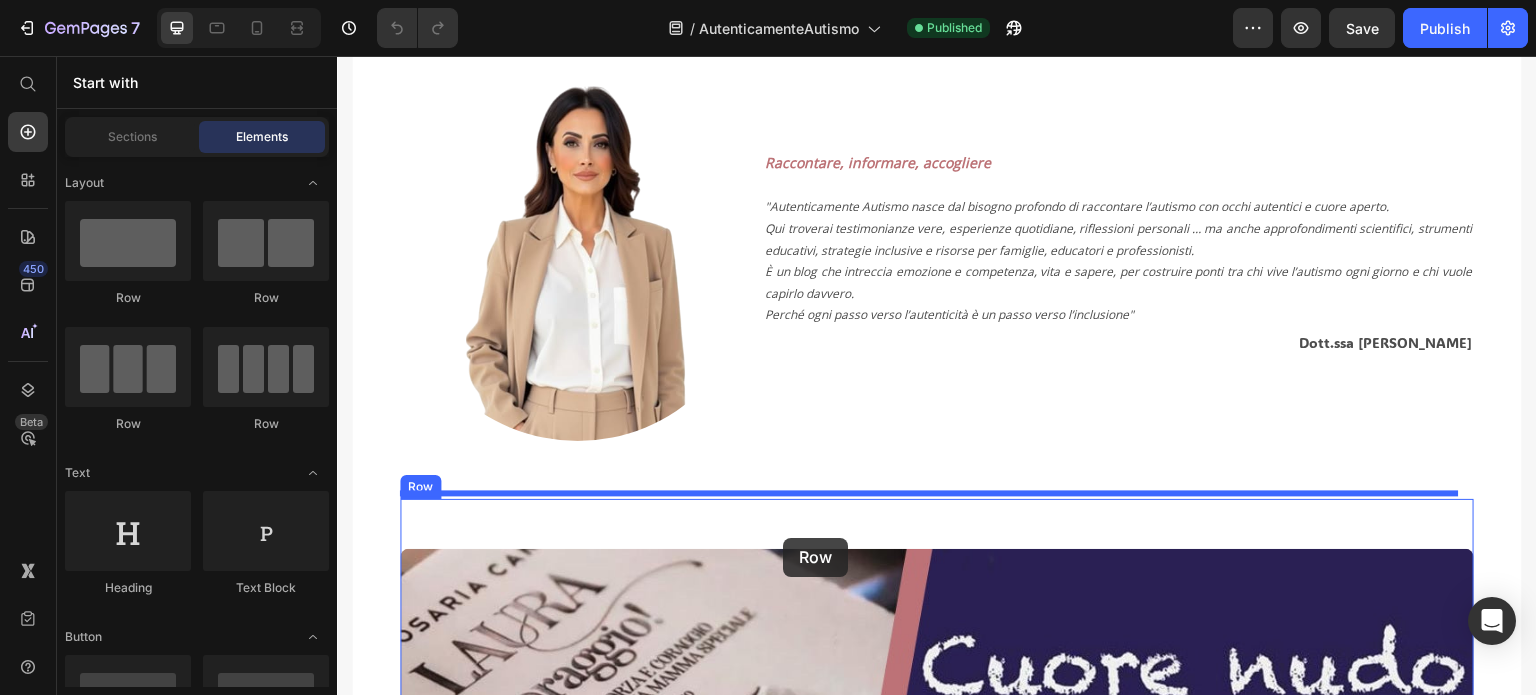 drag, startPoint x: 636, startPoint y: 367, endPoint x: 783, endPoint y: 538, distance: 225.49945 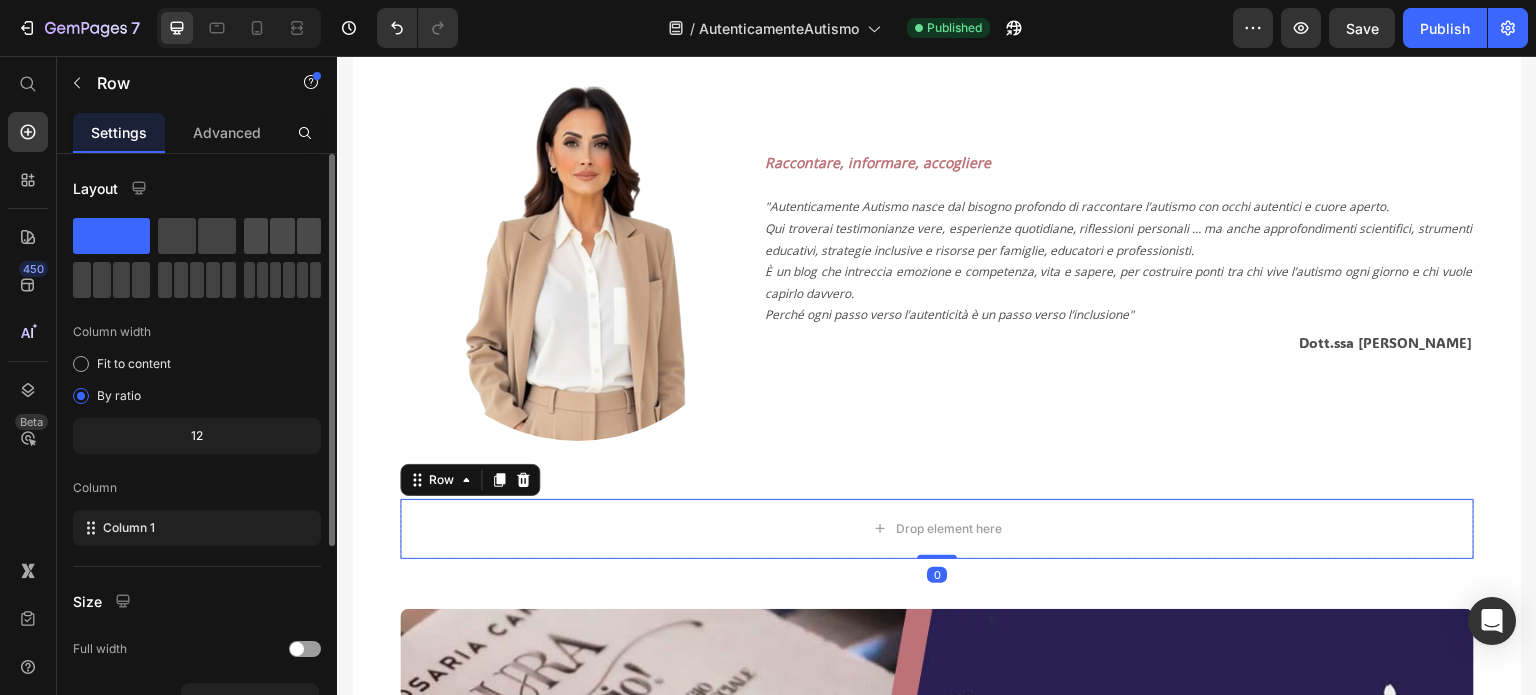 drag, startPoint x: 265, startPoint y: 233, endPoint x: 200, endPoint y: 347, distance: 131.2288 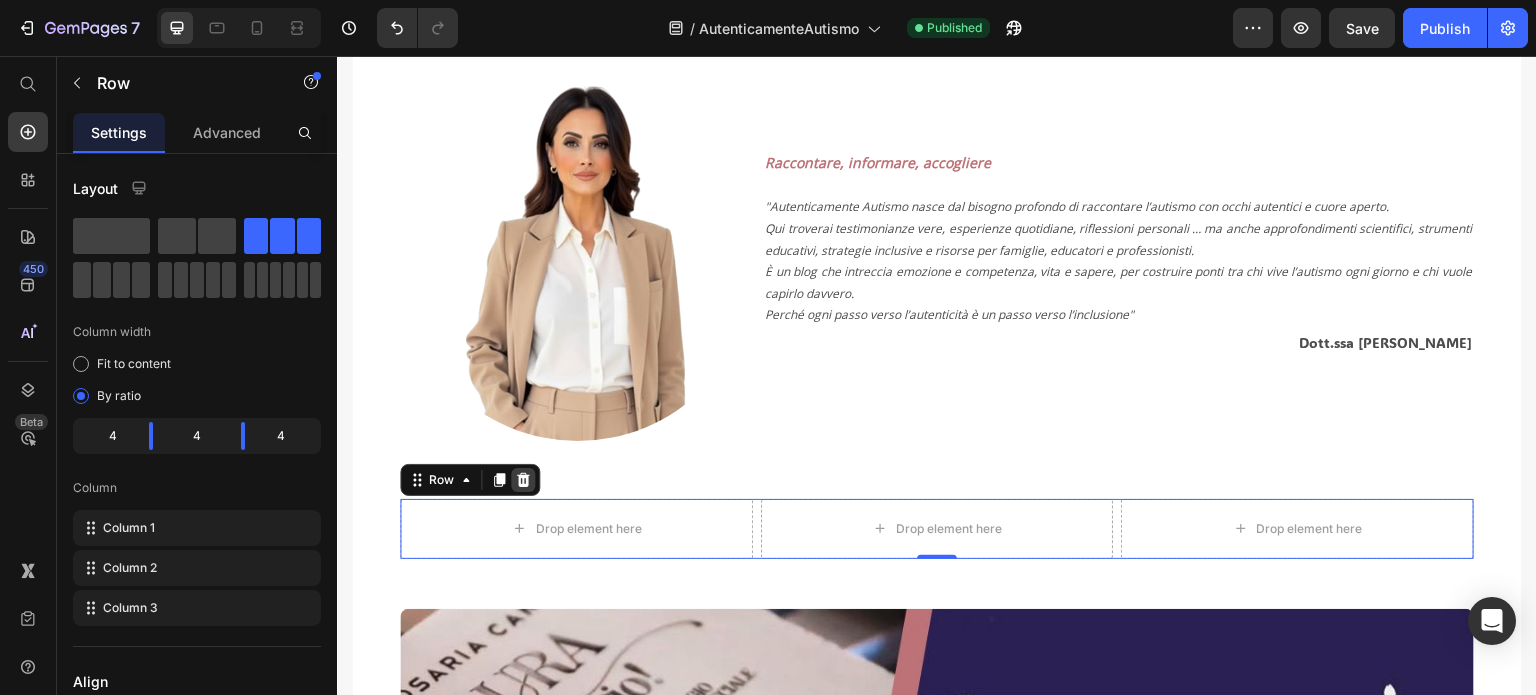 click 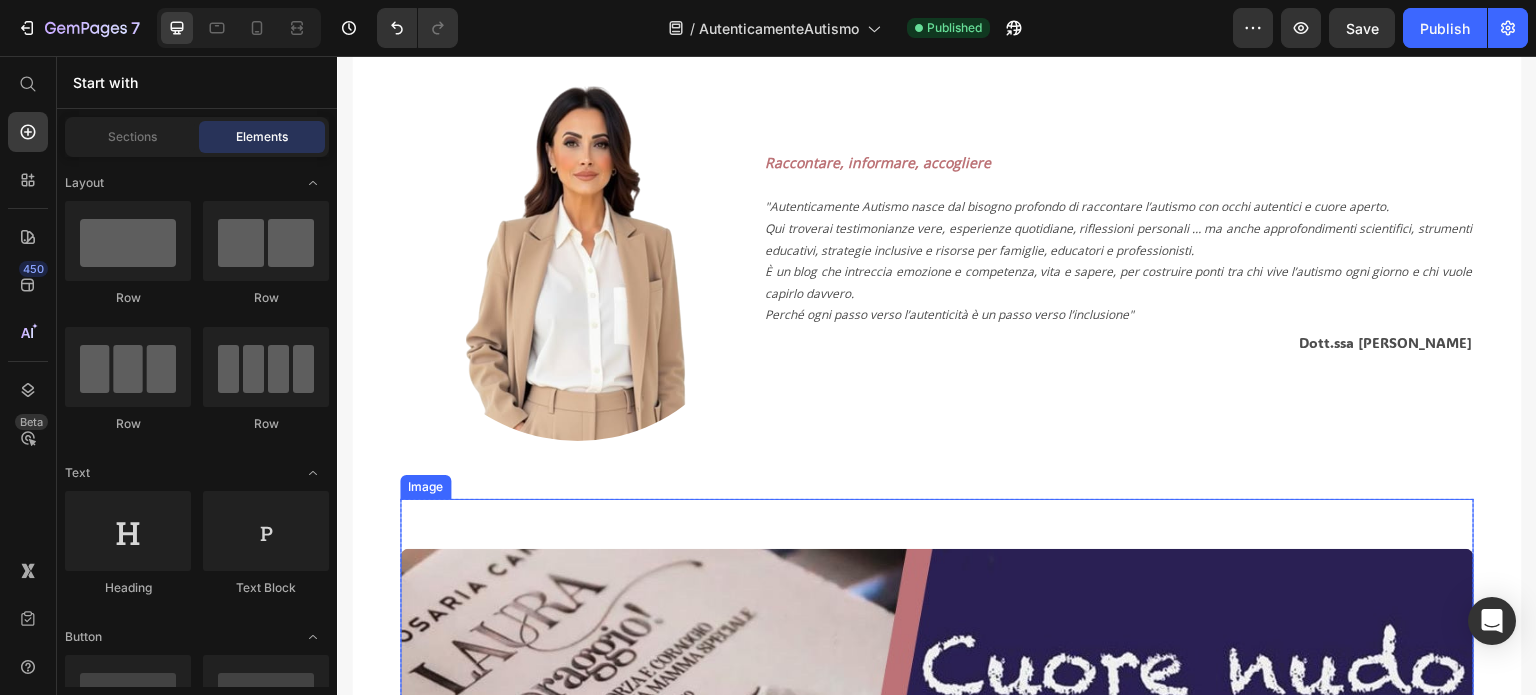 click at bounding box center (937, 658) 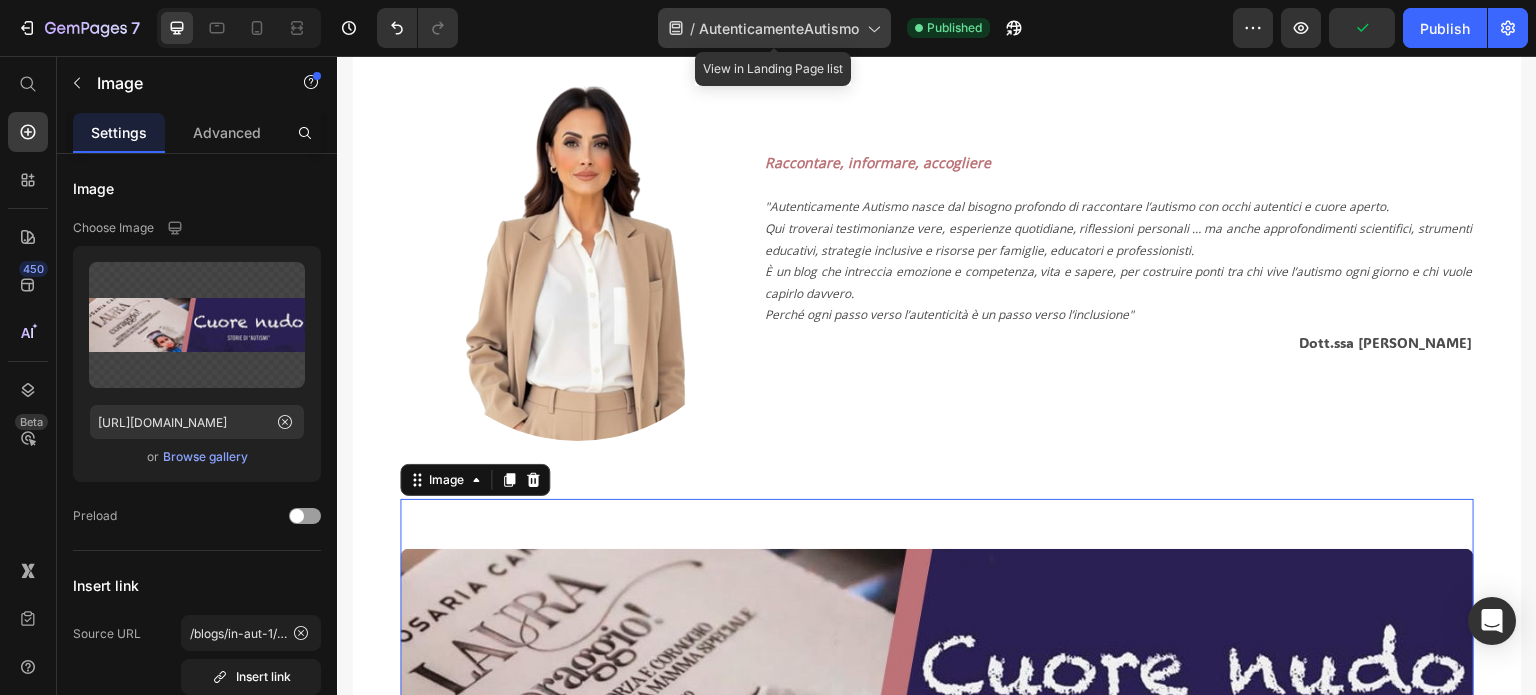 click 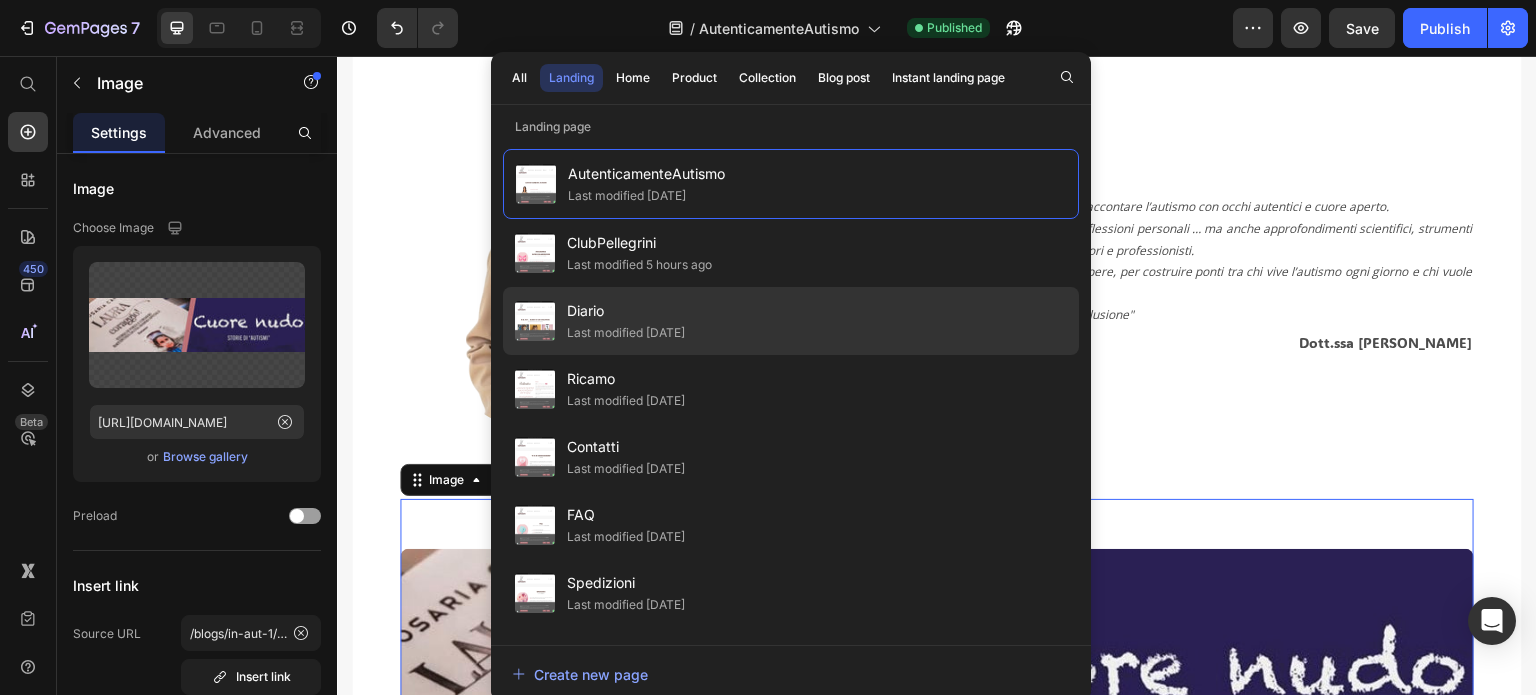 click on "Diario Last modified 7 days ago" 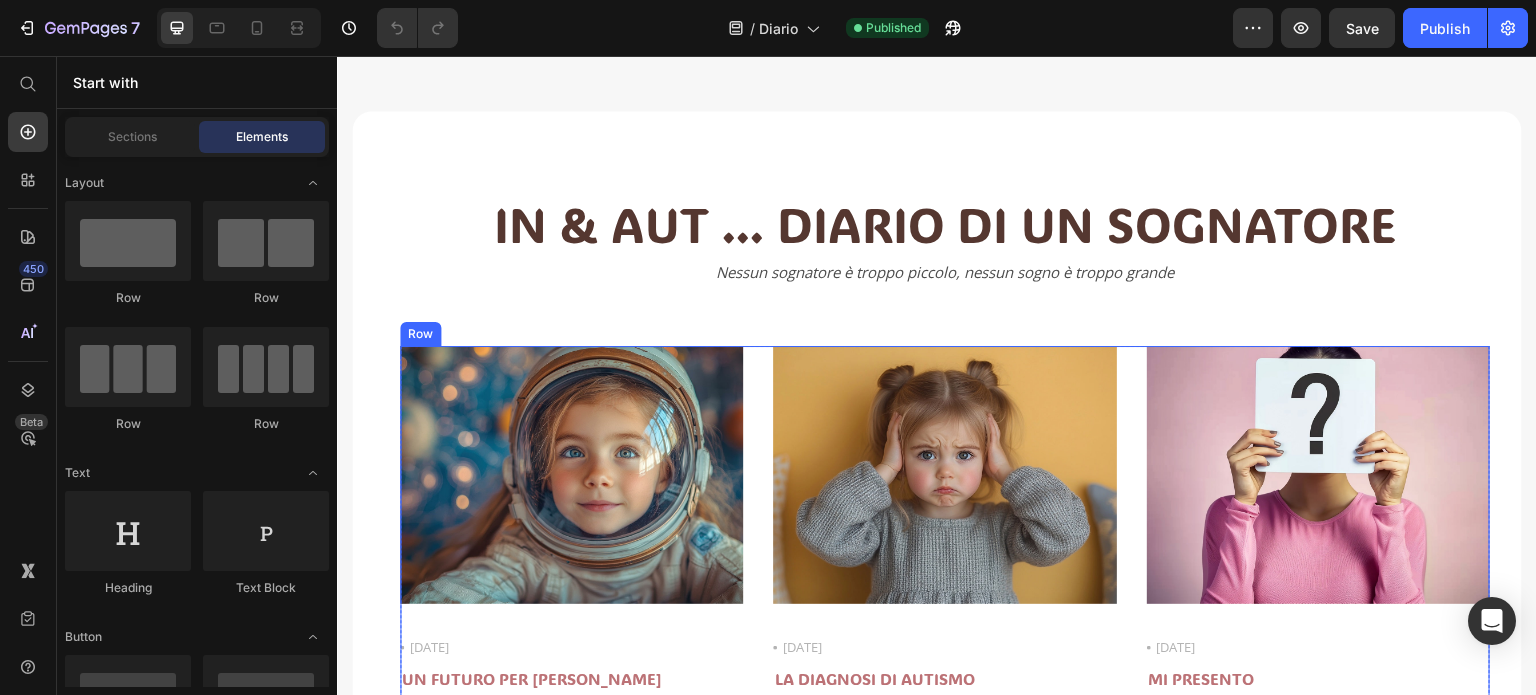 scroll, scrollTop: 100, scrollLeft: 0, axis: vertical 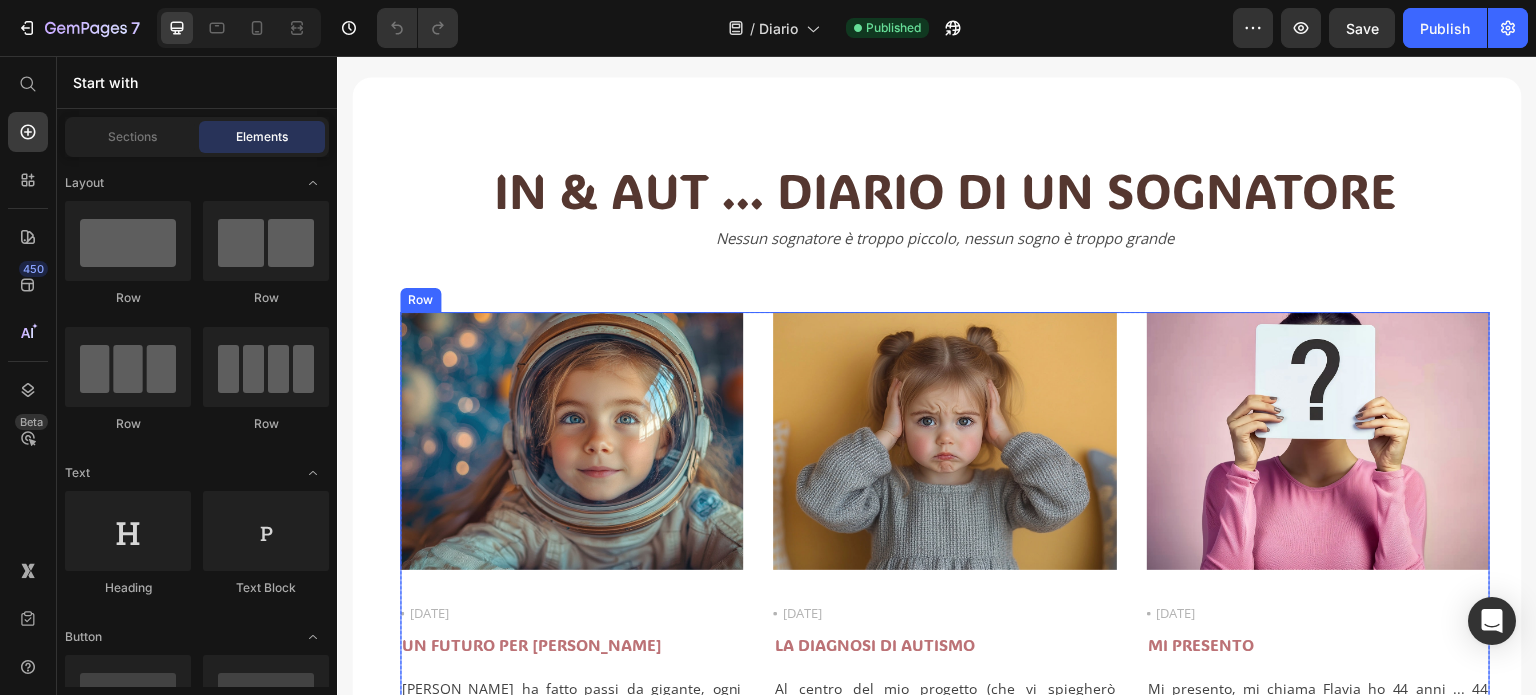 click on "Image
Icon 02 giugno 2025 Text block Row UN FUTURO PER EMMA Heading Emma ha fatto passi da gigante, ogni giorno impara sempre più a leggere e scrivere, sa fare addizioni e sottrazioni fino al 20 e persino la comunicazione sta migliorando ma  ... Text block Image
Icon 27 maggio 2025 Text block Row LA DIAGNOSI DI AUTISMO Heading Al centro del mio progetto (che vi spiegherò qualche capitolo più in là) c'è Emma, mia figlia. Emma da piccola rideva, batteva le manine, giocava, mi sorrideva ma verso i 3 anni ... Text block Image
Icon 20 maggio 2025 Text block Row MI PRESENTO  Heading Mi presento, mi chiama Flavia ho 44 anni ... 44 anni? No sul serio, ho realizzato solo ora che sono 44, e io che me ne sento 30. Va beh, ricominciamo! Mi chiamo Flavia  ... Text block Row" at bounding box center [945, 558] 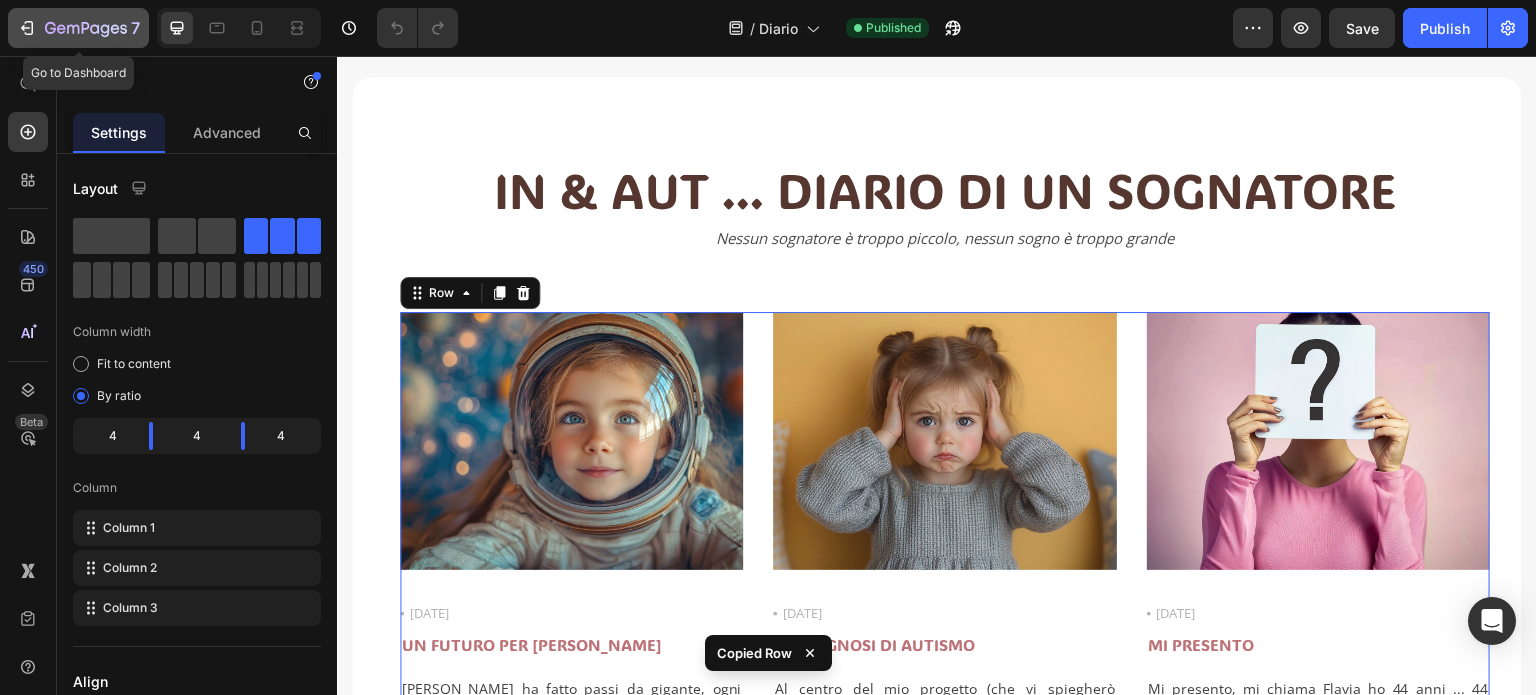 click 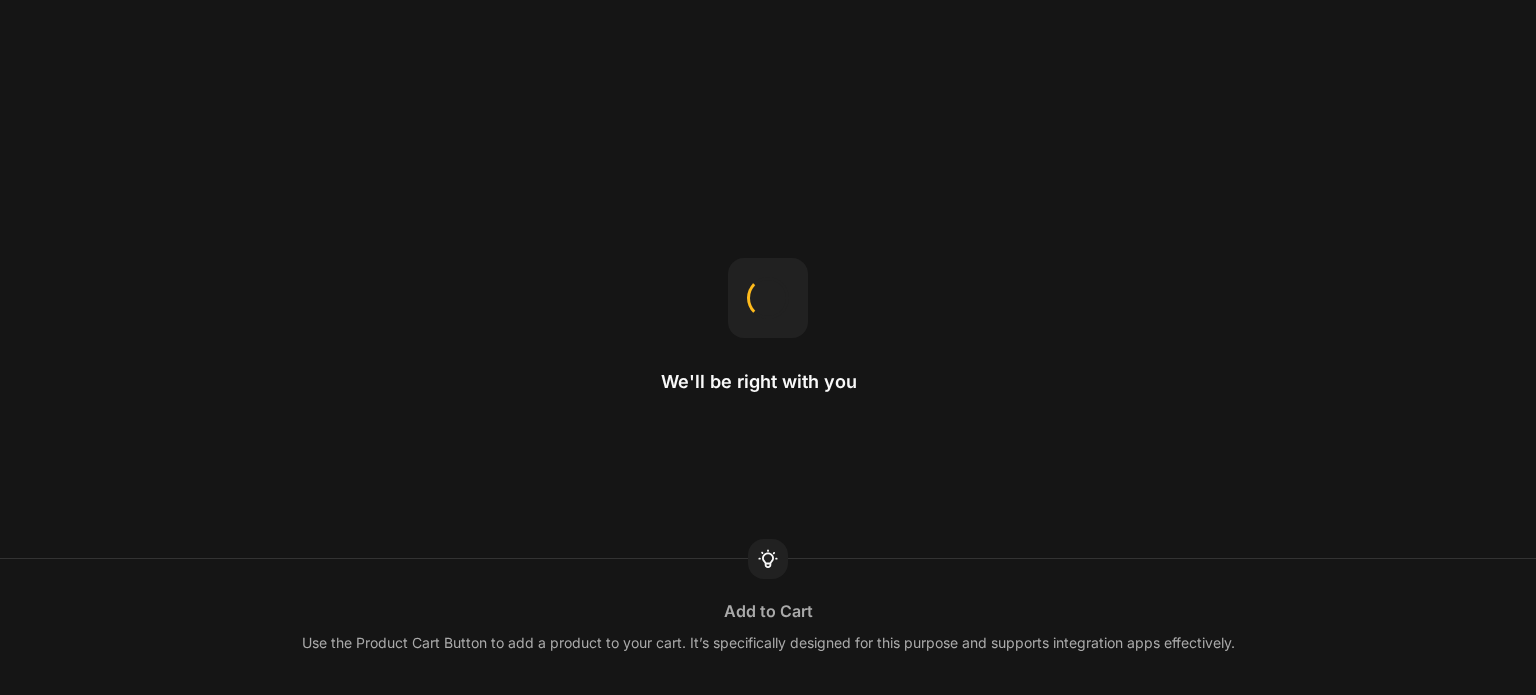 scroll, scrollTop: 0, scrollLeft: 0, axis: both 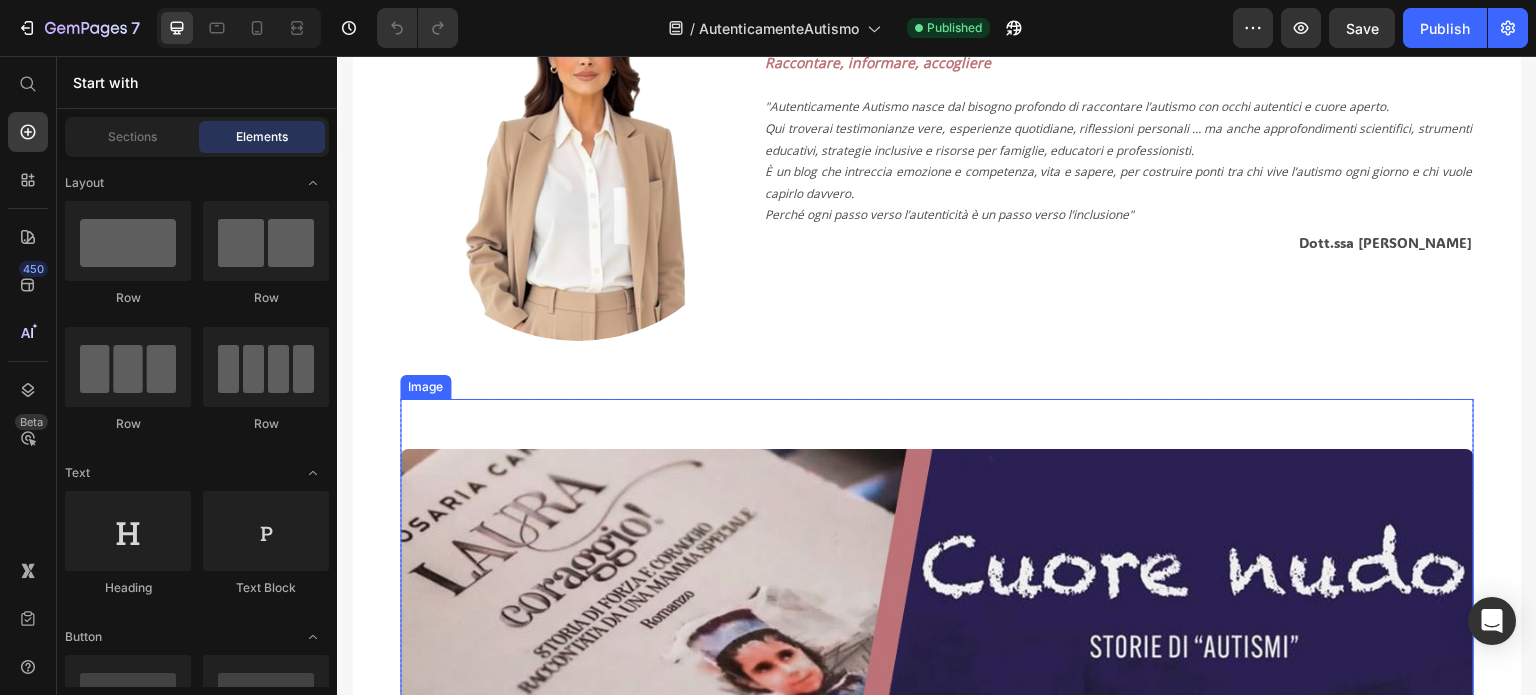 click at bounding box center [937, 558] 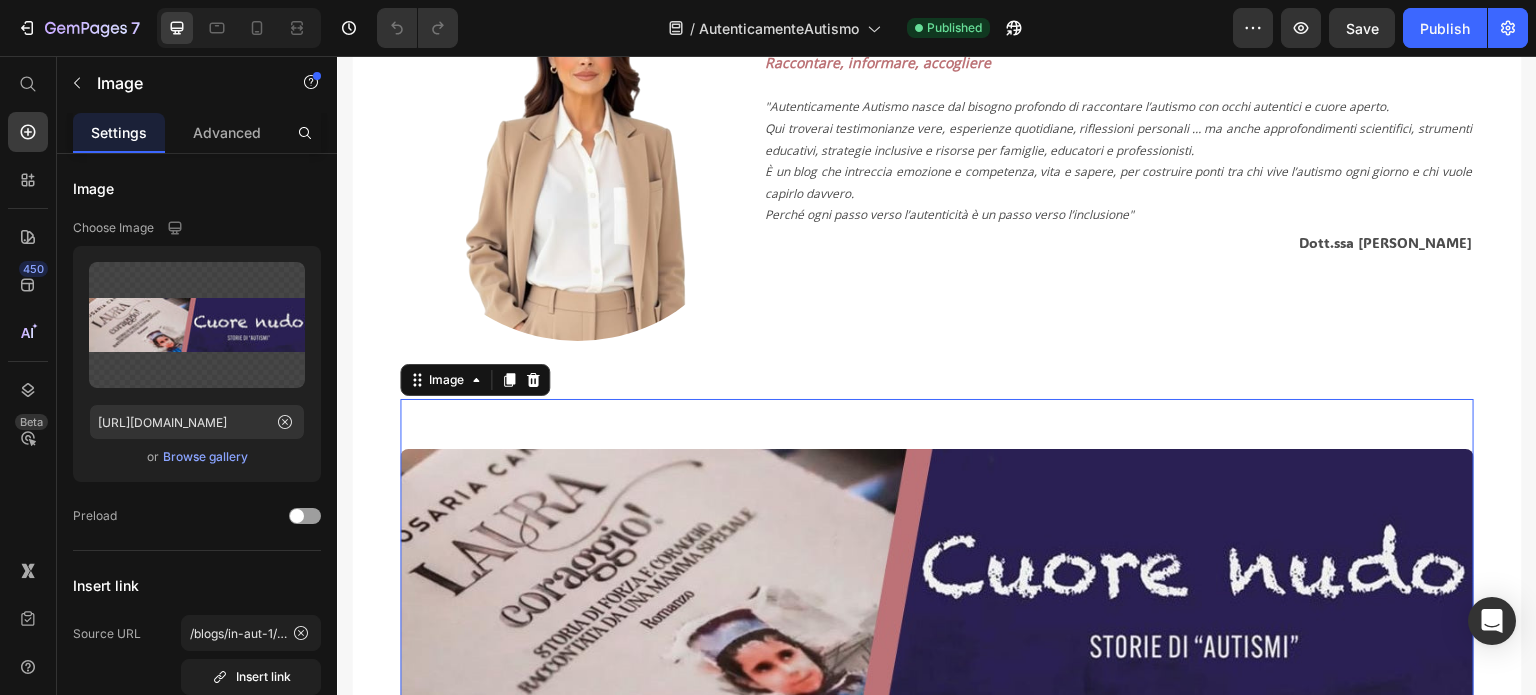click at bounding box center (937, 558) 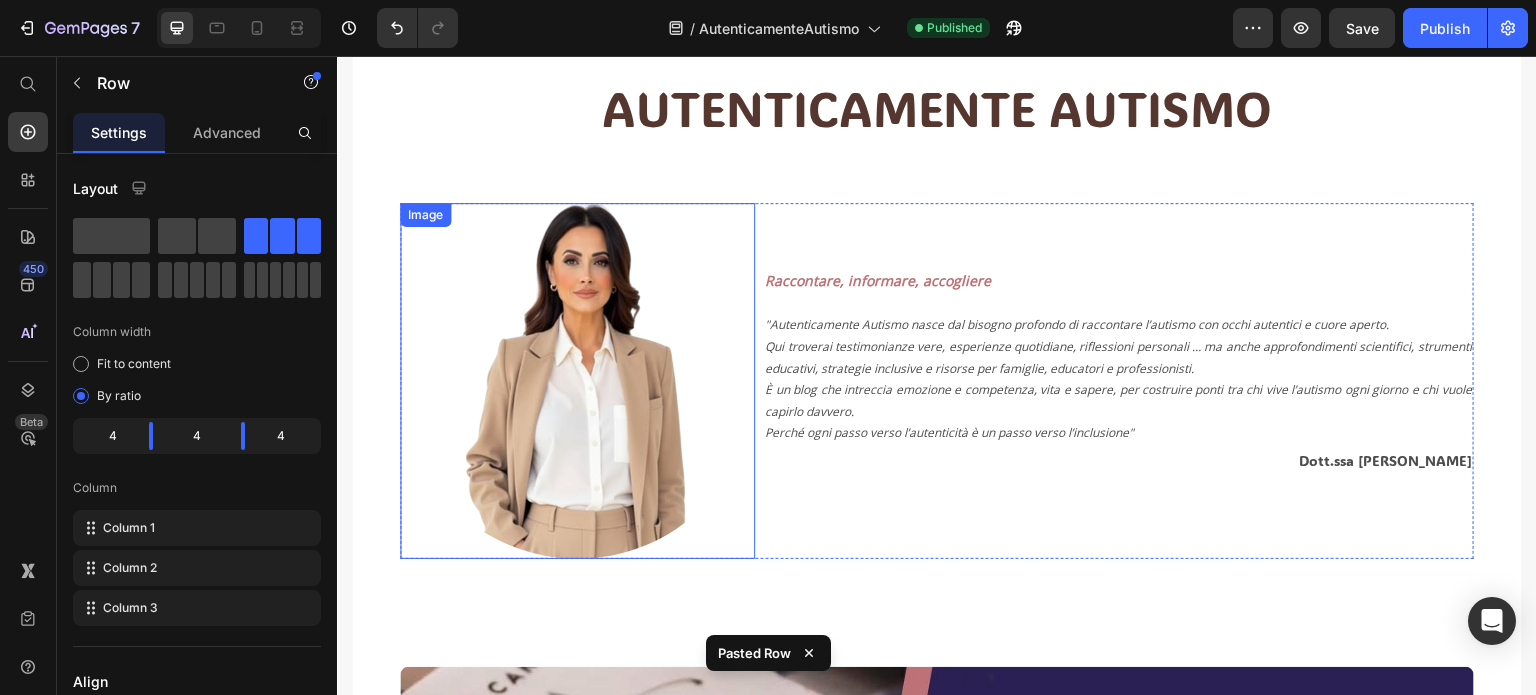 scroll, scrollTop: 0, scrollLeft: 0, axis: both 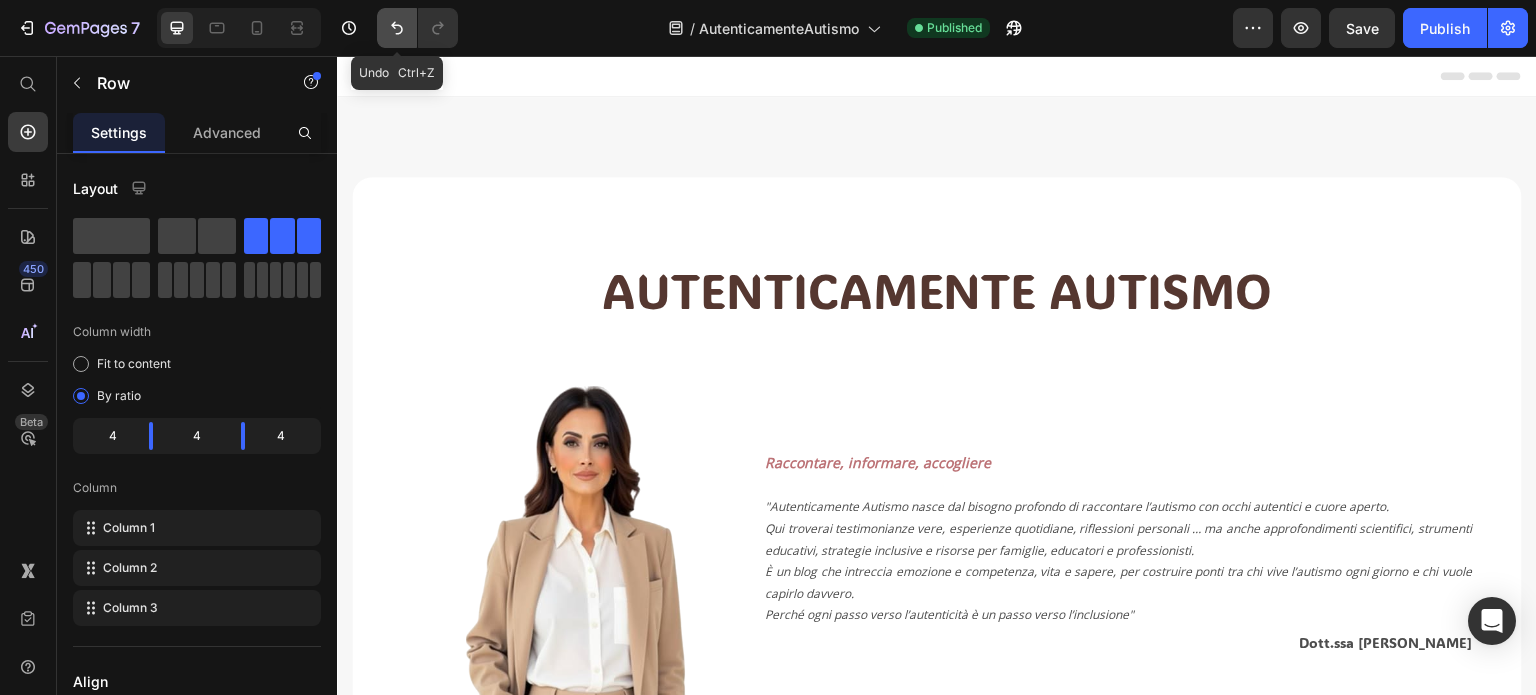 click 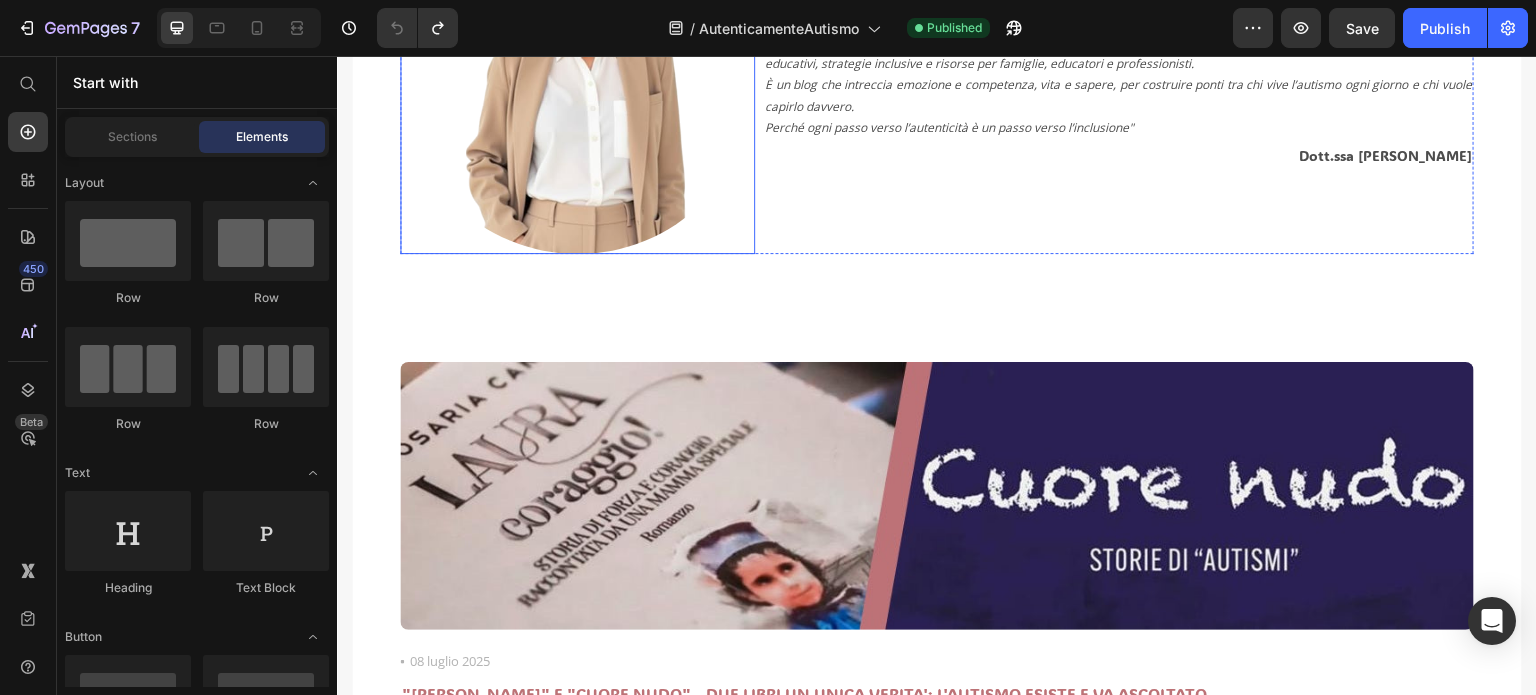 scroll, scrollTop: 500, scrollLeft: 0, axis: vertical 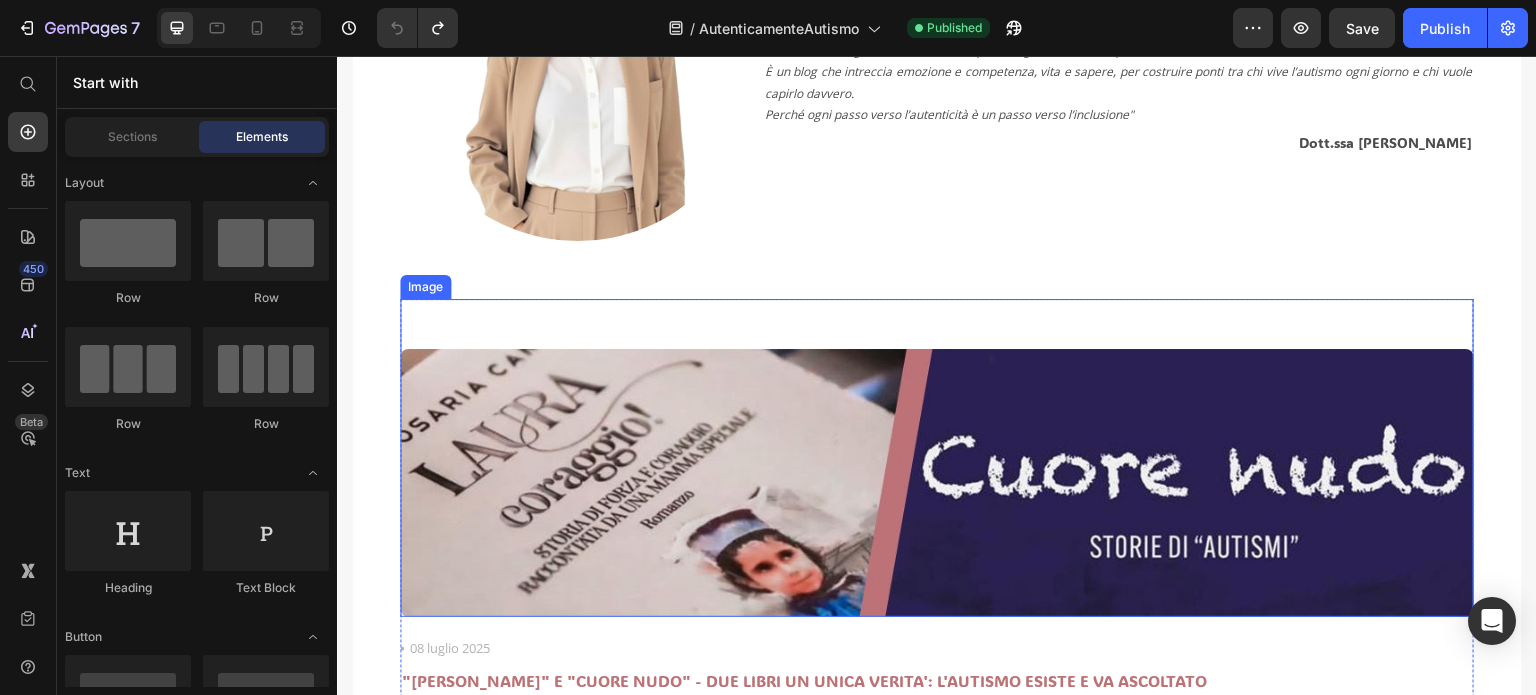 click at bounding box center (937, 458) 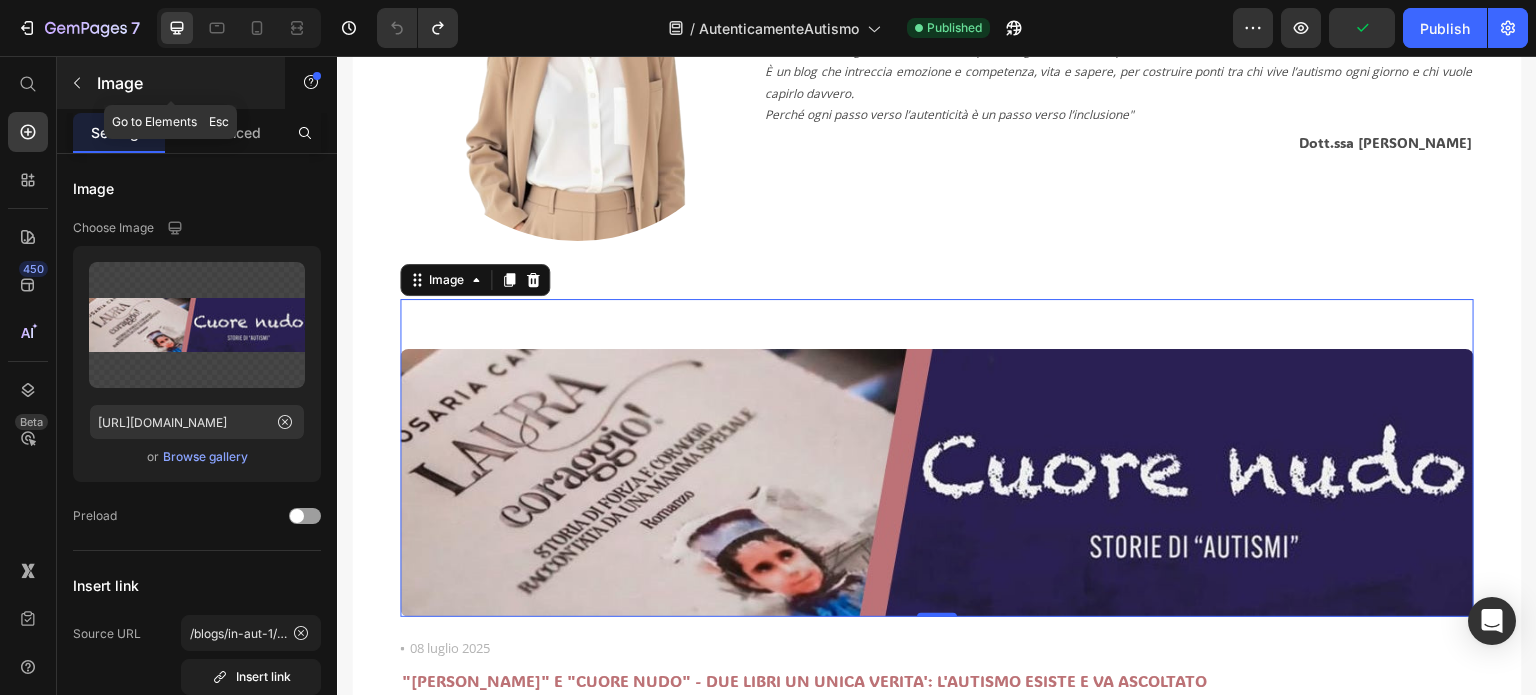 click at bounding box center (77, 83) 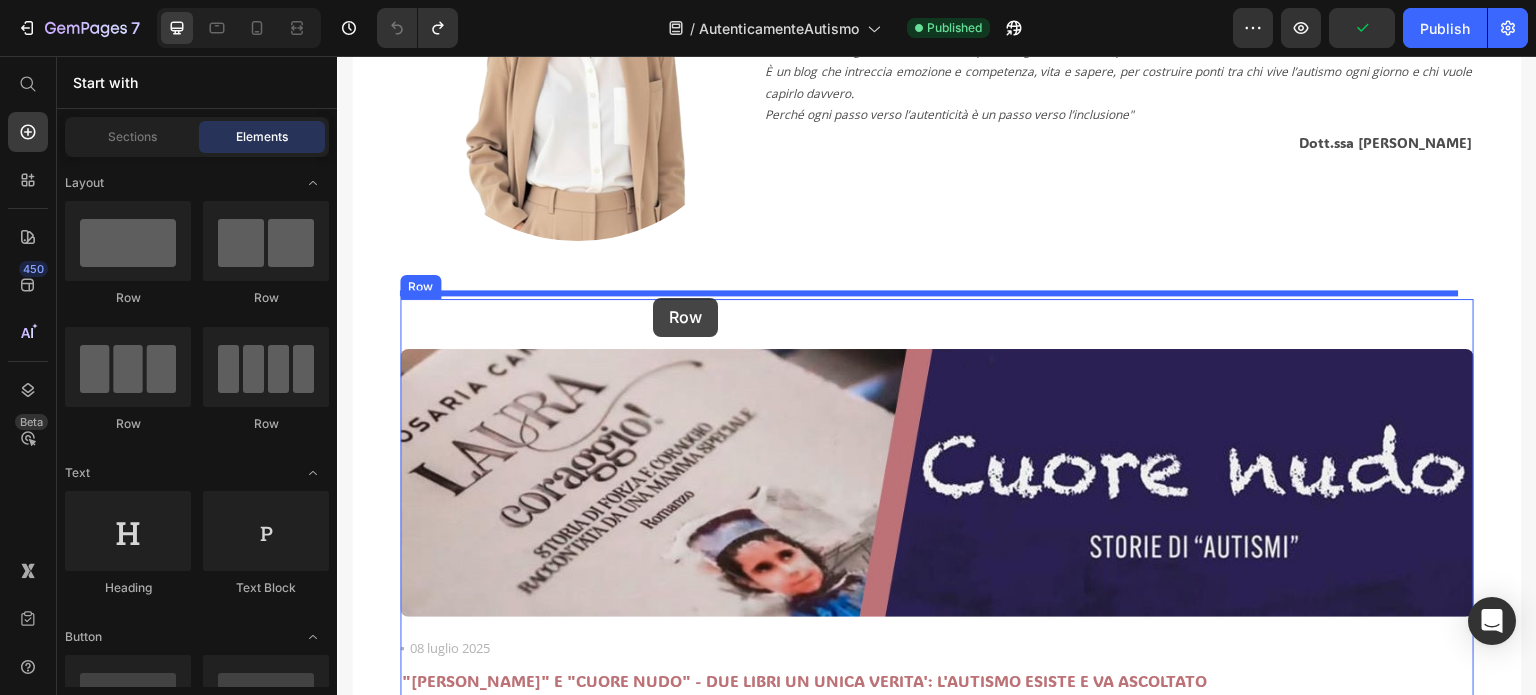 drag, startPoint x: 468, startPoint y: 327, endPoint x: 653, endPoint y: 298, distance: 187.25919 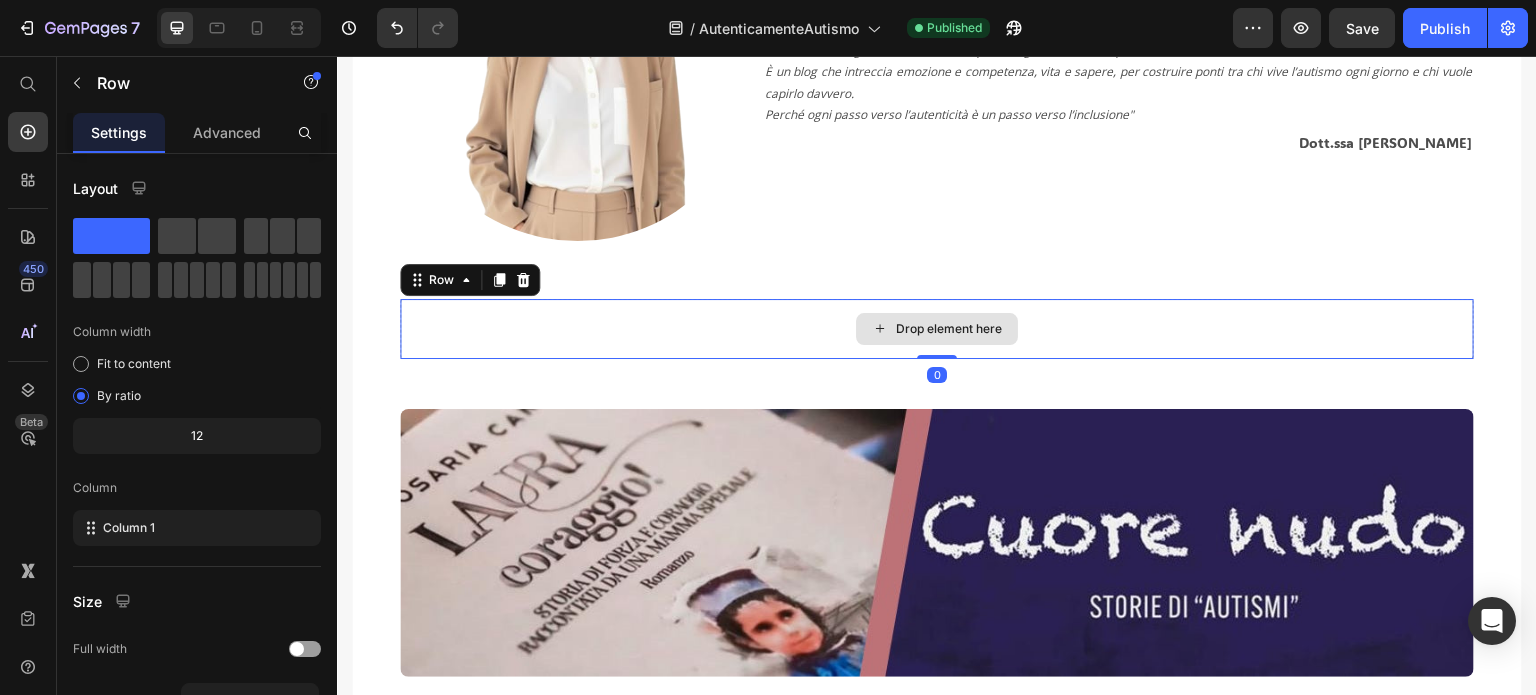 click on "Drop element here" at bounding box center (937, 329) 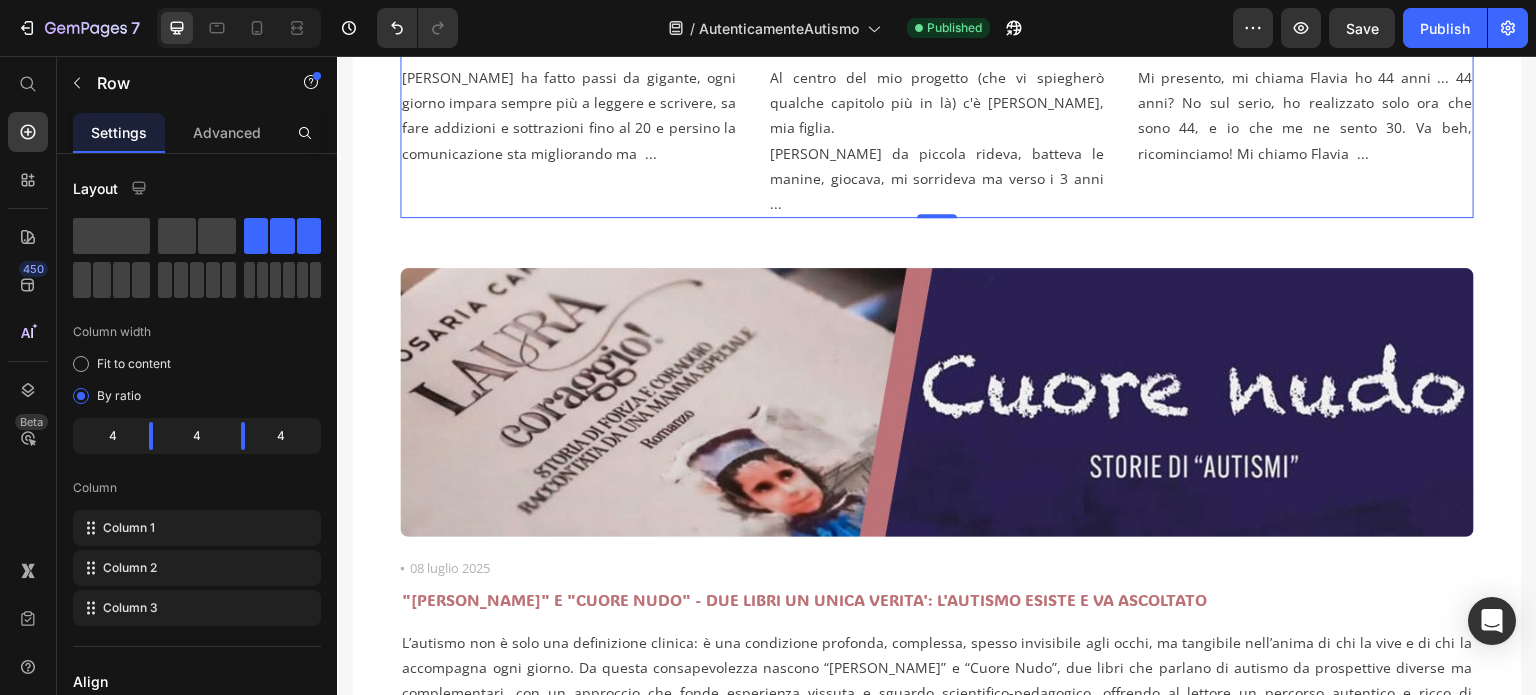 scroll, scrollTop: 600, scrollLeft: 0, axis: vertical 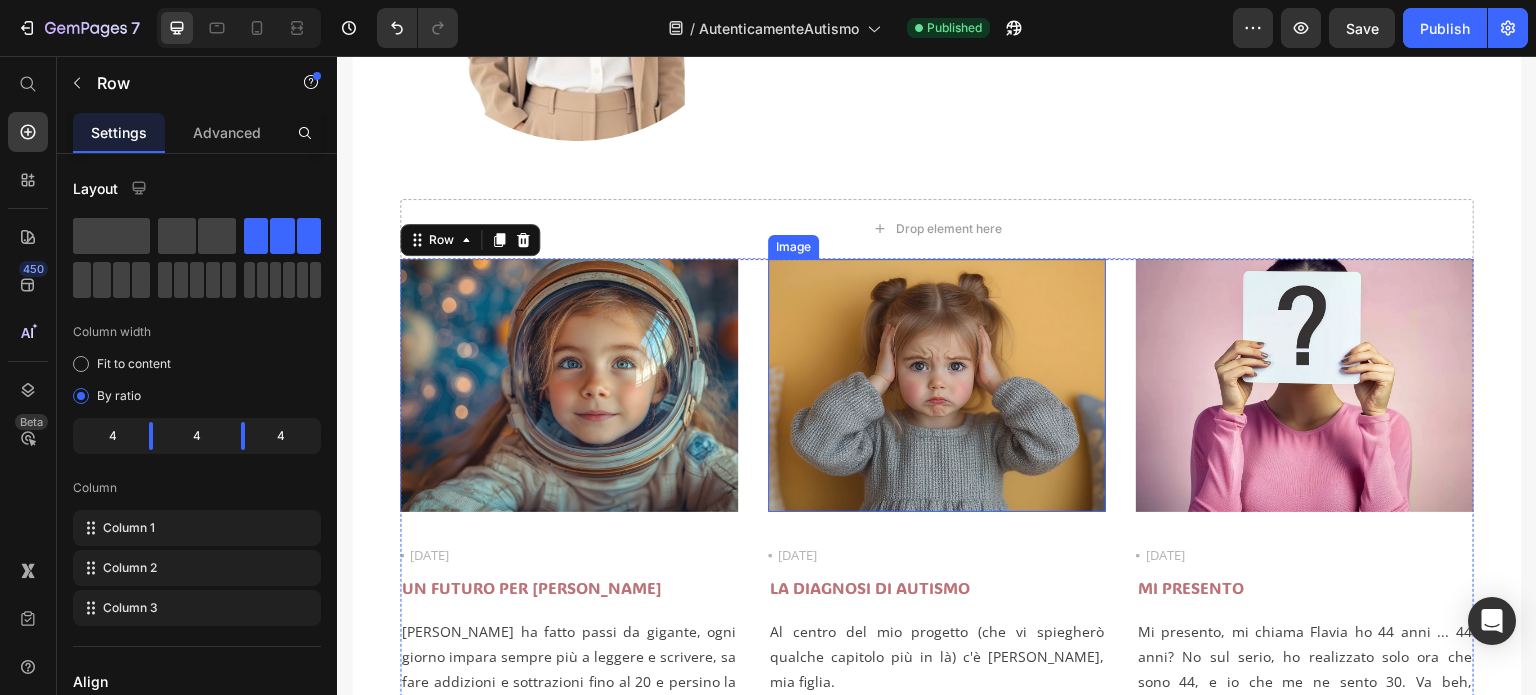 click at bounding box center [937, 386] 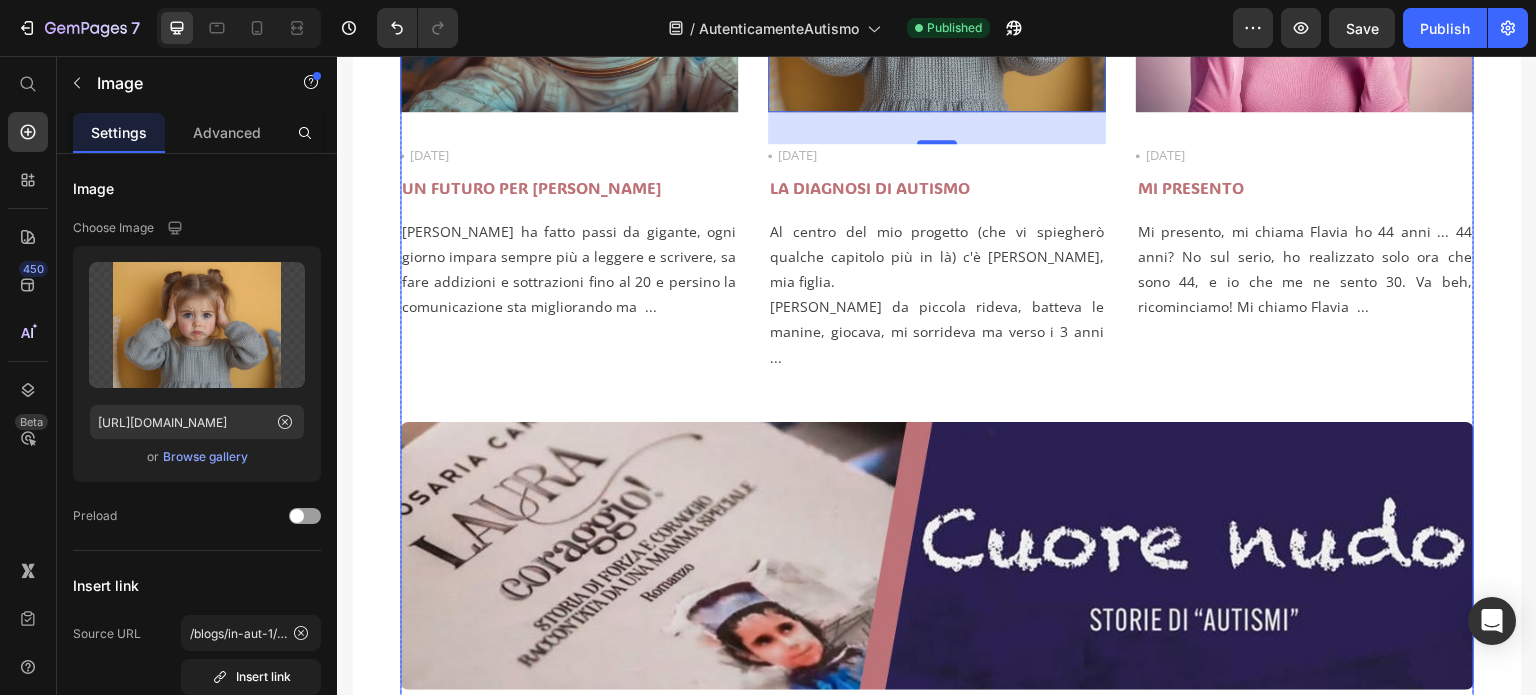 scroll, scrollTop: 700, scrollLeft: 0, axis: vertical 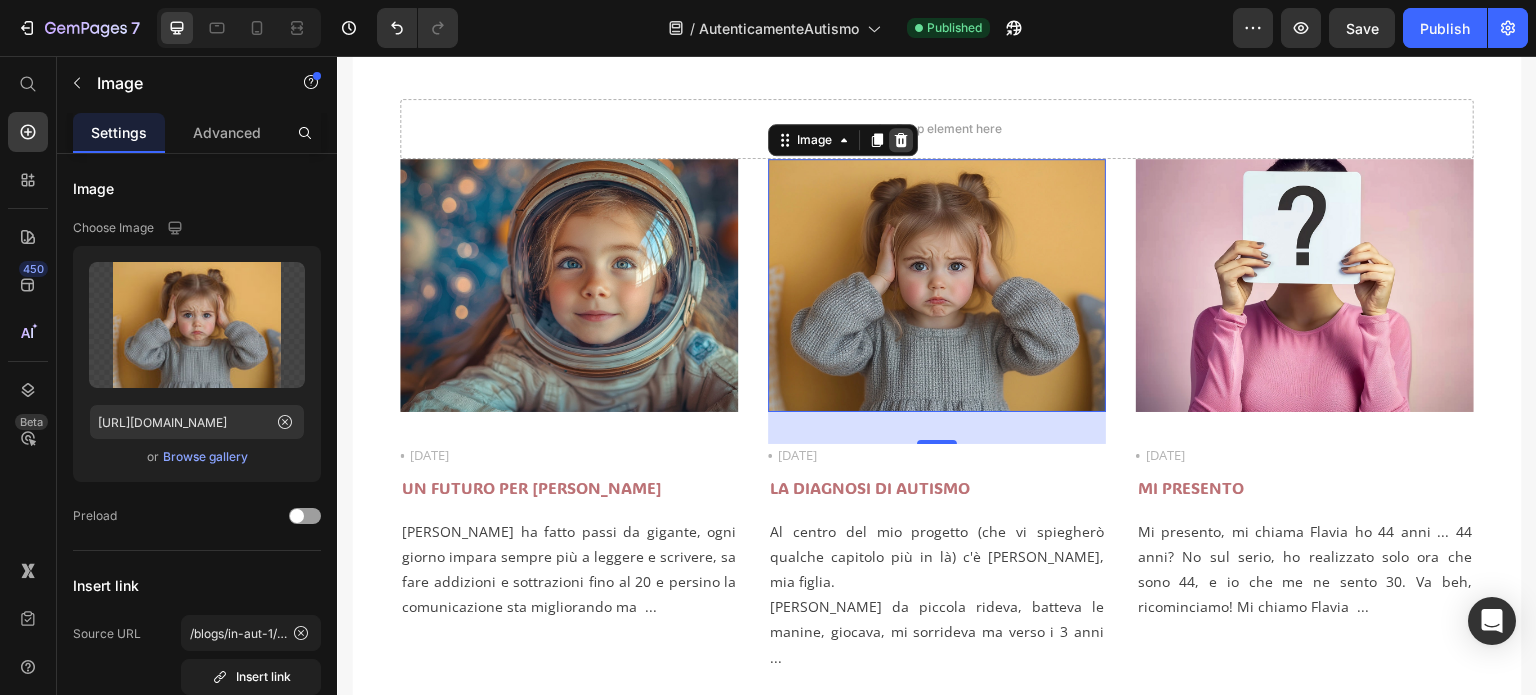 click 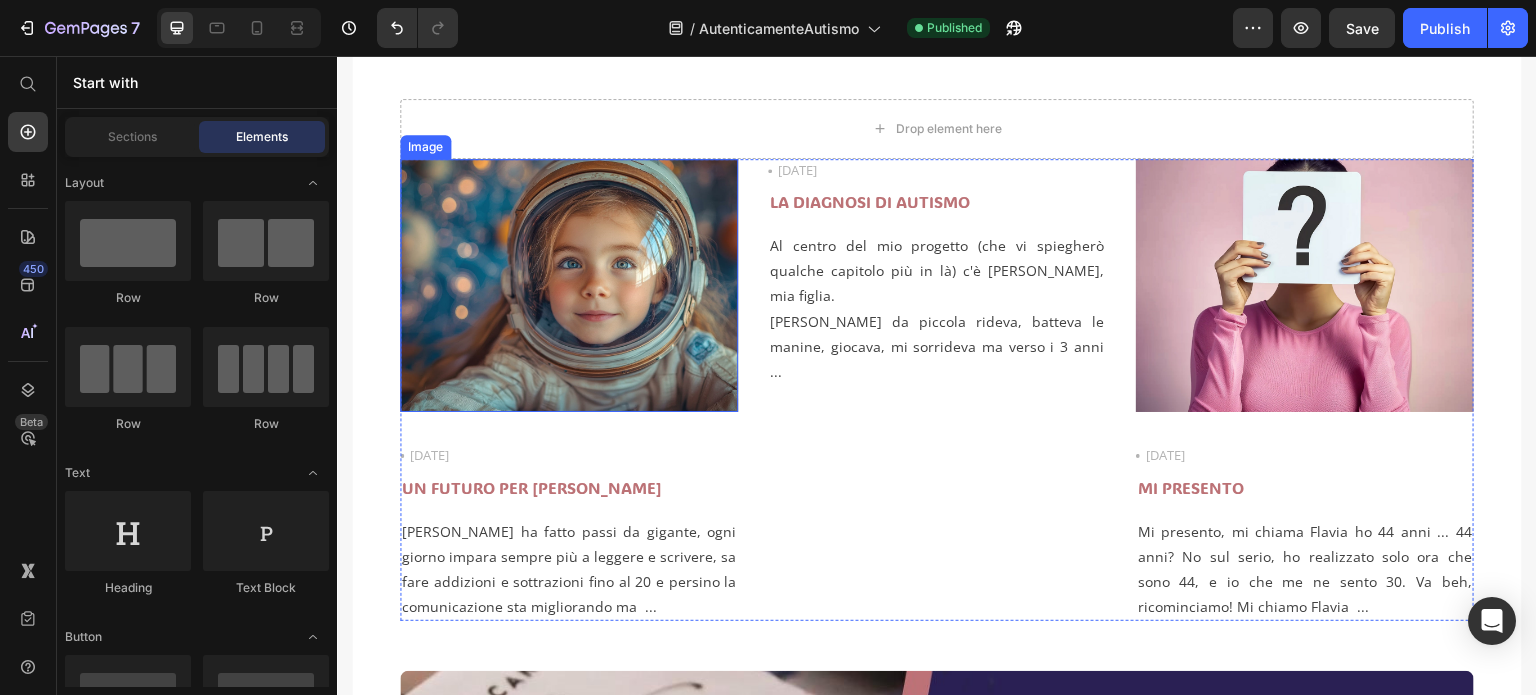 click at bounding box center [569, 286] 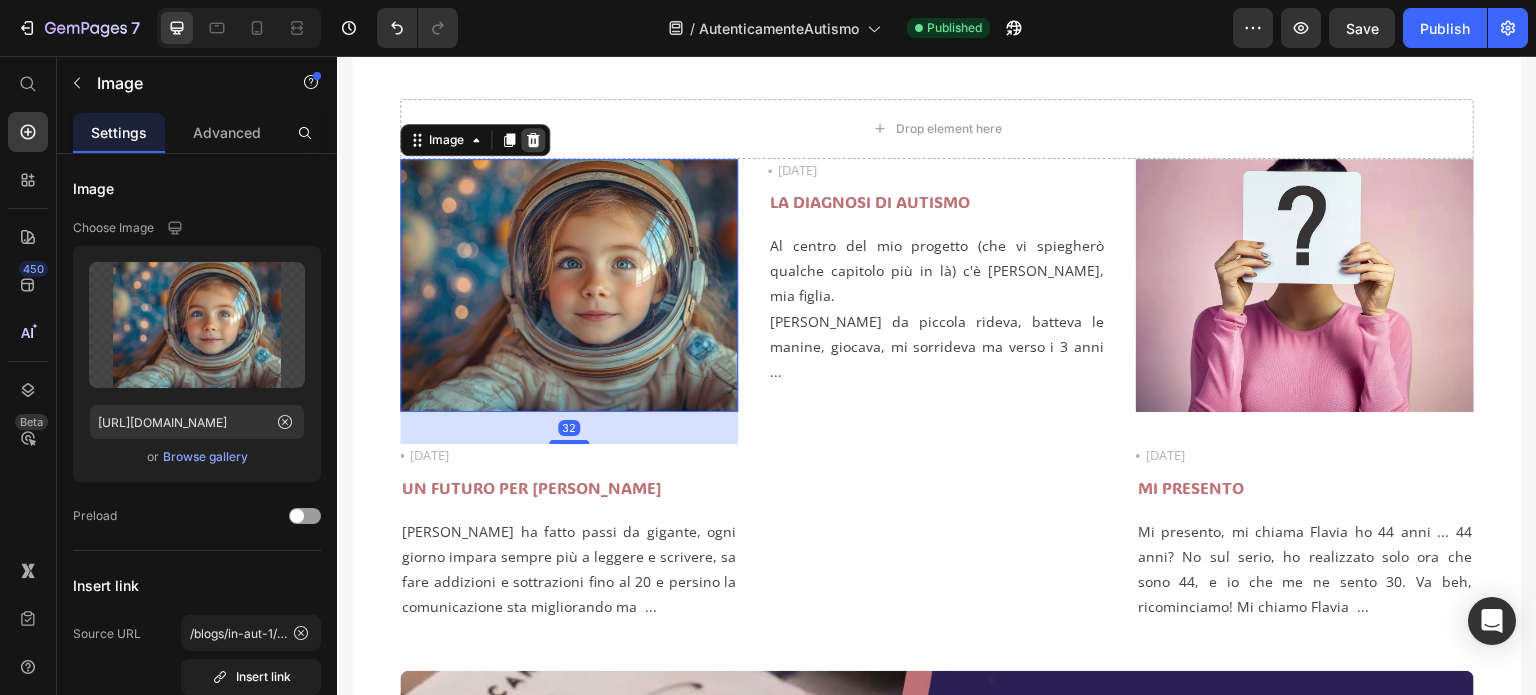 click 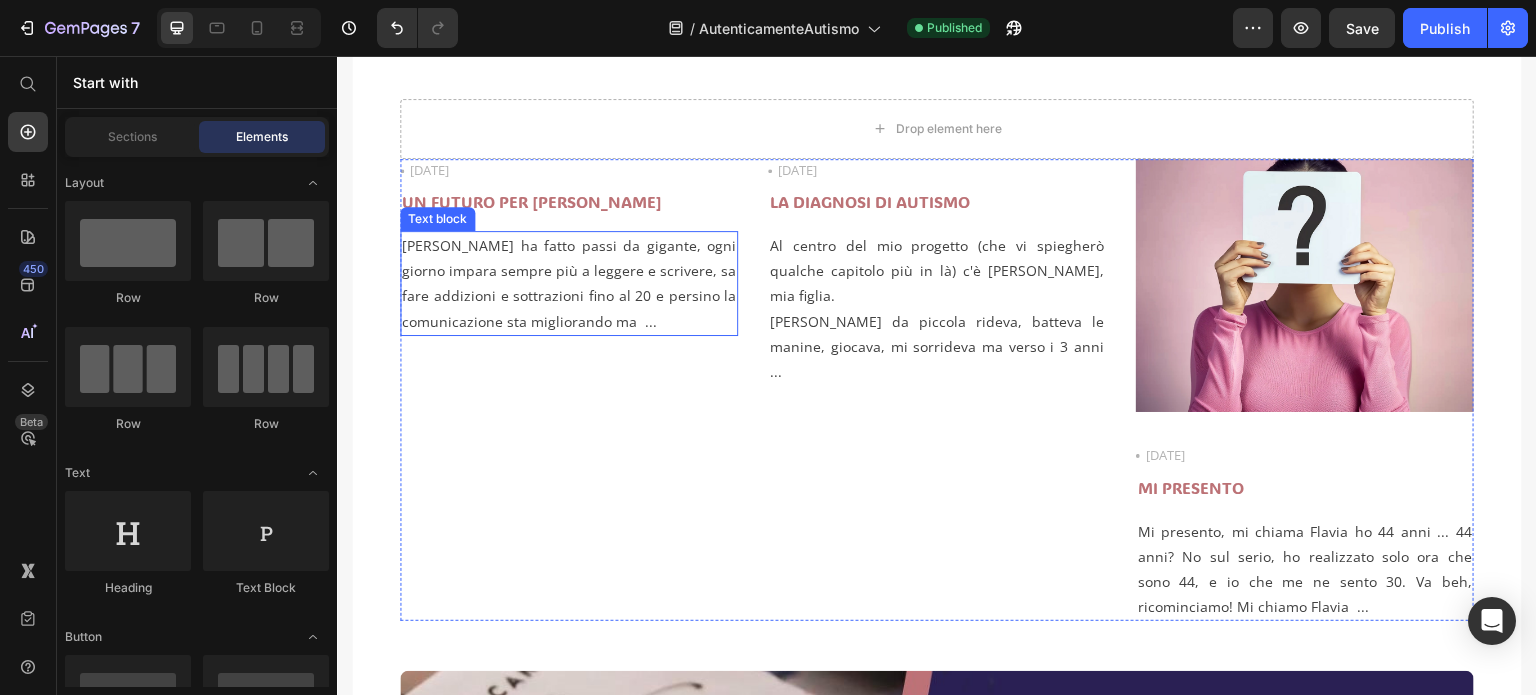 click on "[PERSON_NAME] ha fatto passi da gigante, ogni giorno impara sempre più a leggere e scrivere, sa fare addizioni e sottrazioni fino al 20 e persino la comunicazione sta migliorando ma  ..." at bounding box center [569, 283] 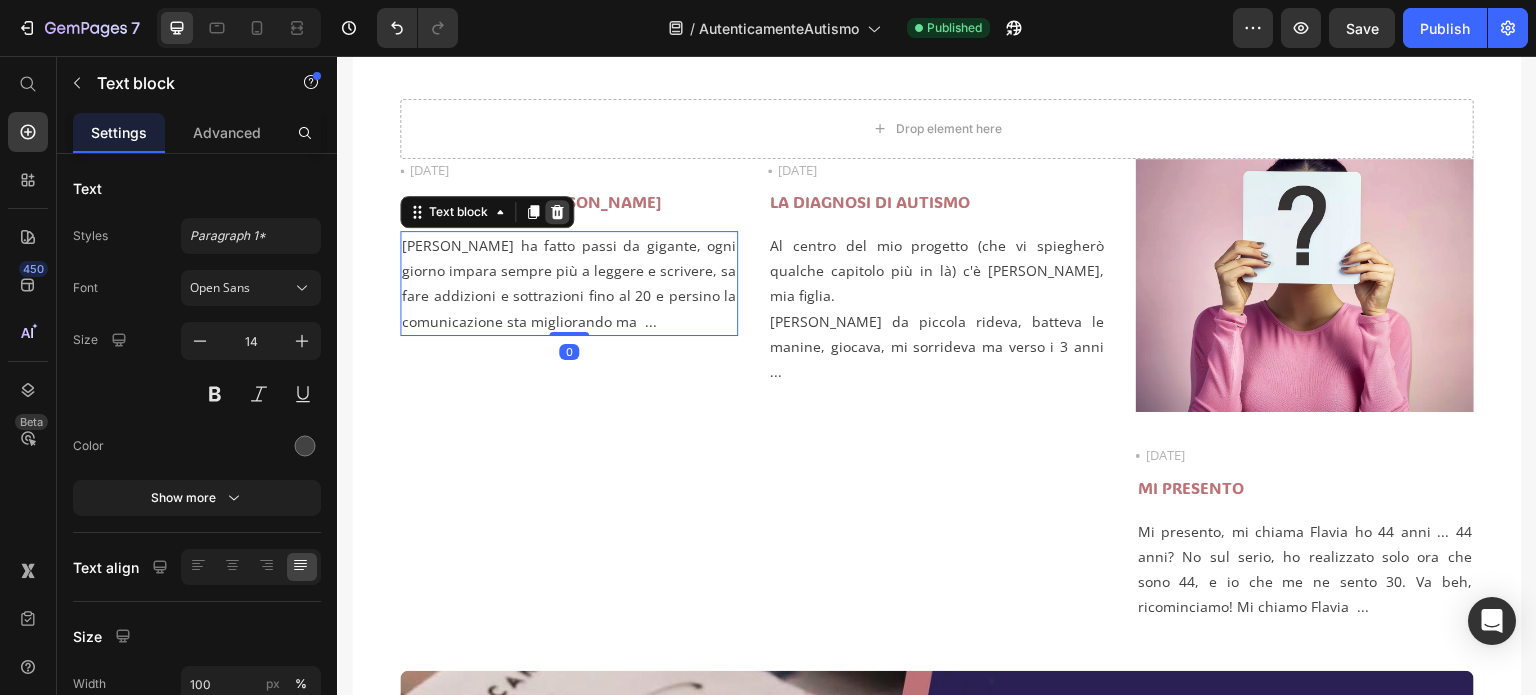 click 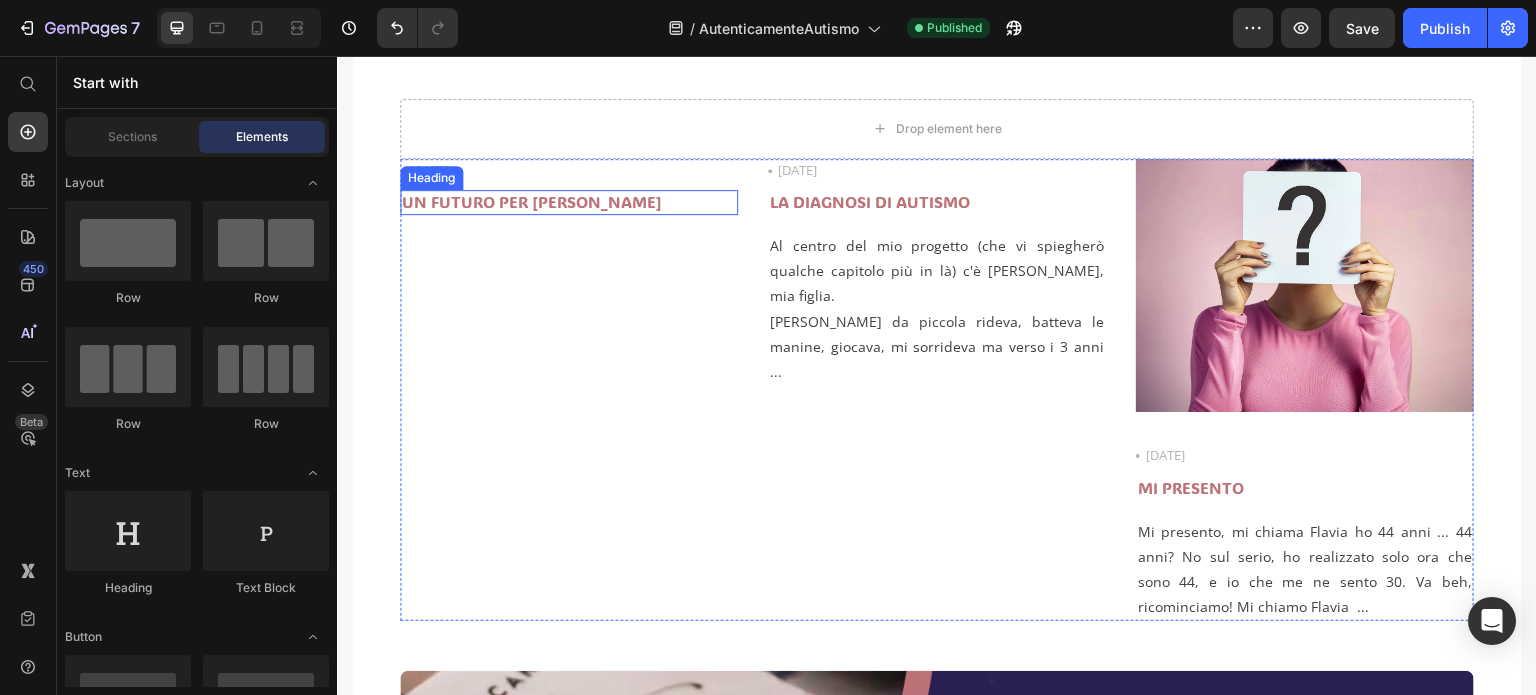 click on "UN FUTURO PER [PERSON_NAME]" at bounding box center [569, 202] 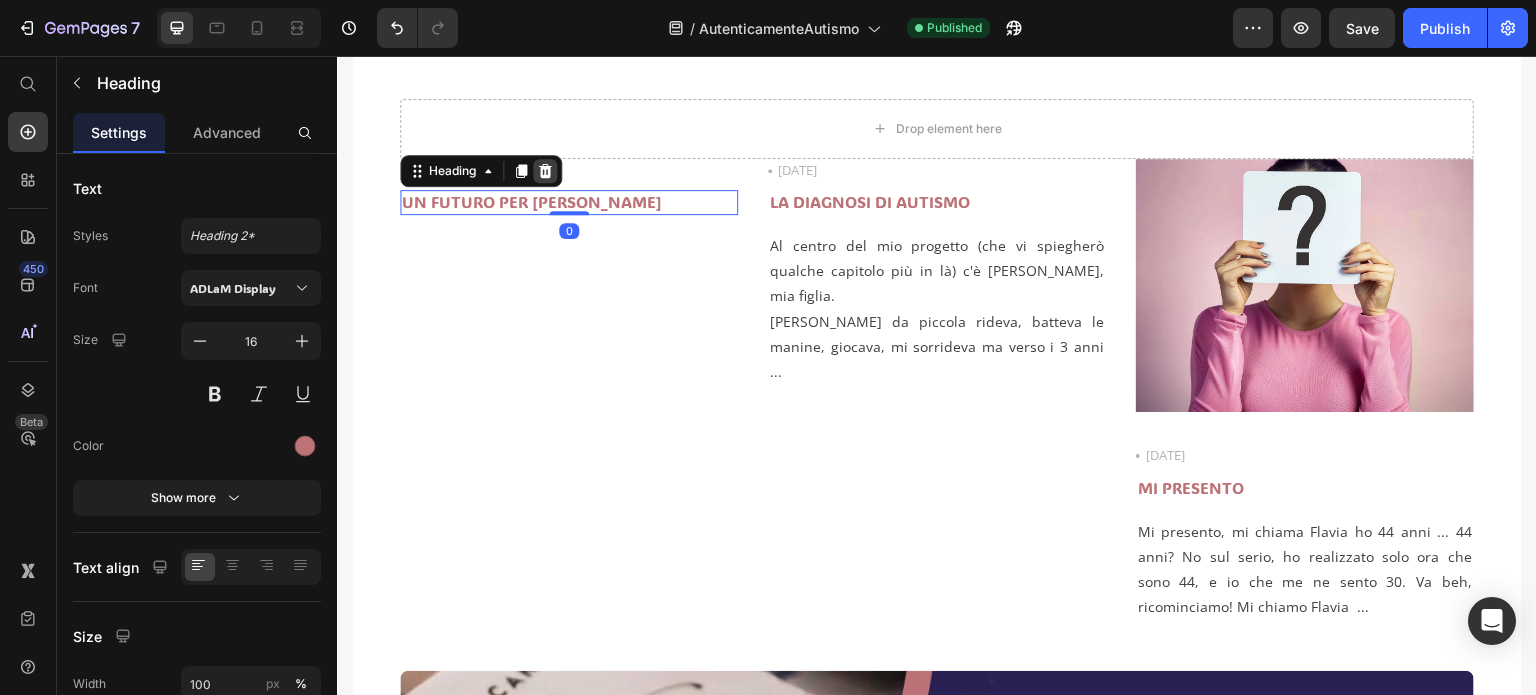 click 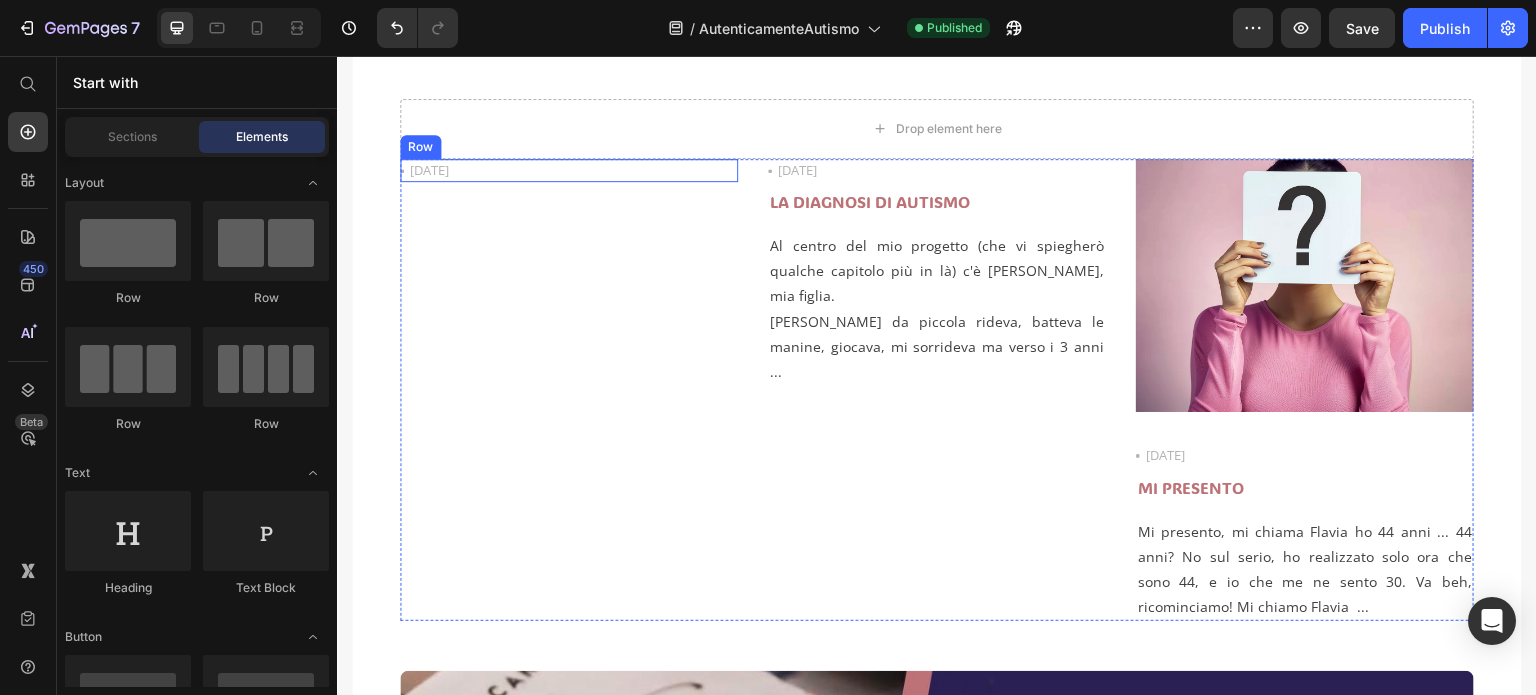 click on "[DATE]" at bounding box center (429, 171) 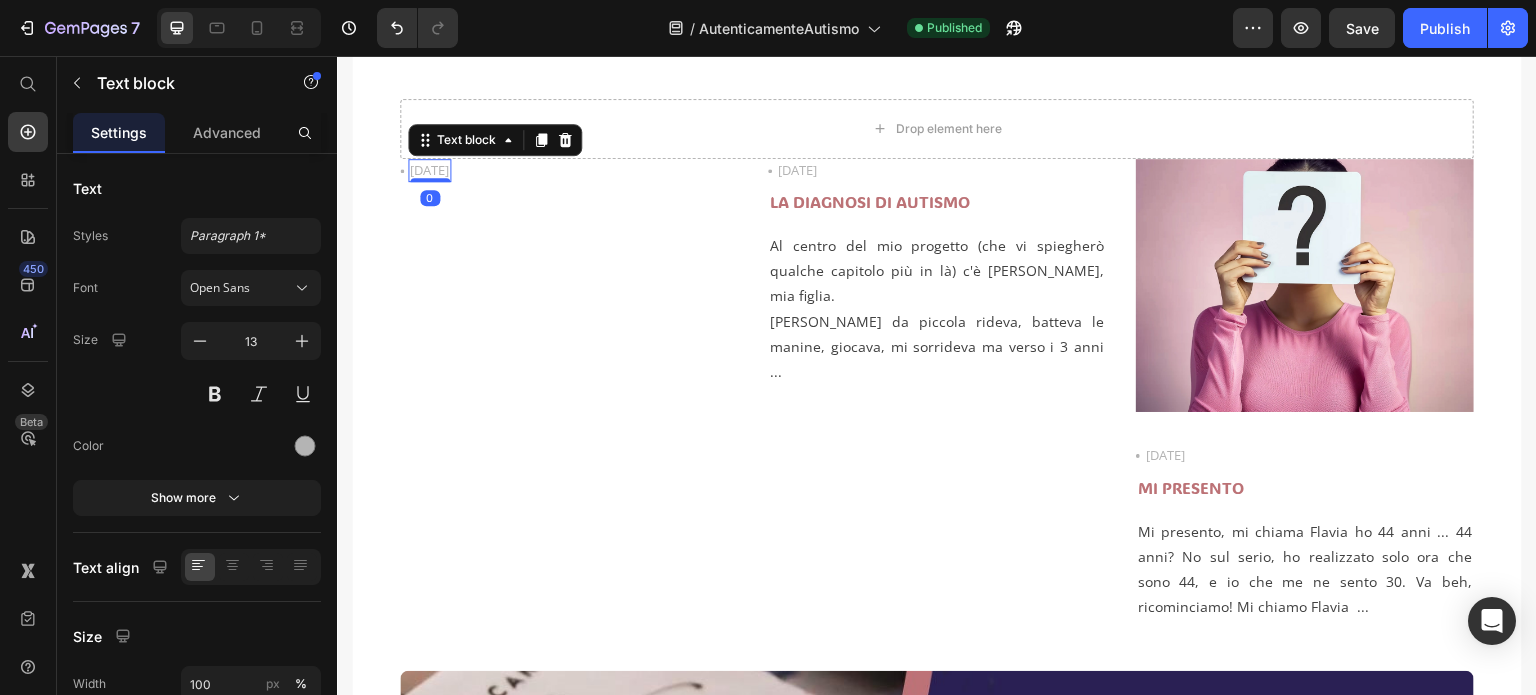 click on "Text block" at bounding box center [495, 140] 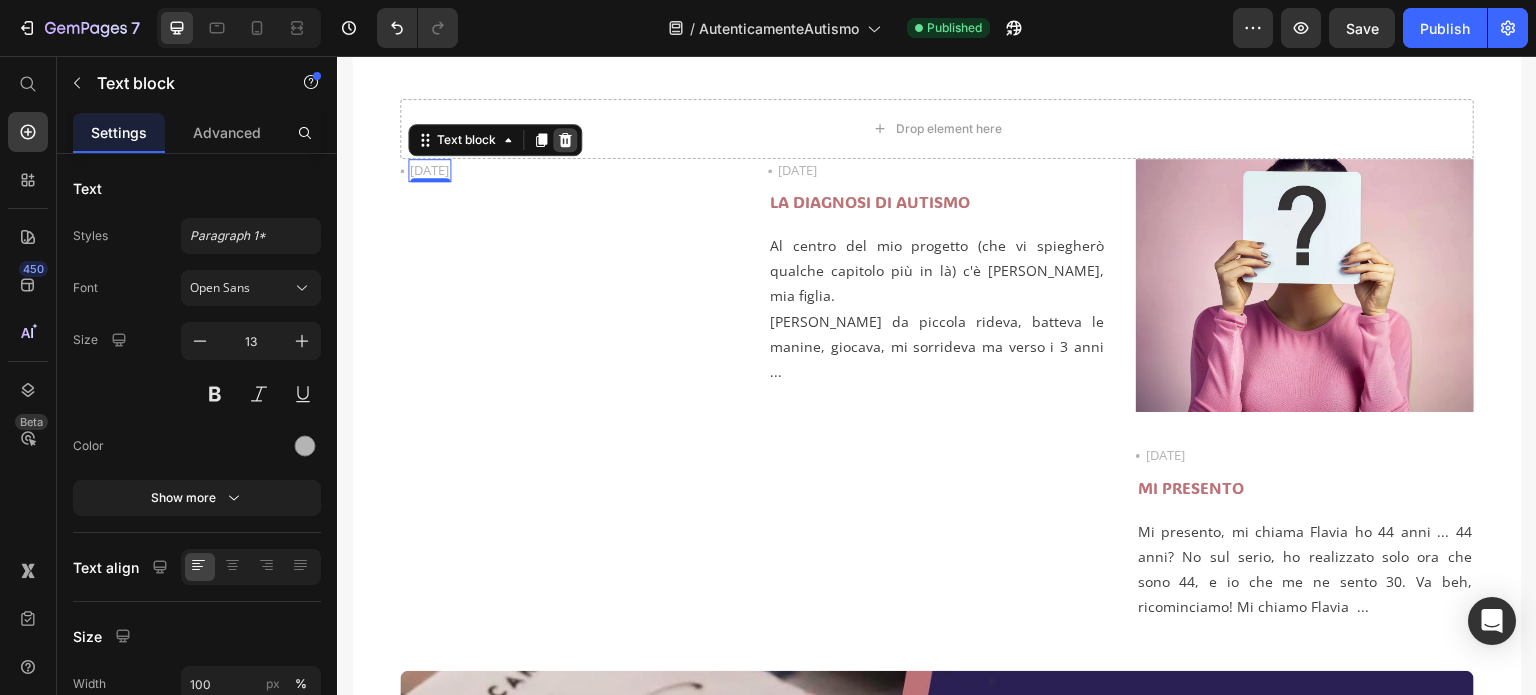 click 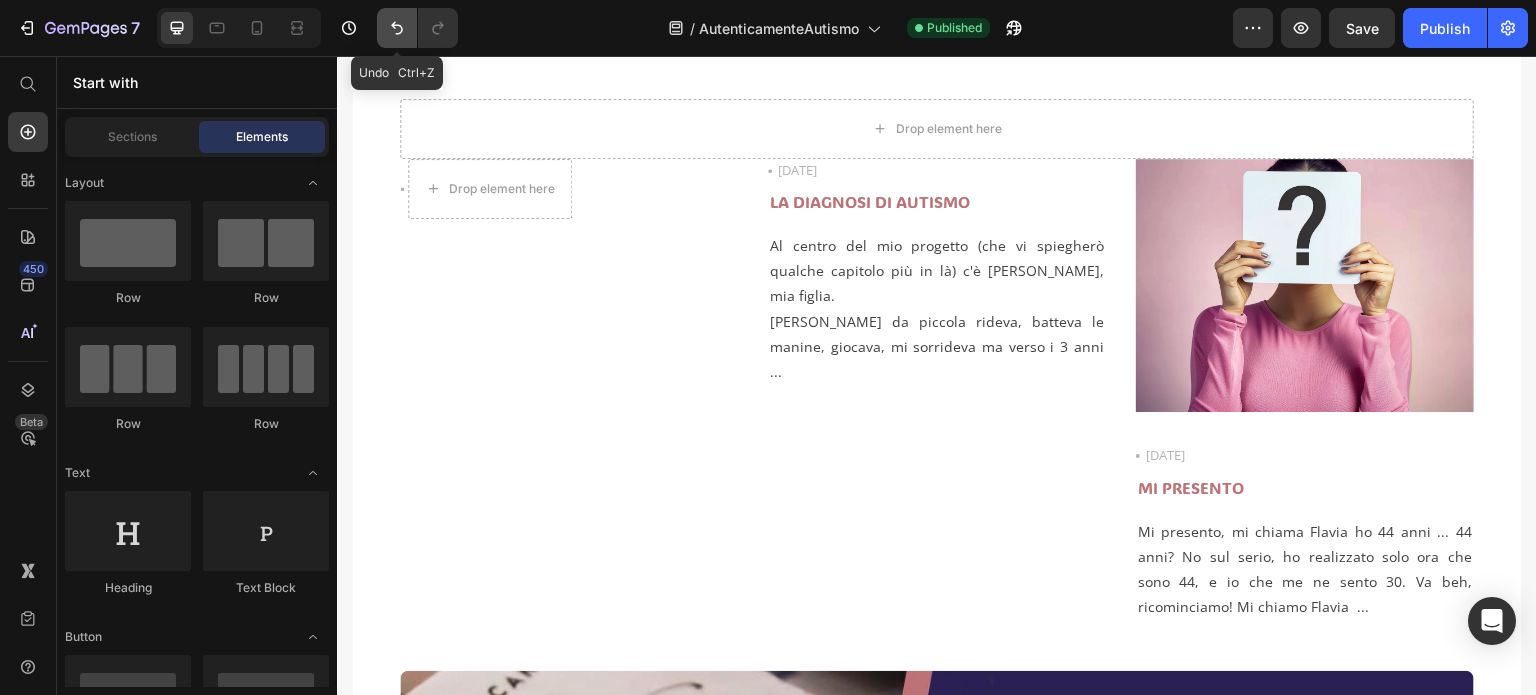 click 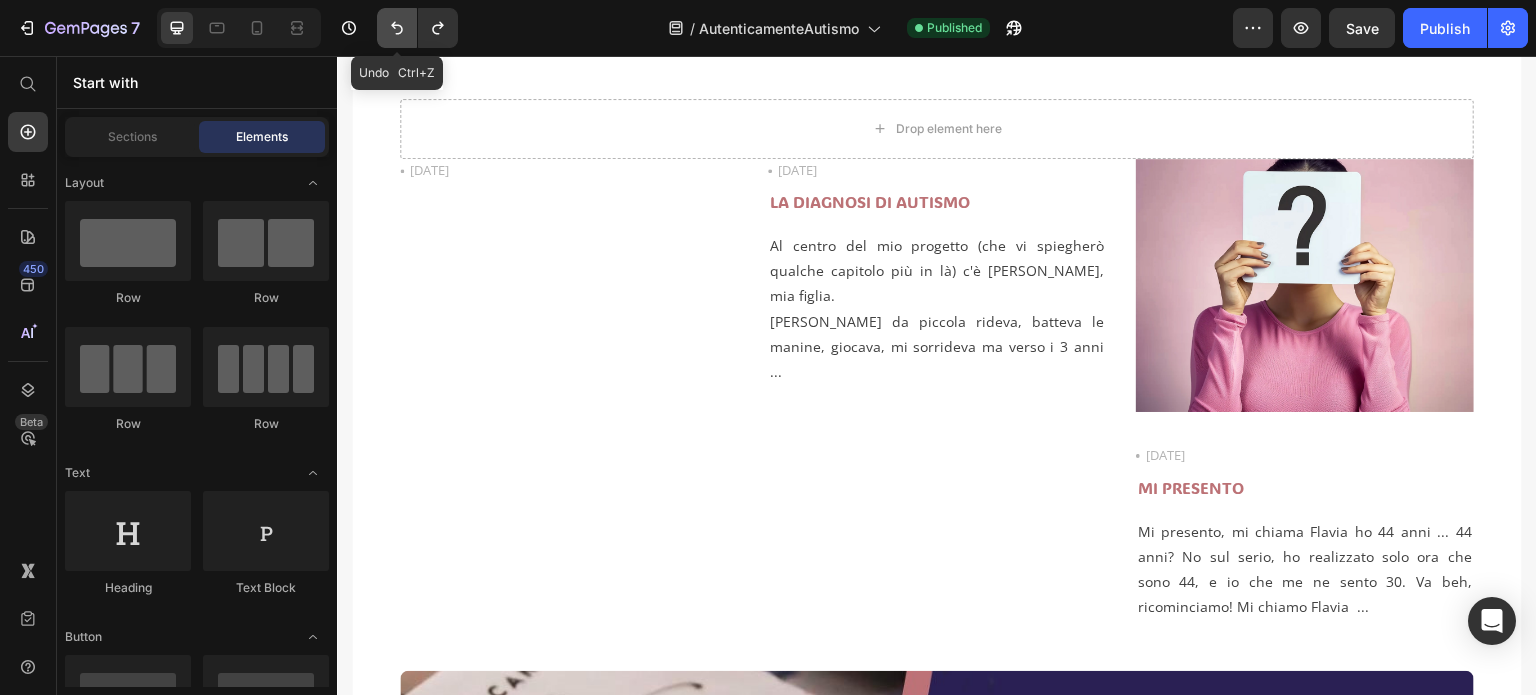 click 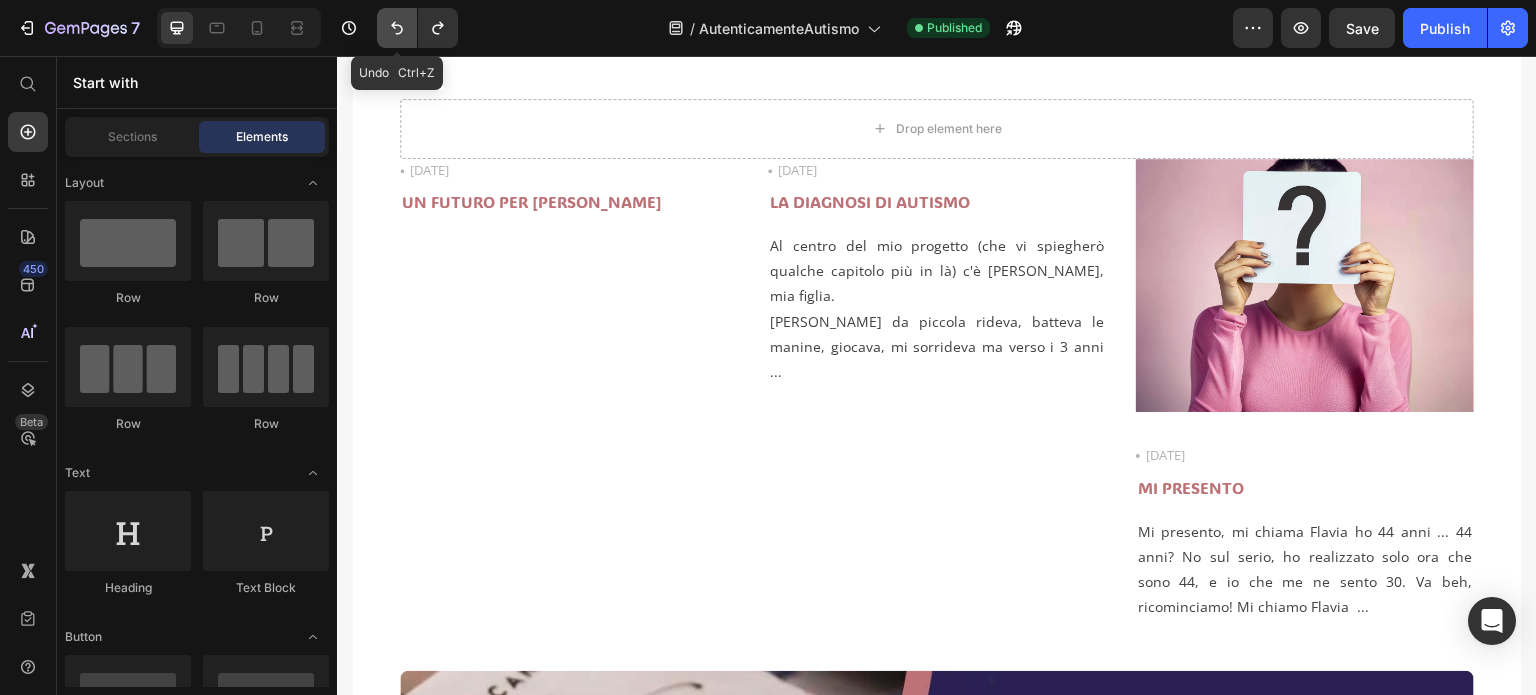 click 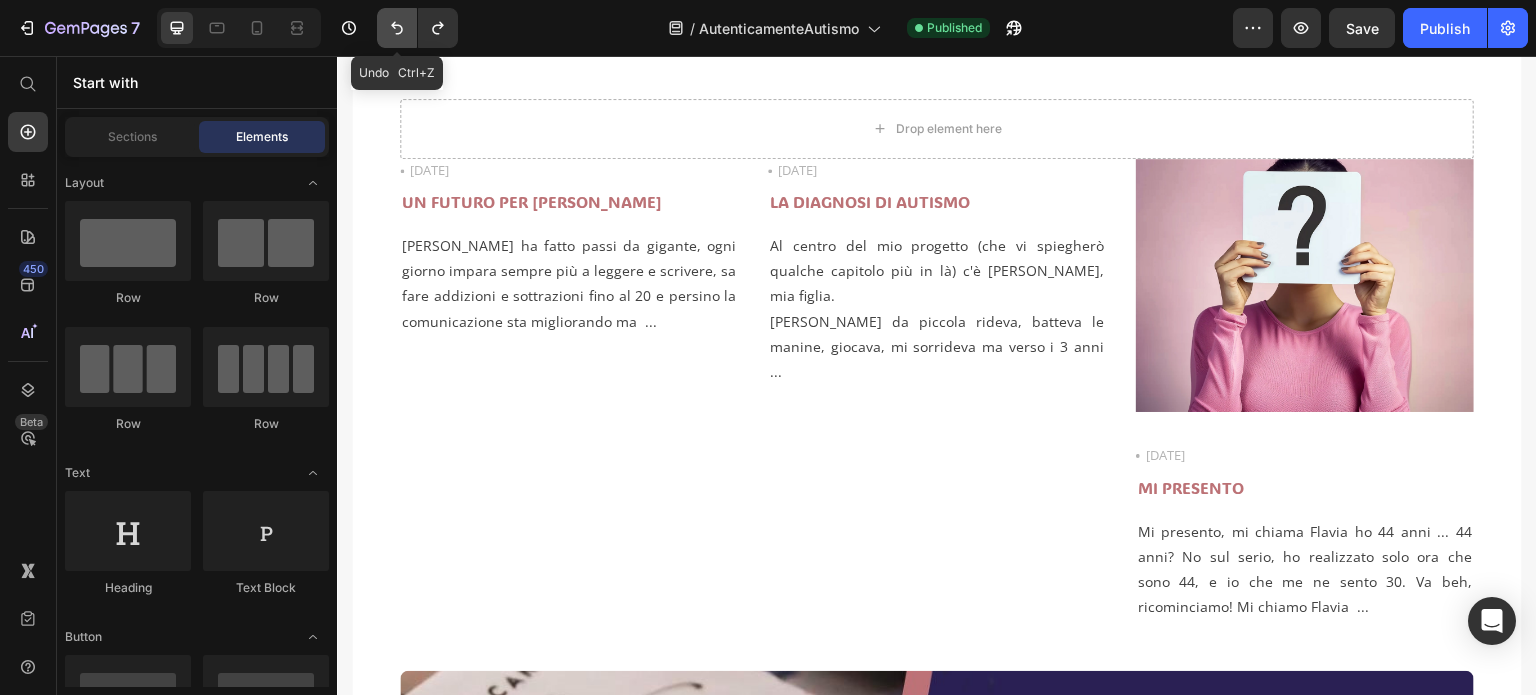 click 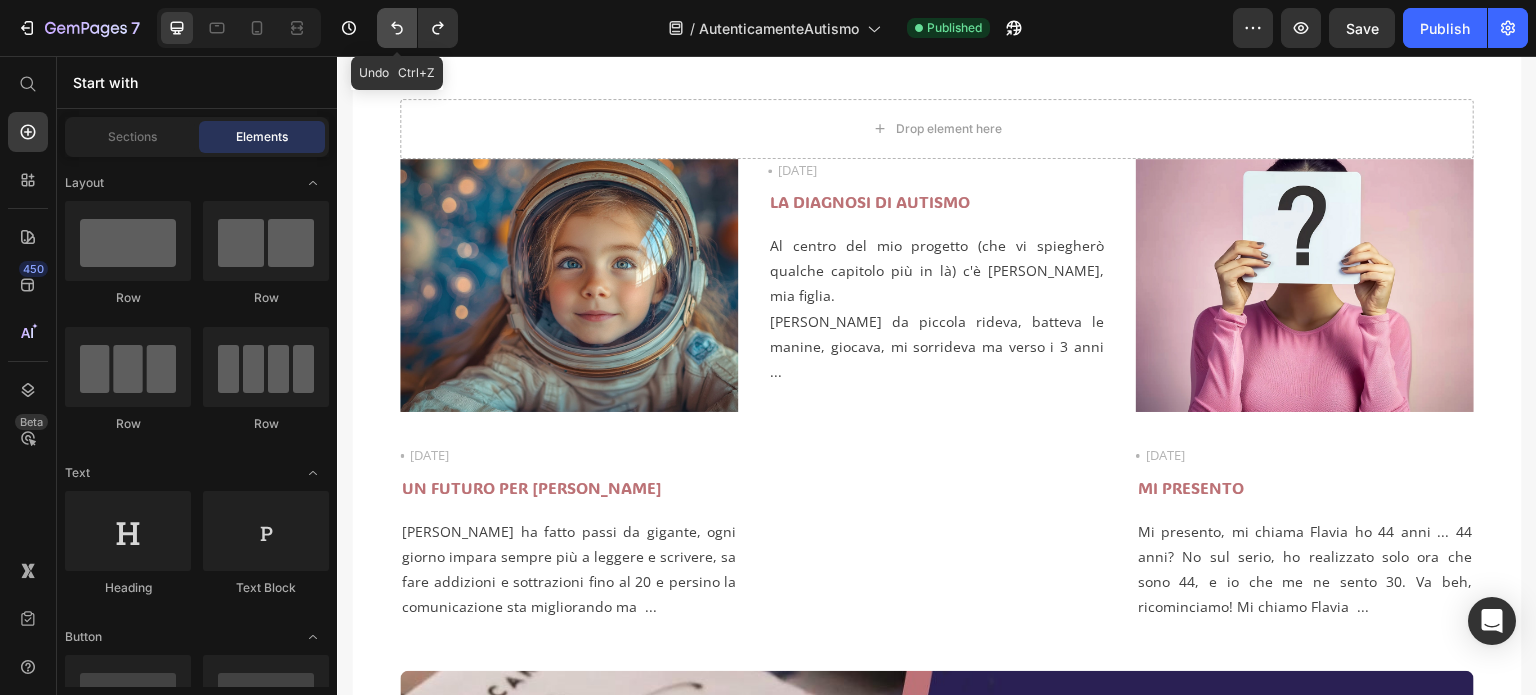 click 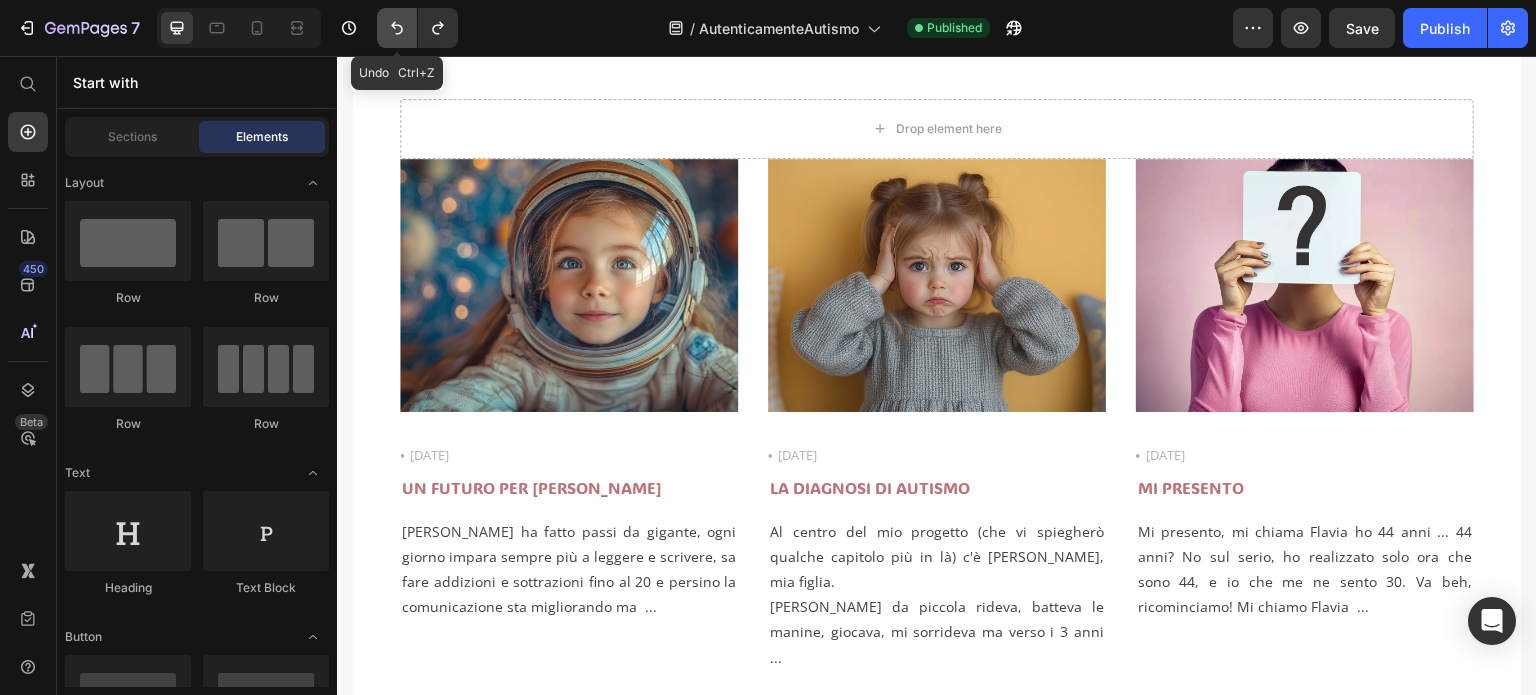 click 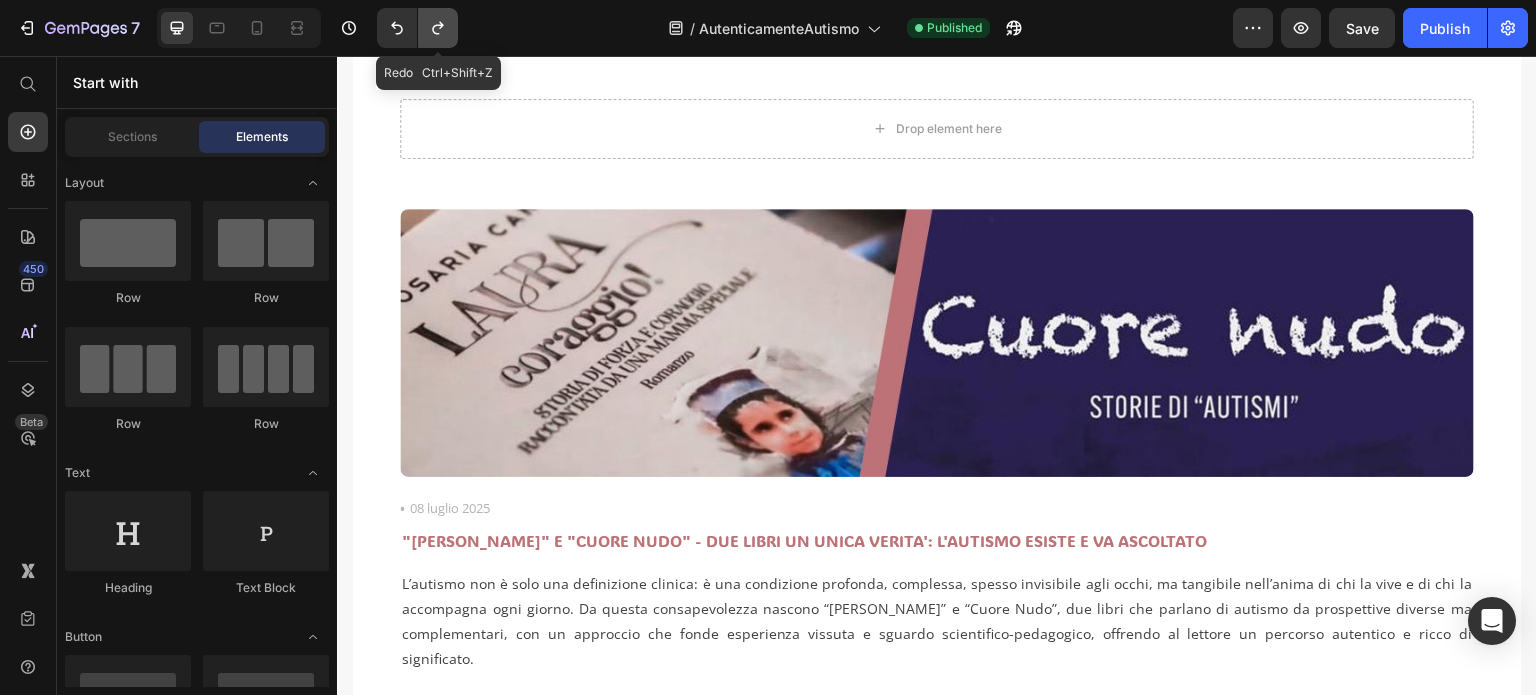 click 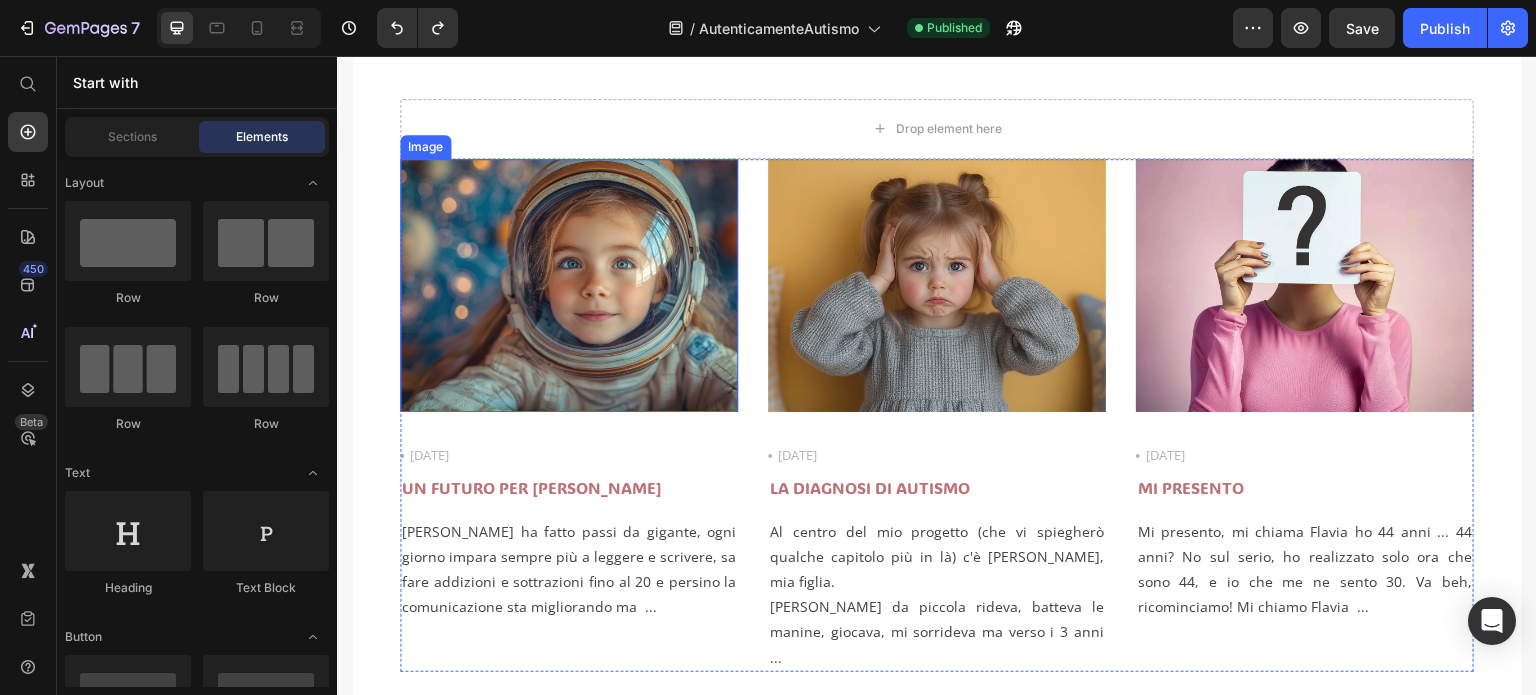 click at bounding box center (569, 286) 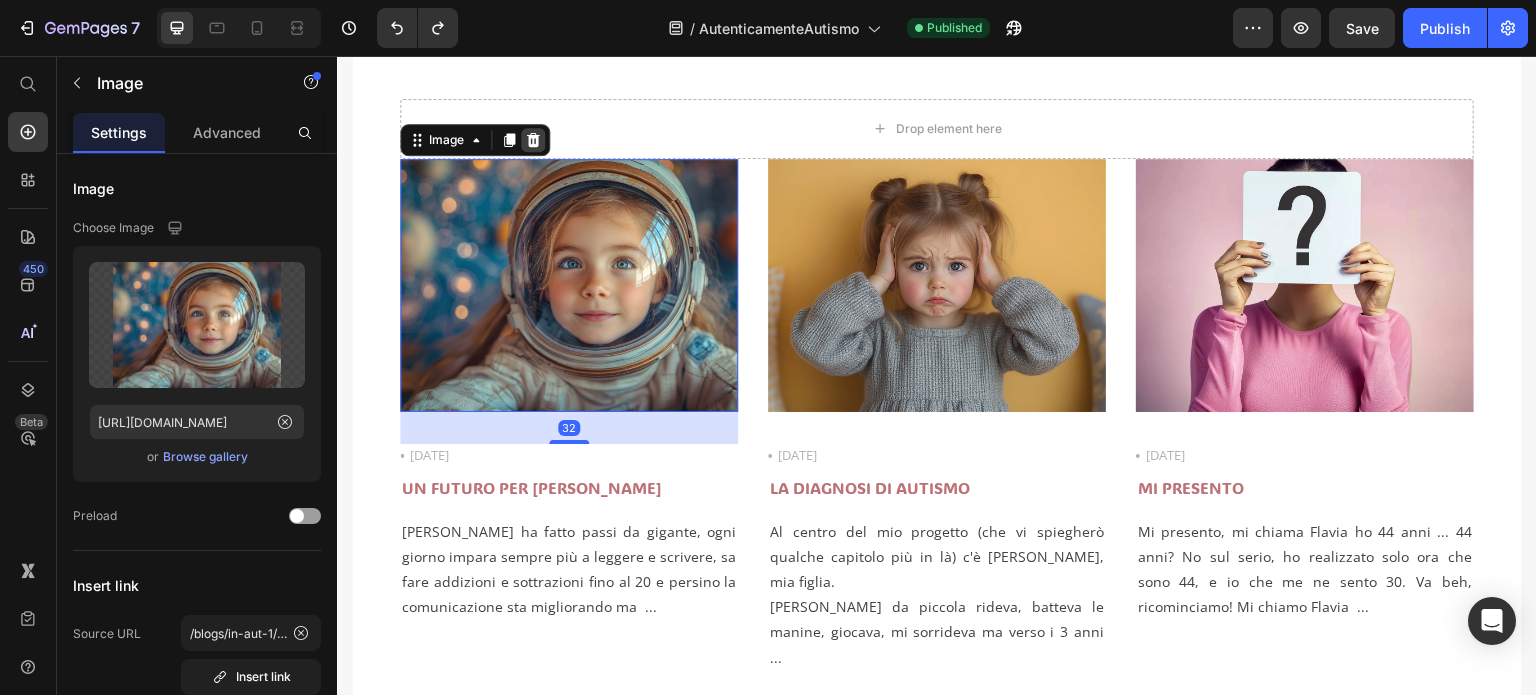 click 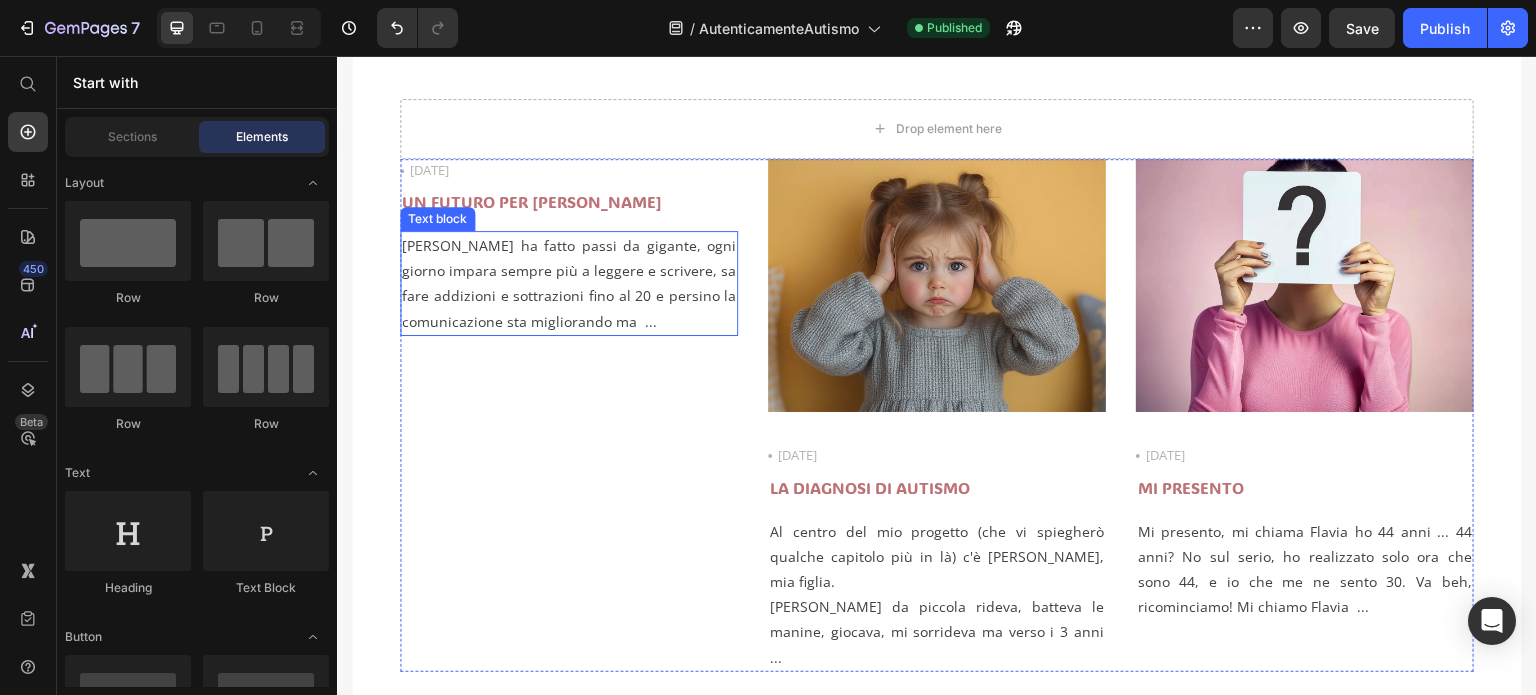 click on "[PERSON_NAME] ha fatto passi da gigante, ogni giorno impara sempre più a leggere e scrivere, sa fare addizioni e sottrazioni fino al 20 e persino la comunicazione sta migliorando ma  ..." at bounding box center [569, 283] 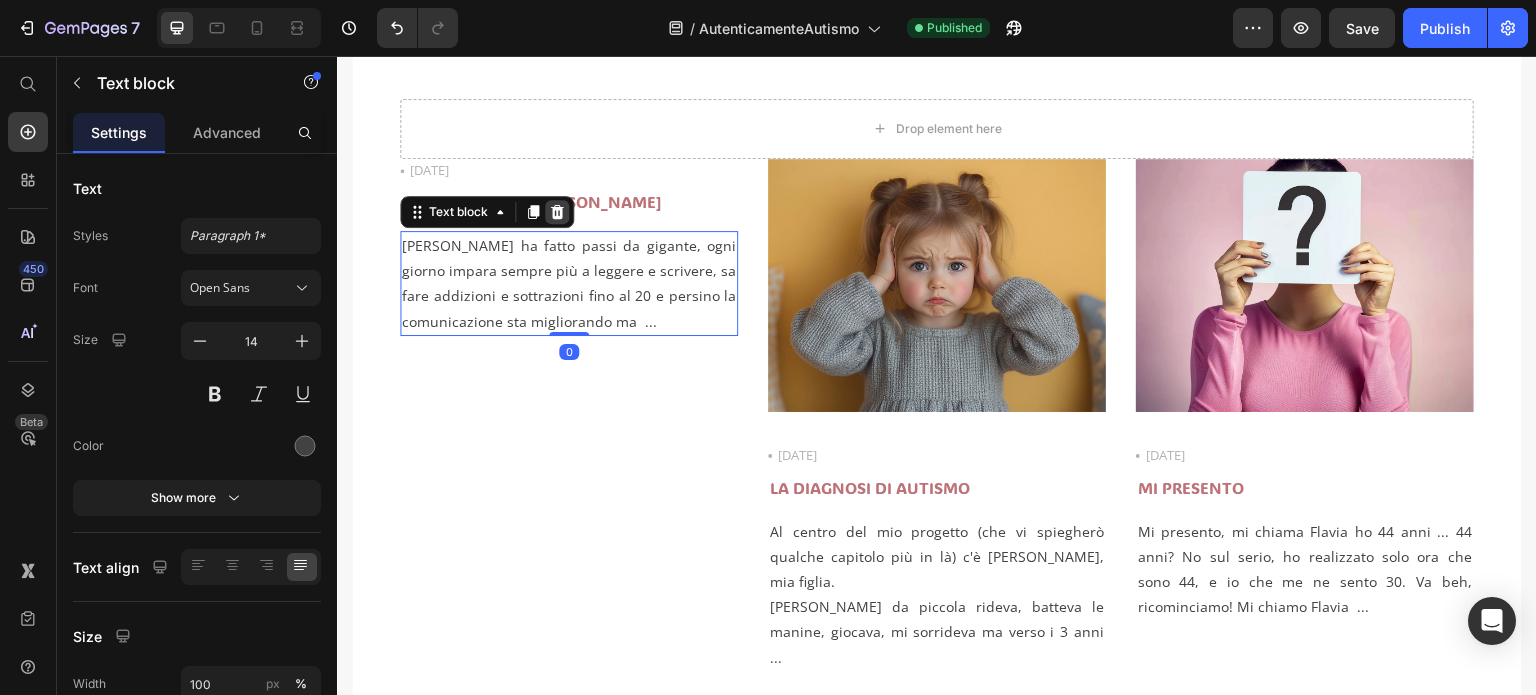 click 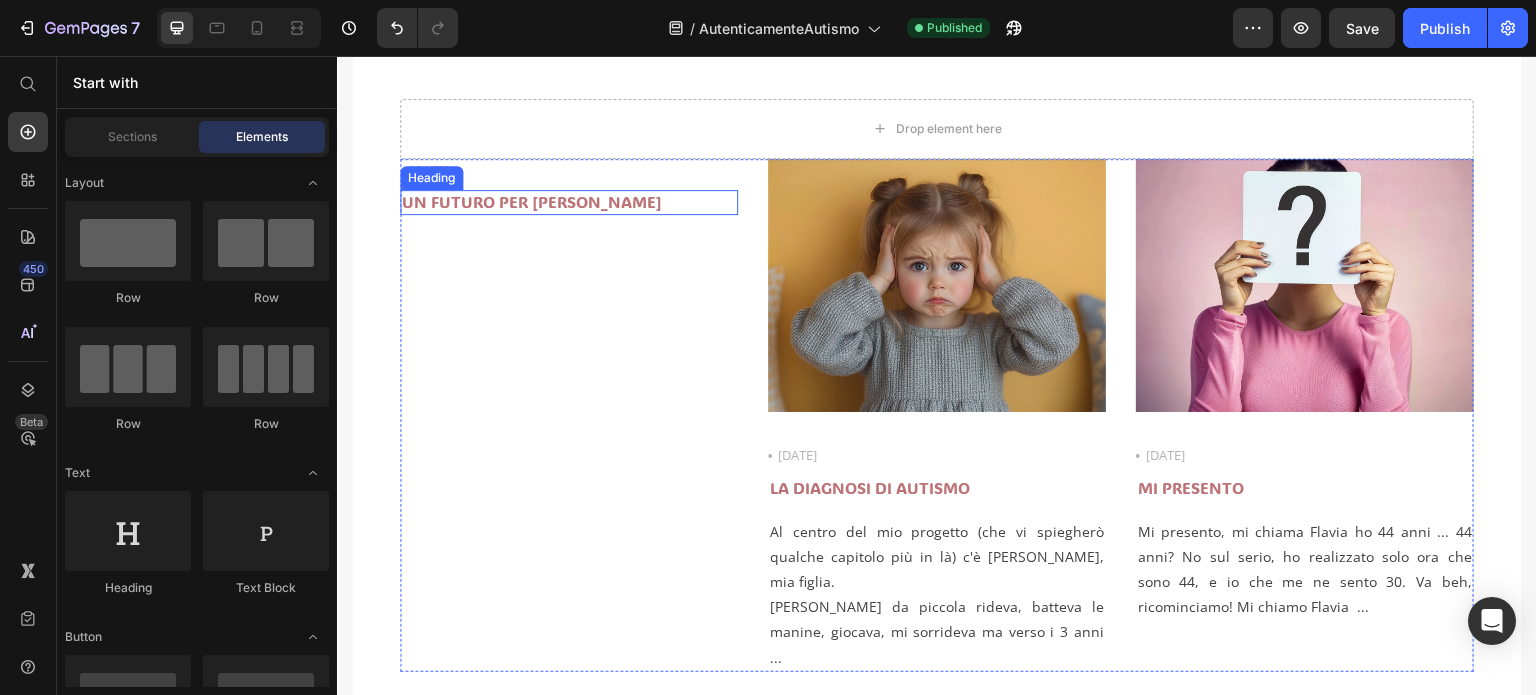 click on "UN FUTURO PER [PERSON_NAME]" at bounding box center (569, 202) 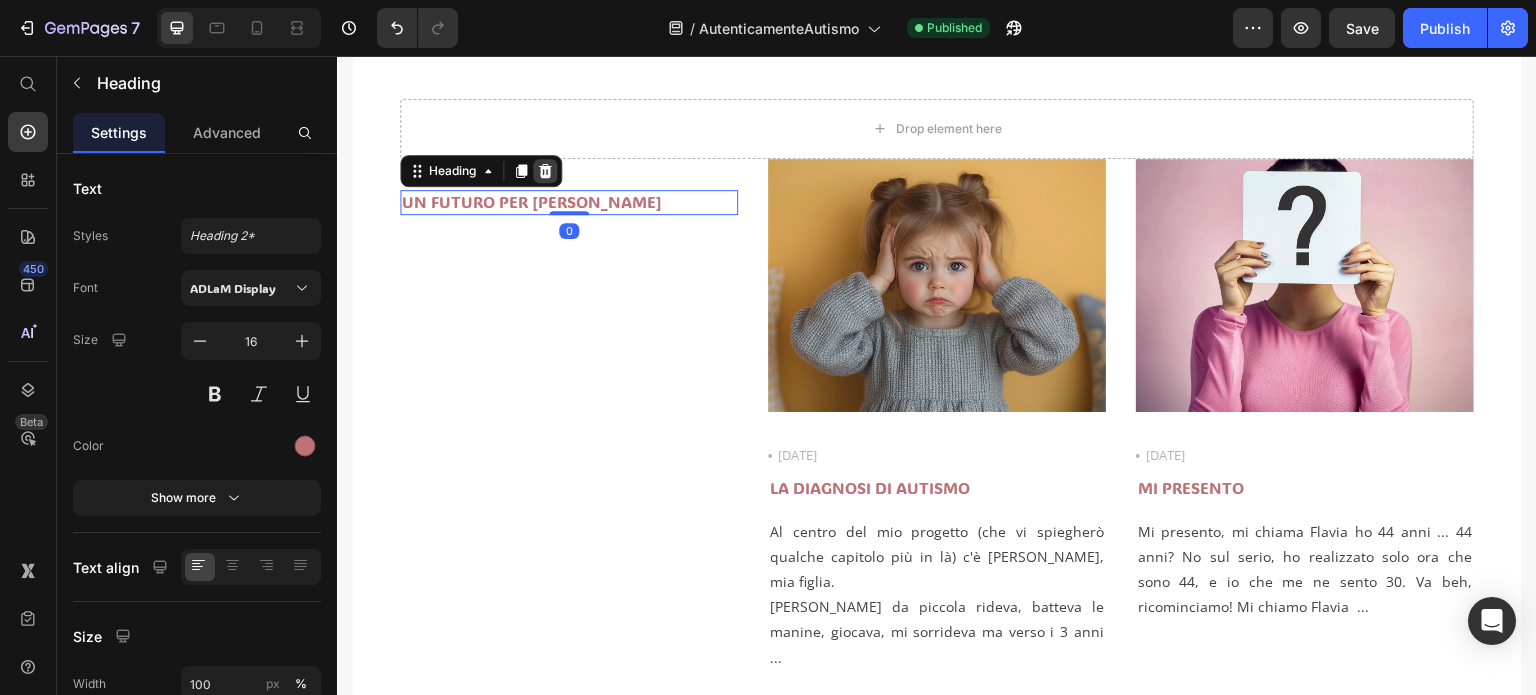 click 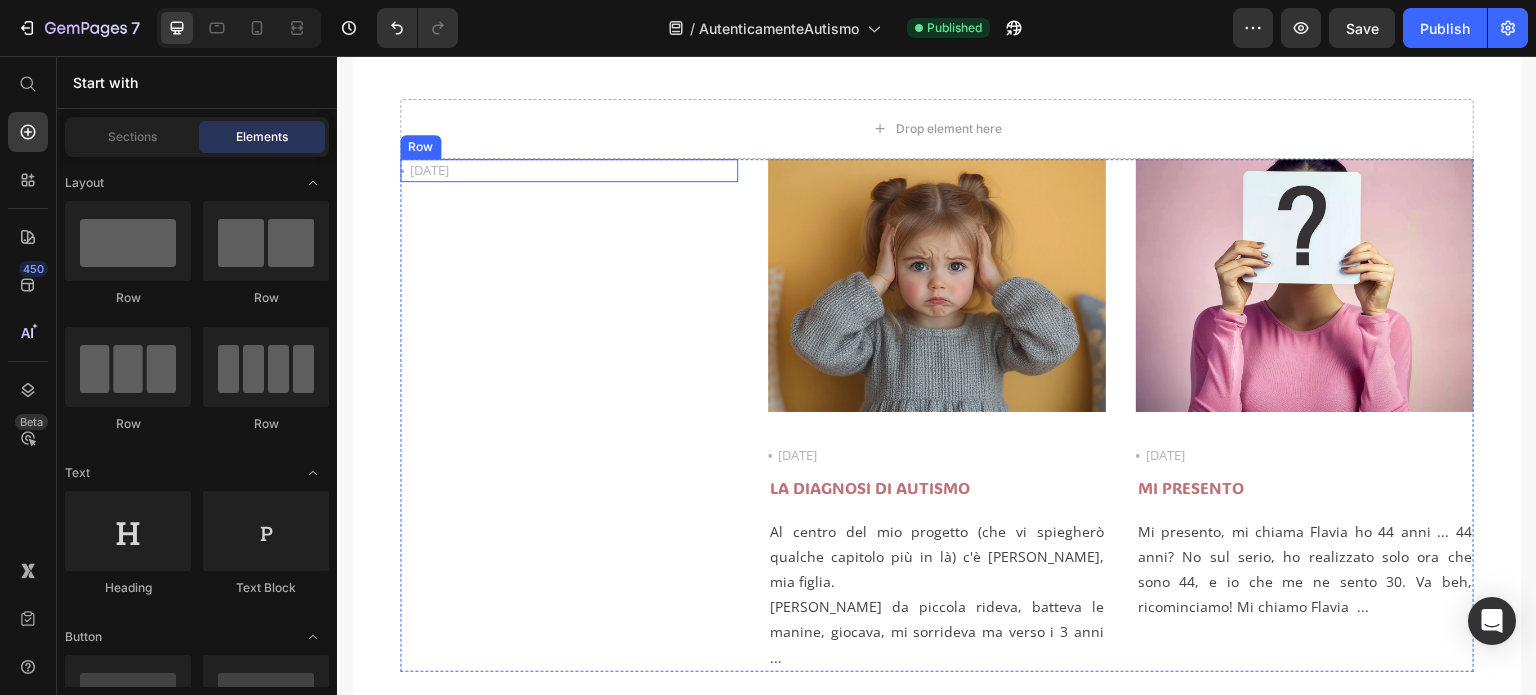 click on "Icon [DATE] Text block Row" at bounding box center [569, 171] 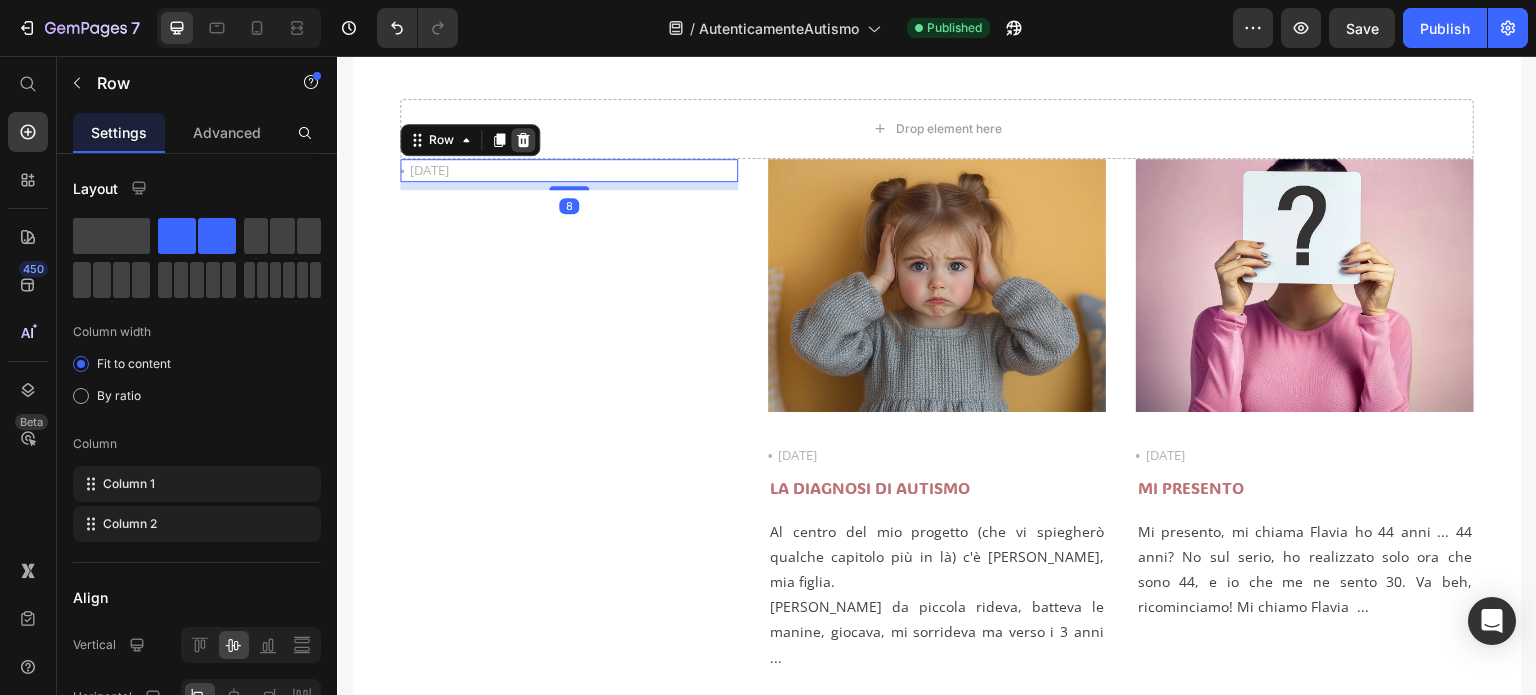 click at bounding box center [523, 140] 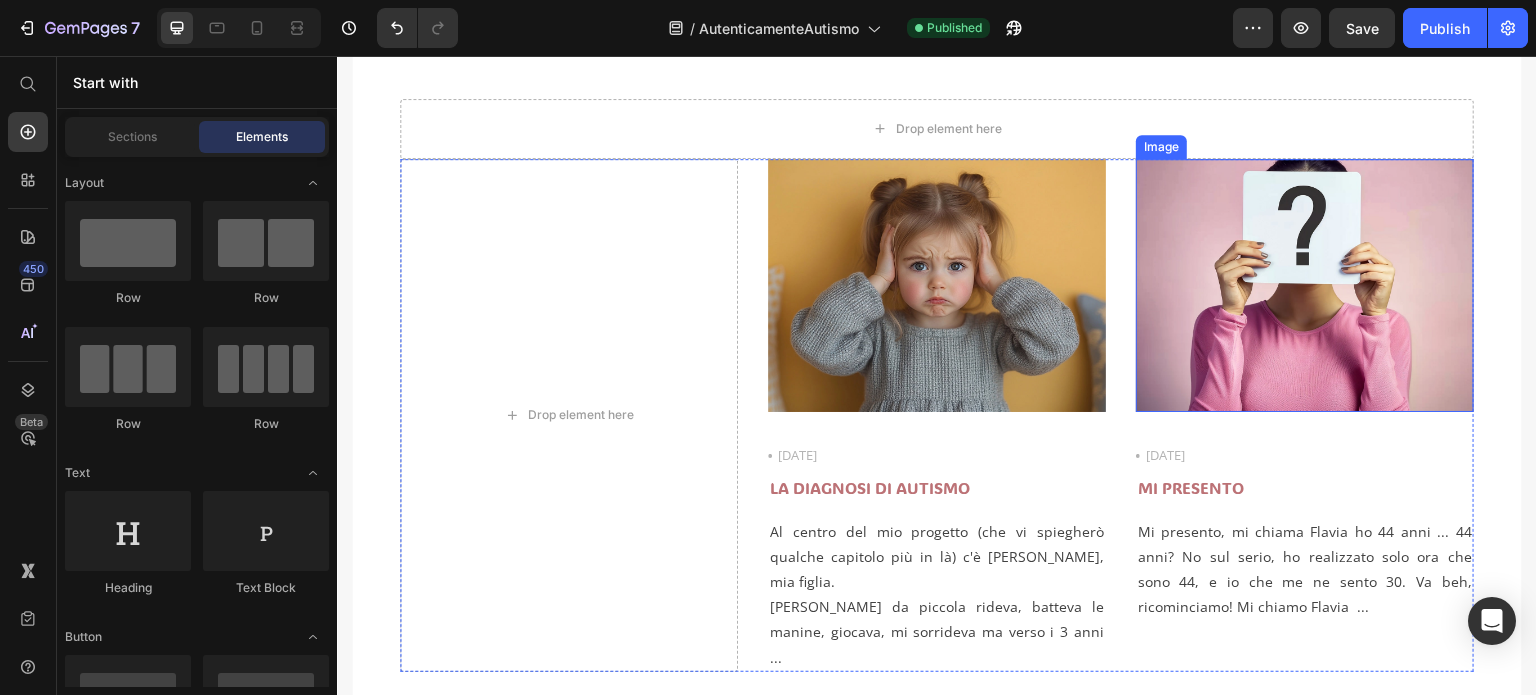 click at bounding box center (1305, 286) 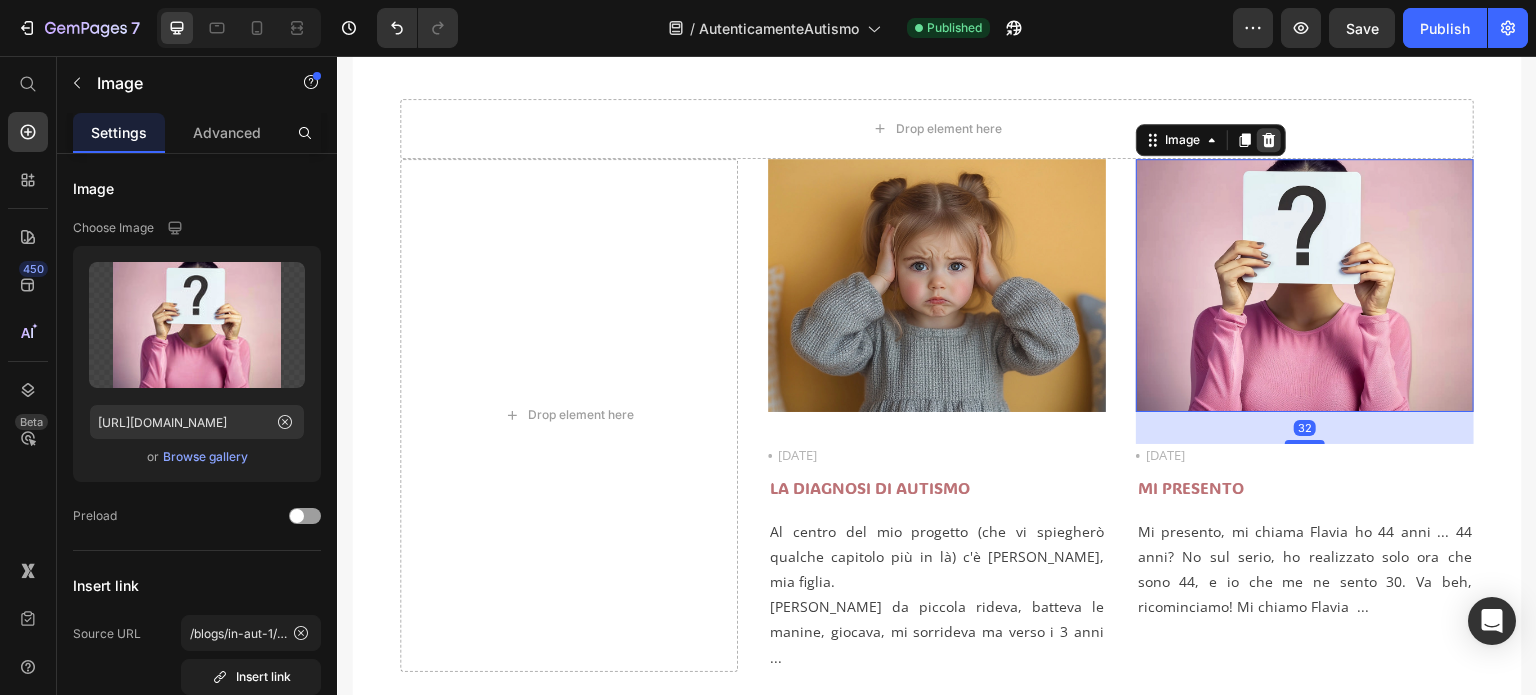 click 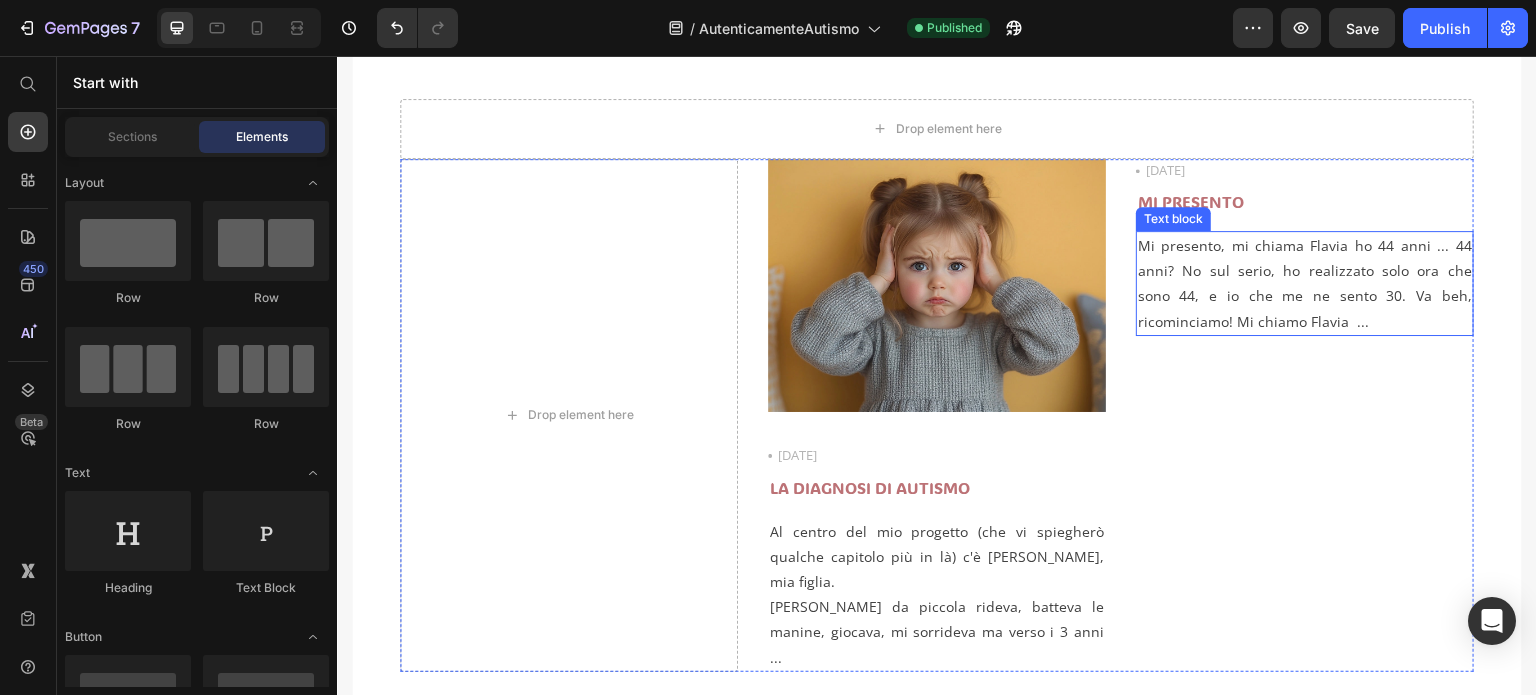 click on "Mi presento, mi chiama Flavia ho 44 anni ... 44 anni? No sul serio, ho realizzato solo ora che sono 44, e io che me ne sento 30. Va beh, ricominciamo! Mi chiamo Flavia  ..." at bounding box center (1305, 283) 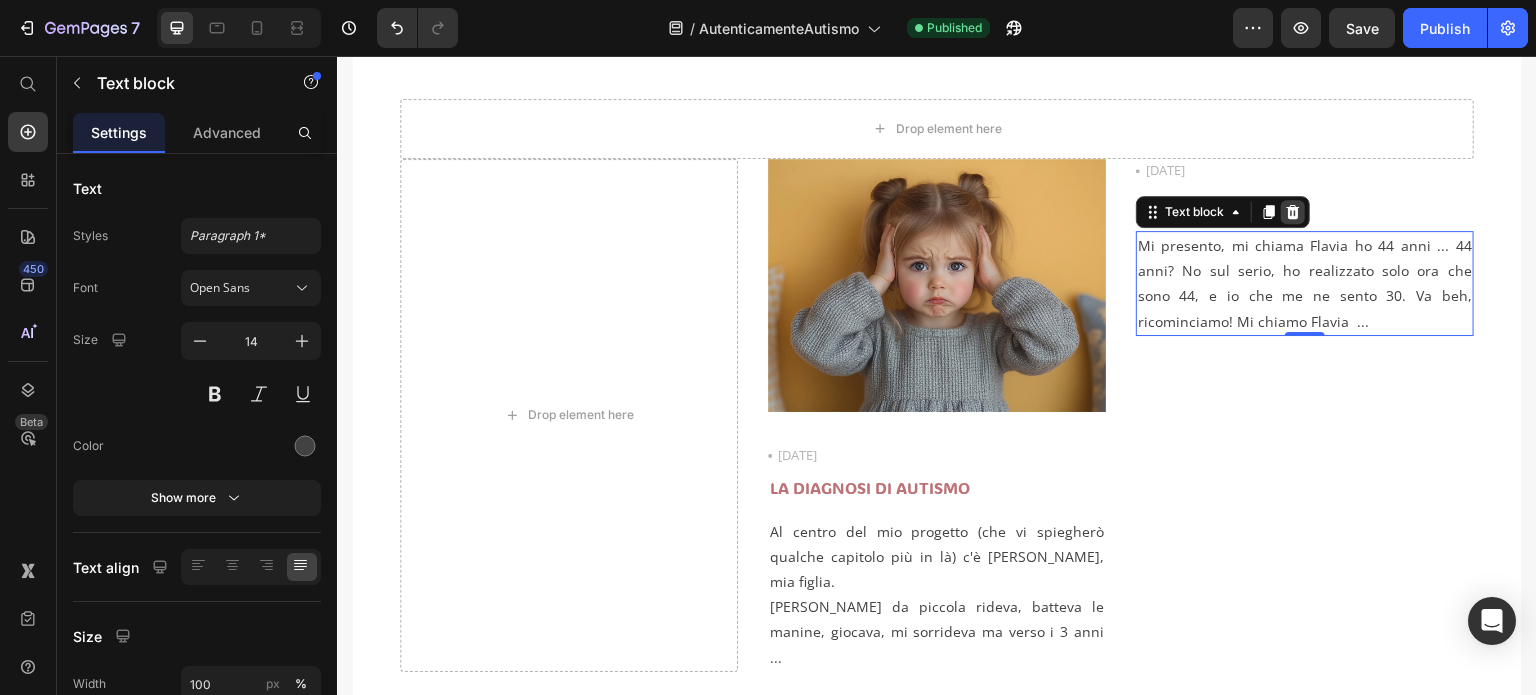 click 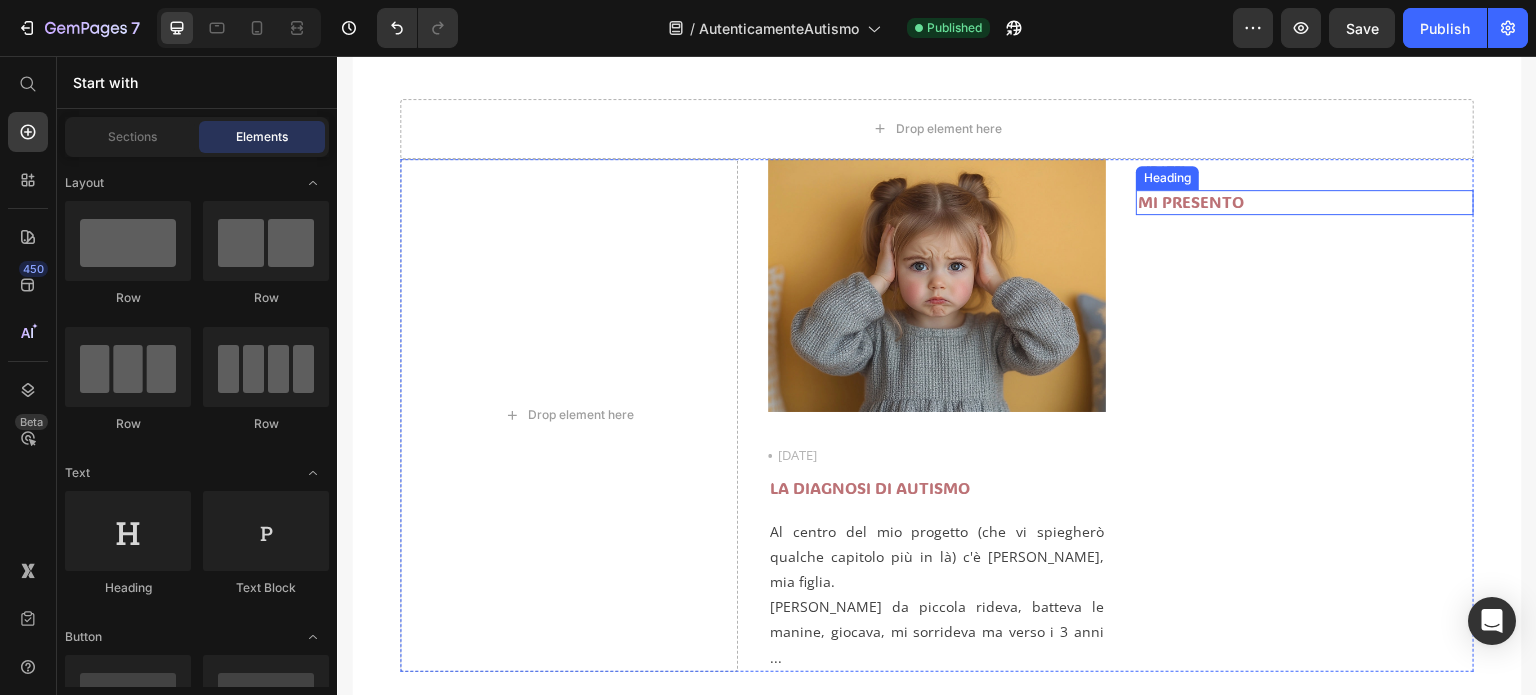 click on "MI PRESENTO" at bounding box center (1305, 202) 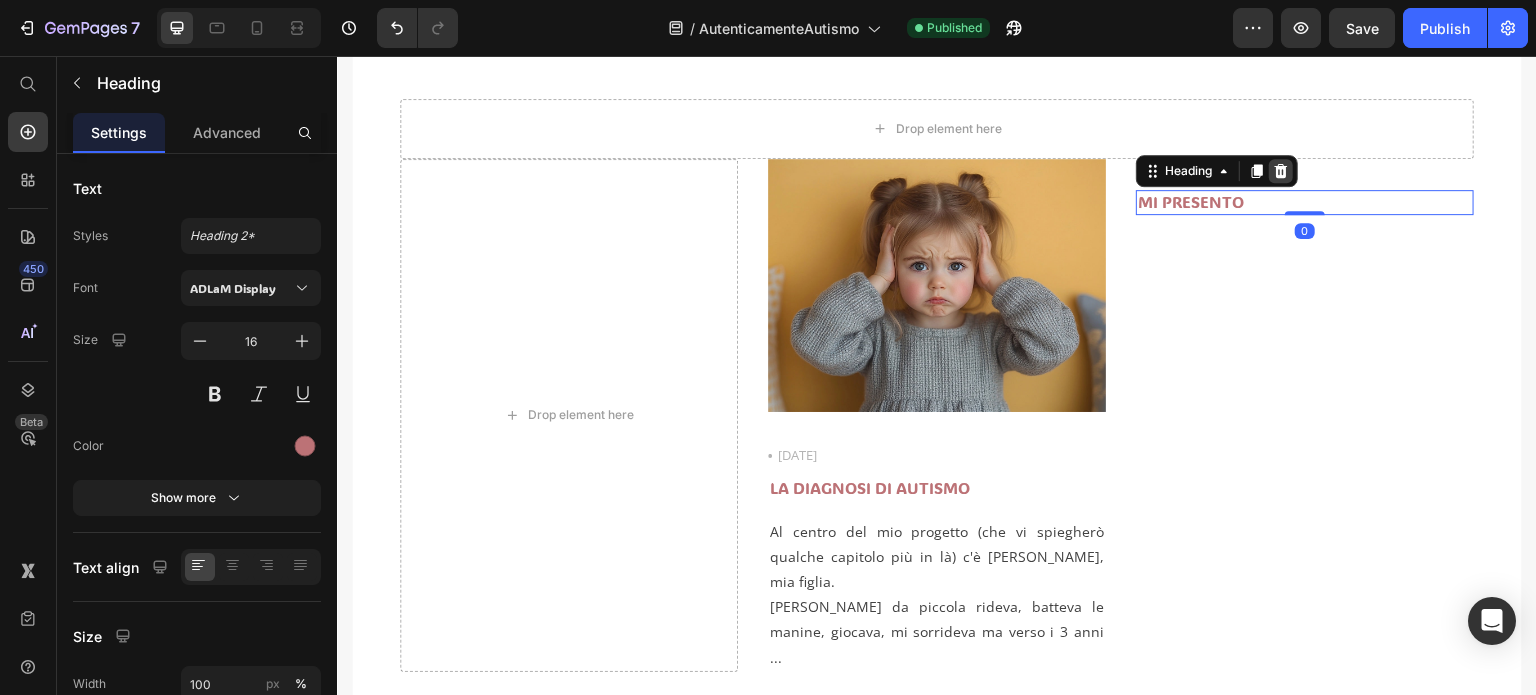 click 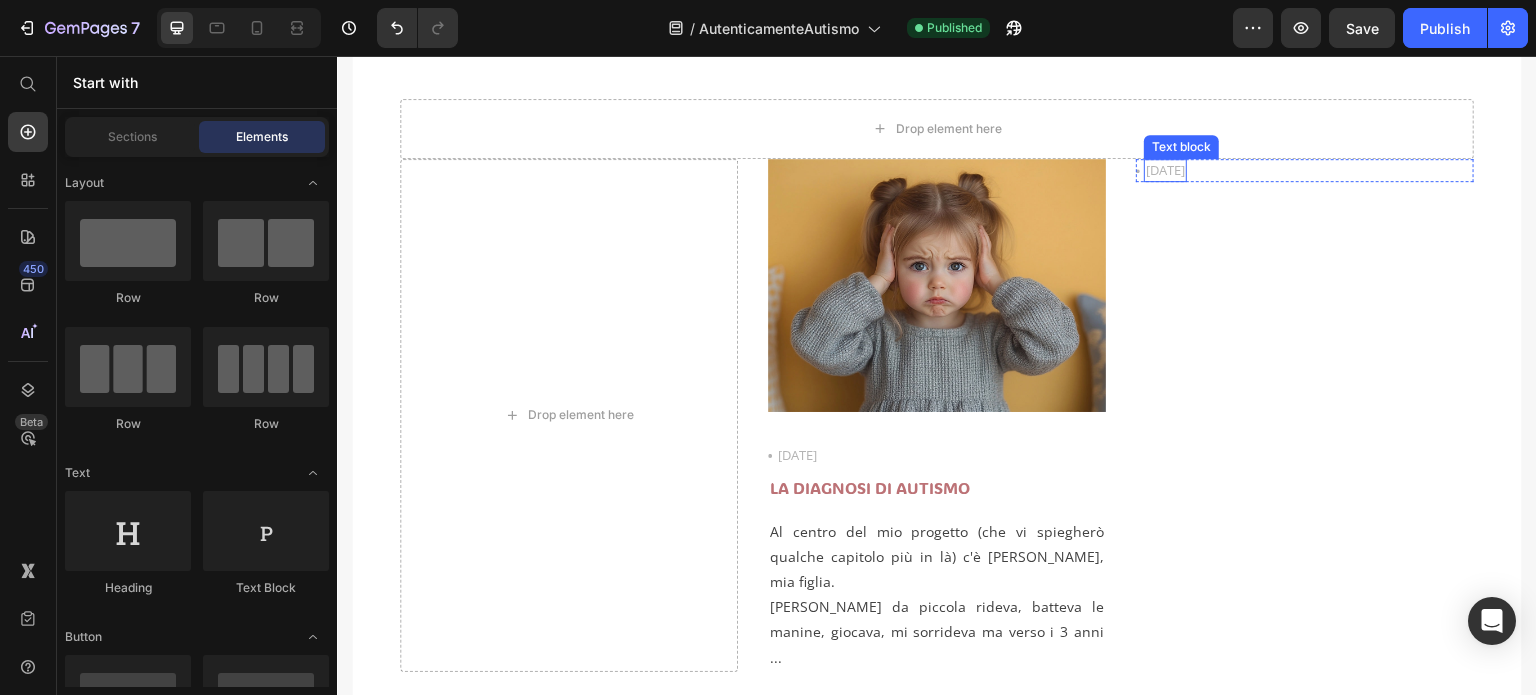 click on "[DATE]" at bounding box center [1165, 171] 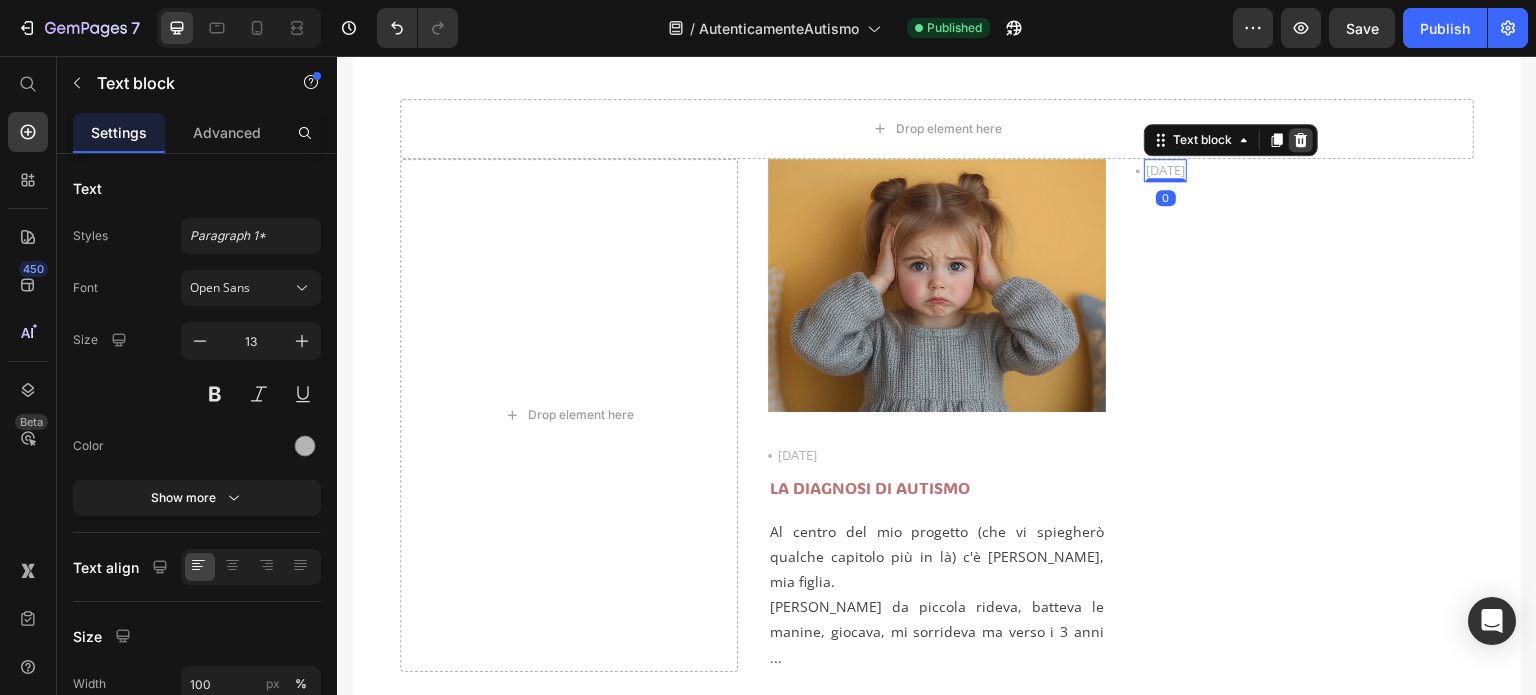 click at bounding box center [1301, 140] 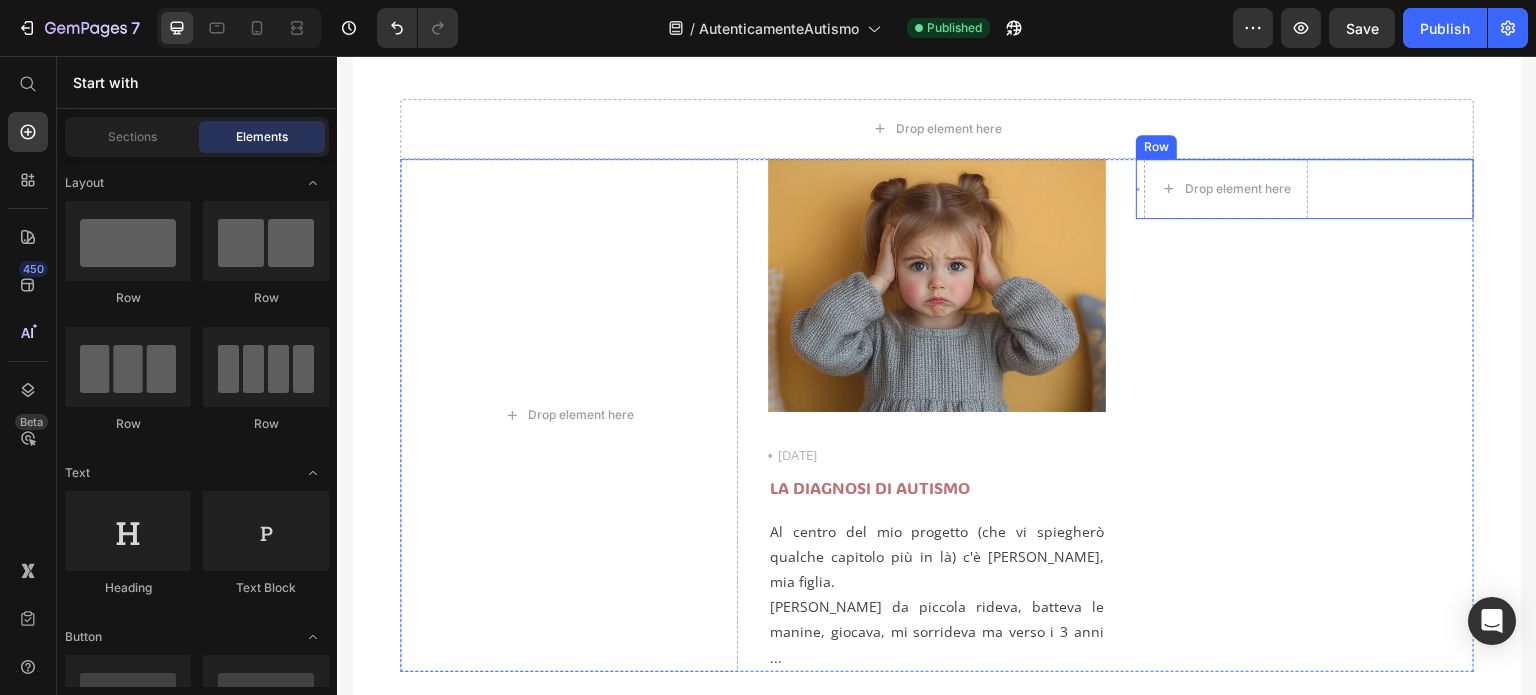 click on "Icon
Drop element here Row" at bounding box center (1305, 189) 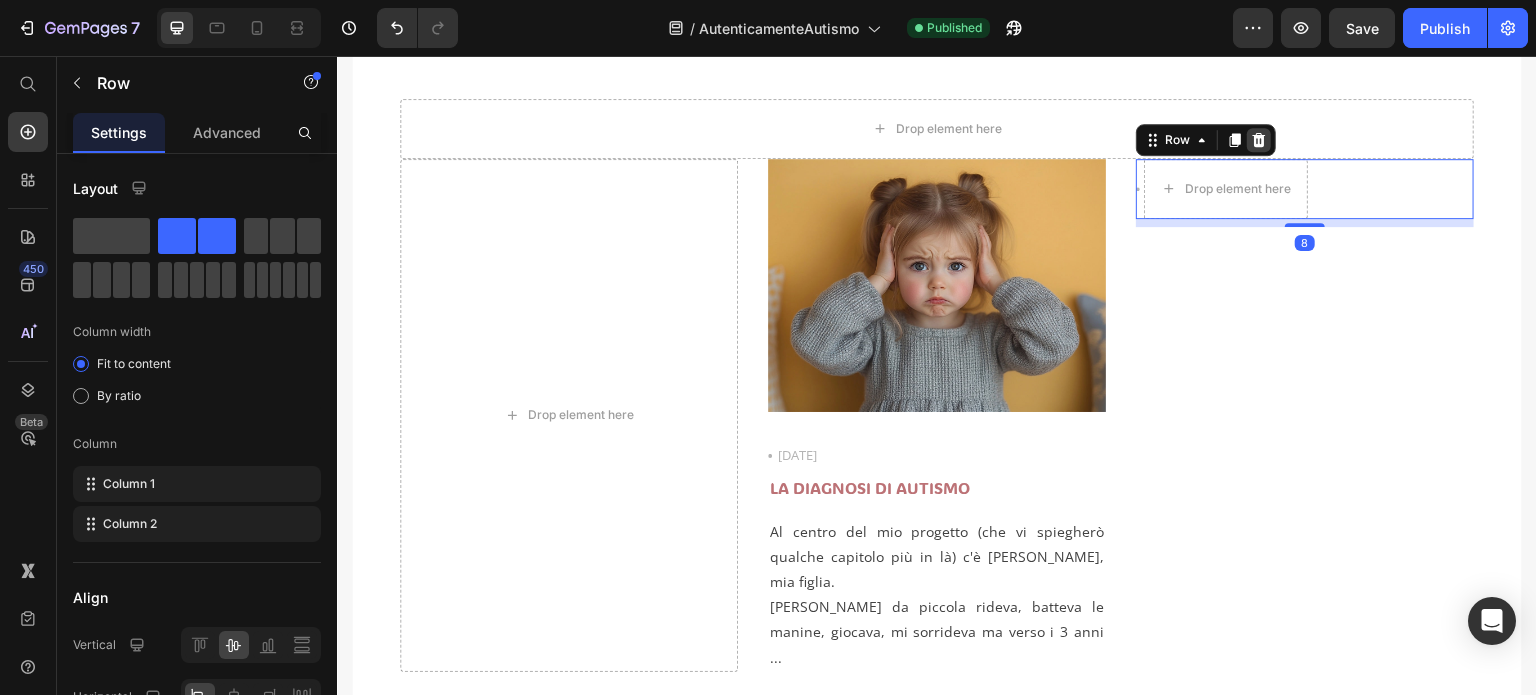 click 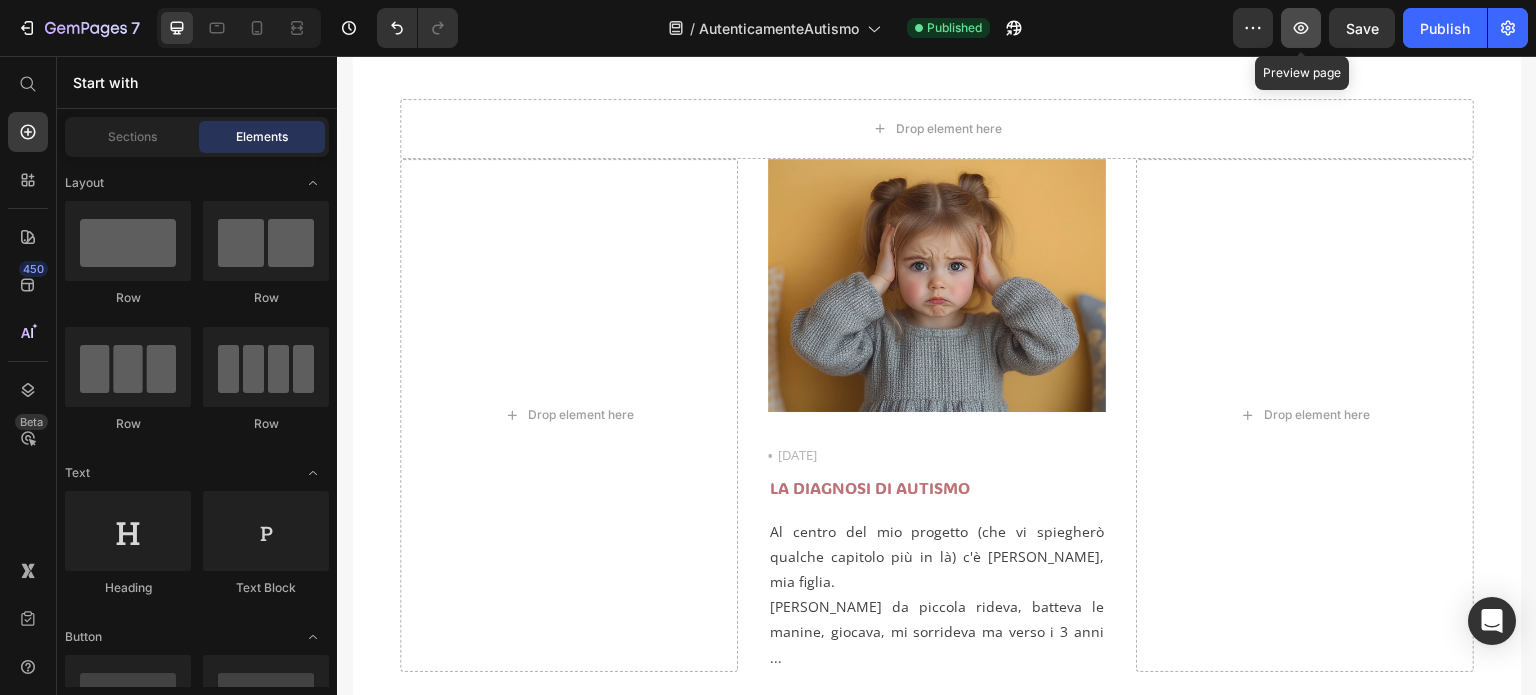 click 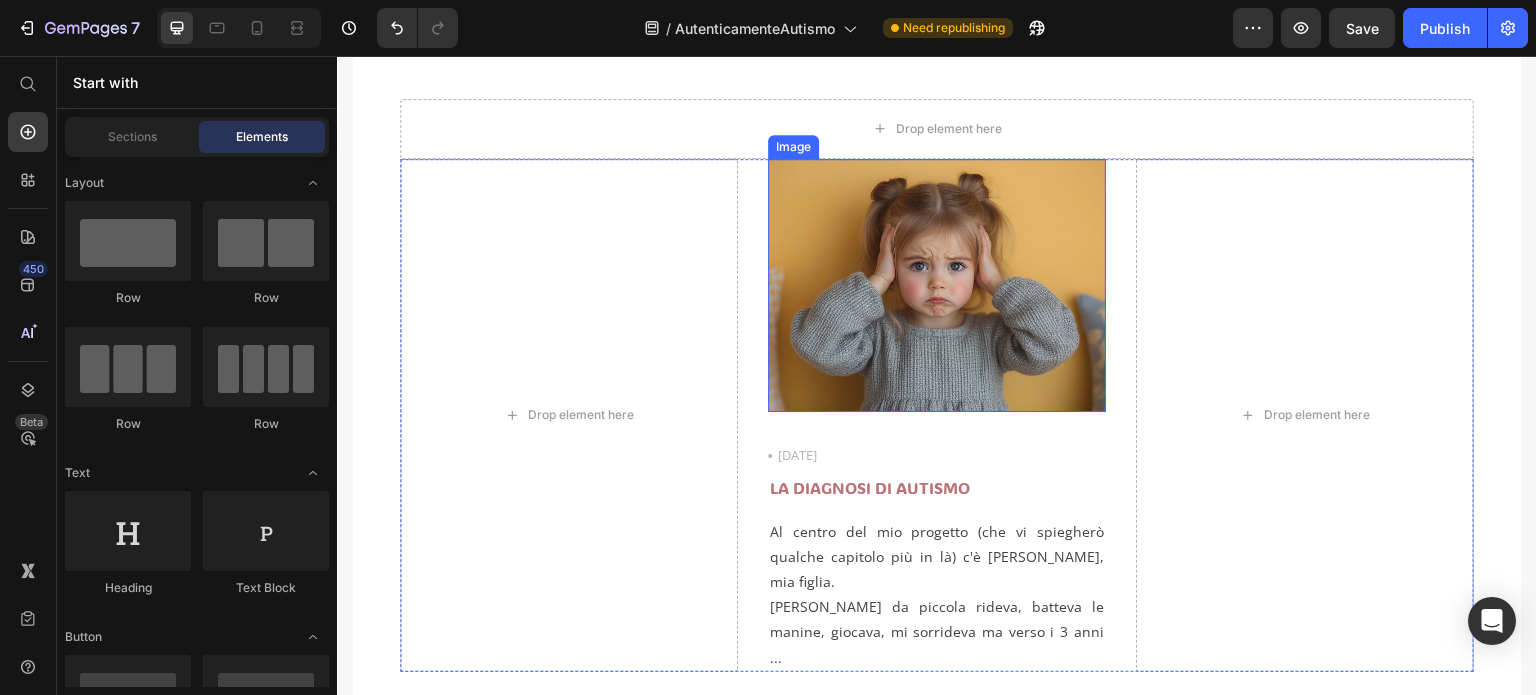 click at bounding box center [937, 286] 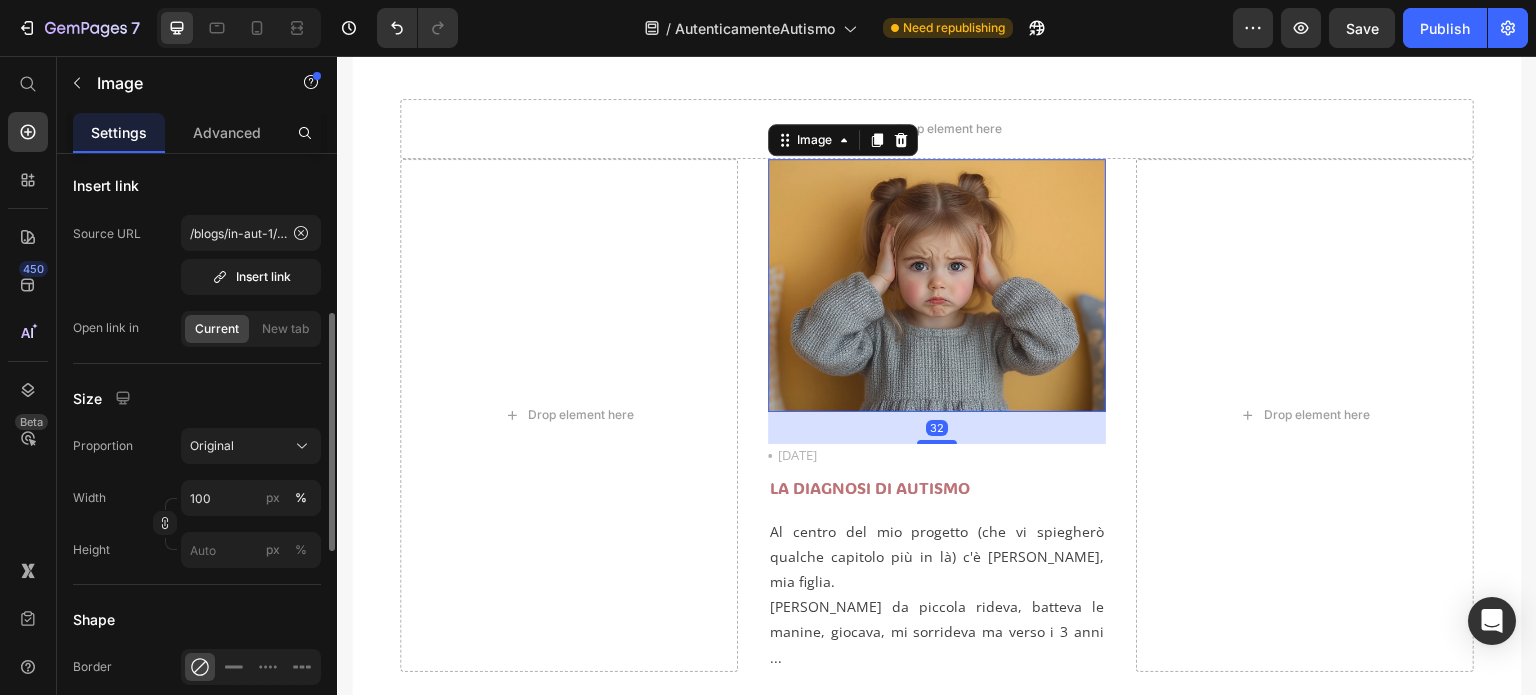 scroll, scrollTop: 500, scrollLeft: 0, axis: vertical 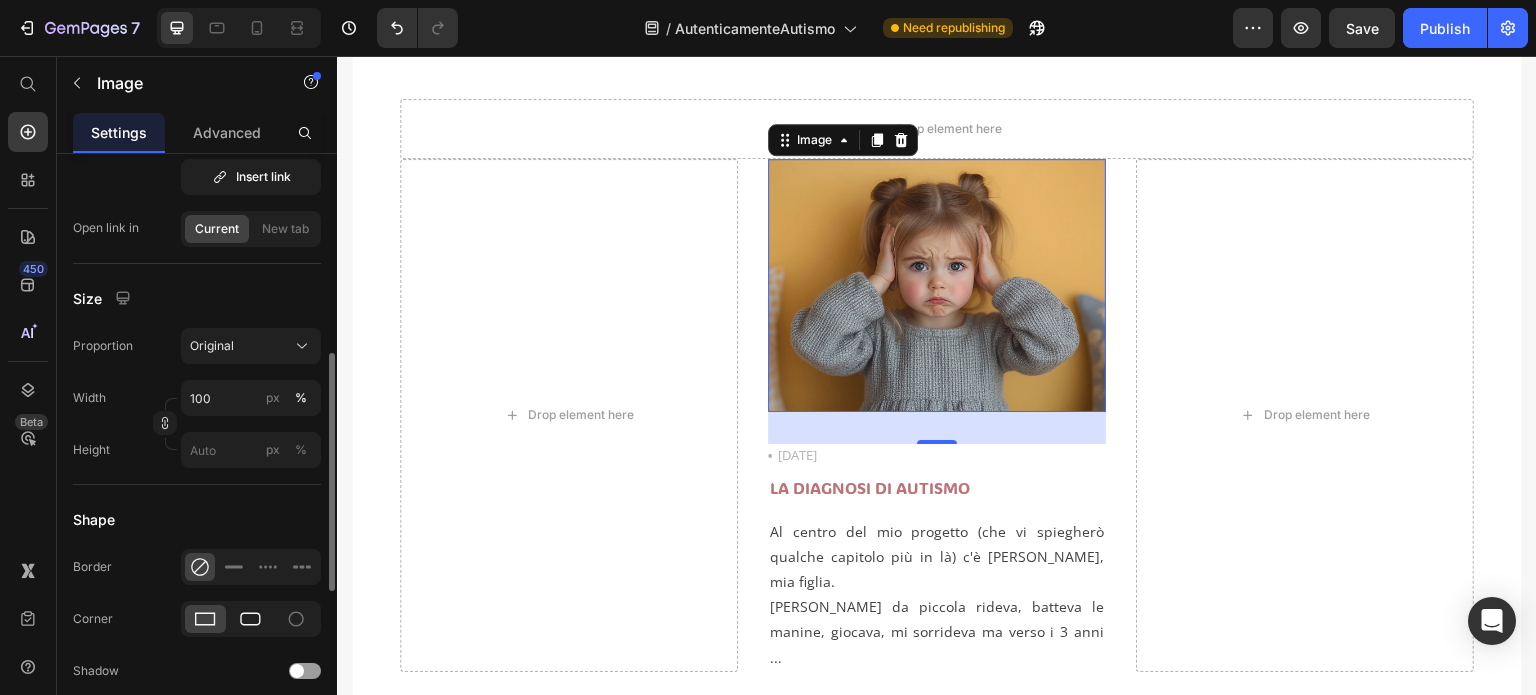 click 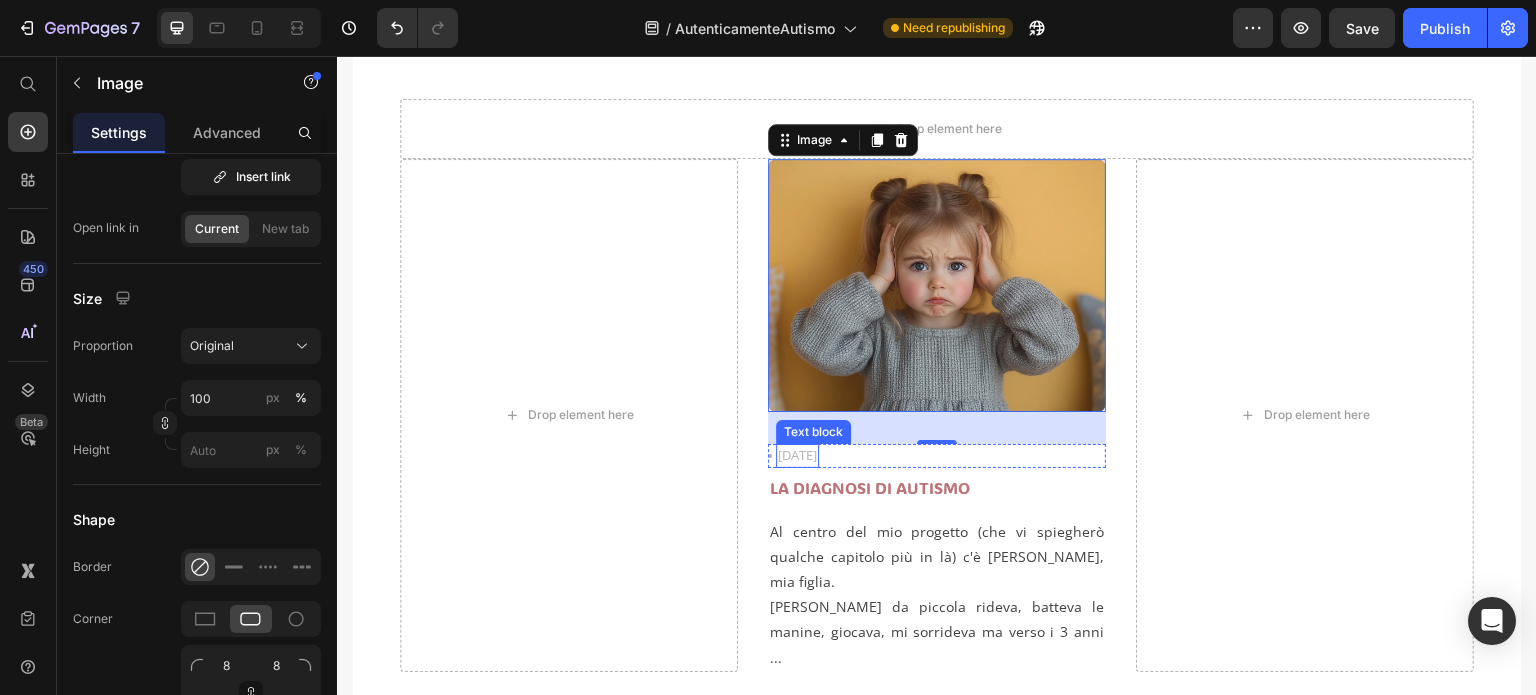 click on "[DATE]" at bounding box center (797, 456) 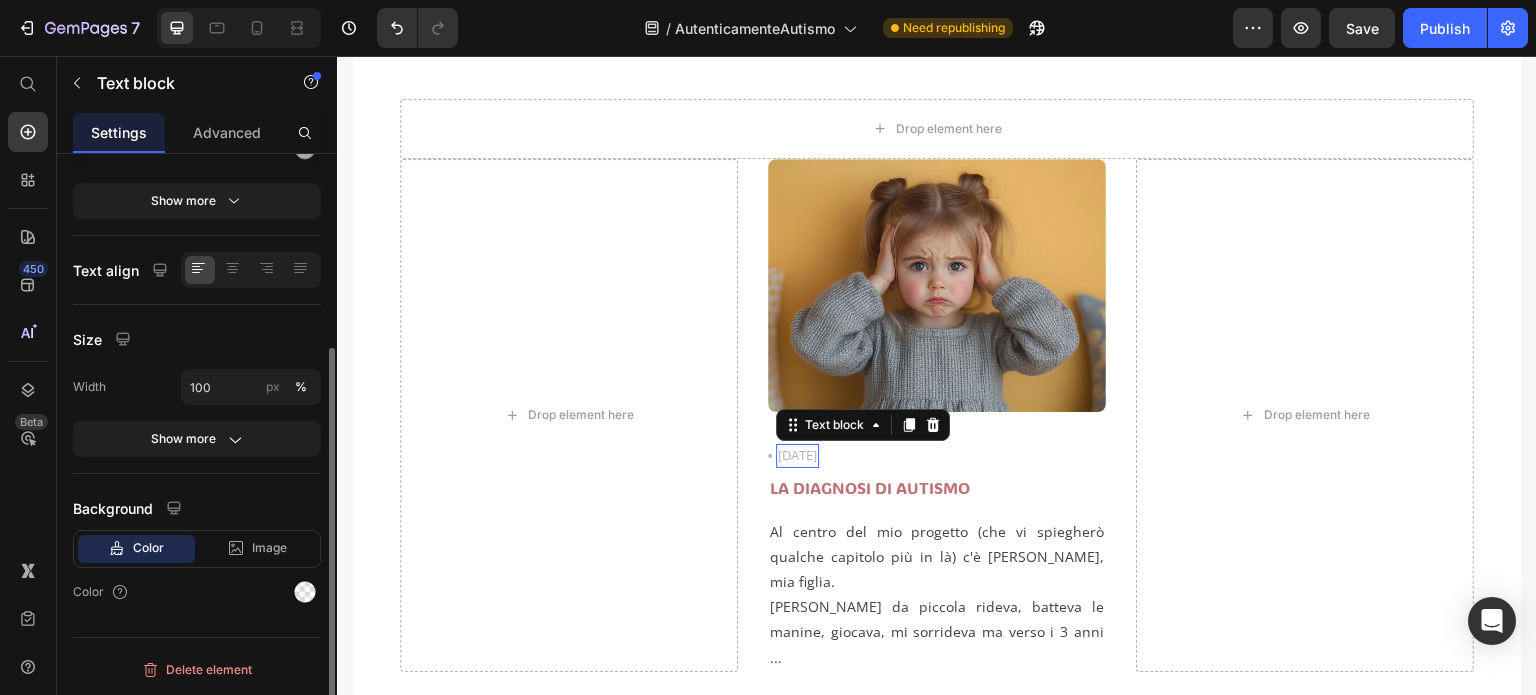 scroll, scrollTop: 0, scrollLeft: 0, axis: both 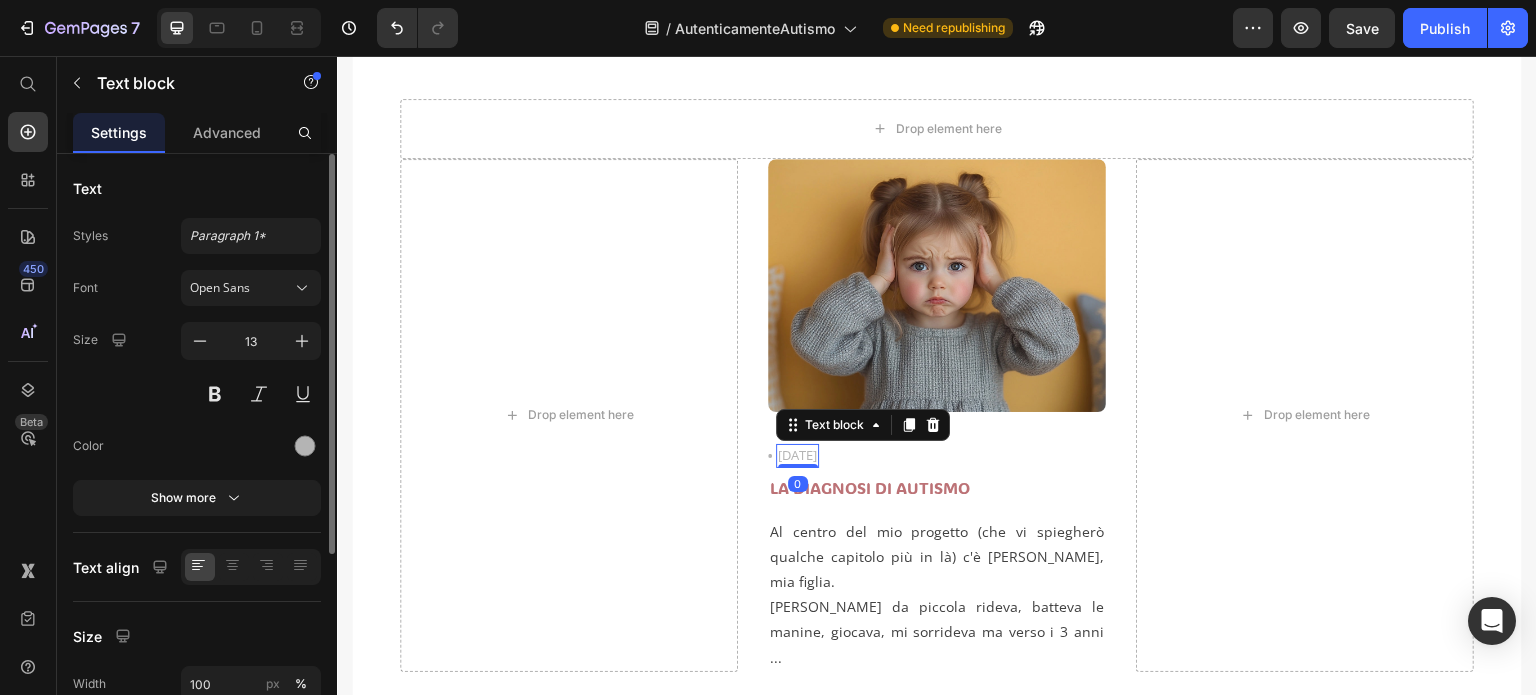 click on "[DATE]" at bounding box center [797, 456] 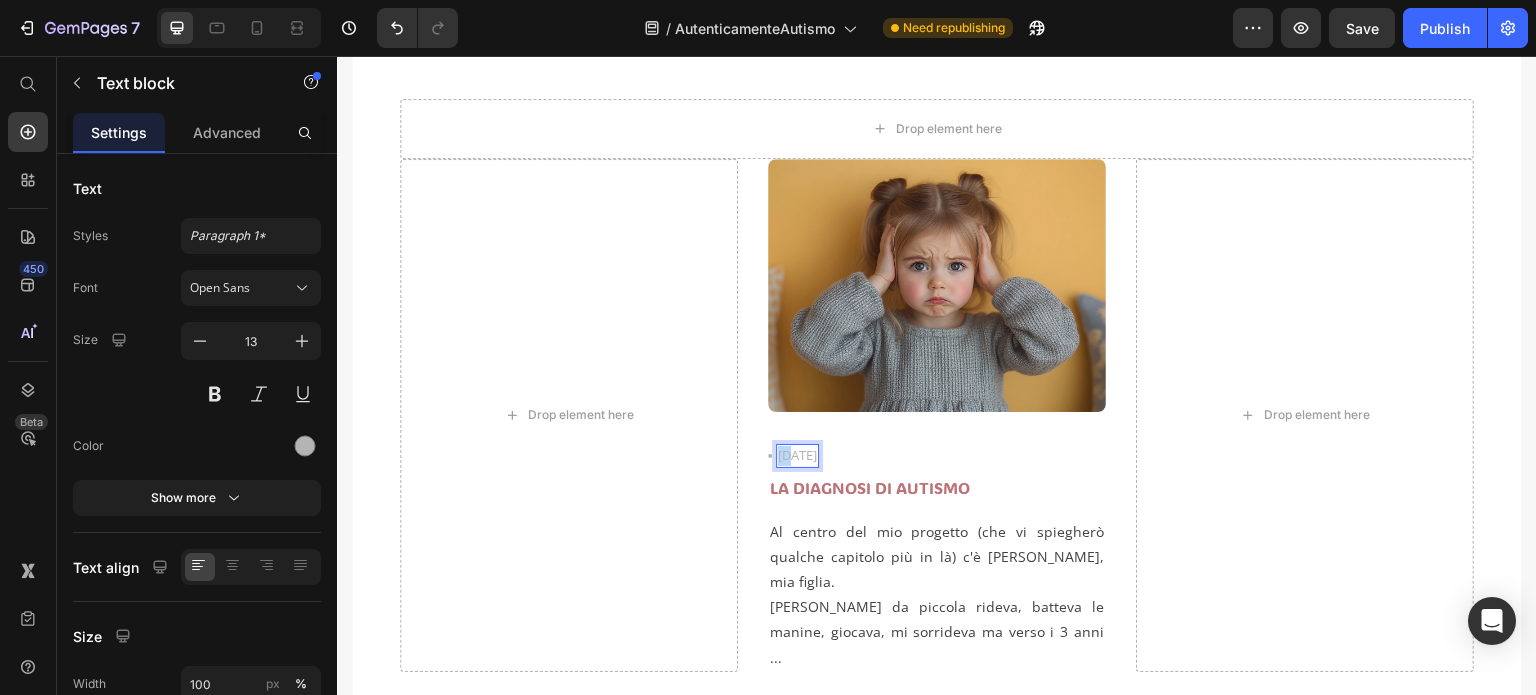 drag, startPoint x: 787, startPoint y: 448, endPoint x: 774, endPoint y: 445, distance: 13.341664 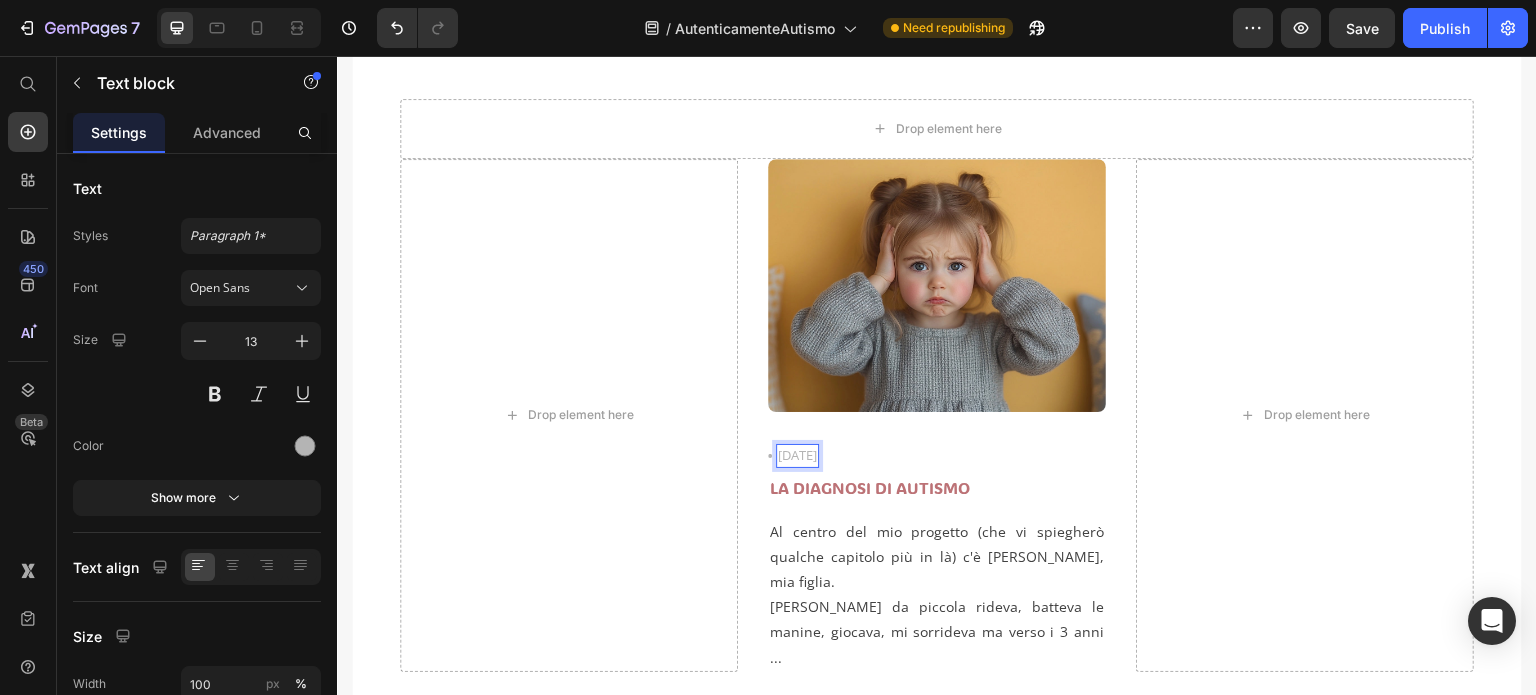 click on "[DATE]" at bounding box center [797, 456] 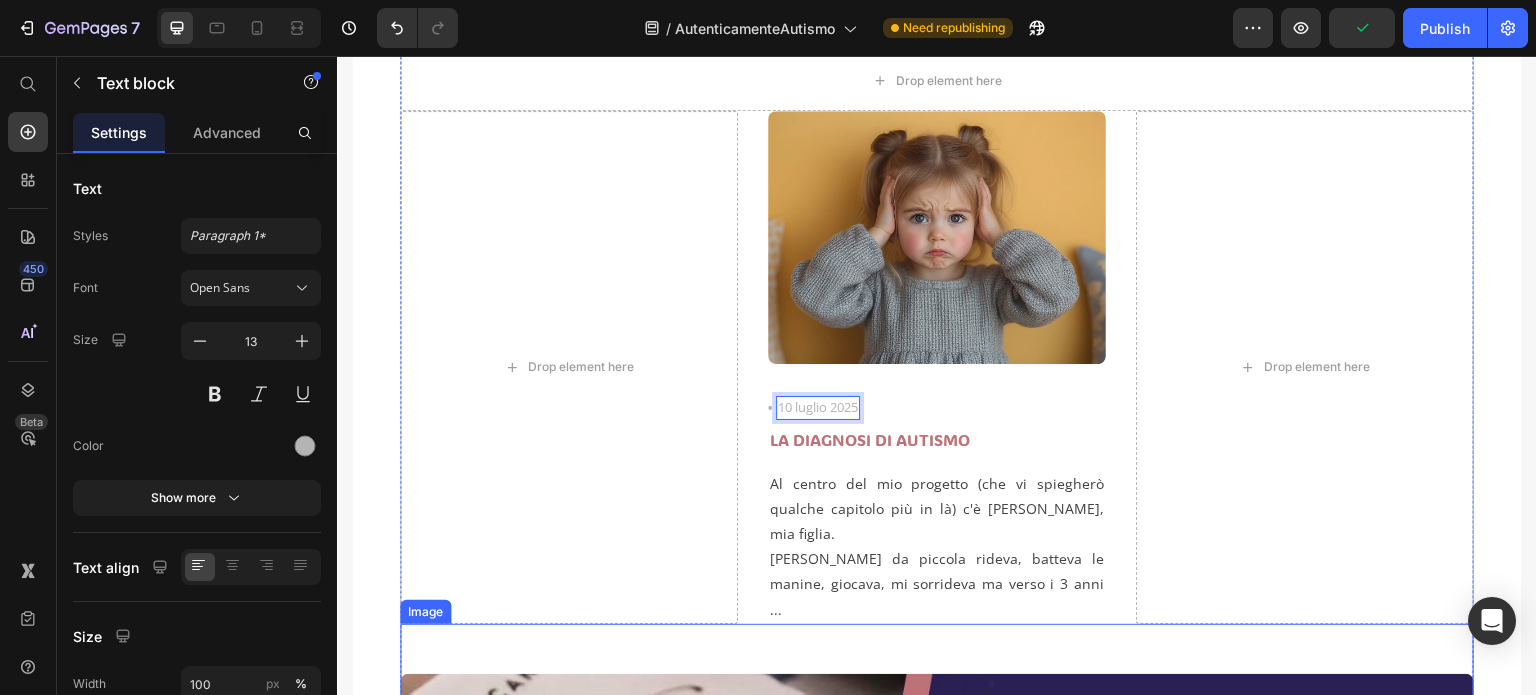 scroll, scrollTop: 700, scrollLeft: 0, axis: vertical 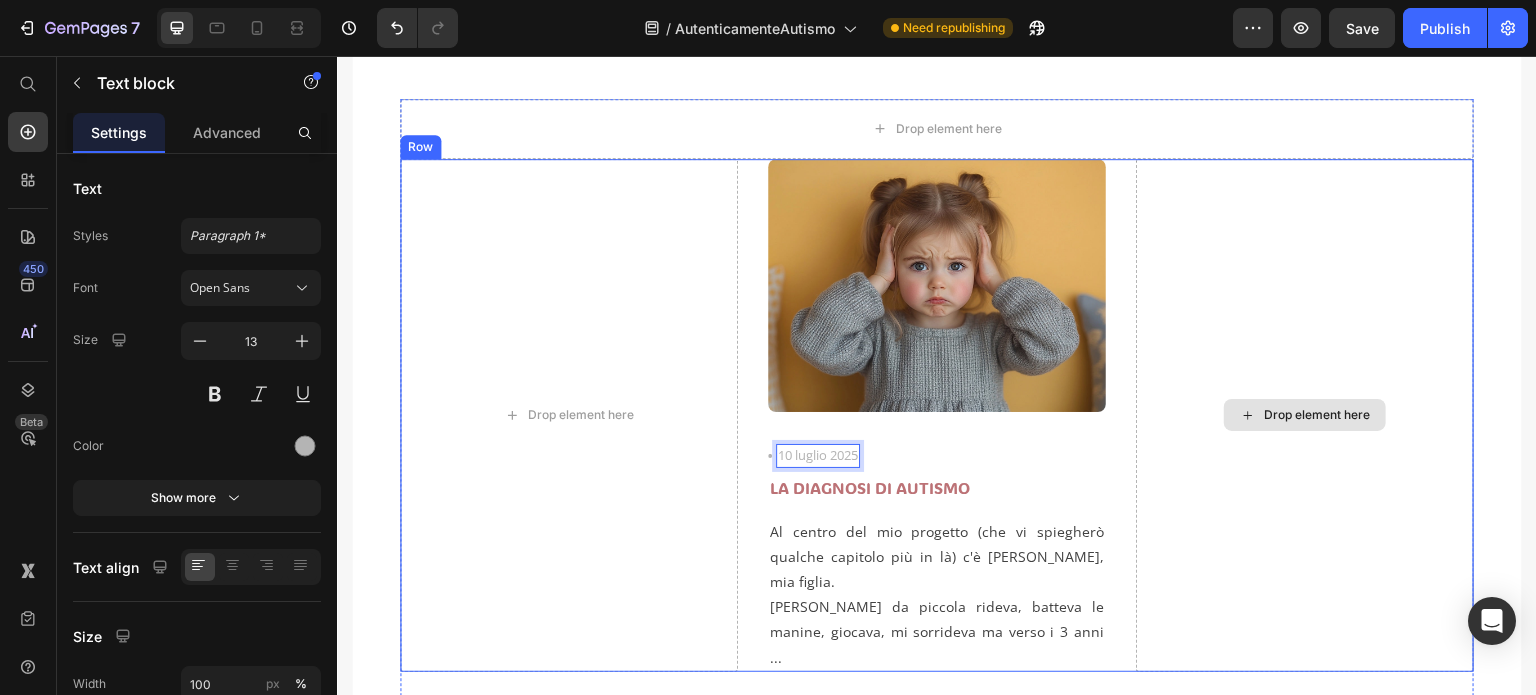 click on "Drop element here" at bounding box center (1305, 415) 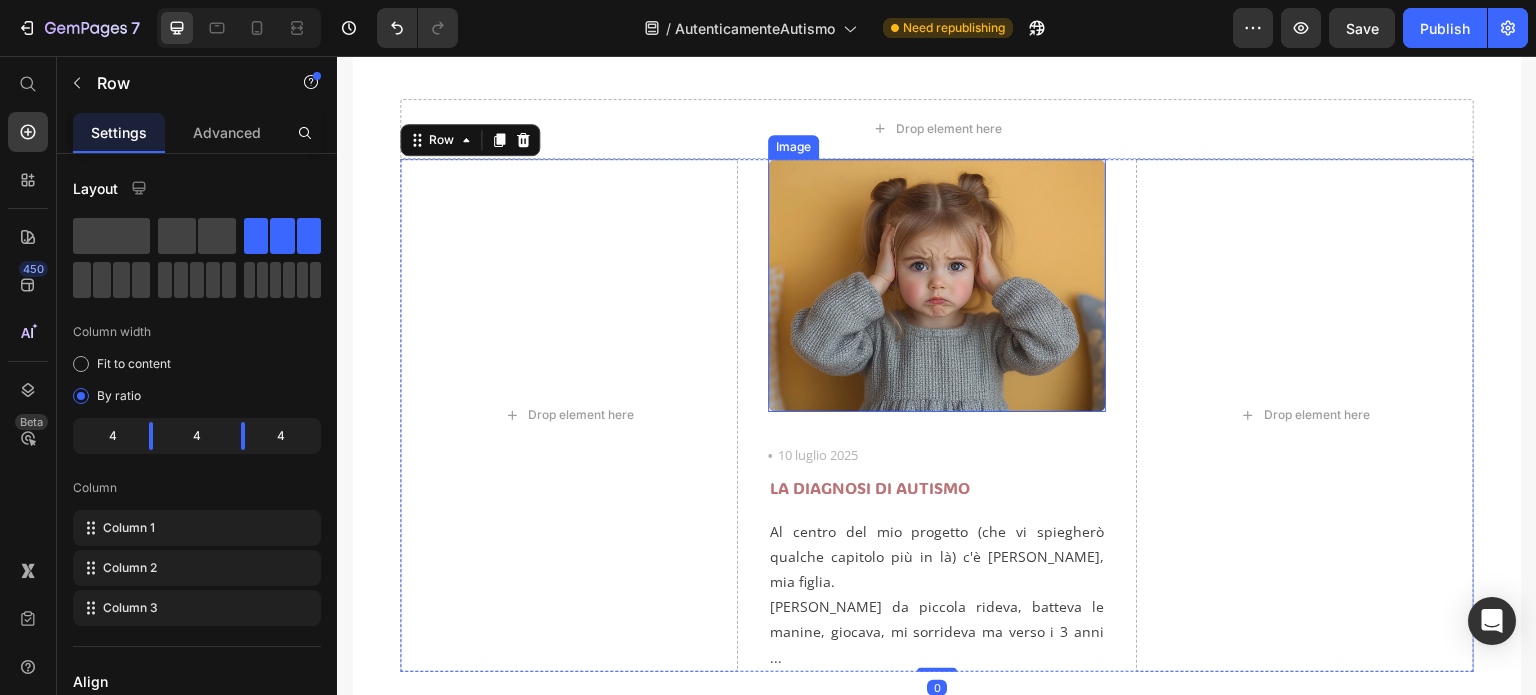 click at bounding box center (937, 286) 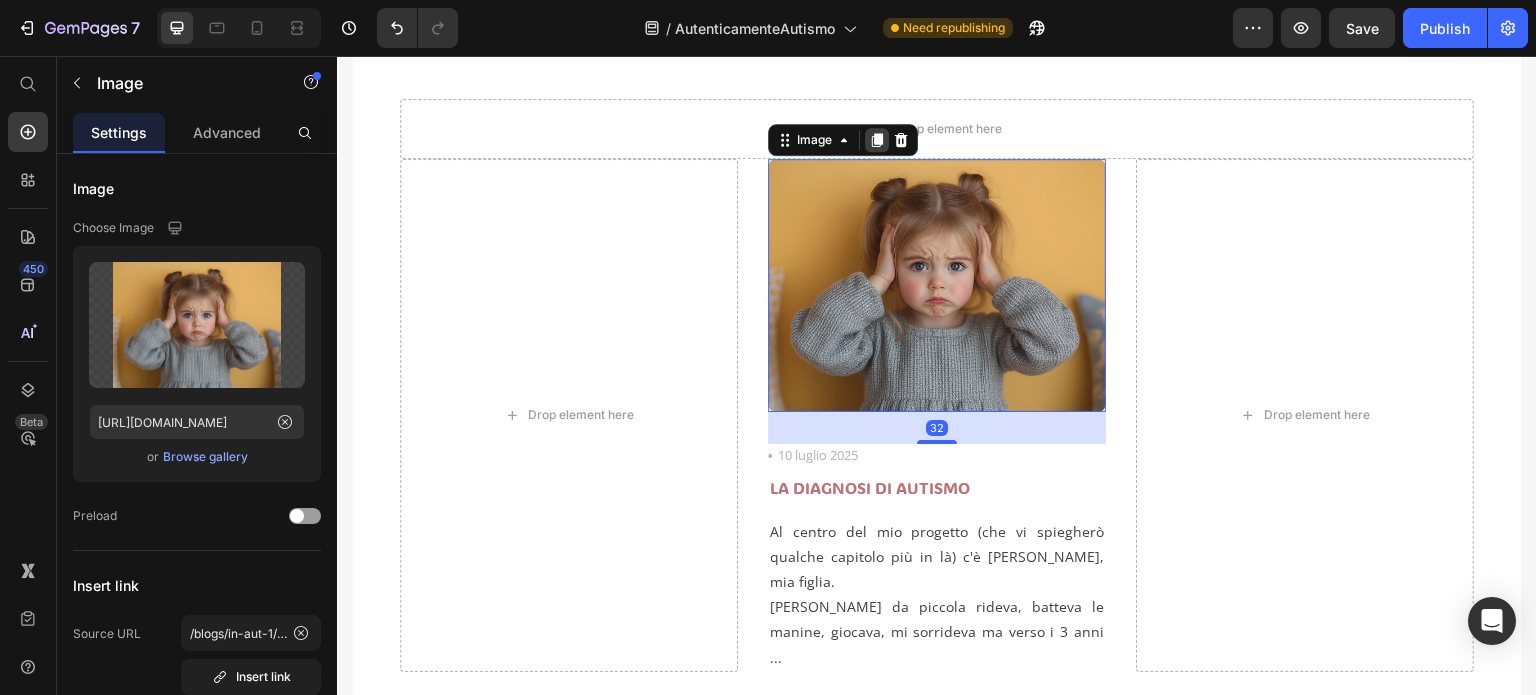 click 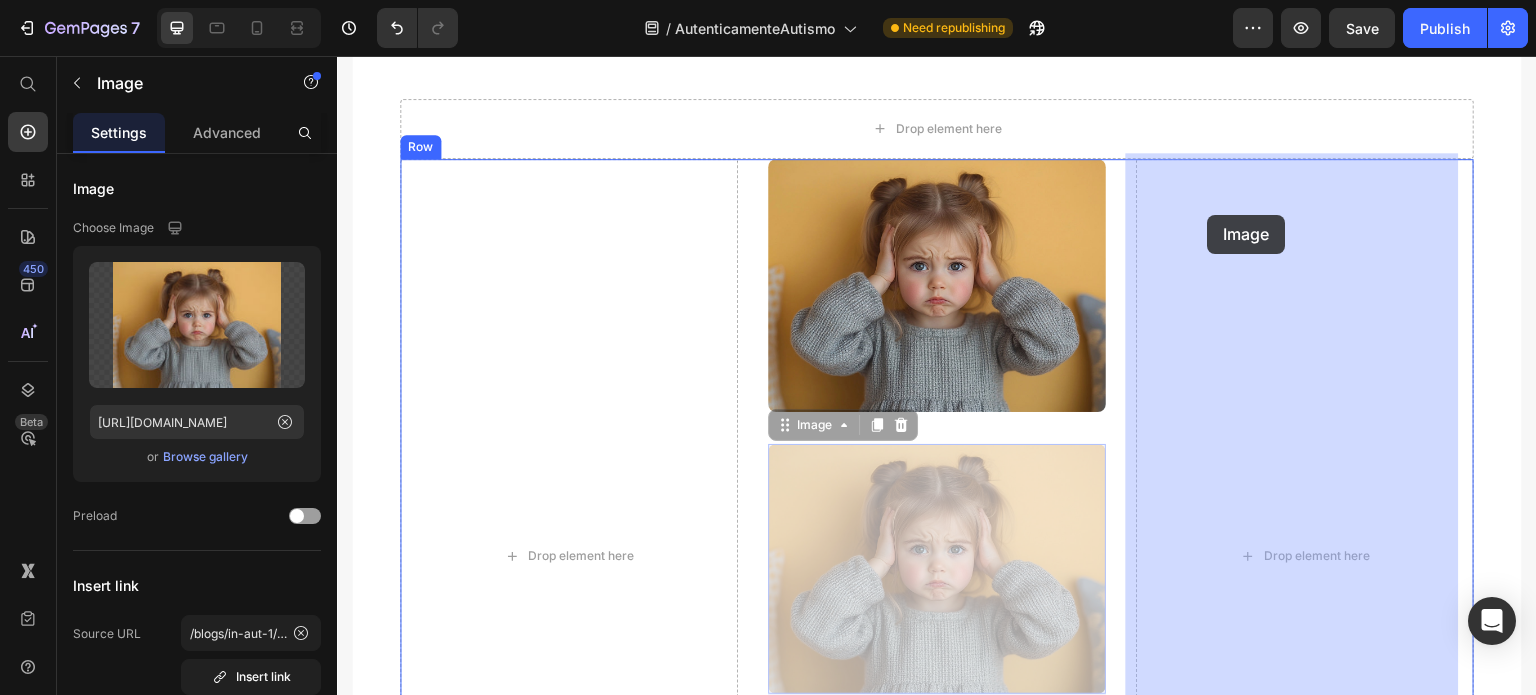 drag, startPoint x: 792, startPoint y: 421, endPoint x: 1208, endPoint y: 215, distance: 464.21115 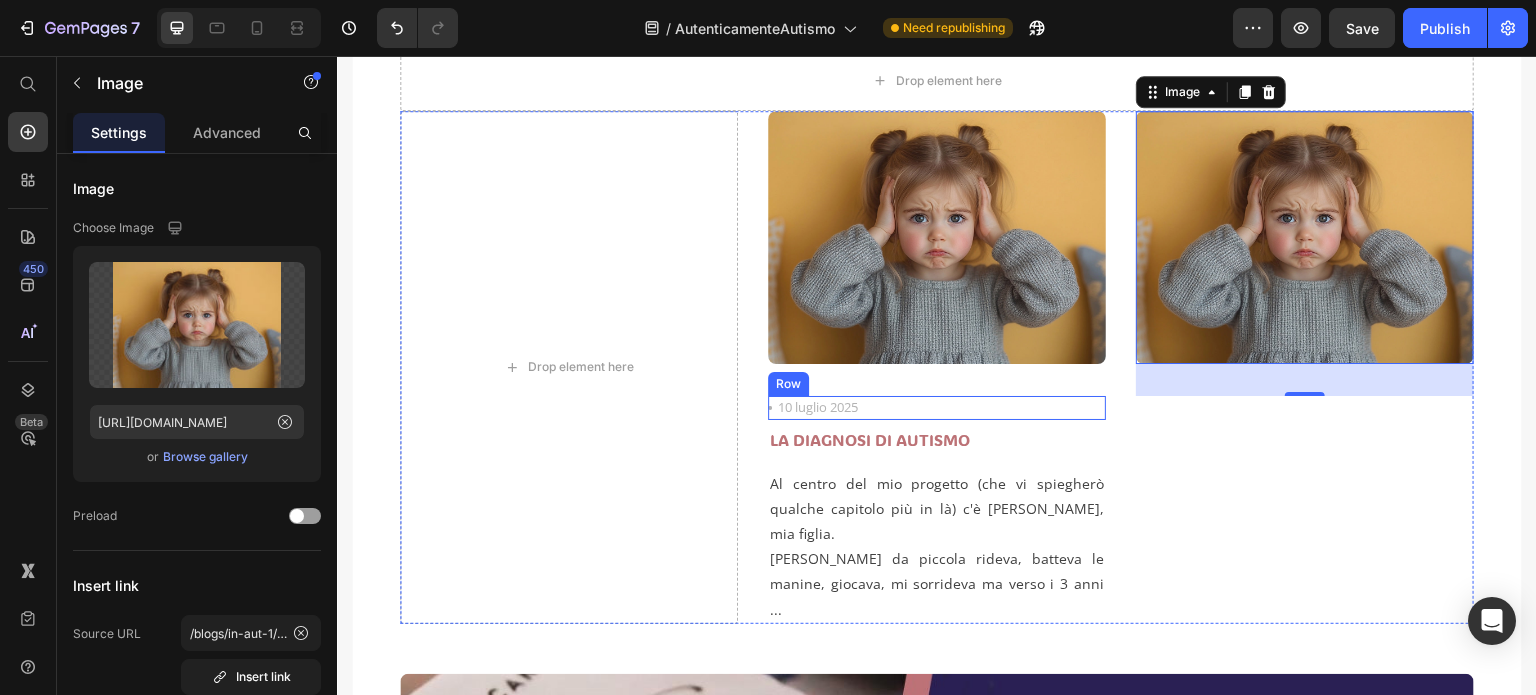scroll, scrollTop: 700, scrollLeft: 0, axis: vertical 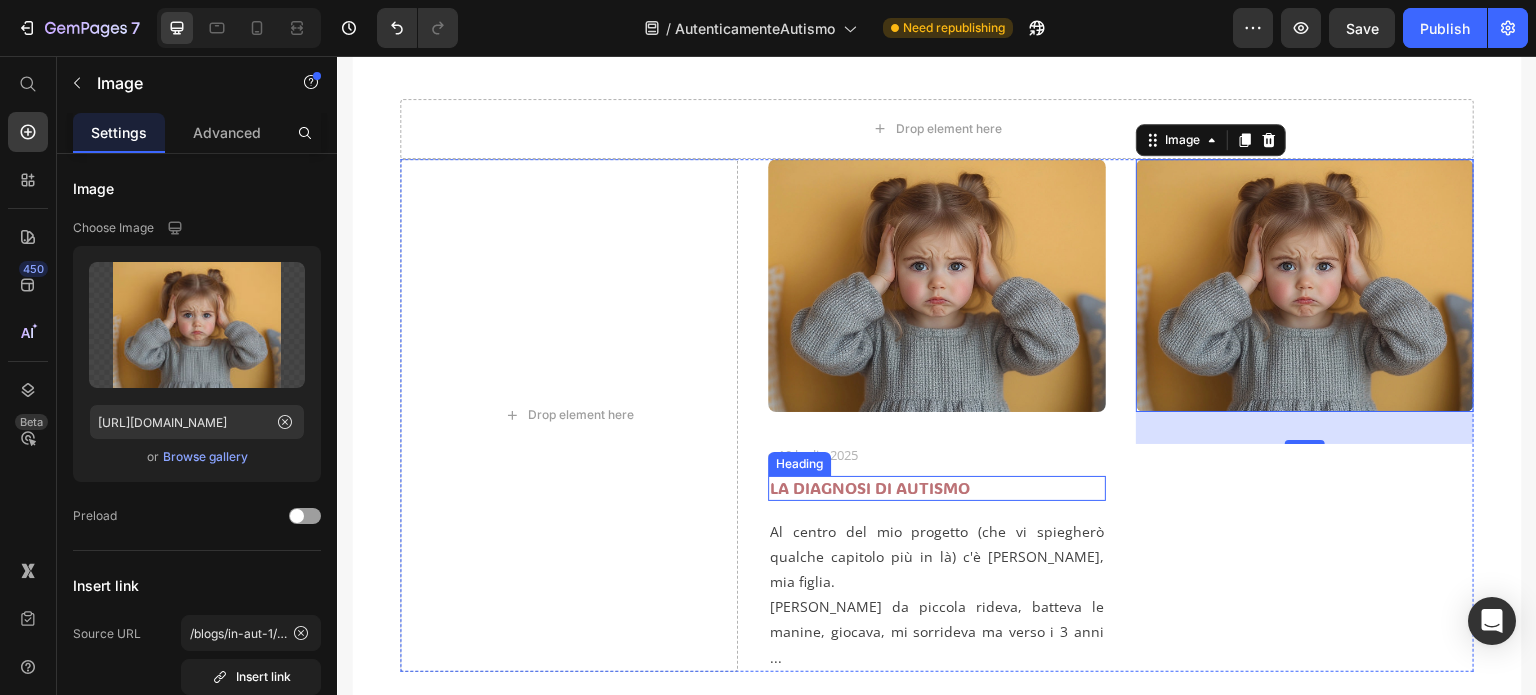 click on "LA DIAGNOSI DI AUTISMO" at bounding box center [937, 488] 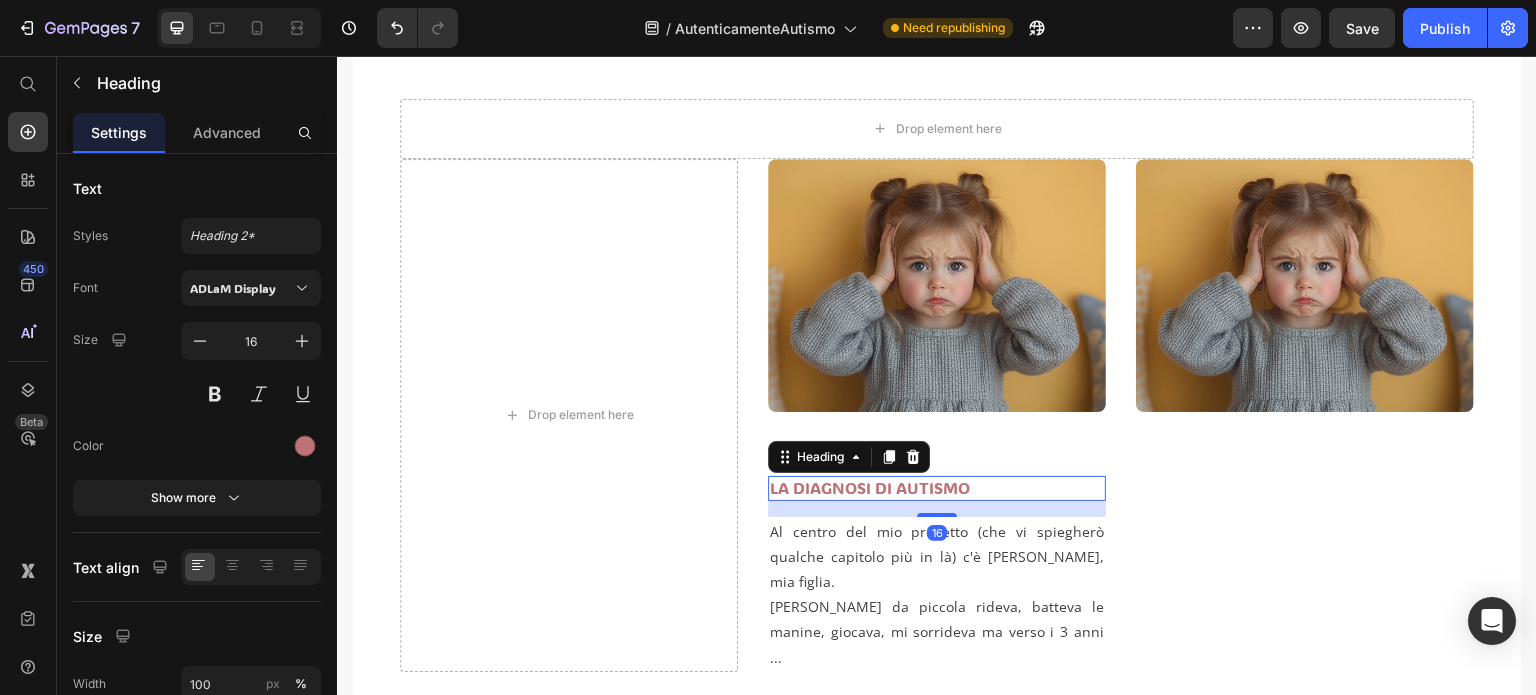 click on "LA DIAGNOSI DI AUTISMO" at bounding box center (937, 488) 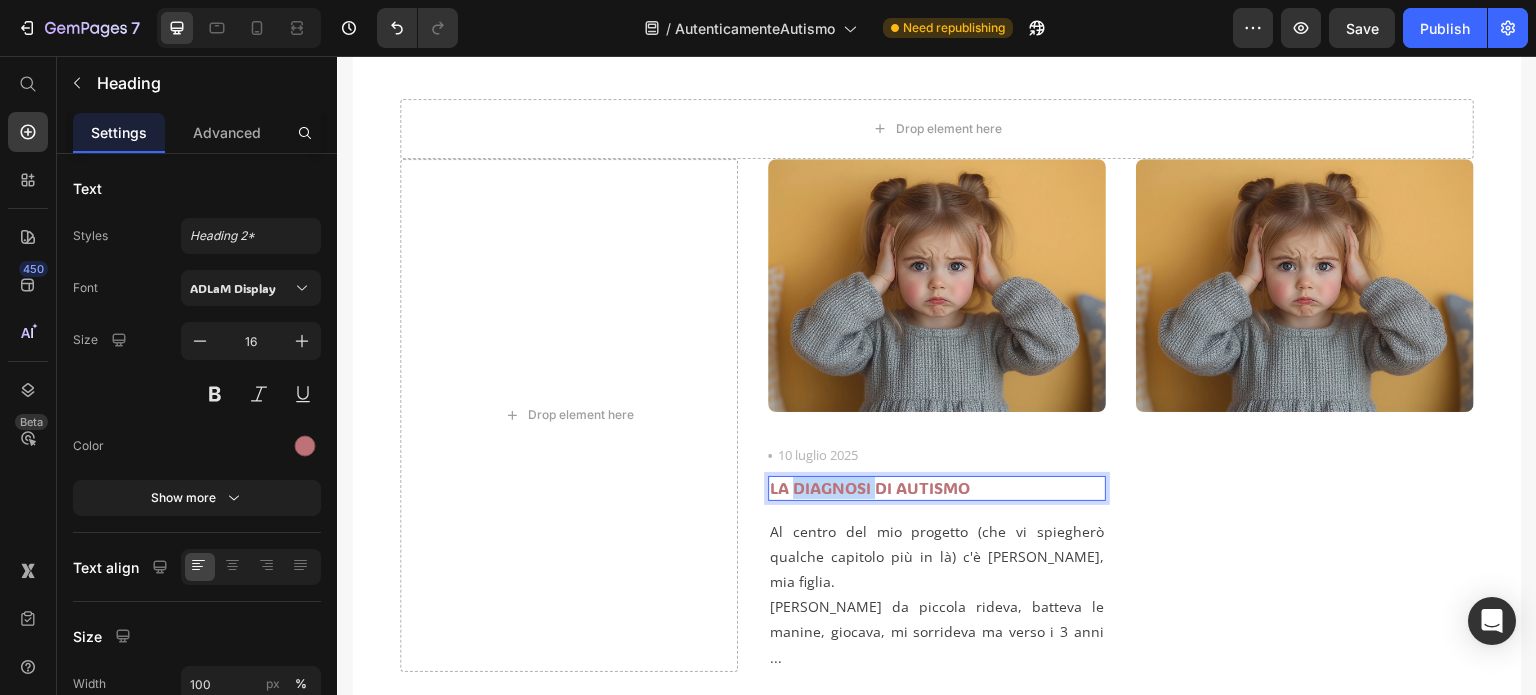 click on "LA DIAGNOSI DI AUTISMO" at bounding box center (937, 488) 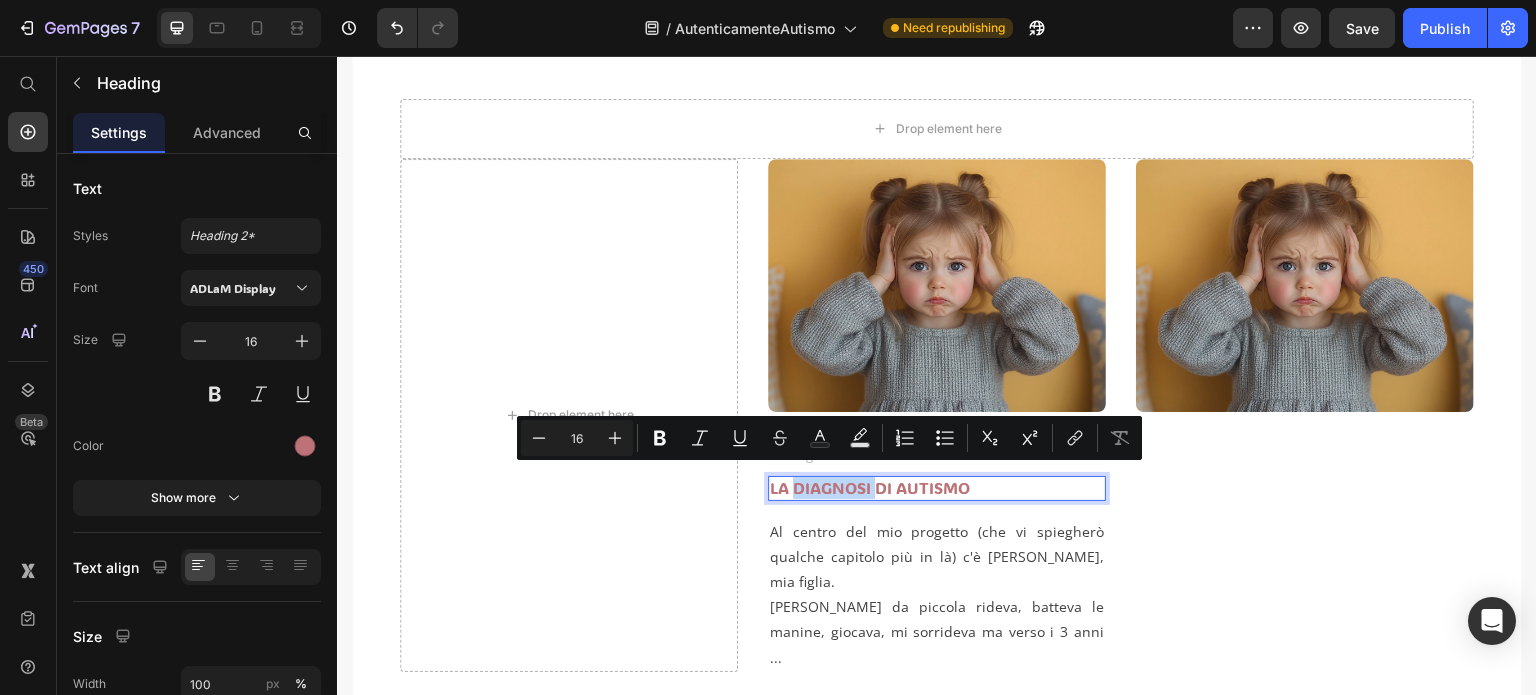 click on "LA DIAGNOSI DI AUTISMO" at bounding box center (937, 488) 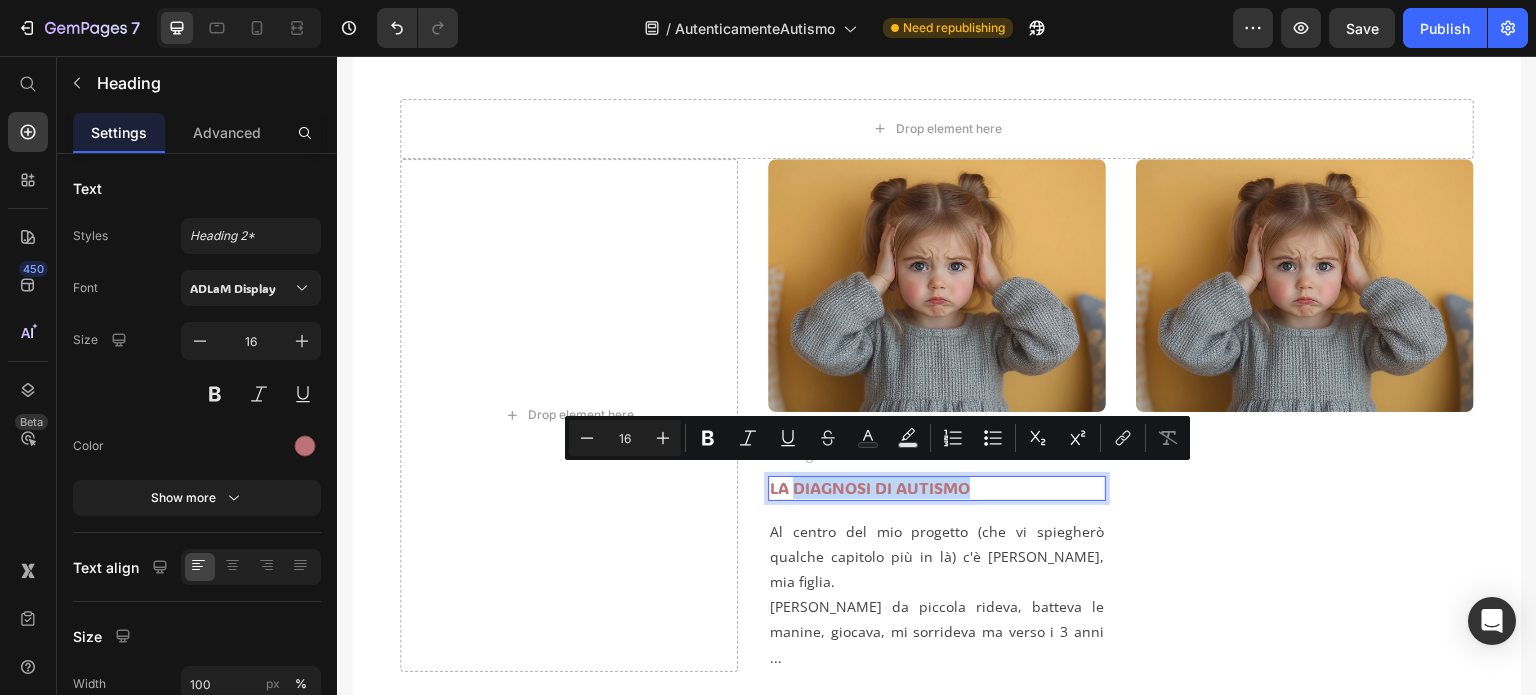 drag, startPoint x: 791, startPoint y: 479, endPoint x: 959, endPoint y: 478, distance: 168.00298 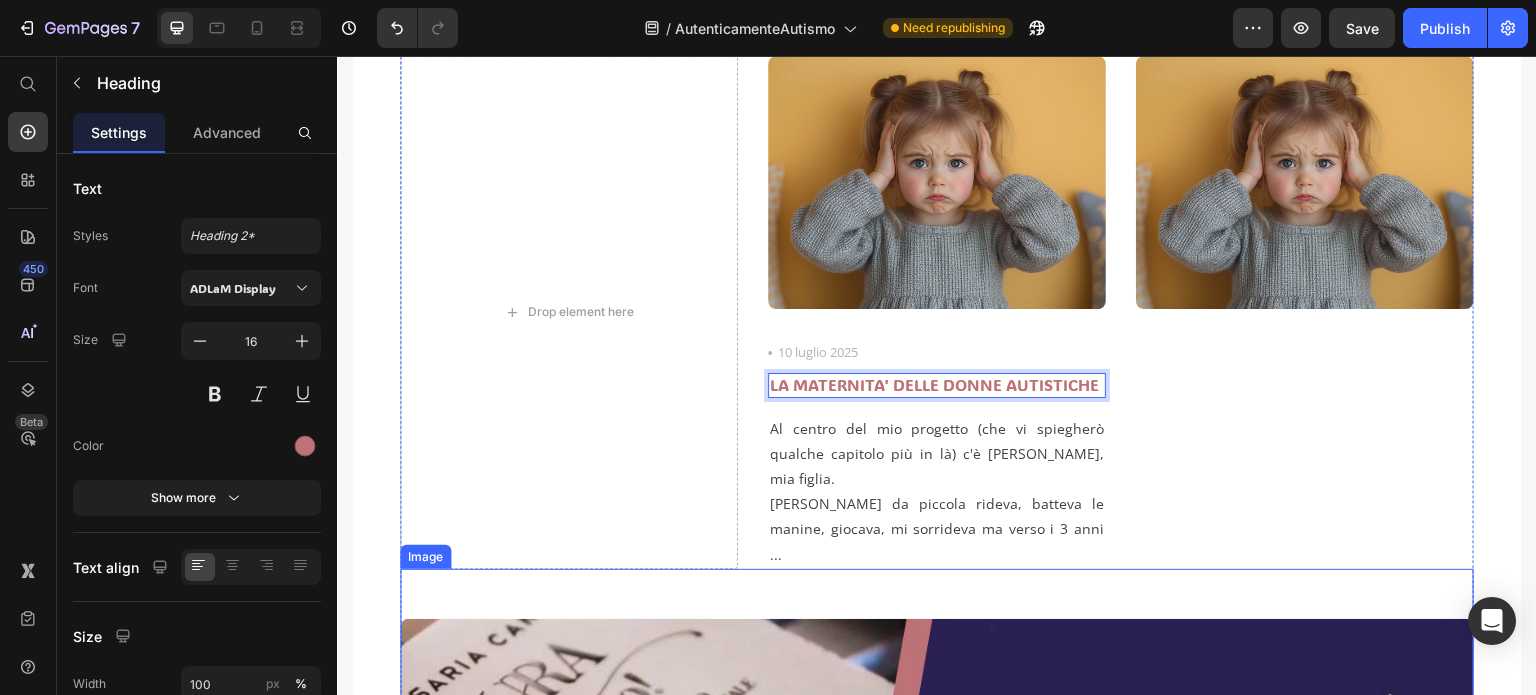 scroll, scrollTop: 800, scrollLeft: 0, axis: vertical 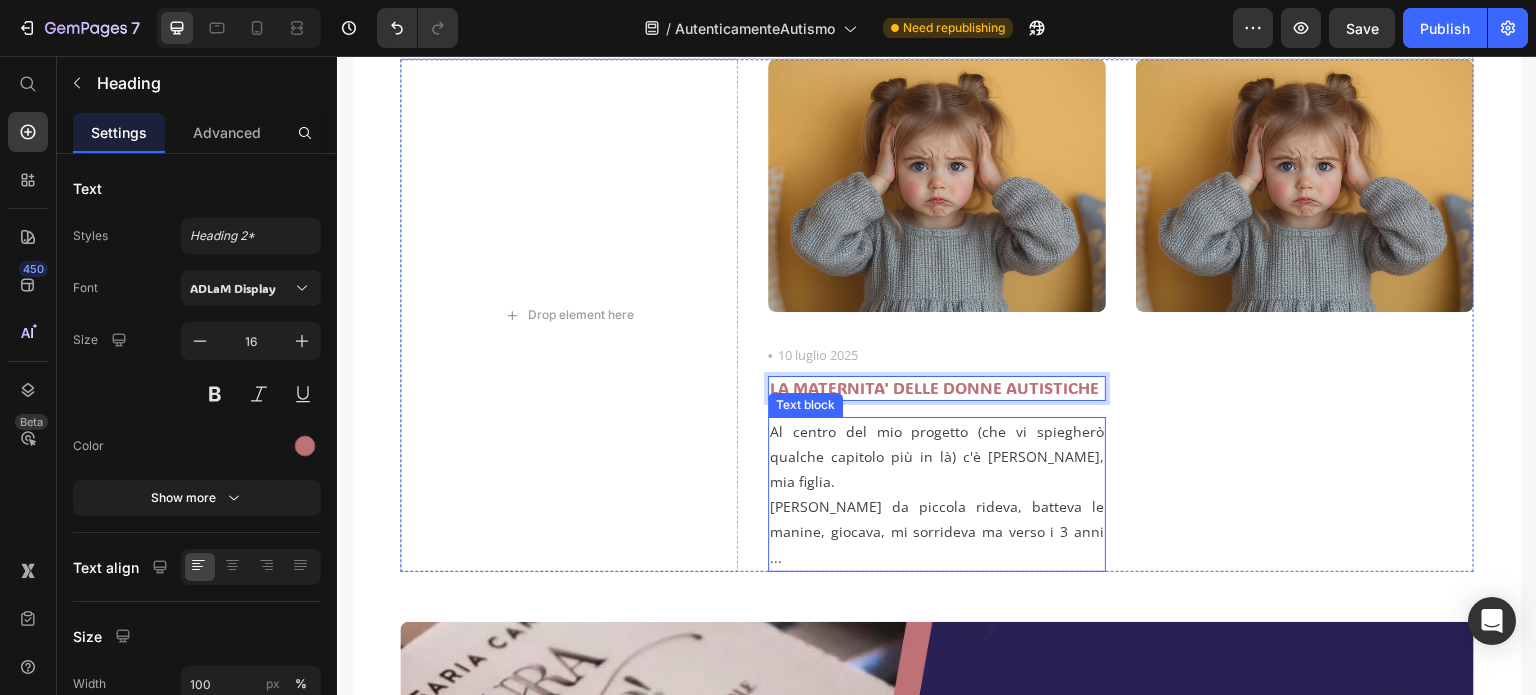 click on "Al centro del mio progetto (che vi spiegherò qualche capitolo più in là) c'è [PERSON_NAME], mia figlia." at bounding box center [937, 457] 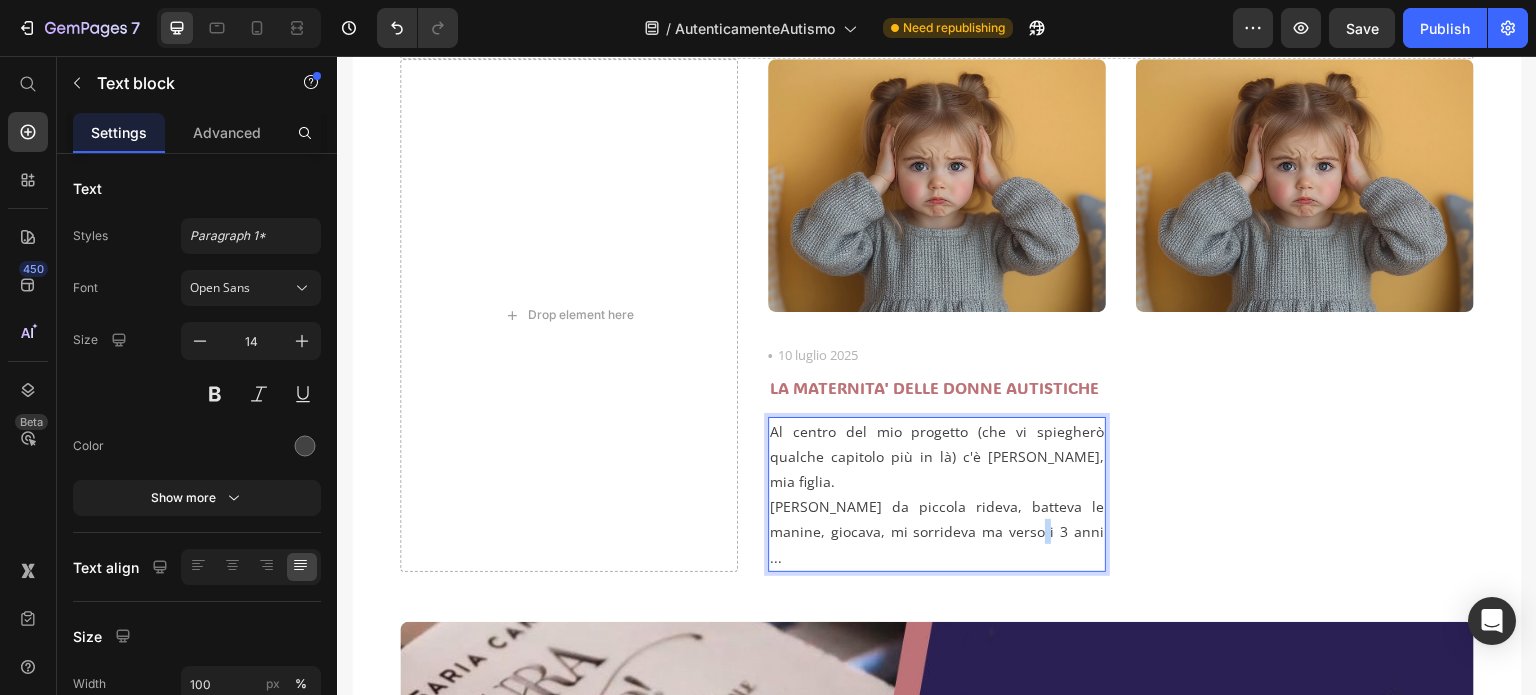 click on "[PERSON_NAME] da piccola rideva, batteva le manine, giocava, mi sorrideva ma verso i 3 anni ..." at bounding box center [937, 532] 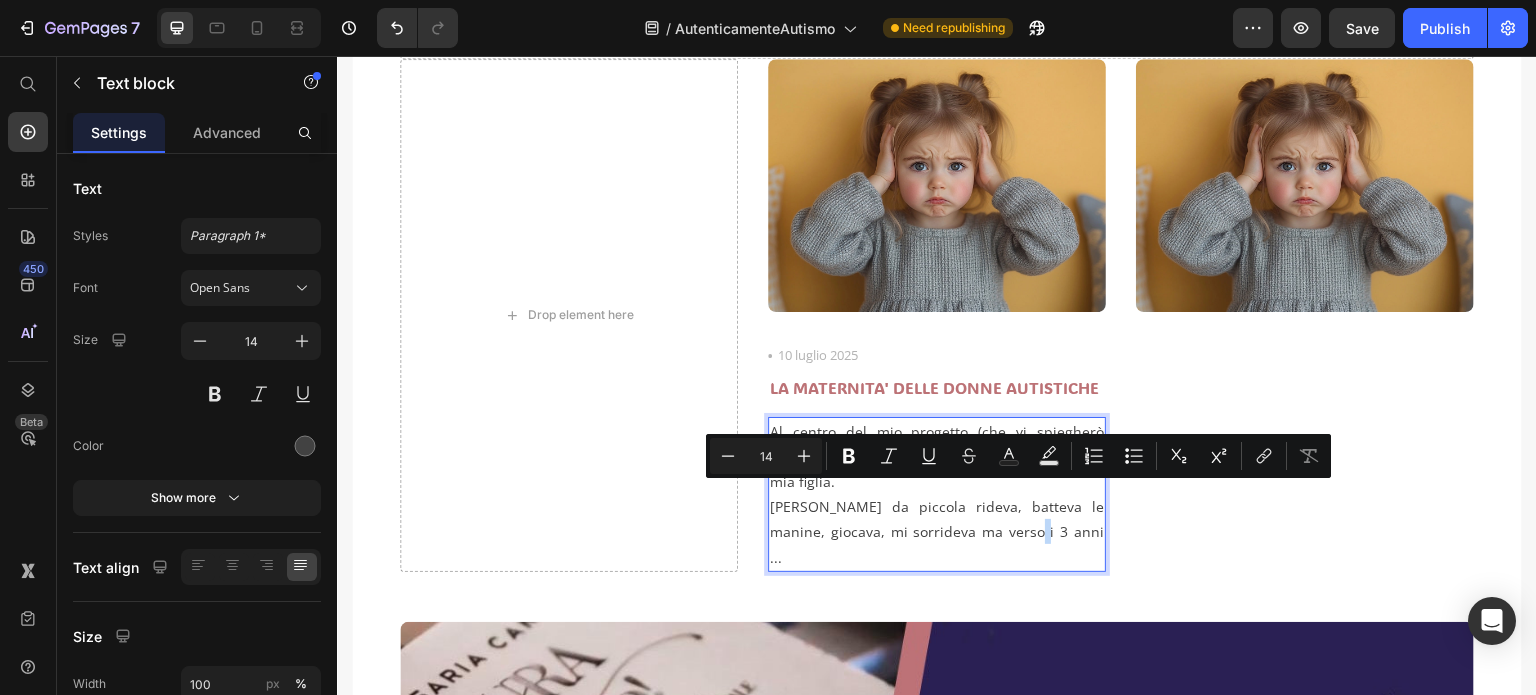 click on "[PERSON_NAME] da piccola rideva, batteva le manine, giocava, mi sorrideva ma verso i 3 anni ..." at bounding box center [937, 532] 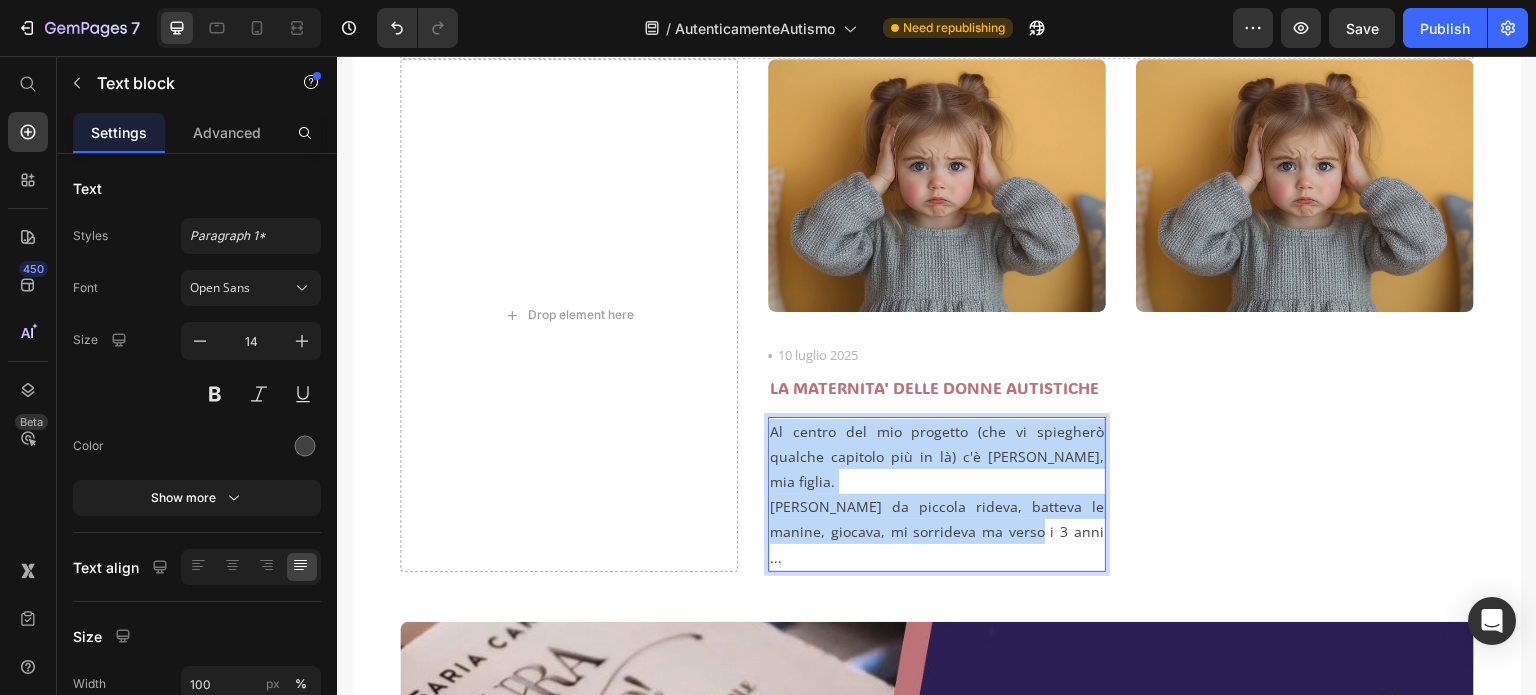 drag, startPoint x: 1018, startPoint y: 497, endPoint x: 792, endPoint y: 421, distance: 238.43657 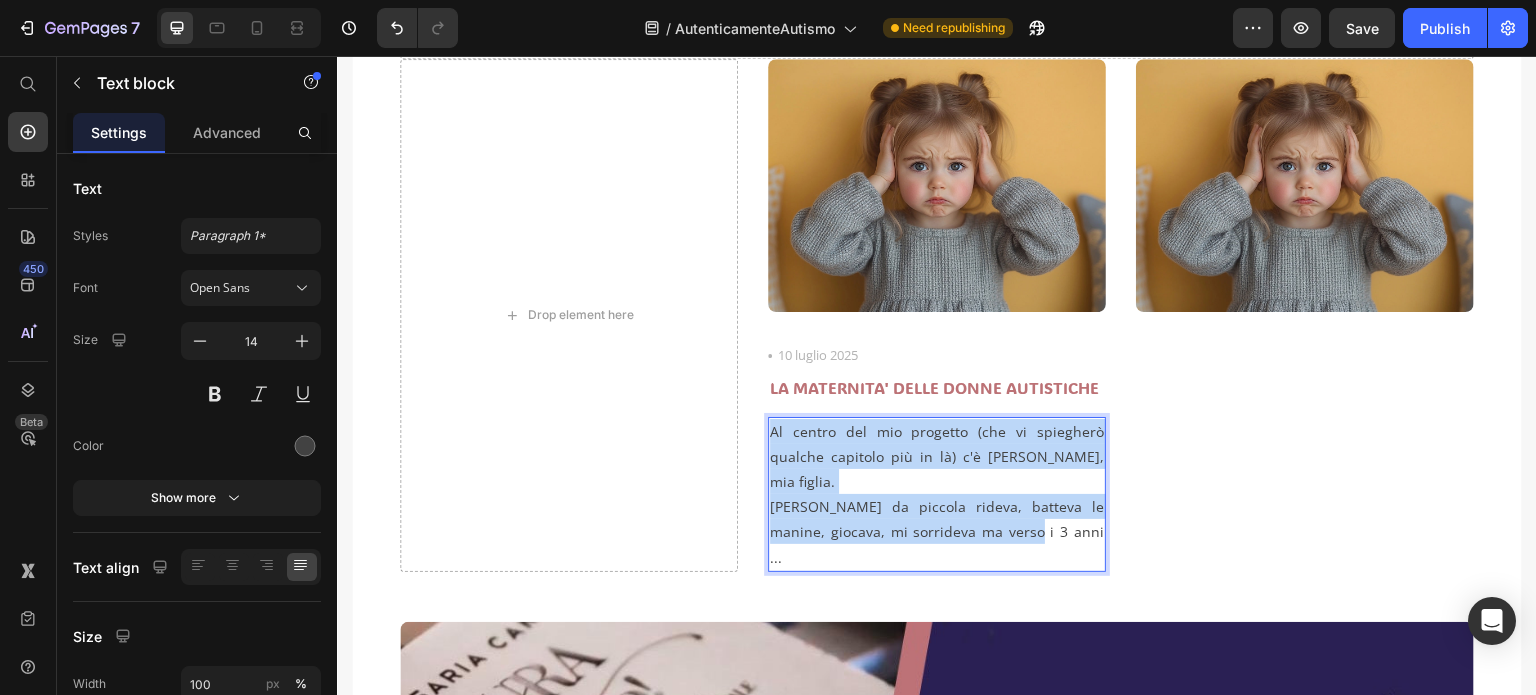 click on "Al centro del mio progetto (che vi spiegherò qualche capitolo più in là) c'è [PERSON_NAME], mia figlia. [PERSON_NAME] da piccola rideva, batteva le manine, giocava, mi sorrideva ma verso i 3 anni ..." at bounding box center (937, 494) 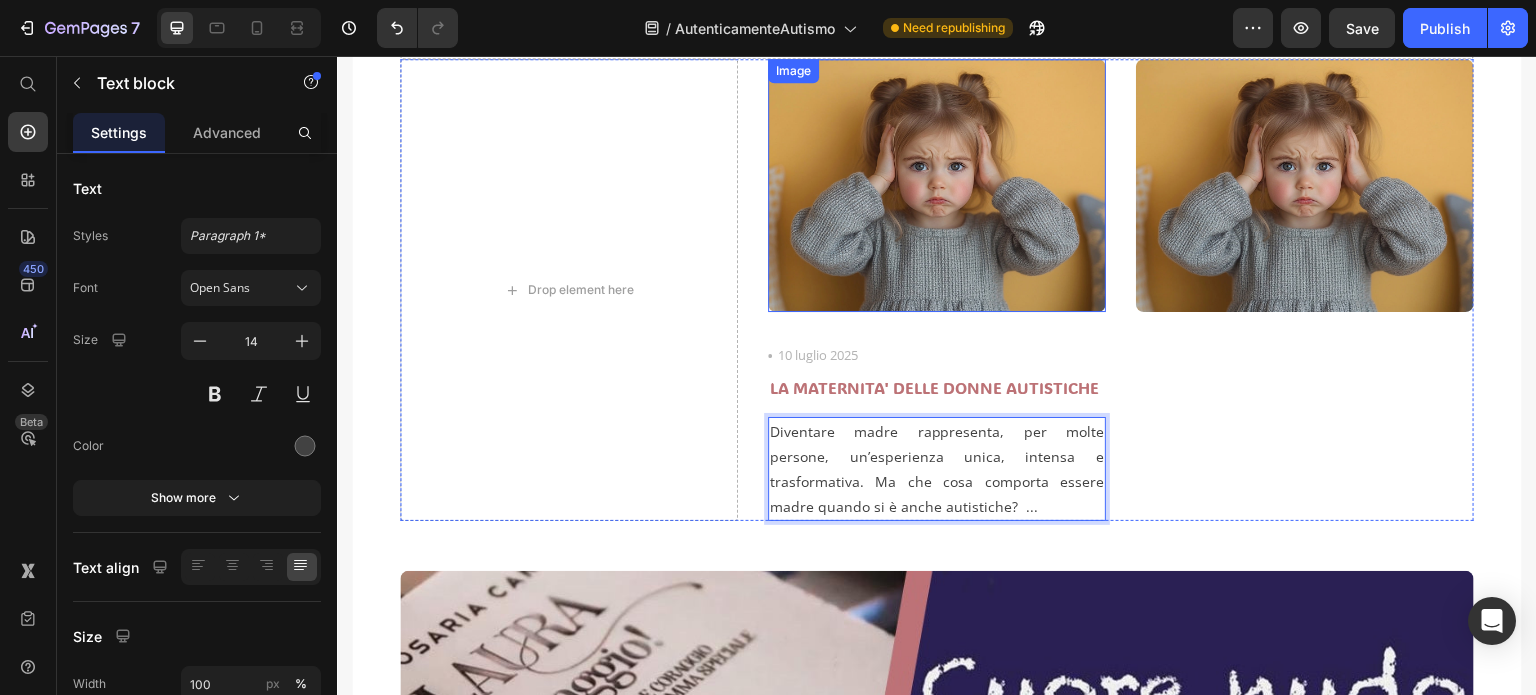 click at bounding box center [937, 186] 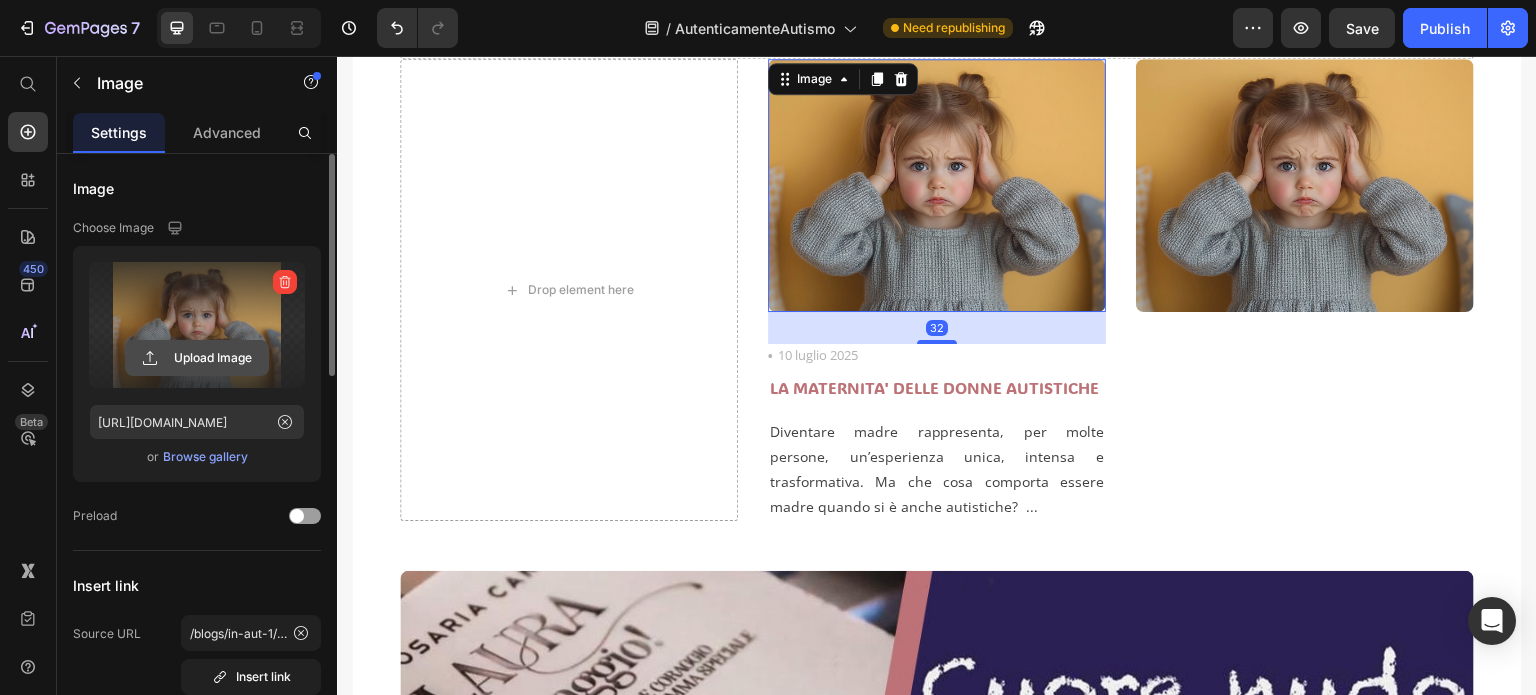 click 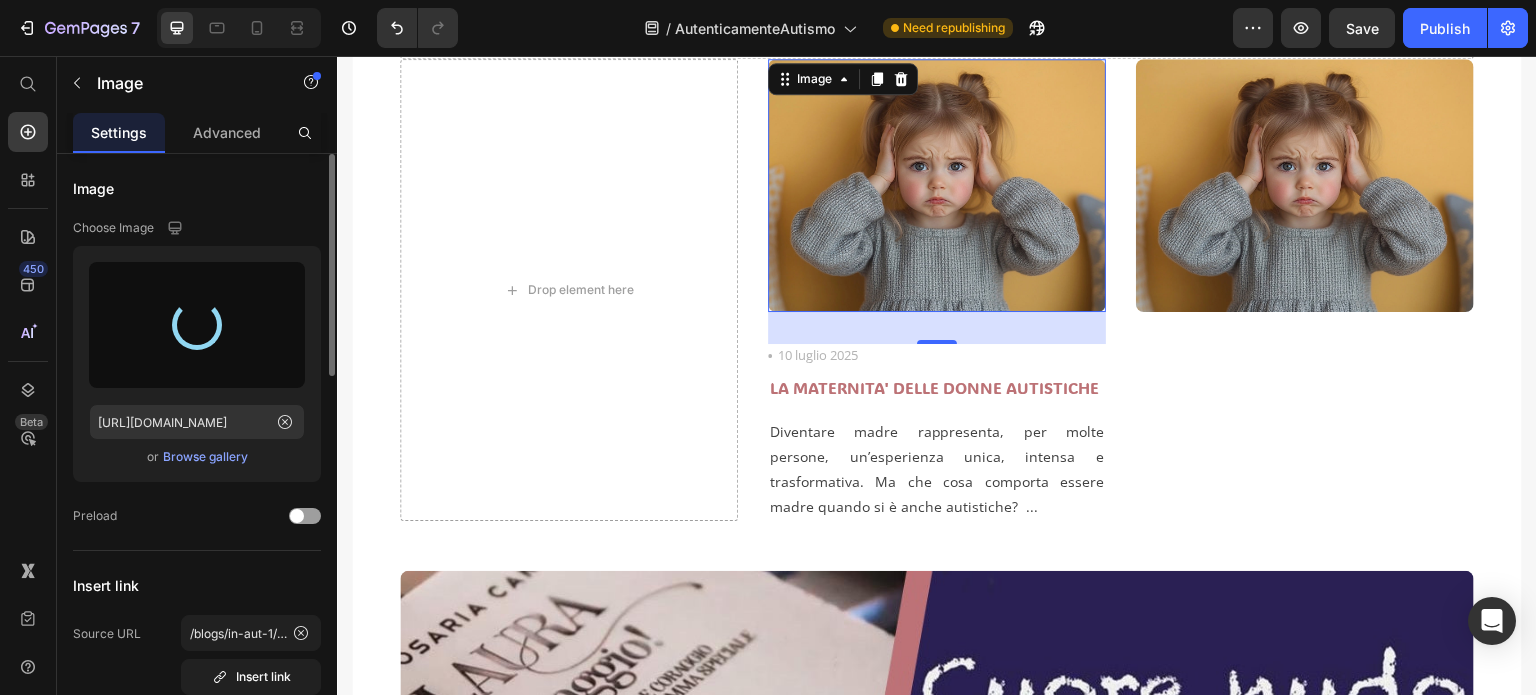 type on "[URL][DOMAIN_NAME]" 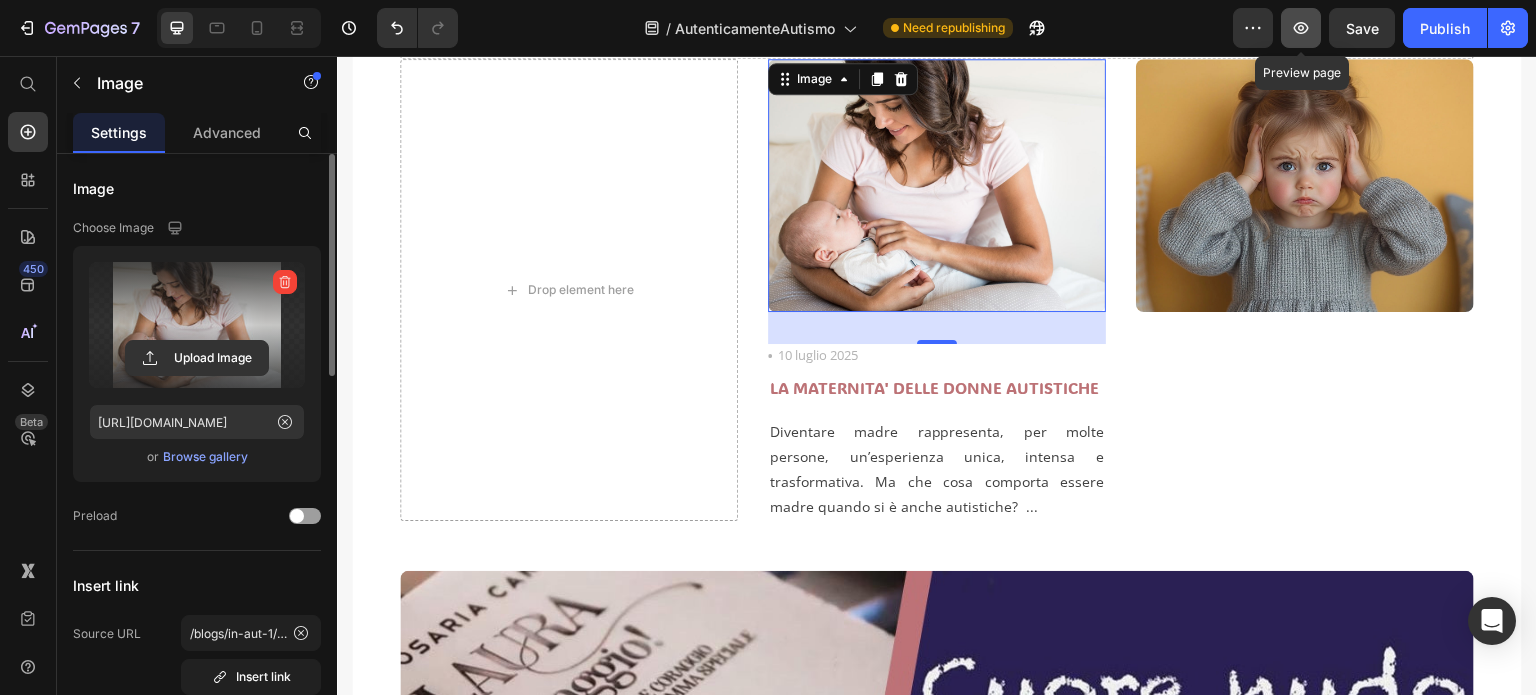click 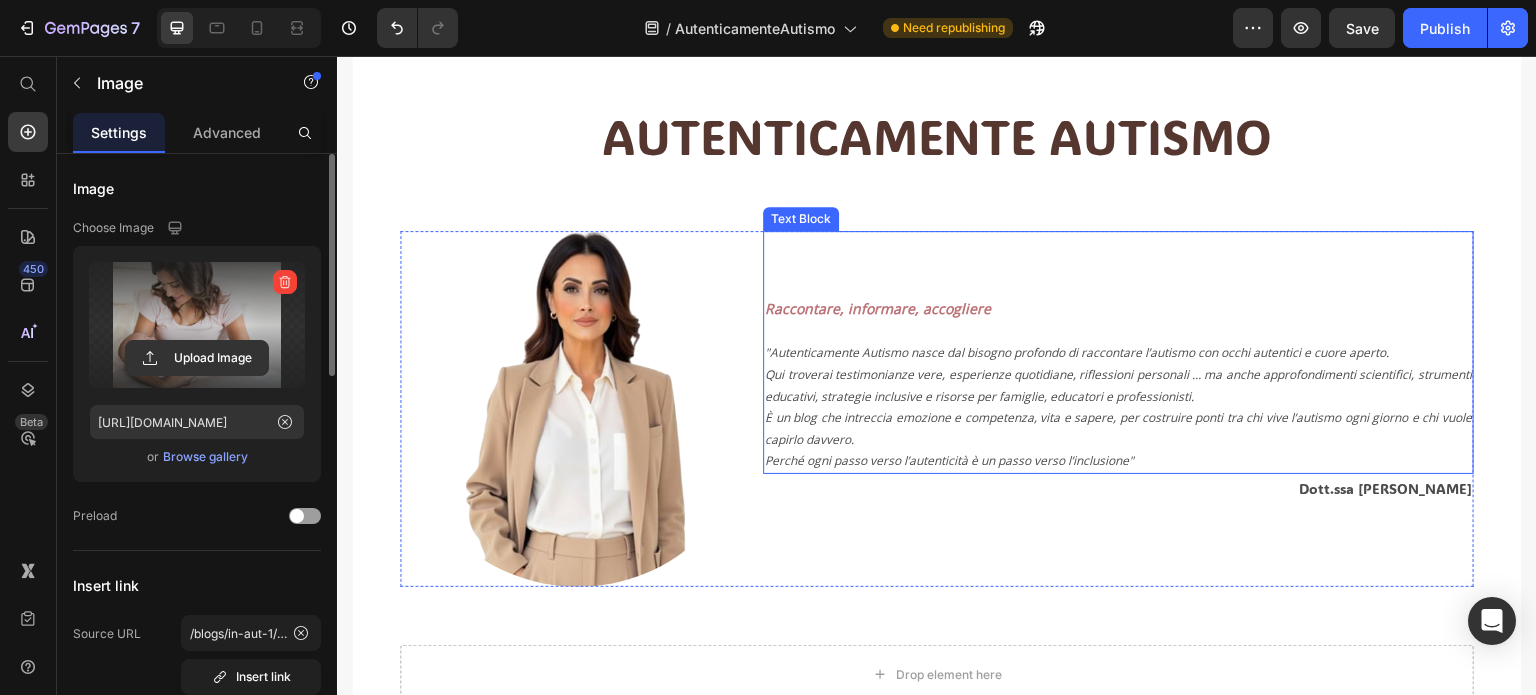 scroll, scrollTop: 200, scrollLeft: 0, axis: vertical 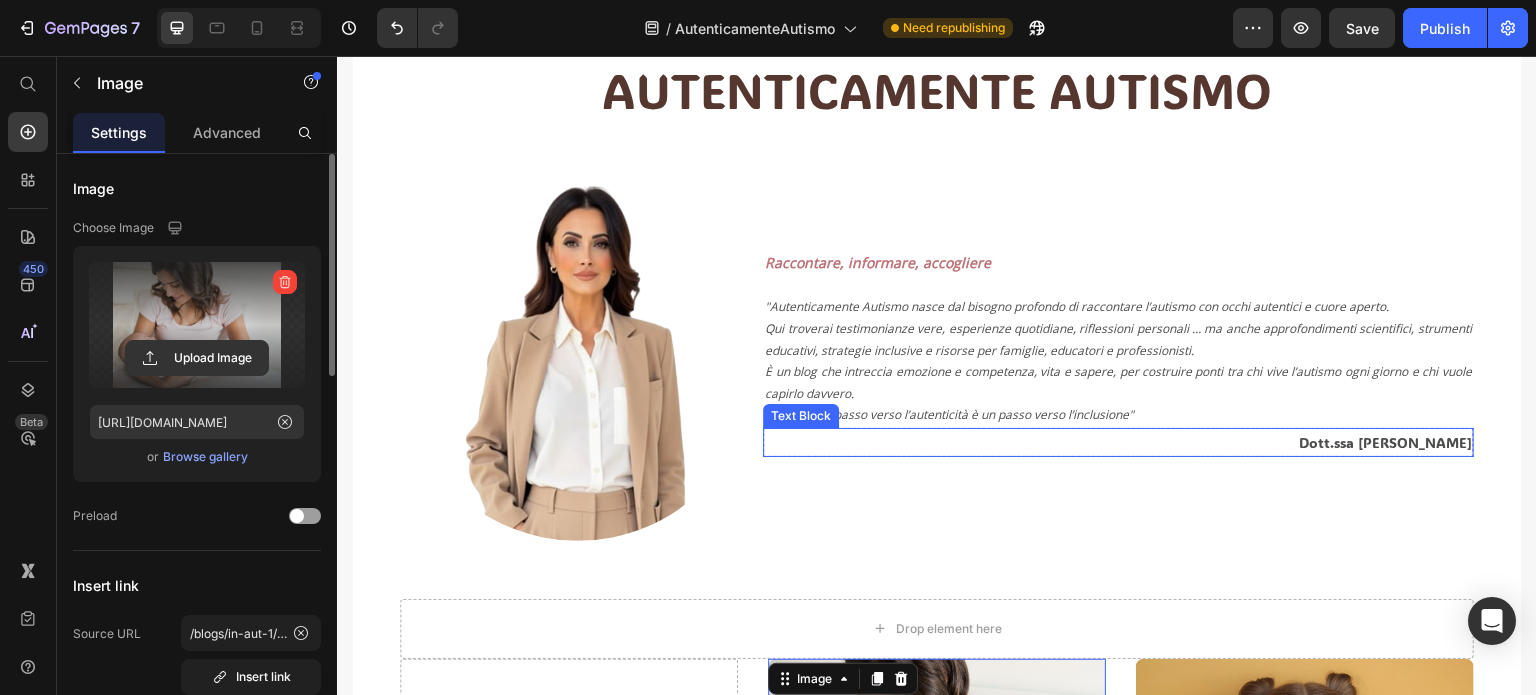 click on "Dott.ssa [PERSON_NAME]" at bounding box center (1118, 442) 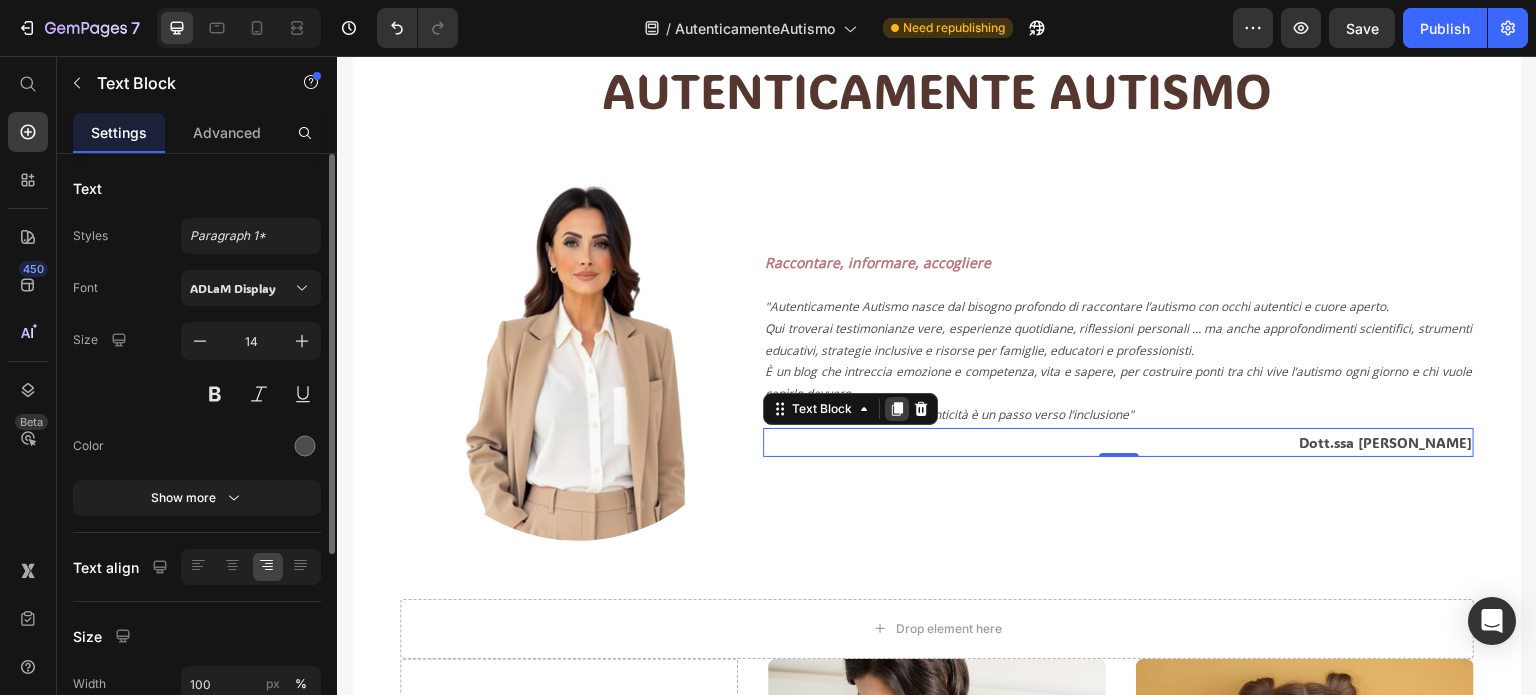click 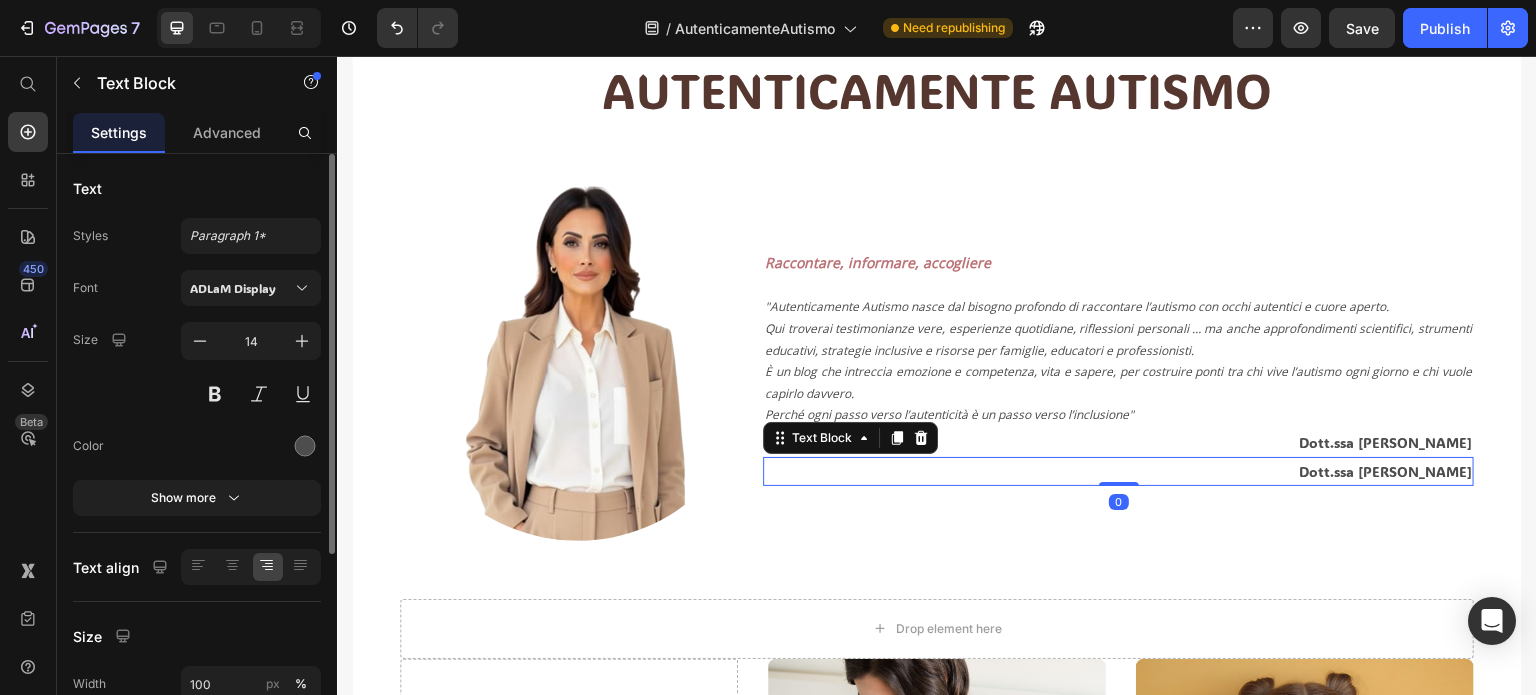 click on "Dott.ssa [PERSON_NAME]" at bounding box center [1118, 471] 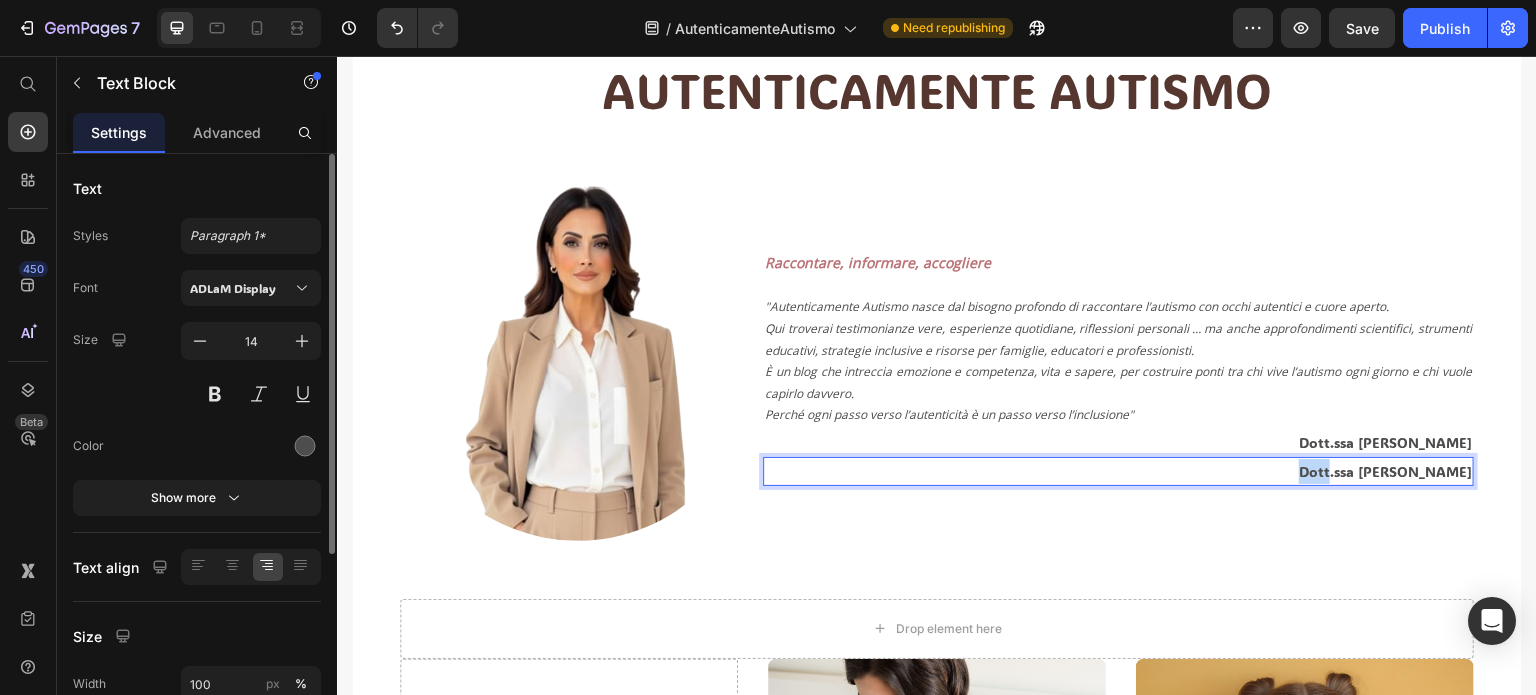 click on "Dott.ssa [PERSON_NAME]" at bounding box center [1118, 471] 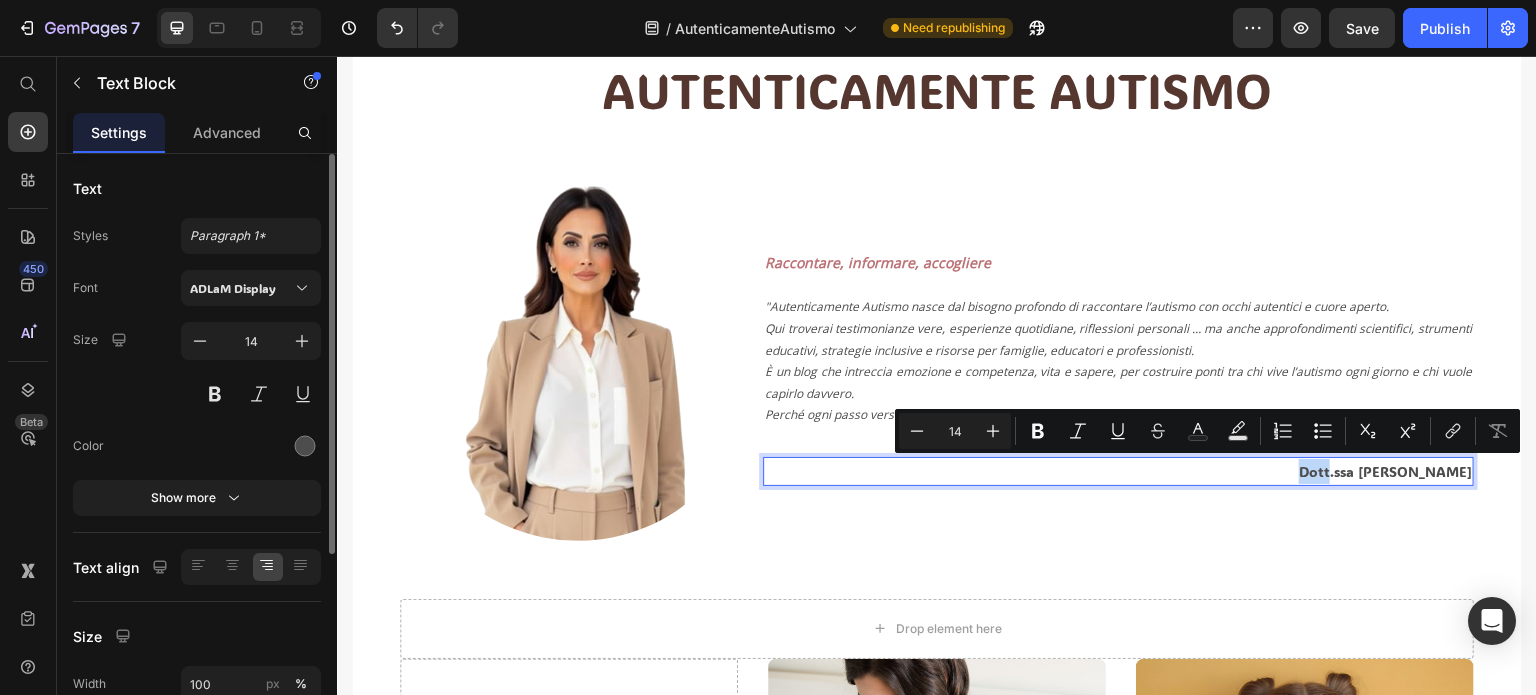 click on "Dott.ssa [PERSON_NAME]" at bounding box center [1118, 471] 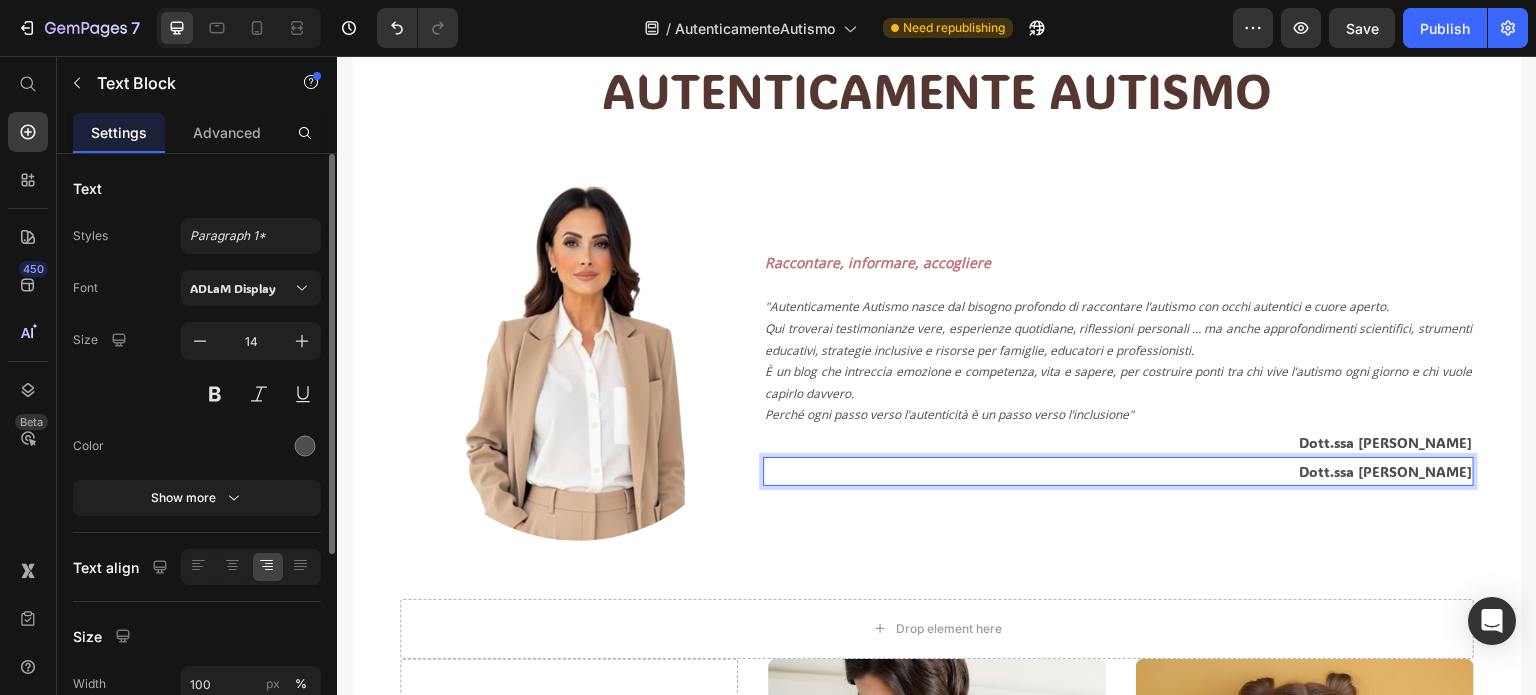 drag, startPoint x: 1251, startPoint y: 471, endPoint x: 1454, endPoint y: 477, distance: 203.08865 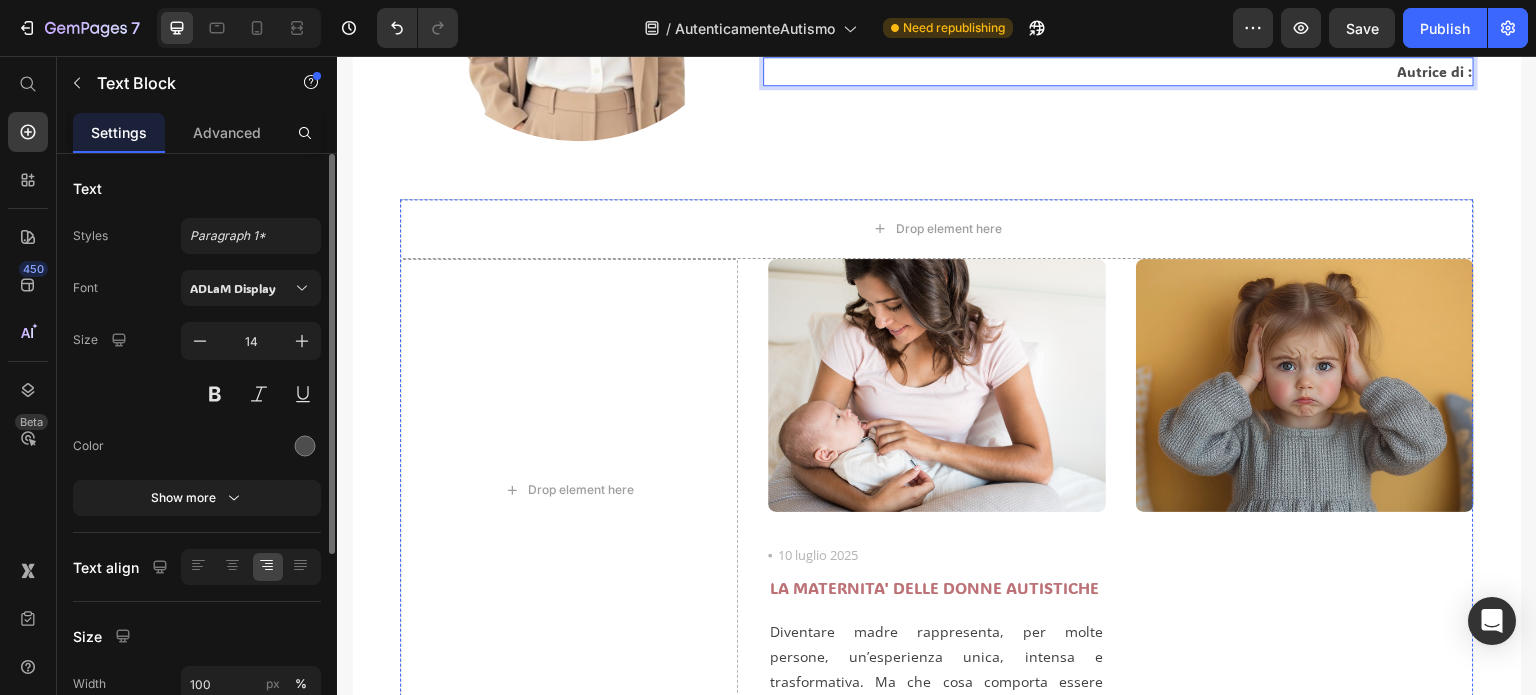 scroll, scrollTop: 200, scrollLeft: 0, axis: vertical 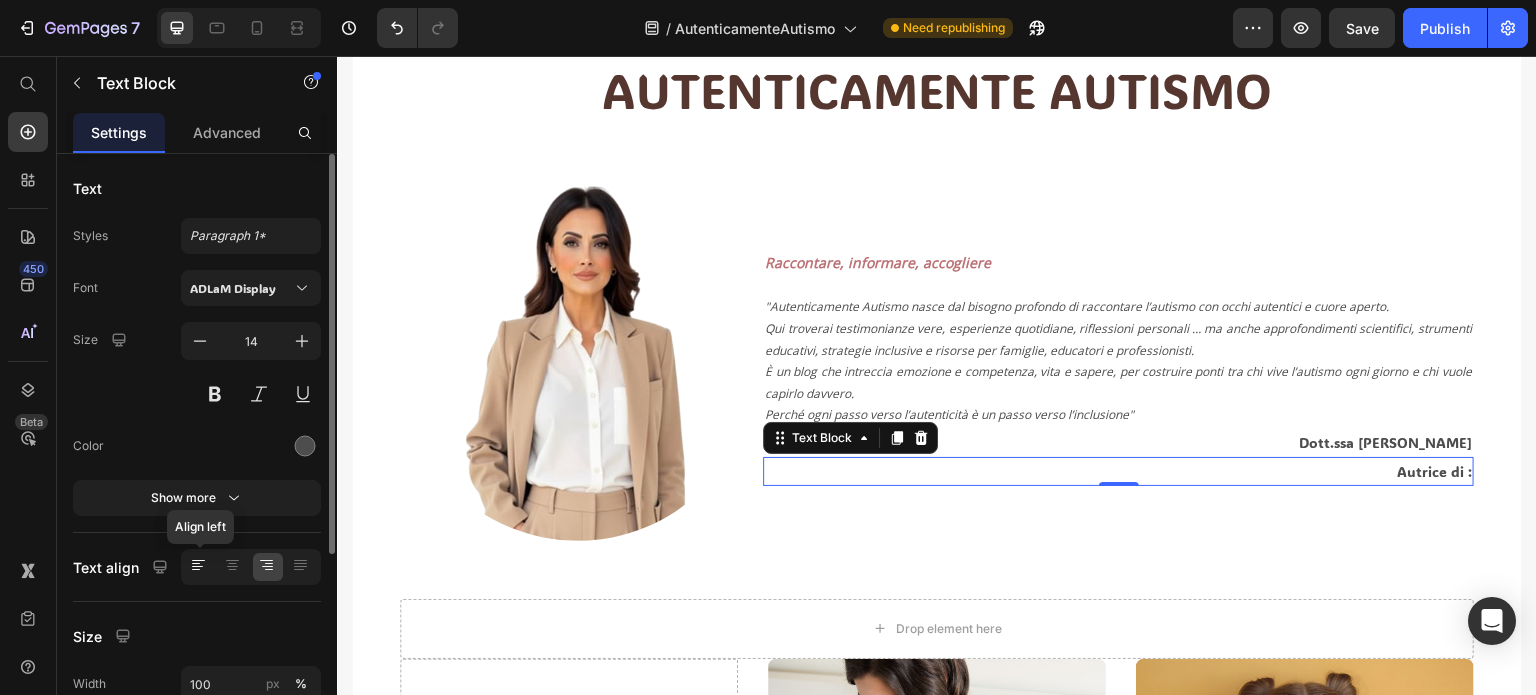 click 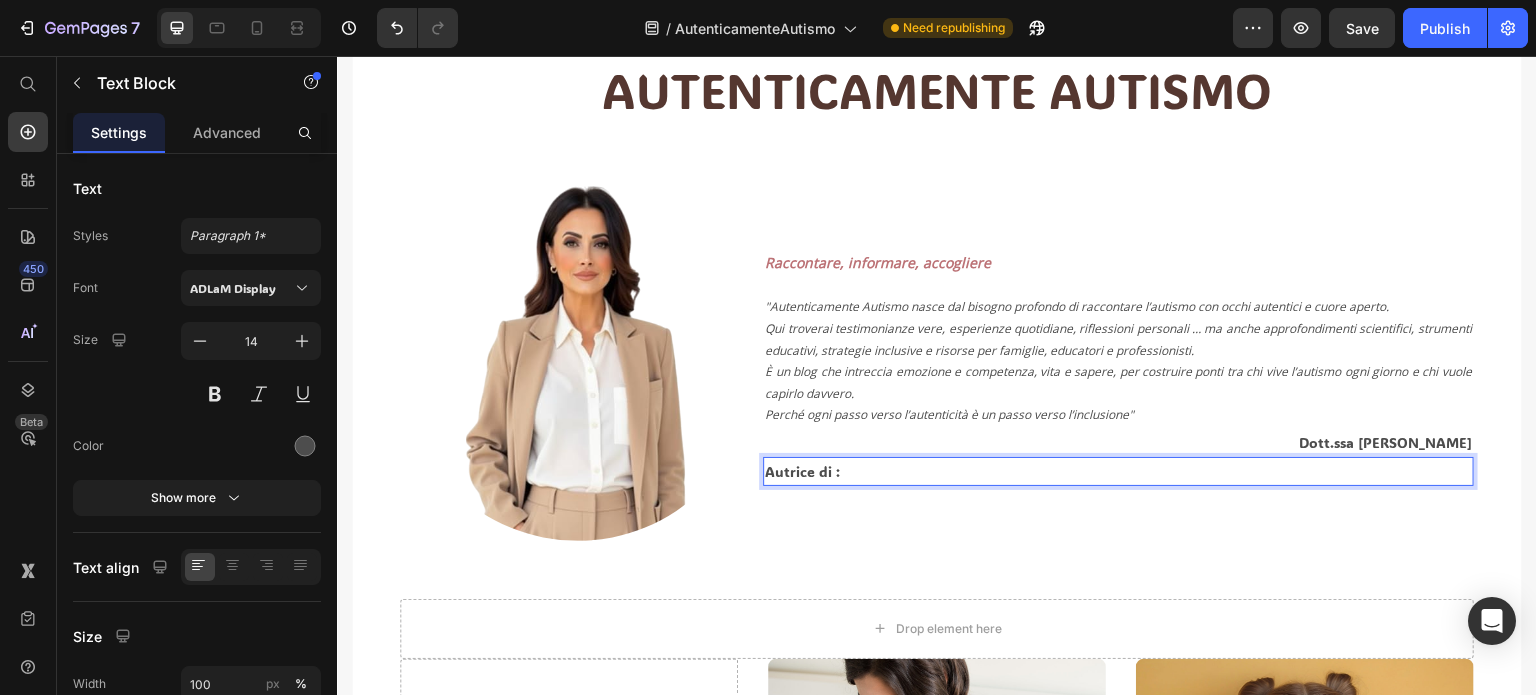click on "Autrice di :" at bounding box center [1118, 471] 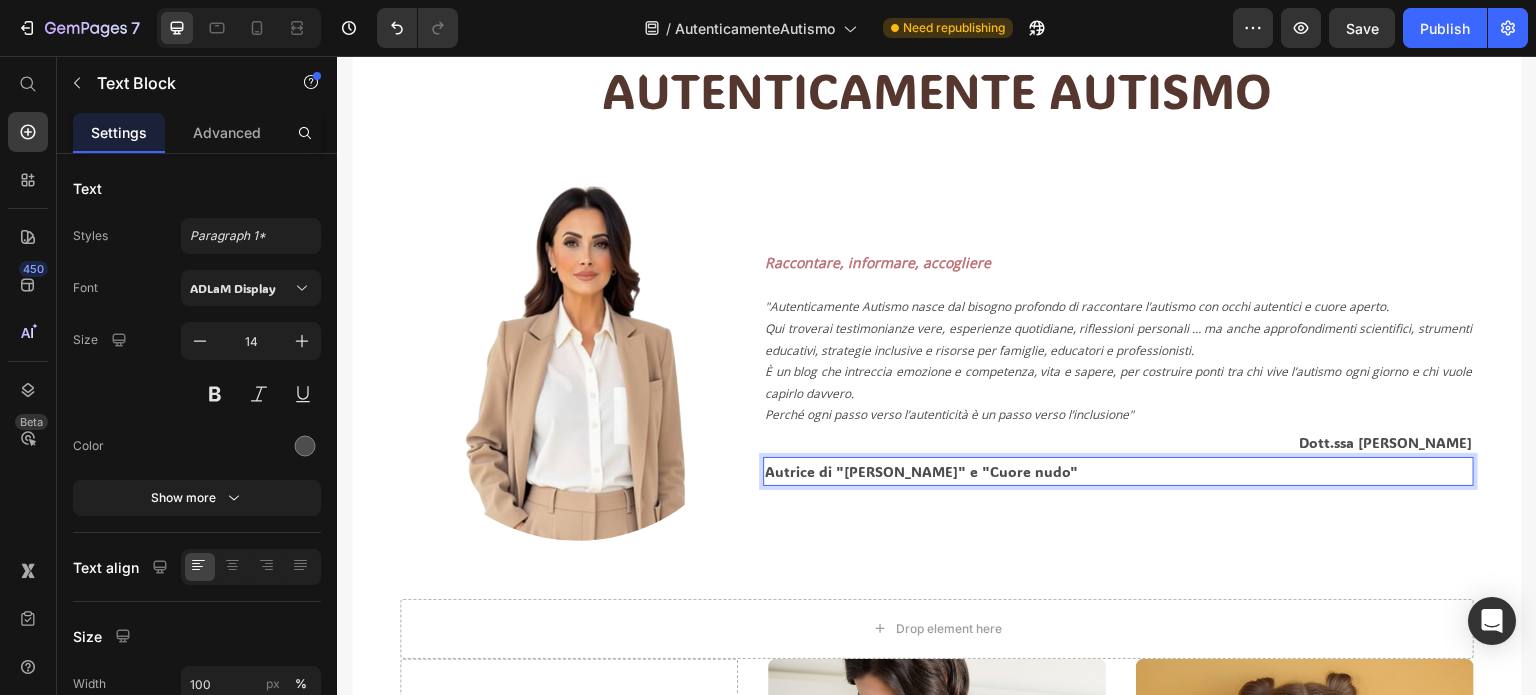 click on "Autrice di "[PERSON_NAME]" e "Cuore nudo"" at bounding box center [1118, 471] 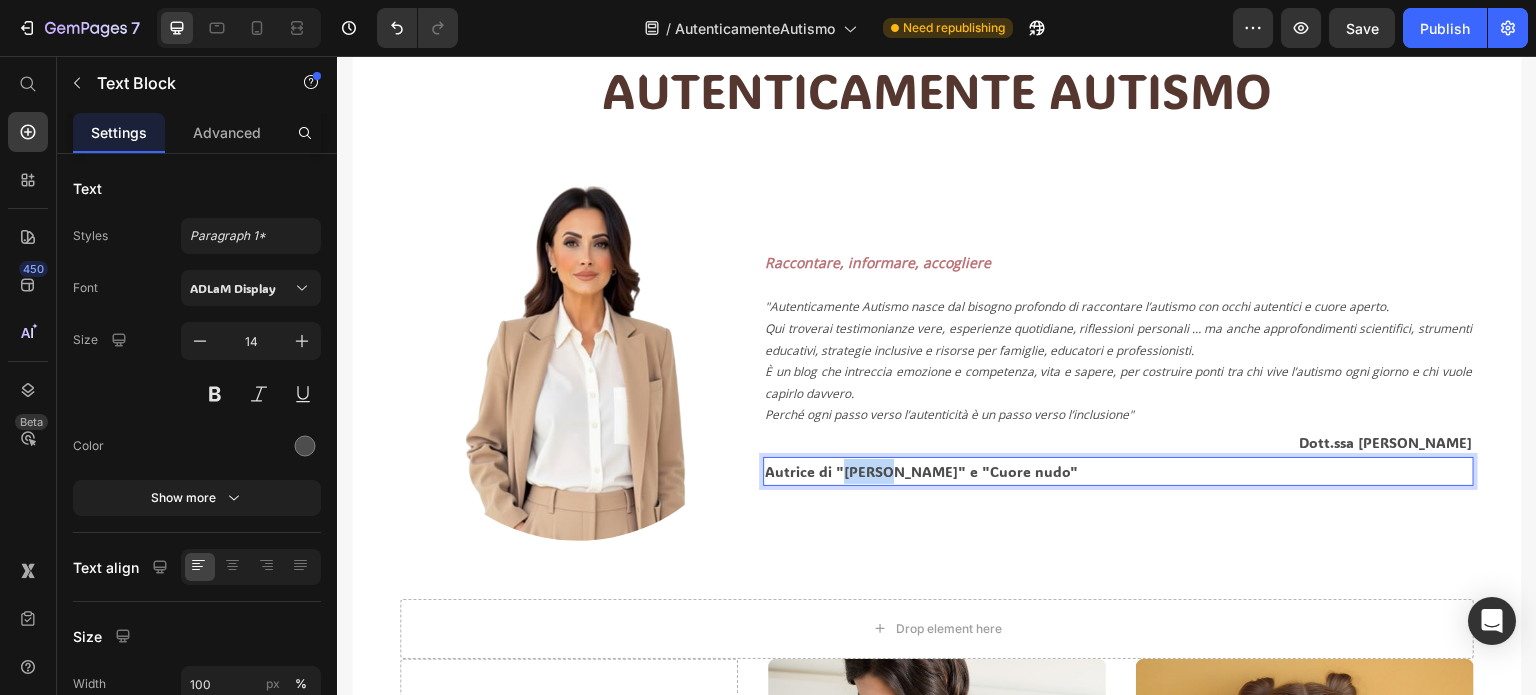 click on "Autrice di "[PERSON_NAME]" e "Cuore nudo"" at bounding box center (1118, 471) 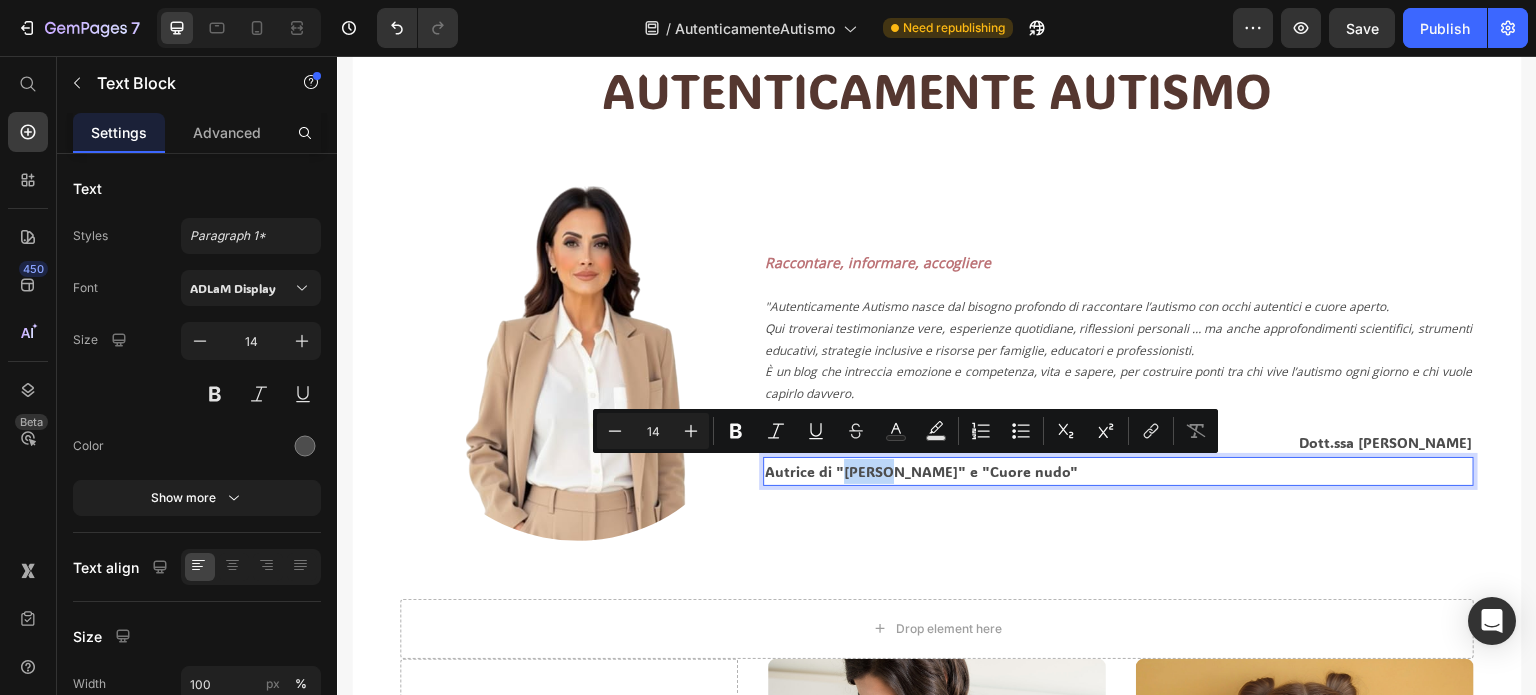 click on "Autrice di "[PERSON_NAME]" e "Cuore nudo"" at bounding box center [1118, 471] 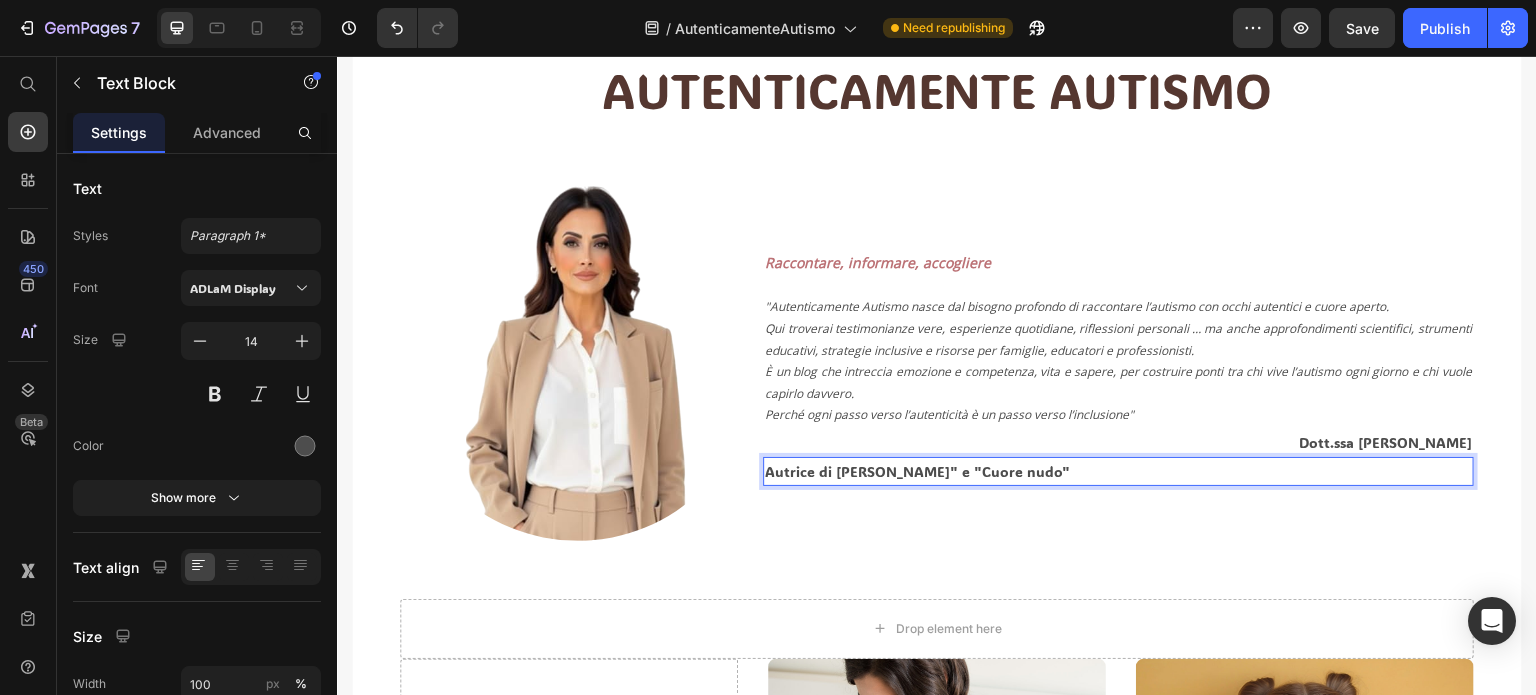 click on "Autrice di [PERSON_NAME]" e "Cuore nudo"" at bounding box center (1118, 471) 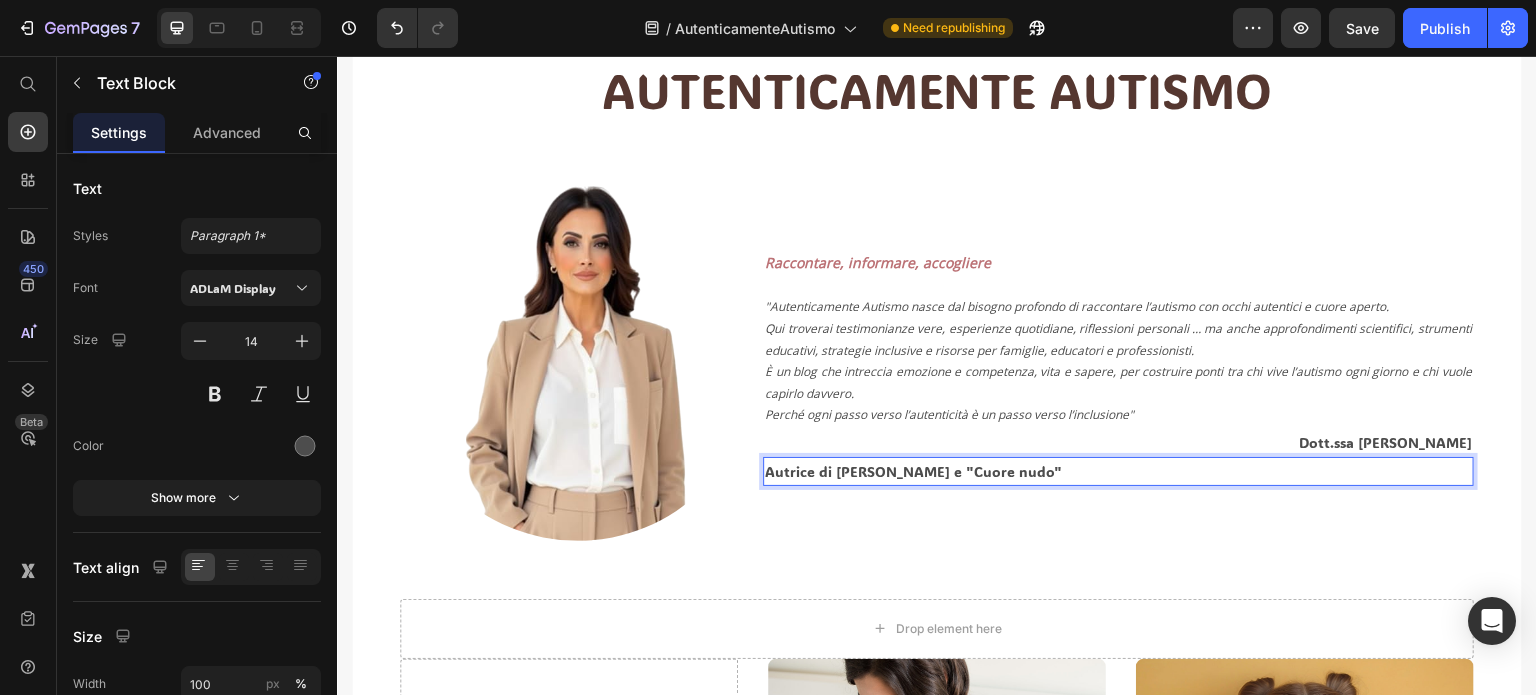 click on "Autrice di [PERSON_NAME] e "Cuore nudo"" at bounding box center (1118, 471) 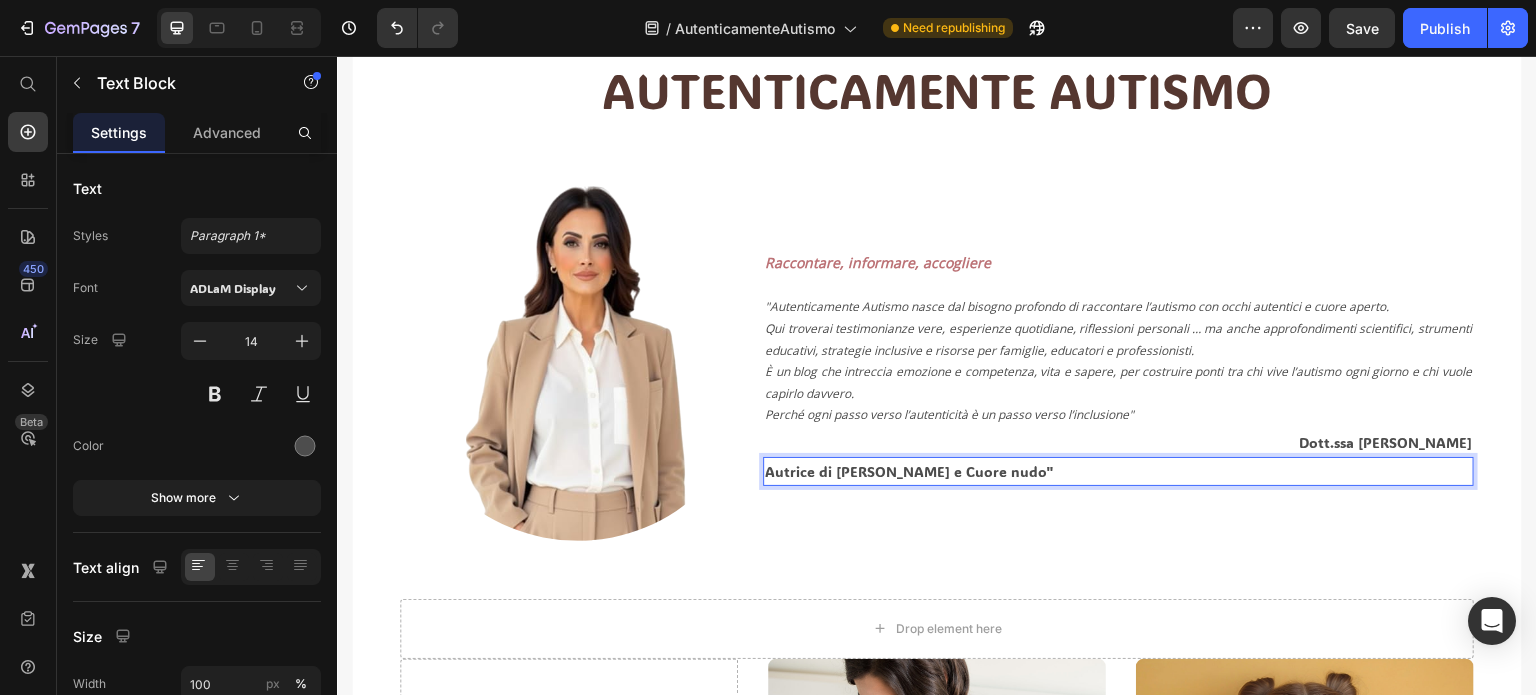 click on "Autrice di [PERSON_NAME] e Cuore nudo"" at bounding box center (1118, 471) 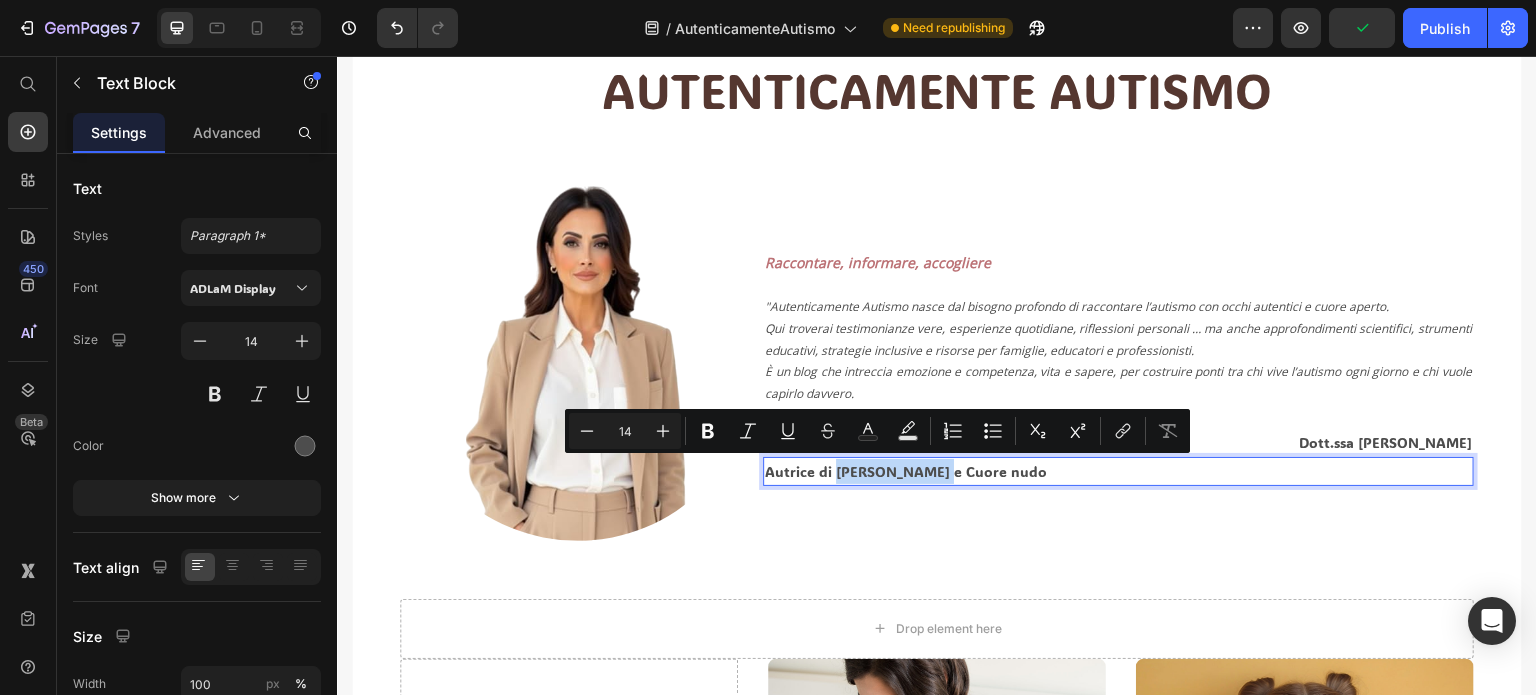 drag, startPoint x: 831, startPoint y: 475, endPoint x: 926, endPoint y: 476, distance: 95.005264 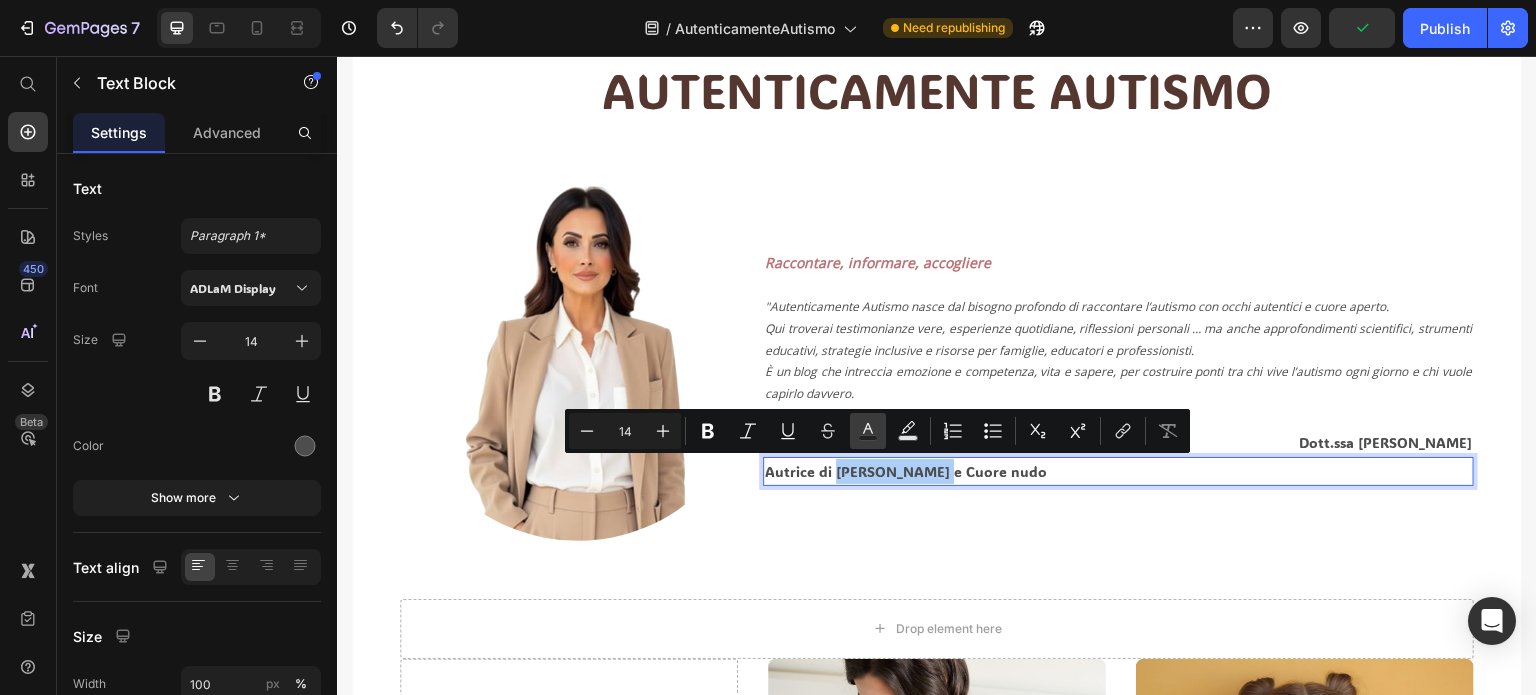 click 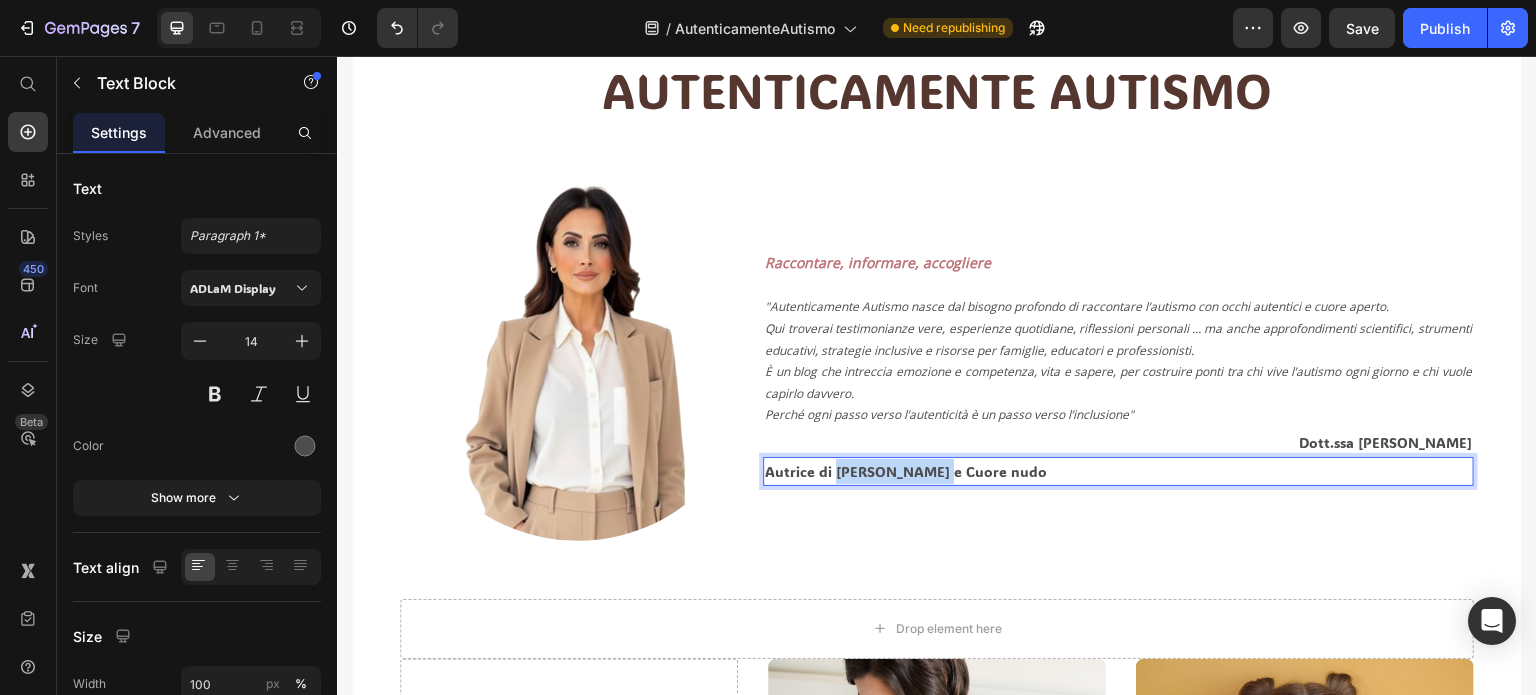 click on "Autrice di [PERSON_NAME] e Cuore nudo" at bounding box center [1118, 471] 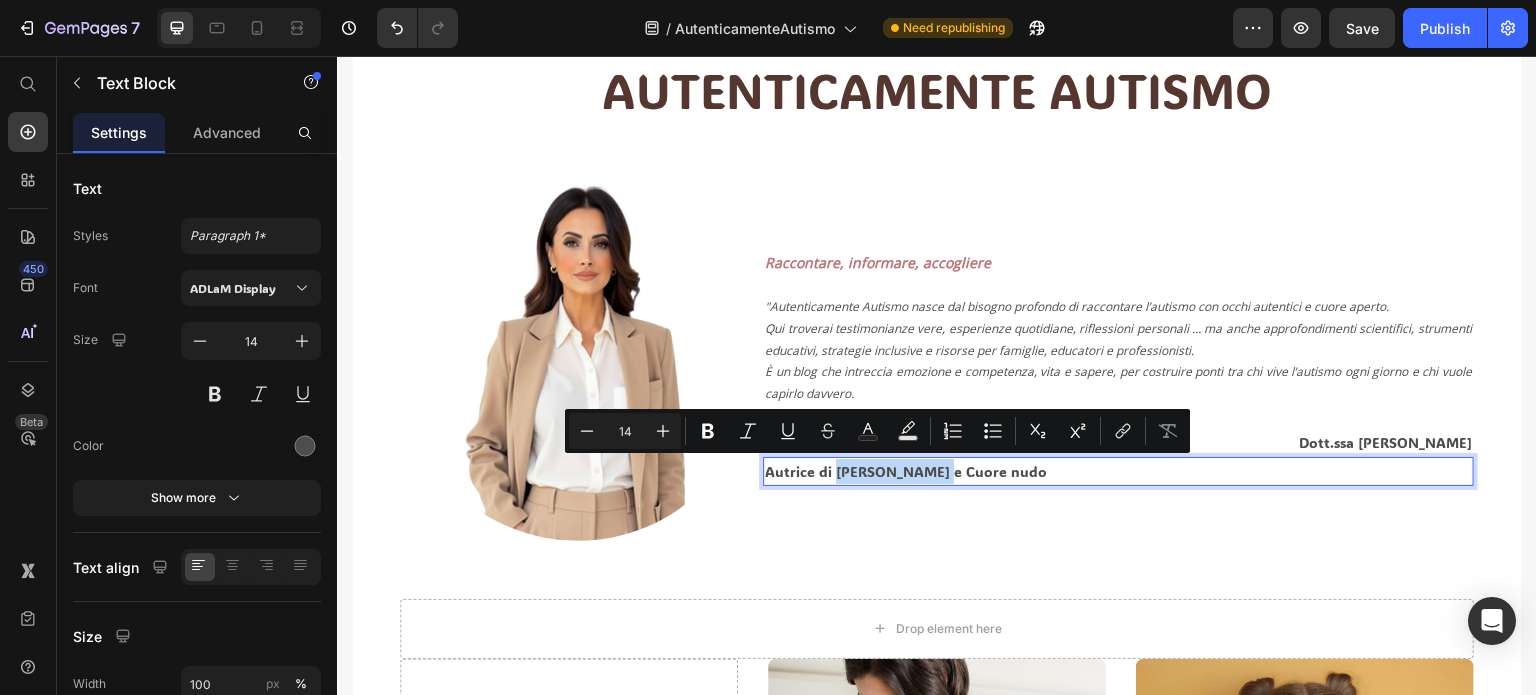 drag, startPoint x: 831, startPoint y: 473, endPoint x: 925, endPoint y: 476, distance: 94.04786 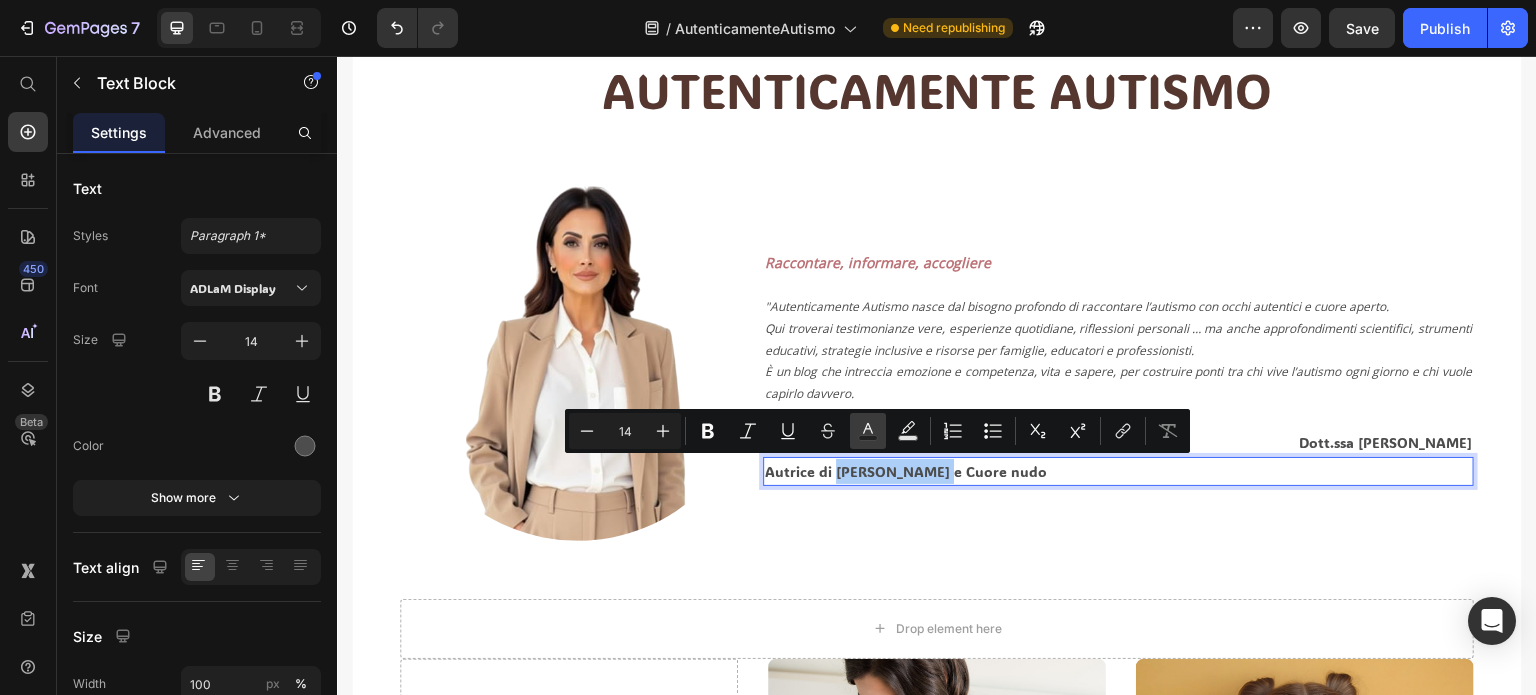 click 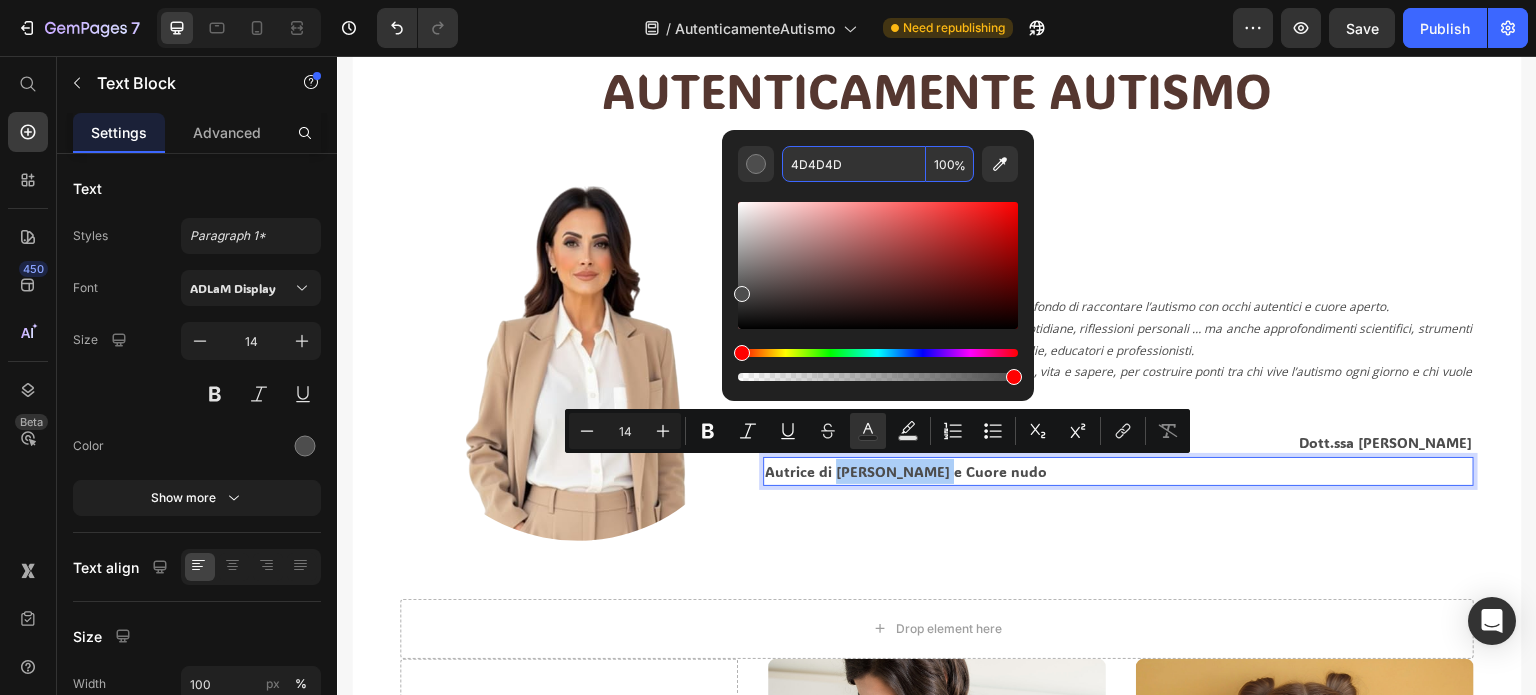 click on "4D4D4D" at bounding box center [854, 164] 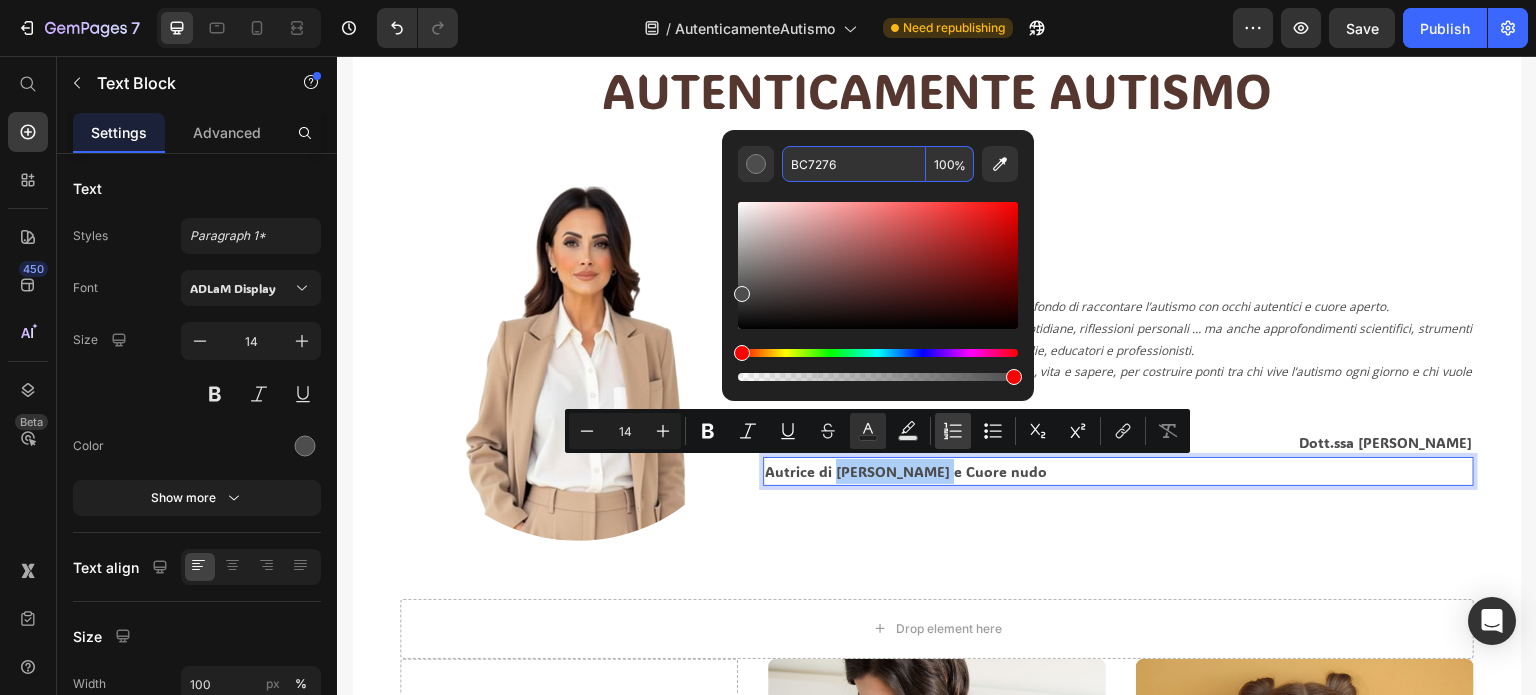 type on "BC7276" 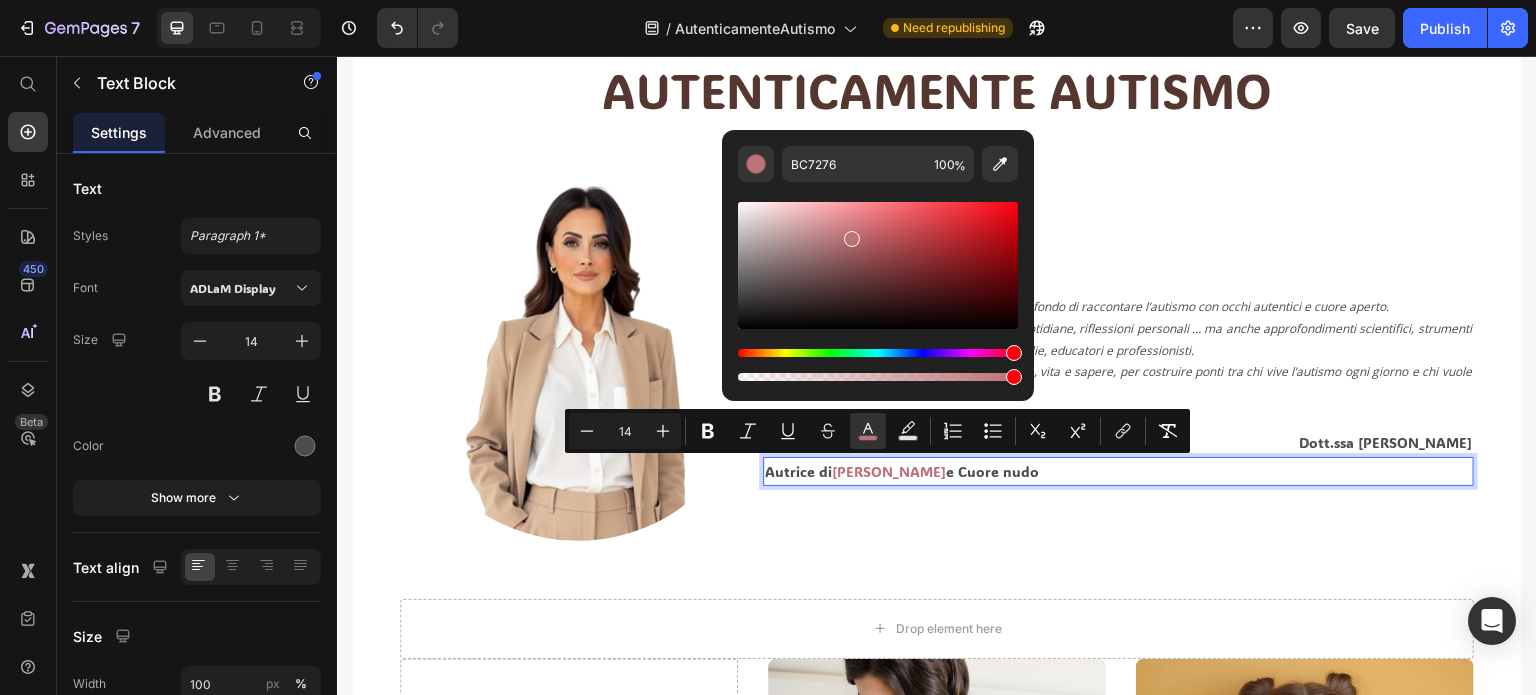 click on "Autrice di  [PERSON_NAME]  e Cuore nudo" at bounding box center [1118, 471] 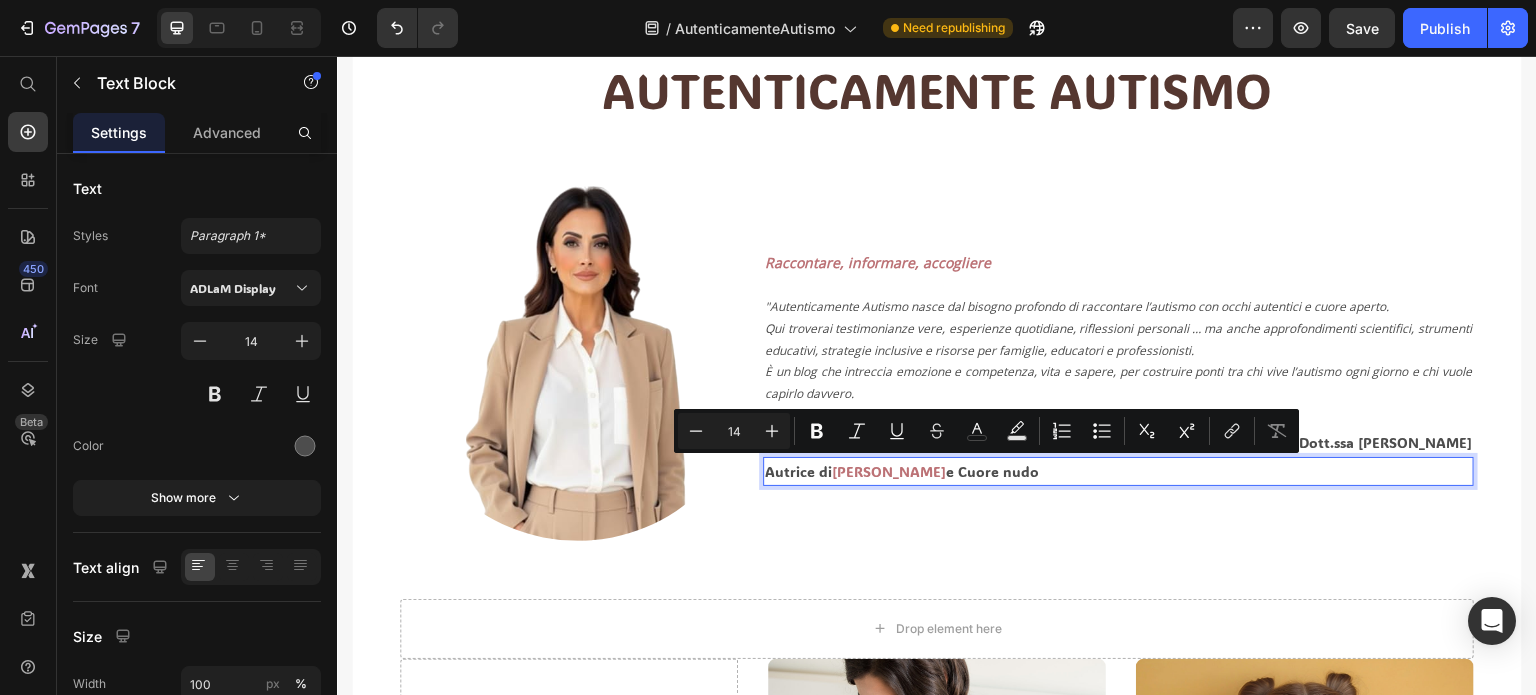 drag, startPoint x: 948, startPoint y: 472, endPoint x: 1018, endPoint y: 476, distance: 70.11419 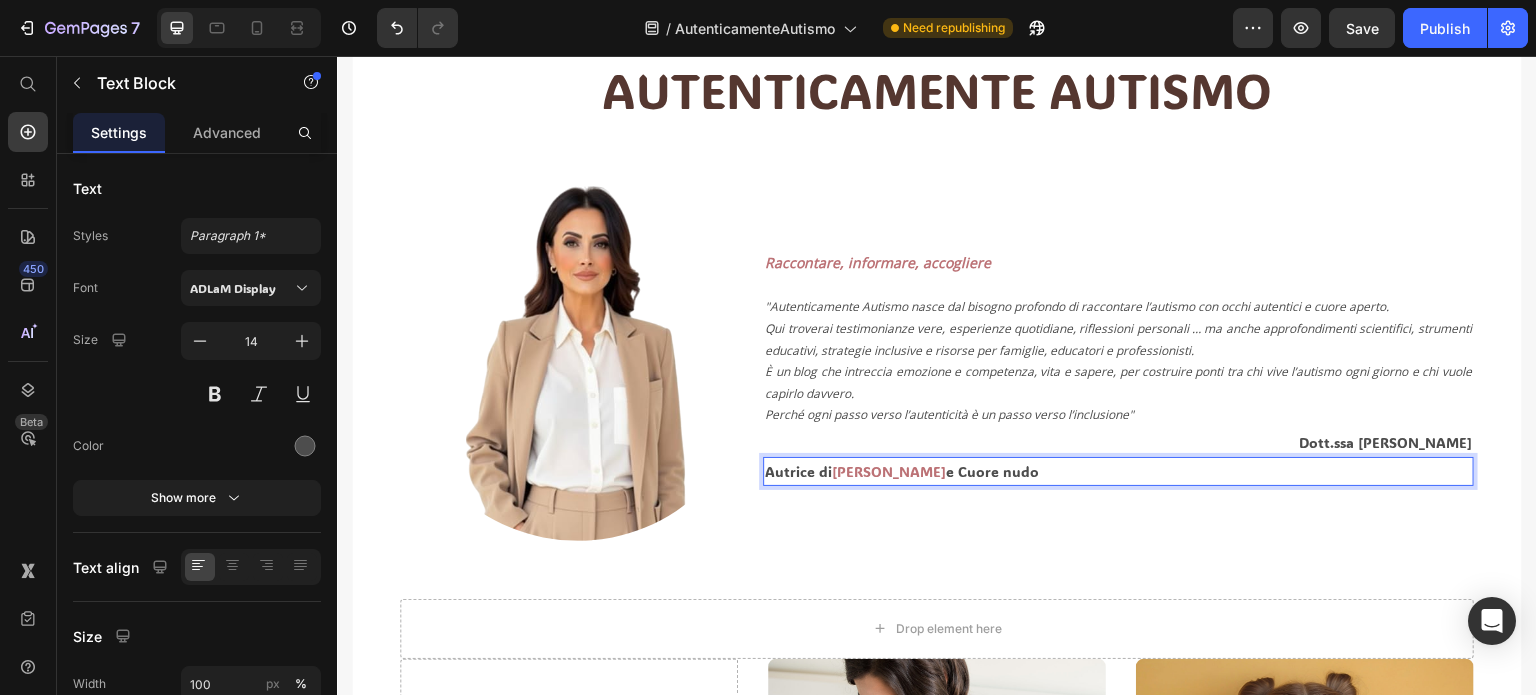 drag, startPoint x: 946, startPoint y: 472, endPoint x: 1054, endPoint y: 480, distance: 108.29589 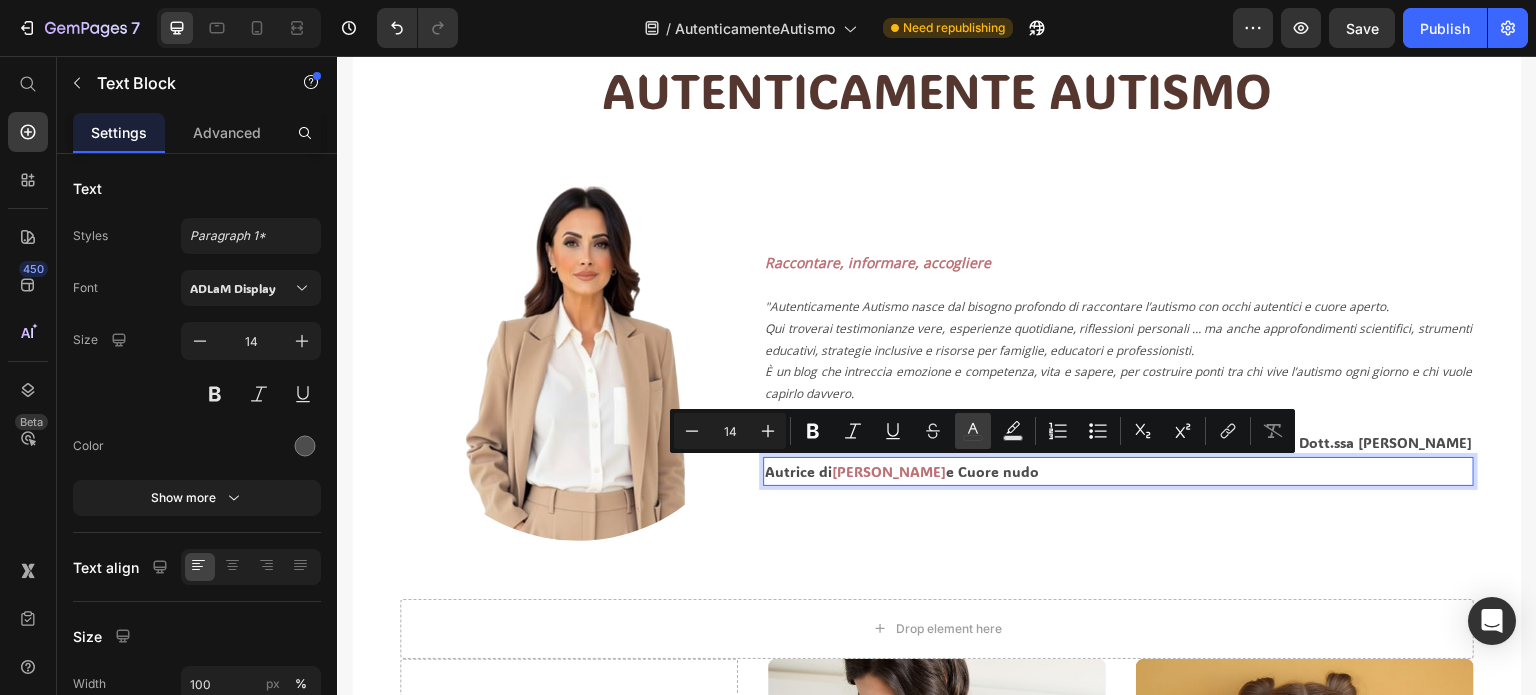 click 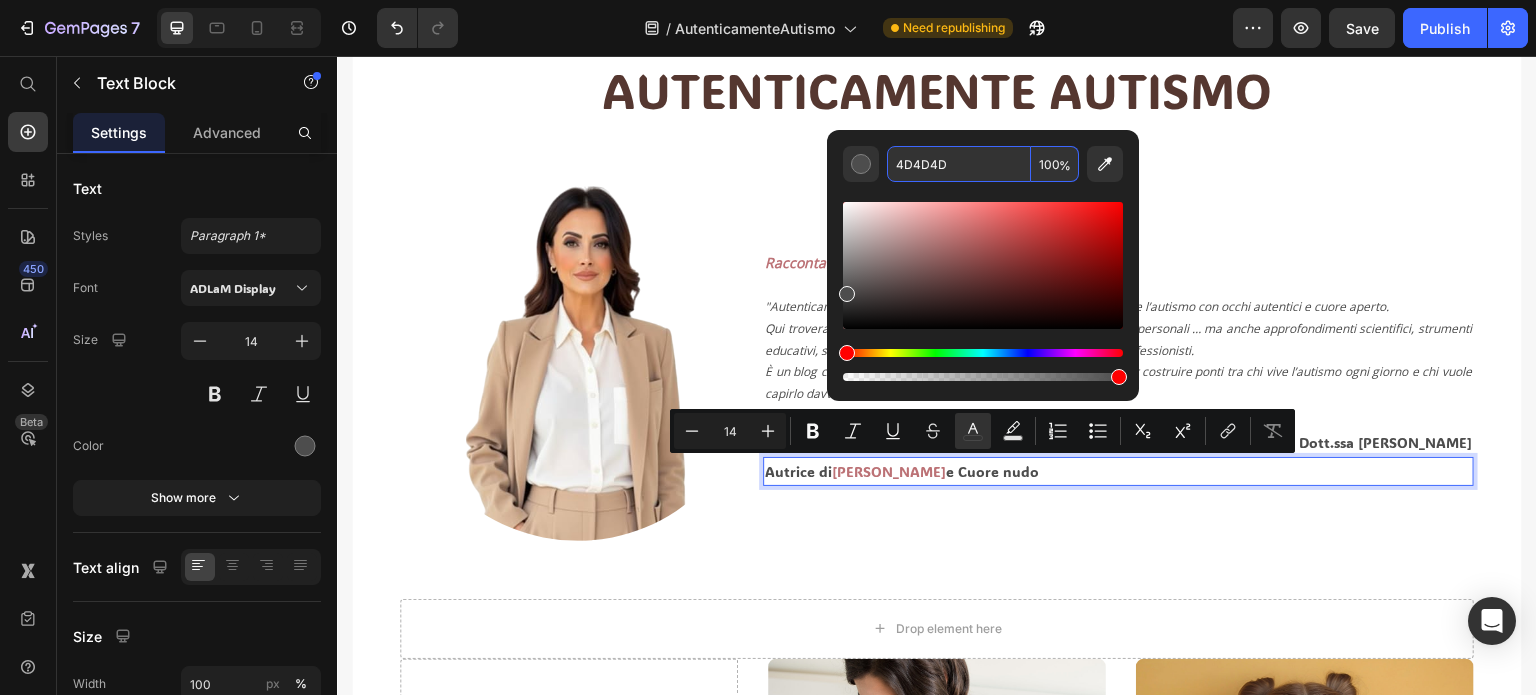 click on "4D4D4D" at bounding box center (959, 164) 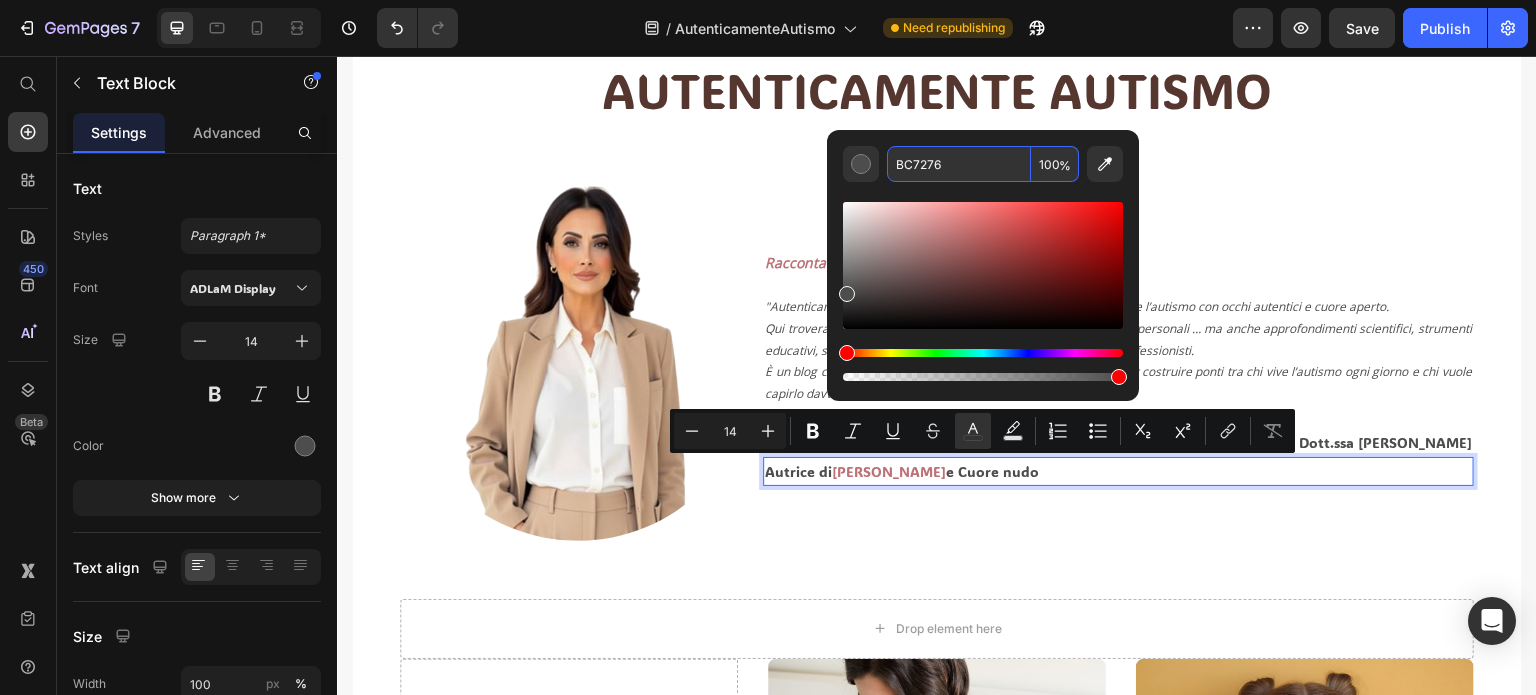 type on "BC7276" 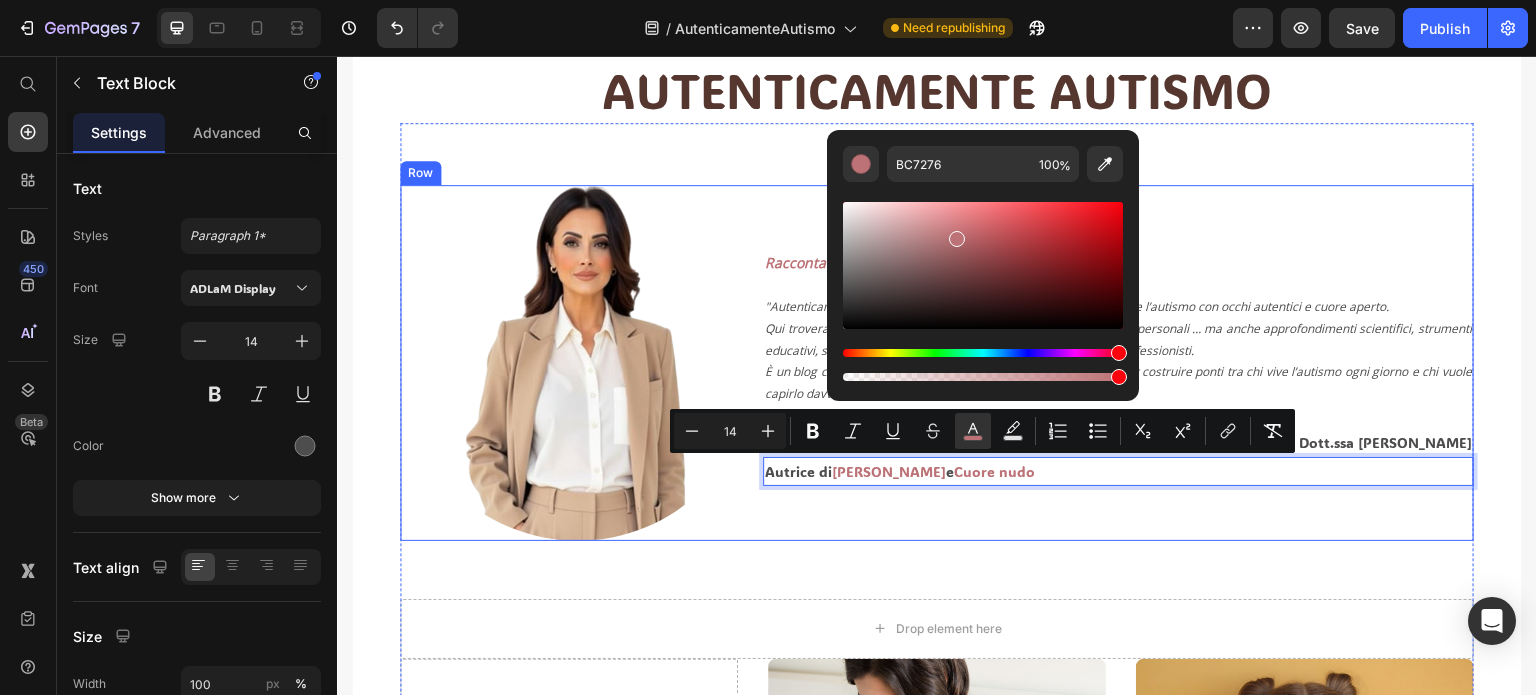 click on "Raccontare, informare, accogliere   "Autenticamente Autismo nasce dal bisogno profondo di raccontare l’autismo con occhi autentici e cuore aperto. Qui troverai testimonianze vere, esperienze quotidiane, riflessioni personali … ma anche approfondimenti scientifici, strumenti educativi, strategie inclusive e risorse per famiglie, educatori e professionisti. È un blog che intreccia emozione e competenza, vita e sapere, per costruire ponti tra chi vive l’autismo ogni giorno e chi vuole capirlo davvero. Perché ogni passo verso l’autenticità è un passo verso l’inclusione" Text Block Dott.ssa [PERSON_NAME] Text Block Autrice di  [PERSON_NAME]  e  Cuore nudo Text Block   0 Row" at bounding box center (1118, 362) 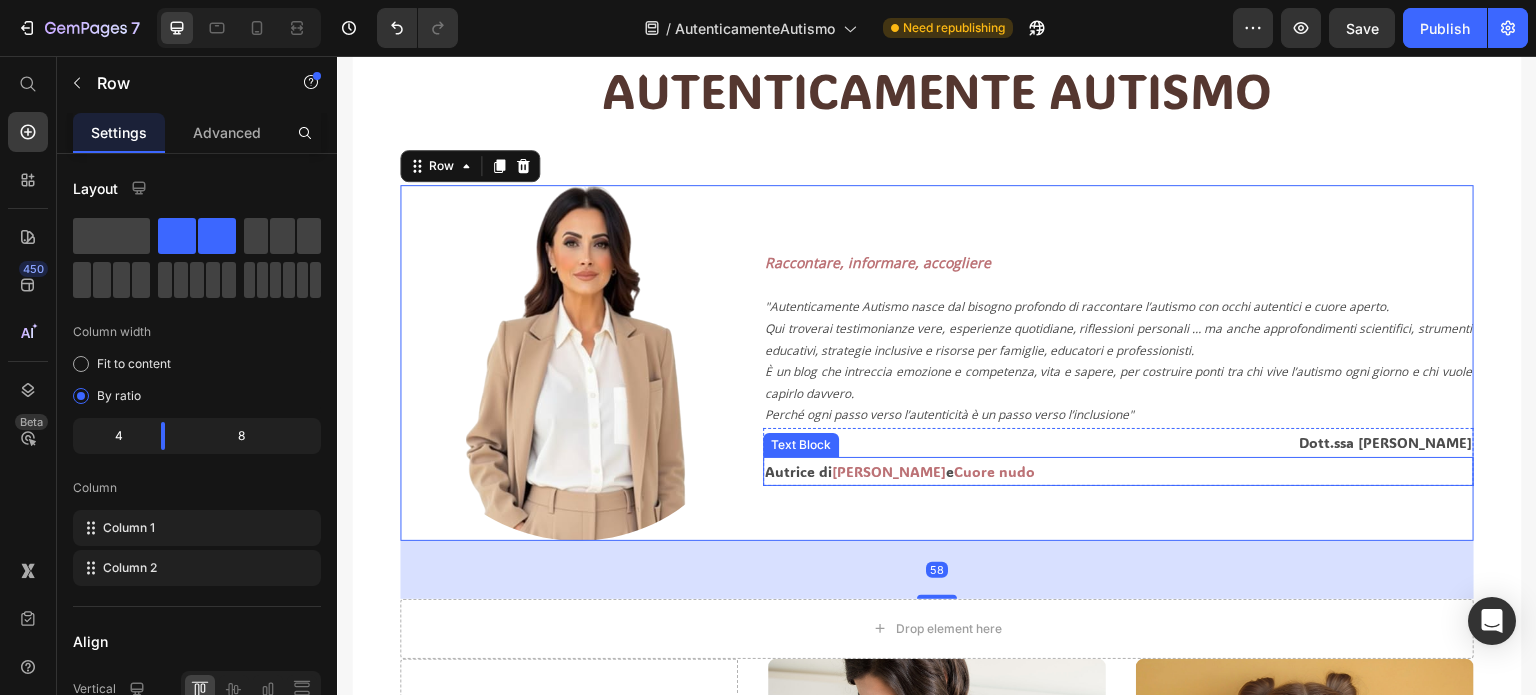 click on "Autrice di  [PERSON_NAME]  e  Cuore nudo" at bounding box center [1118, 471] 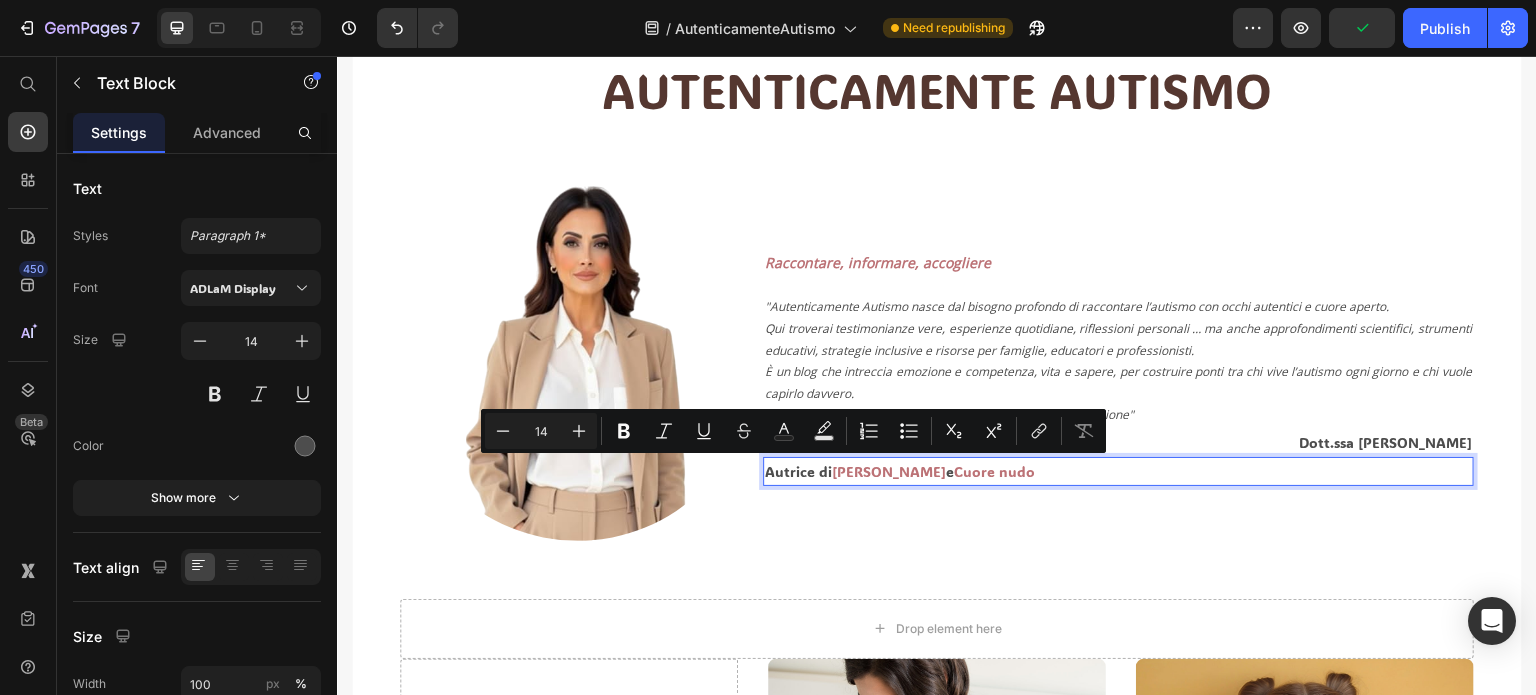 drag, startPoint x: 762, startPoint y: 473, endPoint x: 757, endPoint y: 464, distance: 10.29563 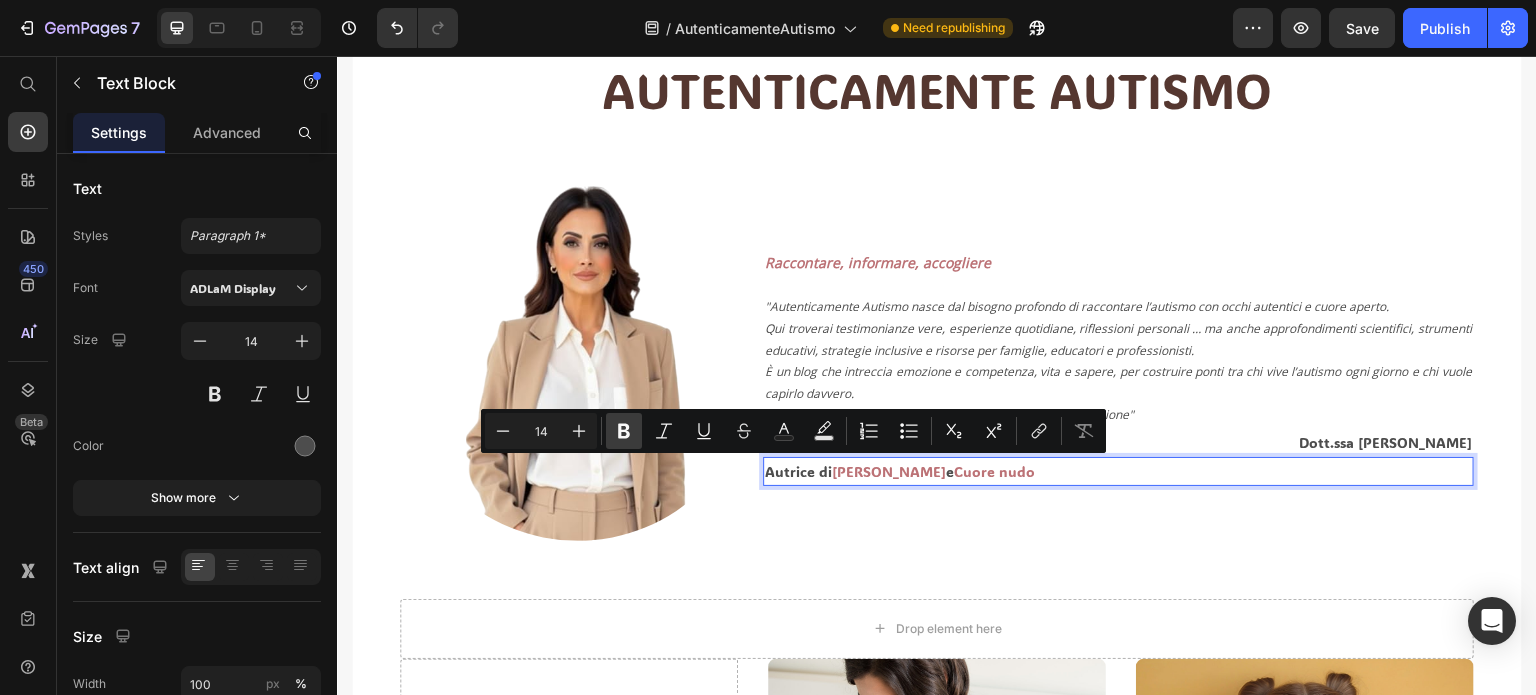 click 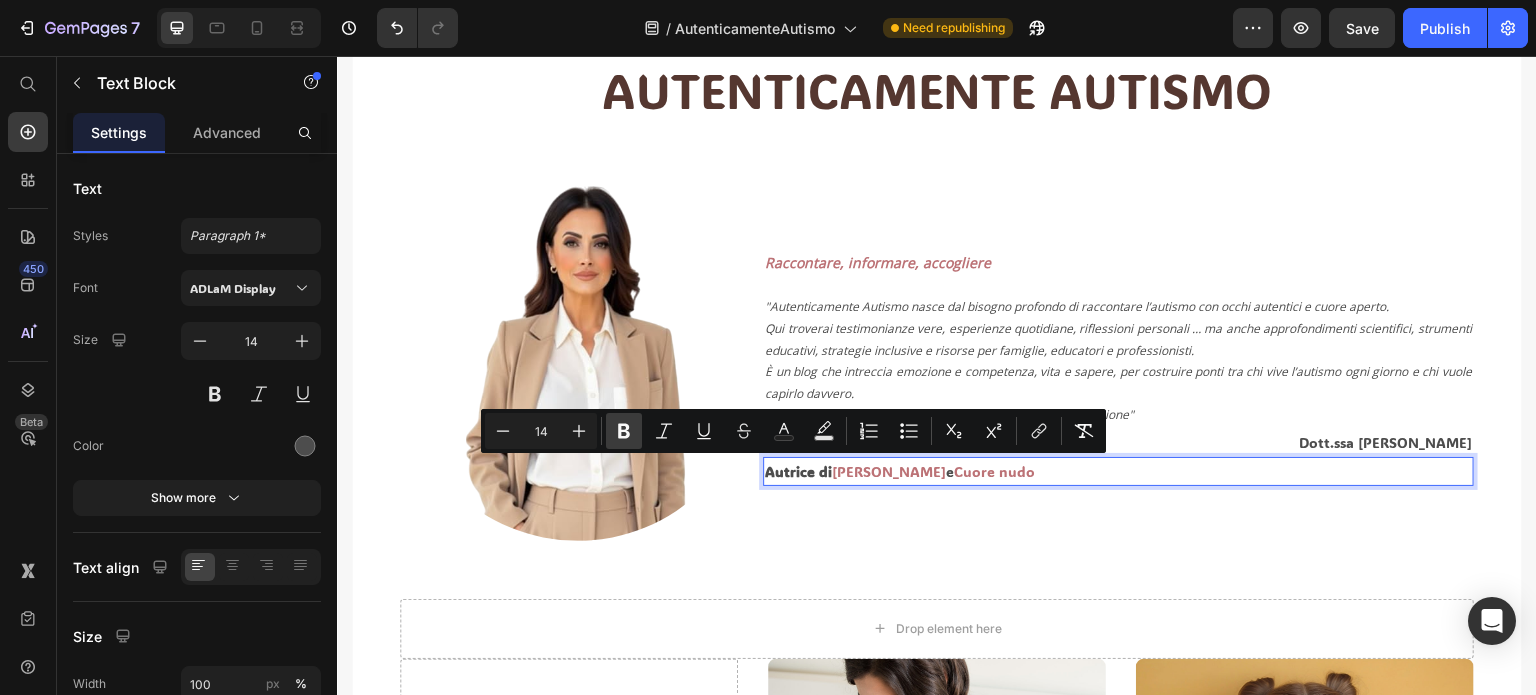 click 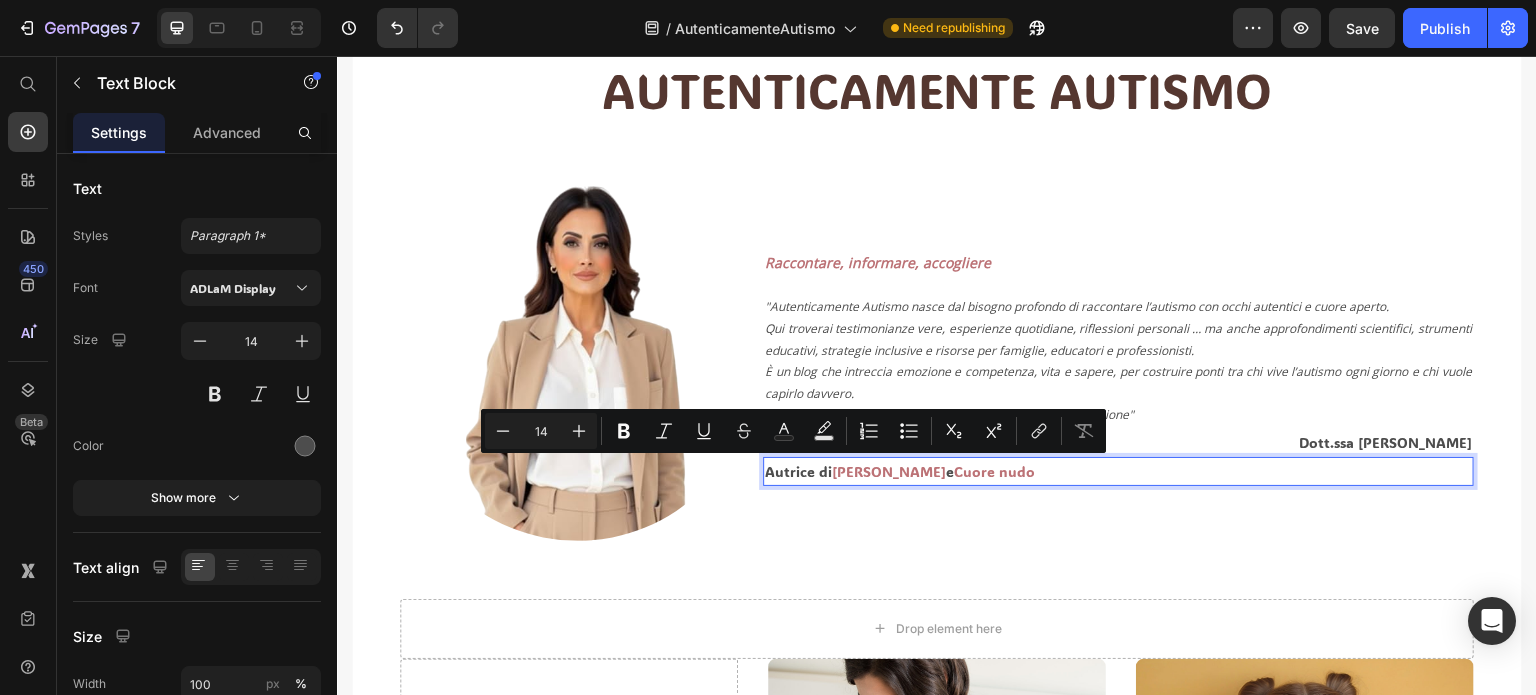 click on "Autrice di  [PERSON_NAME]  e  Cuore nudo" at bounding box center (1118, 471) 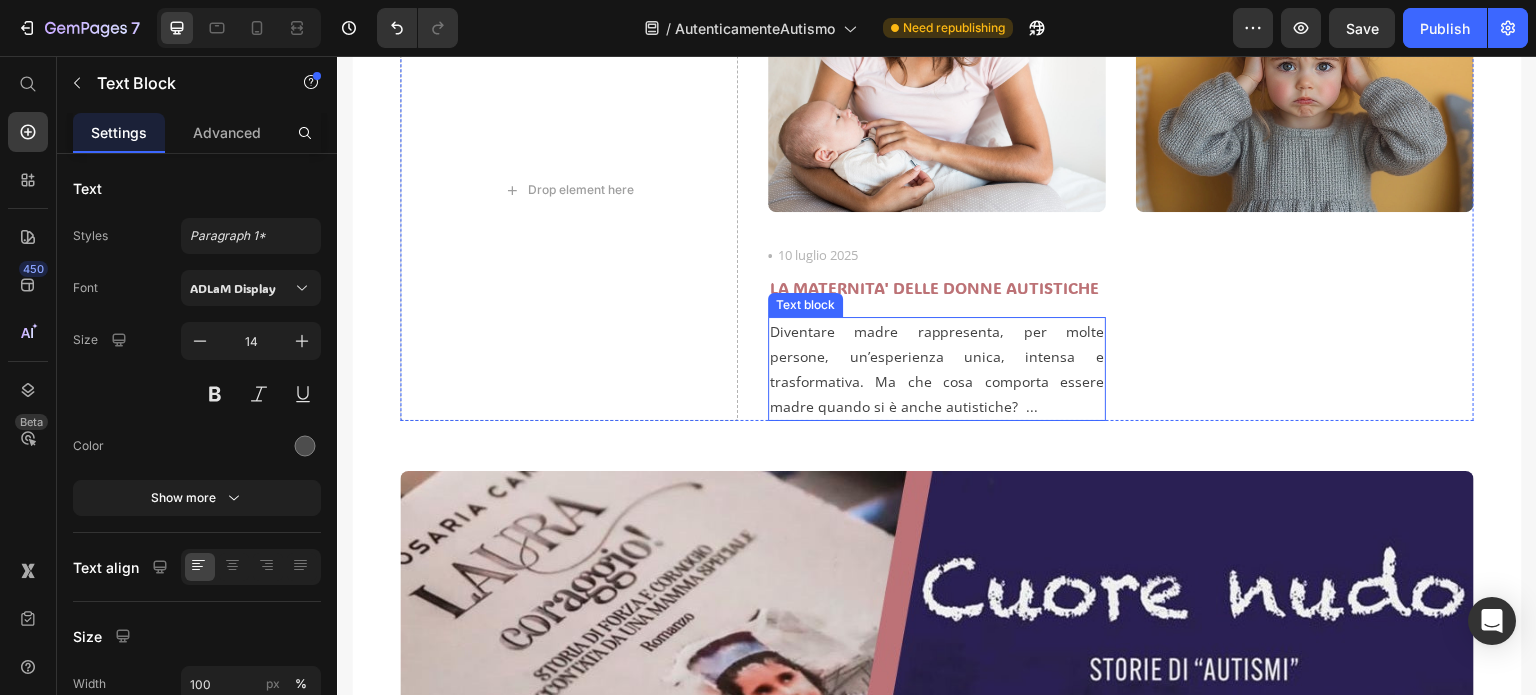 scroll, scrollTop: 300, scrollLeft: 0, axis: vertical 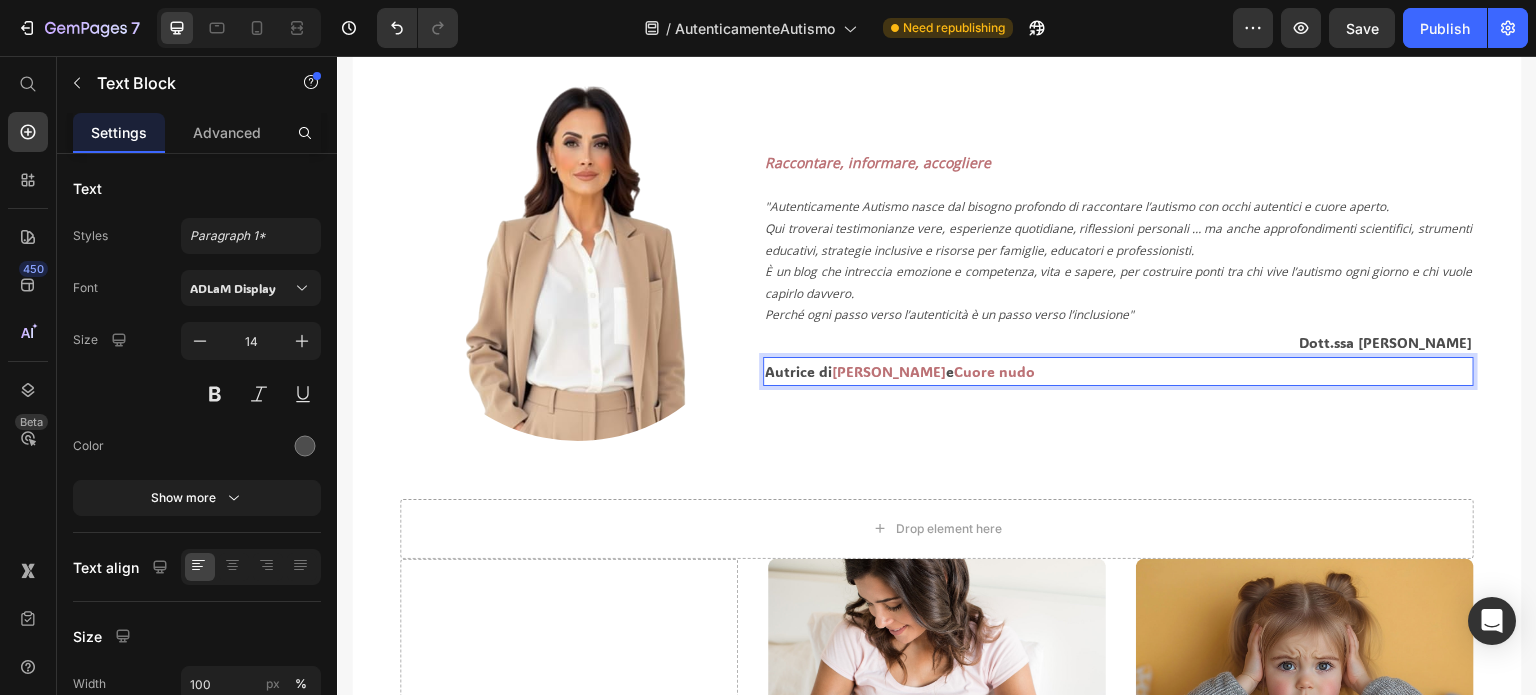 click on "[PERSON_NAME]" at bounding box center (889, 371) 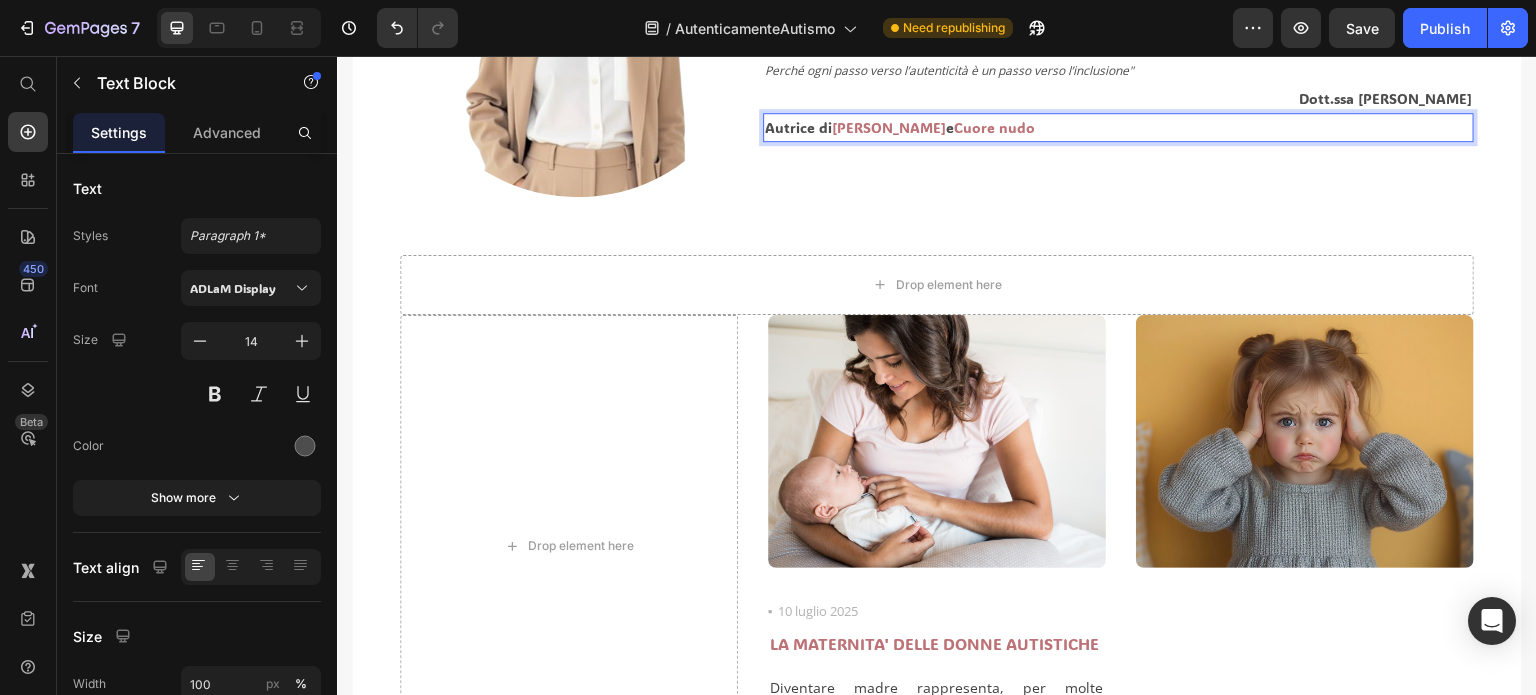 scroll, scrollTop: 300, scrollLeft: 0, axis: vertical 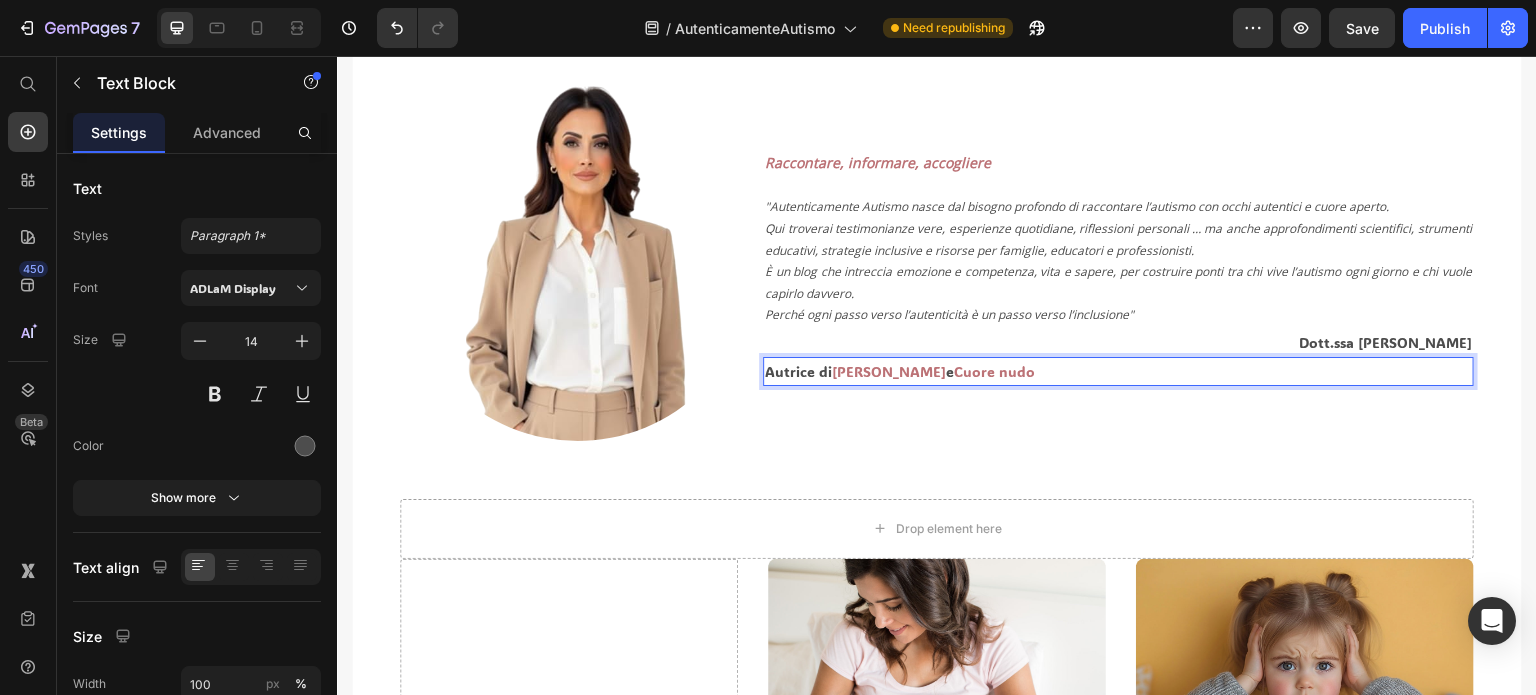 click on "Autrice di  [PERSON_NAME]  e  Cuore nudo" at bounding box center (1118, 371) 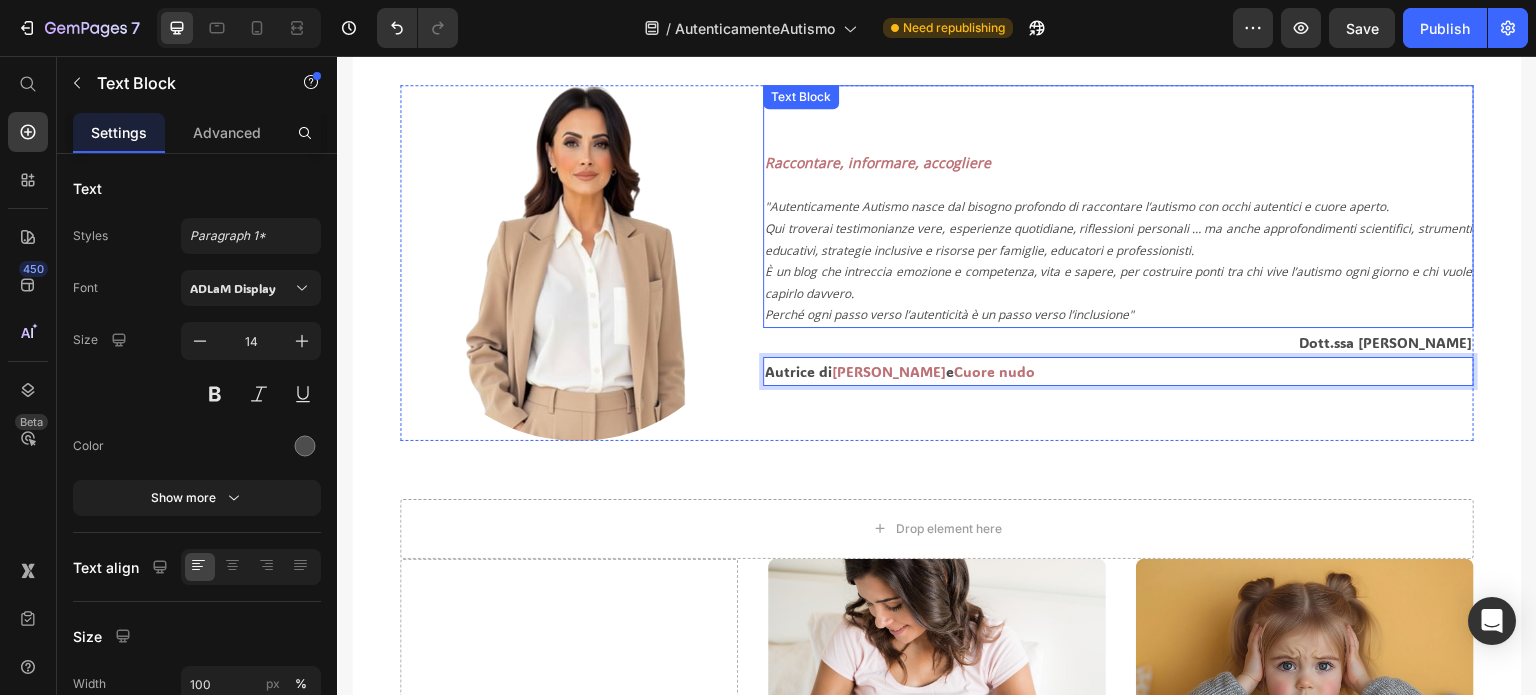 click on "Qui troverai testimonianze vere, esperienze quotidiane, riflessioni personali … ma anche approfondimenti scientifici, strumenti educativi, strategie inclusive e risorse per famiglie, educatori e professionisti." at bounding box center (1118, 239) 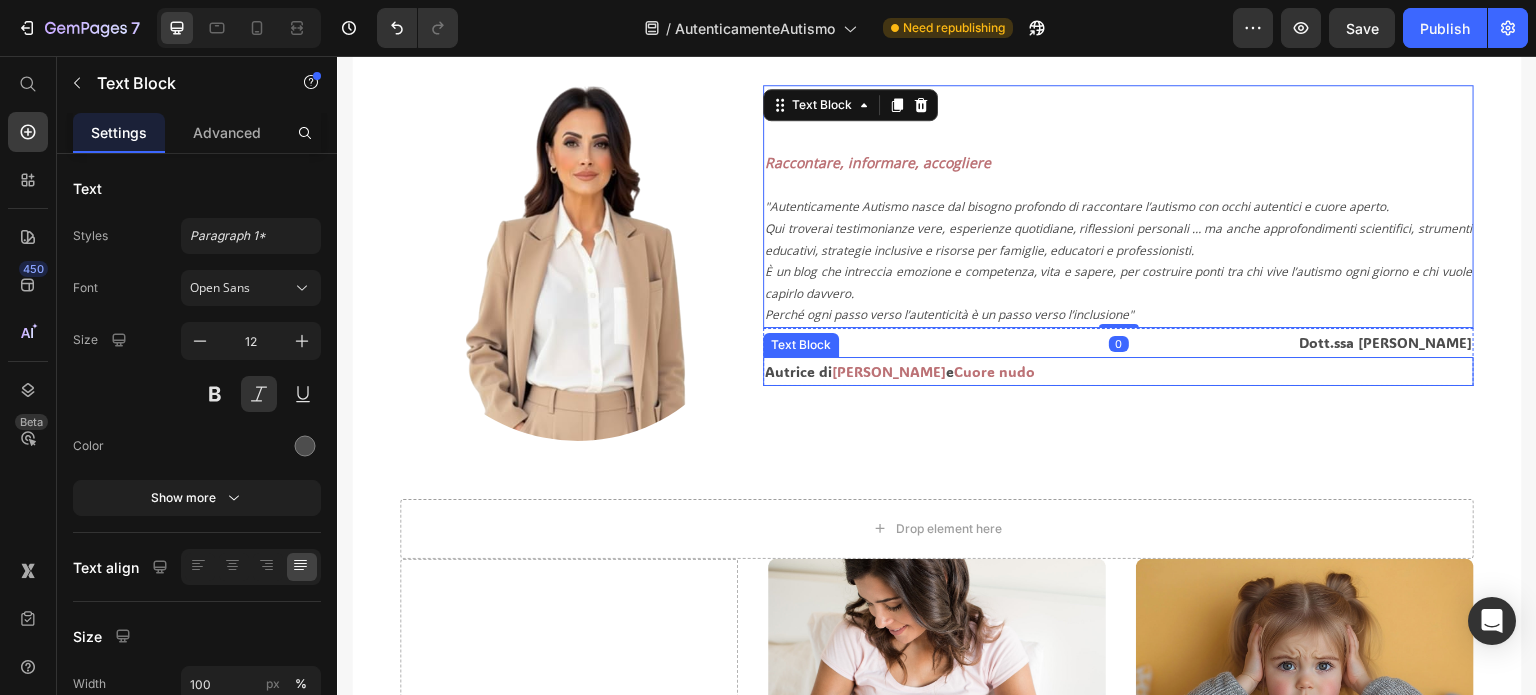 click on "Autrice di  [PERSON_NAME]  e  Cuore nudo" at bounding box center [1118, 371] 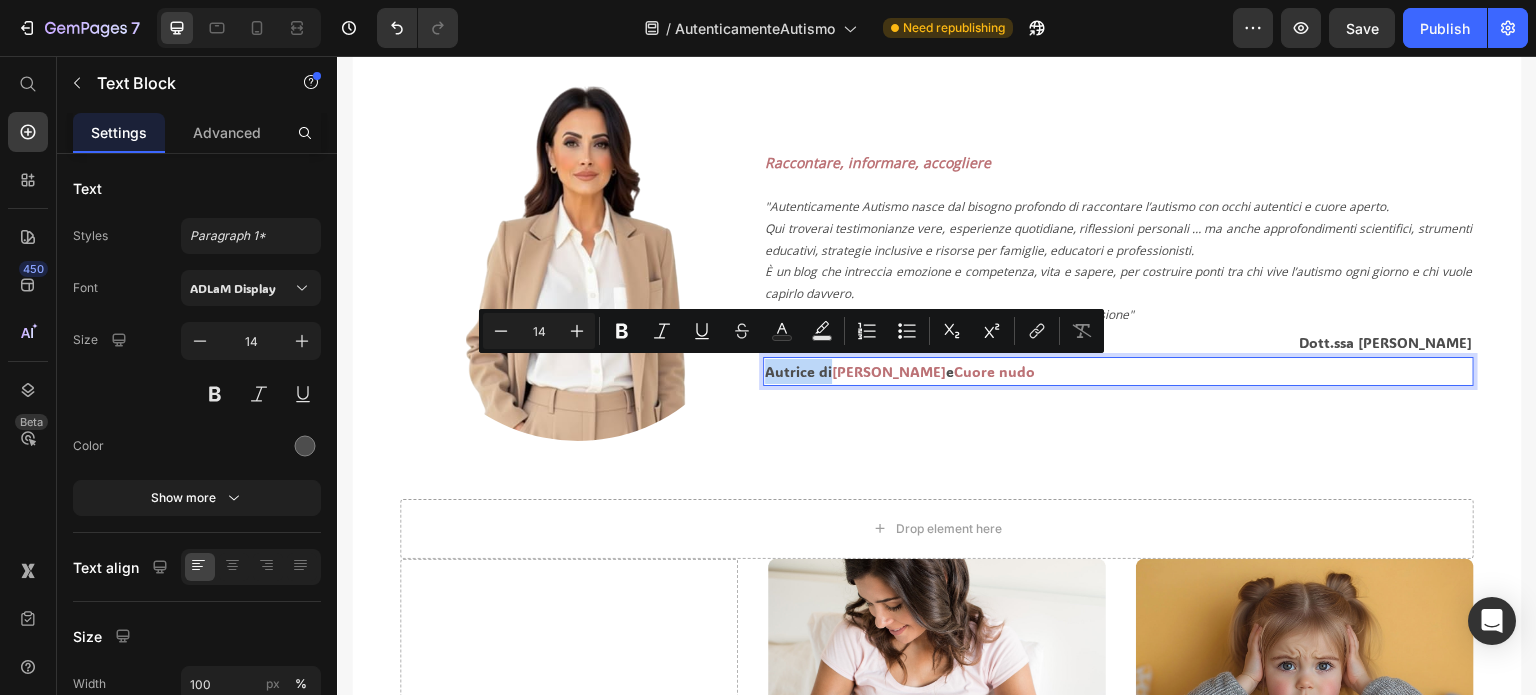 drag, startPoint x: 762, startPoint y: 371, endPoint x: 826, endPoint y: 373, distance: 64.03124 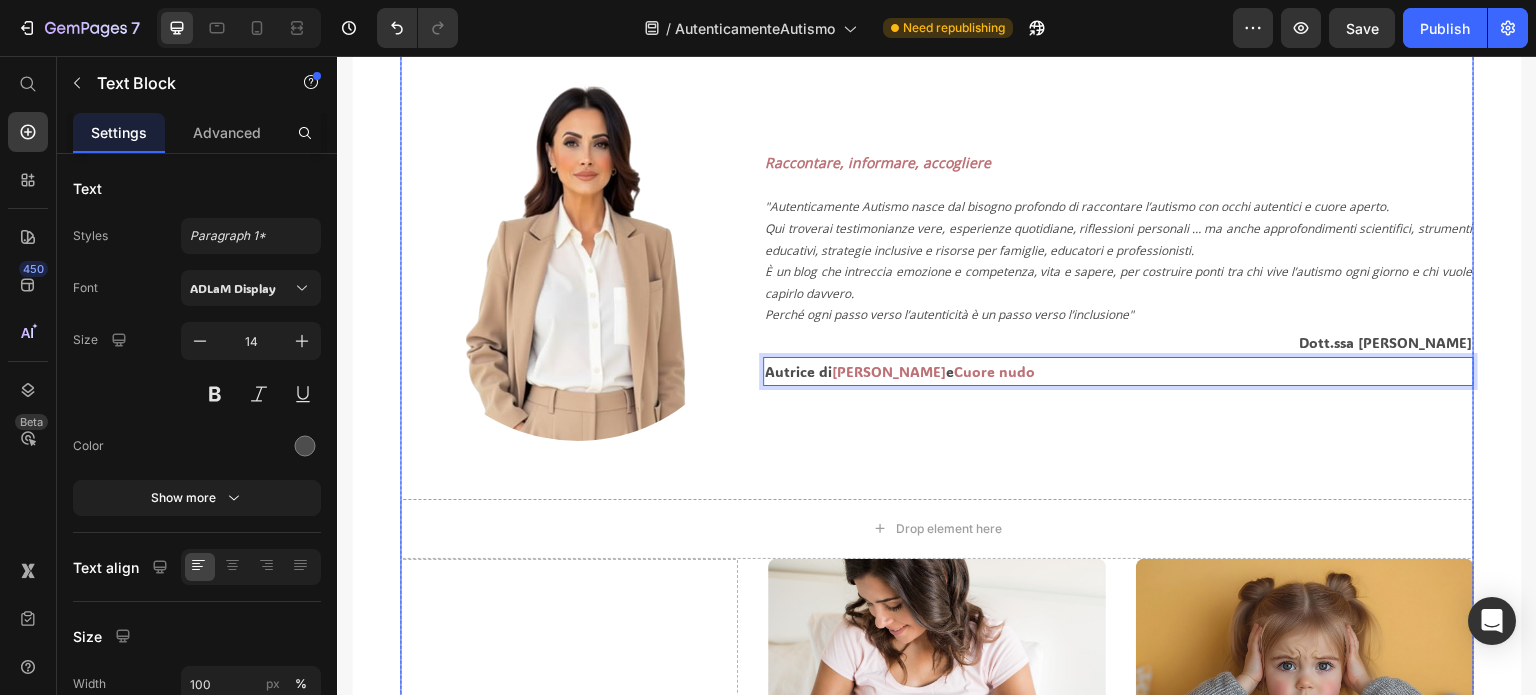 click on "Text Block Image       Raccontare, informare, accogliere   "Autenticamente Autismo nasce dal bisogno profondo di raccontare l’autismo con occhi autentici e cuore aperto. Qui troverai testimonianze vere, esperienze quotidiane, riflessioni personali … ma anche approfondimenti scientifici, strumenti educativi, strategie inclusive e risorse per famiglie, educatori e professionisti. È un blog che intreccia emozione e competenza, vita e sapere, per costruire ponti tra chi vive l’autismo ogni giorno e chi vuole capirlo davvero. Perché ogni passo verso l’autenticità è un passo verso l’inclusione" Text Block Dott.ssa [PERSON_NAME] Text Block Autrice di  [PERSON_NAME]  e  Cuore nudo Text Block   0 Row Row
Drop element here Row
Drop element here Image
Icon [DATE] Text block Row LA MATERNITA' DELLE DONNE AUTISTICHE Heading Text block Image Row Image
Icon [DATE] Text block Row Heading Text block Row Image Icon Row" at bounding box center [937, 935] 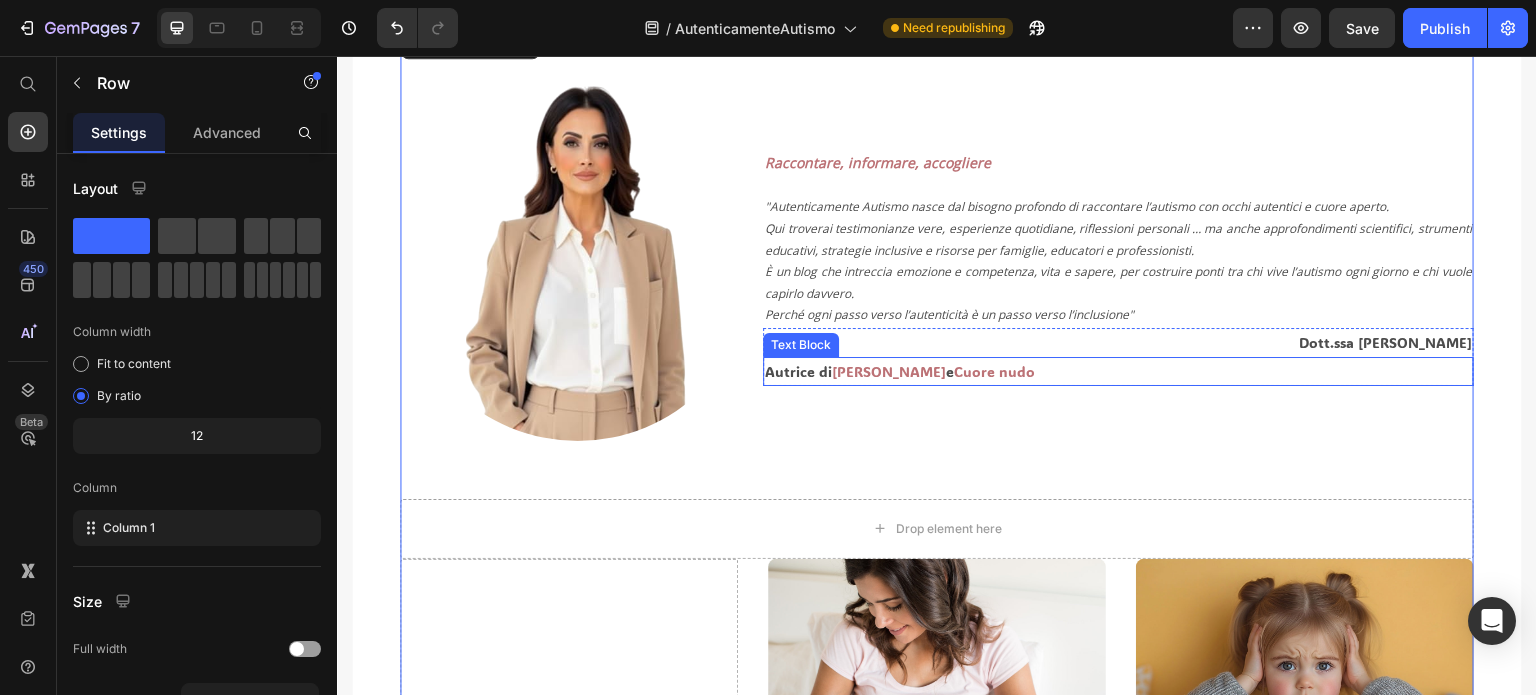 click on "Autrice di  [PERSON_NAME]  e  Cuore nudo" at bounding box center [1118, 371] 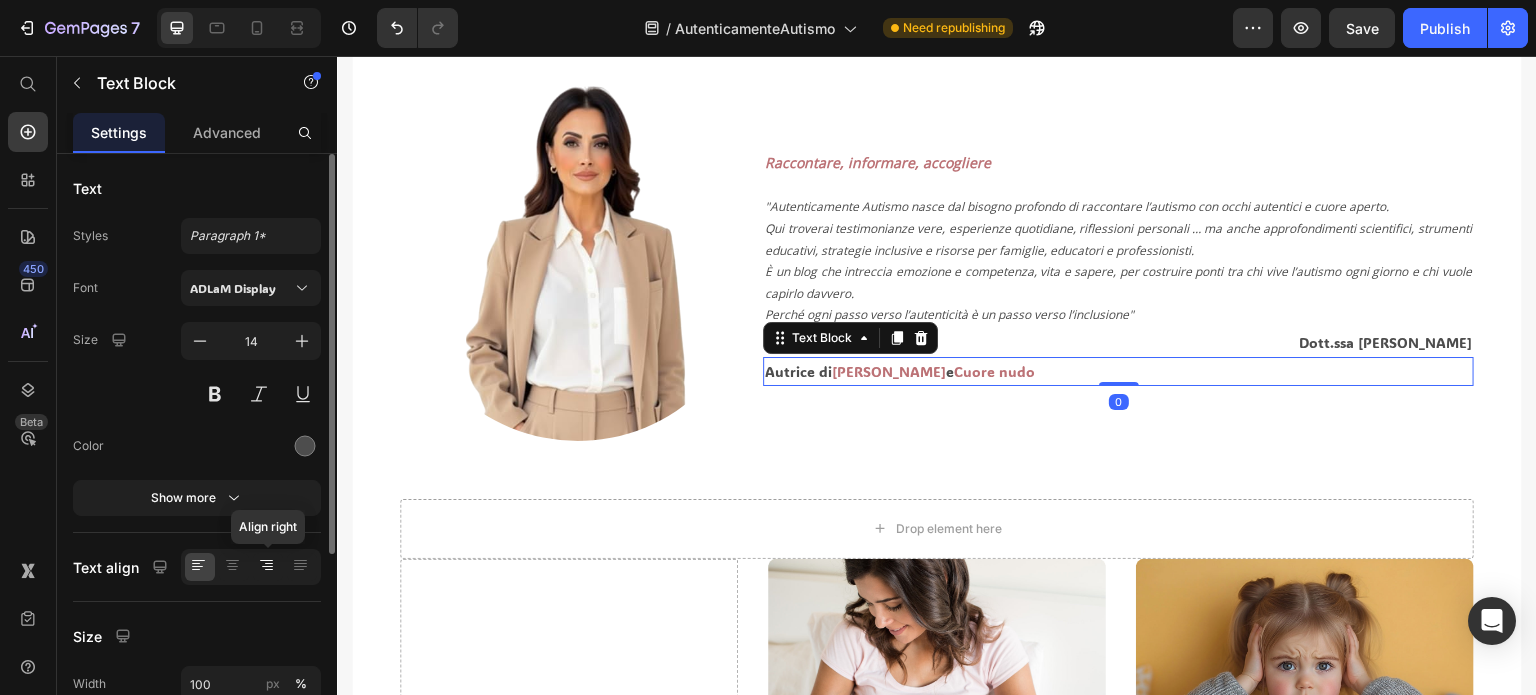 click 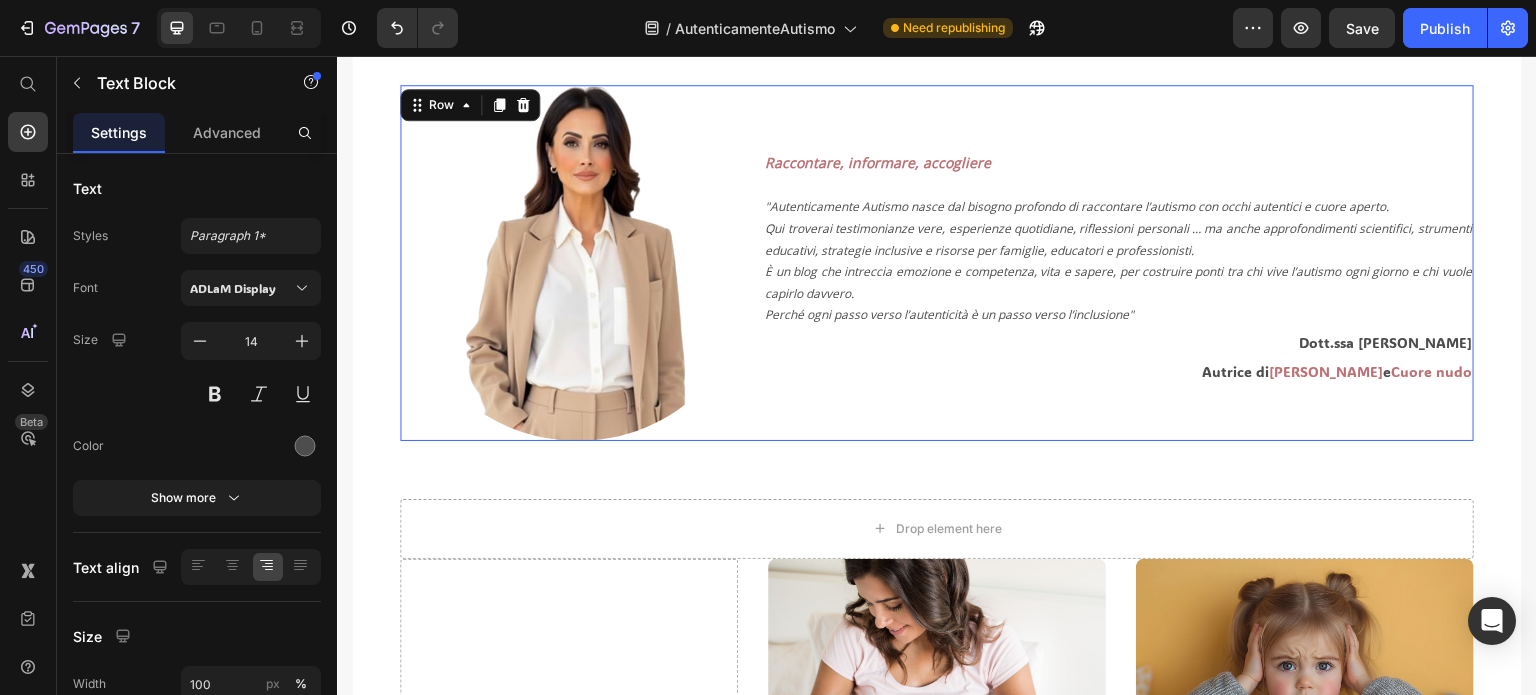 click on "Raccontare, informare, accogliere   "Autenticamente Autismo nasce dal bisogno profondo di raccontare l’autismo con occhi autentici e cuore aperto. Qui troverai testimonianze vere, esperienze quotidiane, riflessioni personali … ma anche approfondimenti scientifici, strumenti educativi, strategie inclusive e risorse per famiglie, educatori e professionisti. È un blog che intreccia emozione e competenza, vita e sapere, per costruire ponti tra chi vive l’autismo ogni giorno e chi vuole capirlo davvero. Perché ogni passo verso l’autenticità è un passo verso l’inclusione" Text Block Dott.ssa [PERSON_NAME] Text Block Autrice di  [PERSON_NAME]  e  Cuore nudo Text Block Row" at bounding box center (1118, 262) 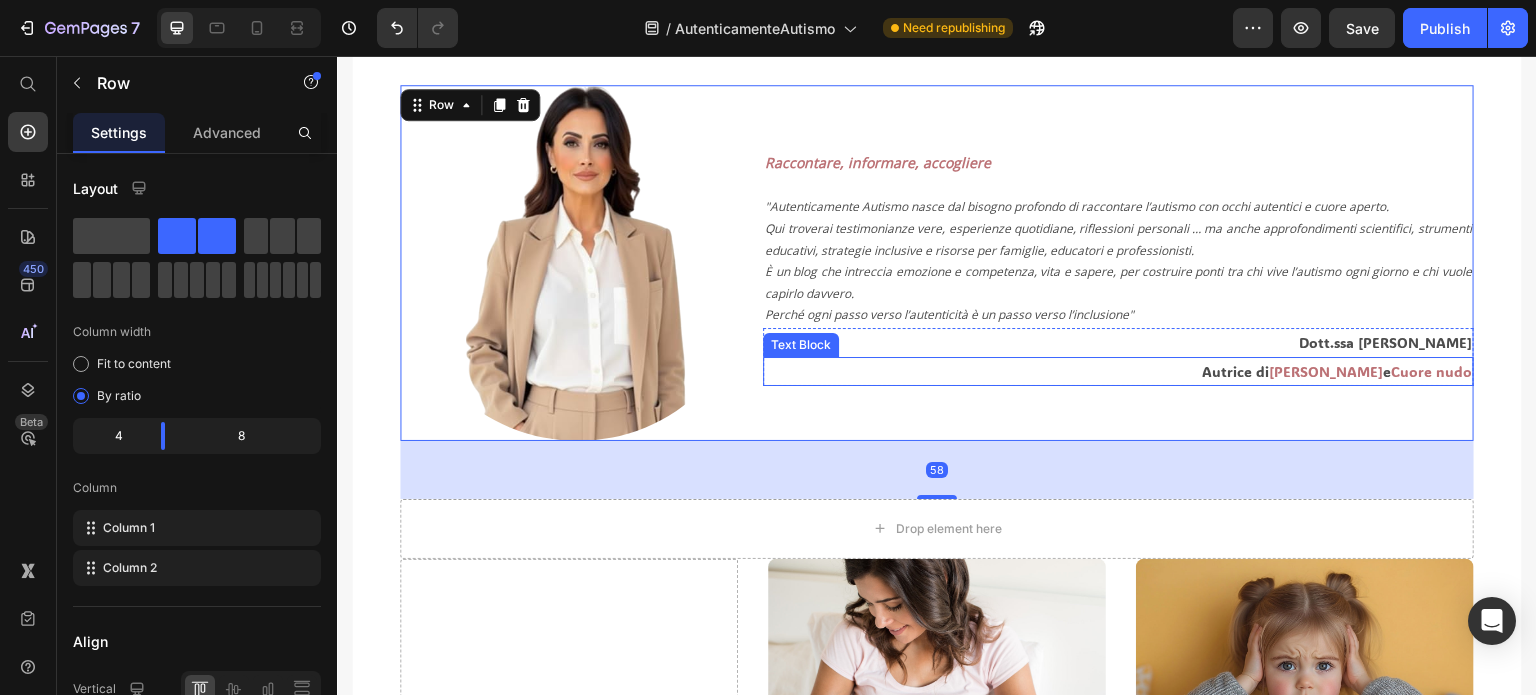 click on "Cuore nudo" at bounding box center (1431, 371) 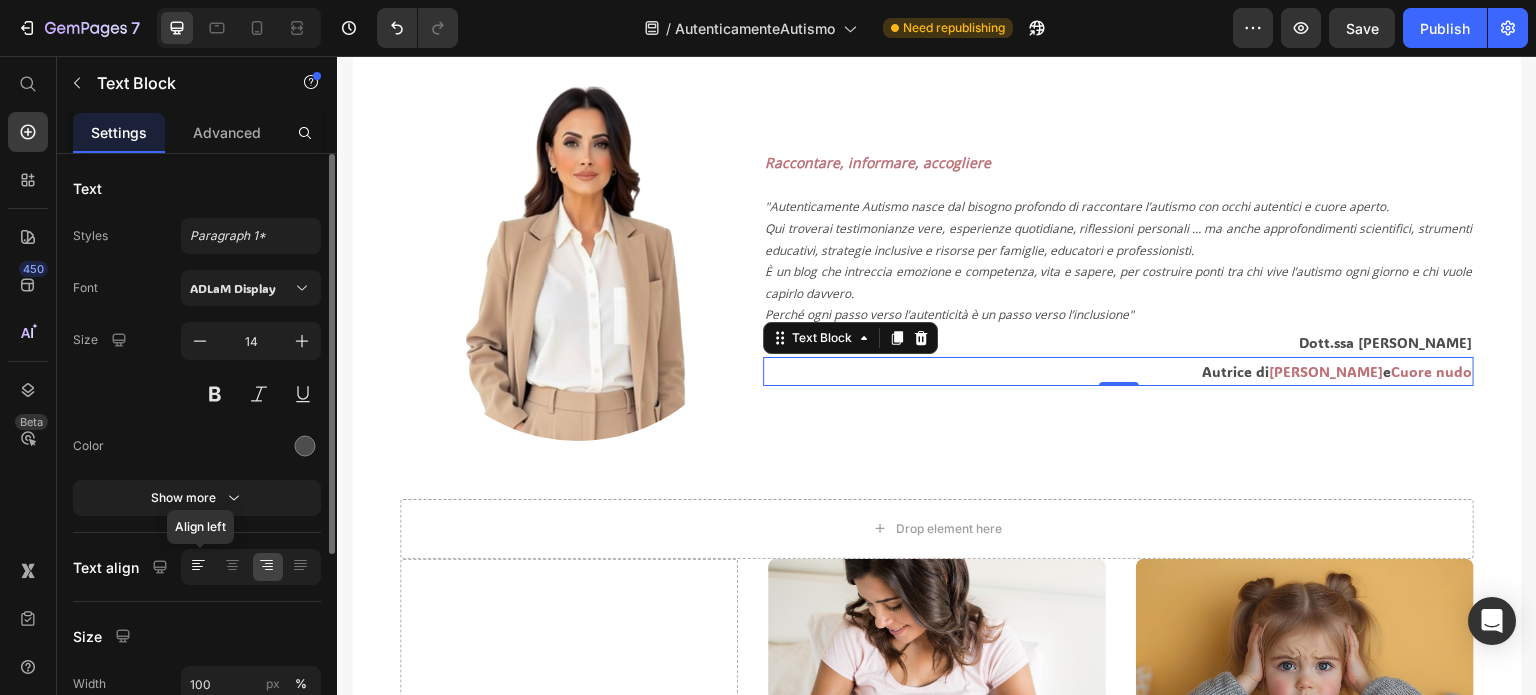 click 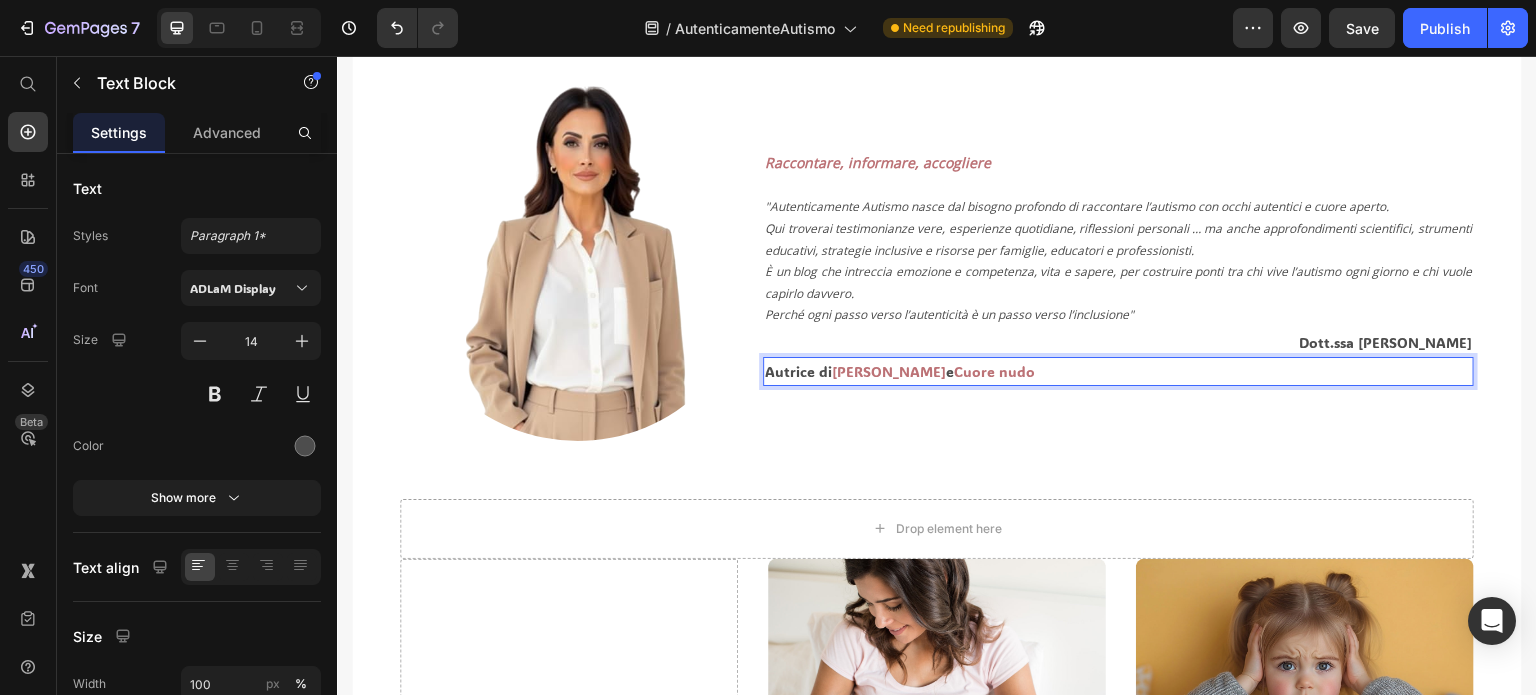 click on "Autrice di  [PERSON_NAME]  e  Cuore nudo" at bounding box center [1118, 371] 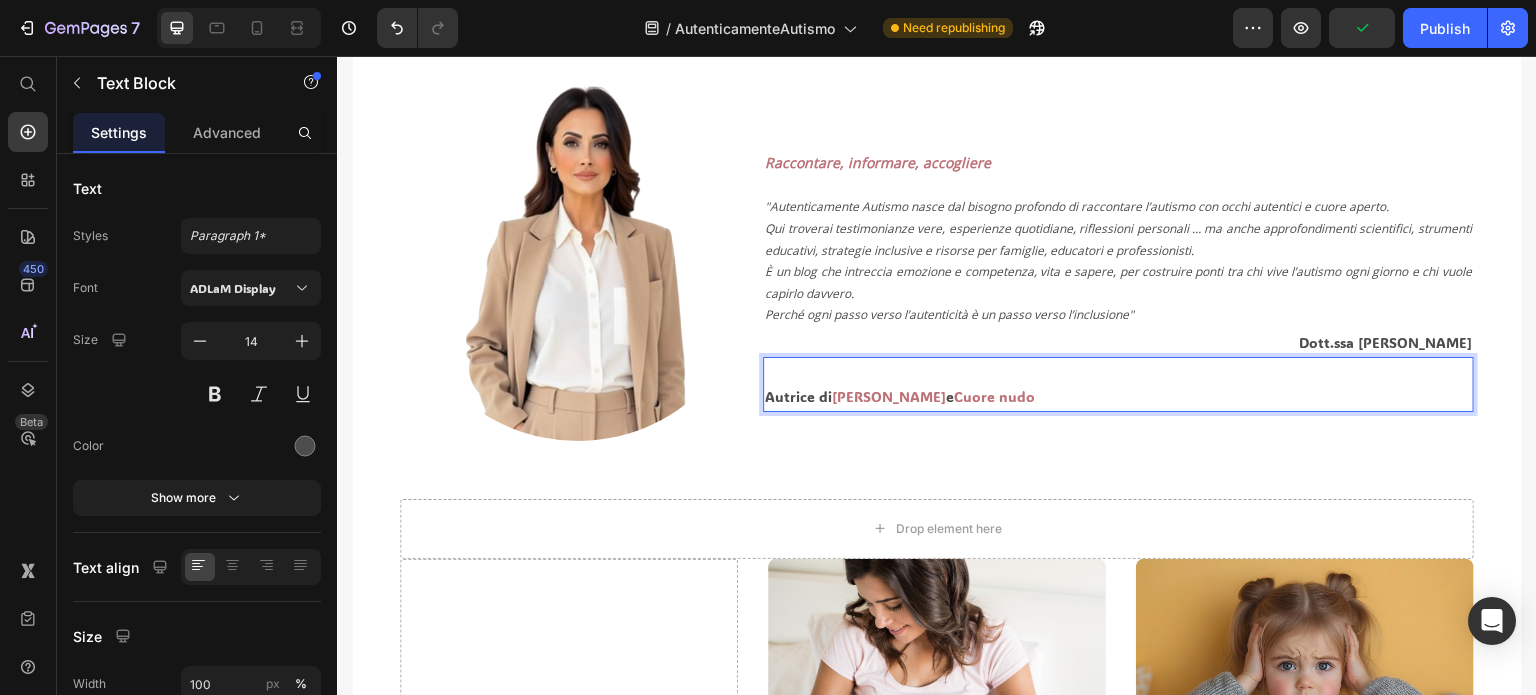 click on "Autrice di  [PERSON_NAME]  e  Cuore nudo" at bounding box center (1118, 396) 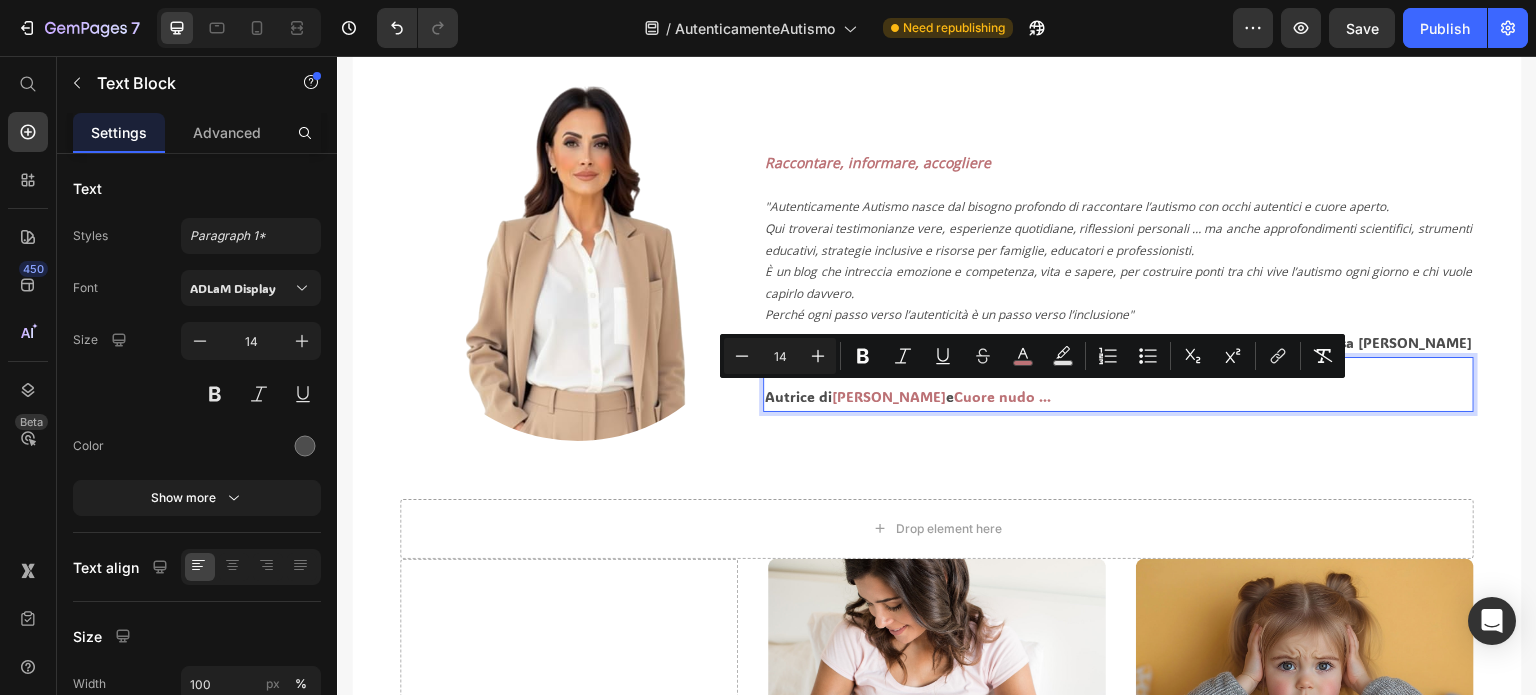 drag, startPoint x: 1053, startPoint y: 398, endPoint x: 1026, endPoint y: 398, distance: 27 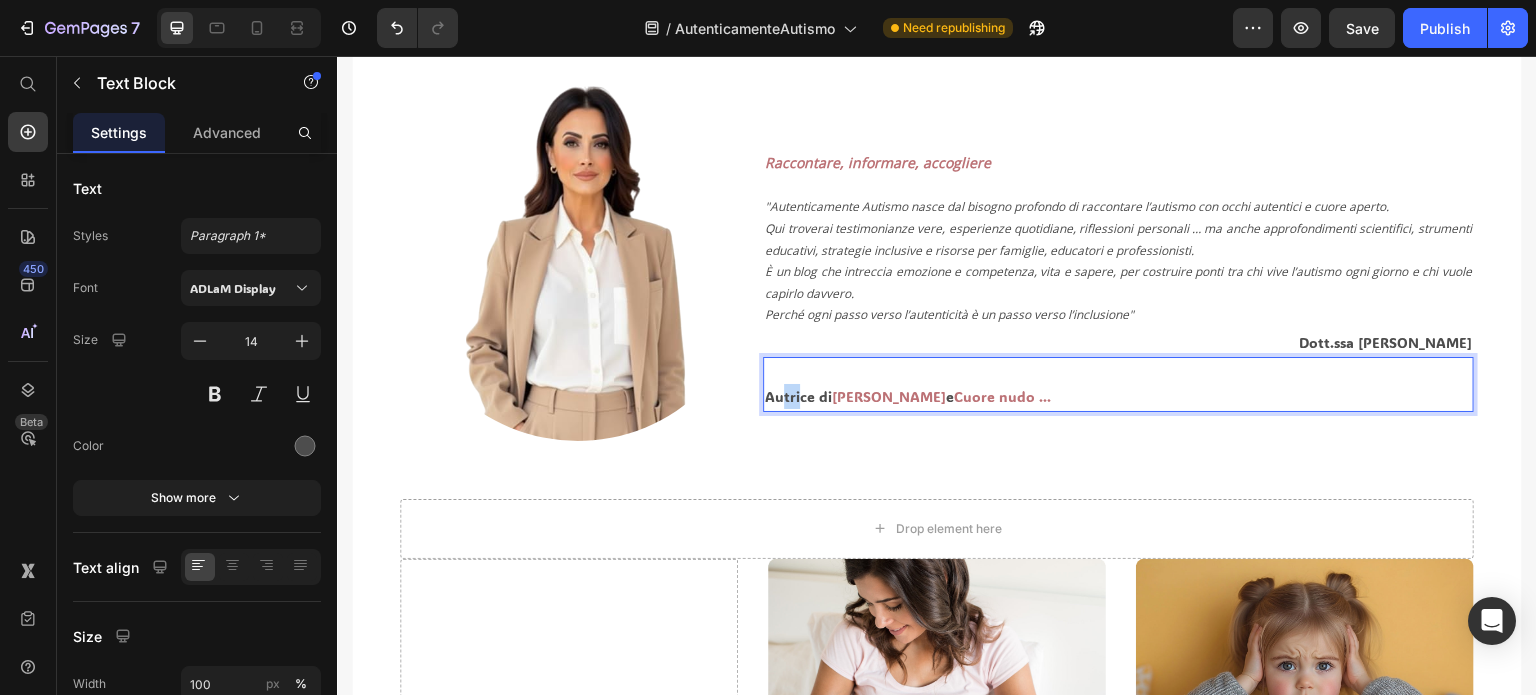 drag, startPoint x: 778, startPoint y: 401, endPoint x: 797, endPoint y: 396, distance: 19.646883 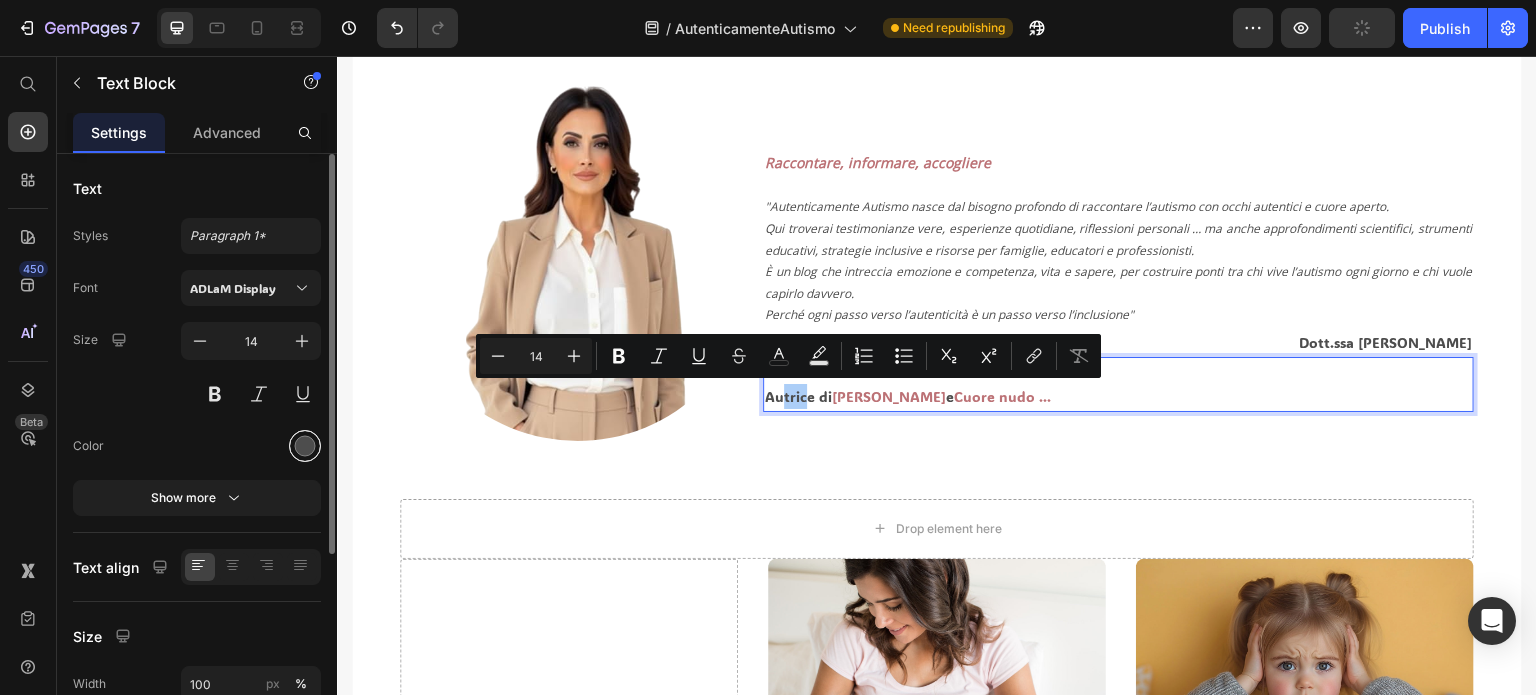 click at bounding box center (305, 446) 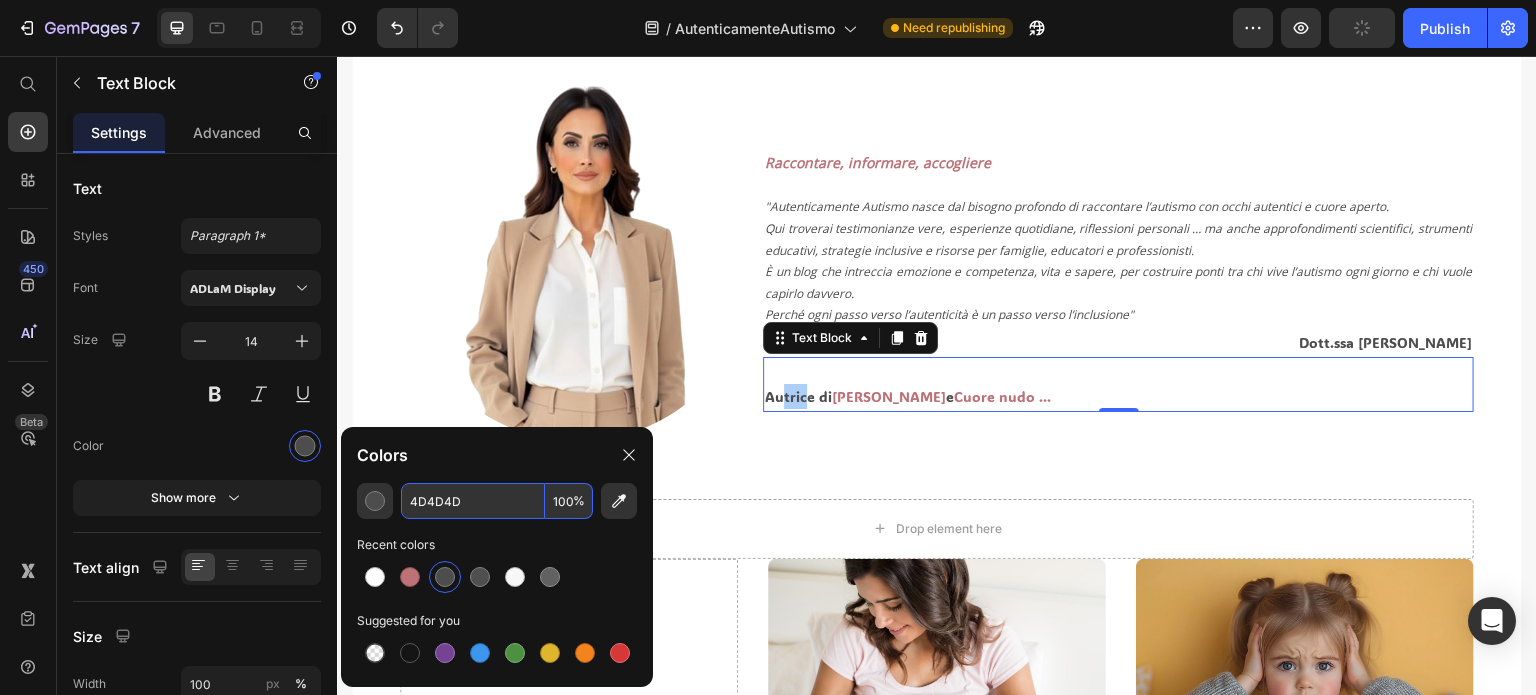 click on "4D4D4D" at bounding box center [473, 501] 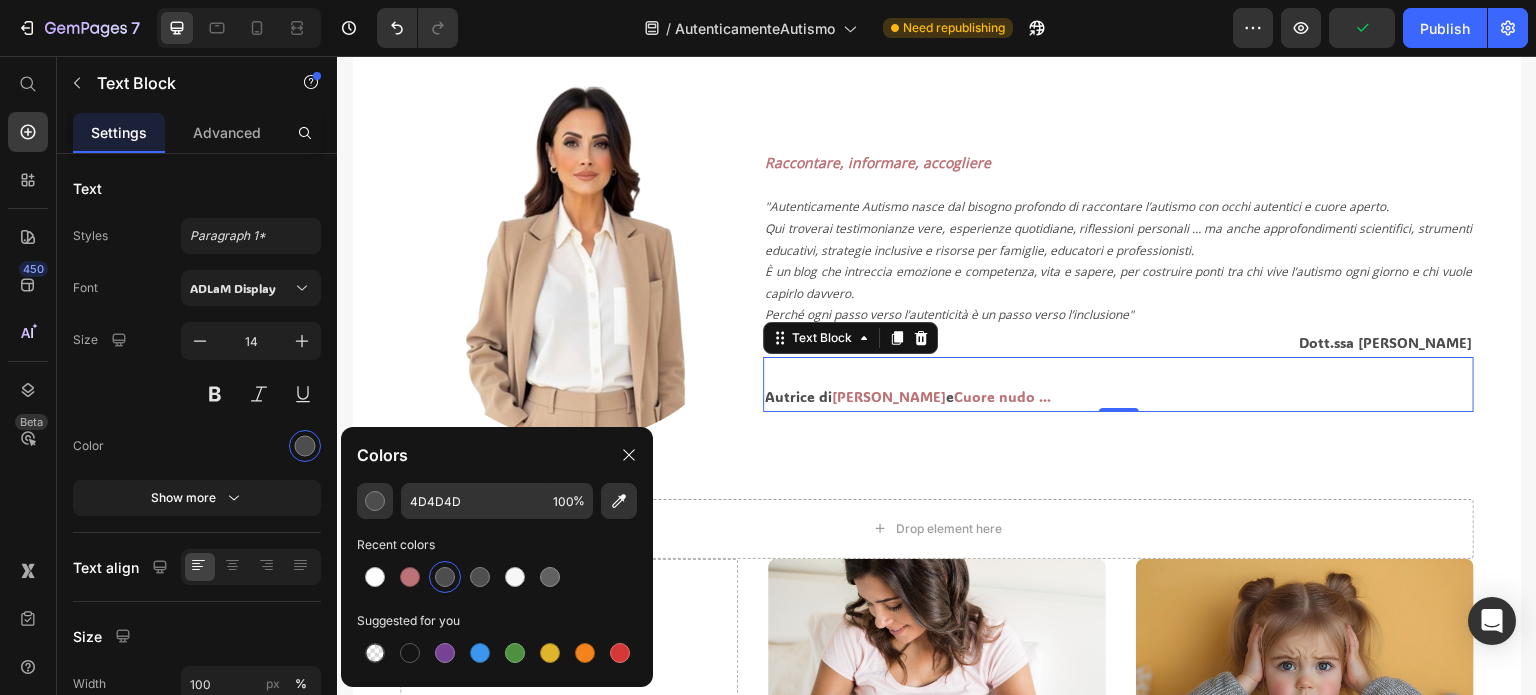 click on "Cuore nudo ..." at bounding box center [1002, 396] 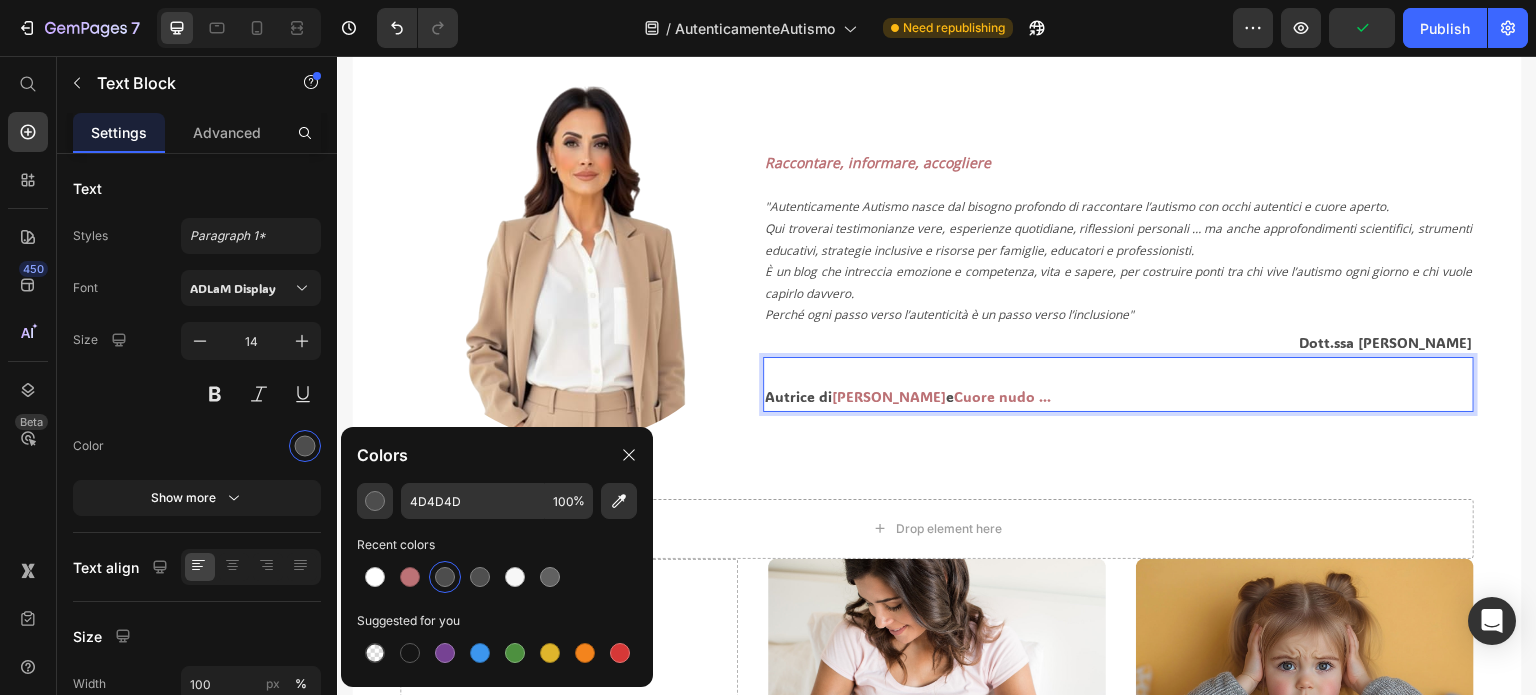 click on "Autrice di  [PERSON_NAME]  e  Cuore nudo ..." at bounding box center (1118, 396) 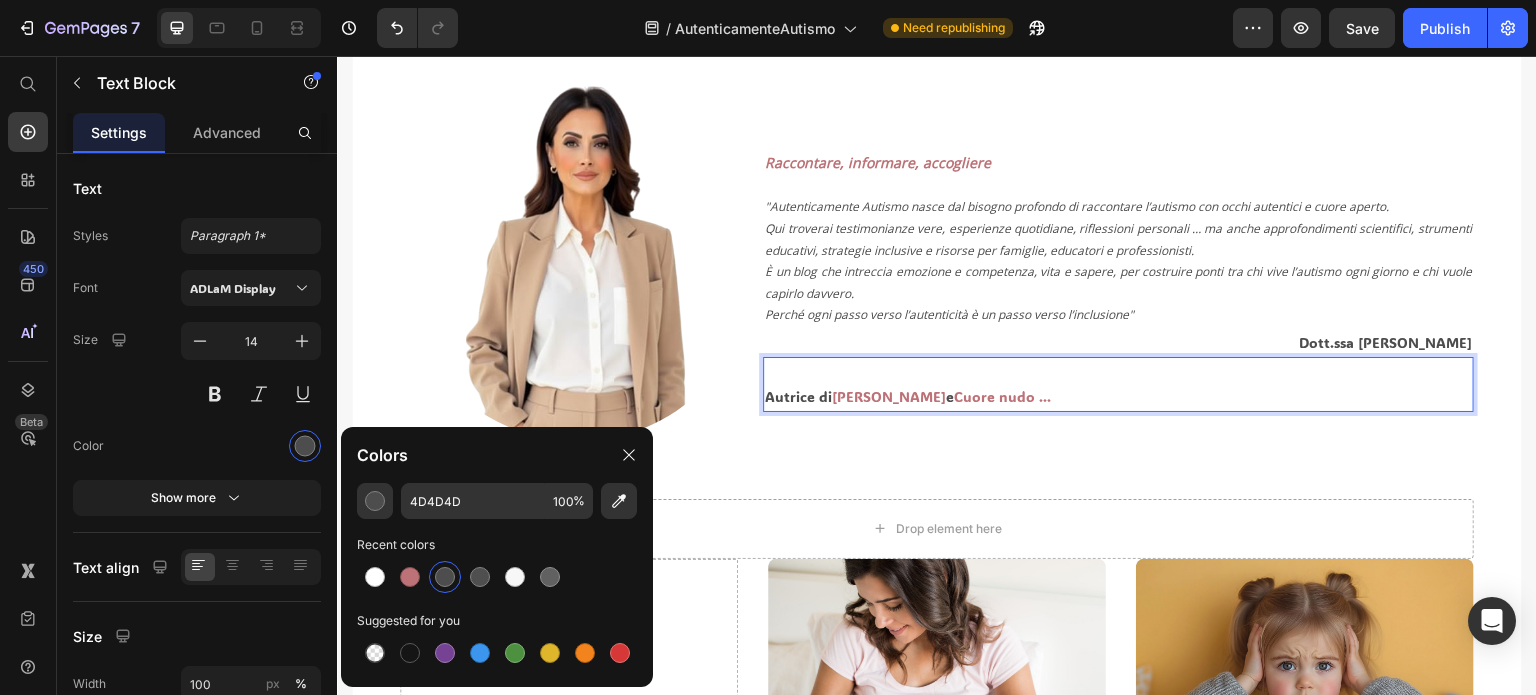 drag, startPoint x: 1026, startPoint y: 398, endPoint x: 1049, endPoint y: 398, distance: 23 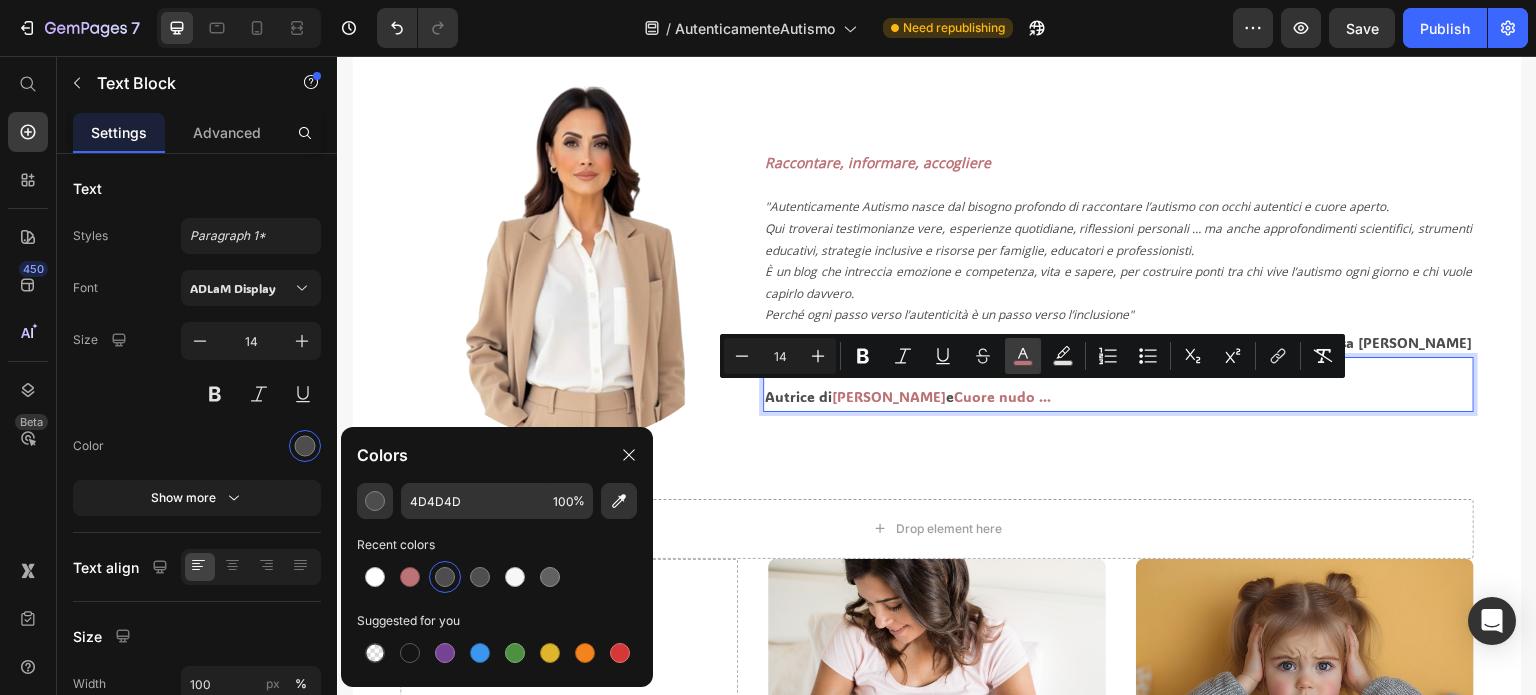 click 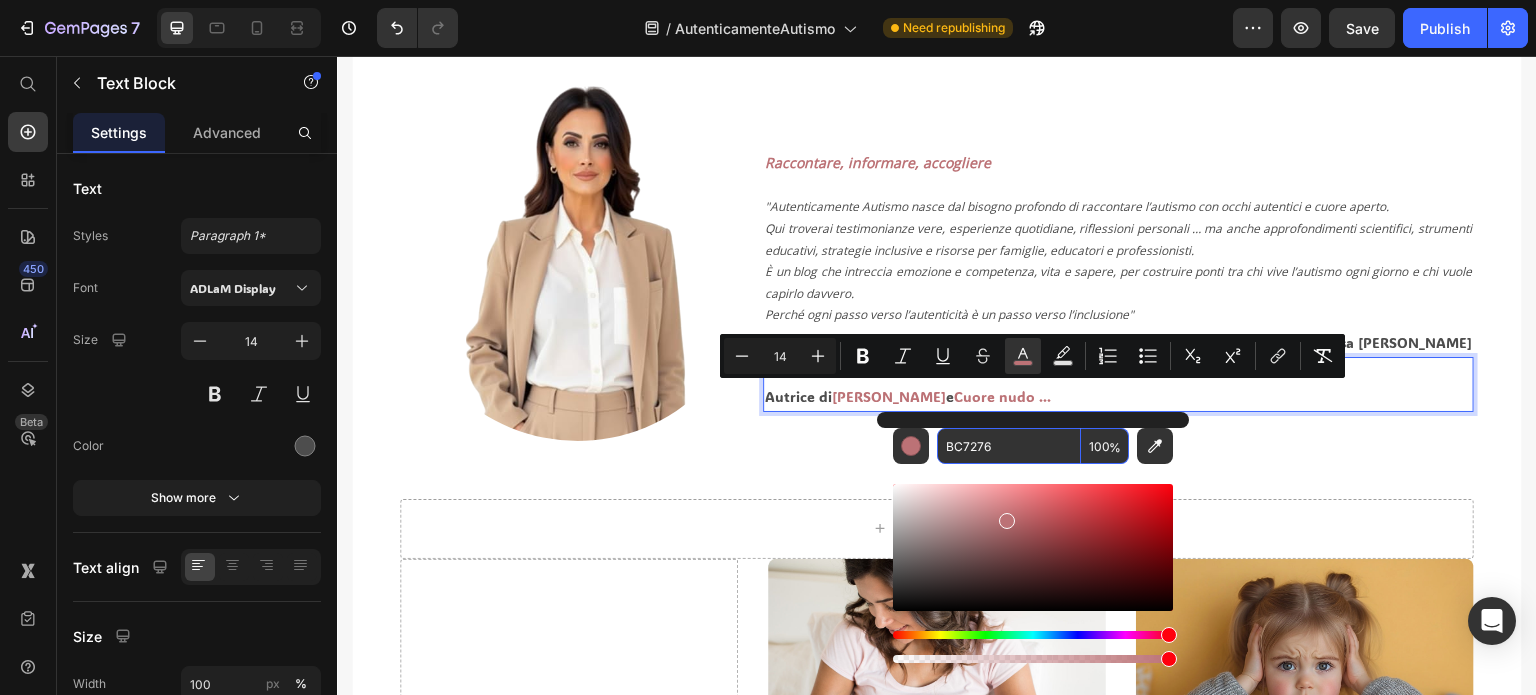 click on "BC7276" at bounding box center [1009, 446] 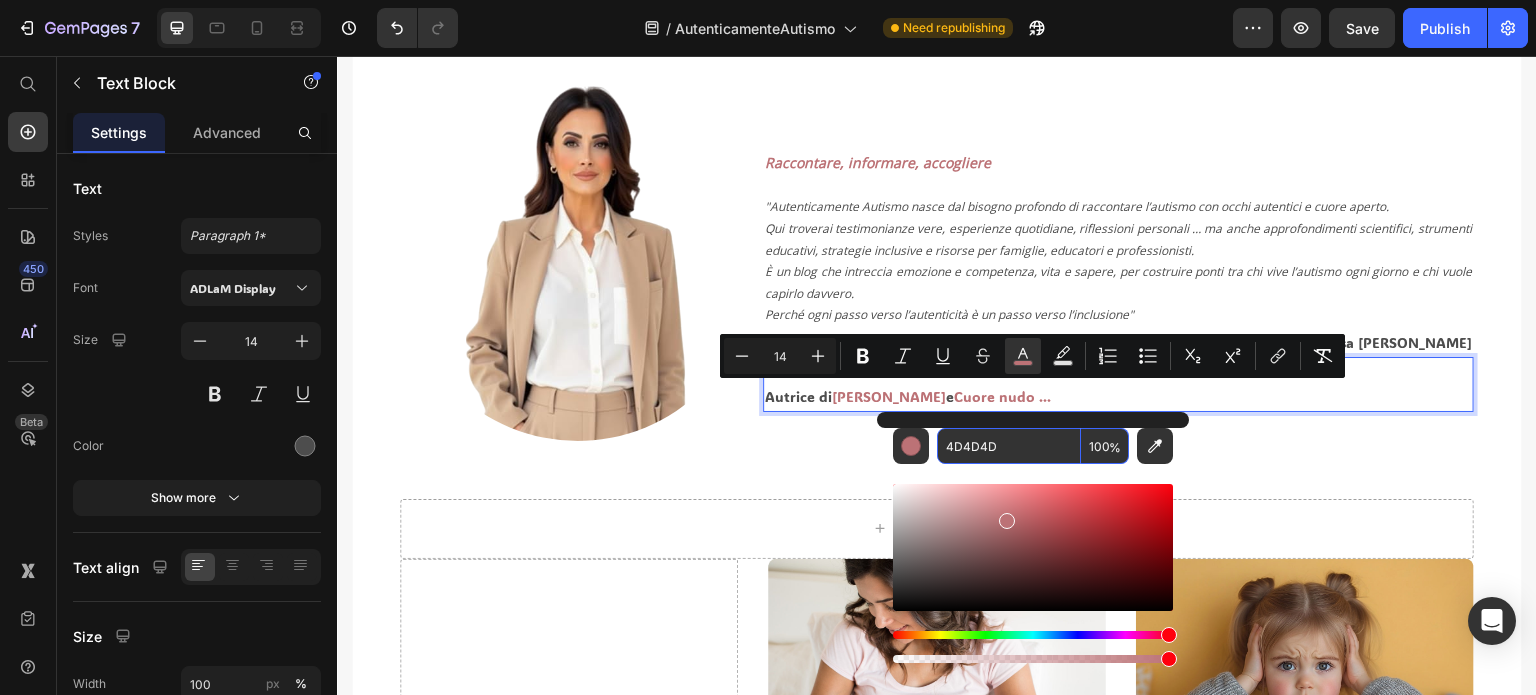 type on "4D4D4D" 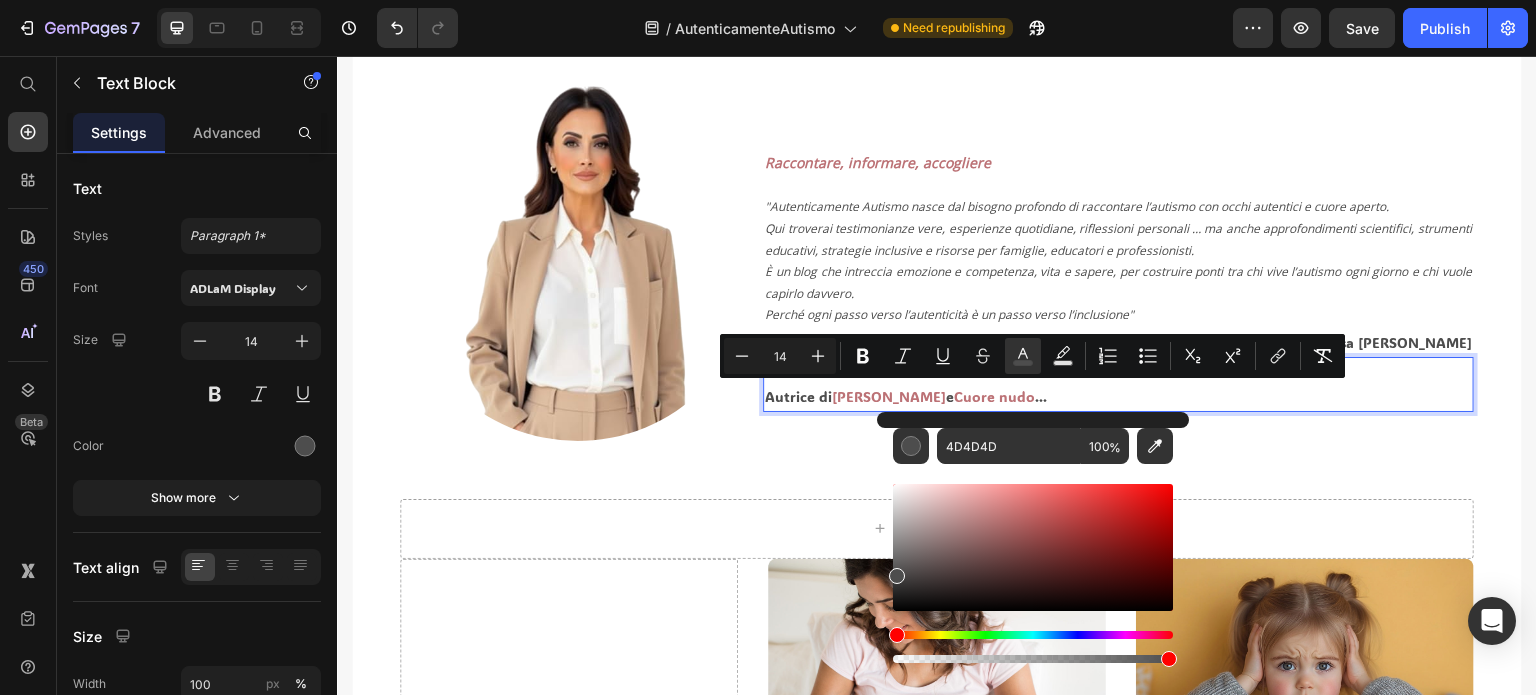 click on "Autrice di  [PERSON_NAME]  e  Cuore nudo  ..." at bounding box center [1118, 396] 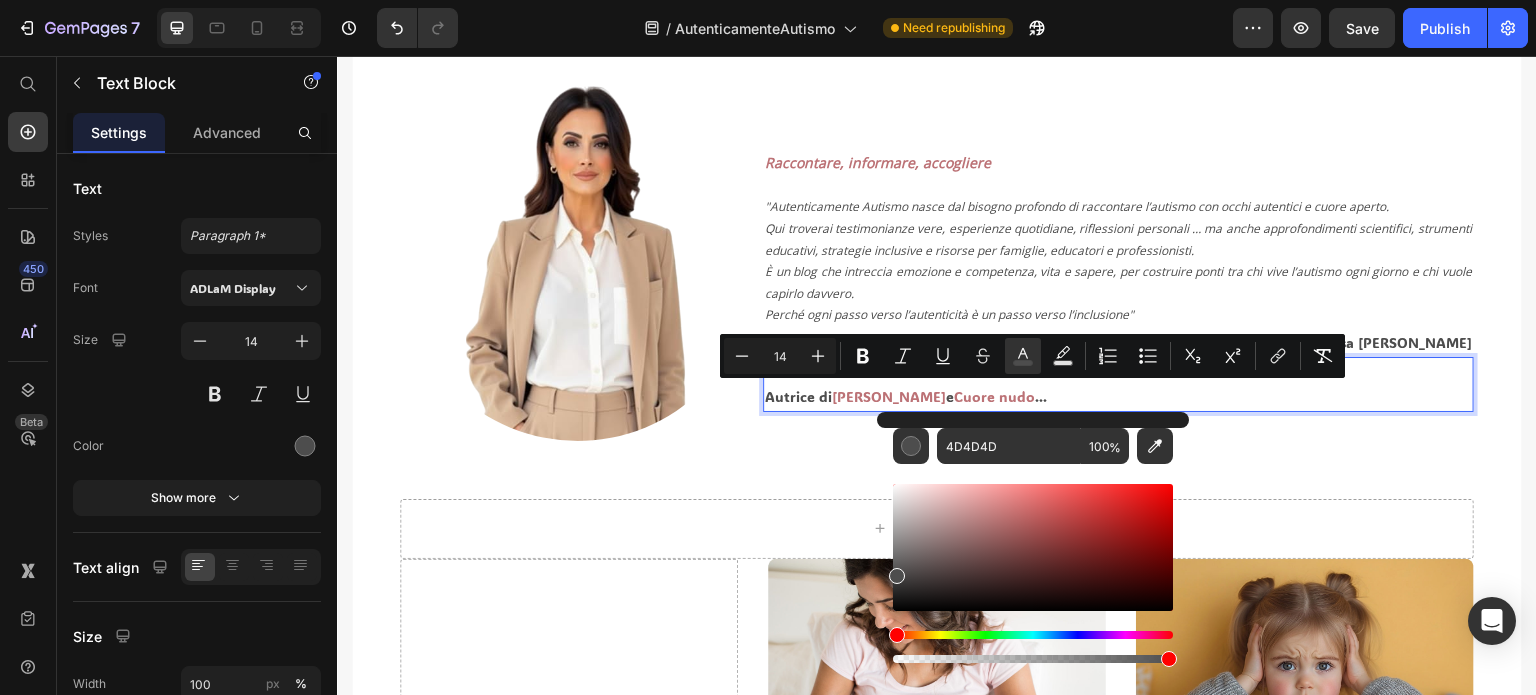 click on "Autrice di  [PERSON_NAME]  e  Cuore nudo  ..." at bounding box center (1118, 396) 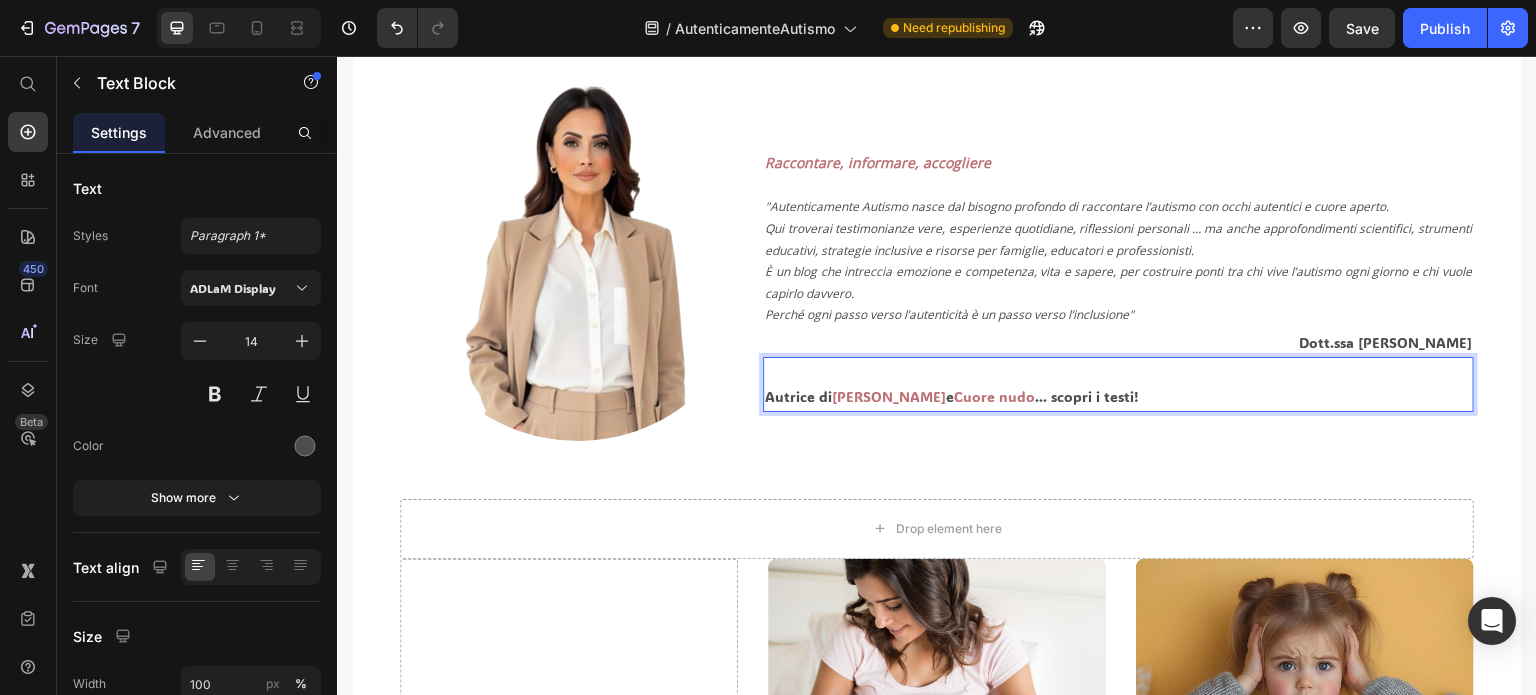 click on "Autrice di  [PERSON_NAME]  e  Cuore nudo  ... scopri i testi!" at bounding box center (1118, 396) 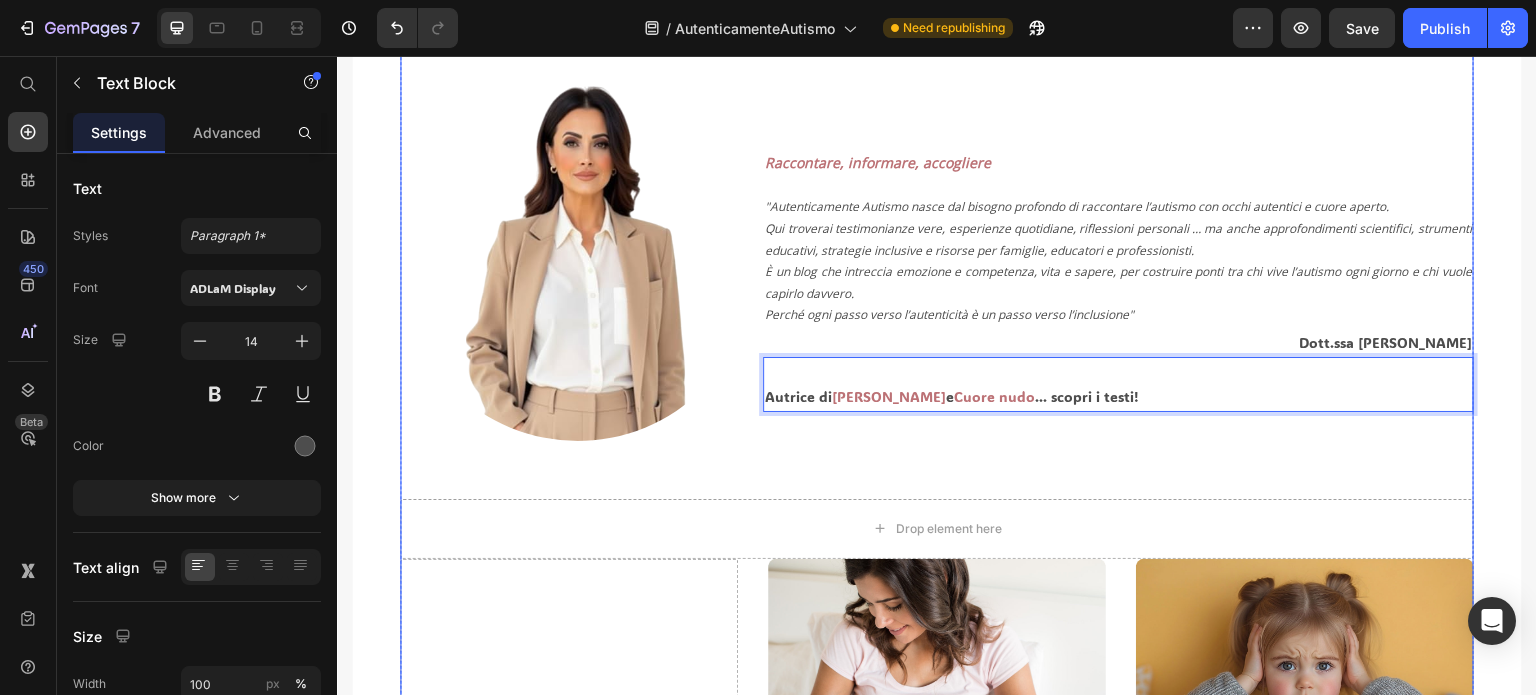 click on "Text Block Image       Raccontare, informare, accogliere   "Autenticamente Autismo nasce dal bisogno profondo di raccontare l’autismo con occhi autentici e cuore aperto. Qui troverai testimonianze vere, esperienze quotidiane, riflessioni personali … ma anche approfondimenti scientifici, strumenti educativi, strategie inclusive e risorse per famiglie, educatori e professionisti. È un blog che intreccia emozione e competenza, vita e sapere, per costruire ponti tra chi vive l’autismo ogni giorno e chi vuole capirlo davvero. Perché ogni passo verso l’autenticità è un passo verso l’inclusione" Text Block Dott.ssa [PERSON_NAME] Text Block Autrice di  [PERSON_NAME]  e  Cuore nudo  ... scopri i testi! Text Block   0 Row Row
Drop element here Row
Drop element here Image
Icon [DATE] Text block Row LA MATERNITA' DELLE DONNE AUTISTICHE Heading Text block Image Row Image
Icon [DATE] Text block Row Heading Row Icon" at bounding box center [937, 935] 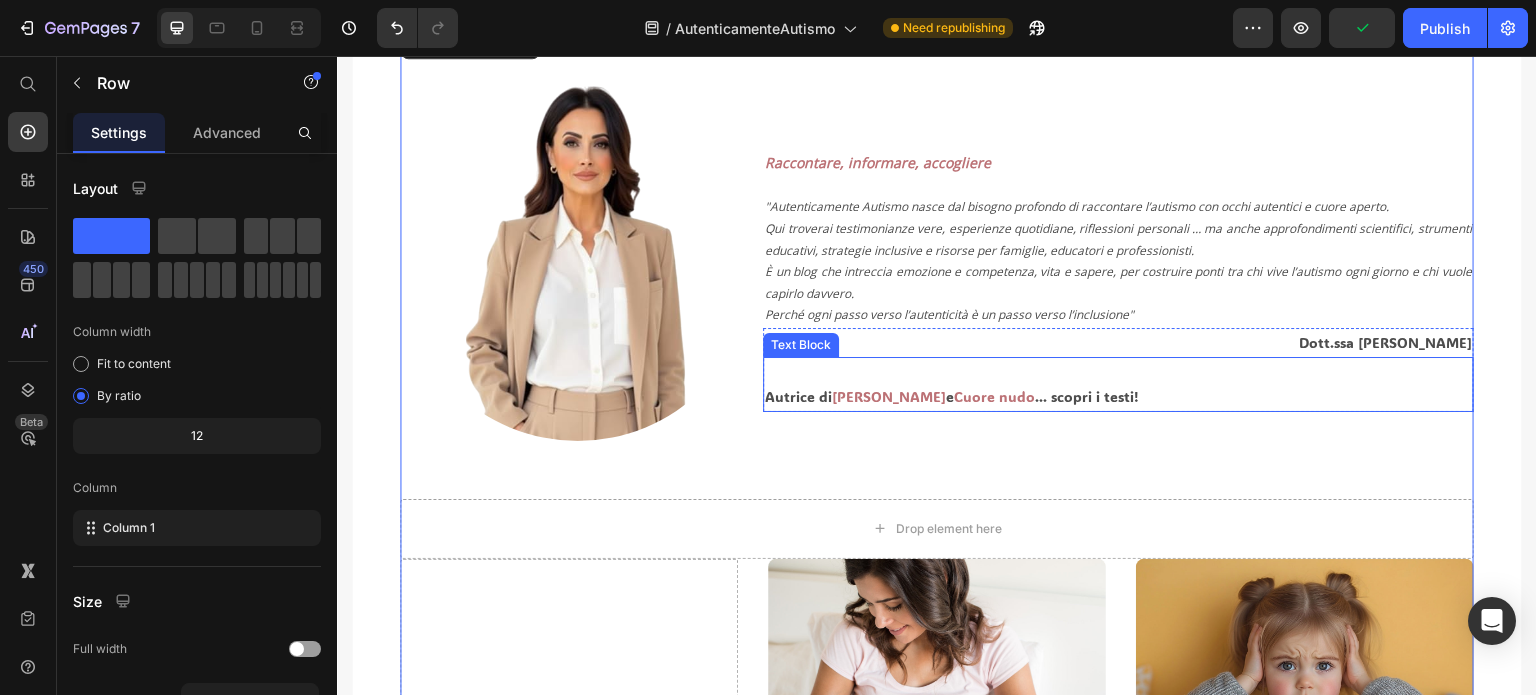 click on "Autrice di  [PERSON_NAME]  e  Cuore nudo  ... scopri i testi!" at bounding box center (1118, 396) 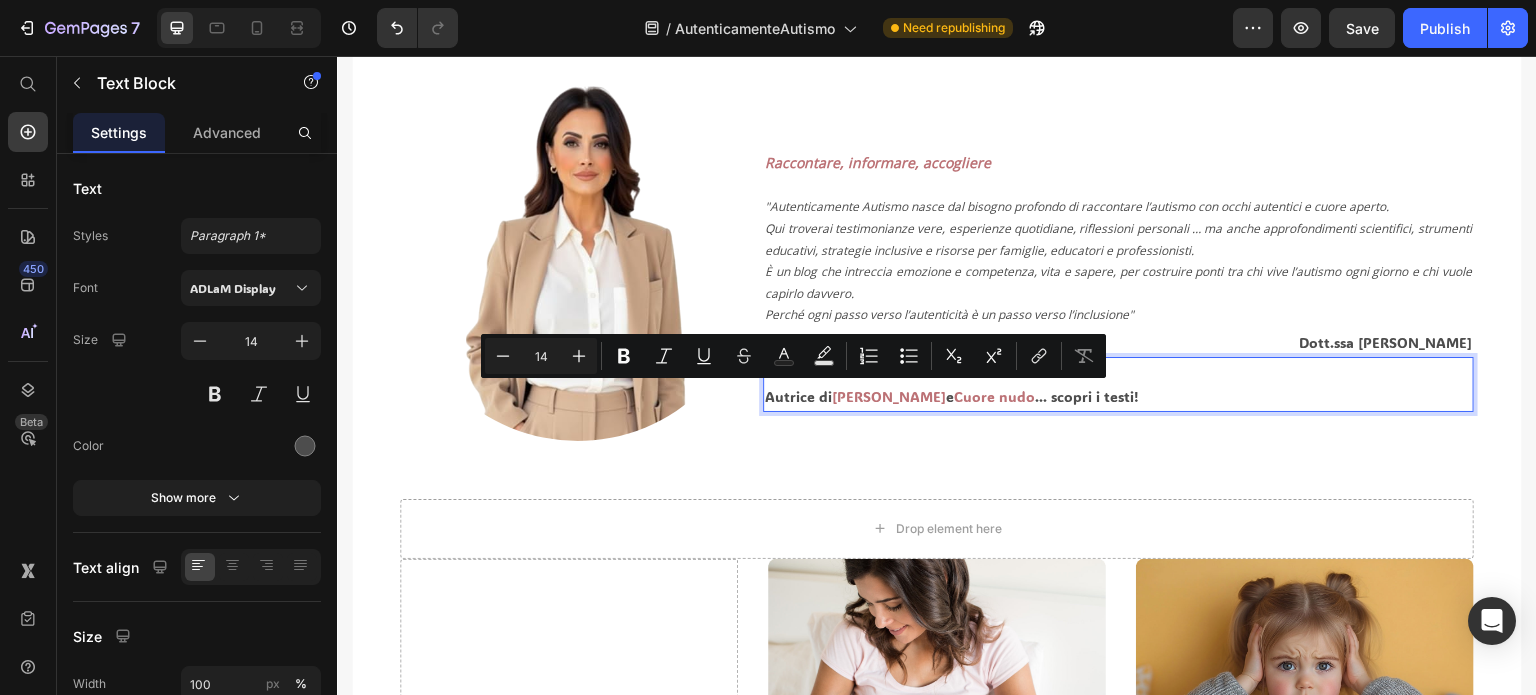 drag, startPoint x: 762, startPoint y: 397, endPoint x: 827, endPoint y: 400, distance: 65.06919 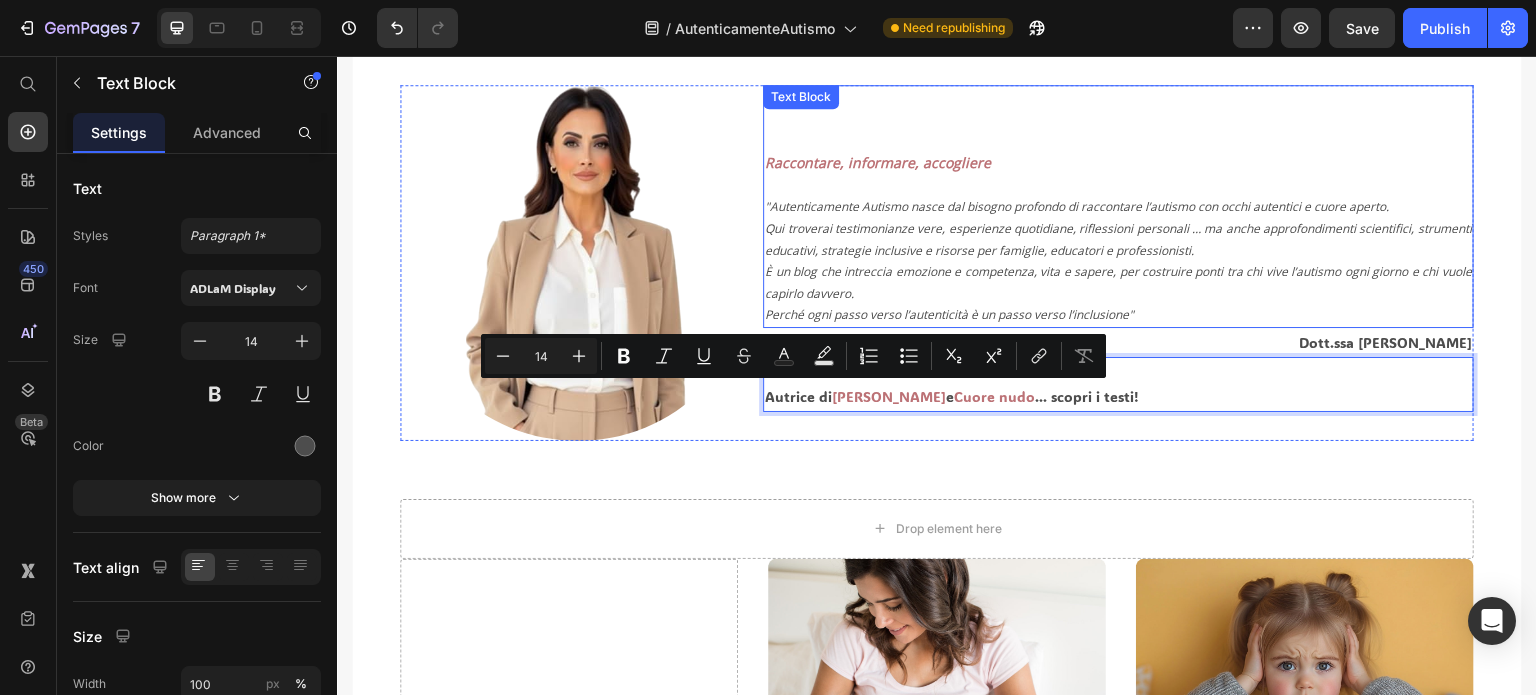 click on "Qui troverai testimonianze vere, esperienze quotidiane, riflessioni personali … ma anche approfondimenti scientifici, strumenti educativi, strategie inclusive e risorse per famiglie, educatori e professionisti." at bounding box center [1118, 239] 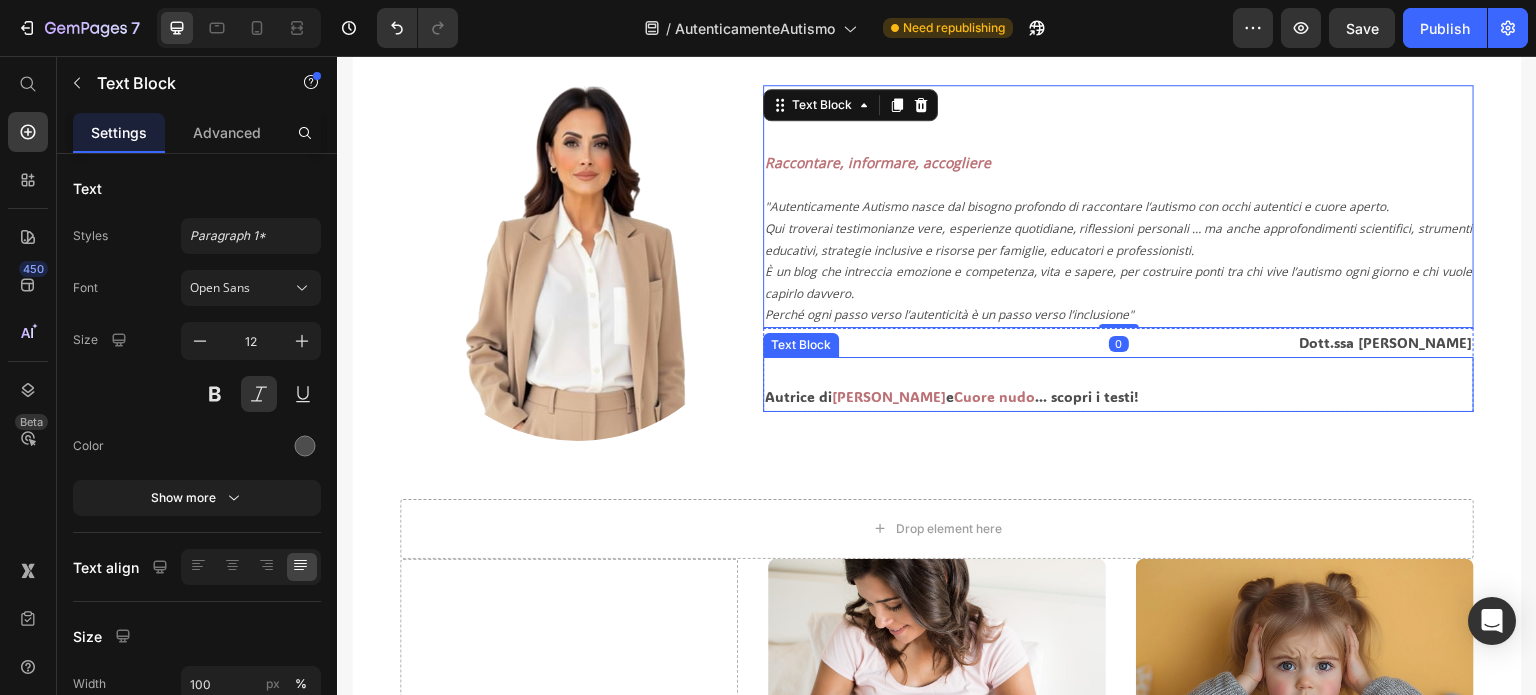 click on "Autrice di  [PERSON_NAME]  e  Cuore nudo  ... scopri i testi!" at bounding box center [1118, 396] 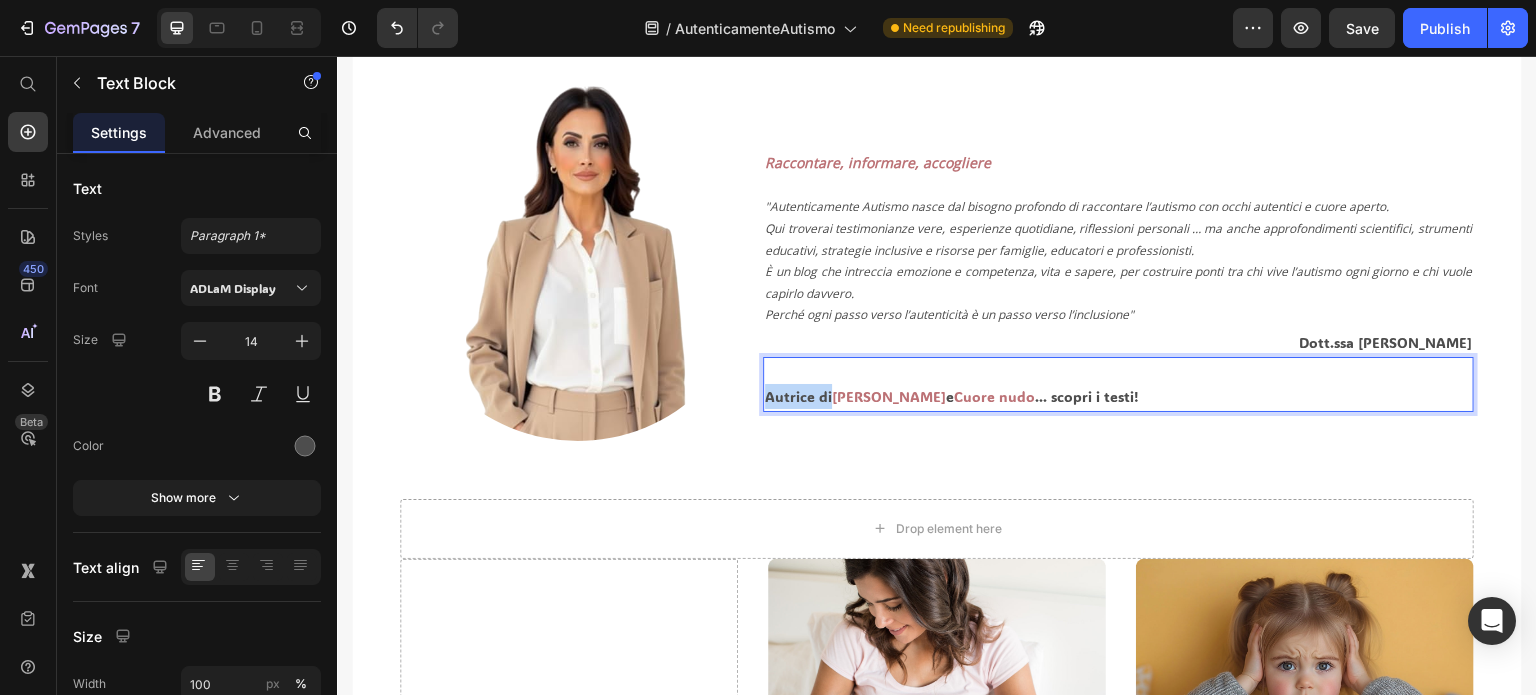 drag, startPoint x: 763, startPoint y: 396, endPoint x: 823, endPoint y: 394, distance: 60.033325 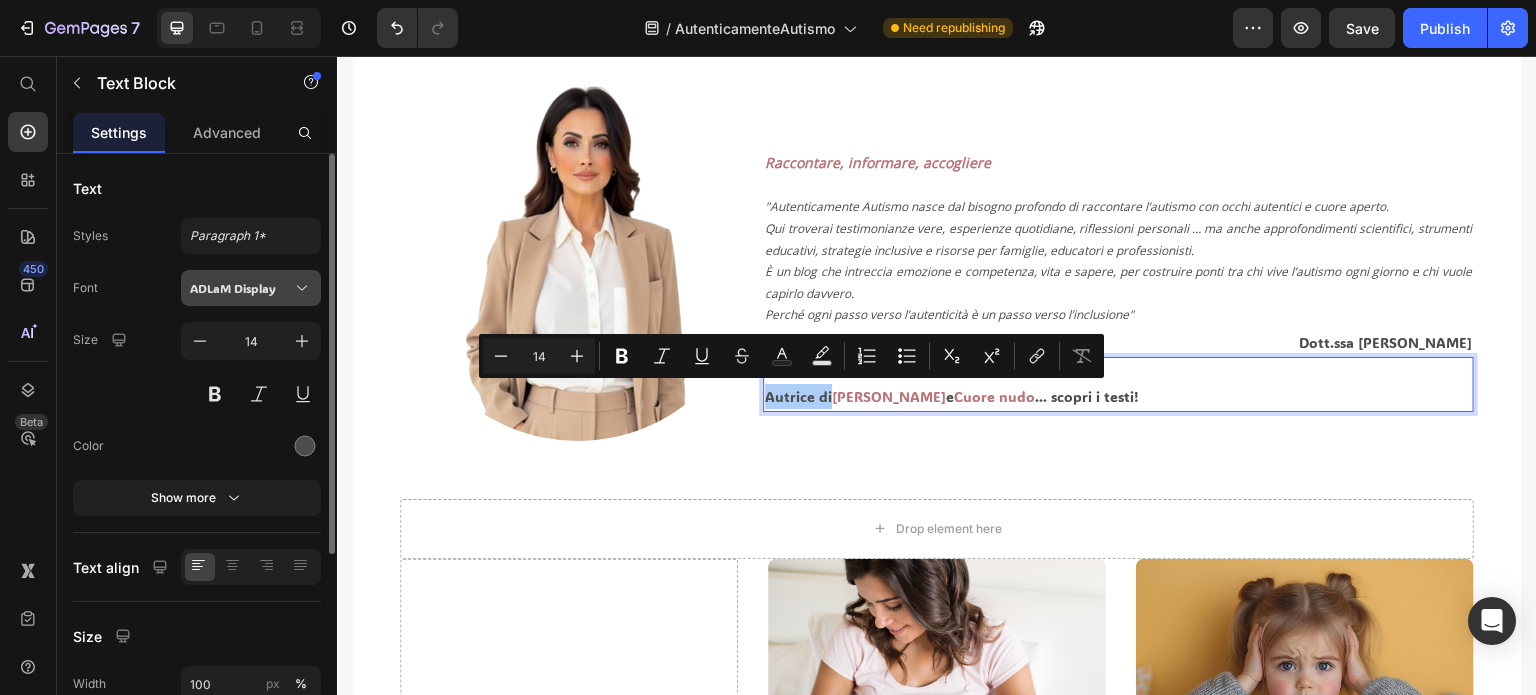 click on "ADLaM Display" at bounding box center [241, 288] 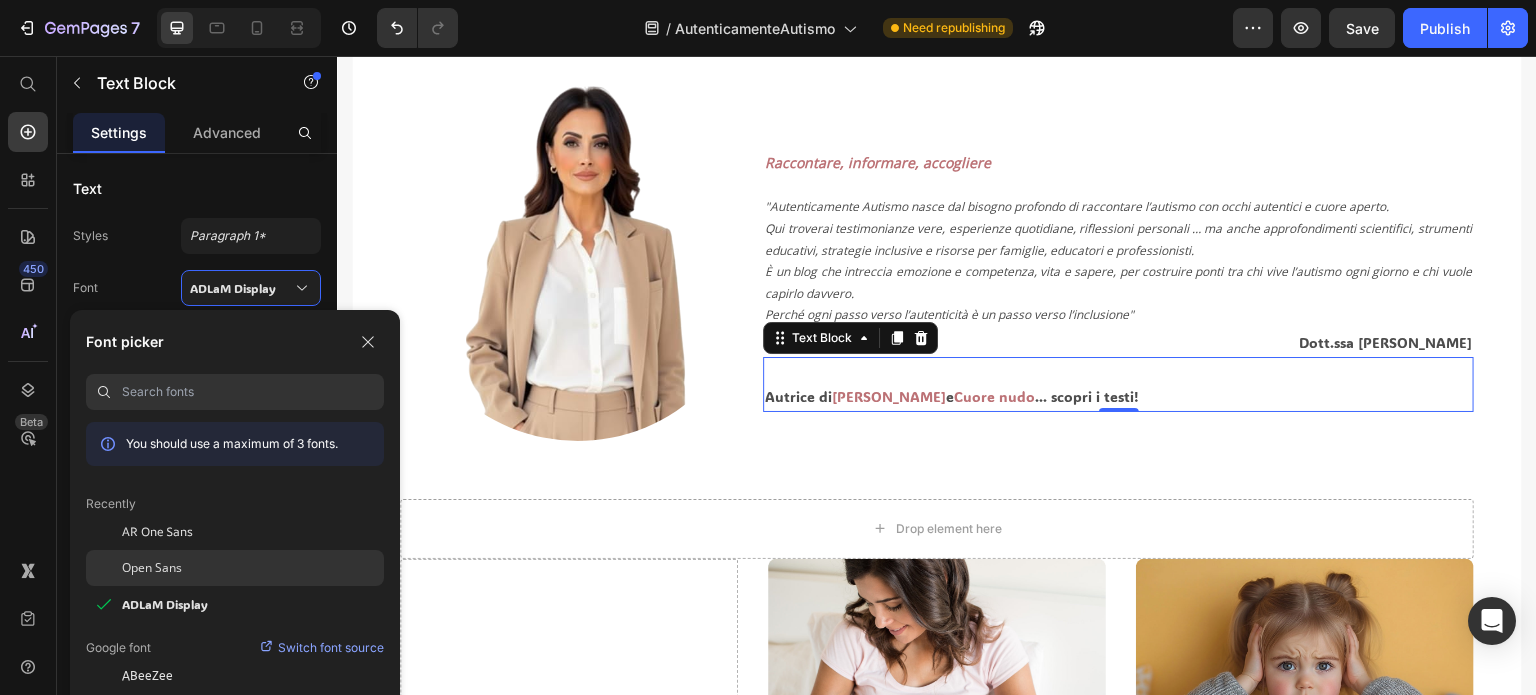click on "Open Sans" 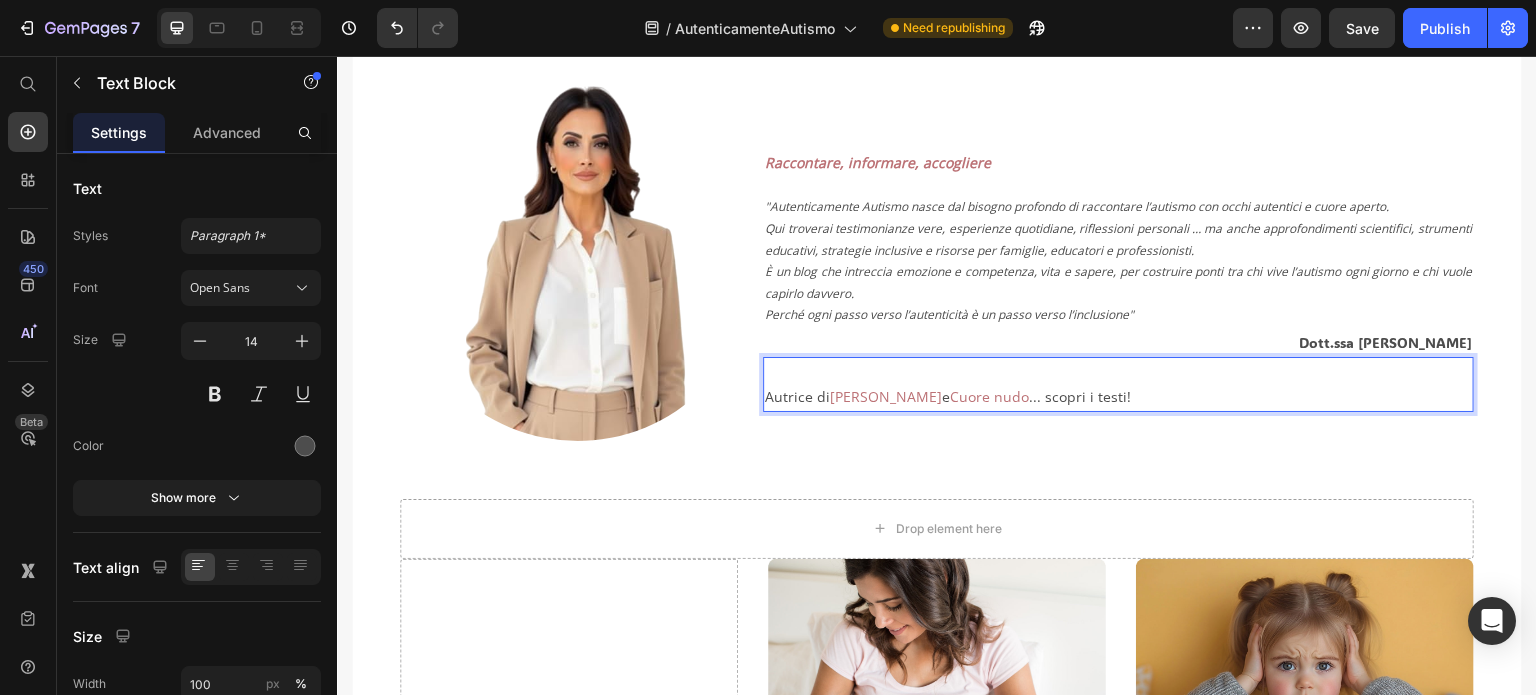 drag, startPoint x: 826, startPoint y: 397, endPoint x: 919, endPoint y: 404, distance: 93.26307 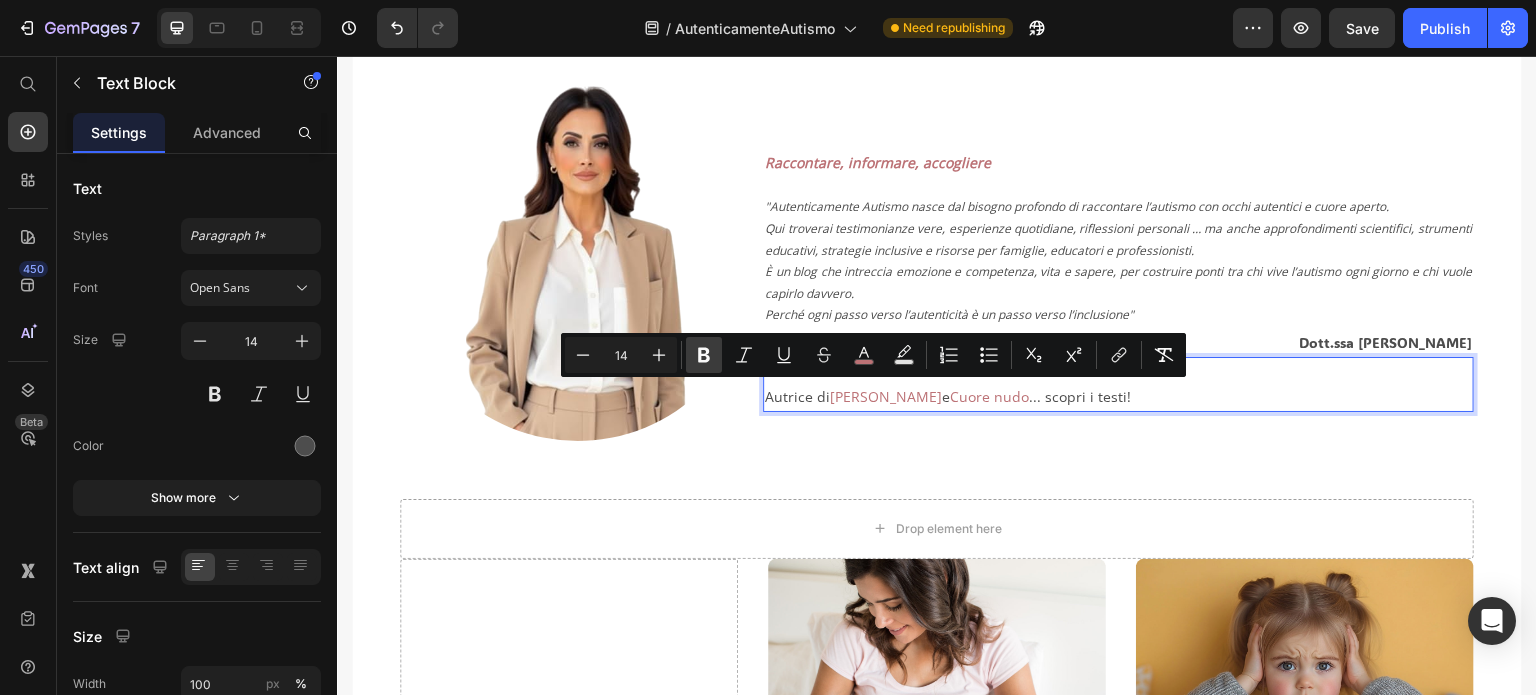 click 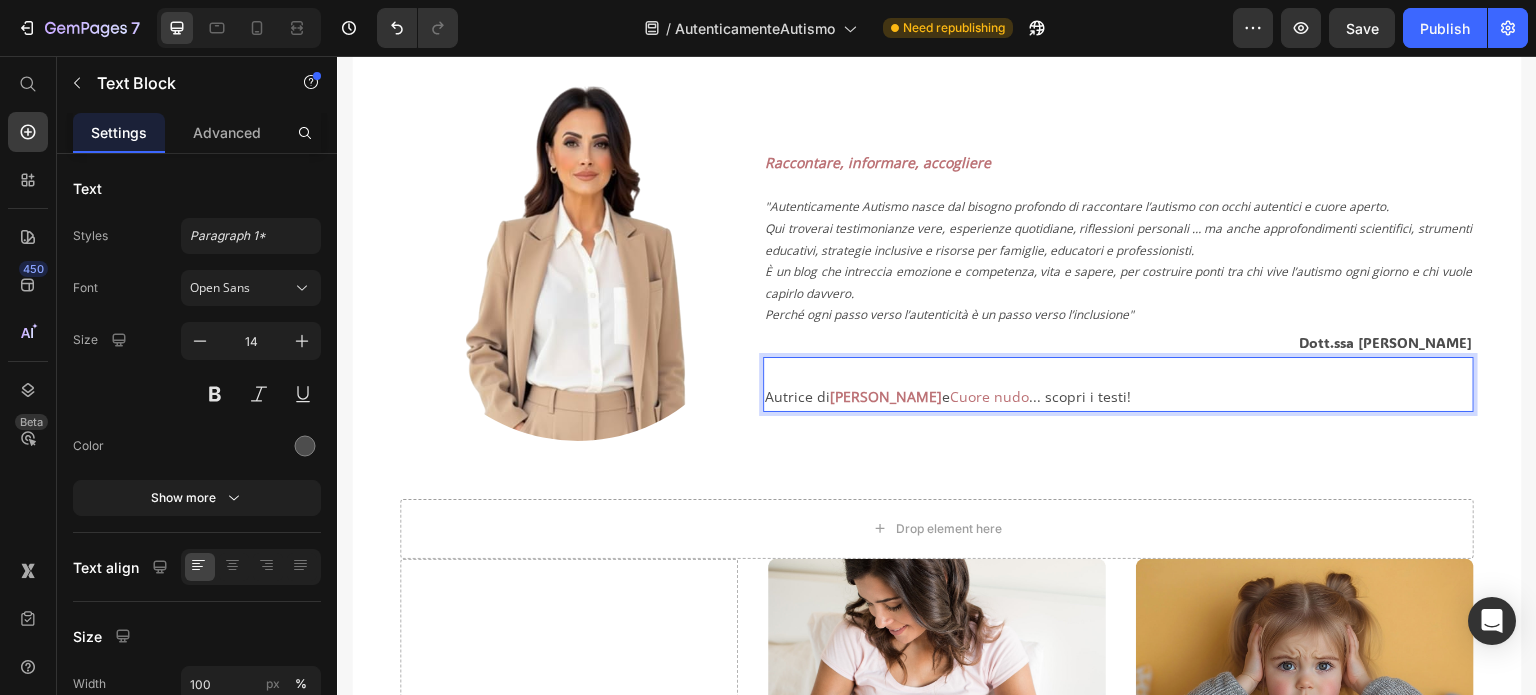 click on "Cuore nudo" at bounding box center (989, 396) 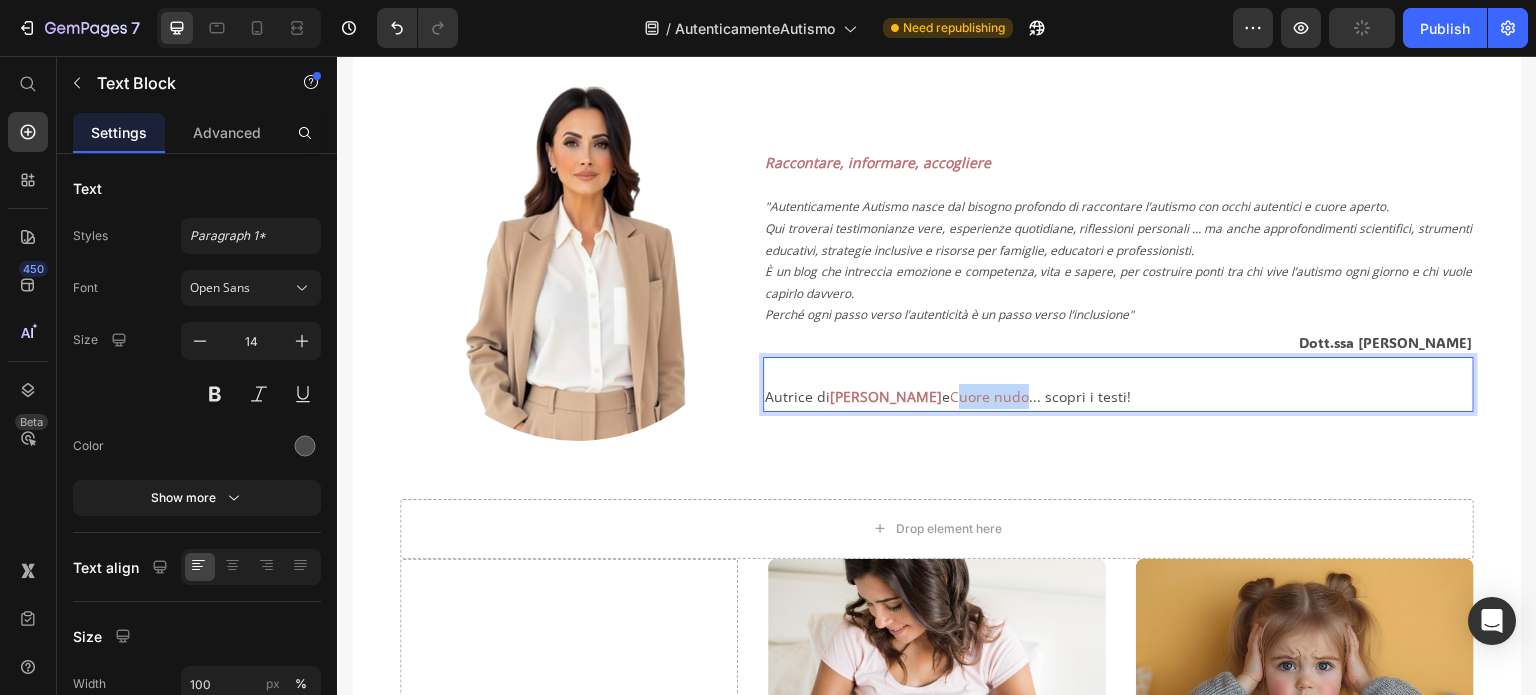 drag, startPoint x: 942, startPoint y: 397, endPoint x: 1012, endPoint y: 409, distance: 71.021126 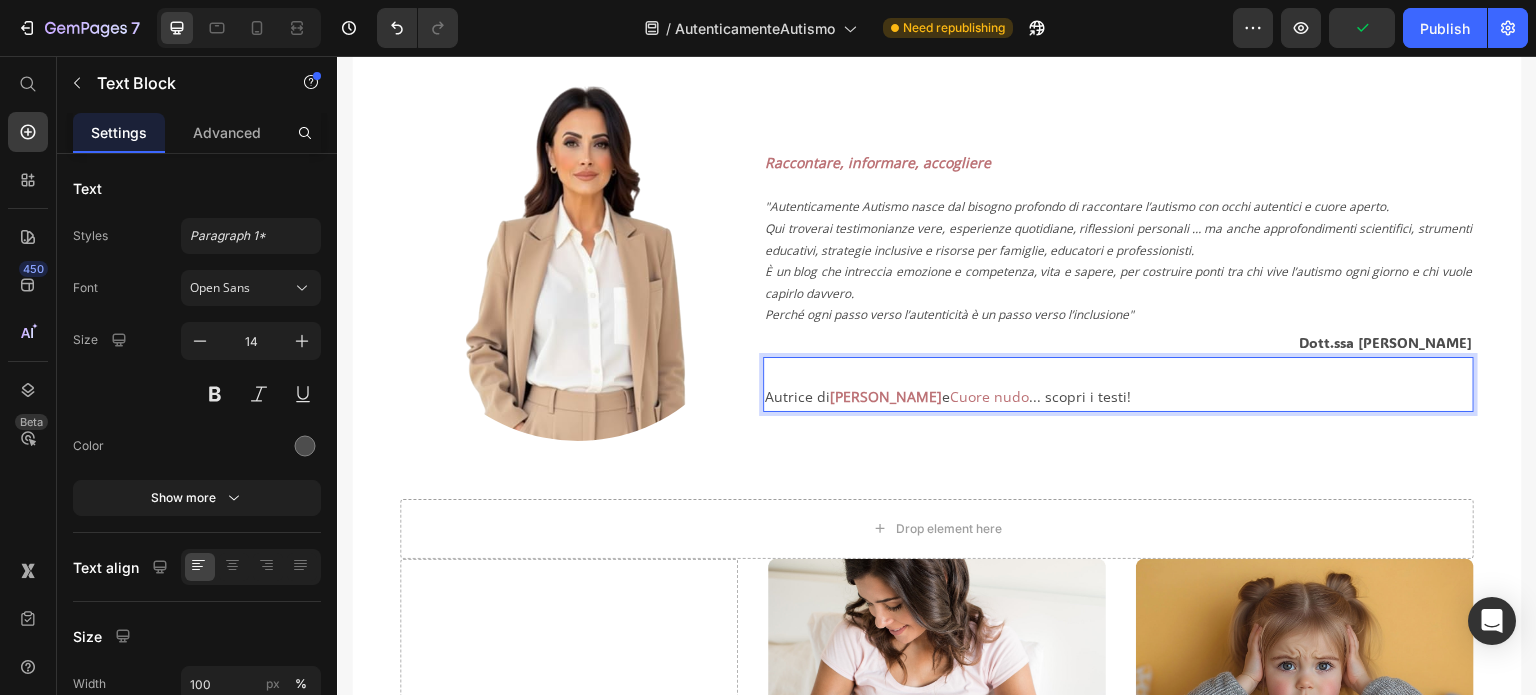 click on "Cuore nudo" at bounding box center [989, 396] 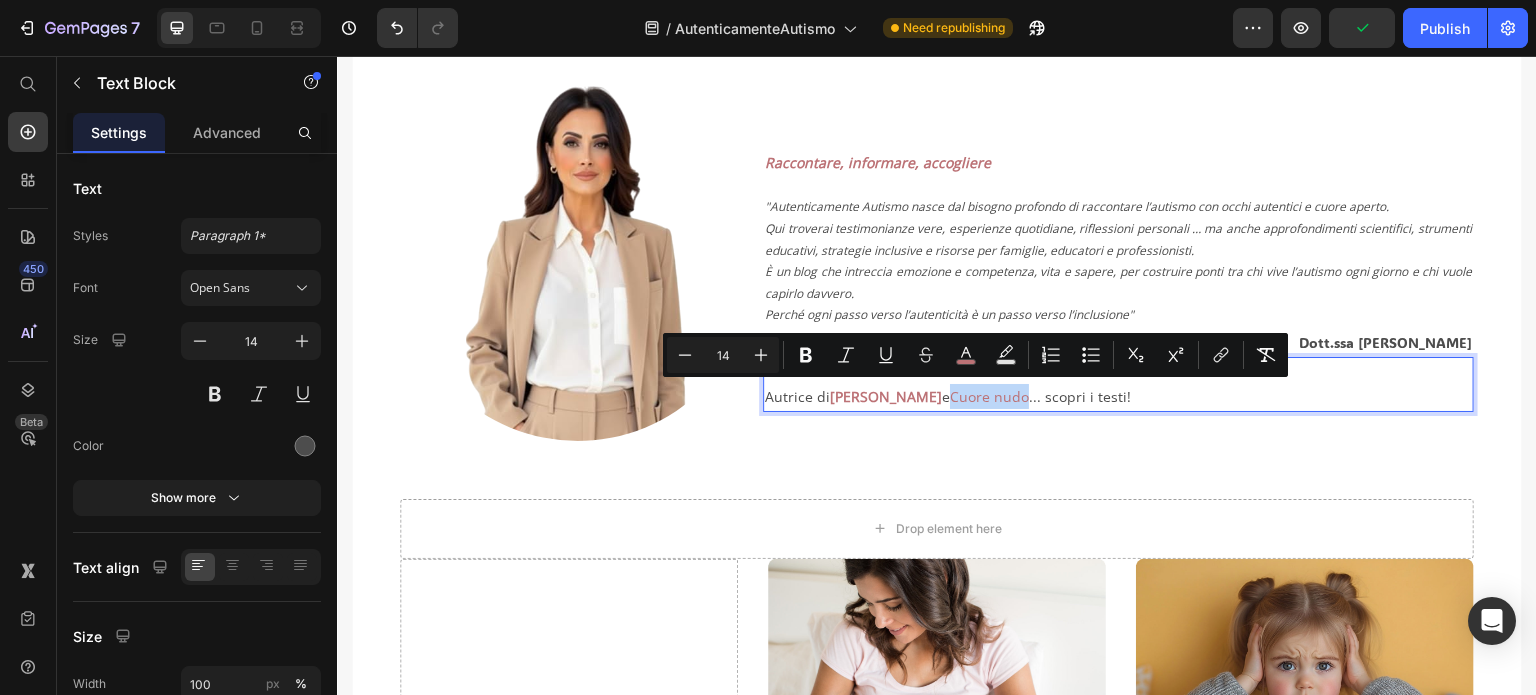 drag, startPoint x: 940, startPoint y: 396, endPoint x: 1015, endPoint y: 408, distance: 75.95393 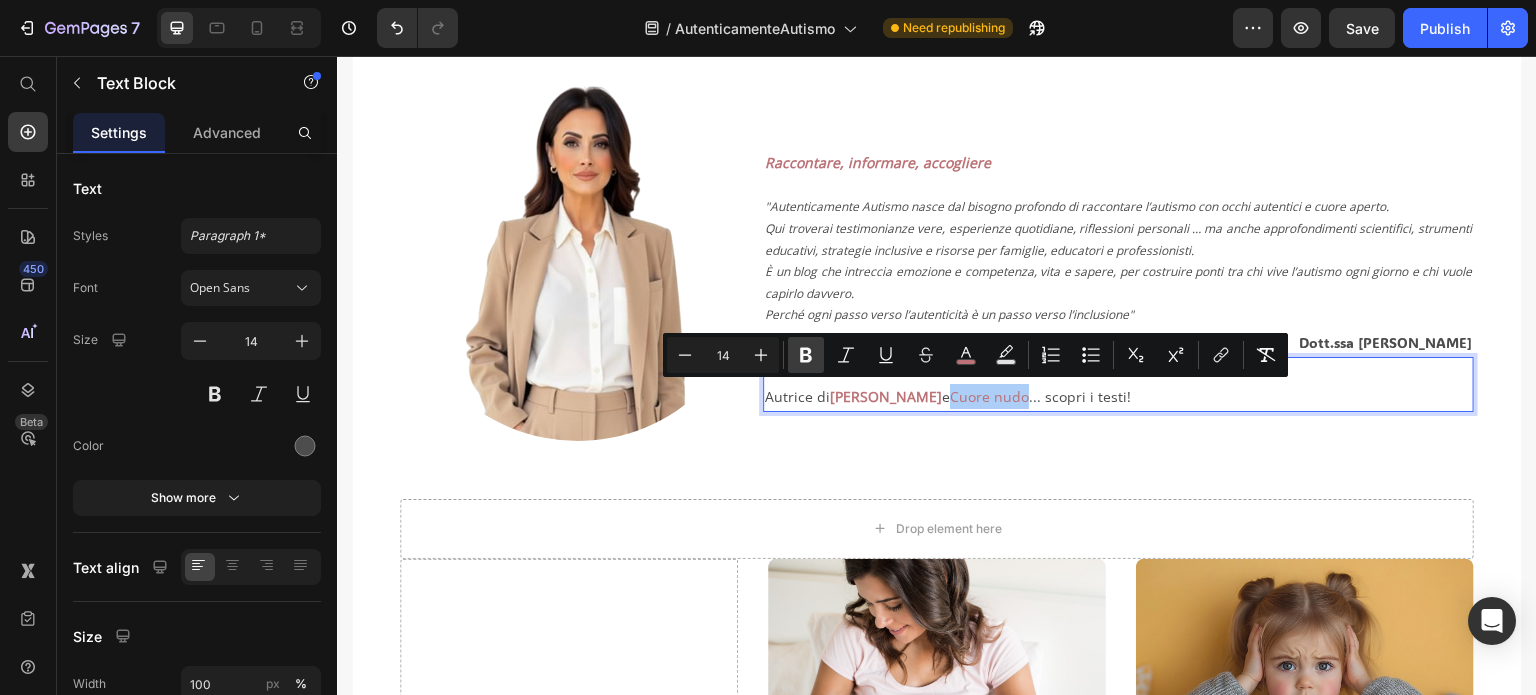 click 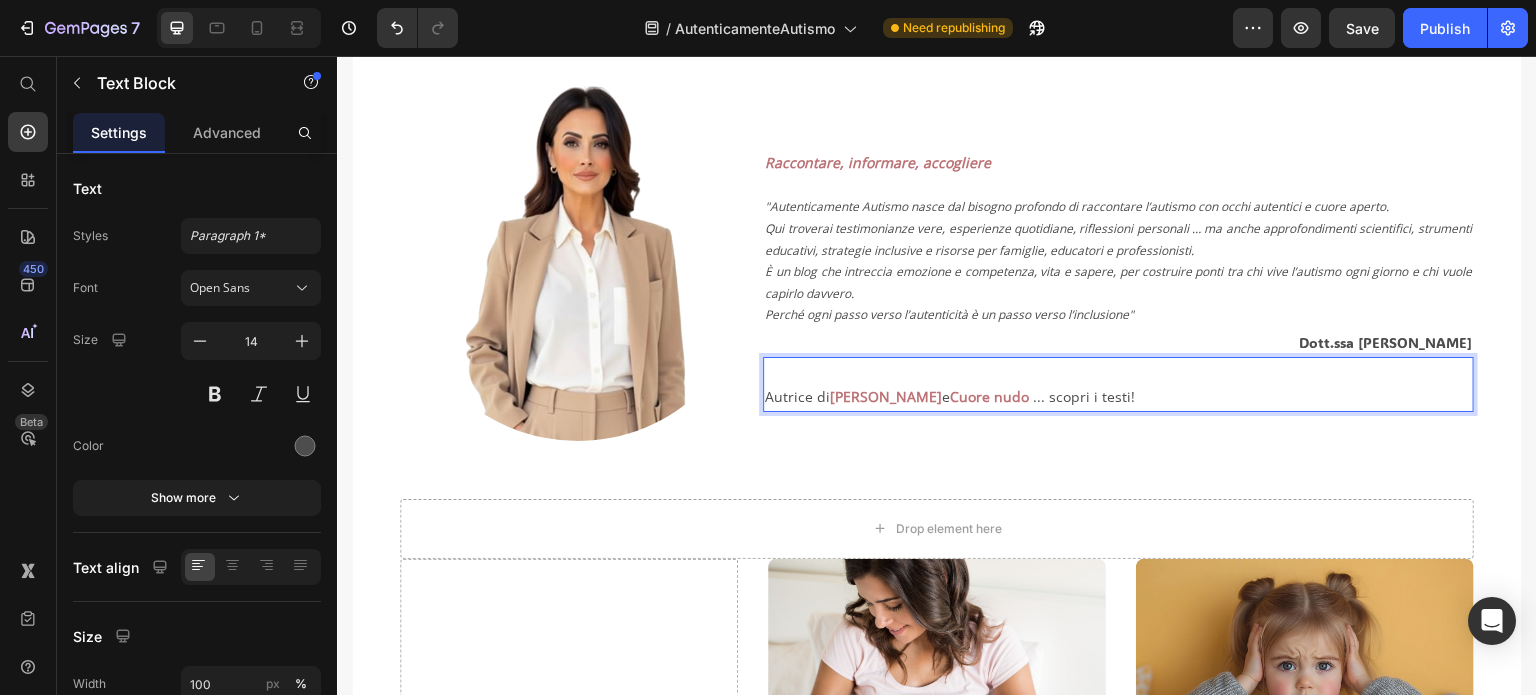 click on "Autrice di  [PERSON_NAME]  e  Cuore nudo   ... scopri i testi!" at bounding box center (1118, 396) 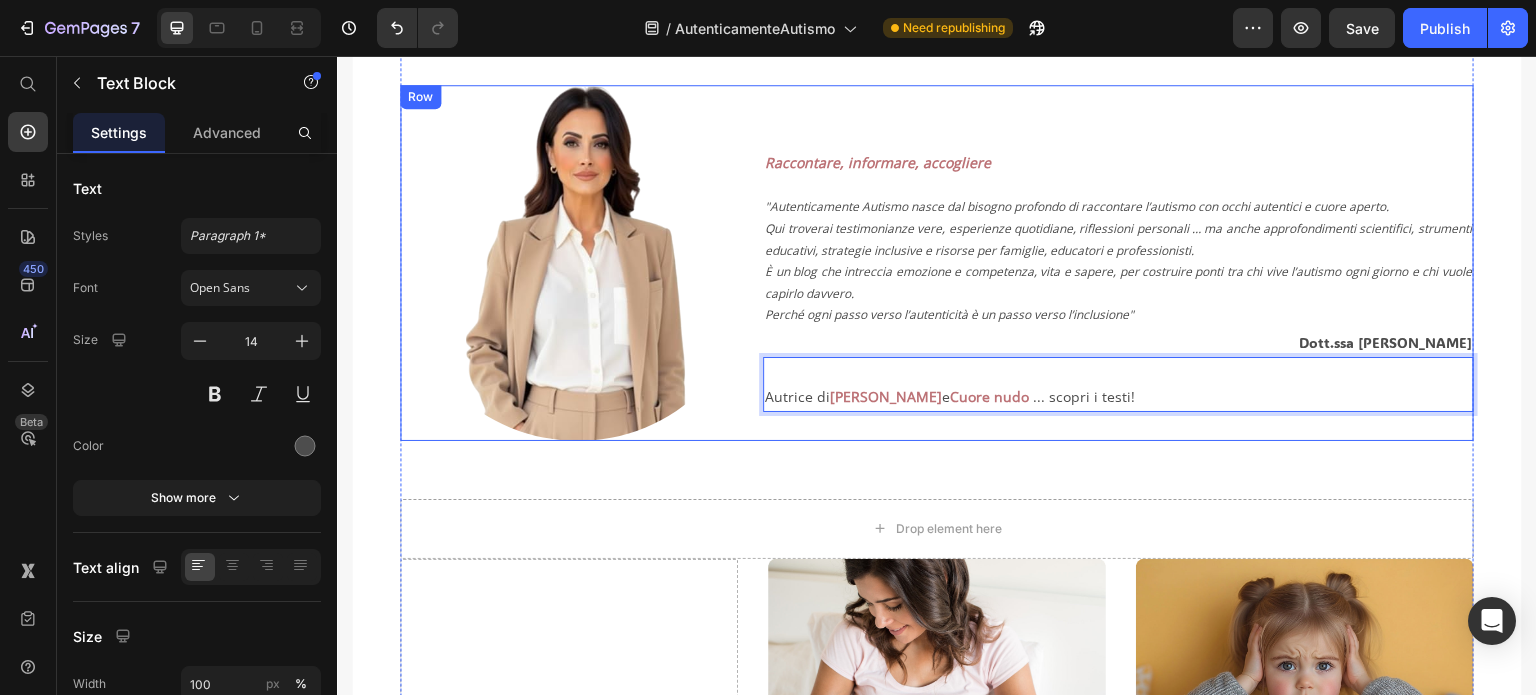 click on "Raccontare, informare, accogliere   "Autenticamente Autismo nasce dal bisogno profondo di raccontare l’autismo con occhi autentici e cuore aperto. Qui troverai testimonianze vere, esperienze quotidiane, riflessioni personali … ma anche approfondimenti scientifici, strumenti educativi, strategie inclusive e risorse per famiglie, educatori e professionisti. È un blog che intreccia emozione e competenza, vita e sapere, per costruire ponti tra chi vive l’autismo ogni giorno e chi vuole capirlo davvero. Perché ogni passo verso l’autenticità è un passo verso l’inclusione" Text Block Dott.ssa [PERSON_NAME] Text Block Autrice di  [PERSON_NAME]  e  Cuore nudo   ... scopri i testi! Text Block   0 Row" at bounding box center [1118, 262] 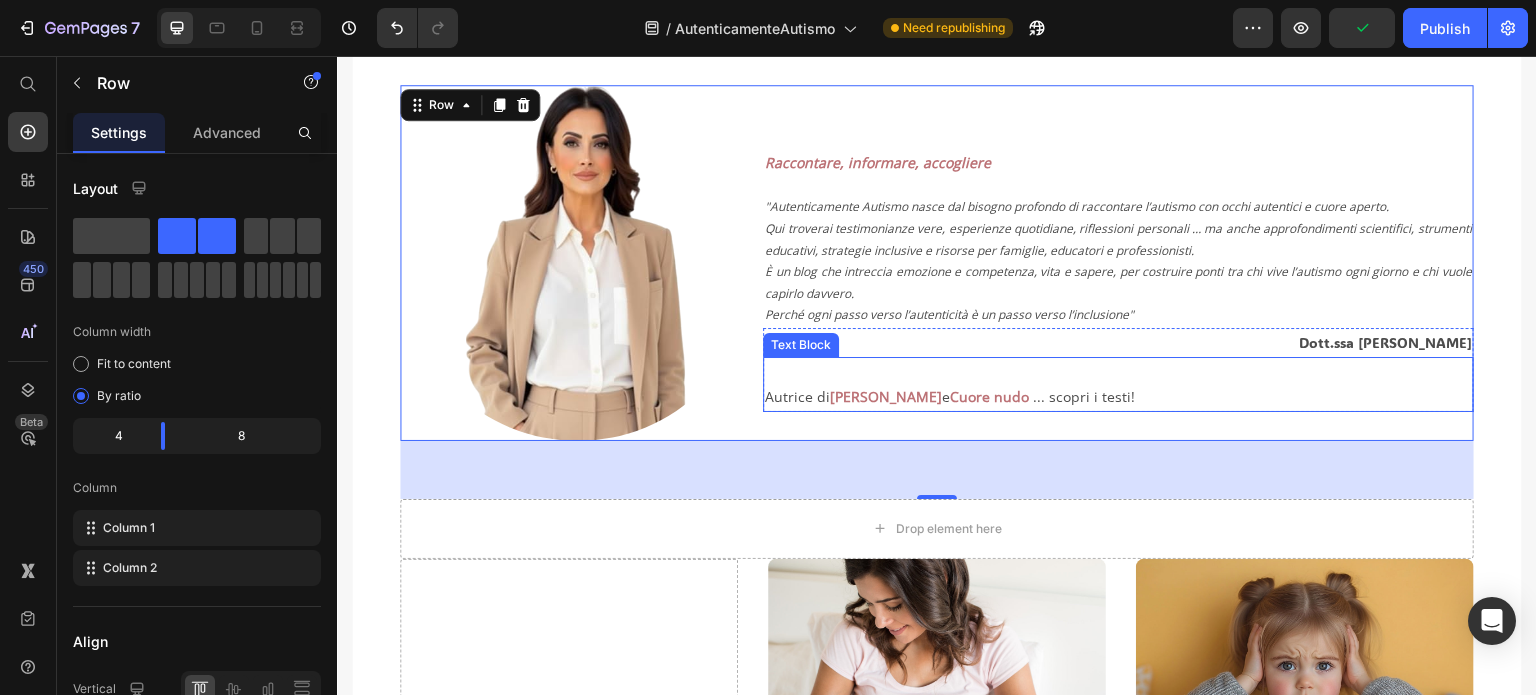 click on "Autrice di  [PERSON_NAME]  e  Cuore nudo   ... scopri i testi!" at bounding box center (1118, 396) 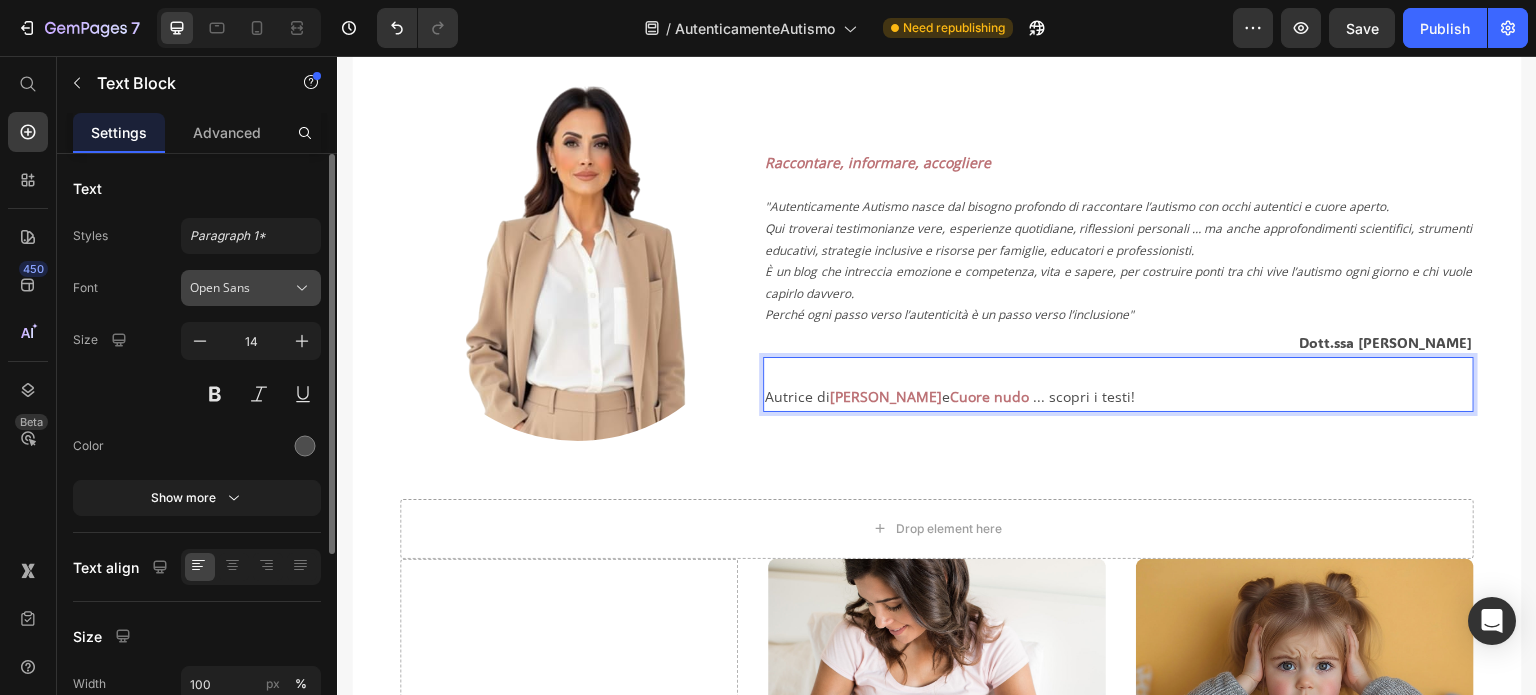 click on "Open Sans" at bounding box center [241, 288] 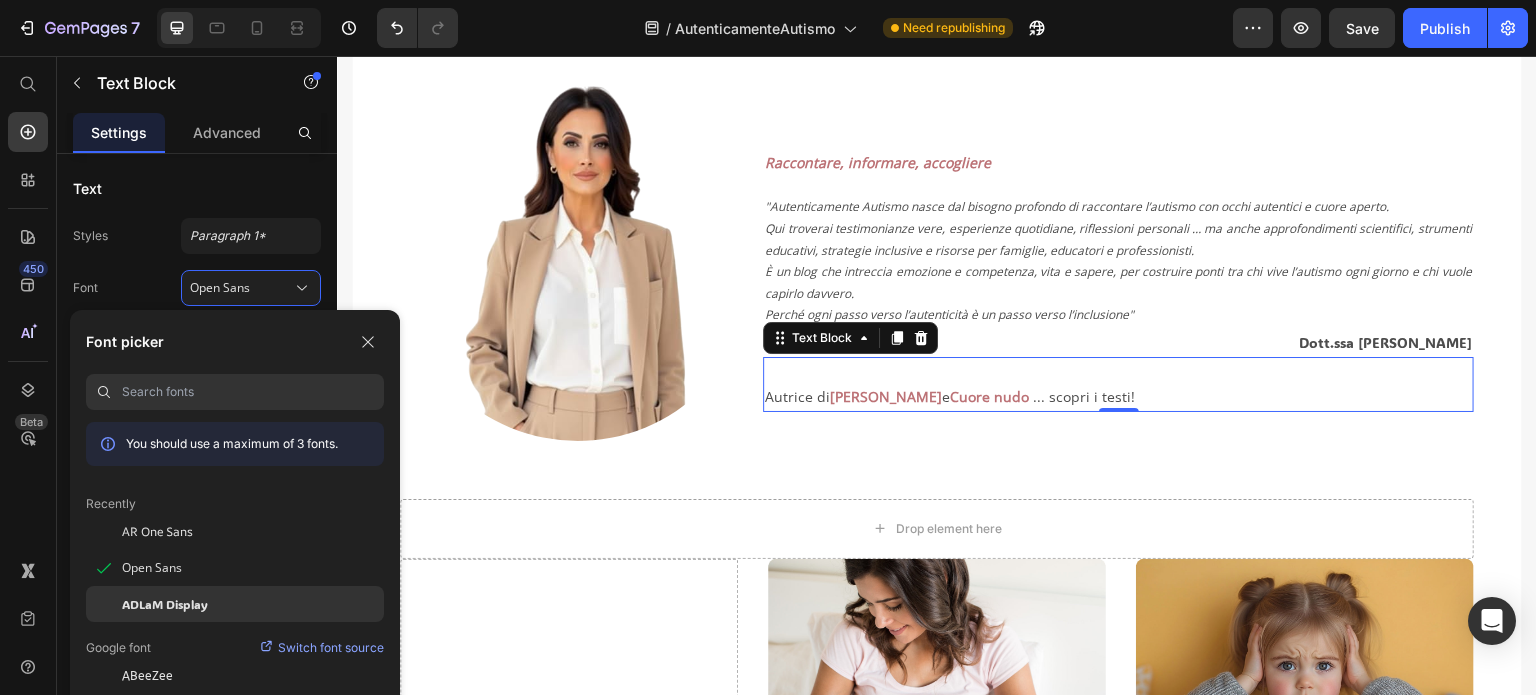 click on "ADLaM Display" at bounding box center [165, 604] 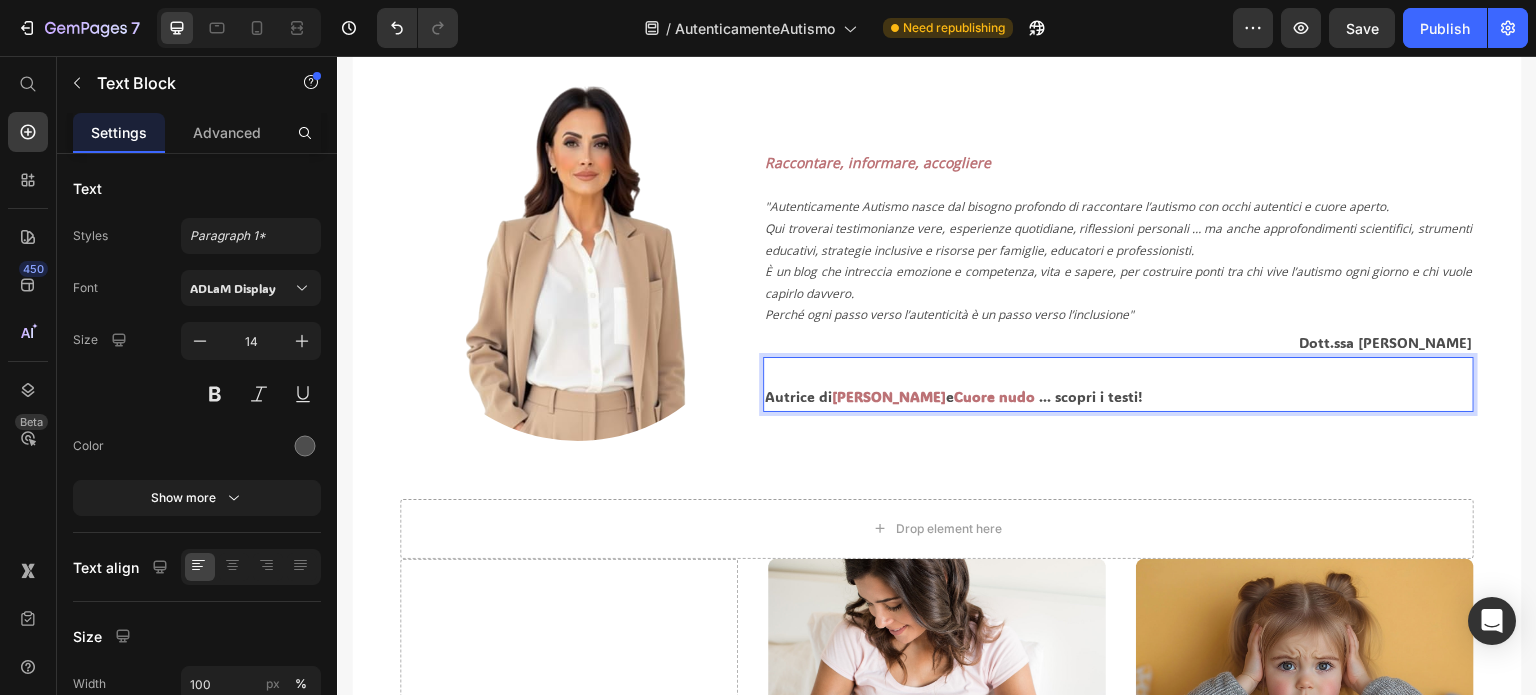 click on "[PERSON_NAME]" at bounding box center [889, 396] 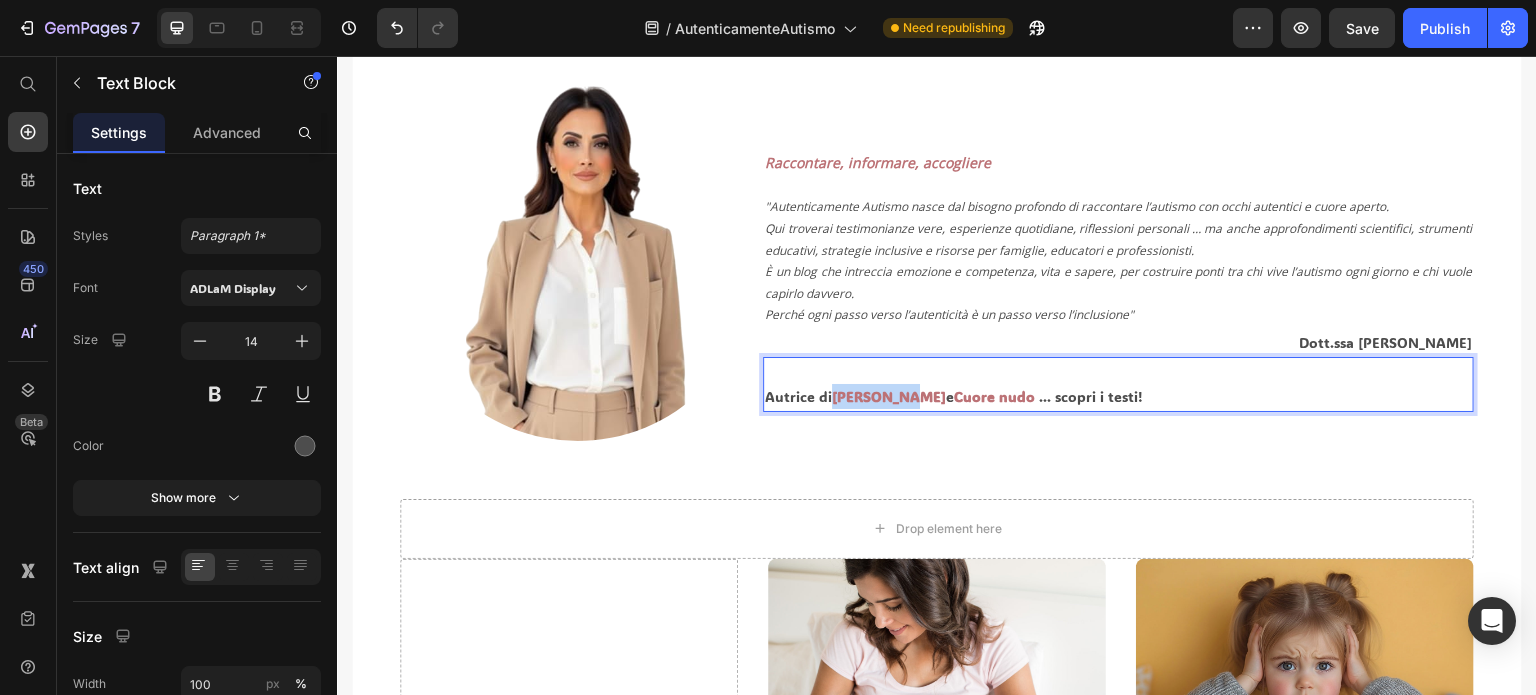 drag, startPoint x: 831, startPoint y: 397, endPoint x: 897, endPoint y: 397, distance: 66 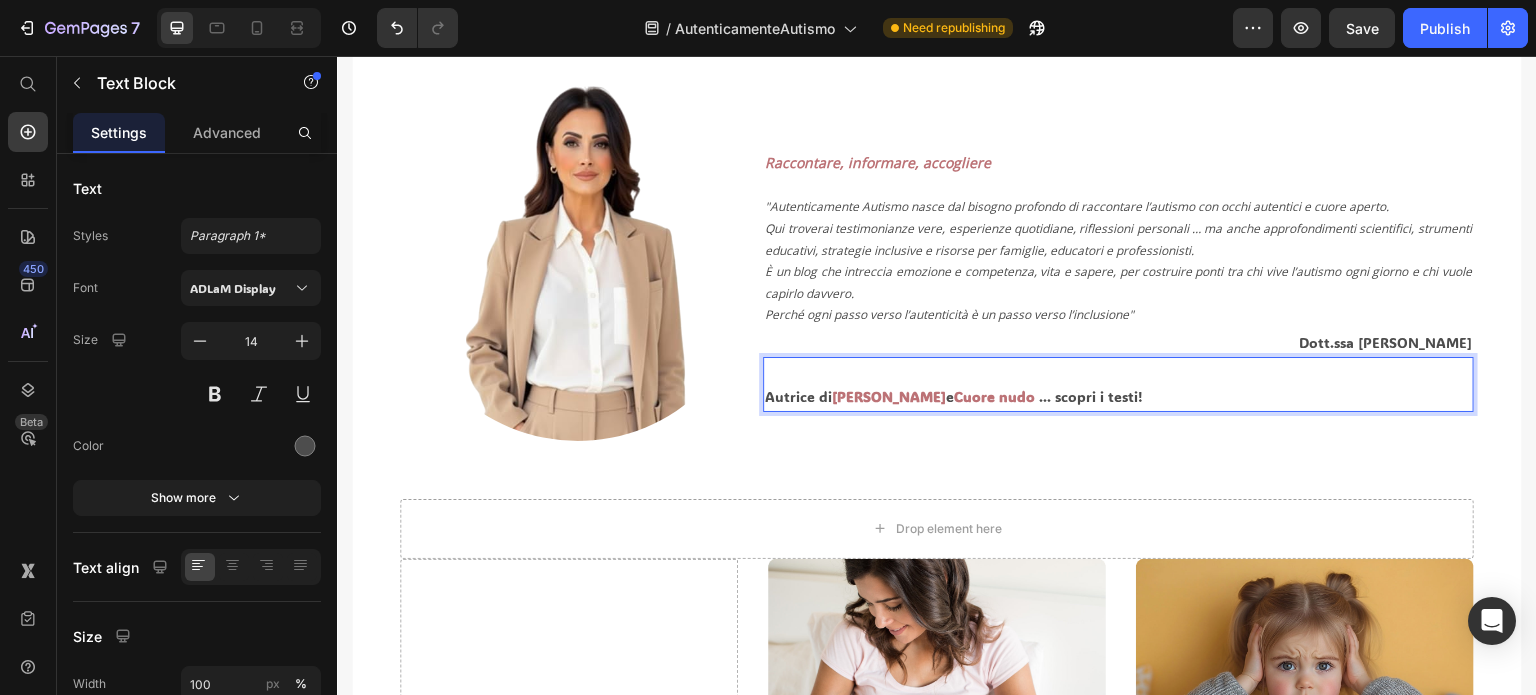 click on "Autrice di  [PERSON_NAME]  e  Cuore nudo   ... scopri i testi!" at bounding box center (1118, 396) 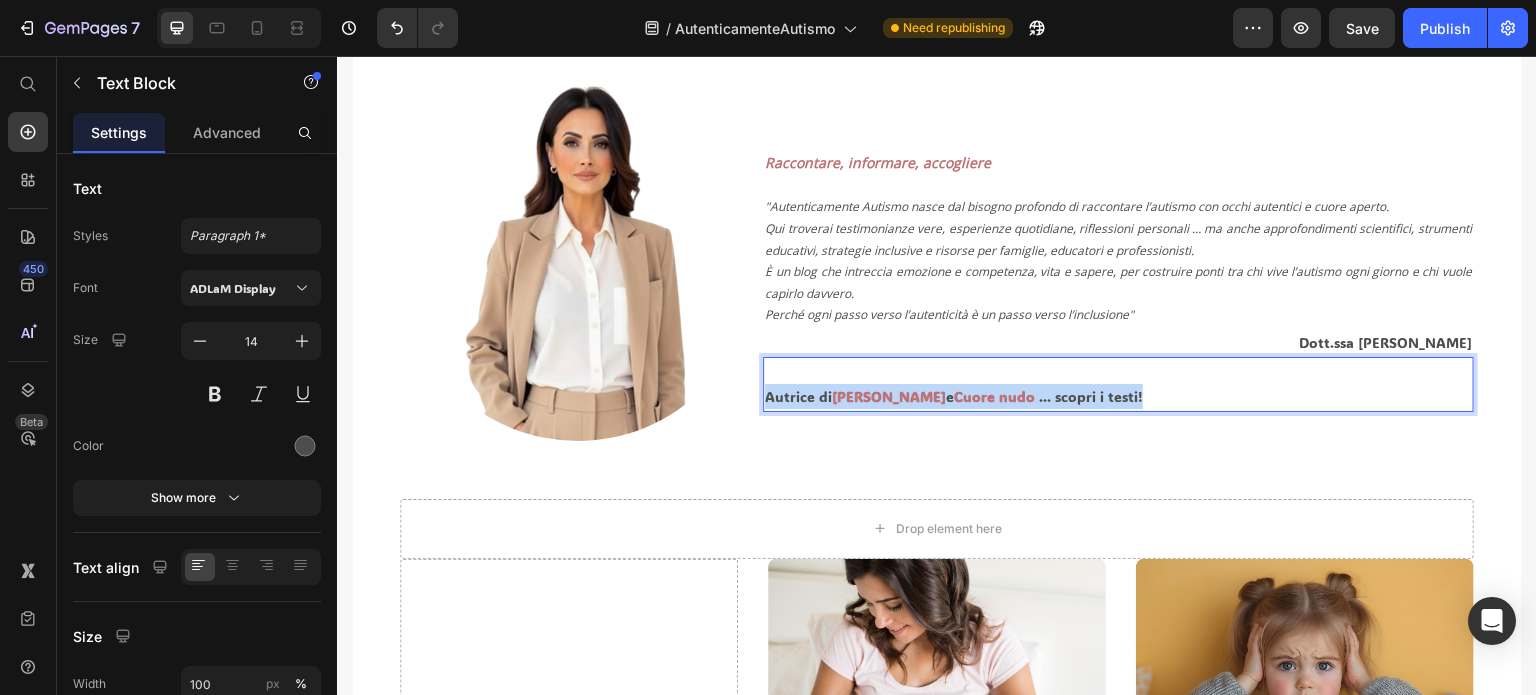 drag, startPoint x: 1175, startPoint y: 399, endPoint x: 759, endPoint y: 404, distance: 416.03006 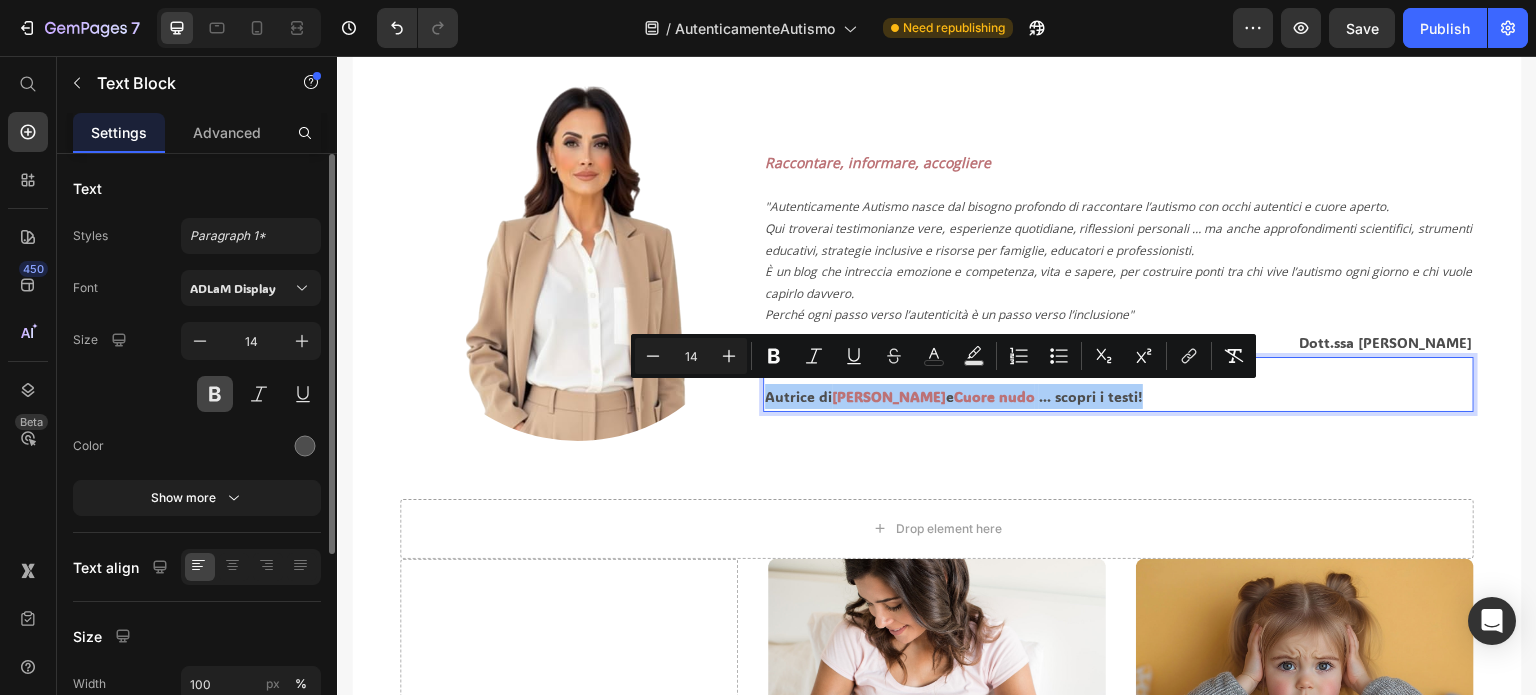click at bounding box center [215, 394] 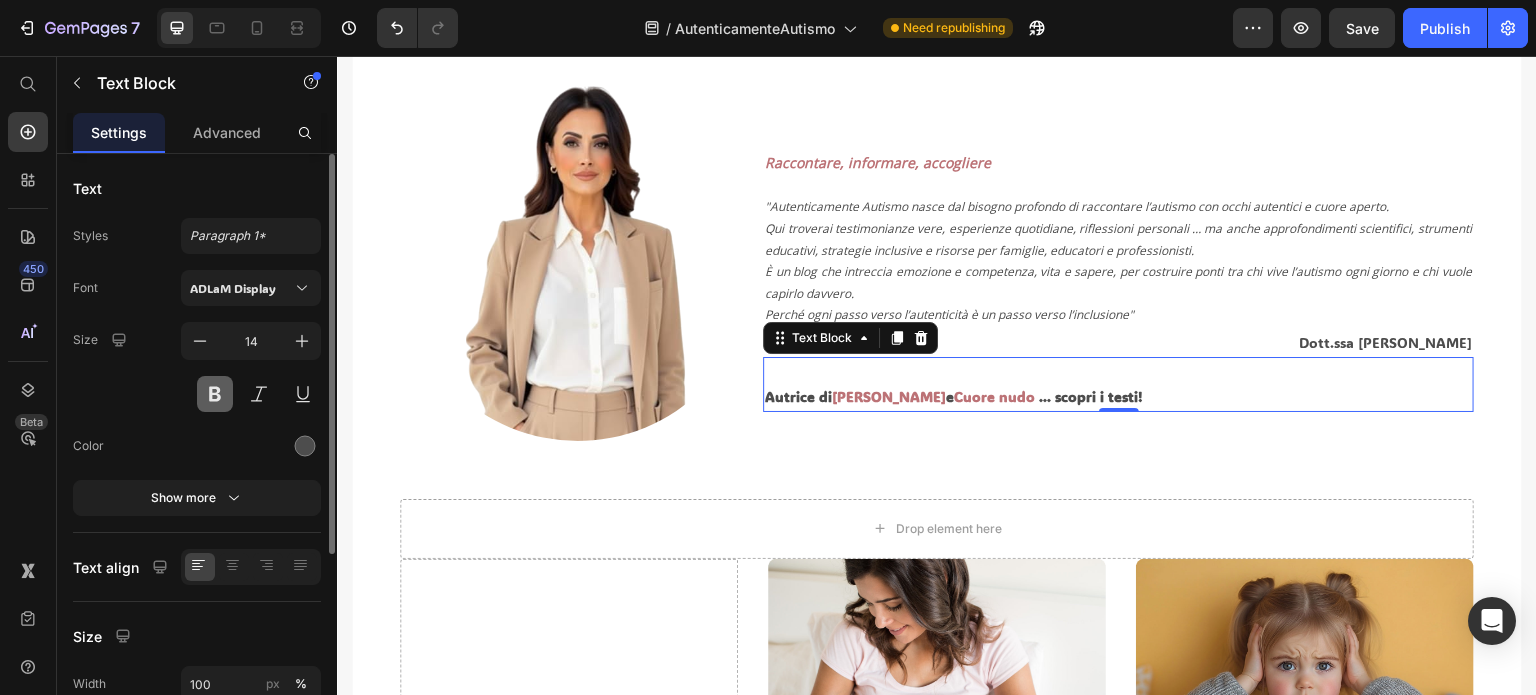 click at bounding box center (215, 394) 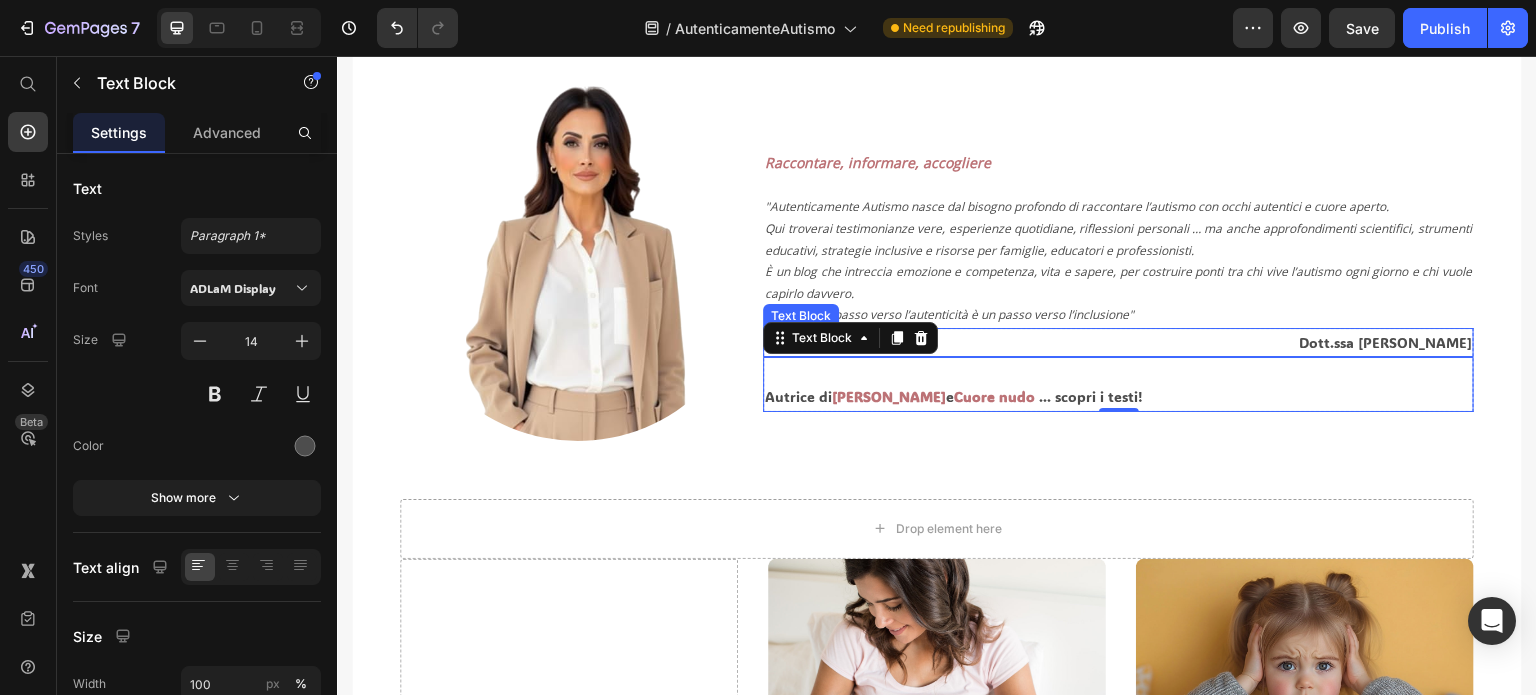 click on "Dott.ssa [PERSON_NAME]" at bounding box center [1118, 342] 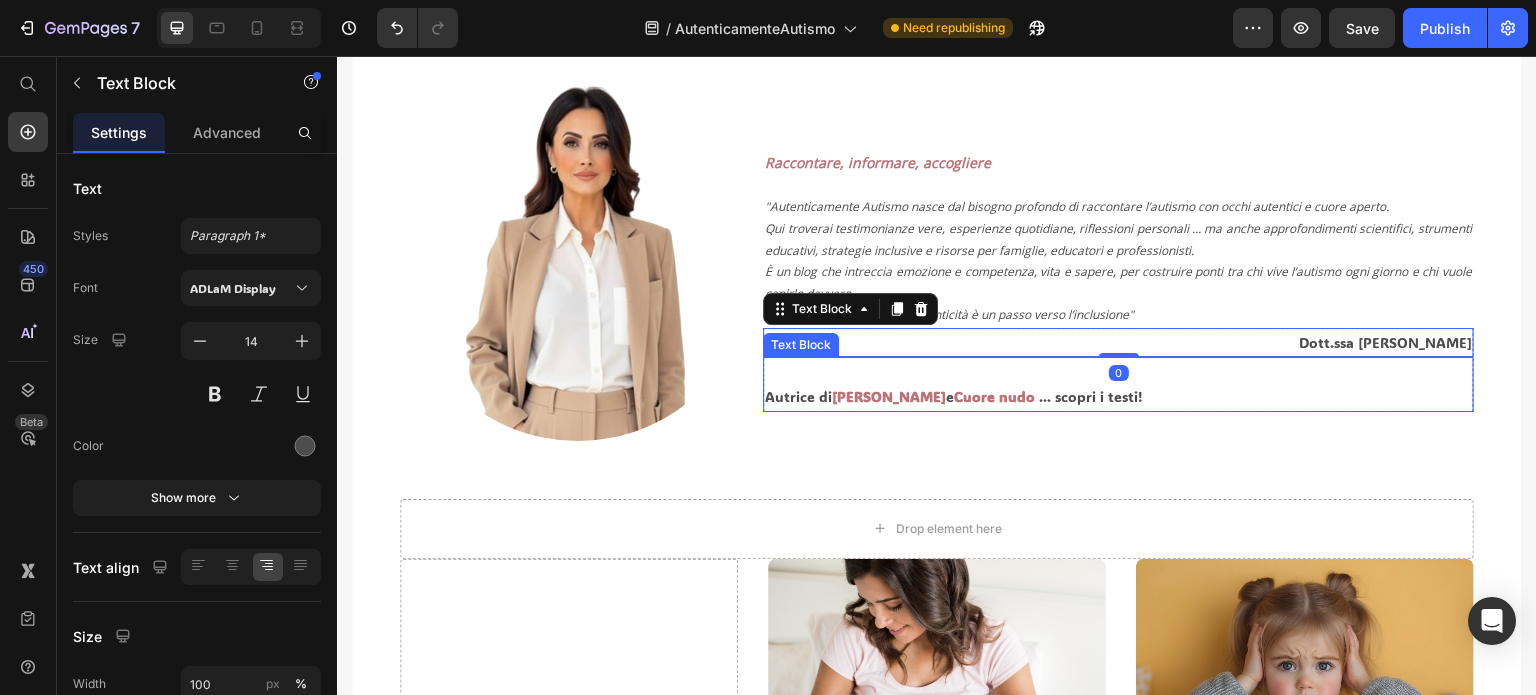 click on "Autrice di  [PERSON_NAME]  e  Cuore nudo   ... scopri i testi!" at bounding box center [1118, 396] 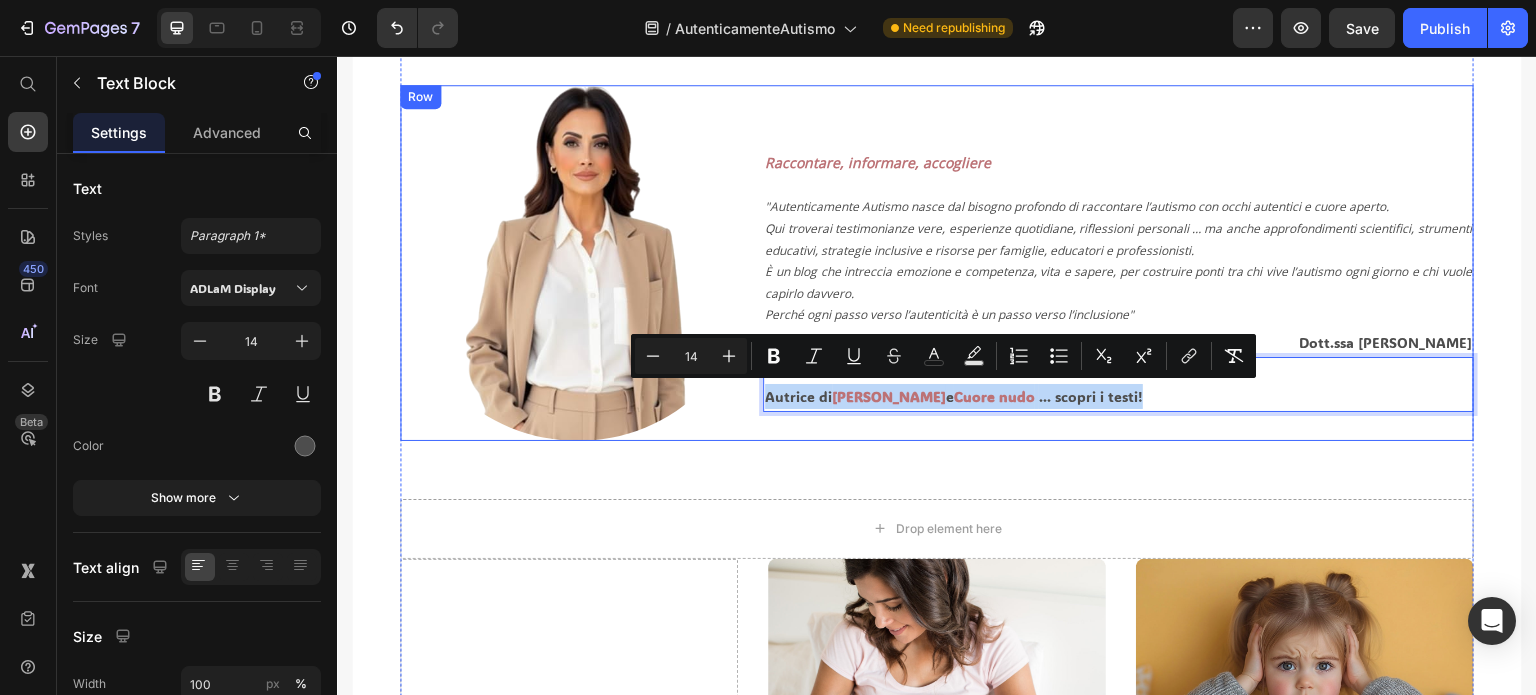 drag, startPoint x: 1143, startPoint y: 396, endPoint x: 756, endPoint y: 408, distance: 387.186 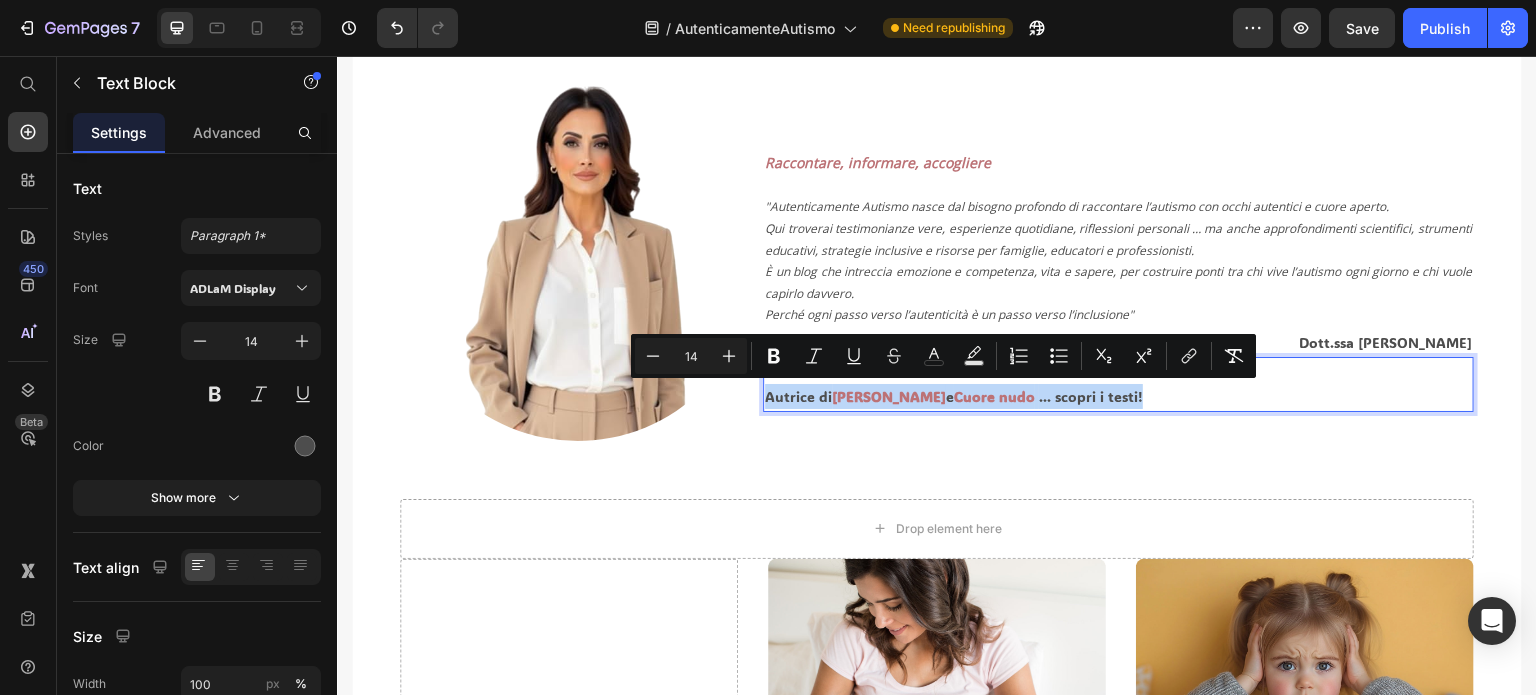 click on "[PERSON_NAME]" at bounding box center (889, 396) 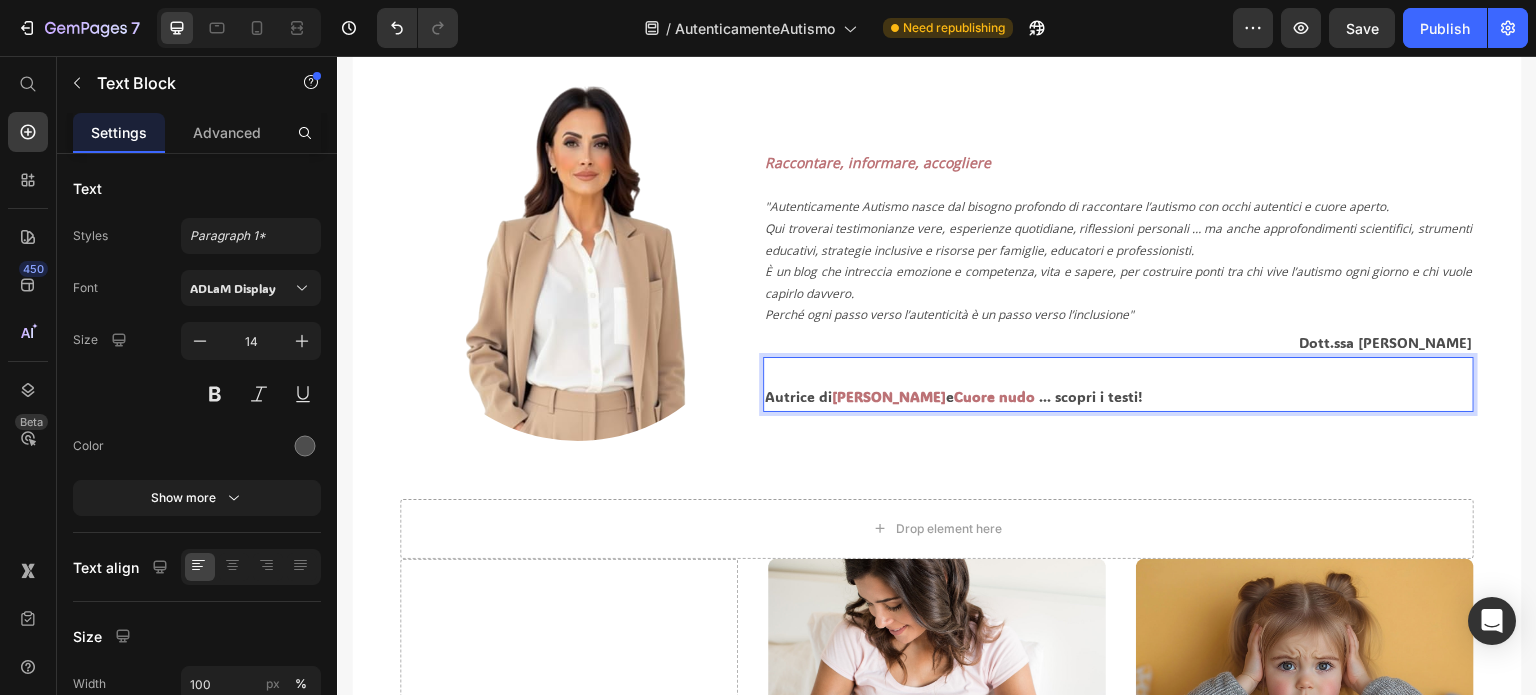 click on "Autrice di  [PERSON_NAME]  e  Cuore nudo   ... scopri i testi!" at bounding box center [1118, 396] 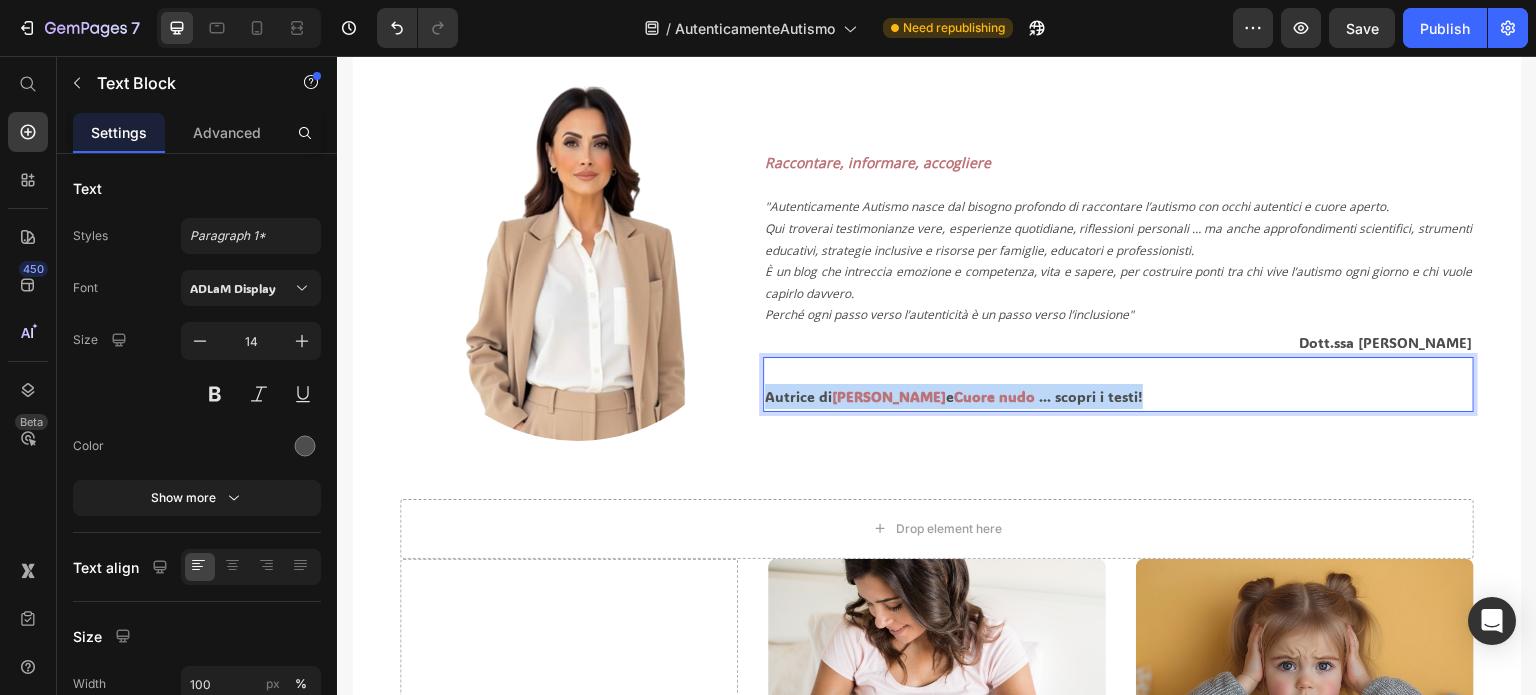 drag, startPoint x: 1147, startPoint y: 396, endPoint x: 763, endPoint y: 400, distance: 384.02084 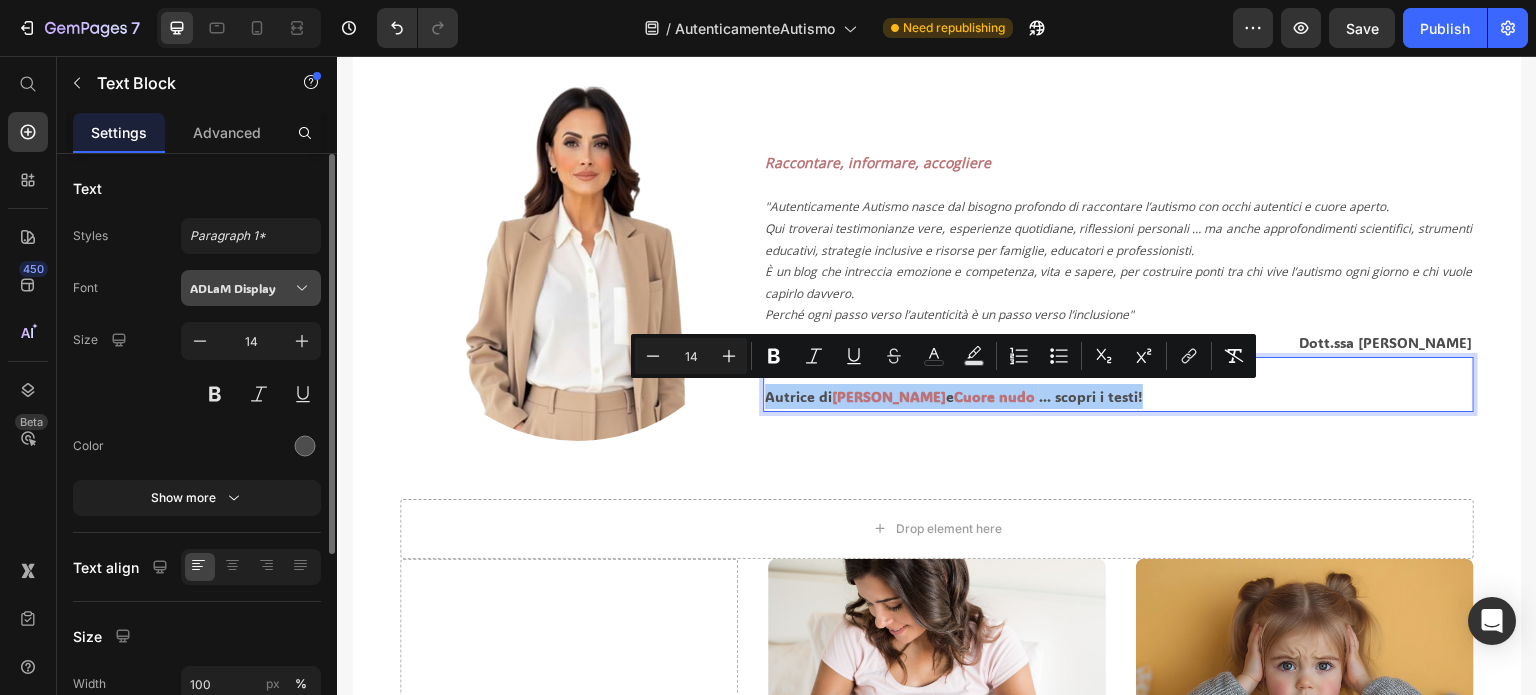 click on "ADLaM Display" at bounding box center (241, 288) 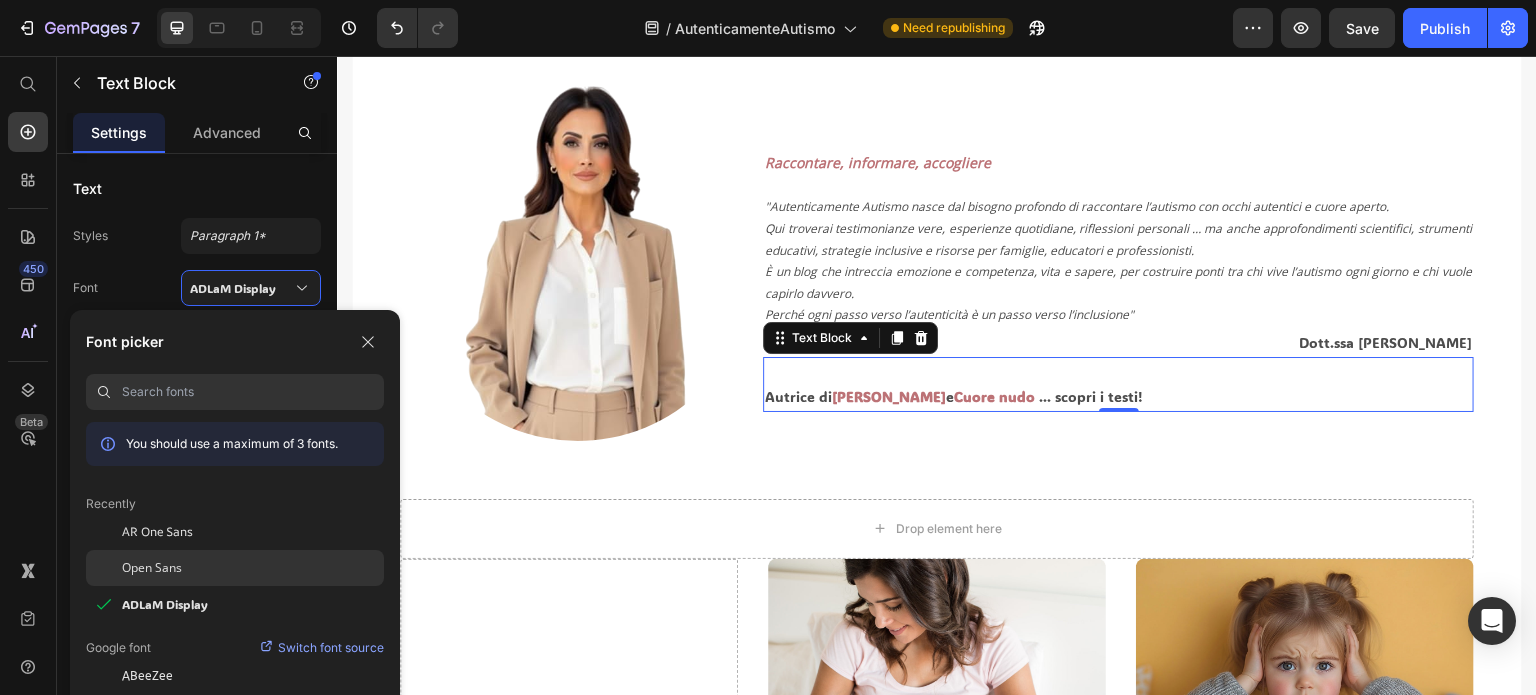 click on "Open Sans" 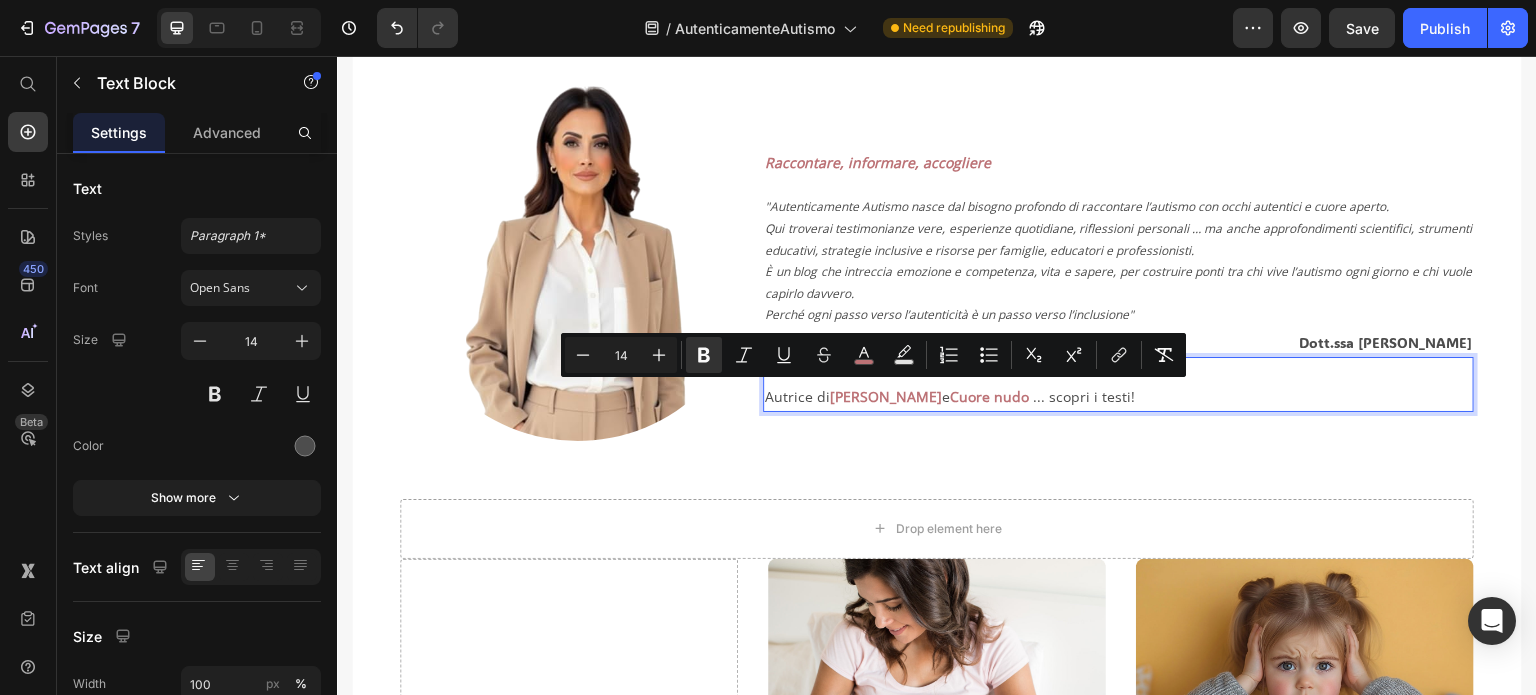drag, startPoint x: 827, startPoint y: 396, endPoint x: 919, endPoint y: 396, distance: 92 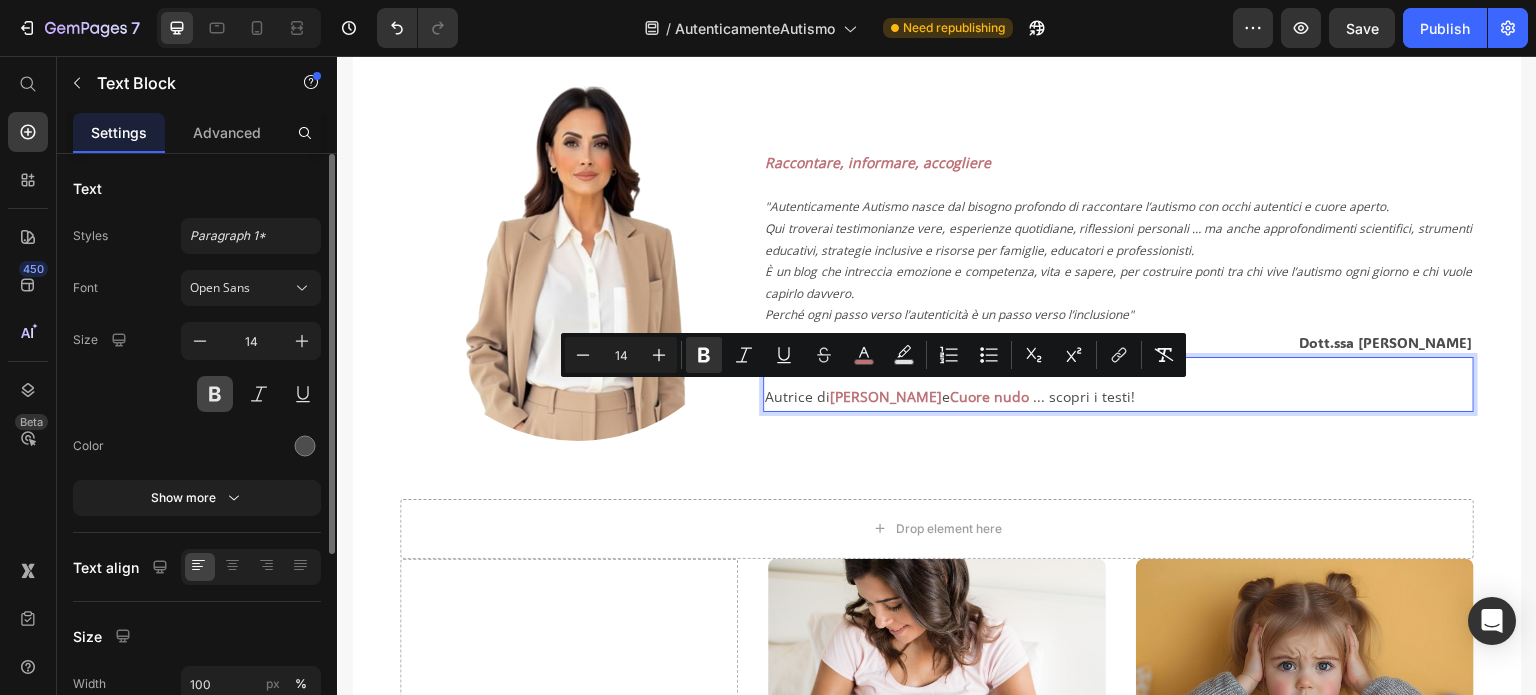 click at bounding box center [215, 394] 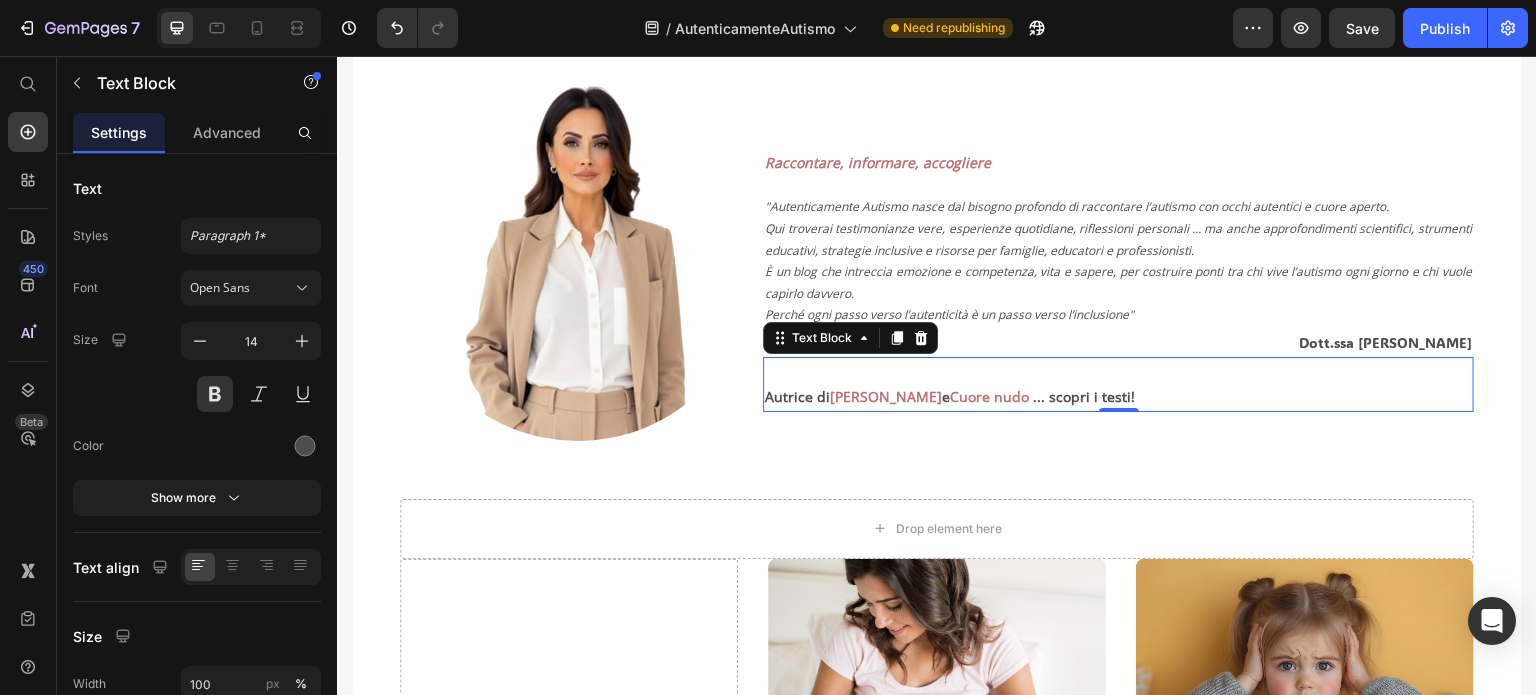 click on "Cuore nudo" at bounding box center (989, 396) 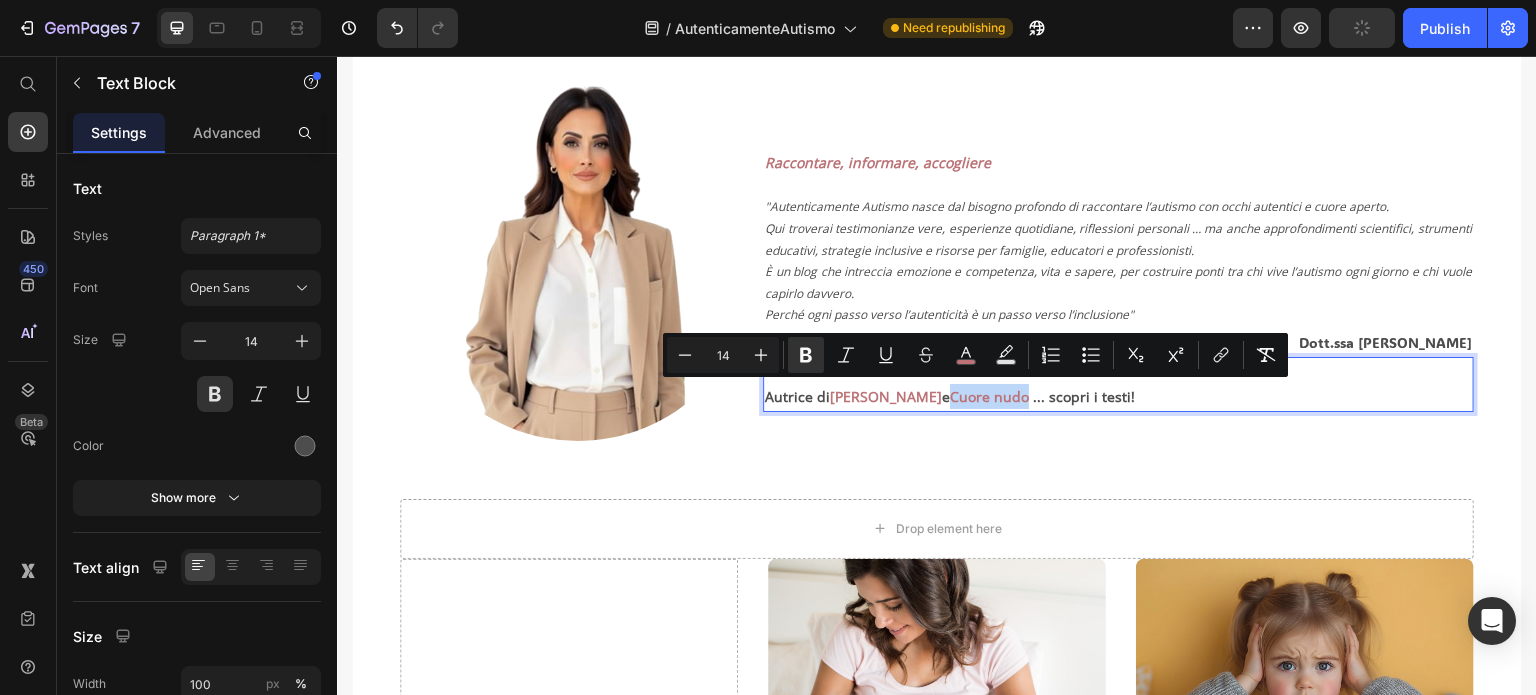 drag, startPoint x: 962, startPoint y: 392, endPoint x: 1013, endPoint y: 392, distance: 51 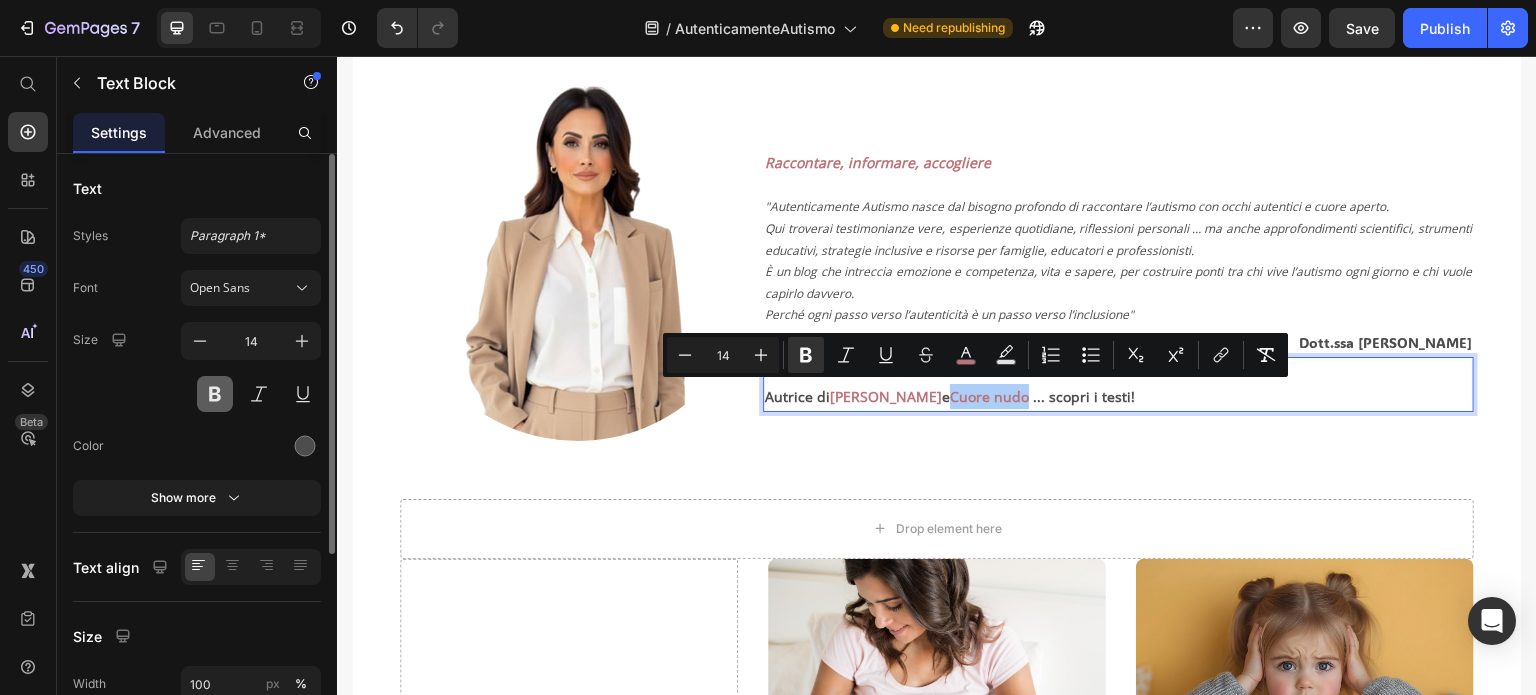click at bounding box center (215, 394) 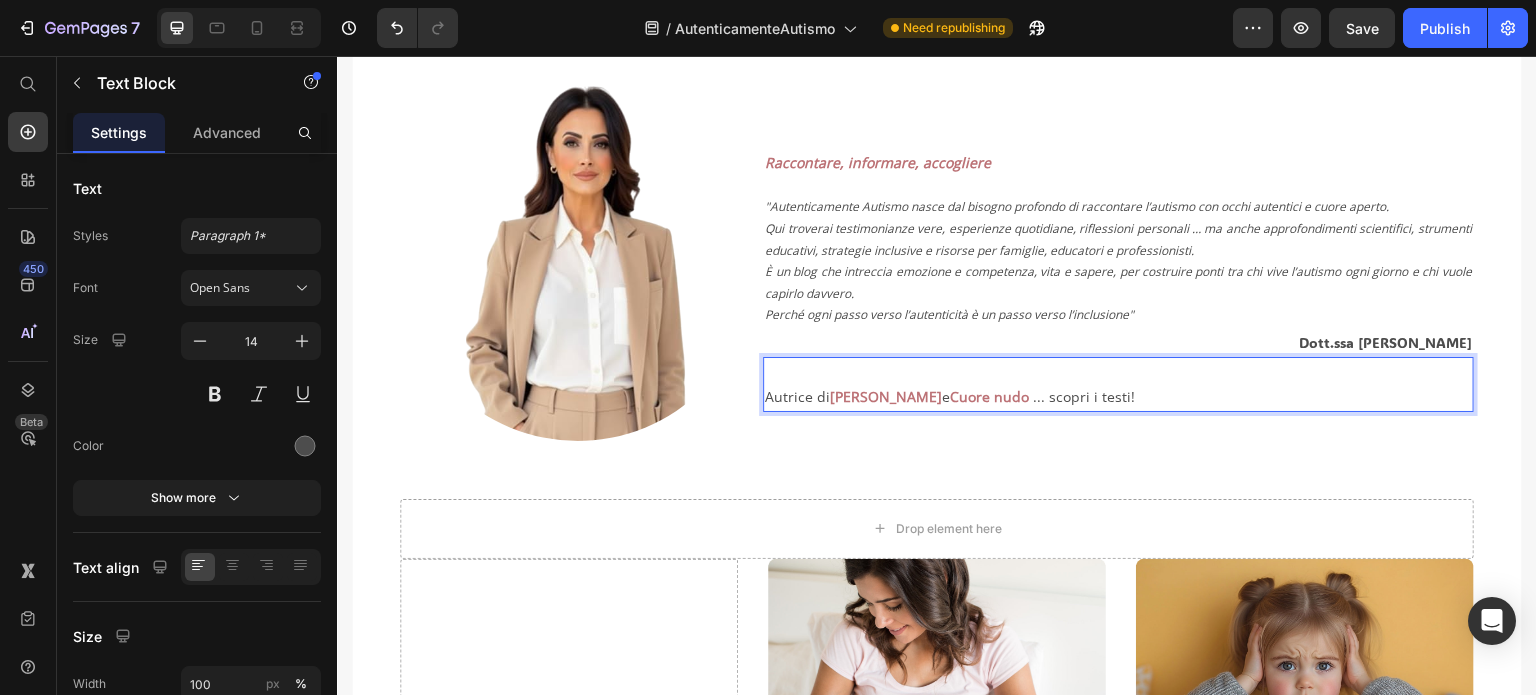 click on "Cuore nudo" at bounding box center (989, 396) 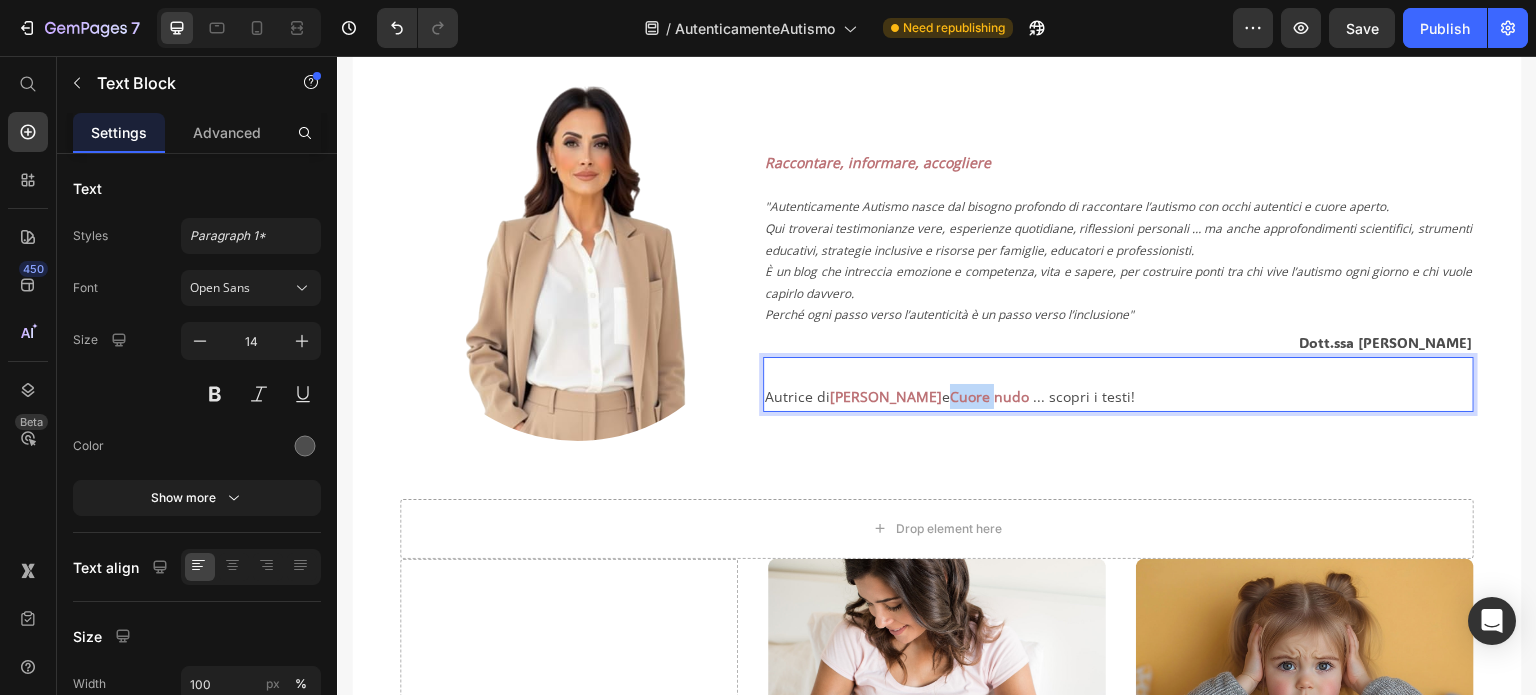 click on "Cuore nudo" at bounding box center [989, 396] 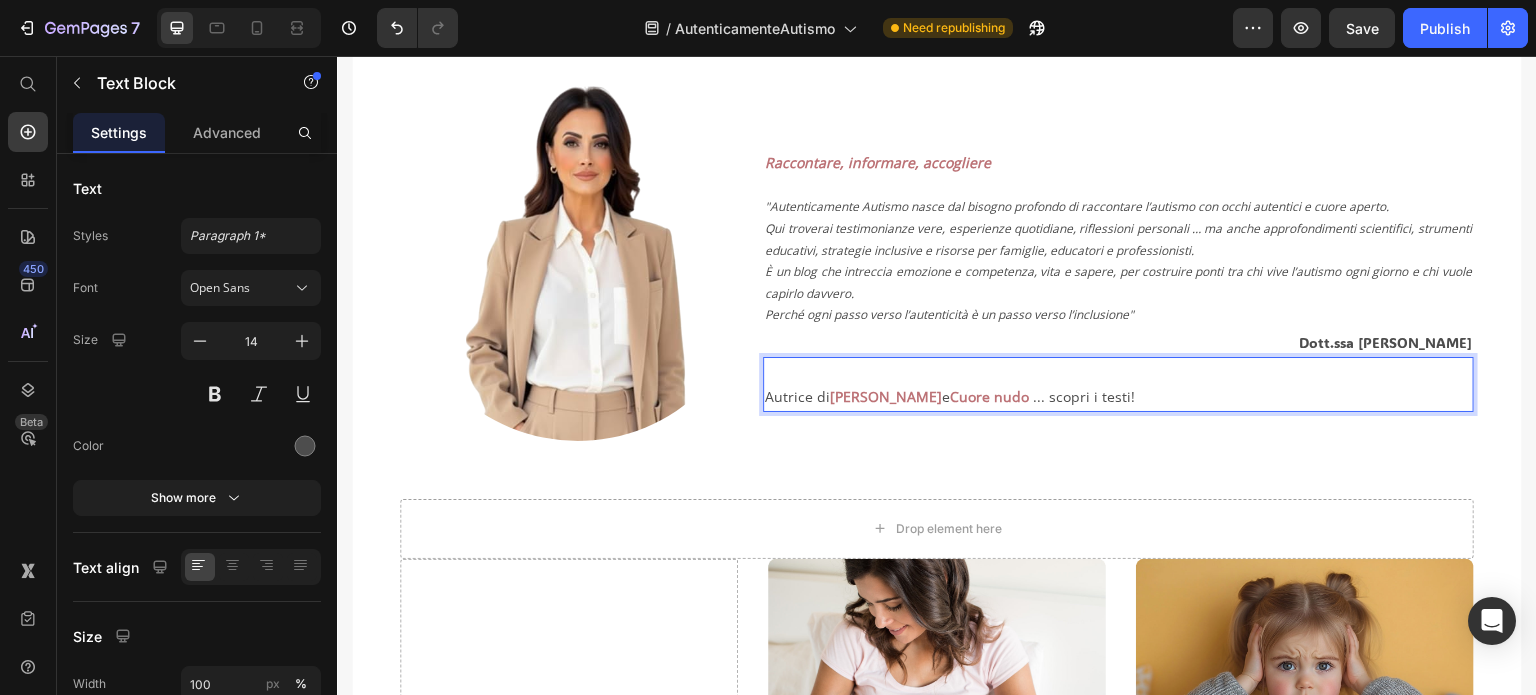 click on "[PERSON_NAME]" at bounding box center [886, 396] 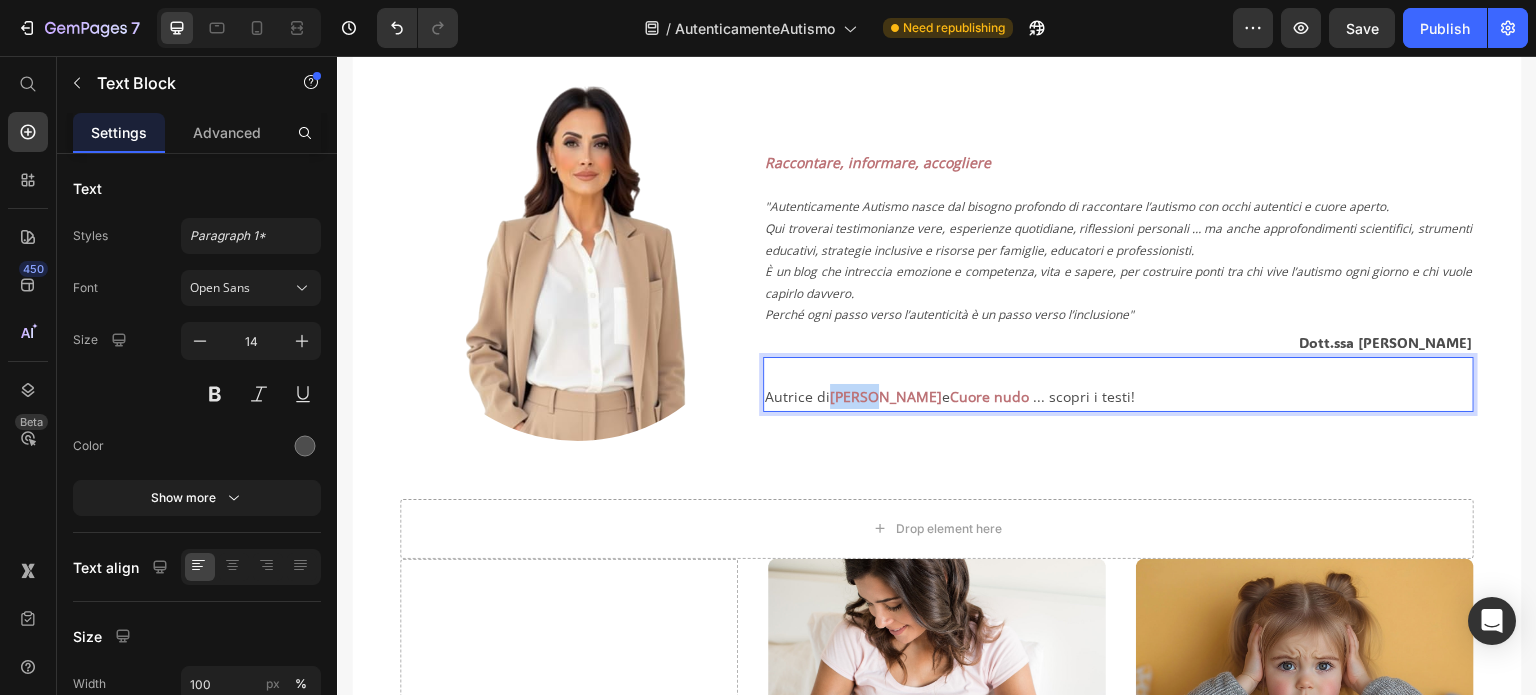 click on "[PERSON_NAME]" at bounding box center (886, 396) 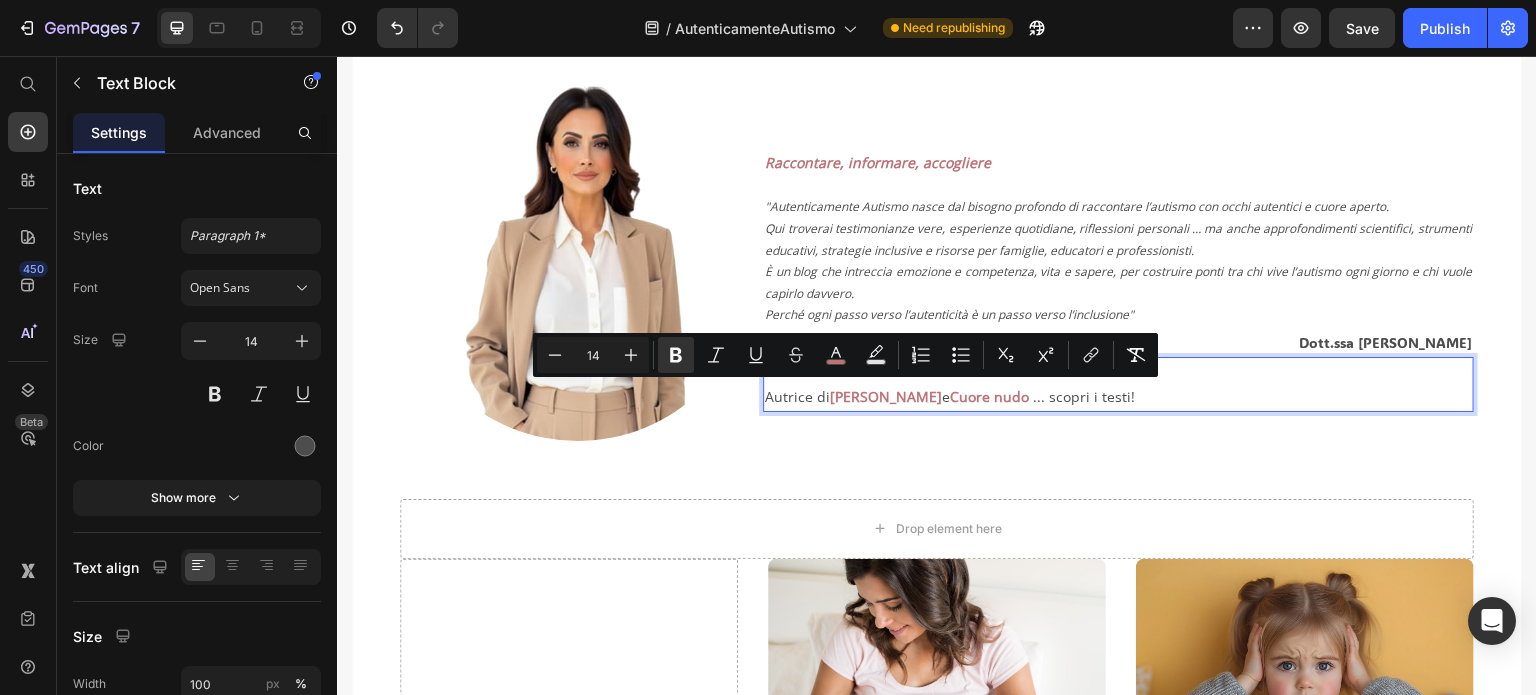 click on "[PERSON_NAME]" at bounding box center (886, 396) 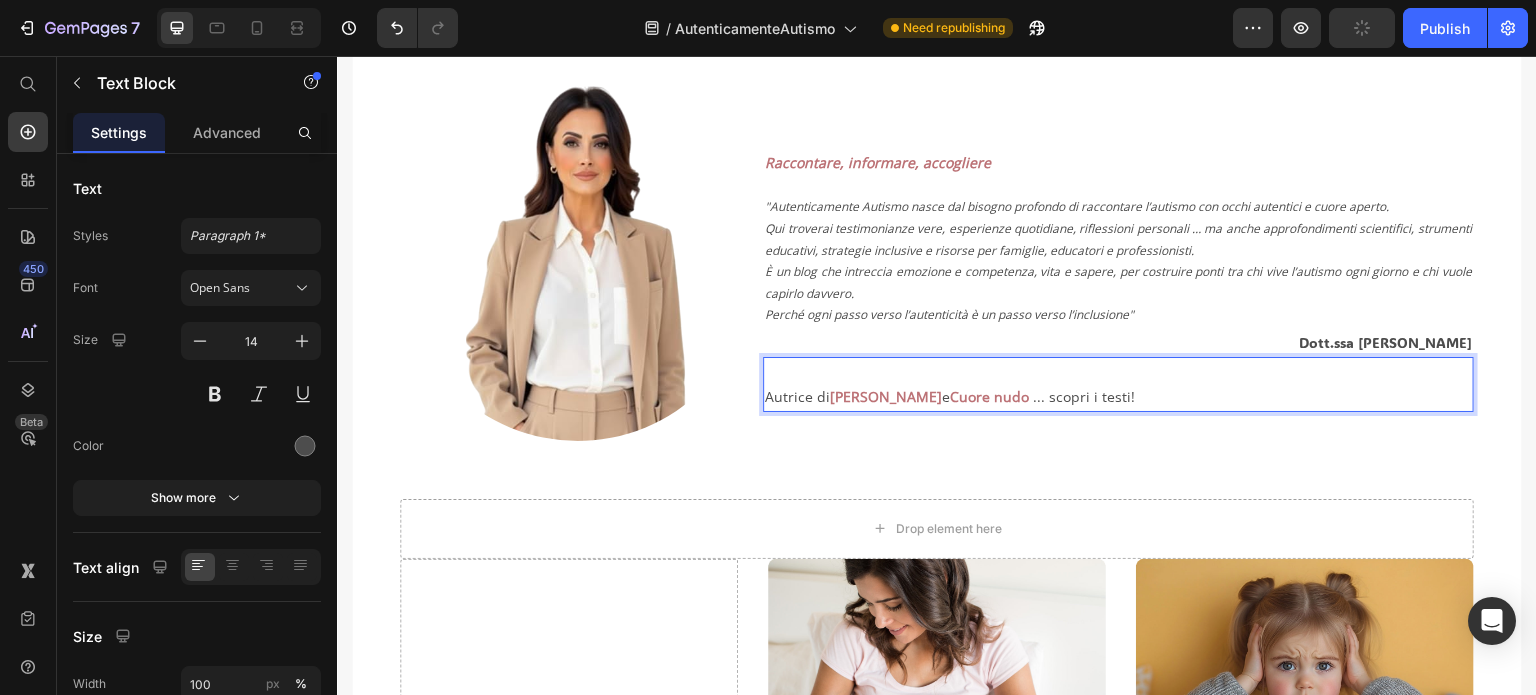 click on "... scopri i testi!" at bounding box center (1084, 396) 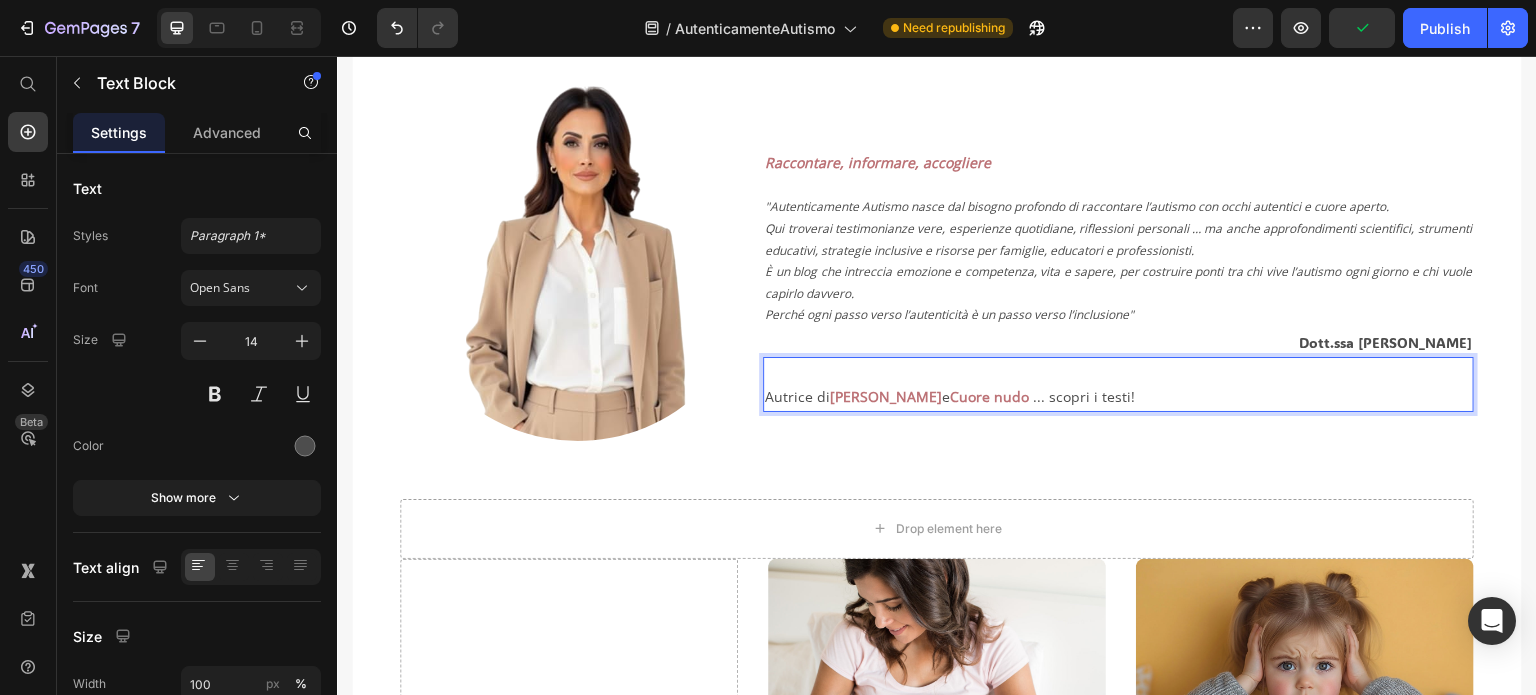 click on "... scopri i testi!" at bounding box center (1084, 396) 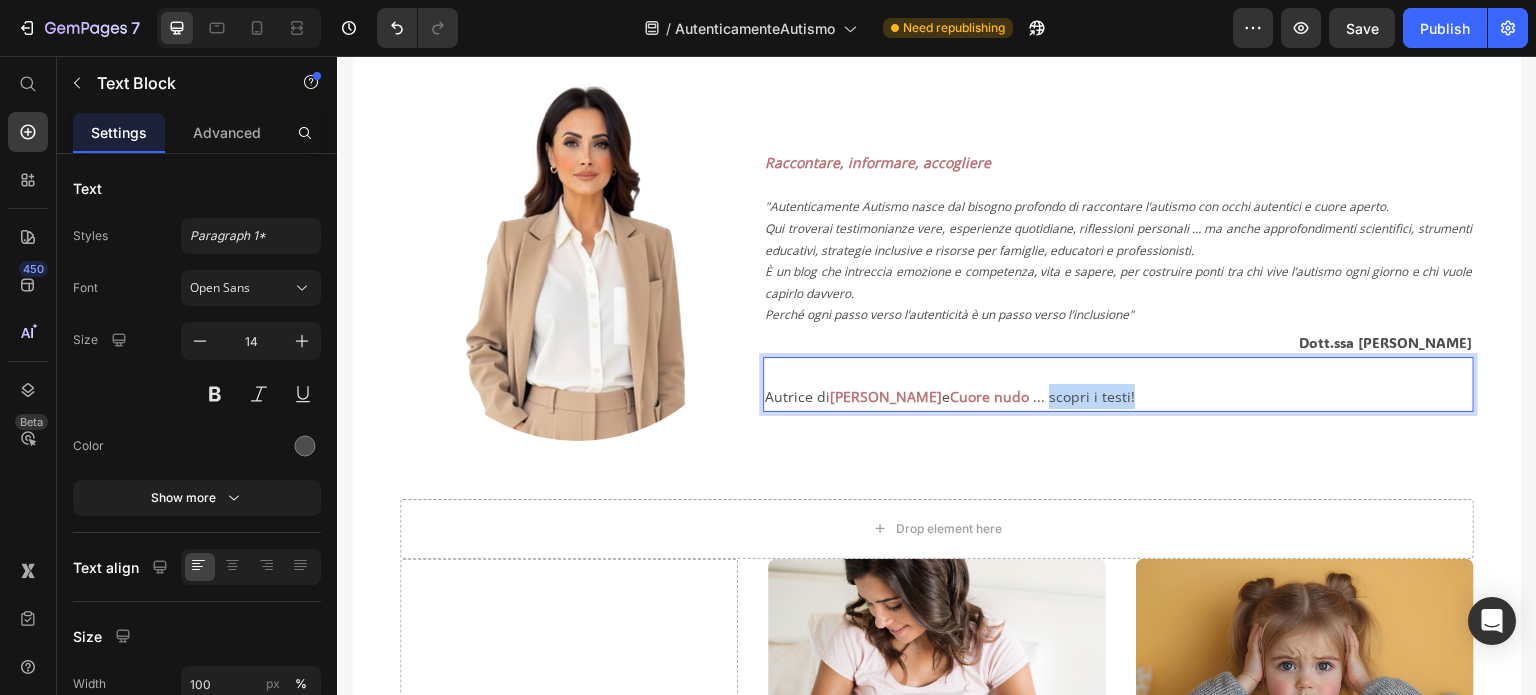drag, startPoint x: 1034, startPoint y: 398, endPoint x: 1125, endPoint y: 394, distance: 91.08787 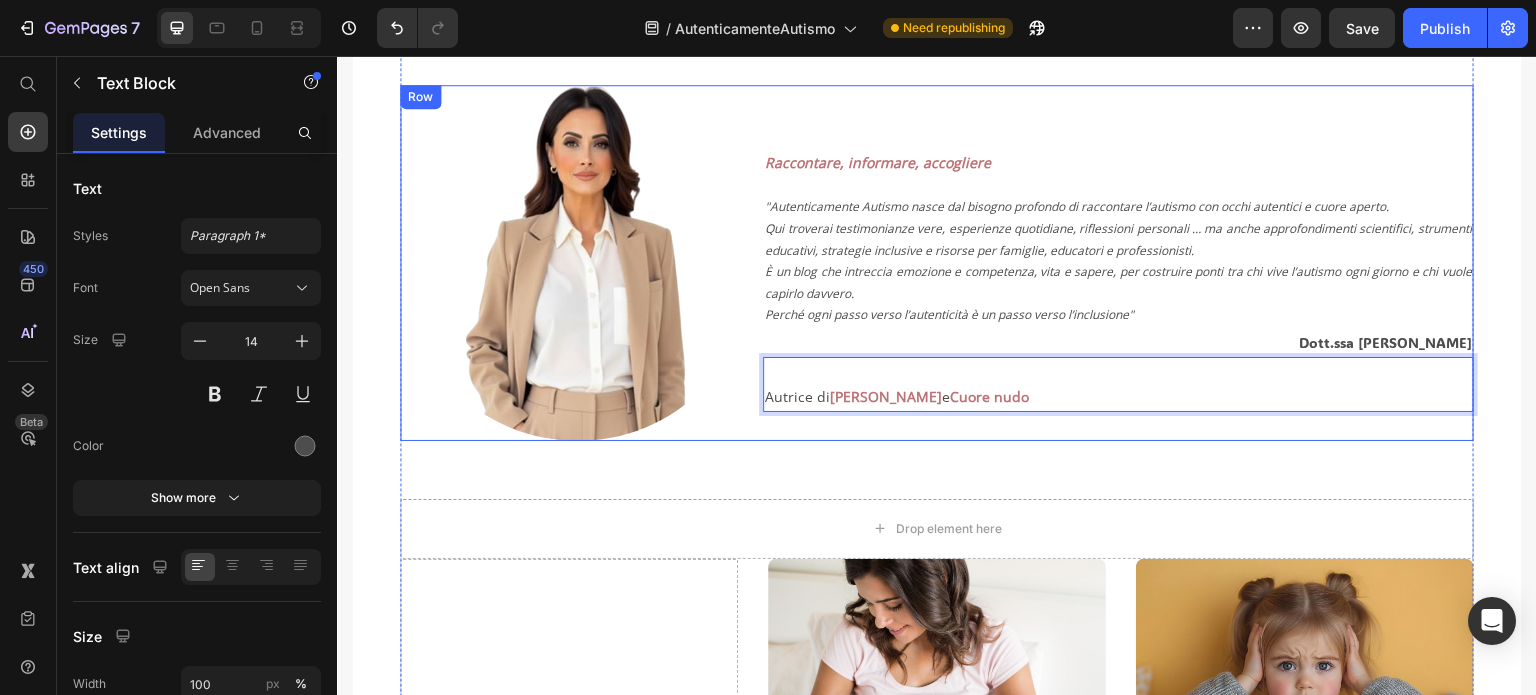 click on "Raccontare, informare, accogliere   "Autenticamente Autismo nasce dal bisogno profondo di raccontare l’autismo con occhi autentici e cuore aperto. Qui troverai testimonianze vere, esperienze quotidiane, riflessioni personali … ma anche approfondimenti scientifici, strumenti educativi, strategie inclusive e risorse per famiglie, educatori e professionisti. È un blog che intreccia emozione e competenza, vita e sapere, per costruire ponti tra chi vive l’autismo ogni giorno e chi vuole capirlo davvero. Perché ogni passo verso l’autenticità è un passo verso l’inclusione" Text Block Dott.ssa [PERSON_NAME] Text Block Autrice di  [PERSON_NAME]  e  Cuore nudo Text Block   0 Row" at bounding box center [1118, 262] 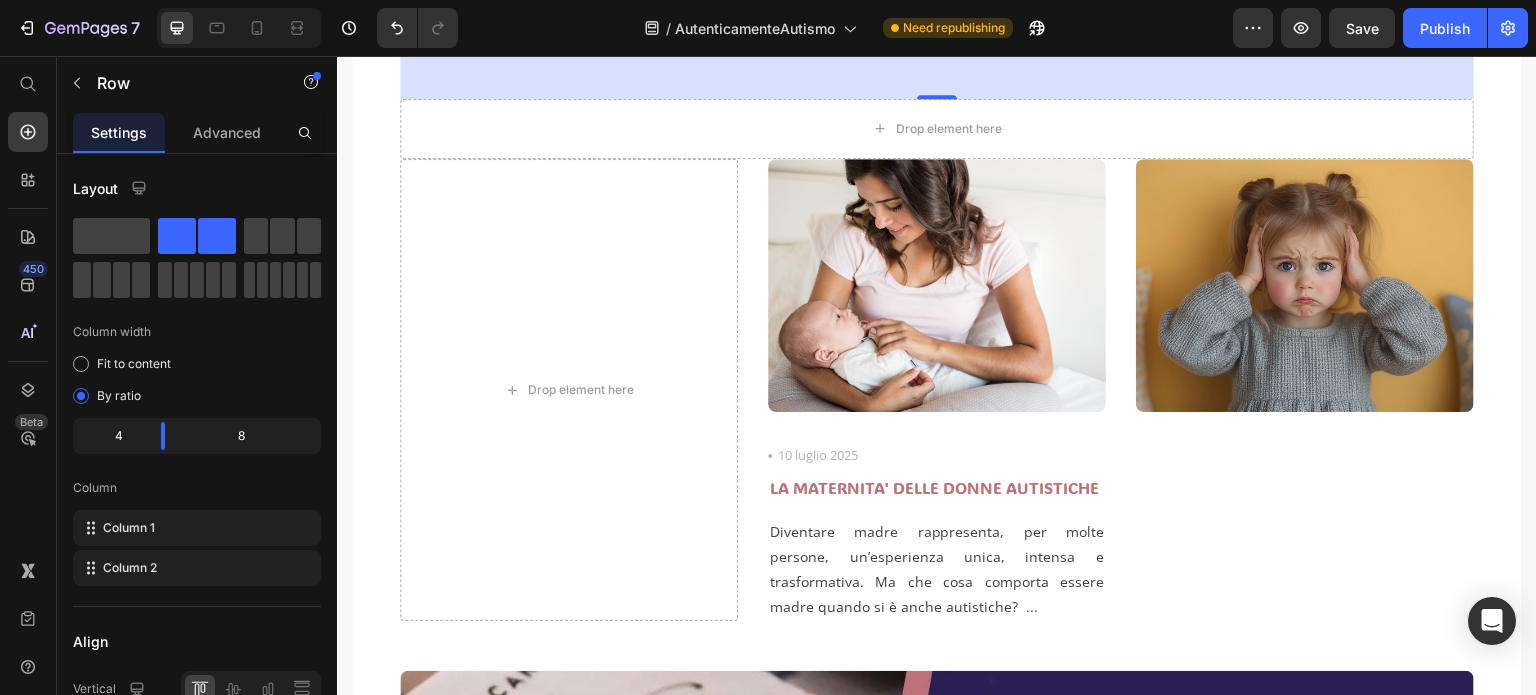 scroll, scrollTop: 200, scrollLeft: 0, axis: vertical 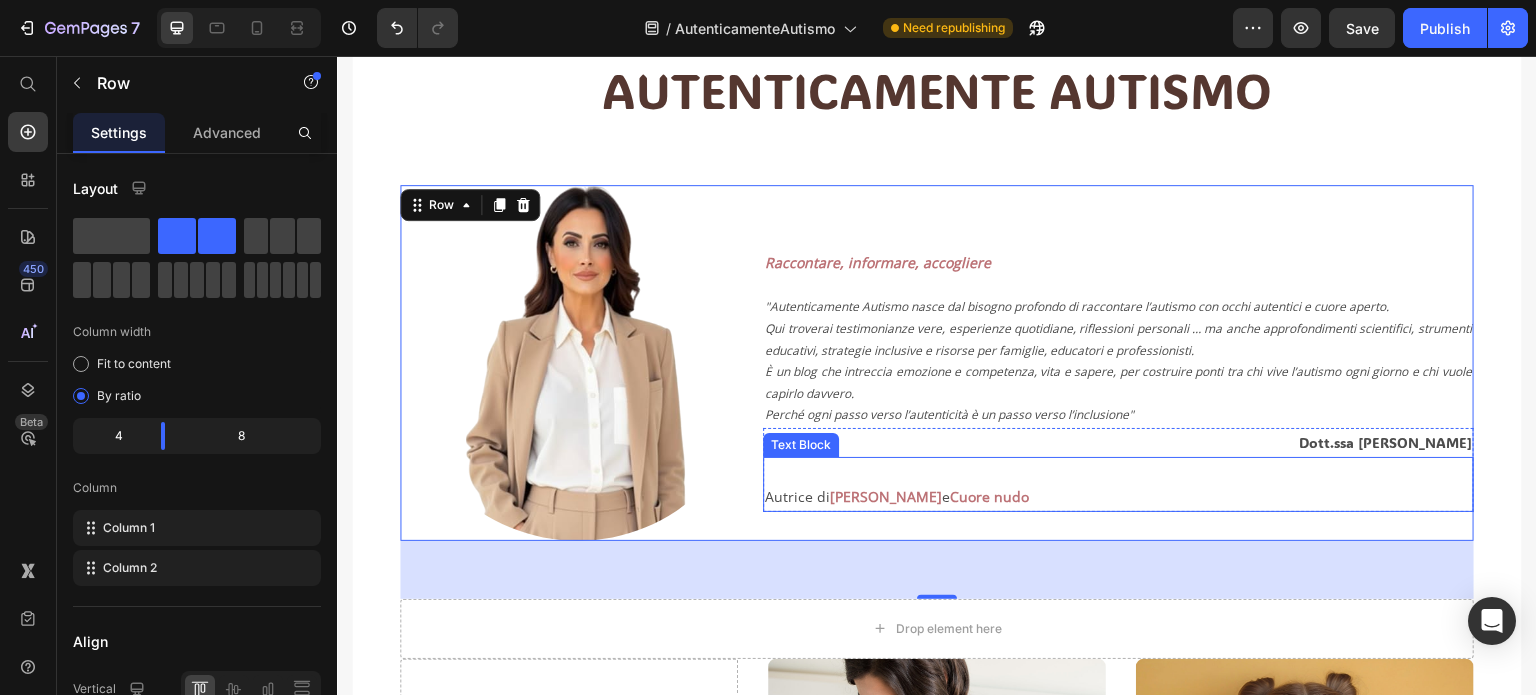 click on "[PERSON_NAME]" at bounding box center [886, 496] 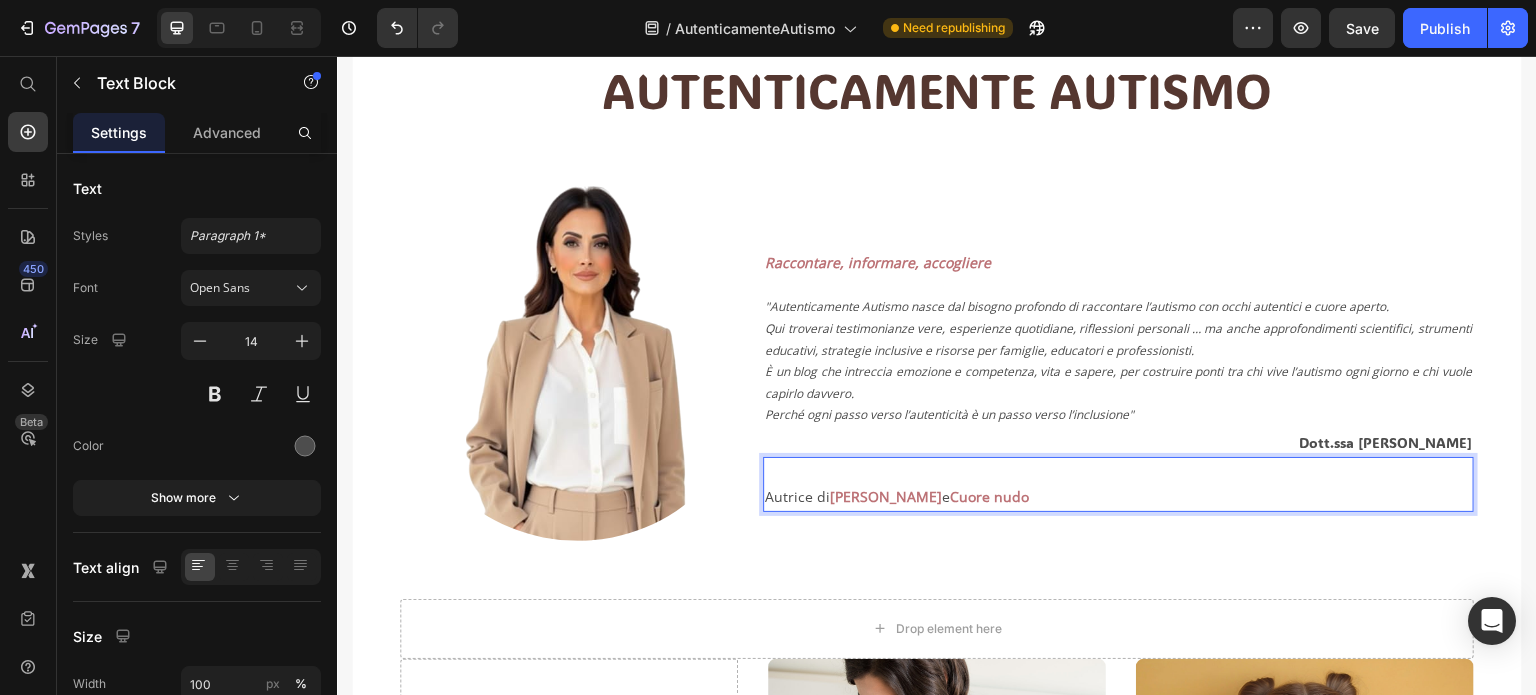 click on "[PERSON_NAME]" at bounding box center (886, 496) 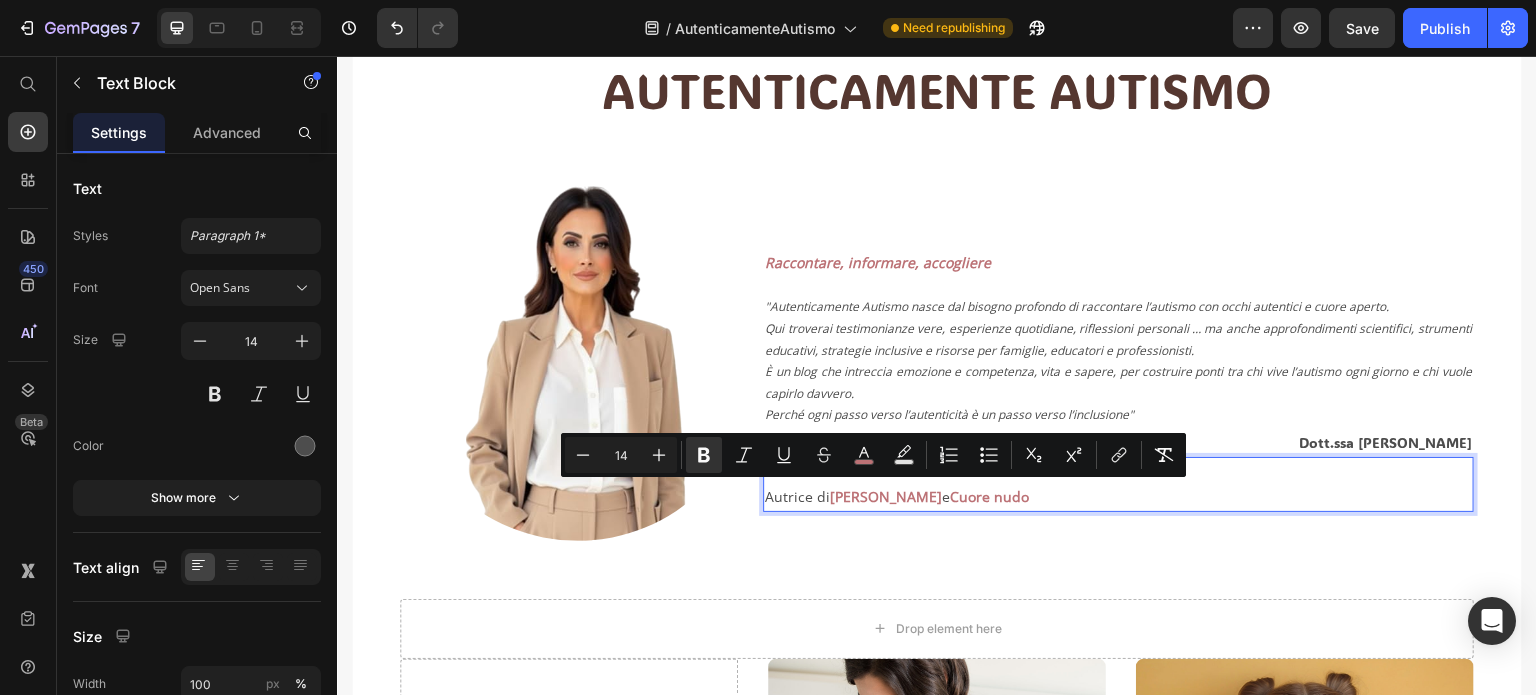 drag, startPoint x: 828, startPoint y: 498, endPoint x: 919, endPoint y: 500, distance: 91.02197 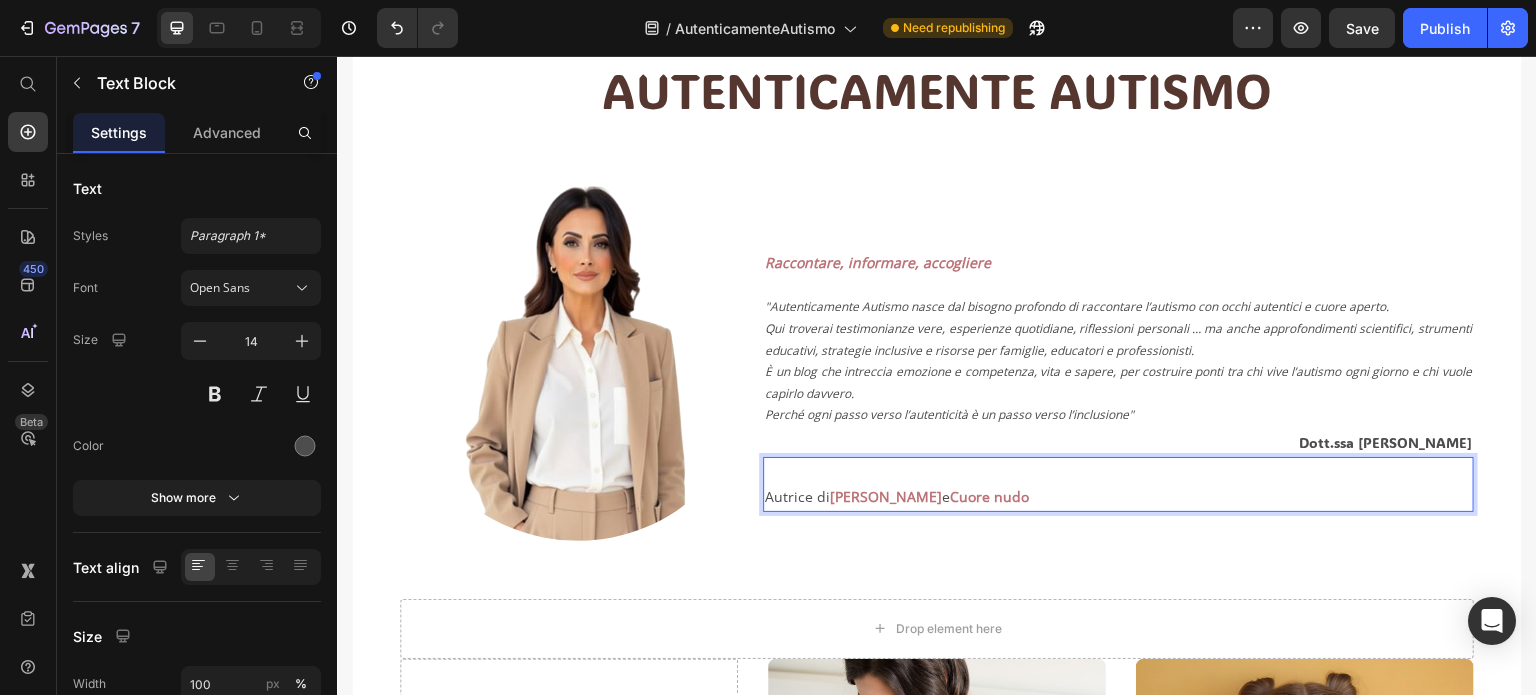 click on "Cuore nudo" at bounding box center (989, 496) 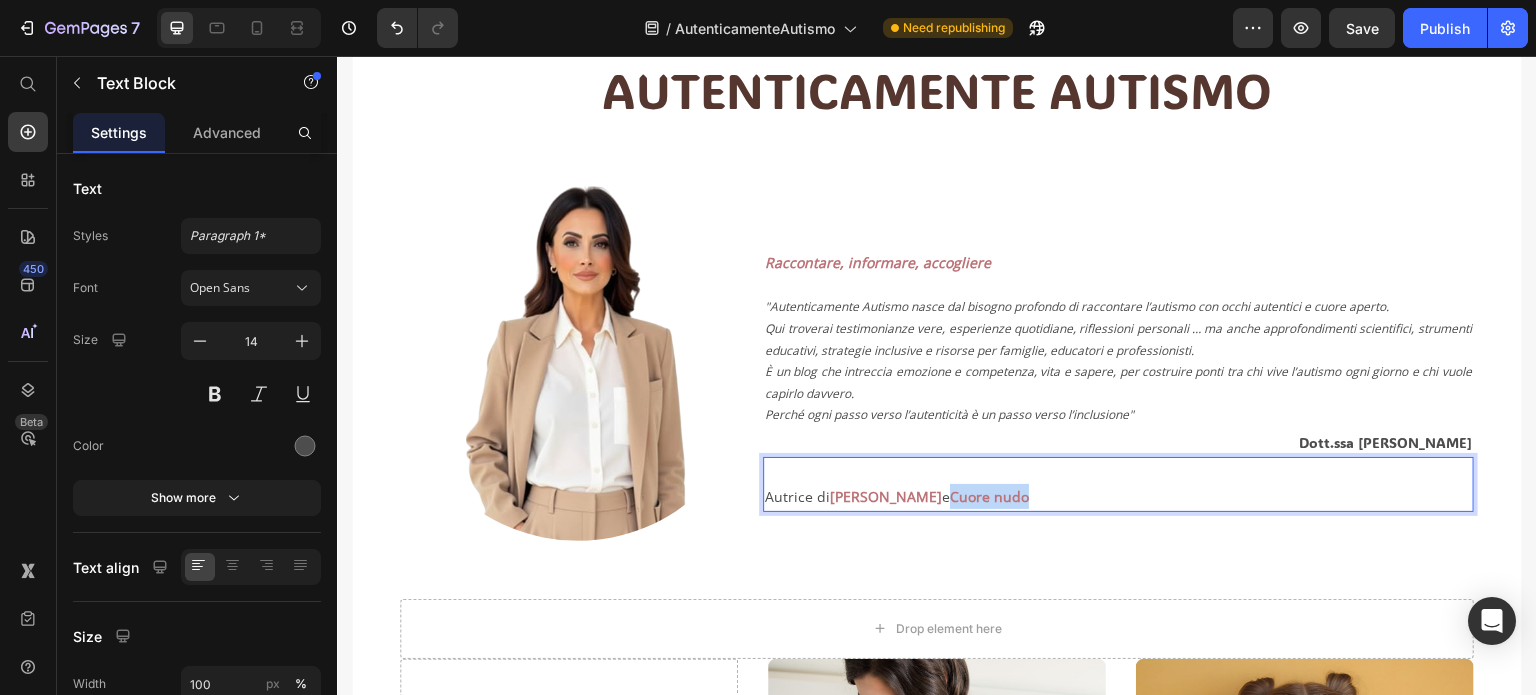 drag, startPoint x: 963, startPoint y: 496, endPoint x: 1041, endPoint y: 497, distance: 78.00641 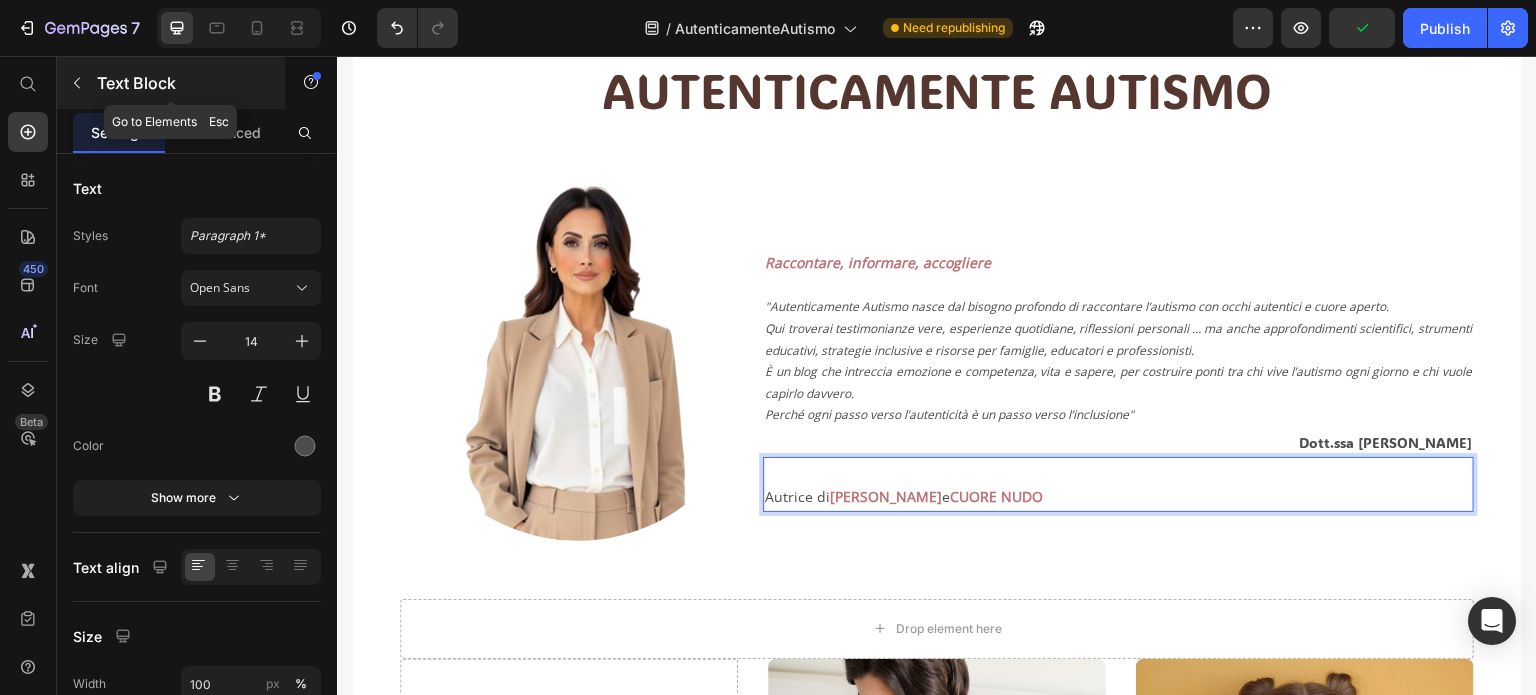 click 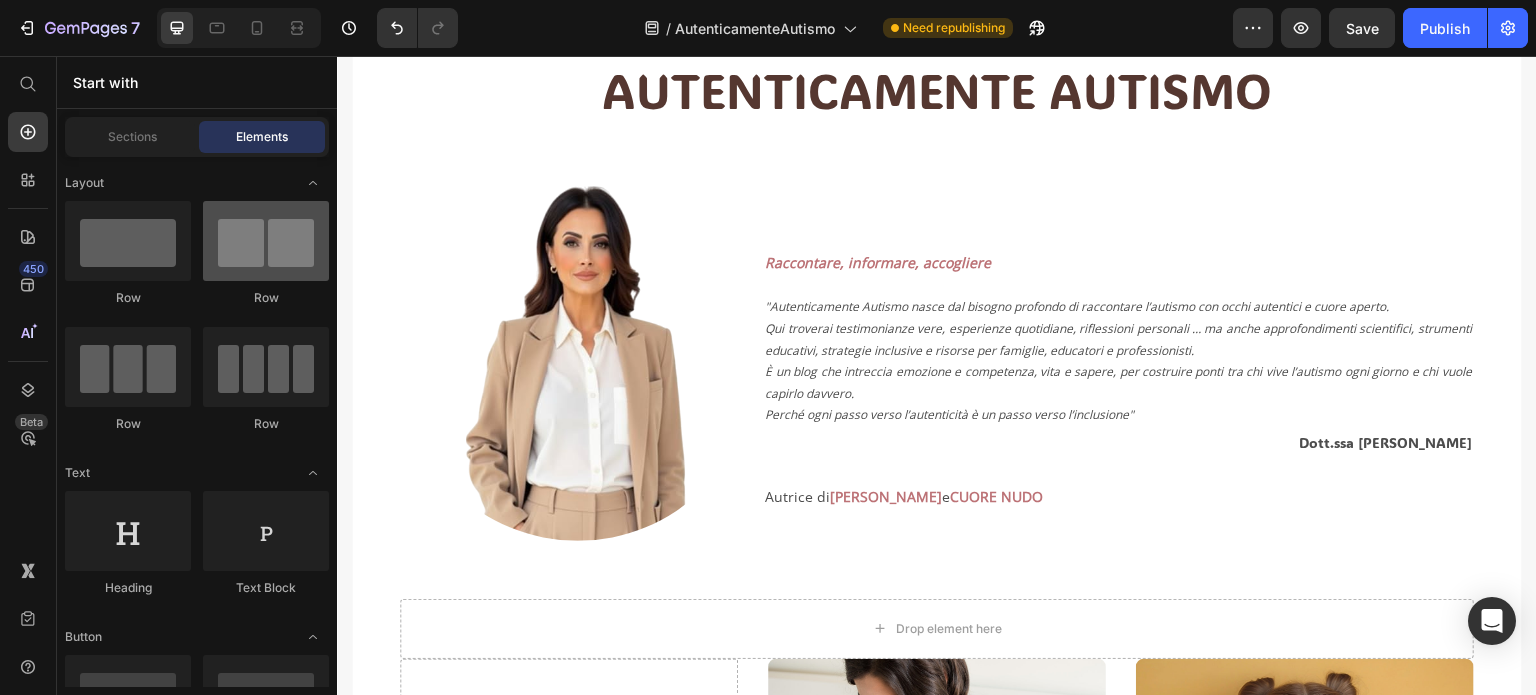 click at bounding box center (266, 241) 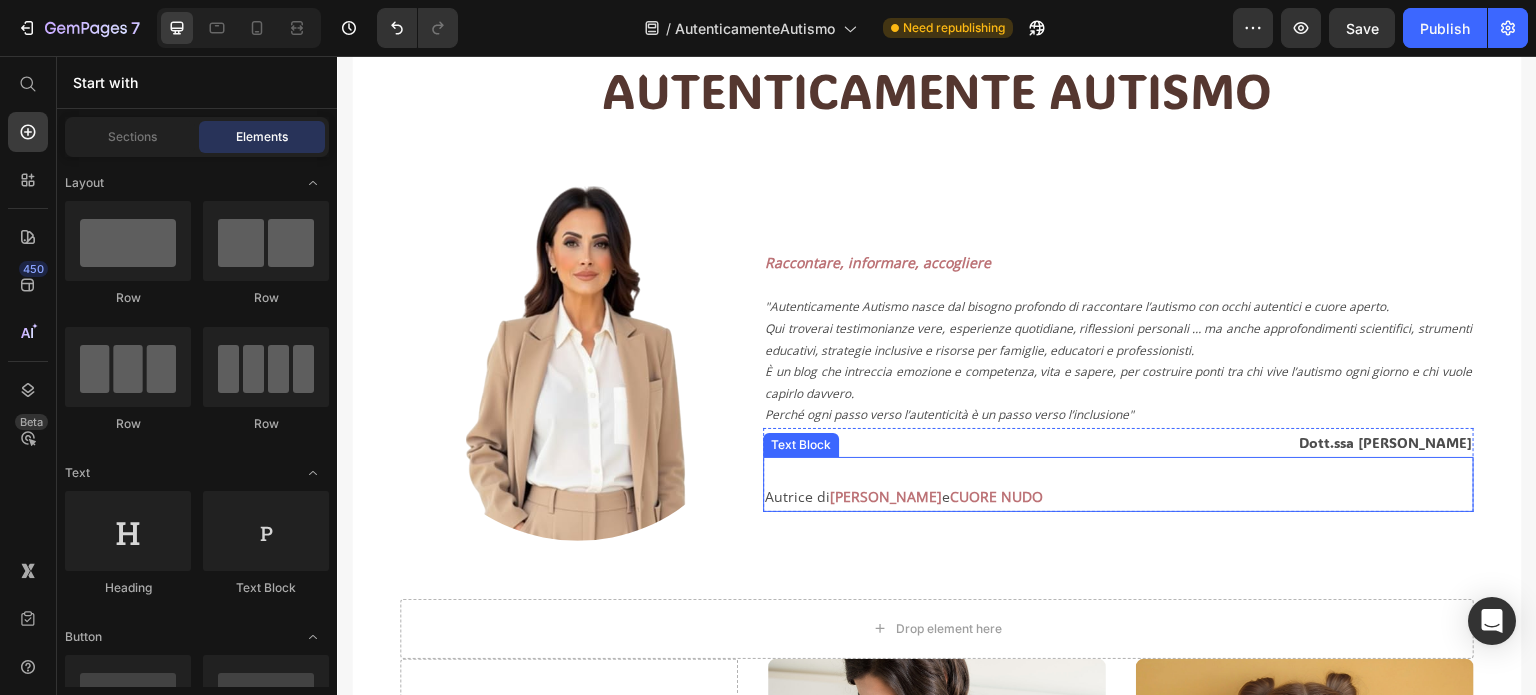 click on "Autrice di  [PERSON_NAME]  e  CUORE NUDO" at bounding box center [1118, 496] 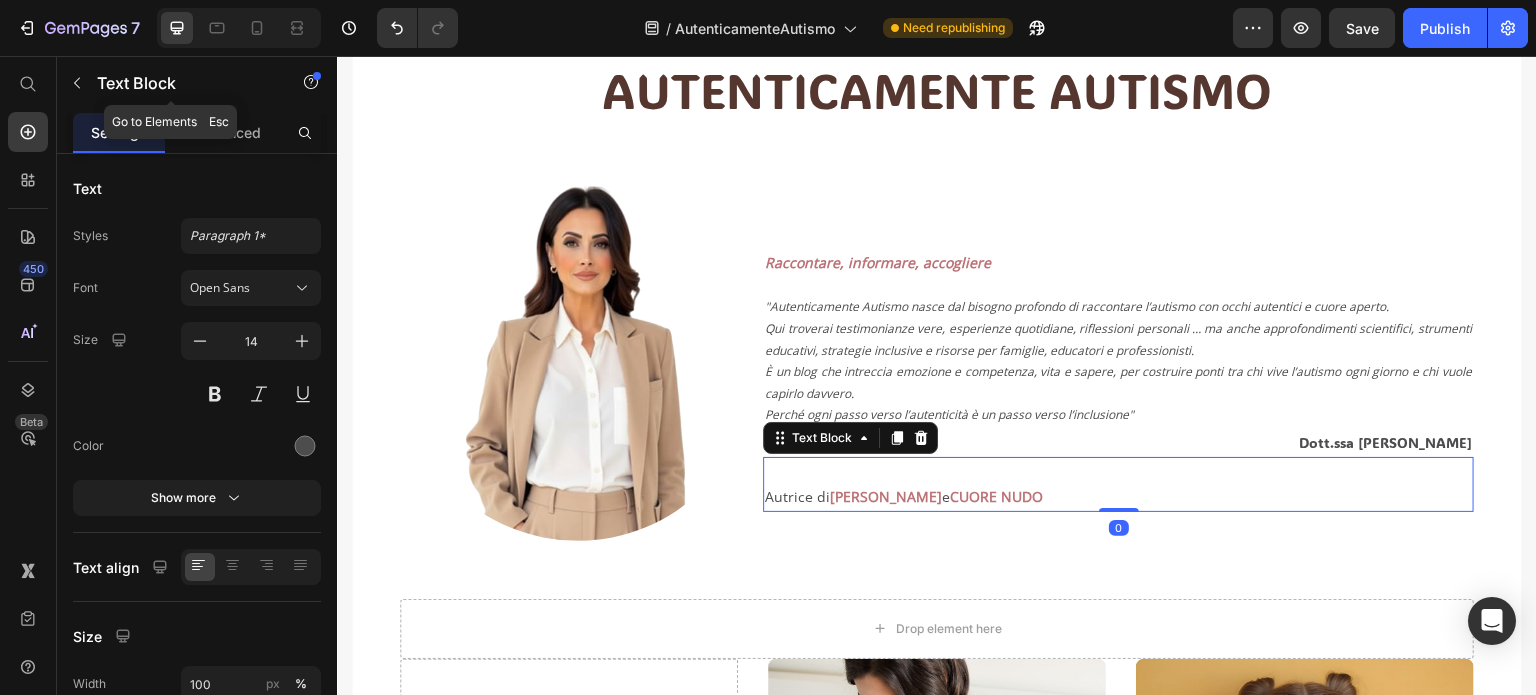 click 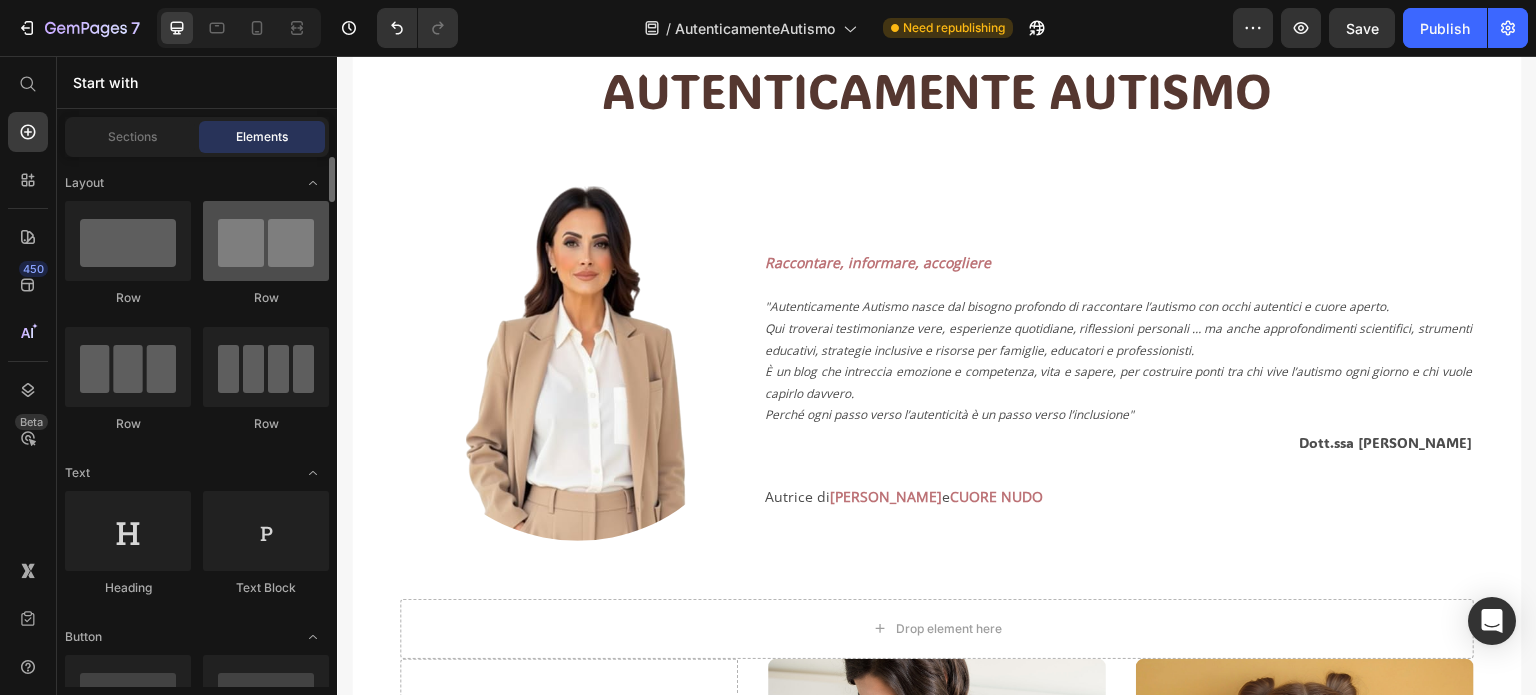 click at bounding box center (266, 241) 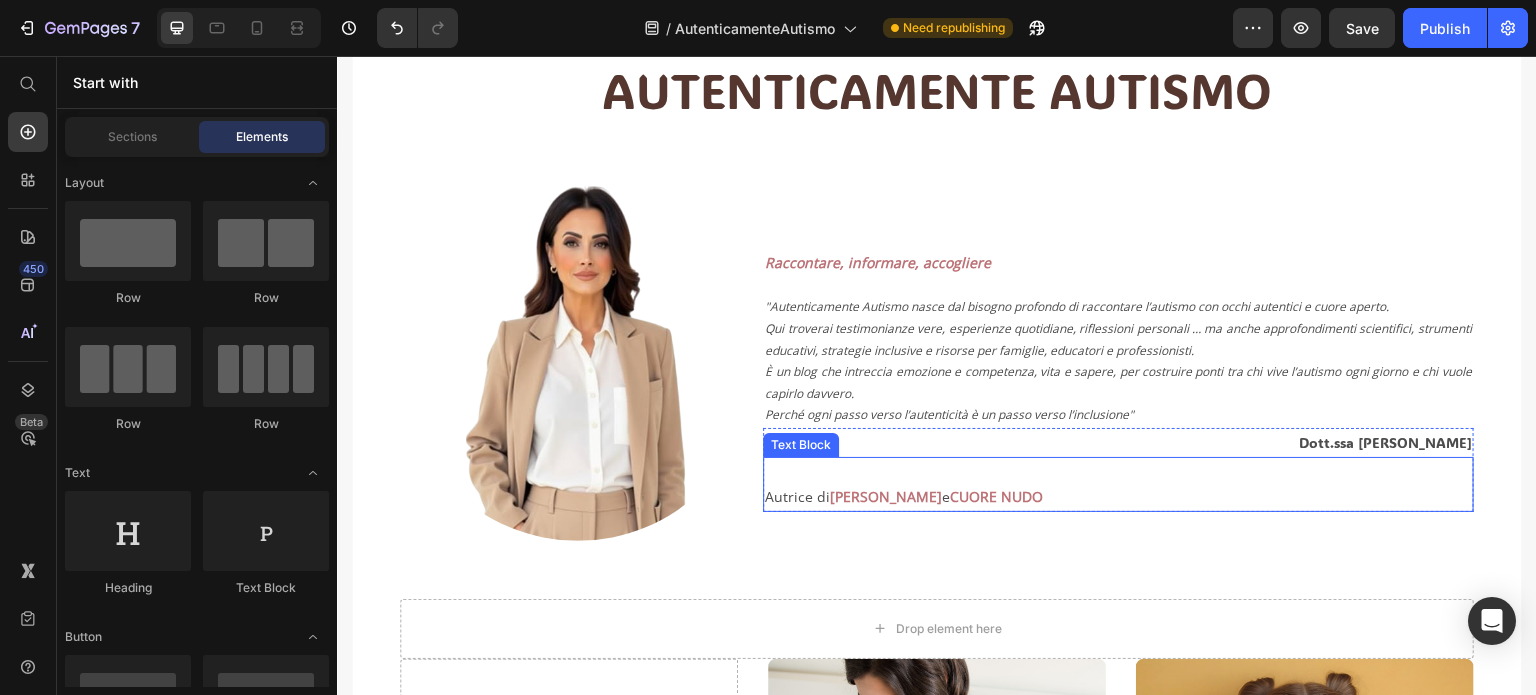 click on "Autrice di  [PERSON_NAME]  e  CUORE NUDO" at bounding box center (1118, 496) 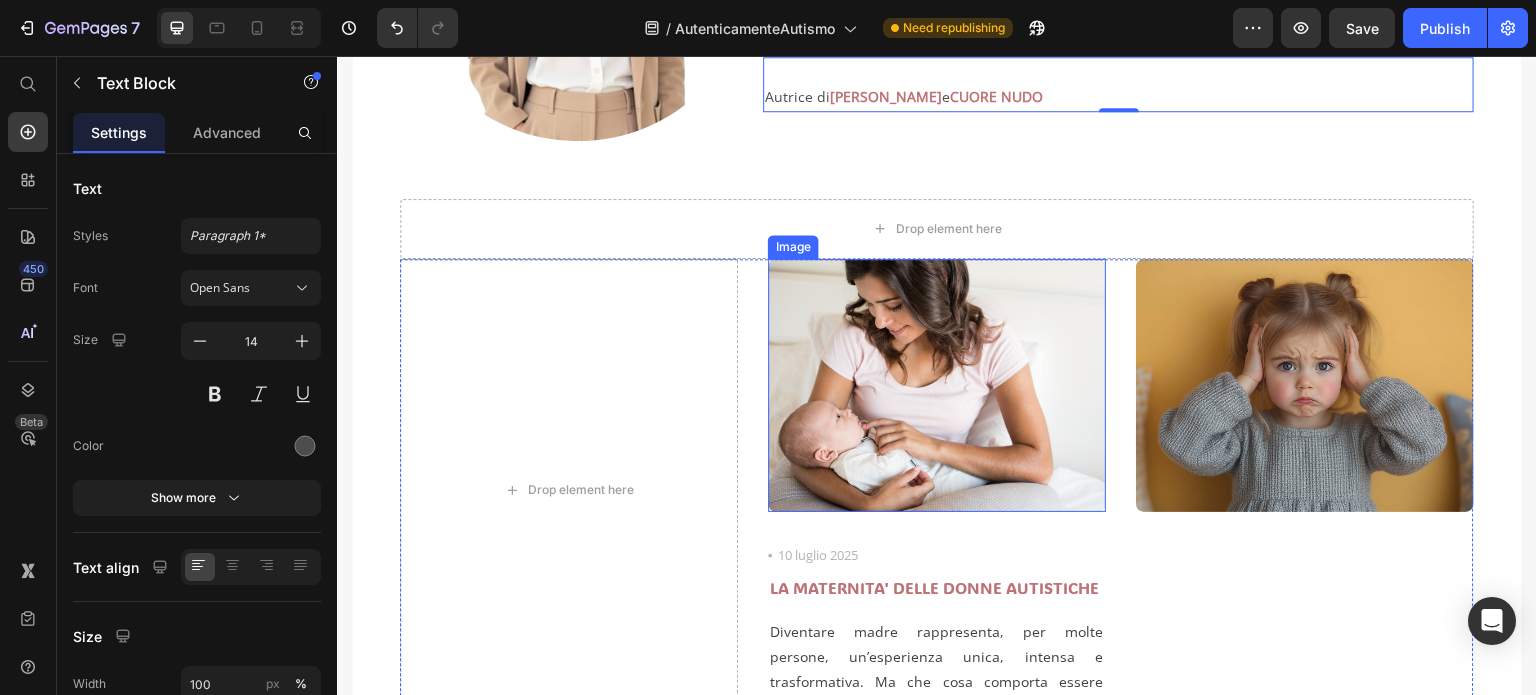 scroll, scrollTop: 200, scrollLeft: 0, axis: vertical 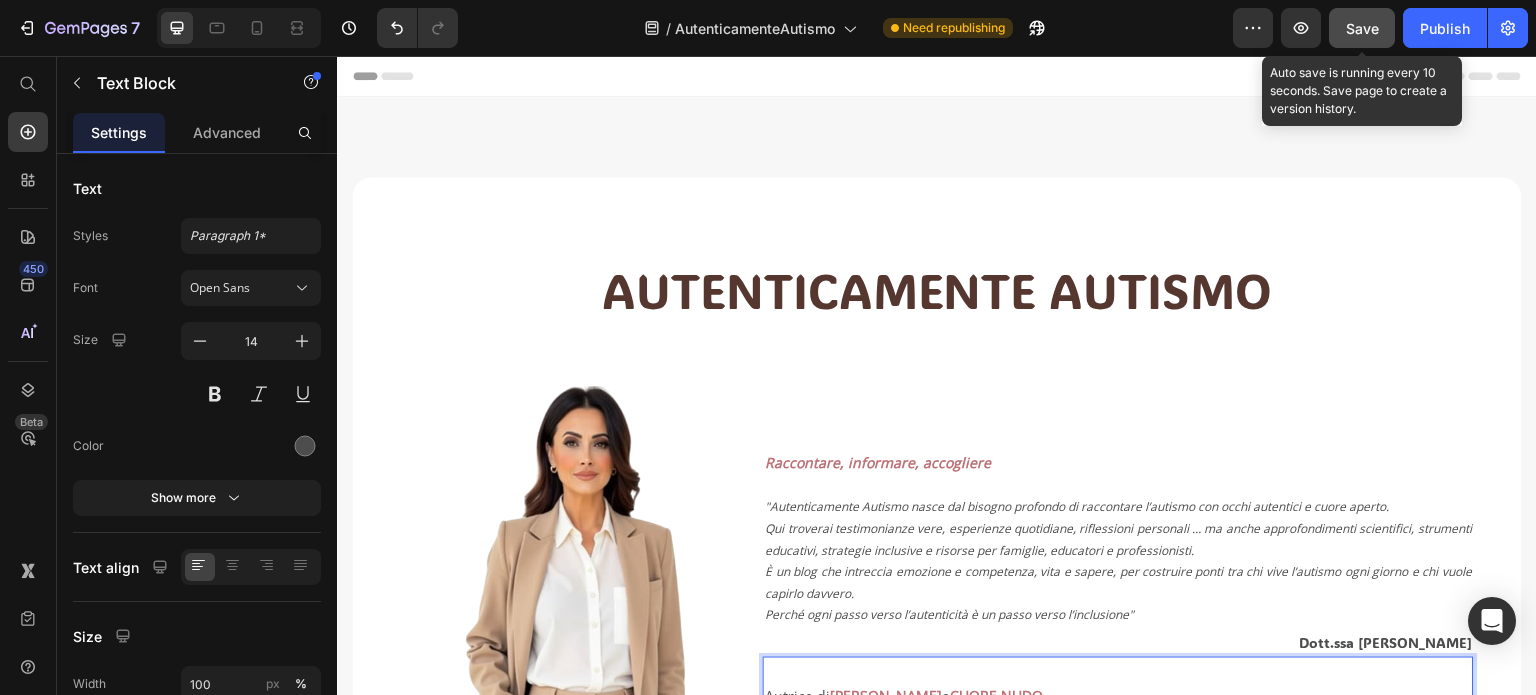 click on "Save" at bounding box center [1362, 28] 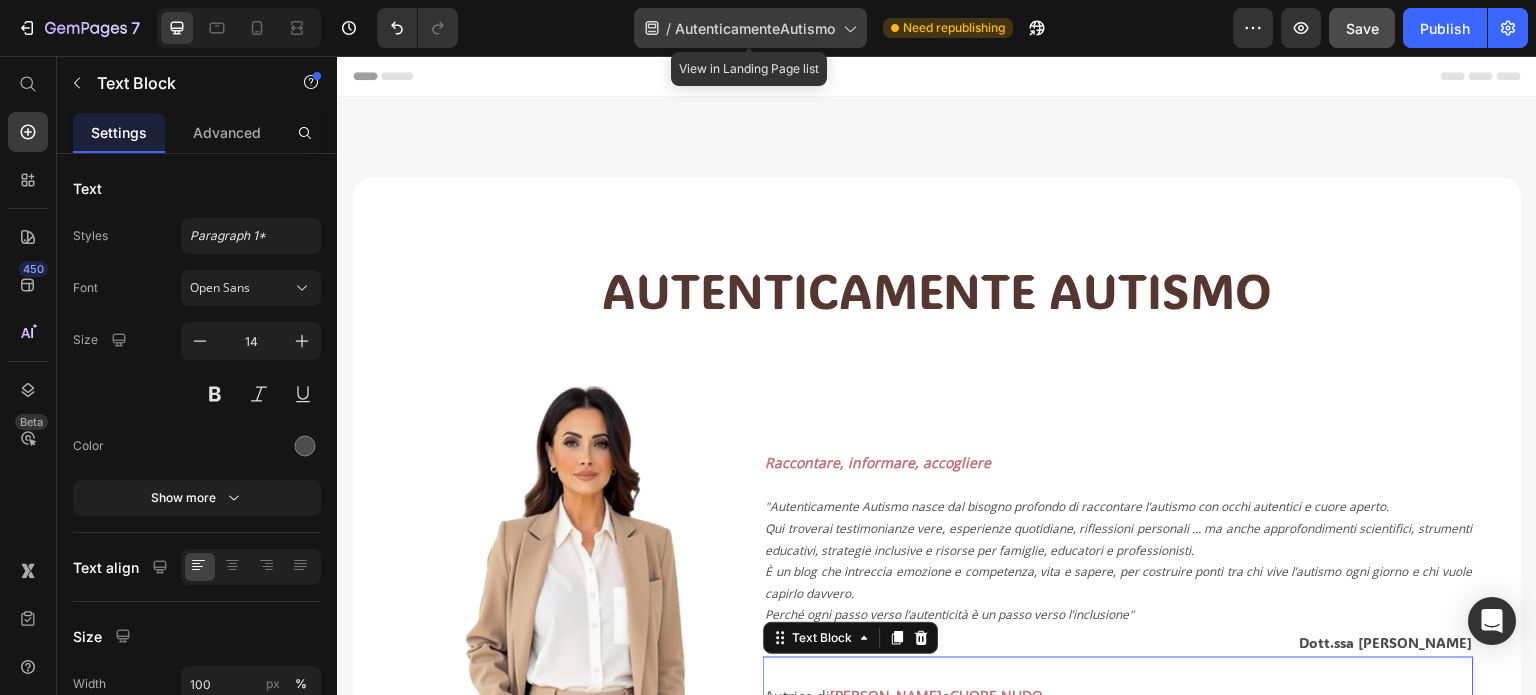 click 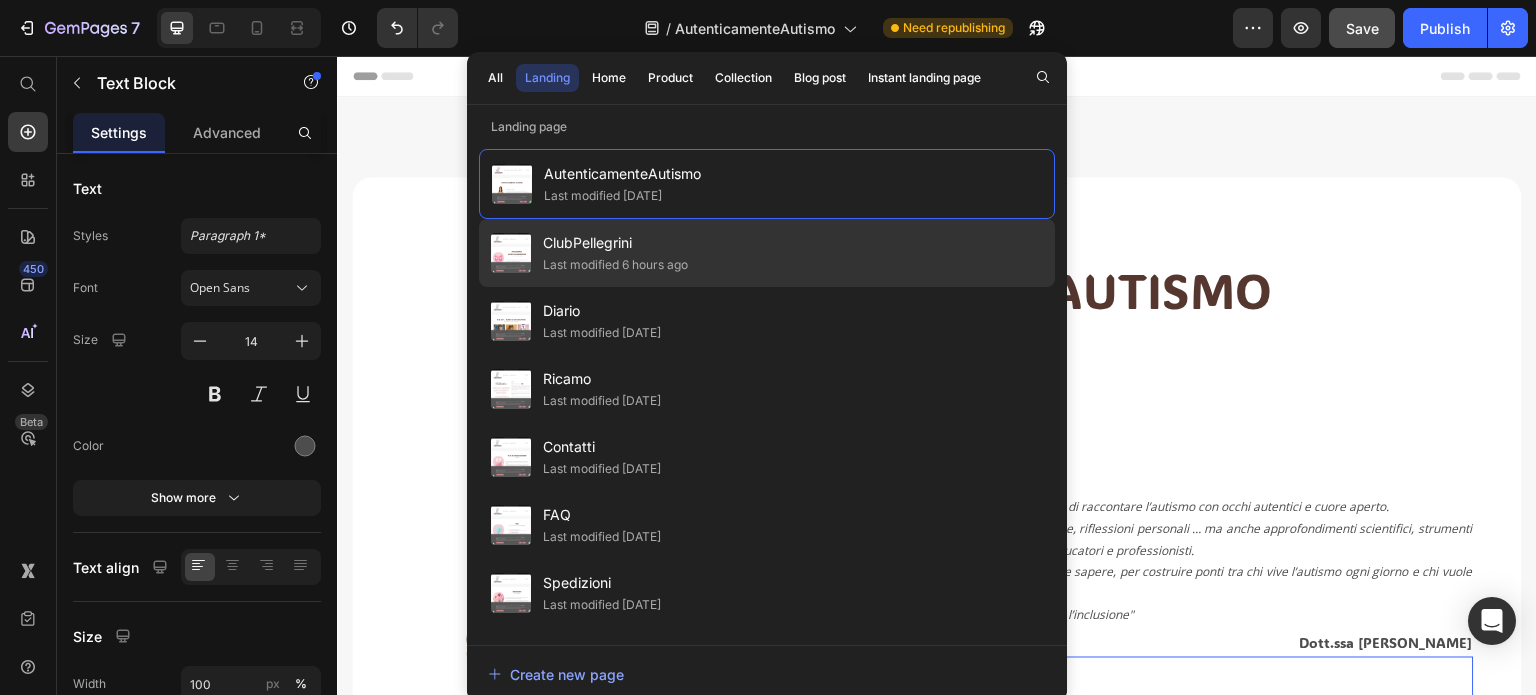 click on "Last modified 6 hours ago" 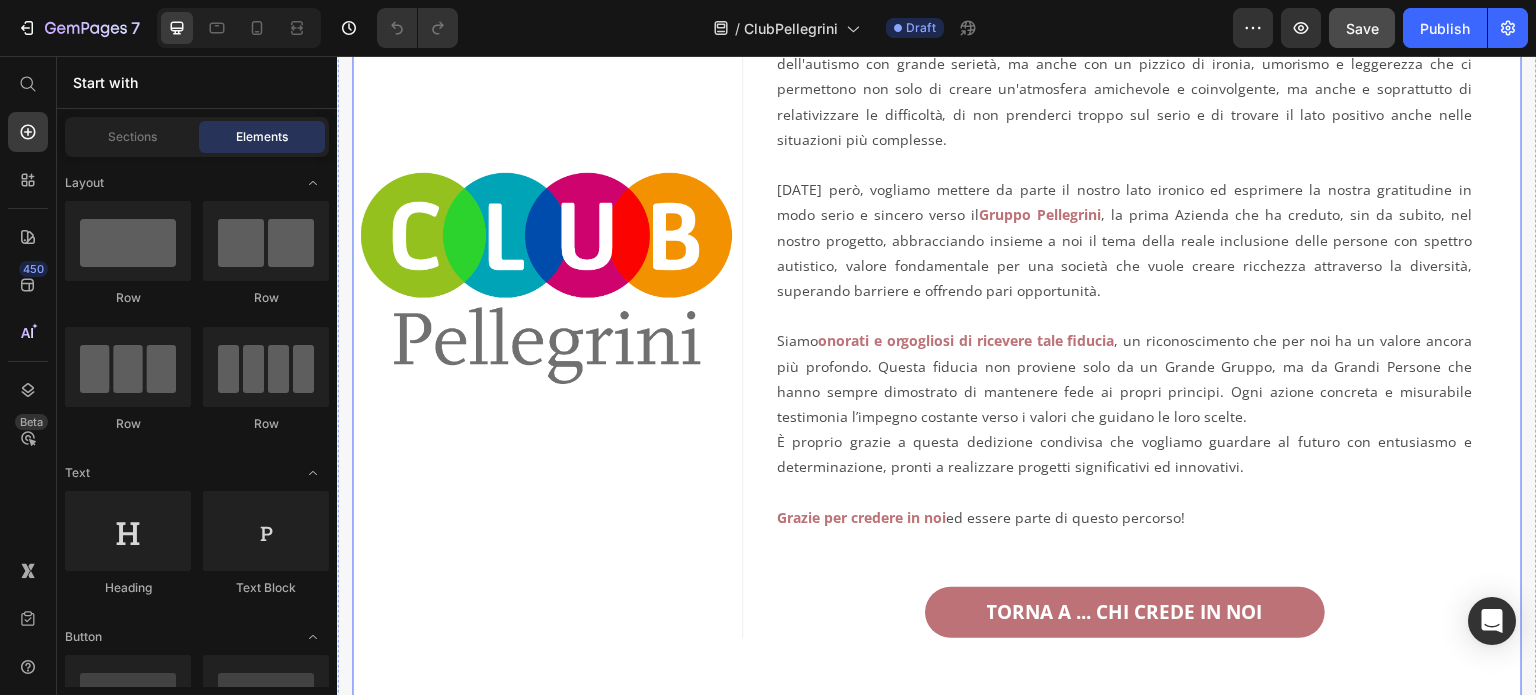 scroll, scrollTop: 500, scrollLeft: 0, axis: vertical 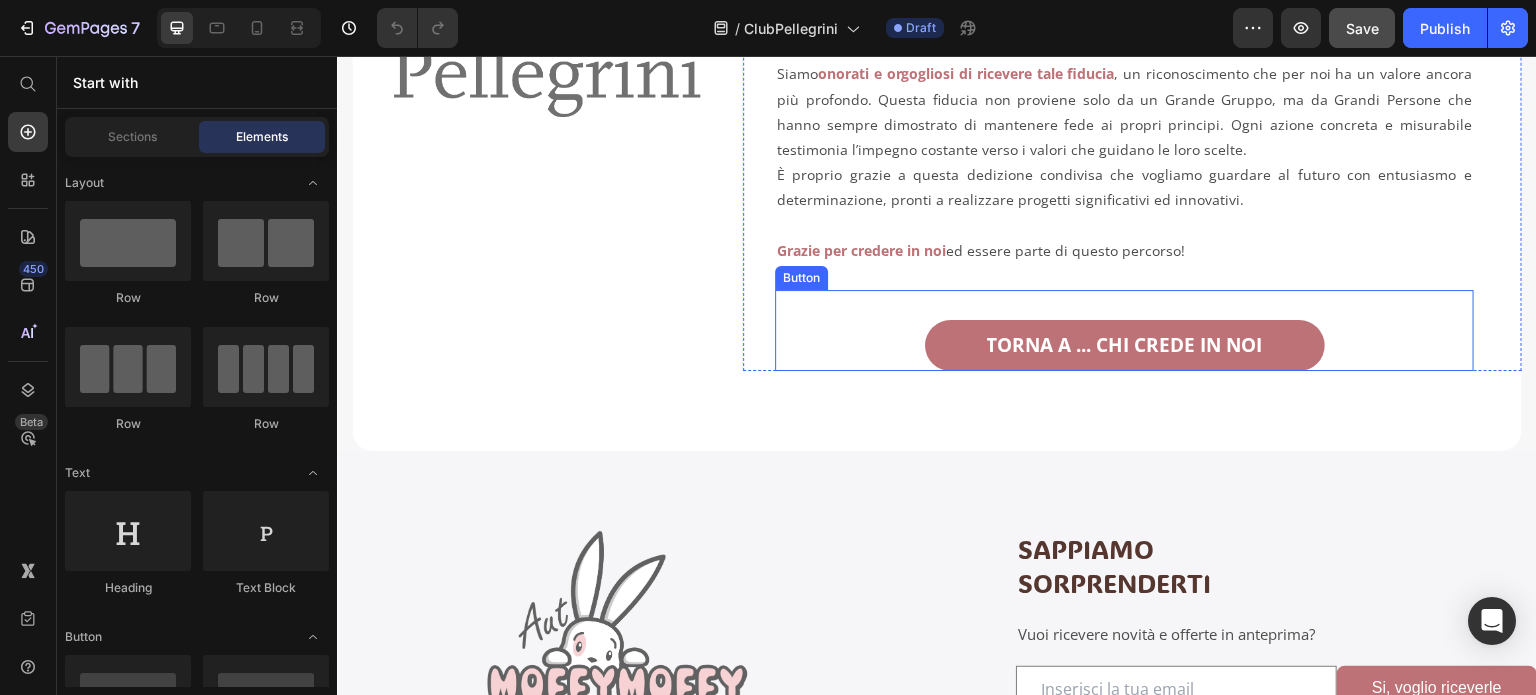 click on "TORNA A ... CHI CREDE IN NOI Button" at bounding box center (1124, 330) 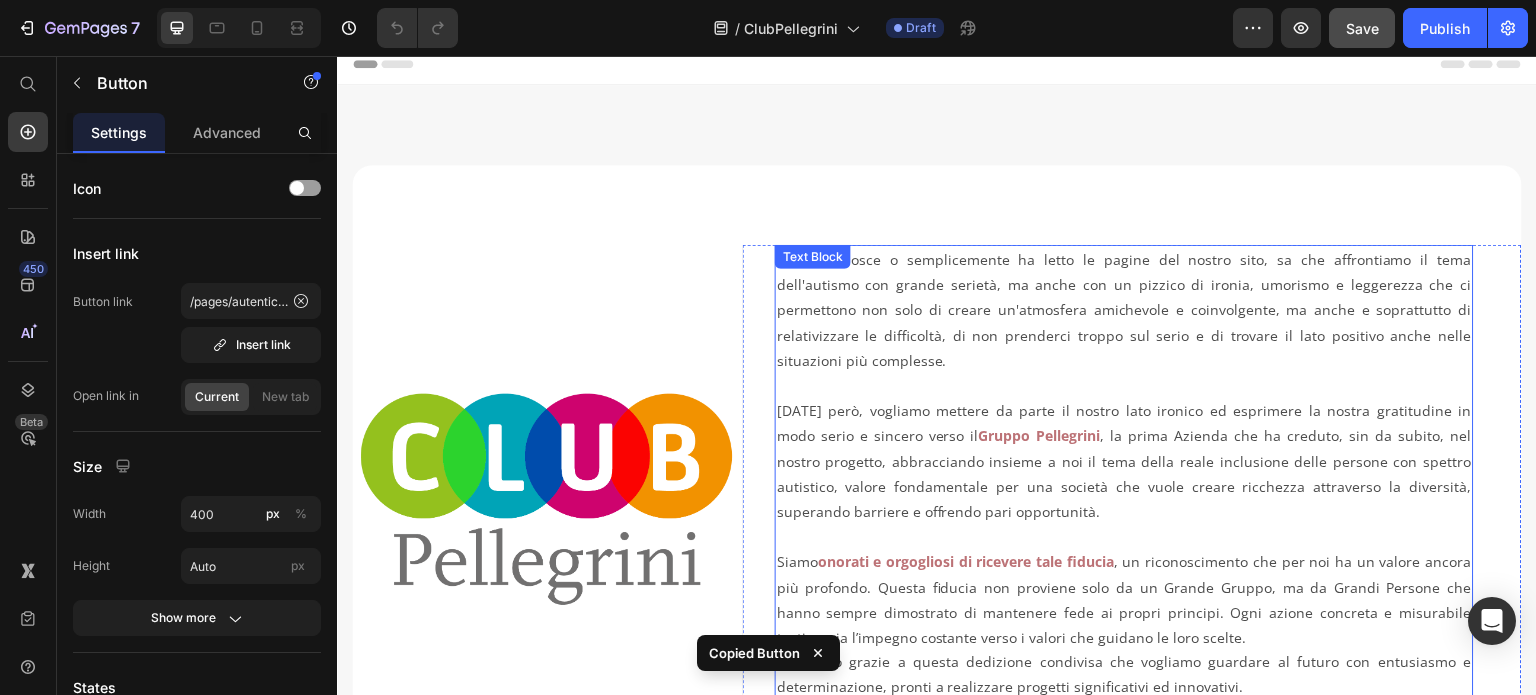 scroll, scrollTop: 0, scrollLeft: 0, axis: both 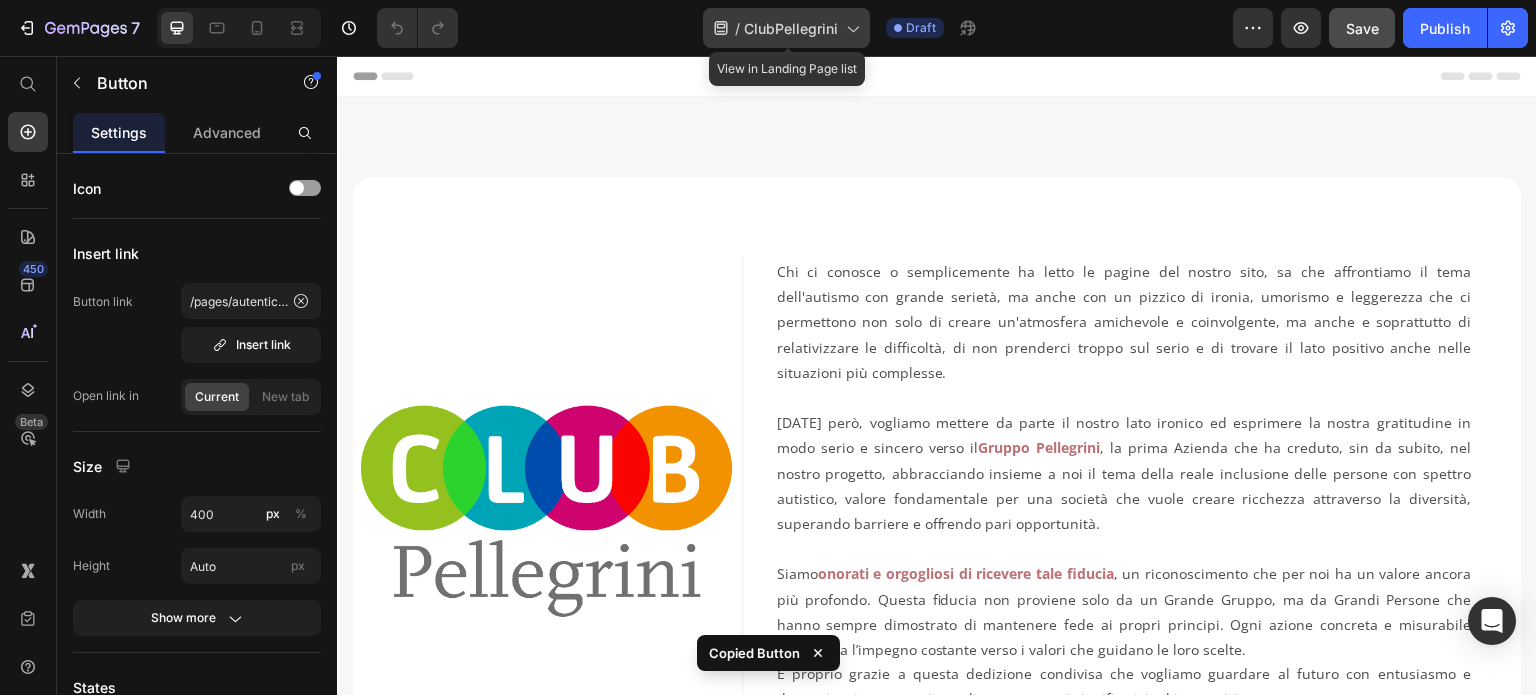 click 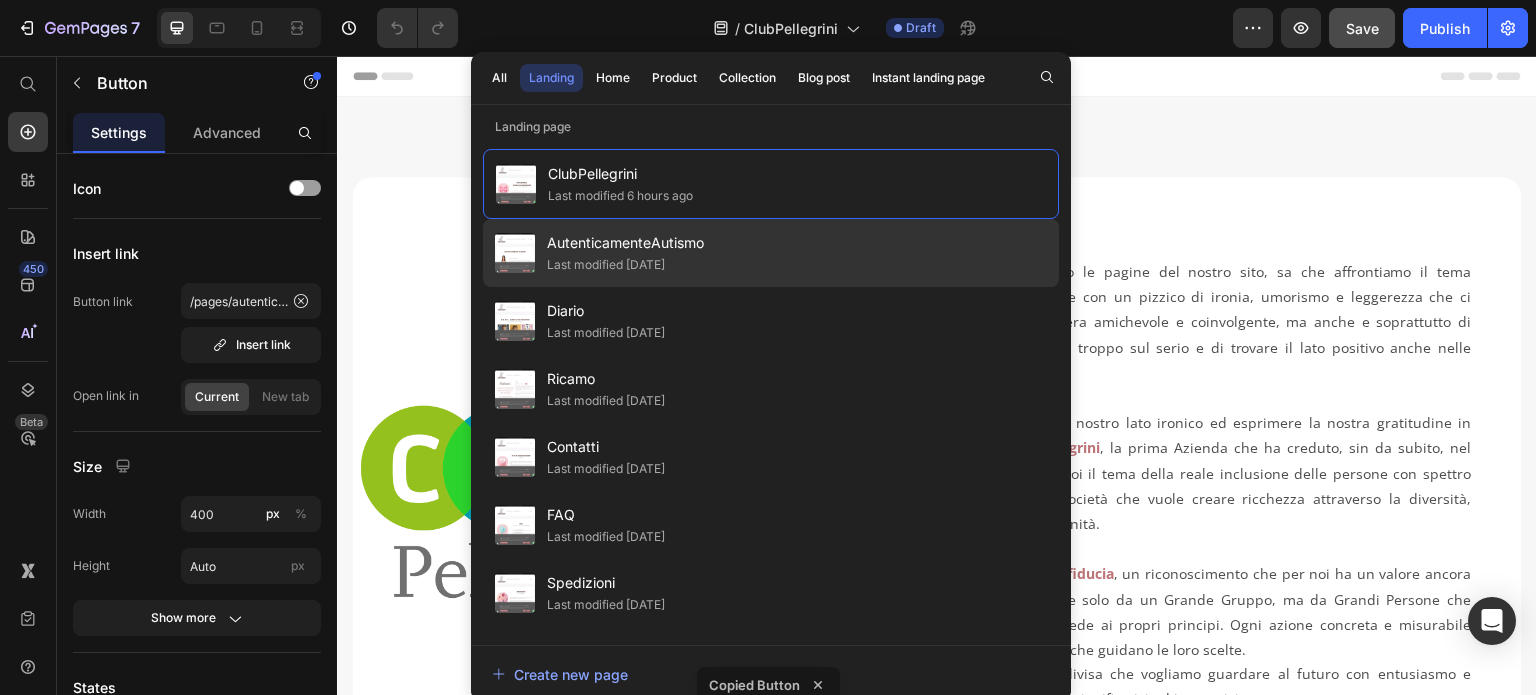 click on "AutenticamenteAutismo" at bounding box center [625, 243] 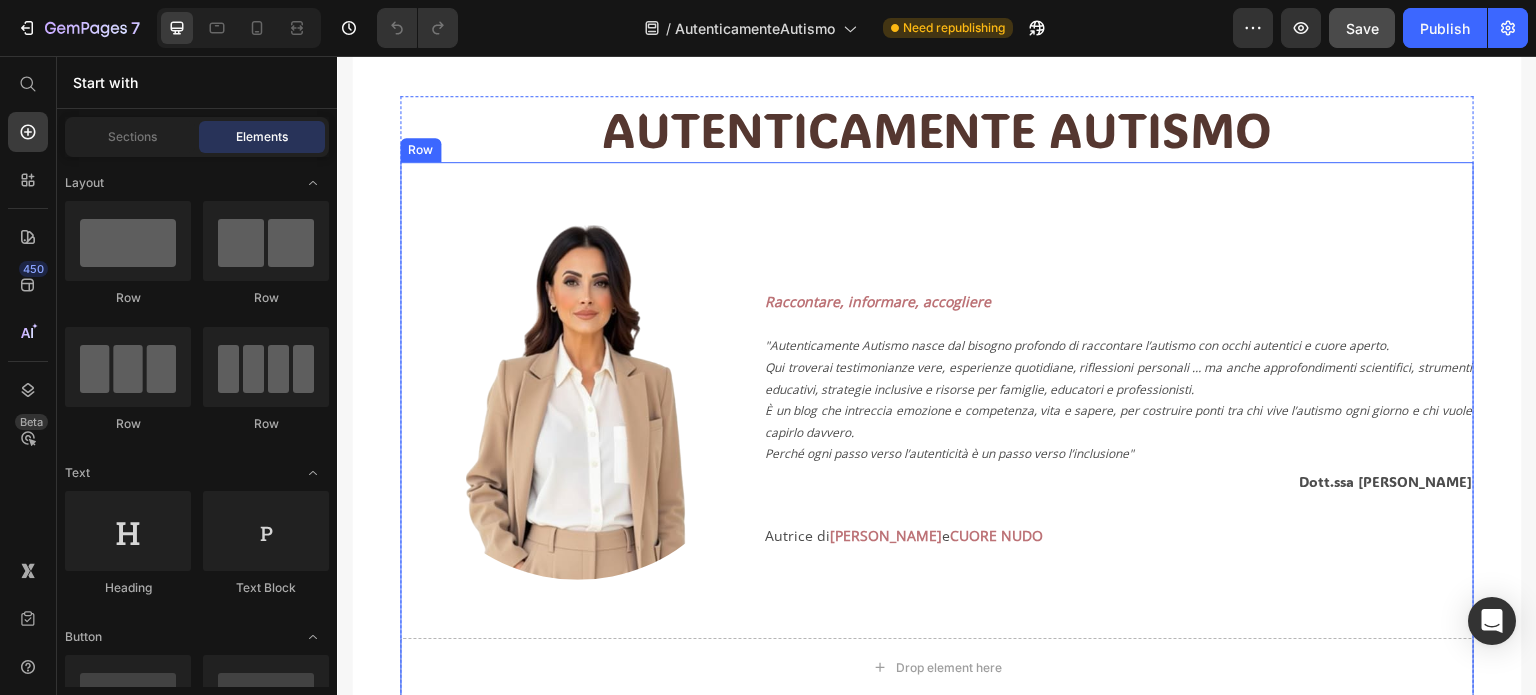 scroll, scrollTop: 200, scrollLeft: 0, axis: vertical 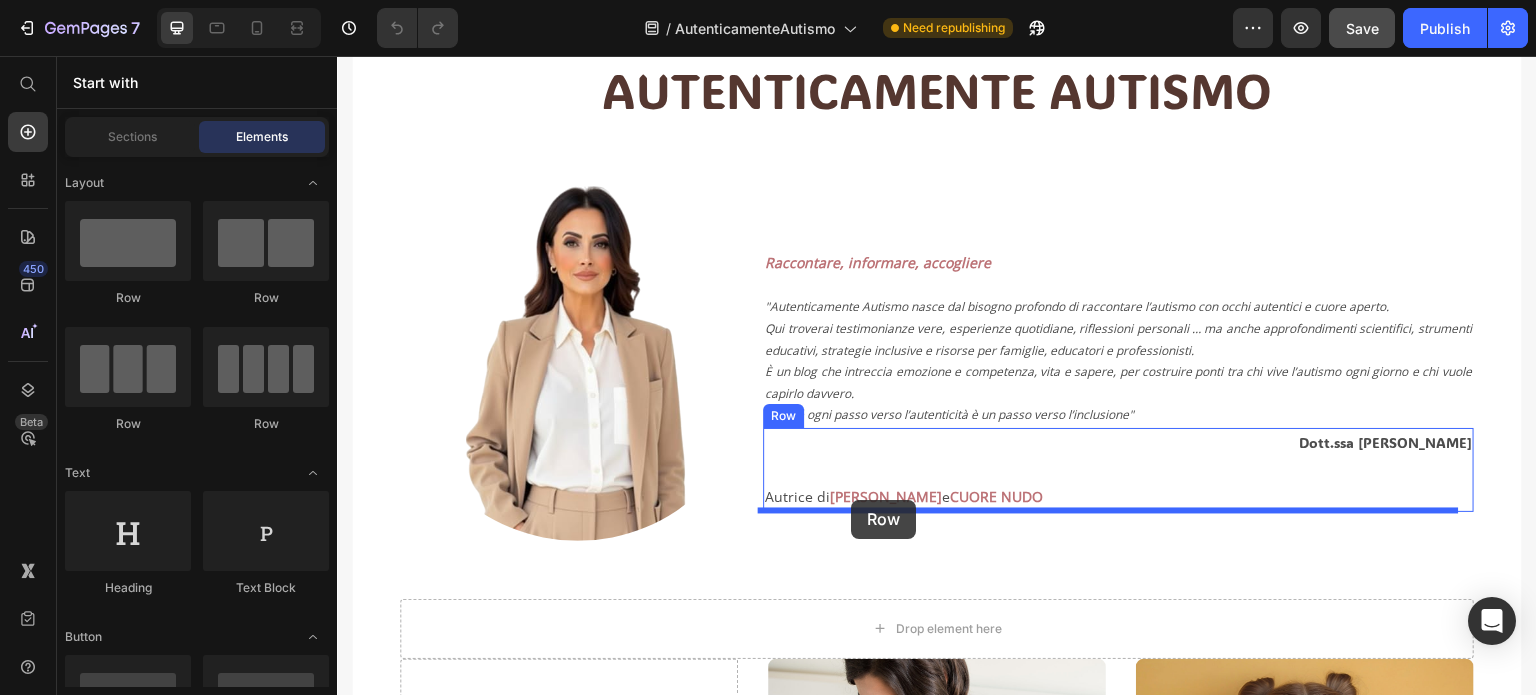 drag, startPoint x: 473, startPoint y: 315, endPoint x: 851, endPoint y: 500, distance: 420.8432 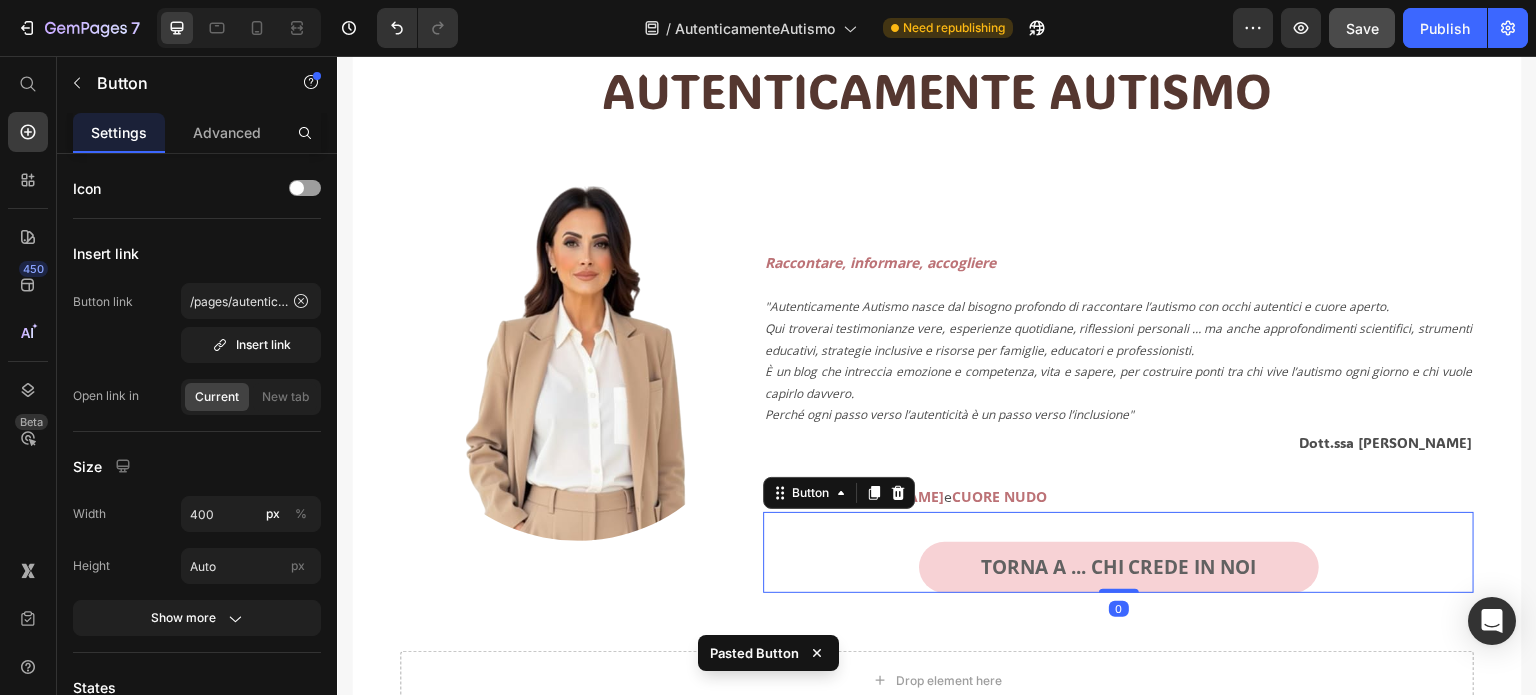 click on "TORNA A ... CHI CREDE IN NOI" at bounding box center (1119, 567) 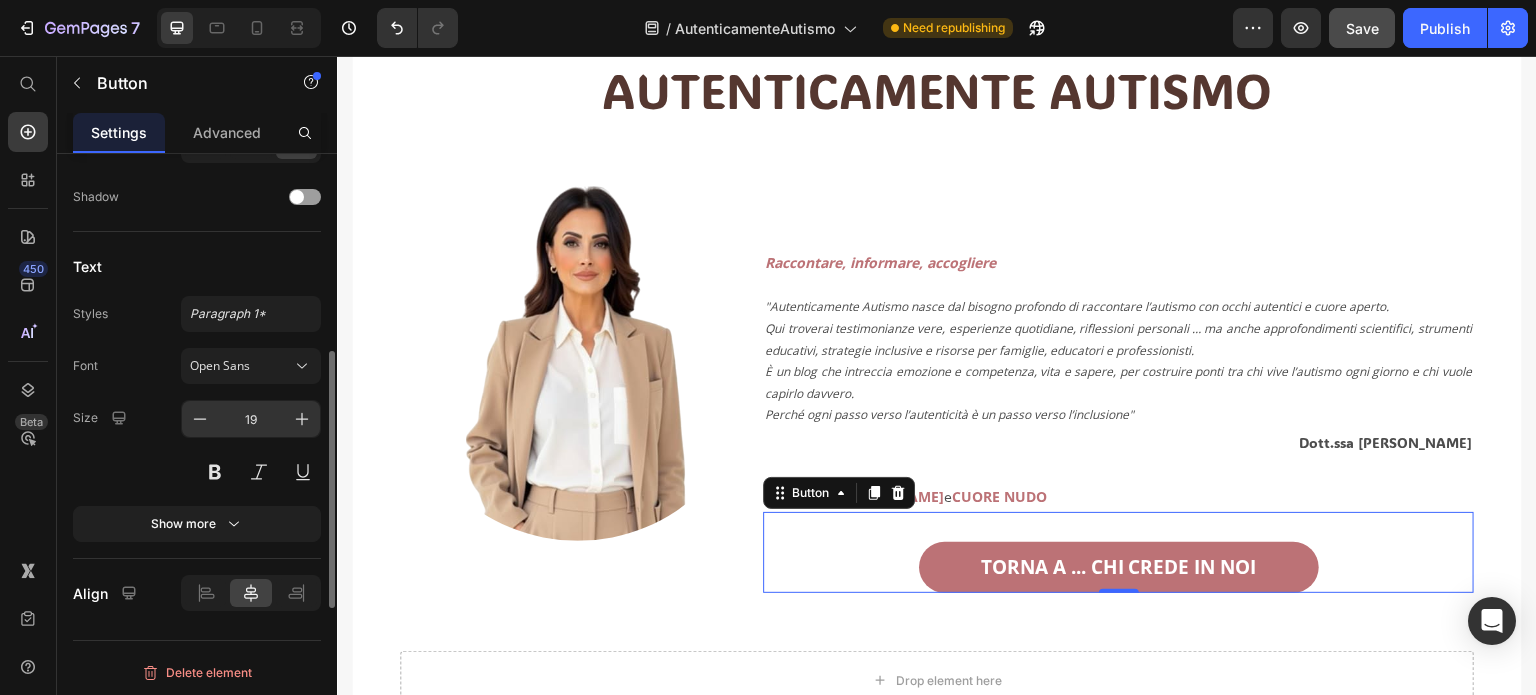 scroll, scrollTop: 592, scrollLeft: 0, axis: vertical 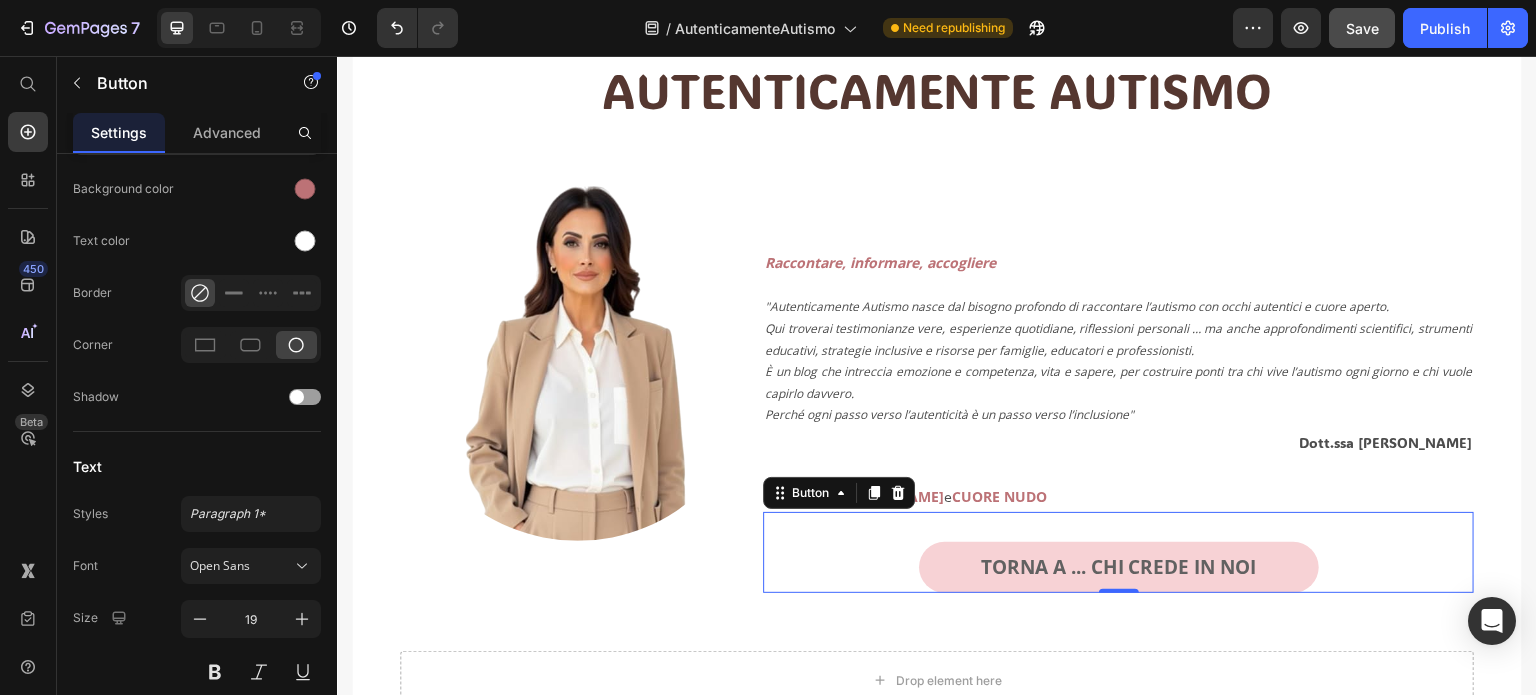 click on "TORNA A ... CHI CREDE IN NOI" at bounding box center (1119, 567) 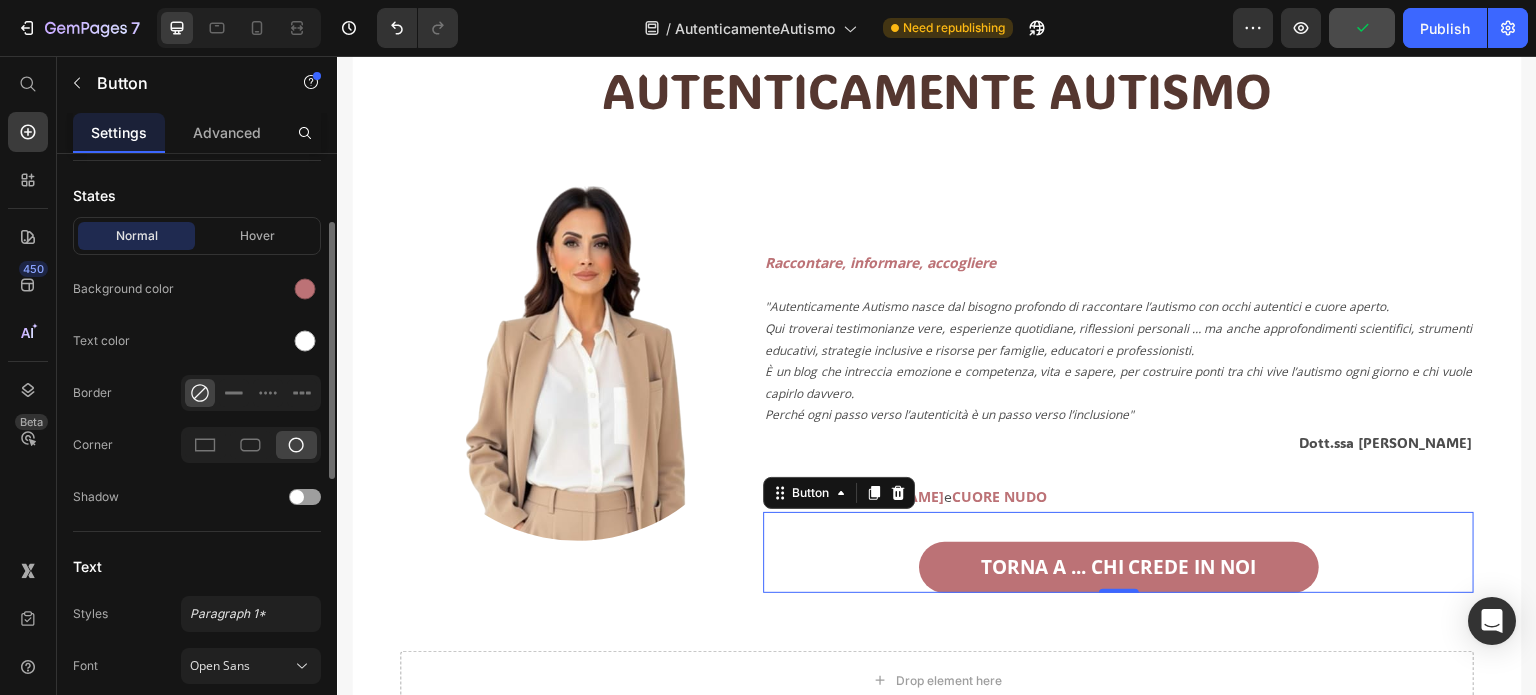 scroll, scrollTop: 392, scrollLeft: 0, axis: vertical 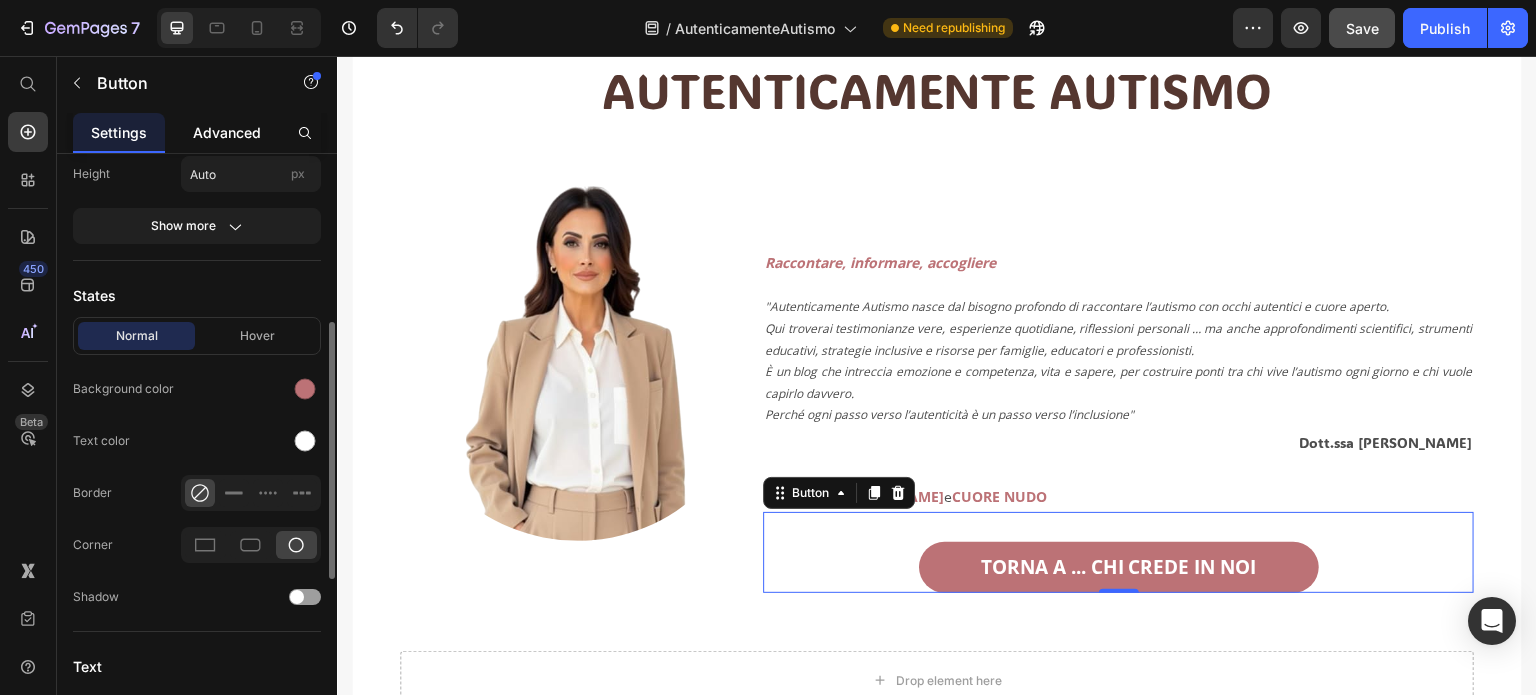 click on "Advanced" at bounding box center [227, 132] 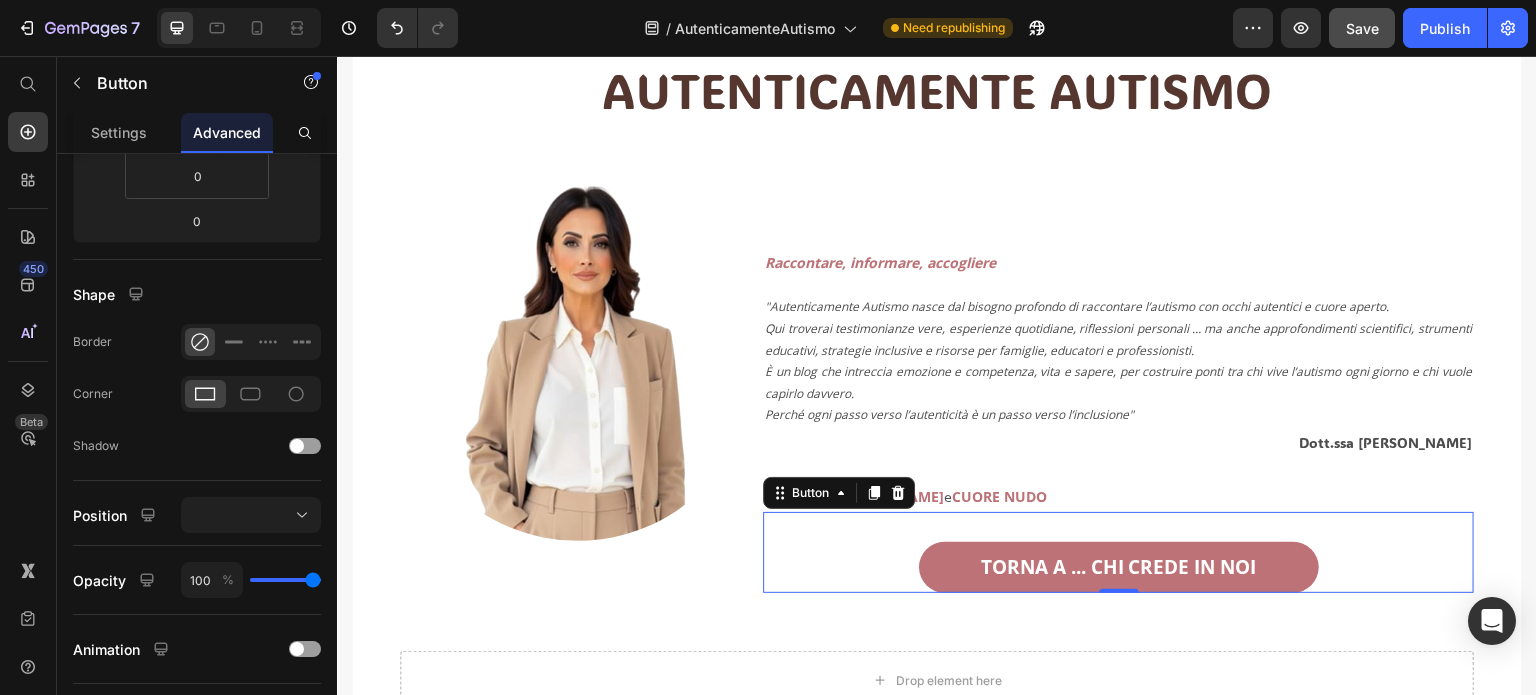 scroll, scrollTop: 0, scrollLeft: 0, axis: both 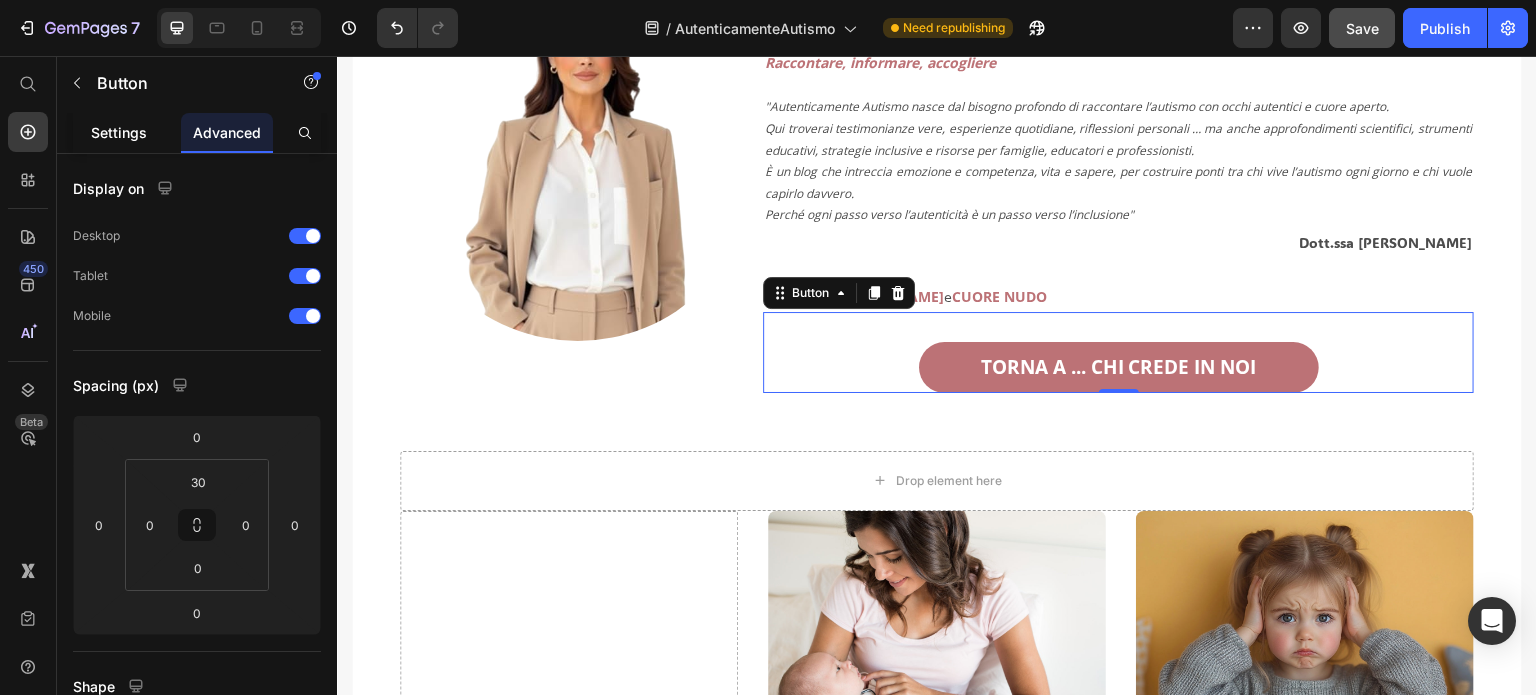 click on "Settings" at bounding box center (119, 132) 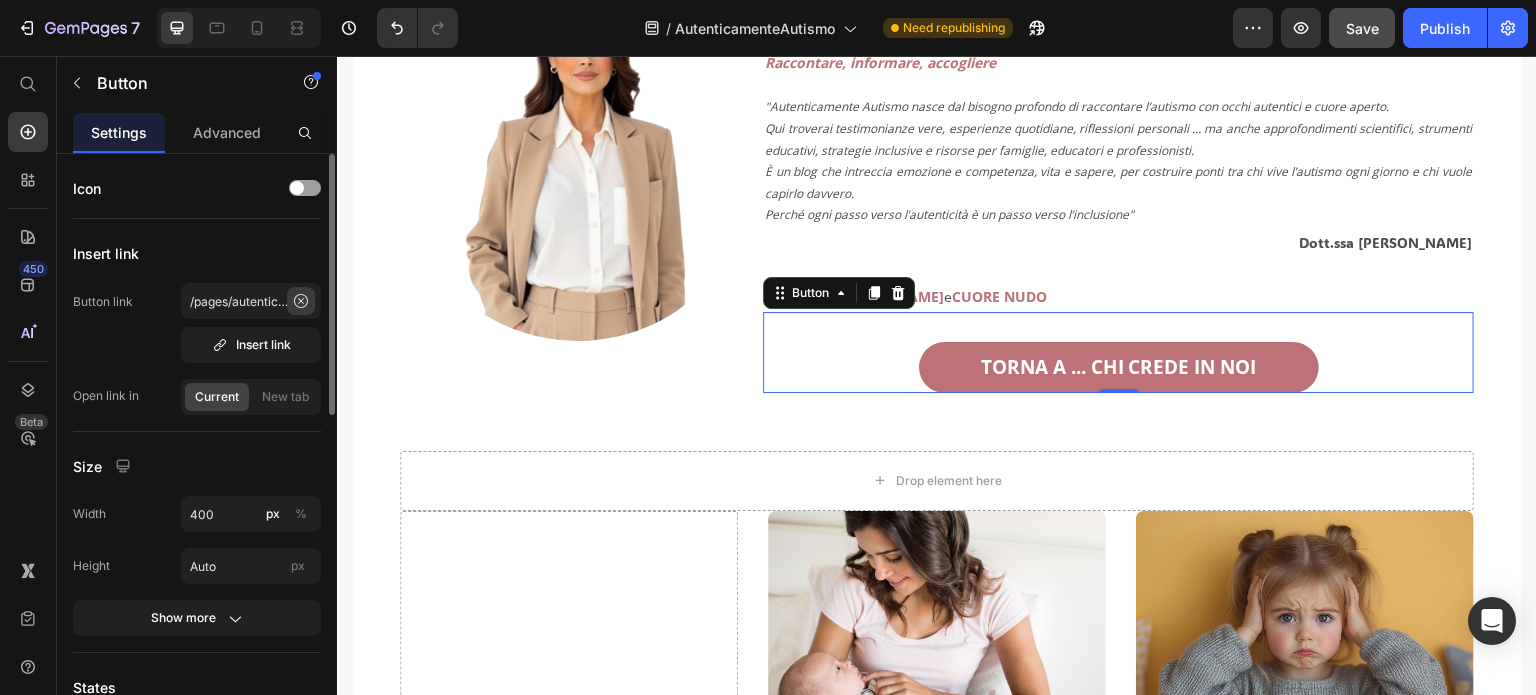 click 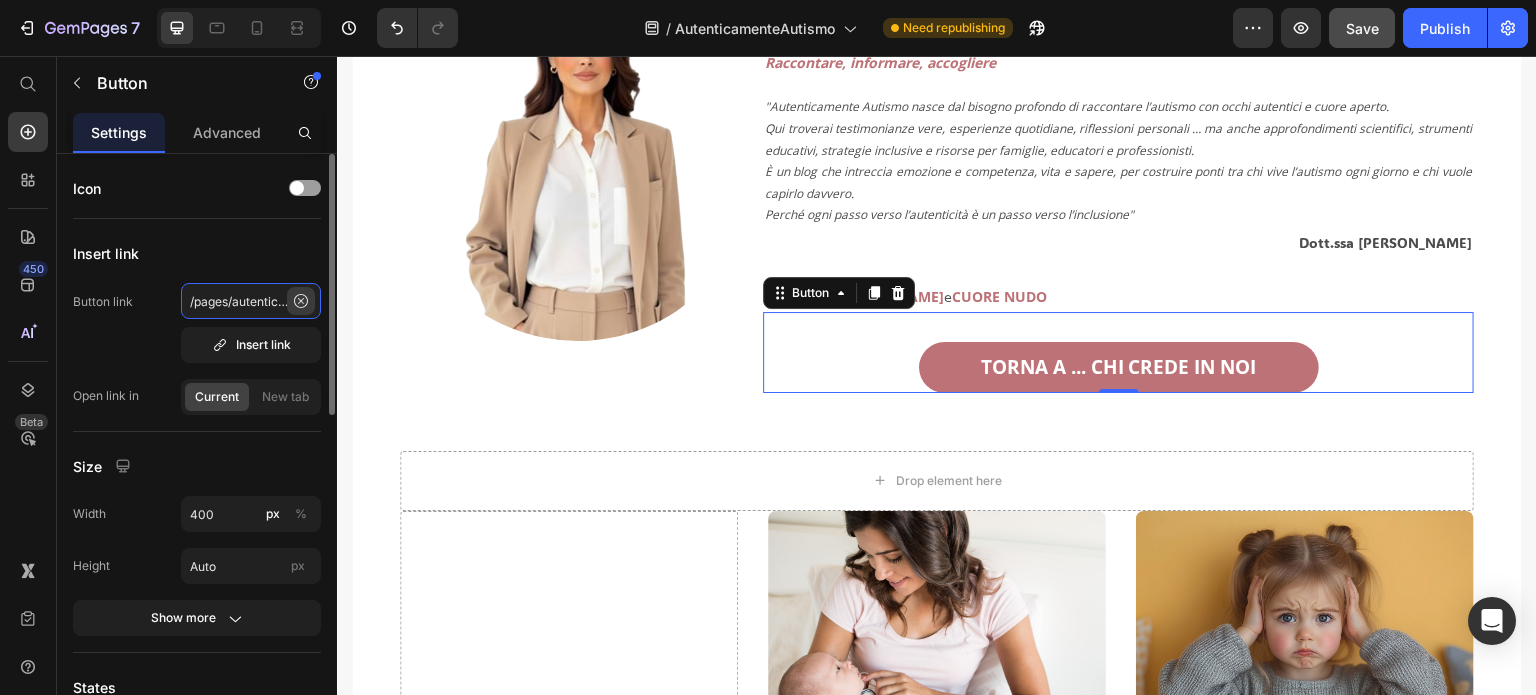 type 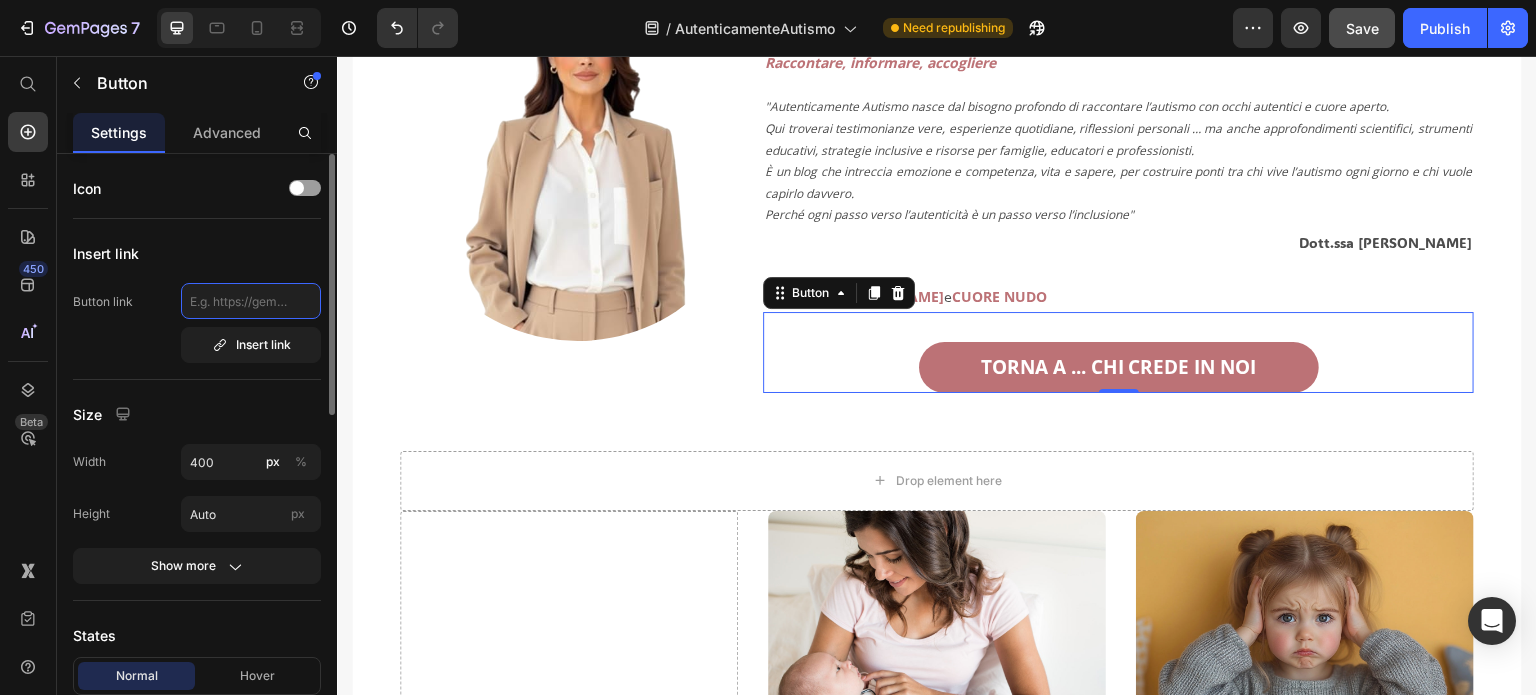 scroll, scrollTop: 0, scrollLeft: 0, axis: both 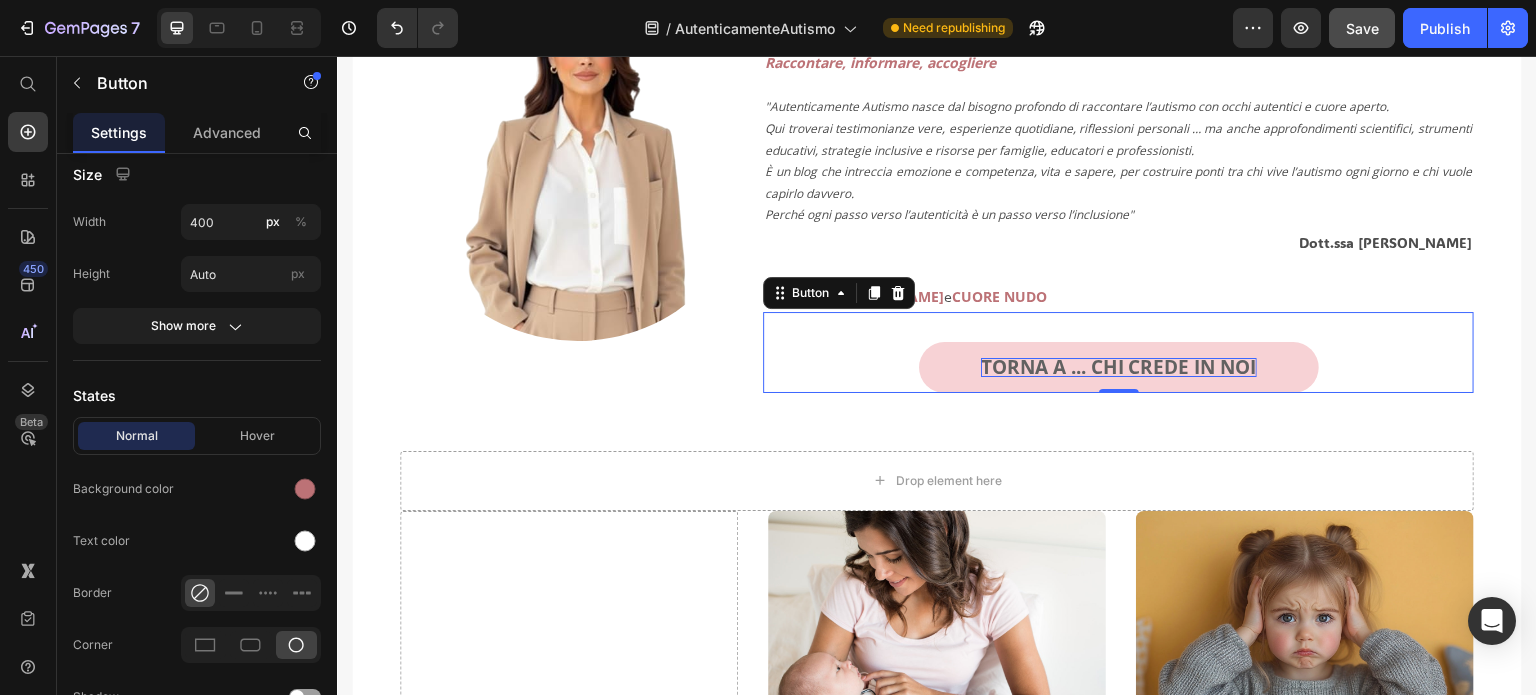 click on "TORNA A ... CHI CREDE IN NOI" at bounding box center (1119, 367) 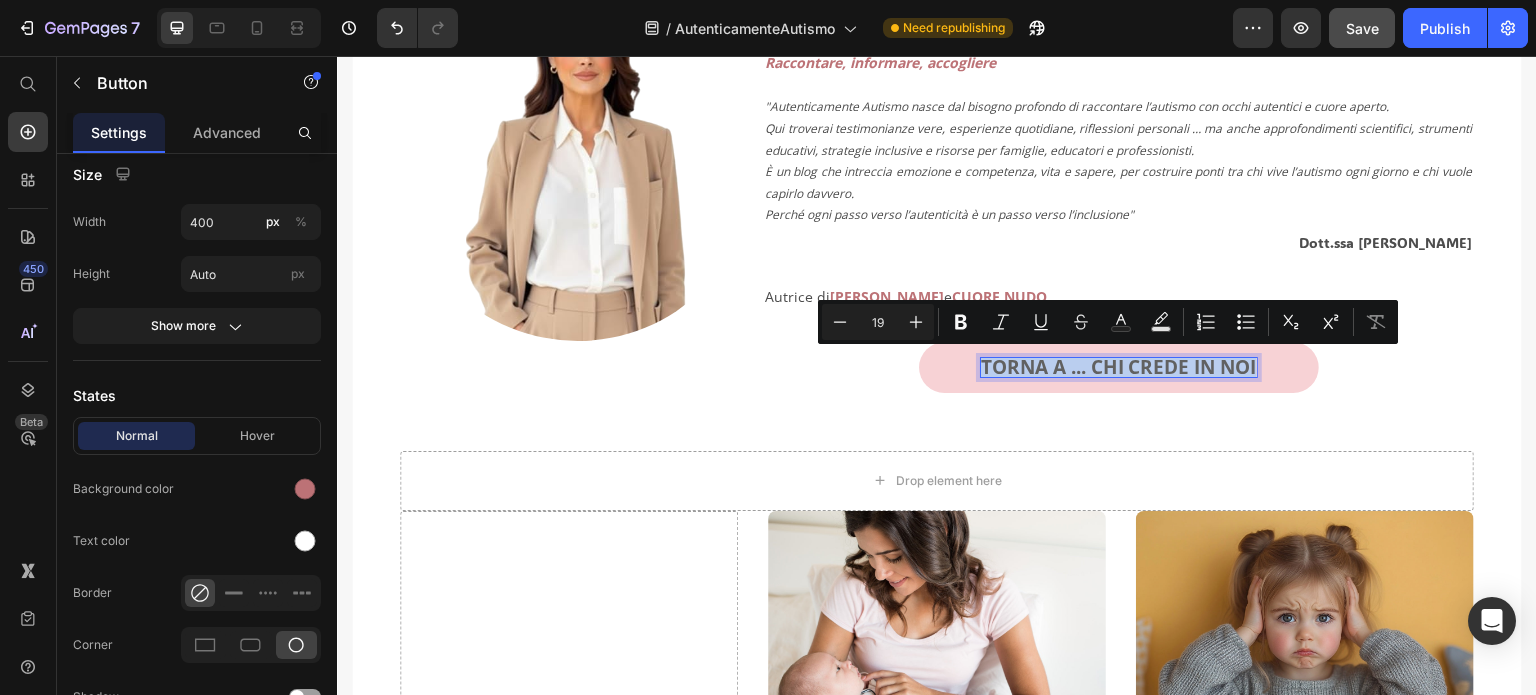 drag, startPoint x: 972, startPoint y: 368, endPoint x: 1247, endPoint y: 364, distance: 275.02908 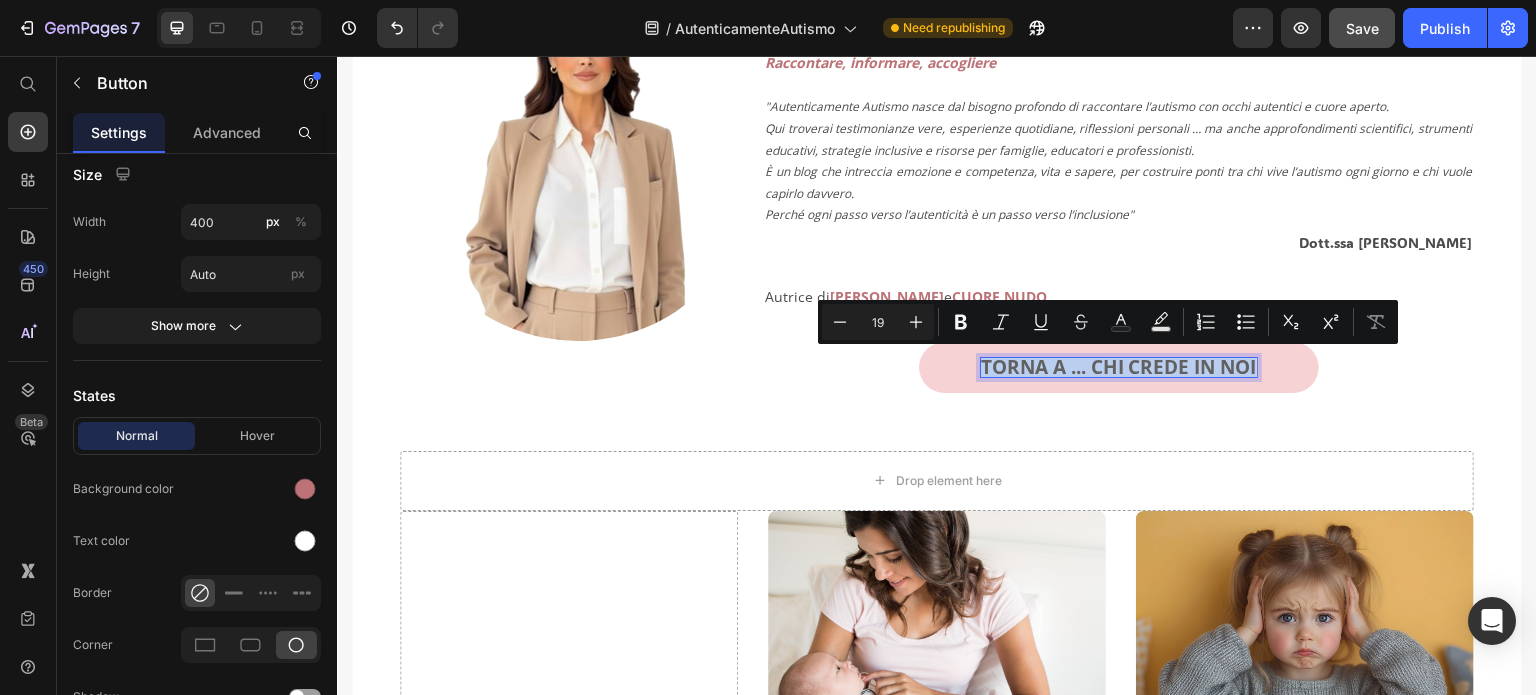 click on "TORNA A ... CHI CREDE IN NOI" at bounding box center (1119, 367) 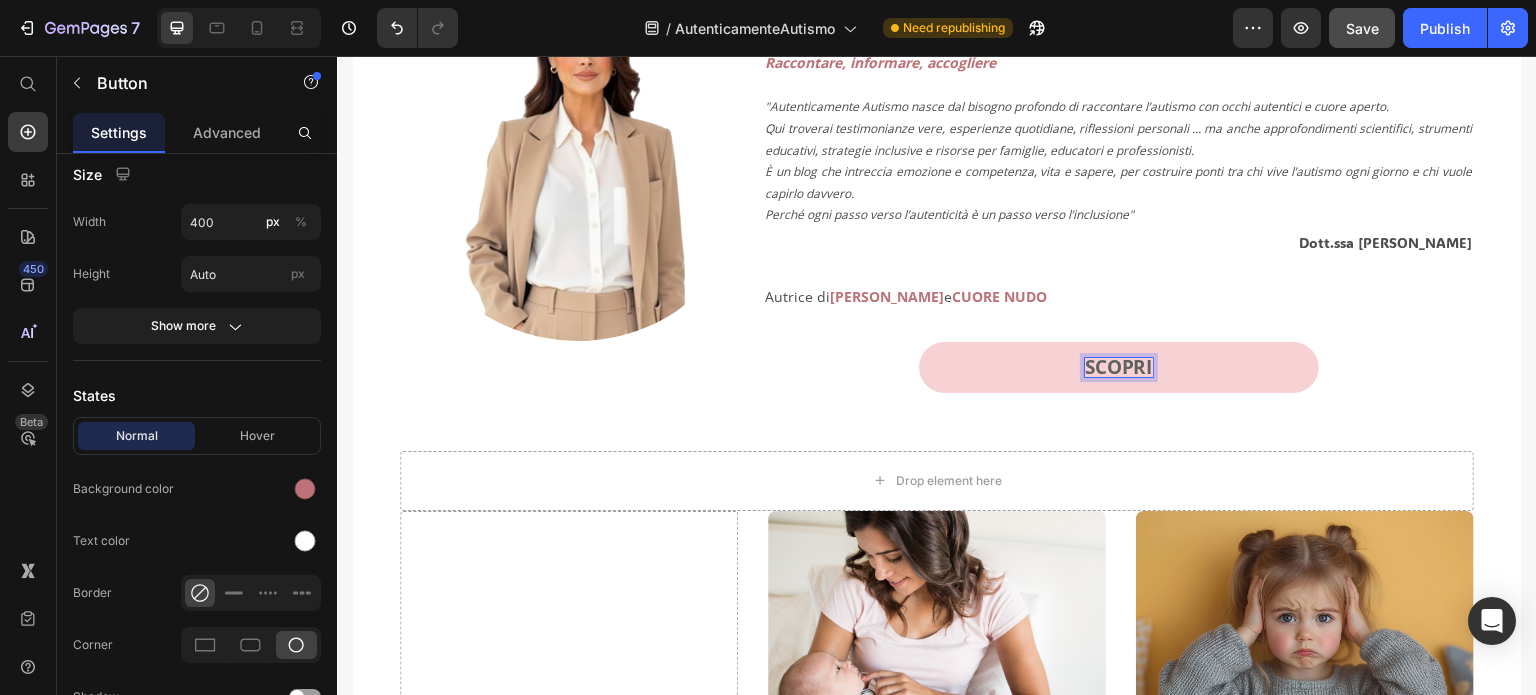 click on "SCOPRI" at bounding box center [1119, 367] 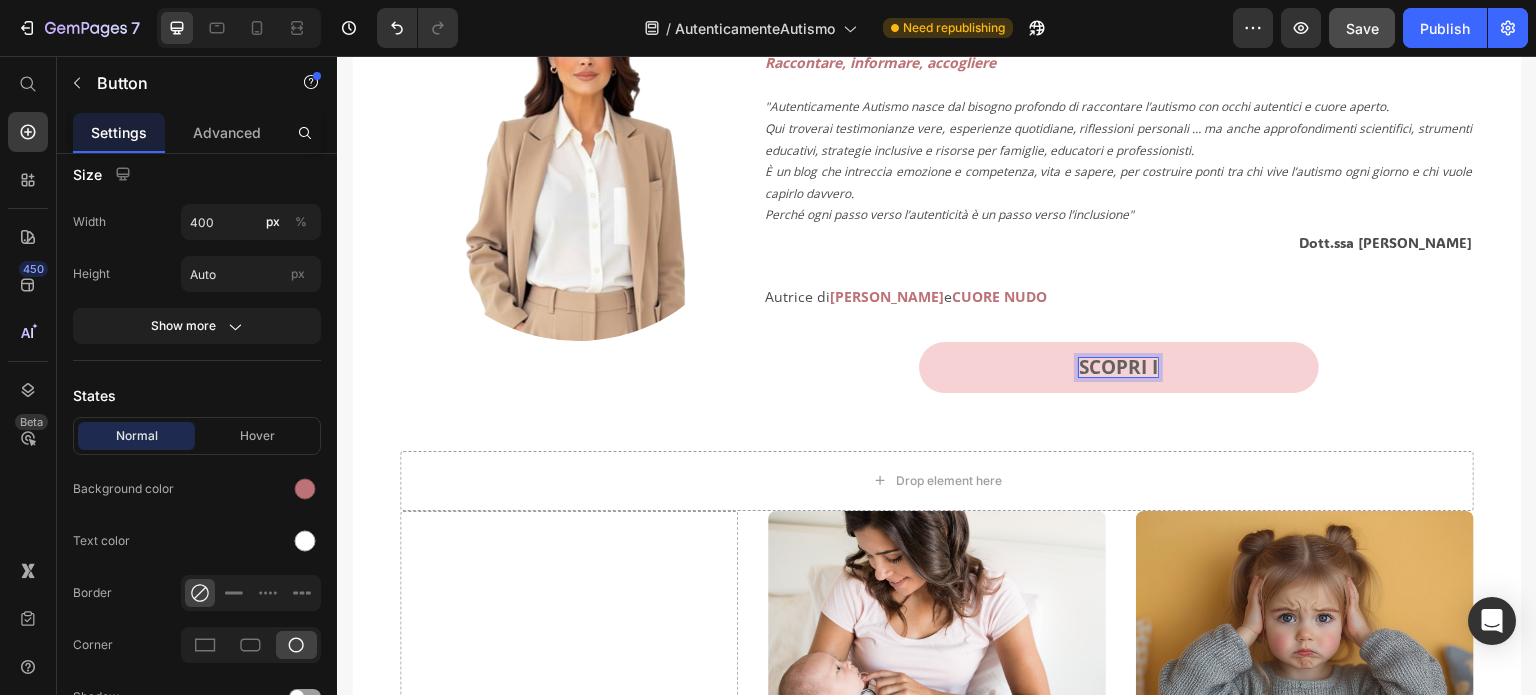 click on "SCOPRI I" at bounding box center (1119, 367) 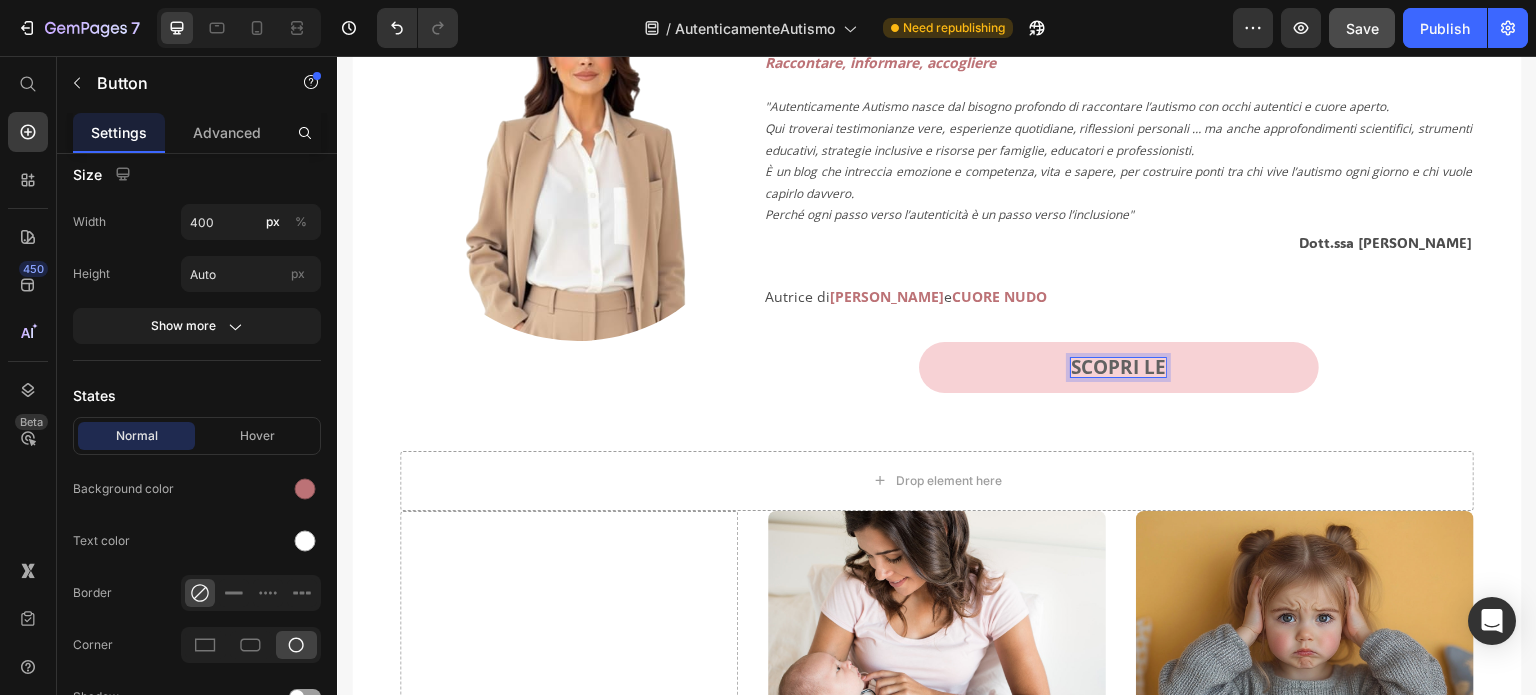 click on "SCOPRI LE" at bounding box center (1119, 367) 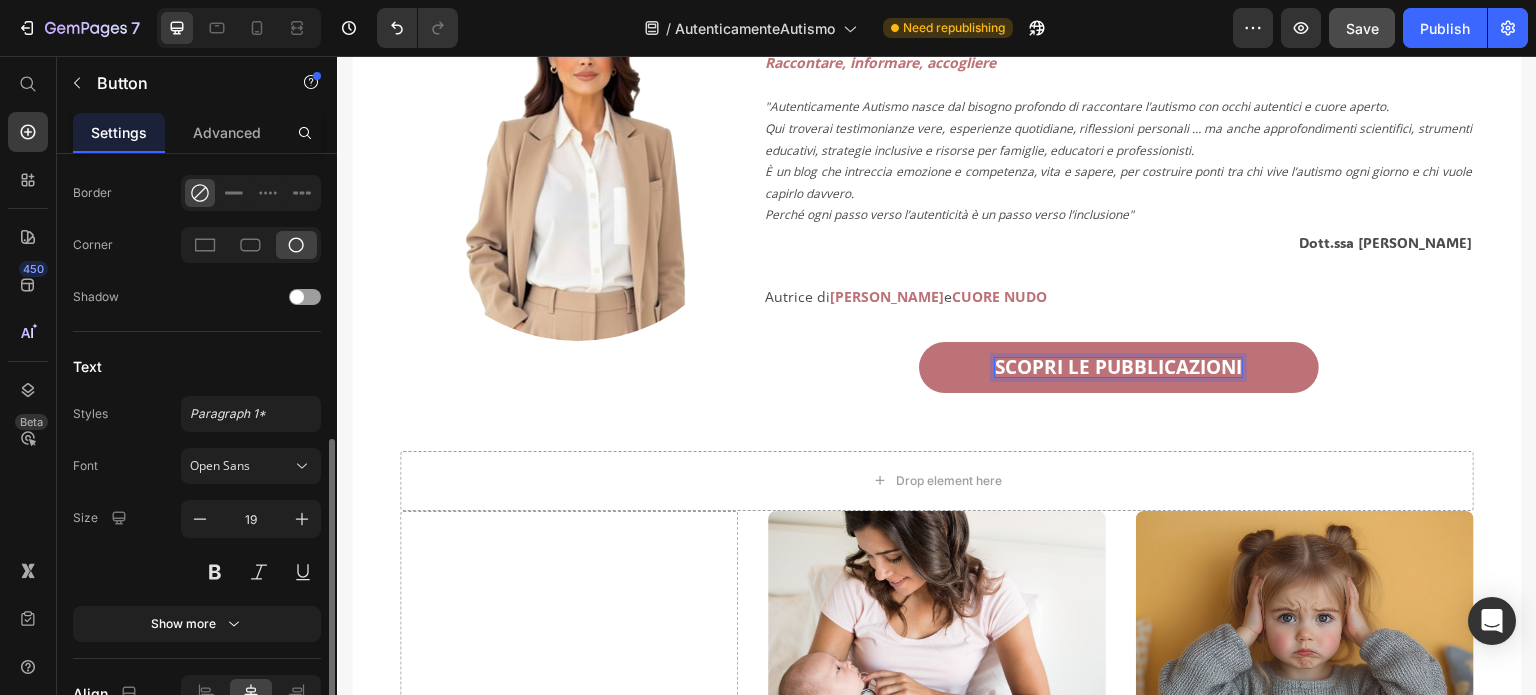 scroll, scrollTop: 740, scrollLeft: 0, axis: vertical 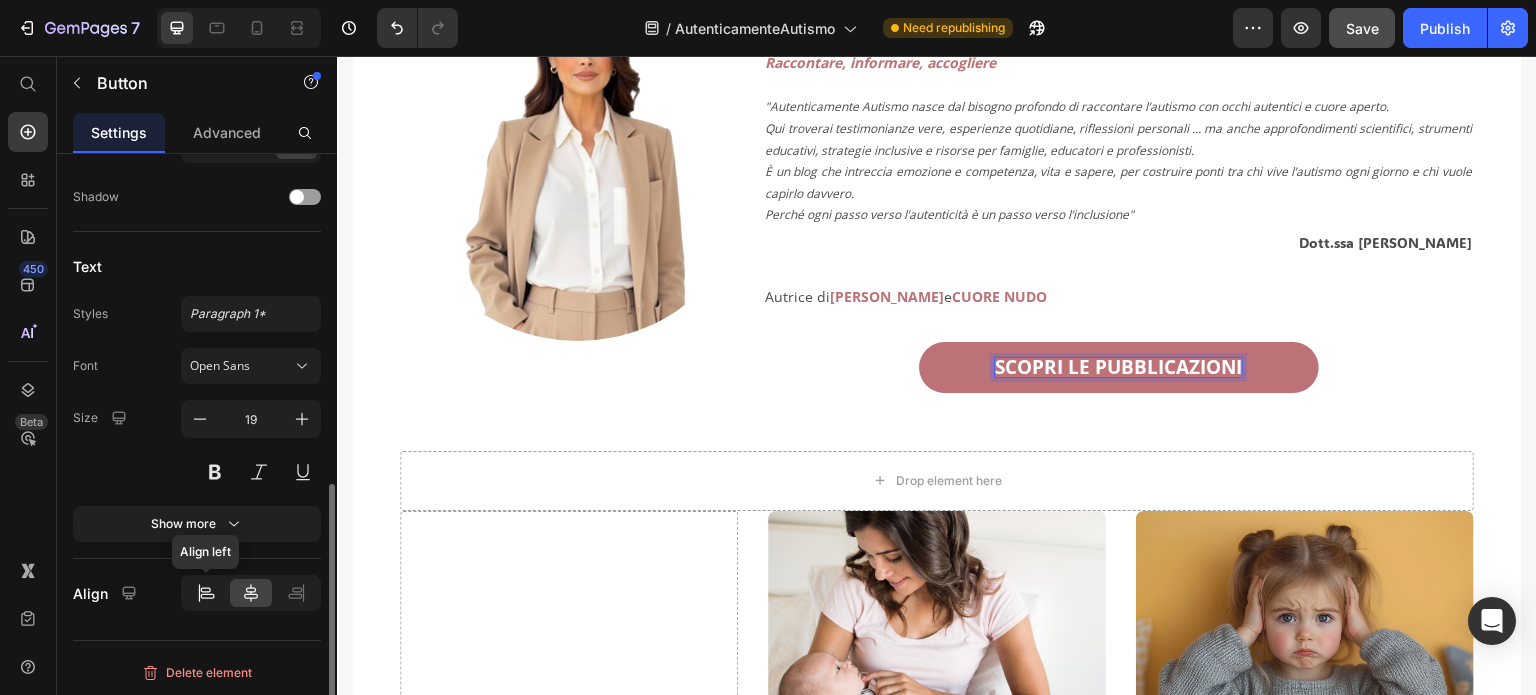 click 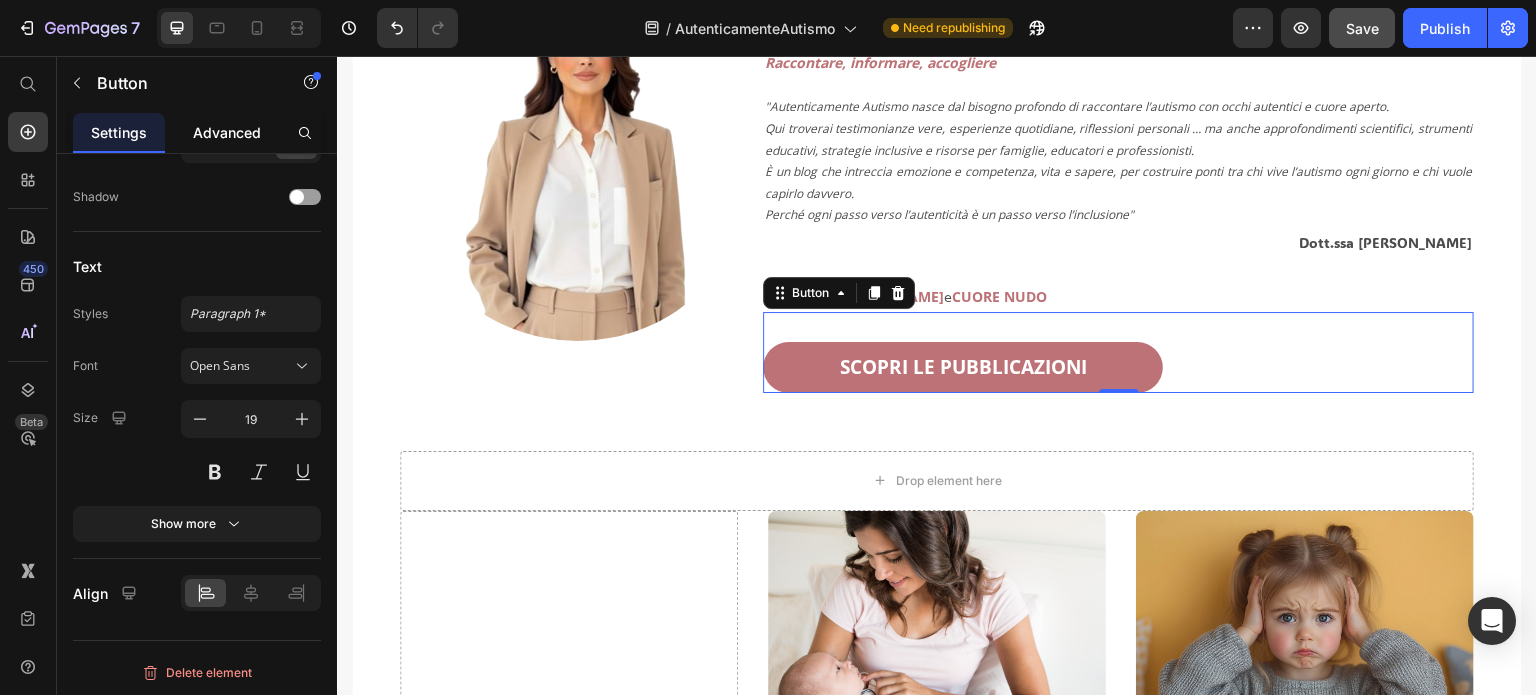 click on "Advanced" at bounding box center [227, 132] 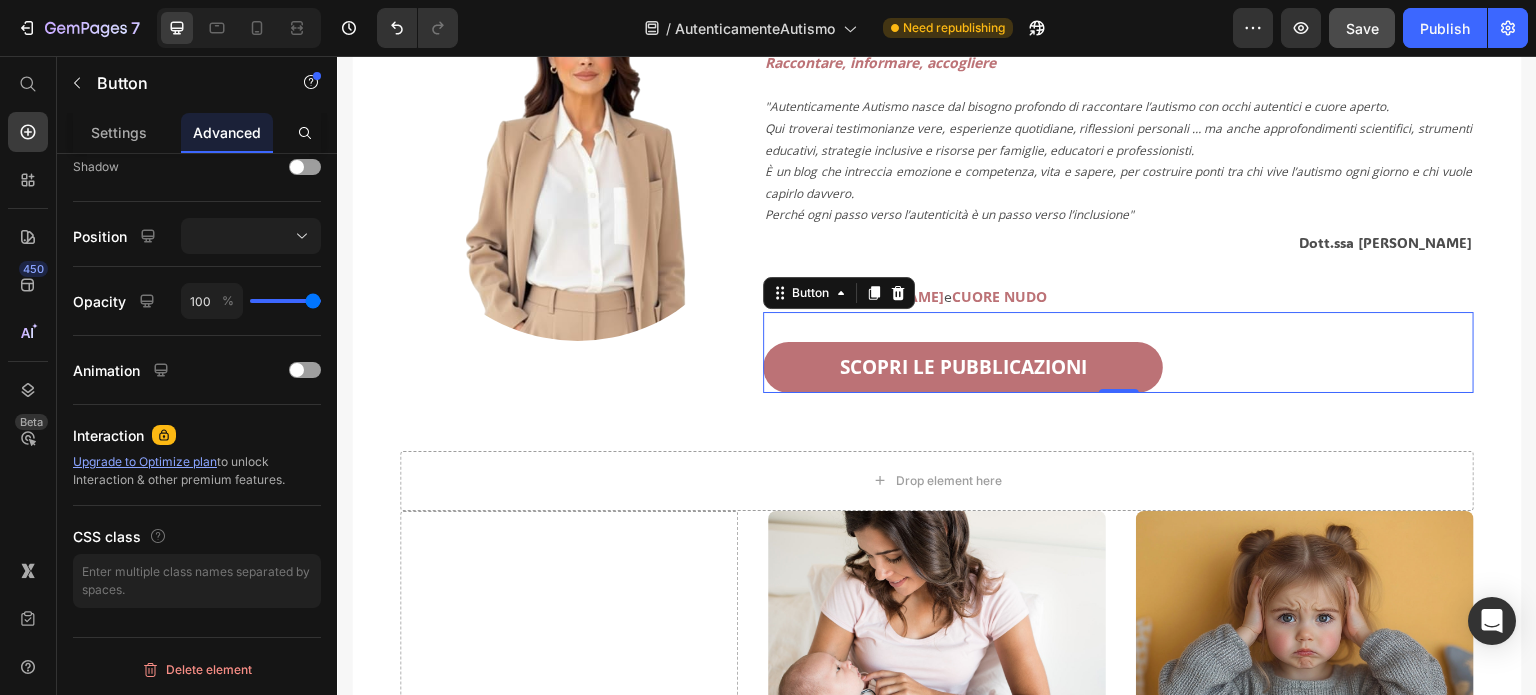 scroll, scrollTop: 0, scrollLeft: 0, axis: both 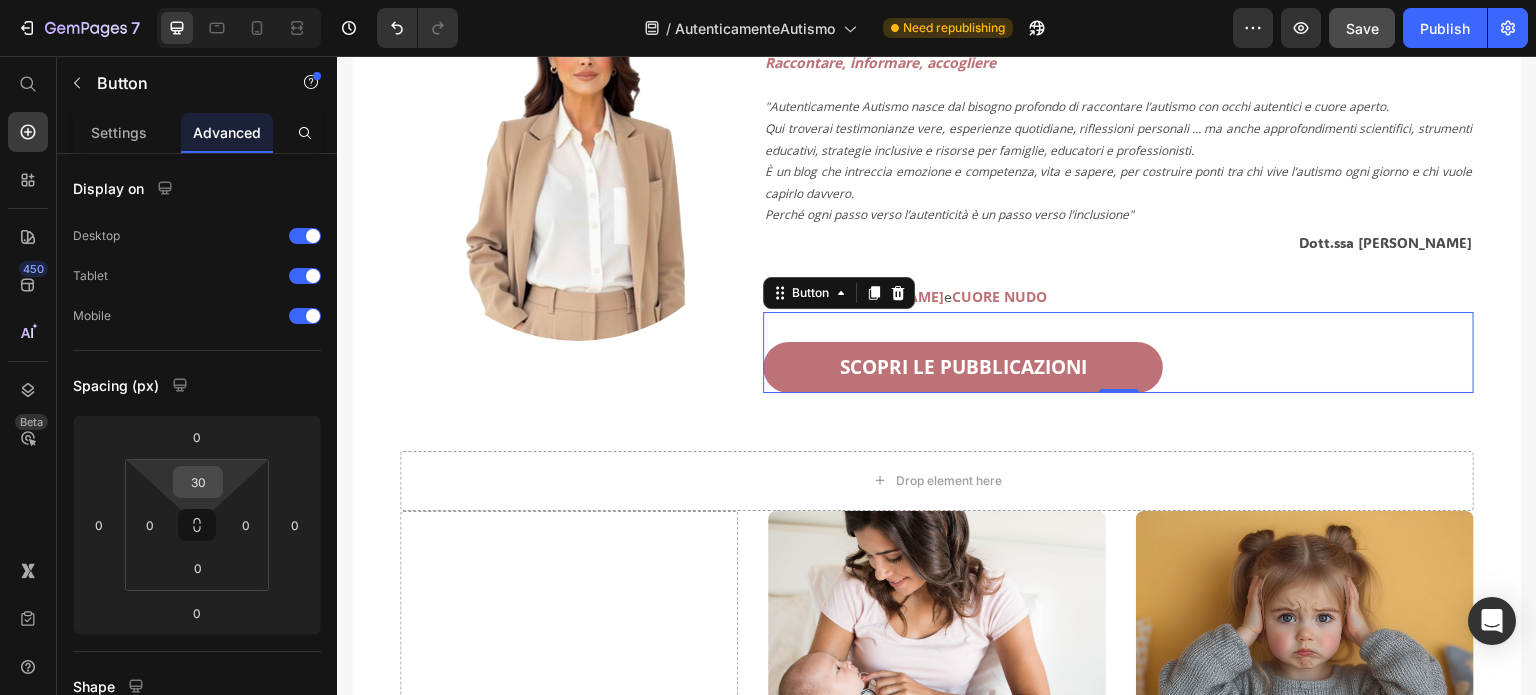 click on "30" at bounding box center [198, 482] 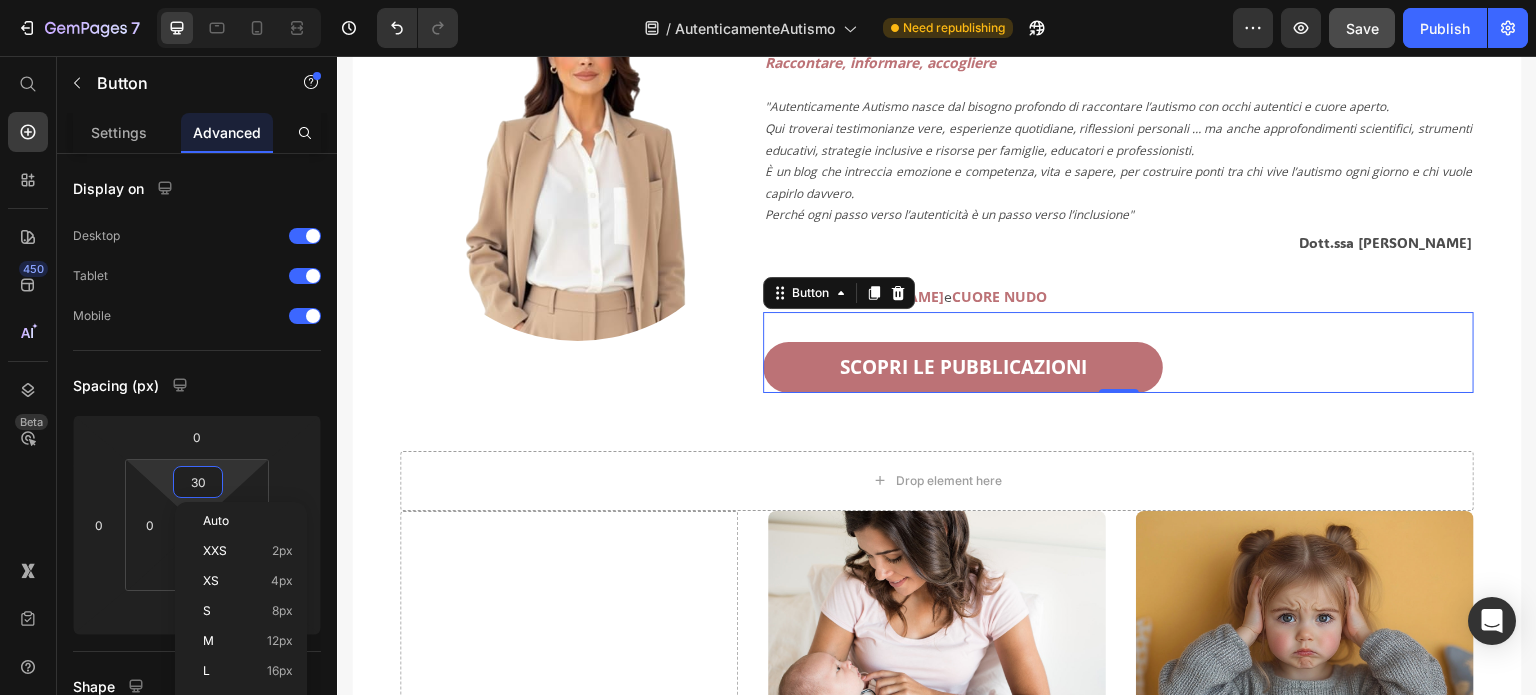type on "5" 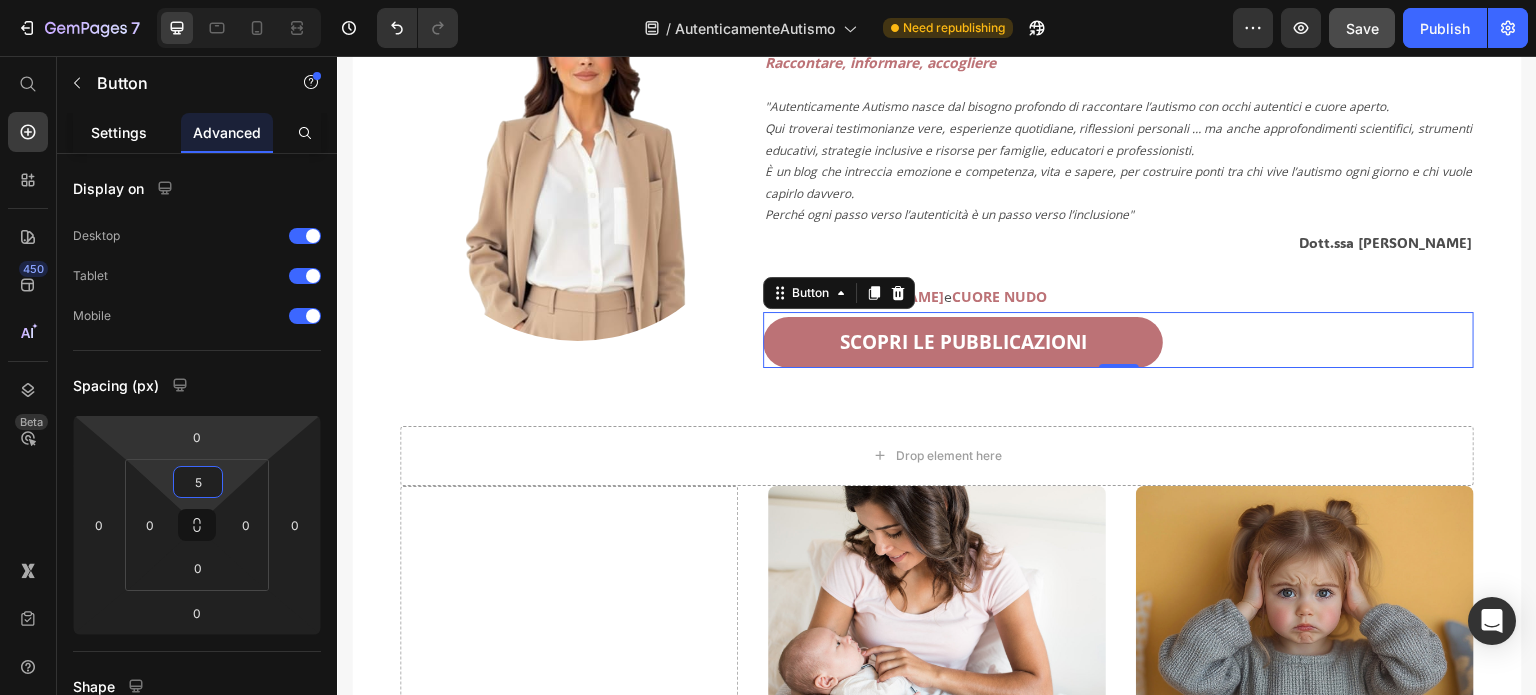 click on "Settings" at bounding box center (119, 132) 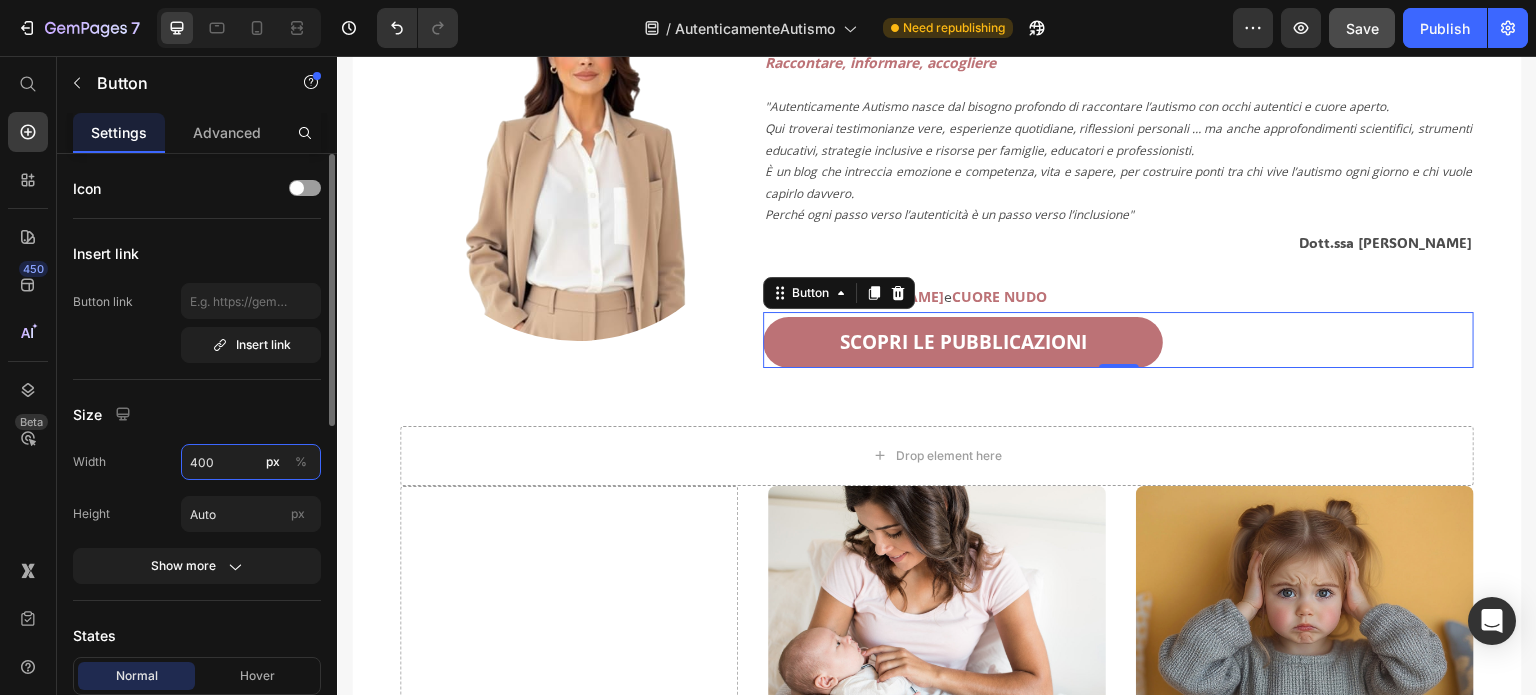 click on "400" at bounding box center [251, 462] 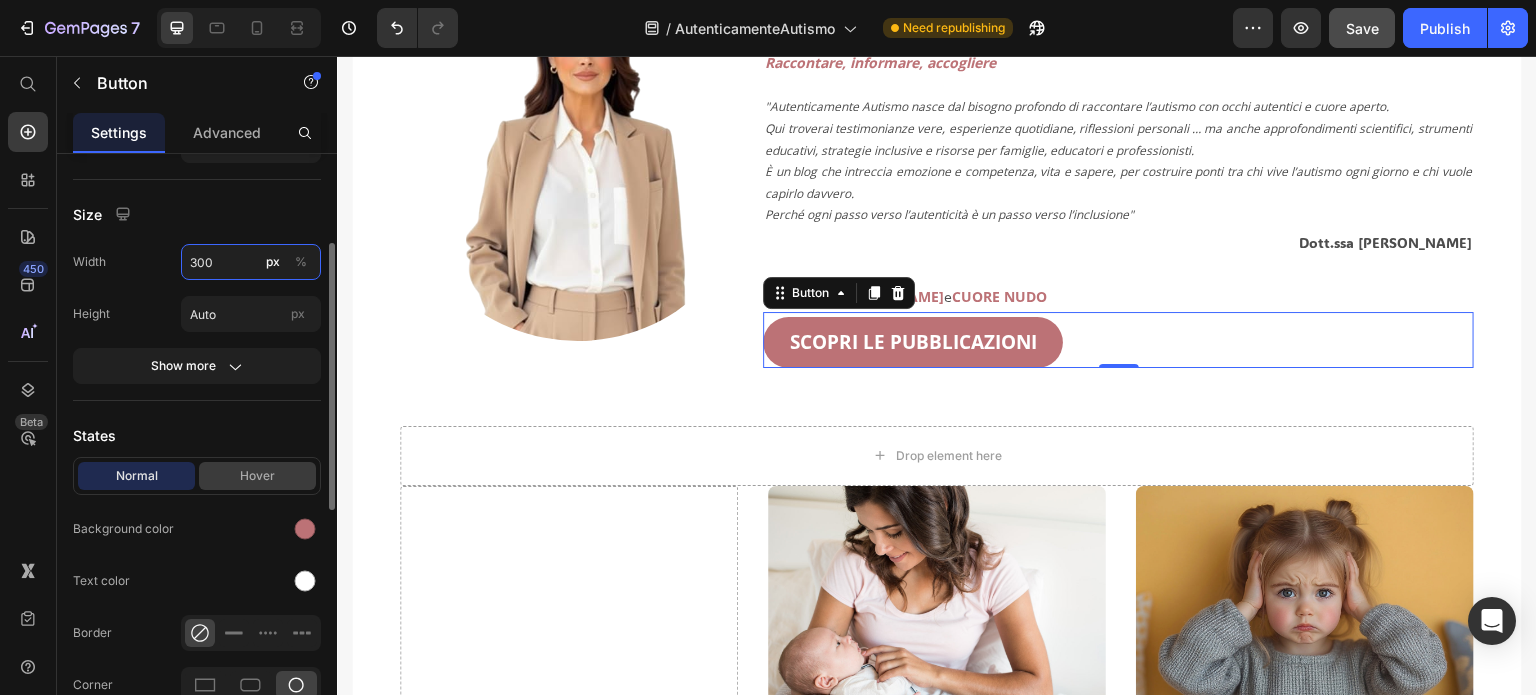 scroll, scrollTop: 300, scrollLeft: 0, axis: vertical 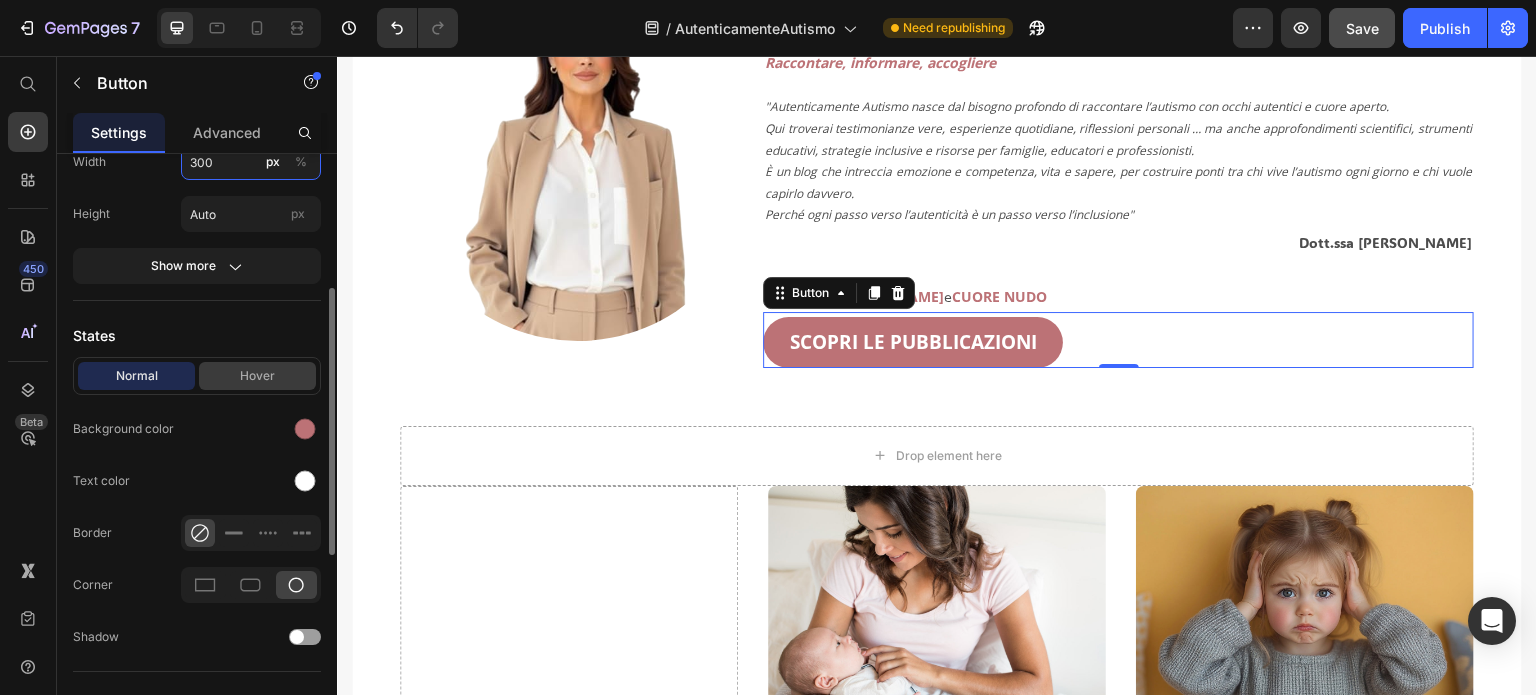 type on "300" 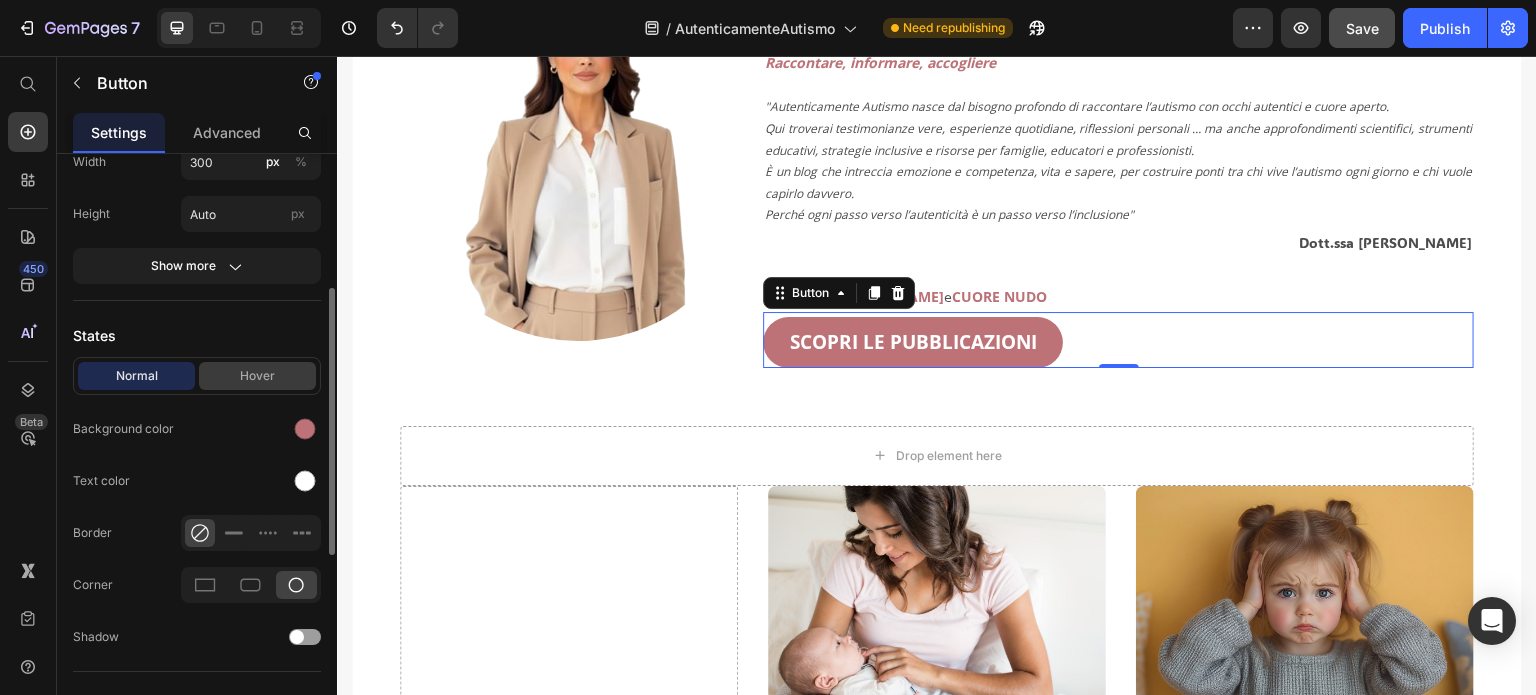 click on "Hover" at bounding box center (257, 376) 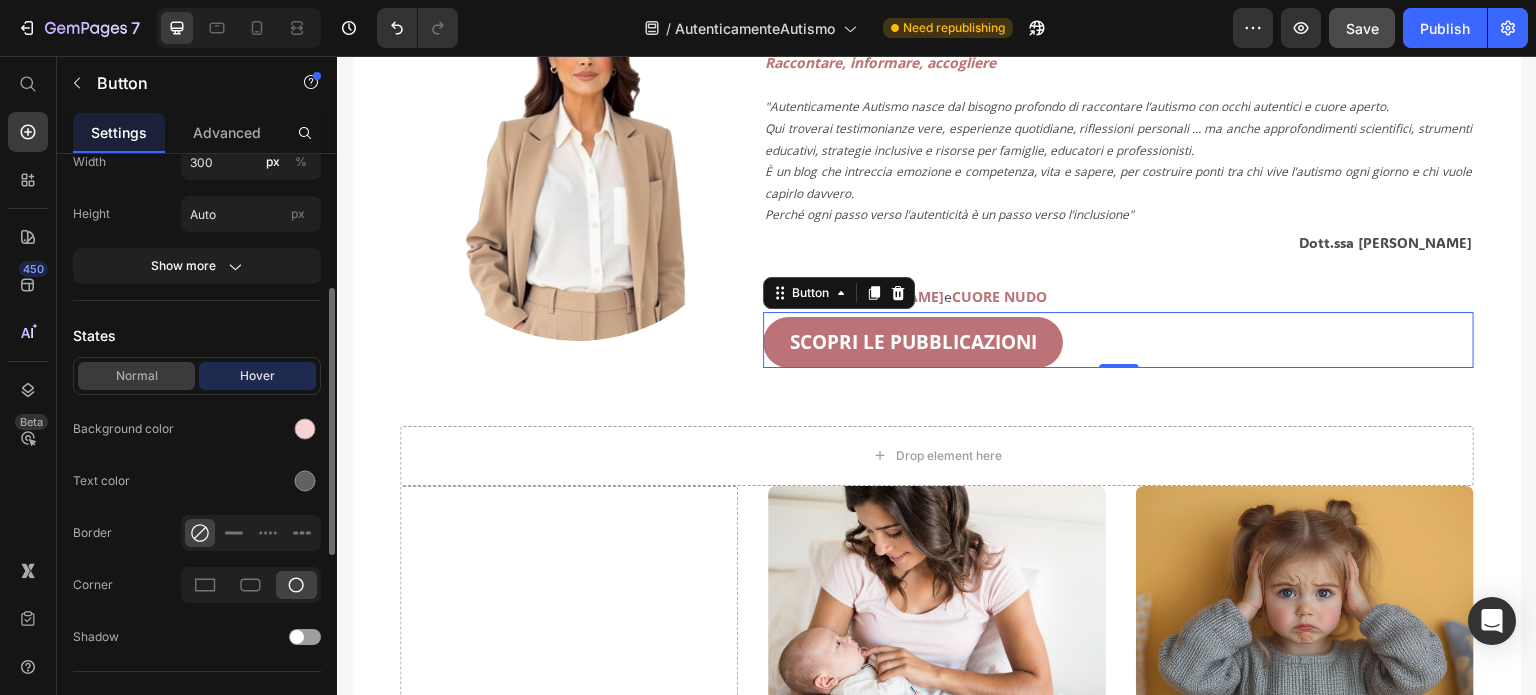 click on "Normal" at bounding box center [136, 376] 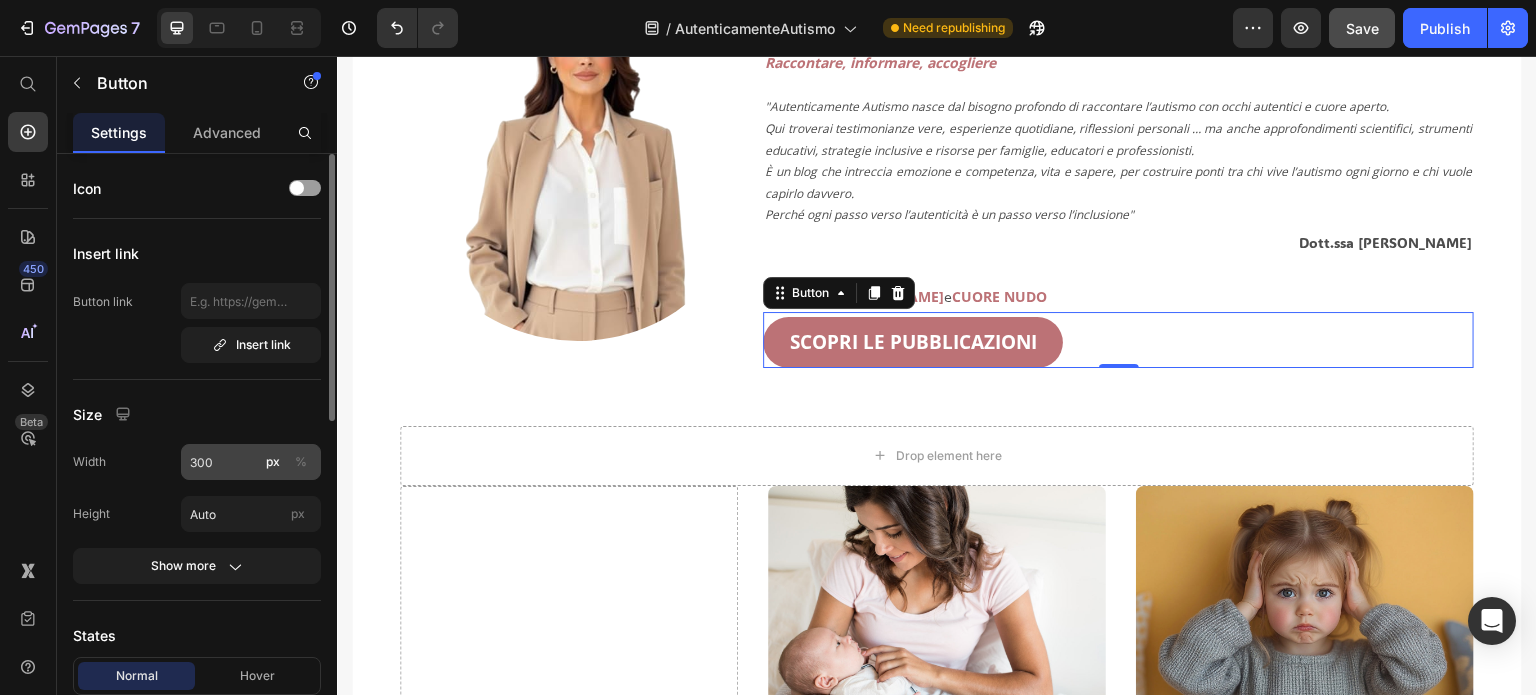 scroll, scrollTop: 100, scrollLeft: 0, axis: vertical 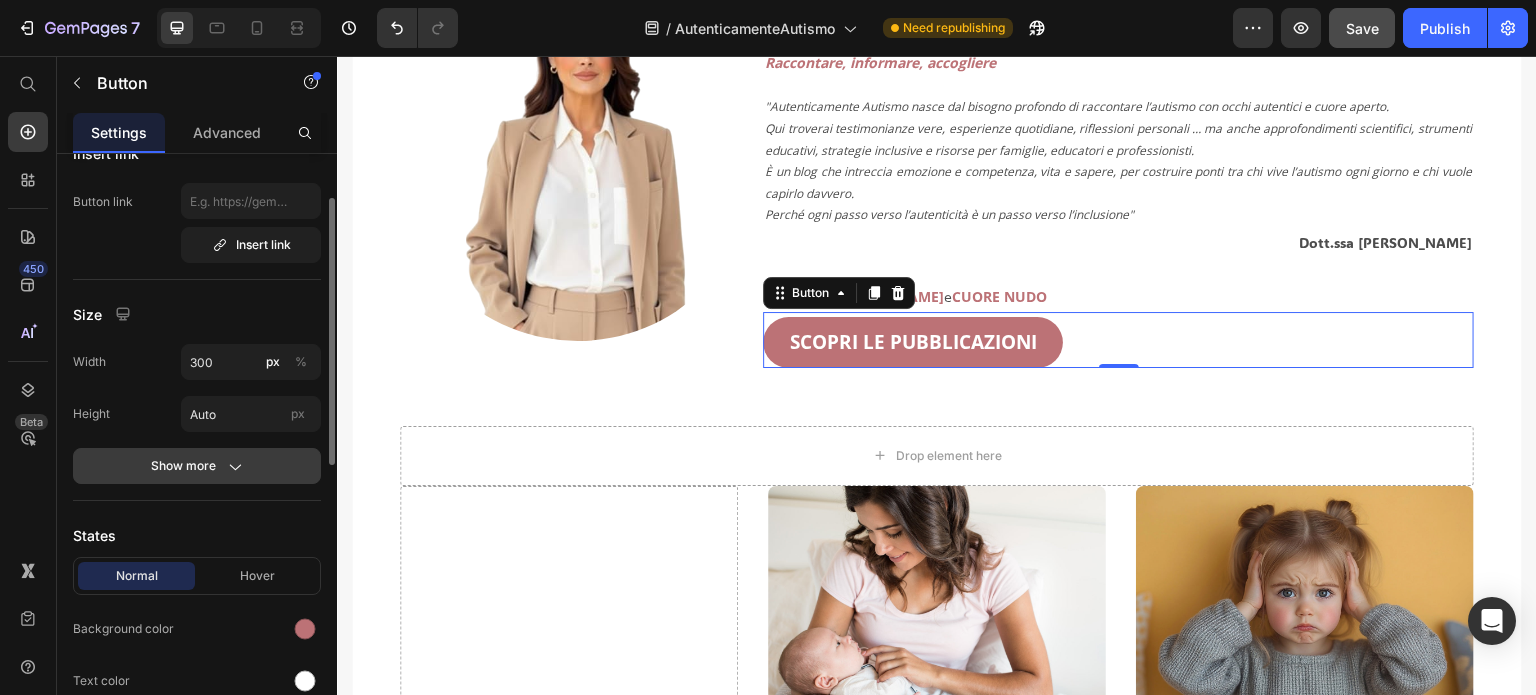 click on "Show more" at bounding box center (197, 466) 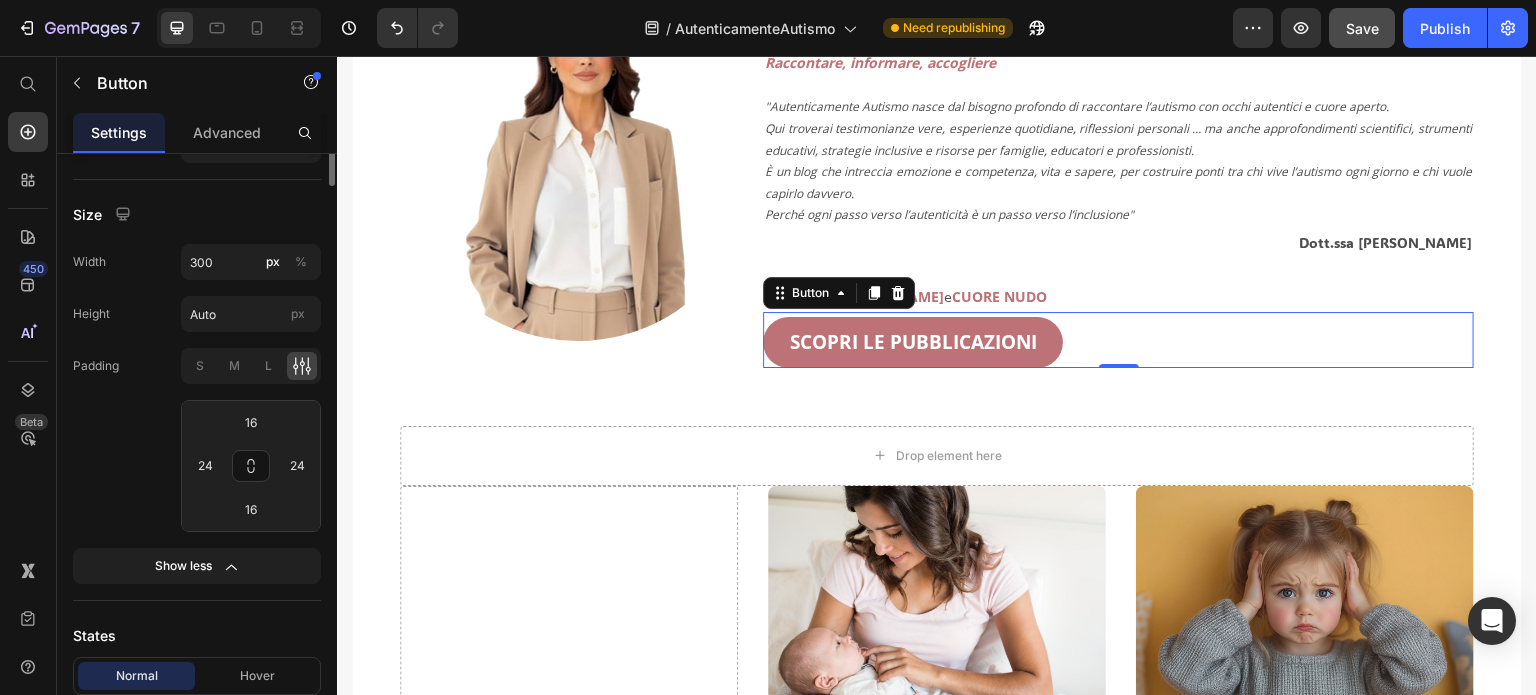 scroll, scrollTop: 0, scrollLeft: 0, axis: both 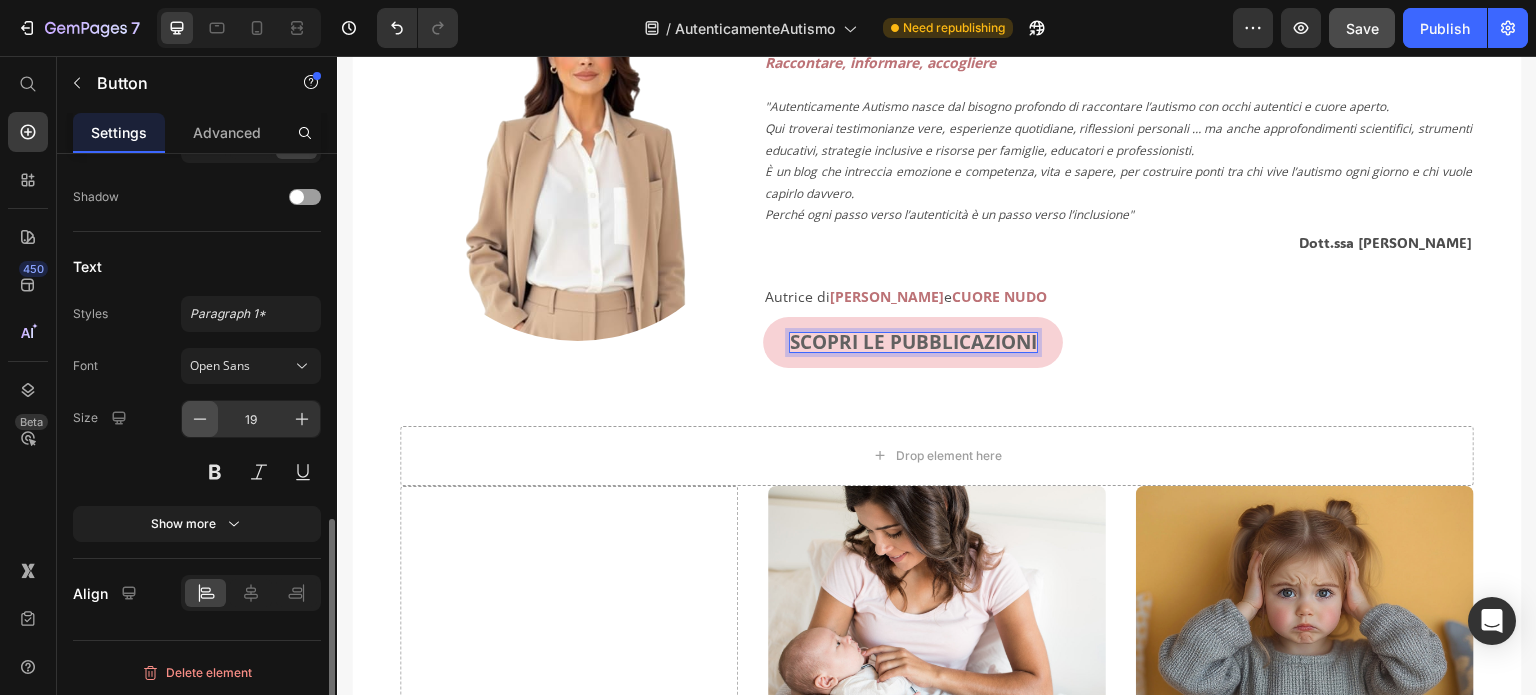 click 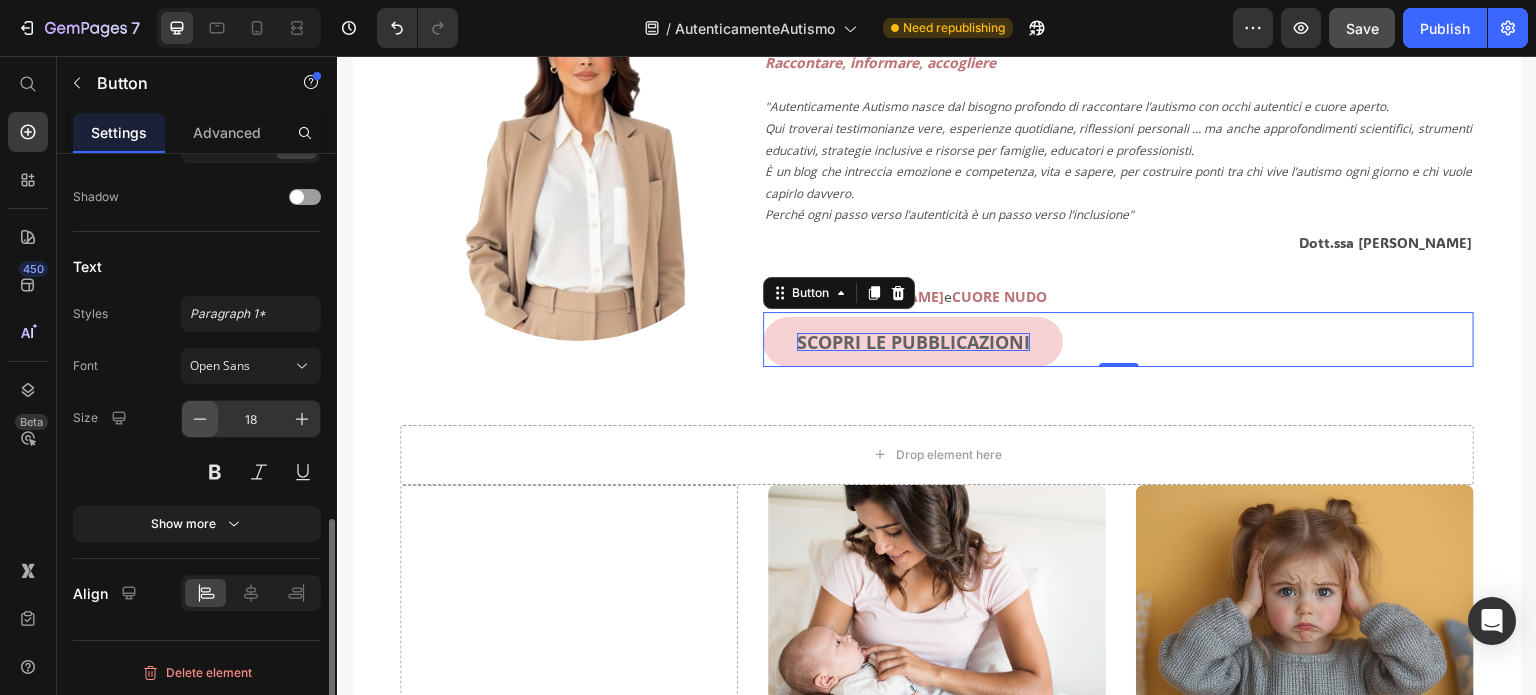 click 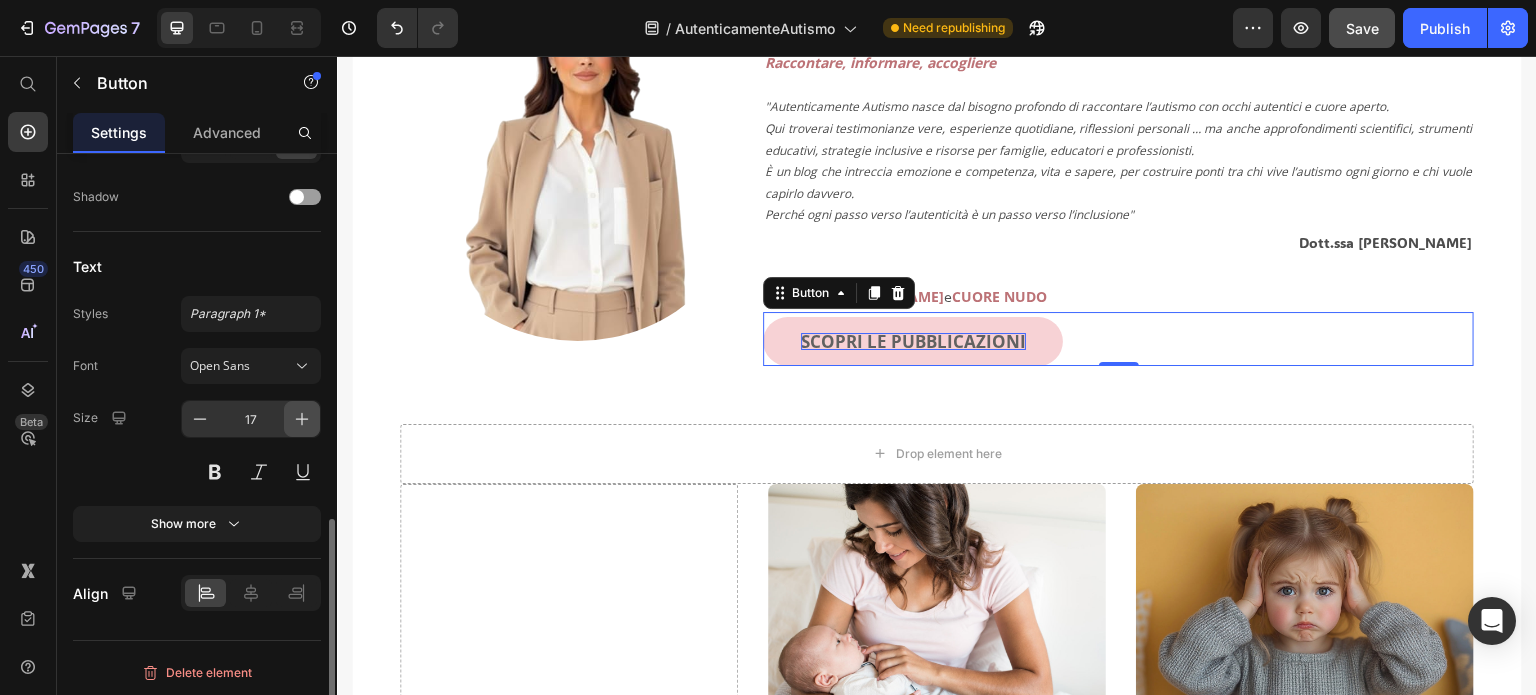 click 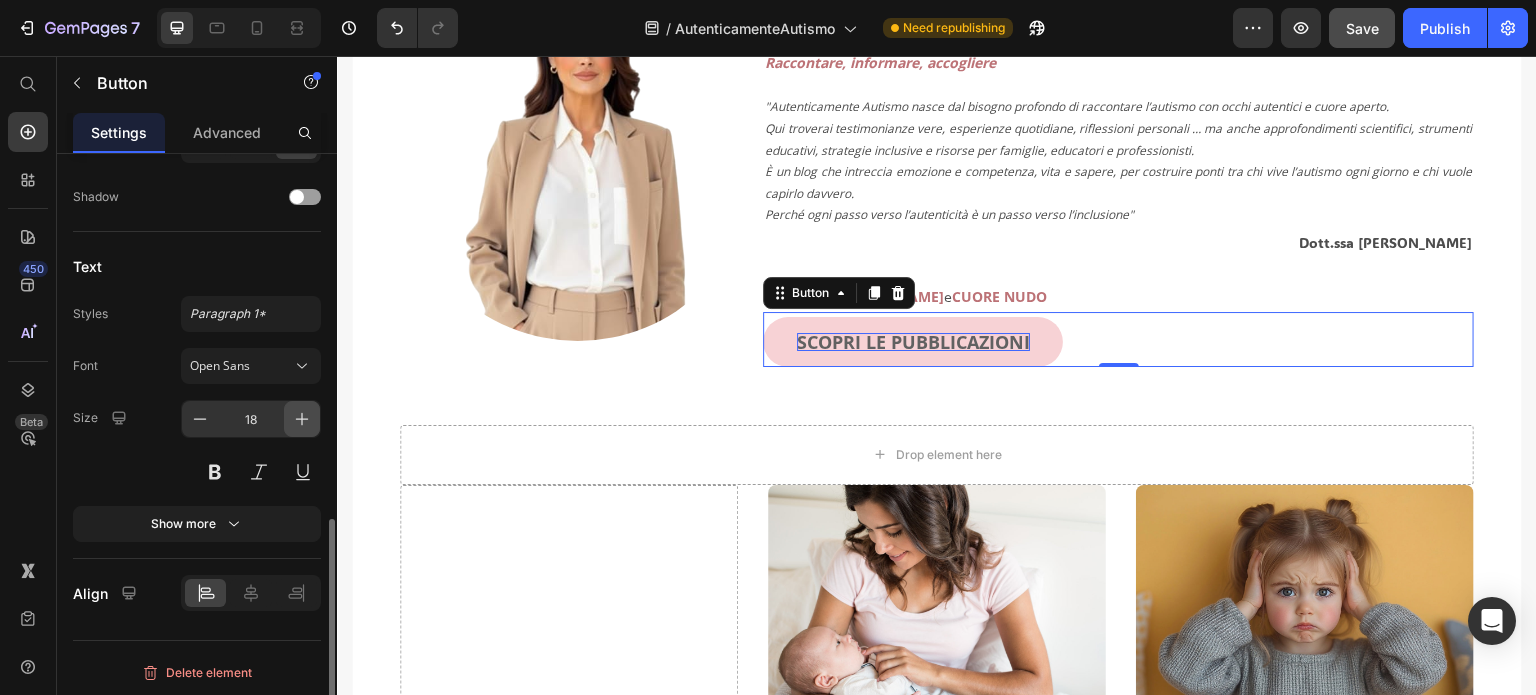 click 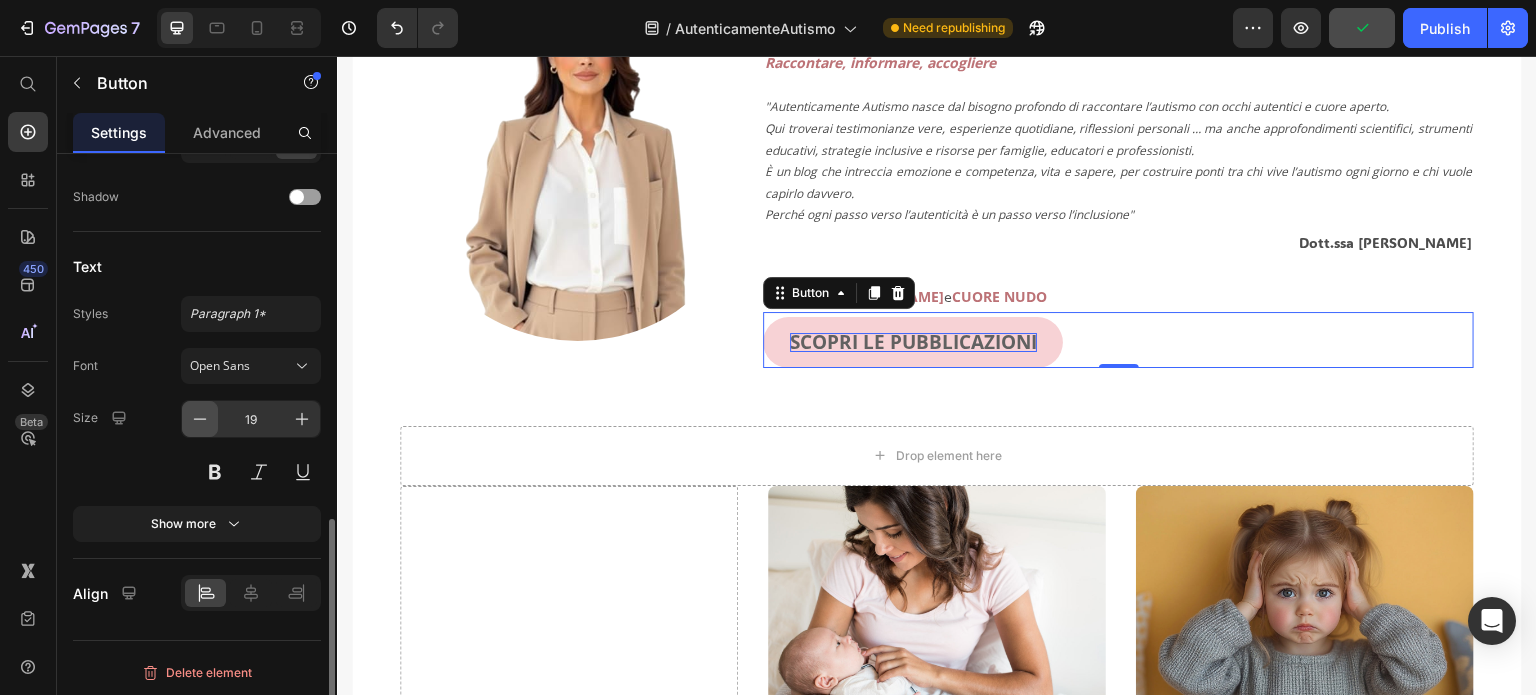 click 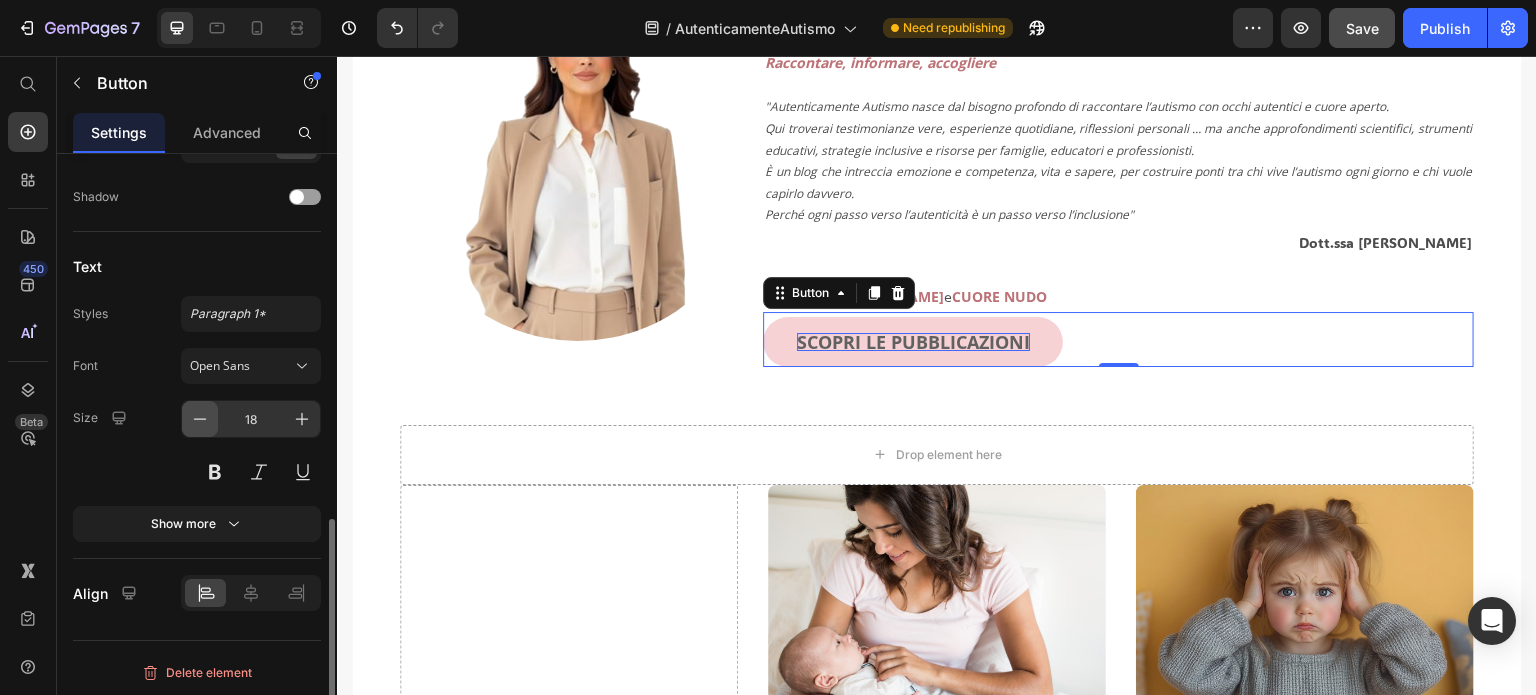 click 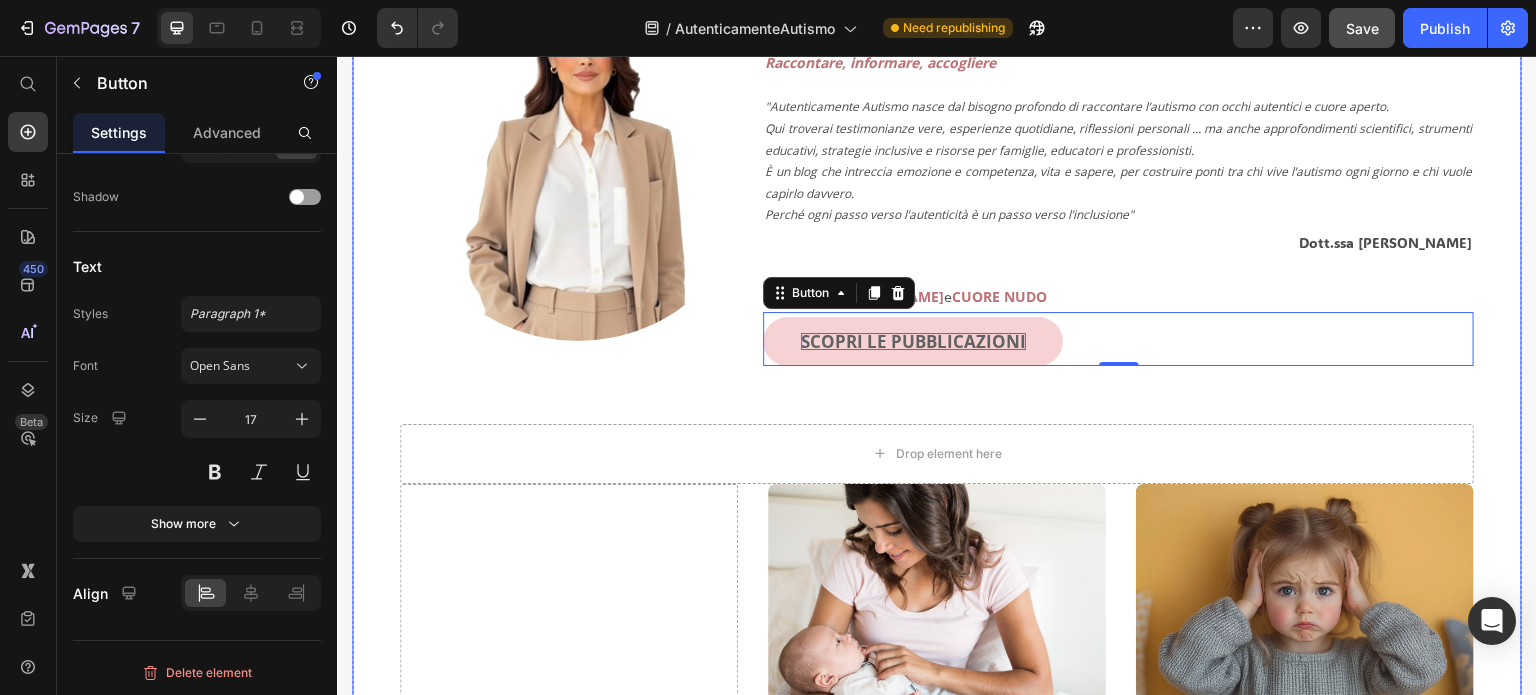 click on "AUTENTICAMENTE AUTISMO Heading Text Block Image       Raccontare, informare, accogliere   "Autenticamente Autismo nasce dal bisogno profondo di raccontare l’autismo con occhi autentici e cuore aperto. Qui troverai testimonianze vere, esperienze quotidiane, riflessioni personali … ma anche approfondimenti scientifici, strumenti educativi, strategie inclusive e risorse per famiglie, educatori e professionisti. È un blog che intreccia emozione e competenza, vita e sapere, per costruire ponti tra chi vive l’autismo ogni giorno e chi vuole capirlo davvero. Perché ogni passo verso l’autenticità è un passo verso l’inclusione" Text Block Dott.ssa [PERSON_NAME] Text Block   Autrice di  [PERSON_NAME]  e  CUORE NUDO Text Block SCOPRI LE PUBBLICAZIONI Button   0 Row Row Row
Drop element here Row
Drop element here Image
Icon [DATE] Text block Row LA MATERNITA' DELLE DONNE AUTISTICHE Heading Text block Image Row Image
Row" at bounding box center (937, 815) 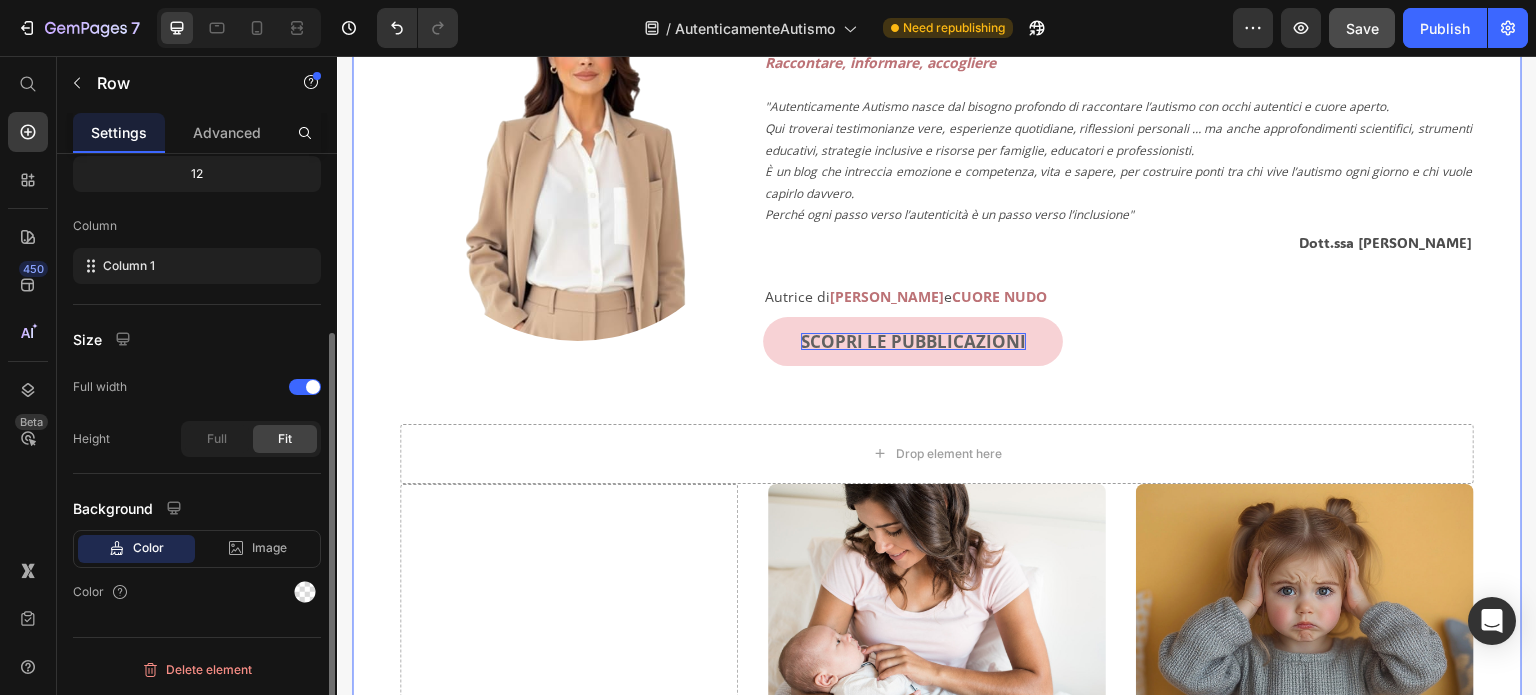 scroll, scrollTop: 0, scrollLeft: 0, axis: both 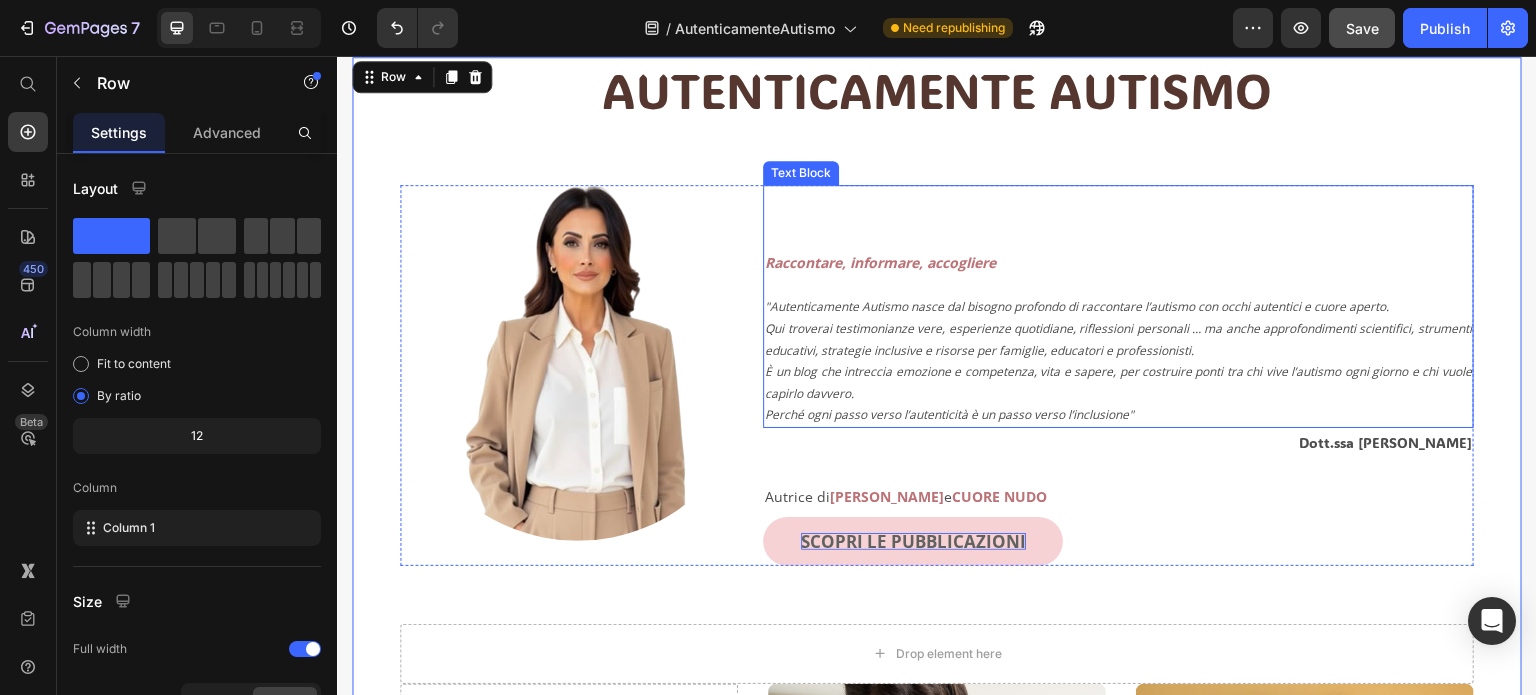click on "Raccontare, informare, accogliere" at bounding box center (880, 262) 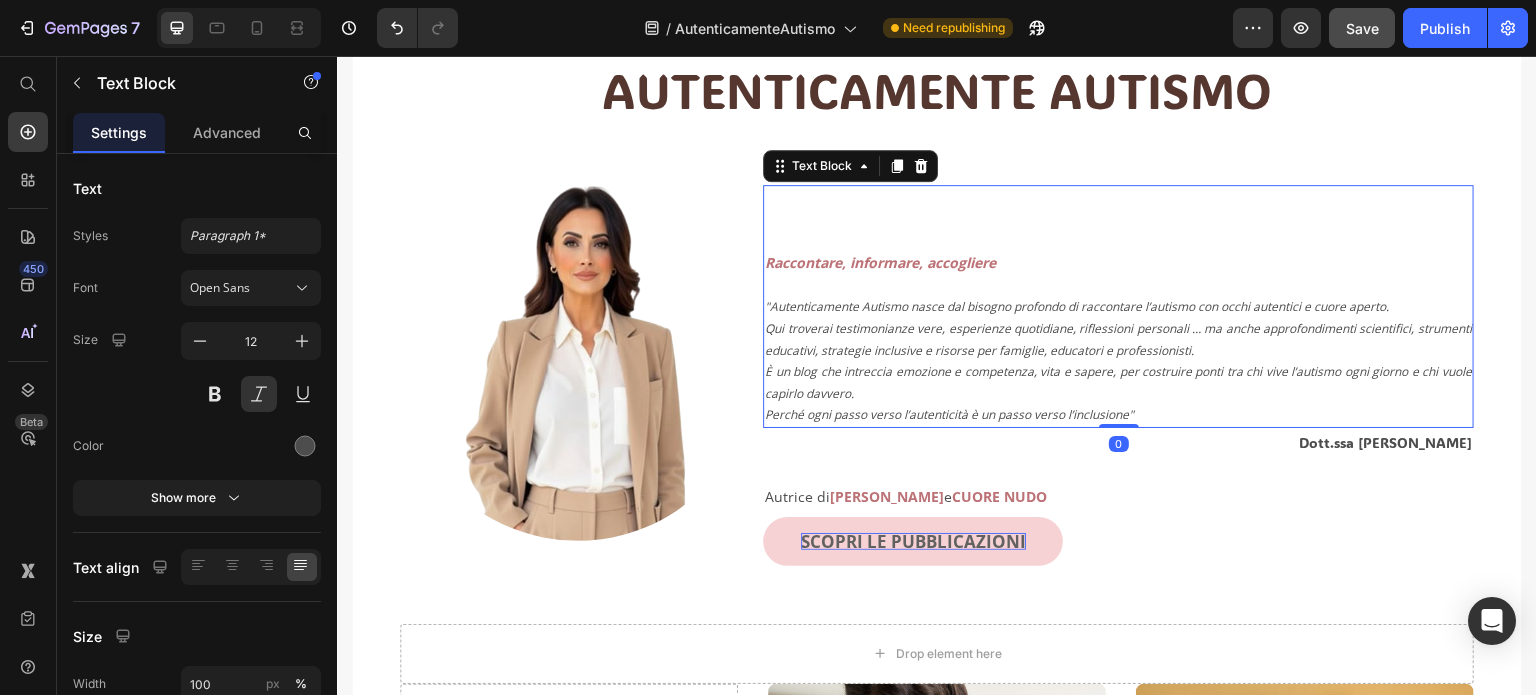 click on "Raccontare, informare, accogliere" at bounding box center (880, 262) 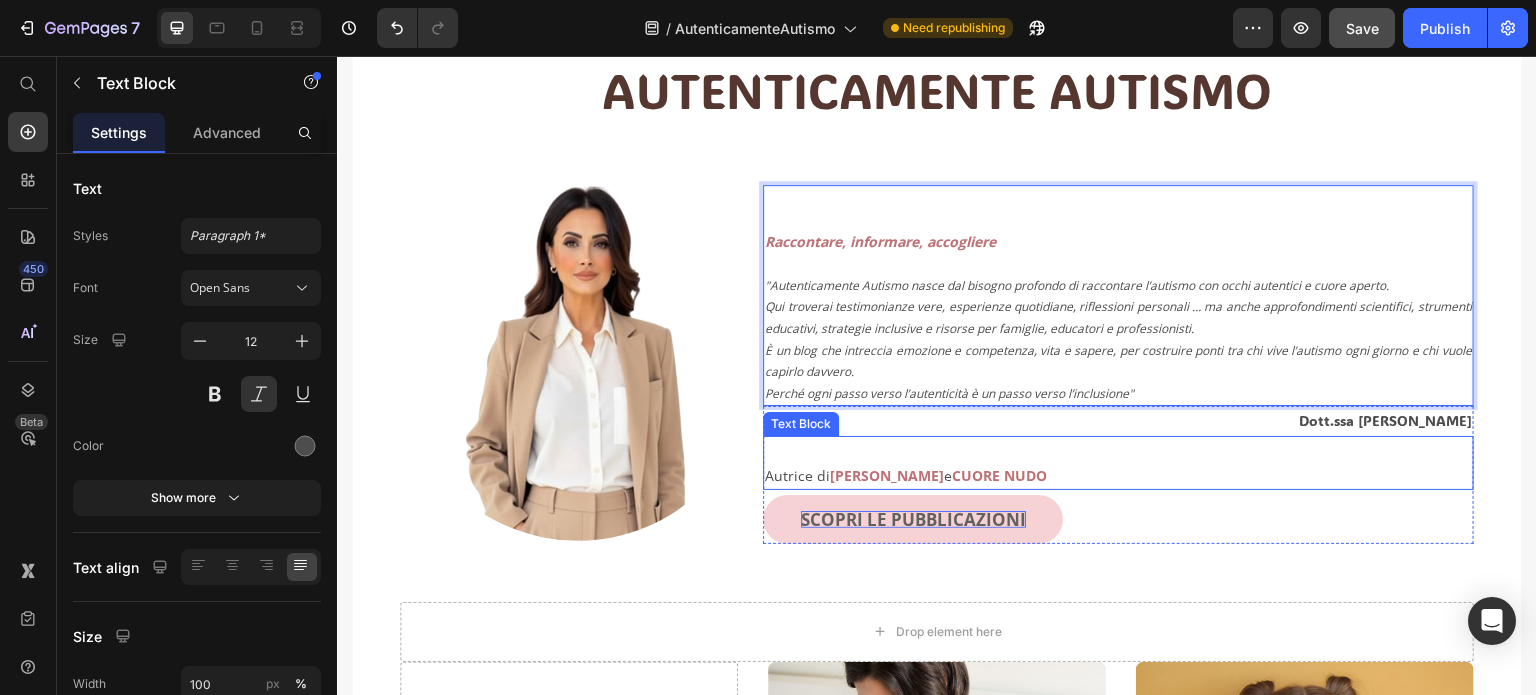 click on "Autrice di  [PERSON_NAME]  e  CUORE NUDO" at bounding box center [1118, 475] 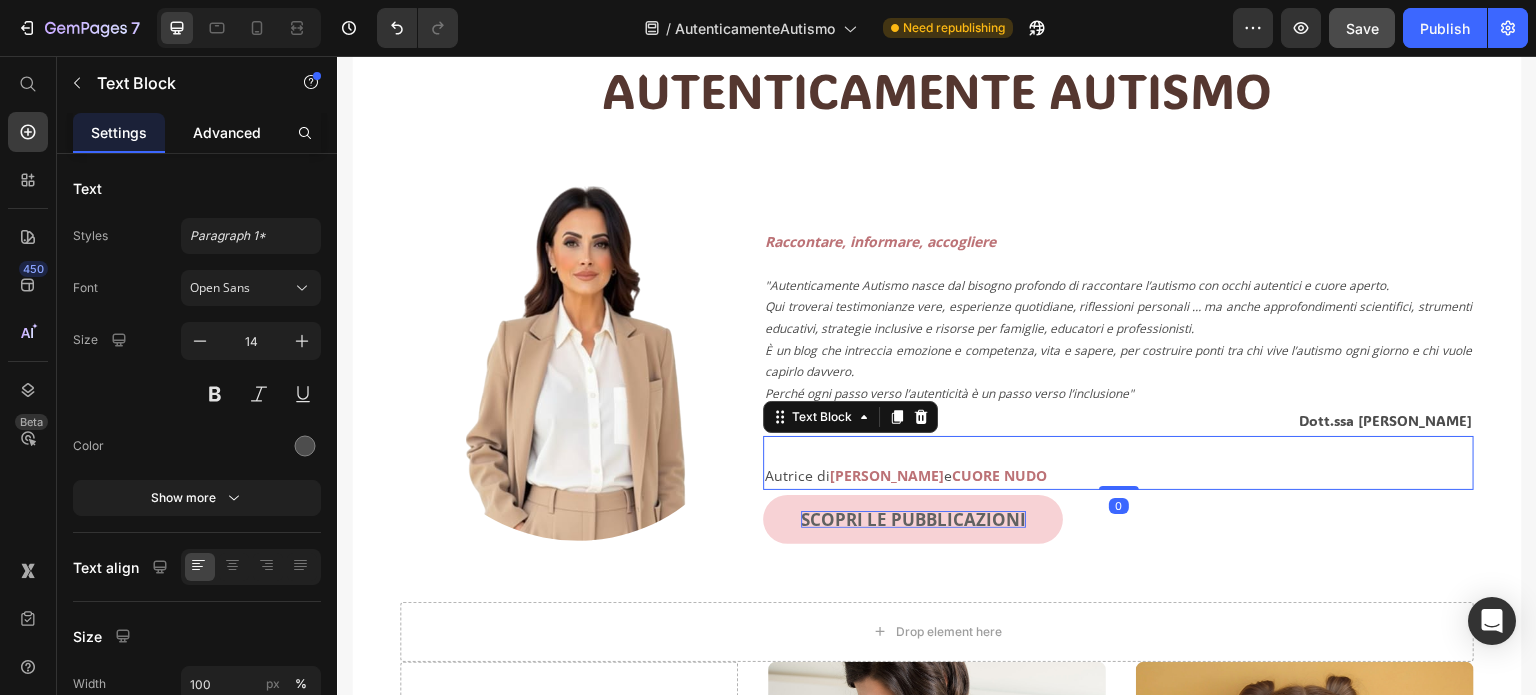 click on "Advanced" at bounding box center (227, 132) 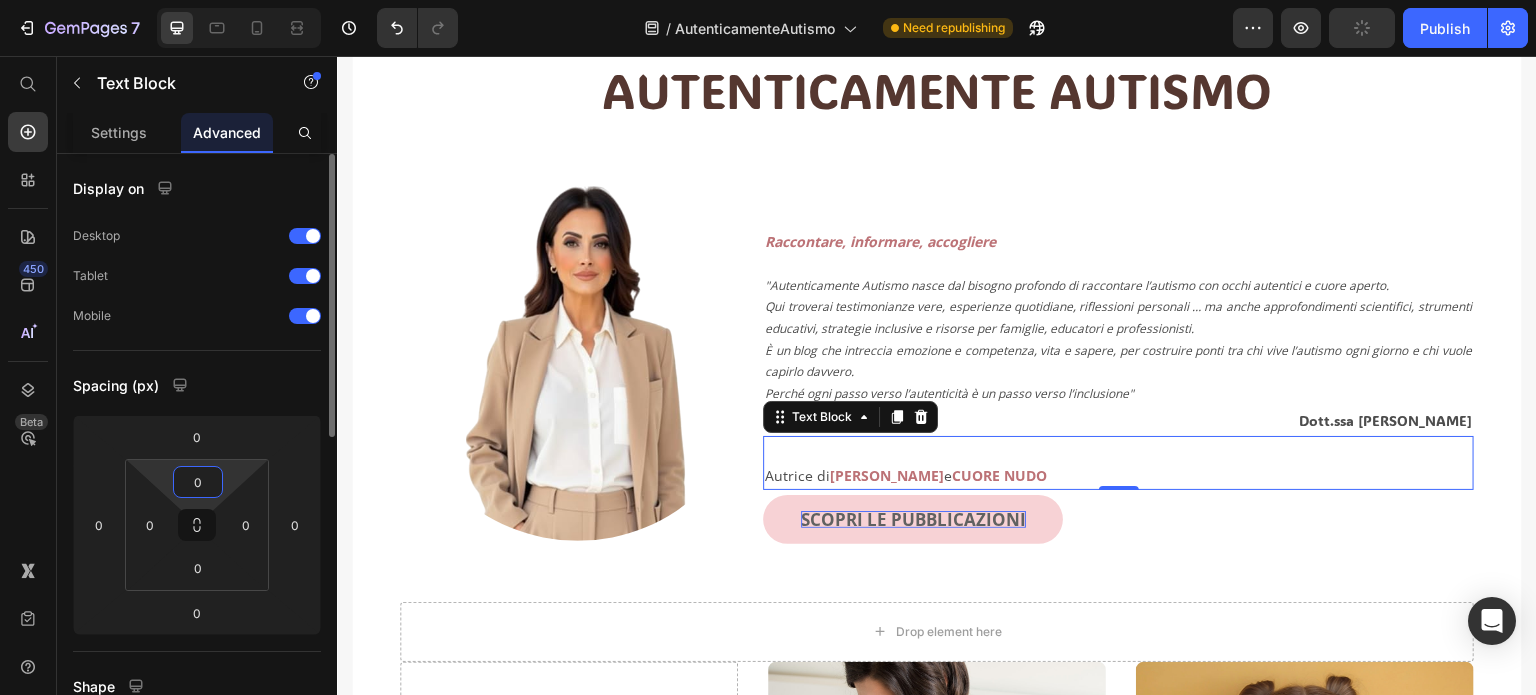click on "0" at bounding box center [198, 482] 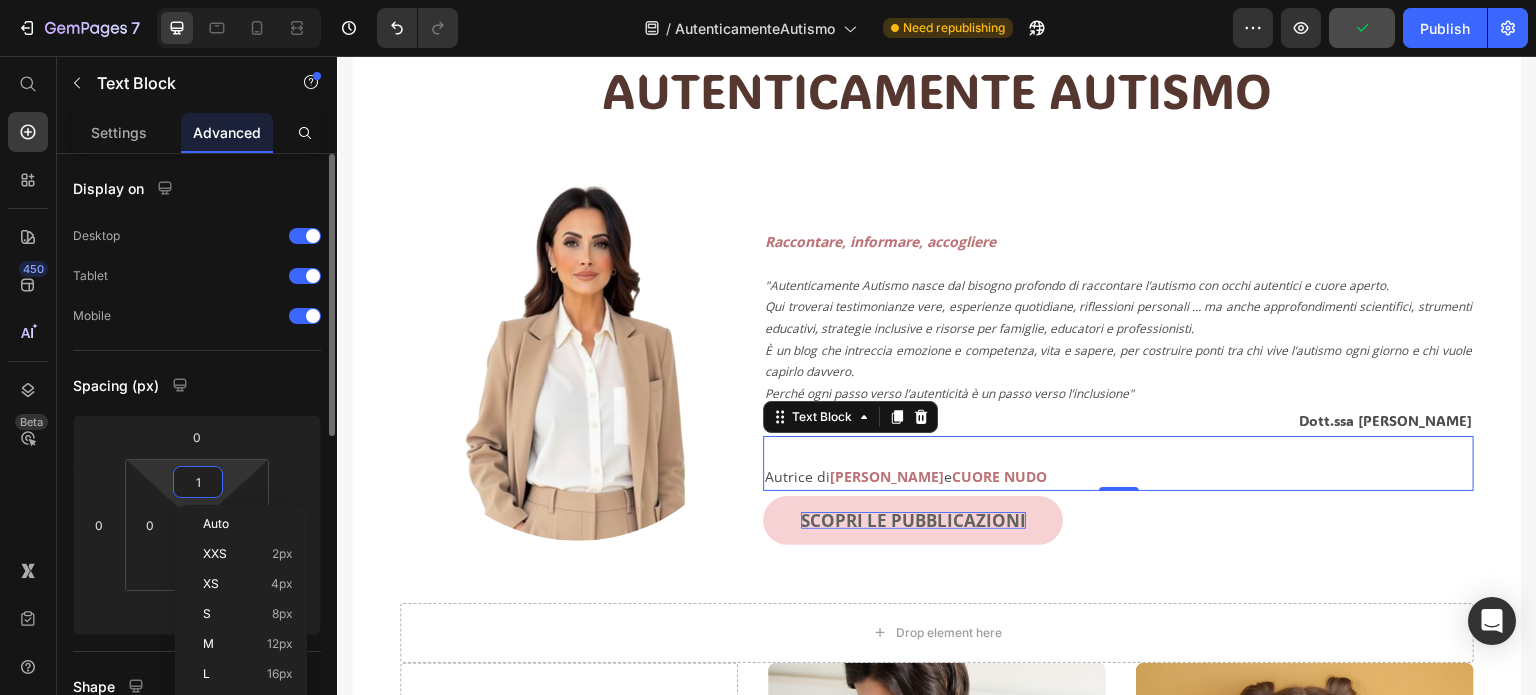 type on "10" 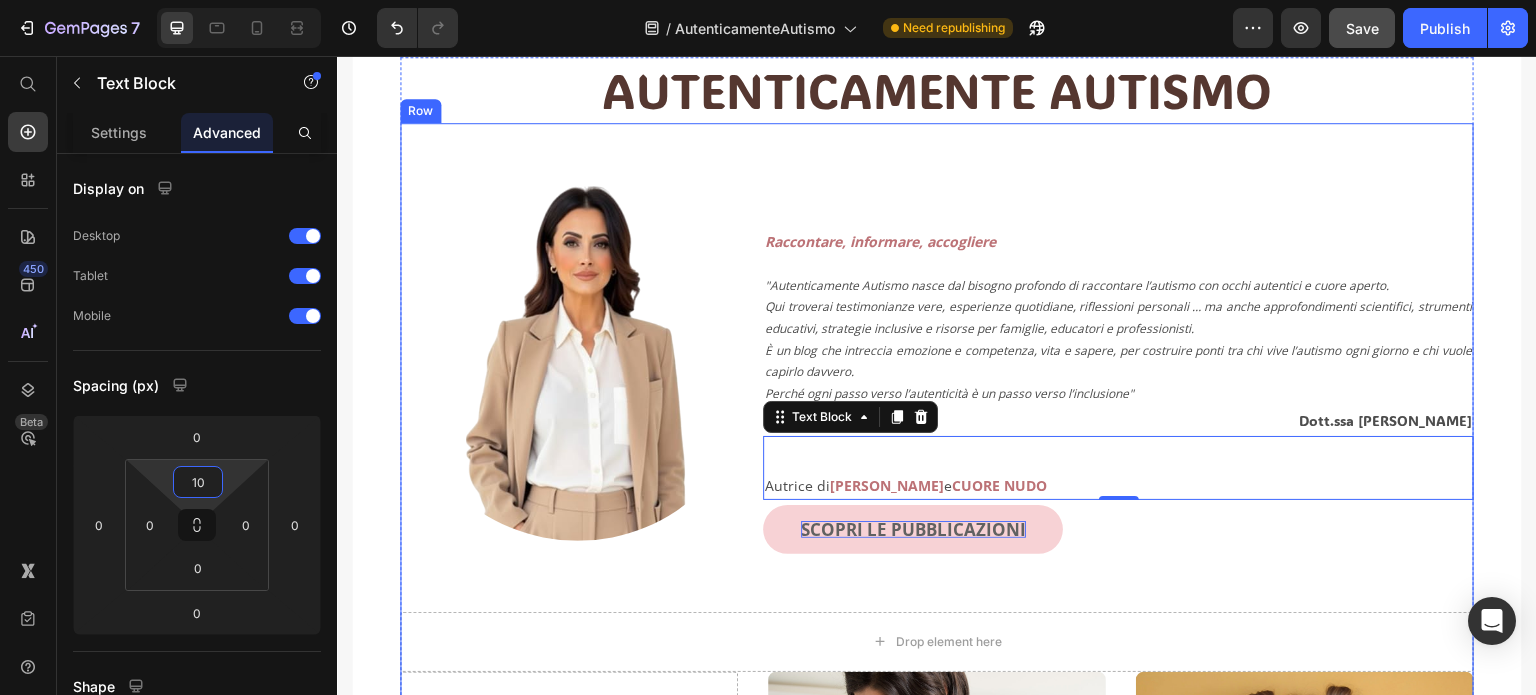 click on "Text Block Image Raccontare, informare, accogliere "Autenticamente Autismo nasce dal bisogno profondo di raccontare l’autismo con occhi autentici e cuore aperto. Qui troverai testimonianze vere, esperienze quotidiane, riflessioni personali … ma anche approfondimenti scientifici, strumenti educativi, strategie inclusive e risorse per famiglie, educatori e professionisti. È un blog che intreccia emozione e competenza, vita e sapere, per costruire ponti tra chi vive l’autismo ogni giorno e chi vuole capirlo davvero. Perché ogni passo verso l’autenticità è un passo verso l’inclusione" Text Block Dott.ssa [PERSON_NAME] Text Block   Autrice di  [PERSON_NAME]  e  CUORE NUDO Text Block   0 SCOPRI LE PUBBLICAZIONI Button Row Row Row
Drop element here Row
Drop element here Image
Icon [DATE] Text block Row LA MATERNITA' DELLE DONNE AUTISTICHE Heading Text block Image Row Image
Icon [DATE] Text block Row Heading Row" at bounding box center [937, 1042] 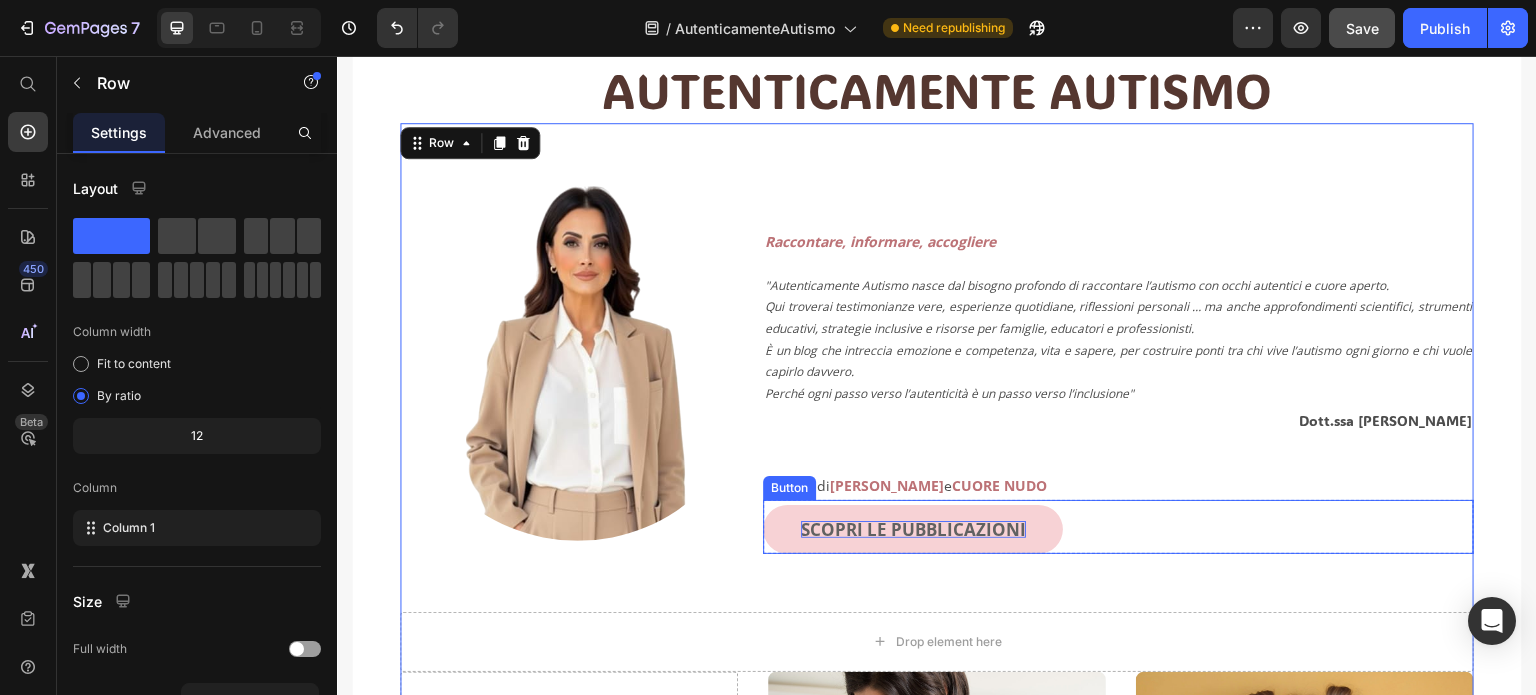 click on "SCOPRI LE PUBBLICAZIONI" at bounding box center [913, 529] 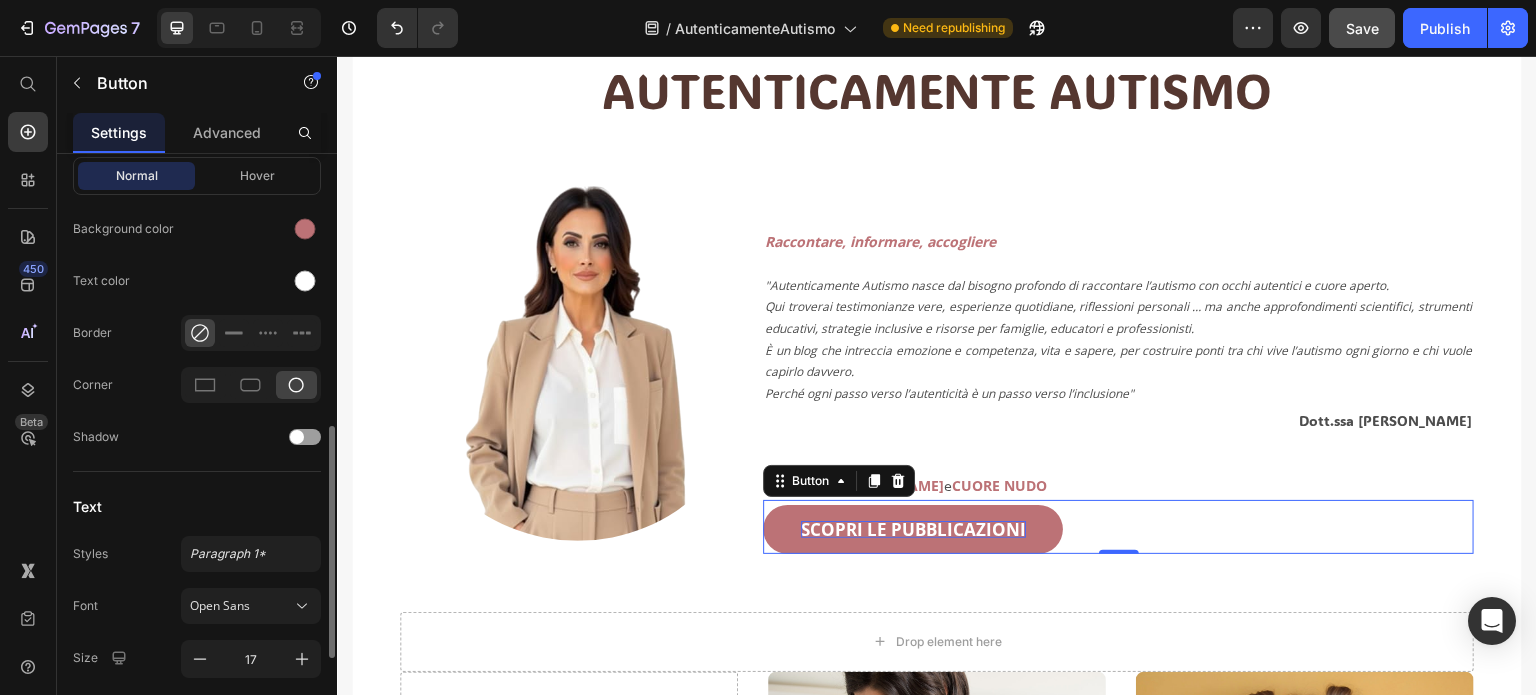scroll, scrollTop: 800, scrollLeft: 0, axis: vertical 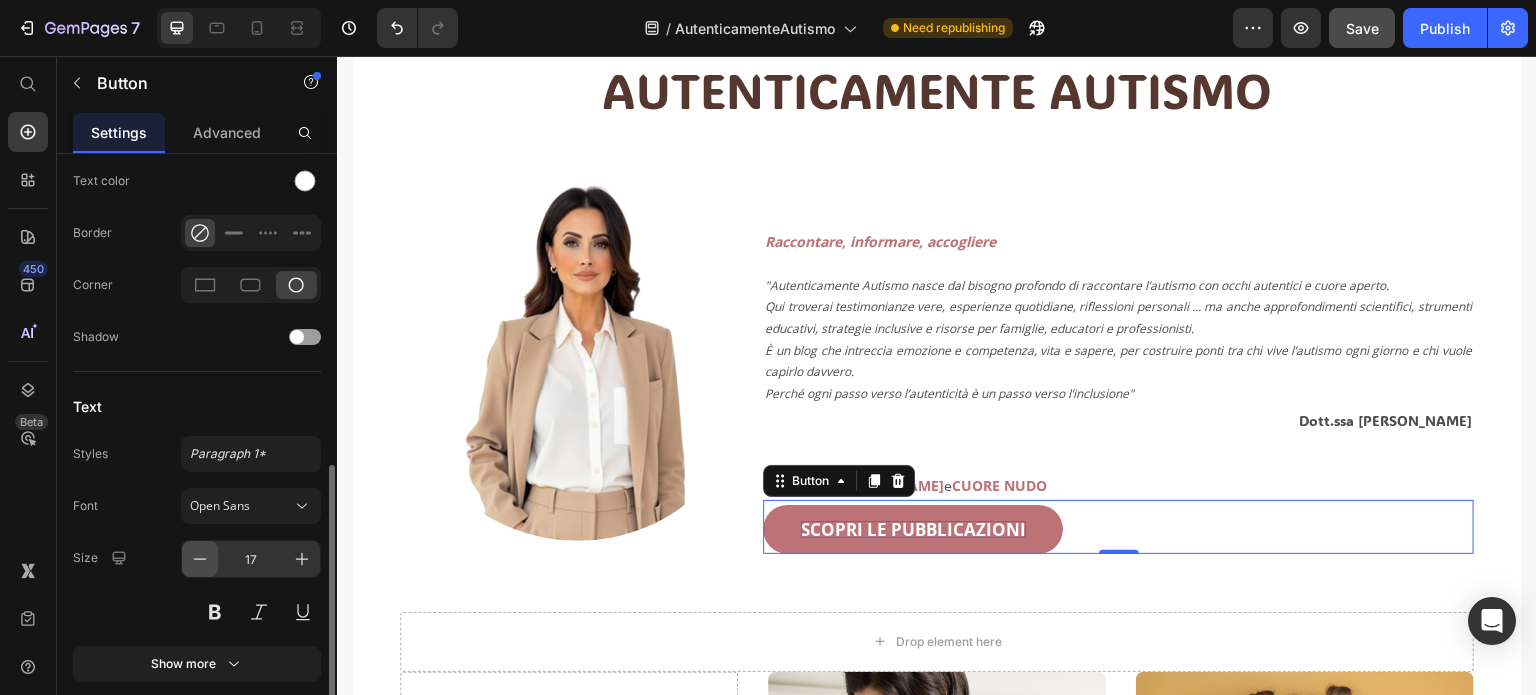 click 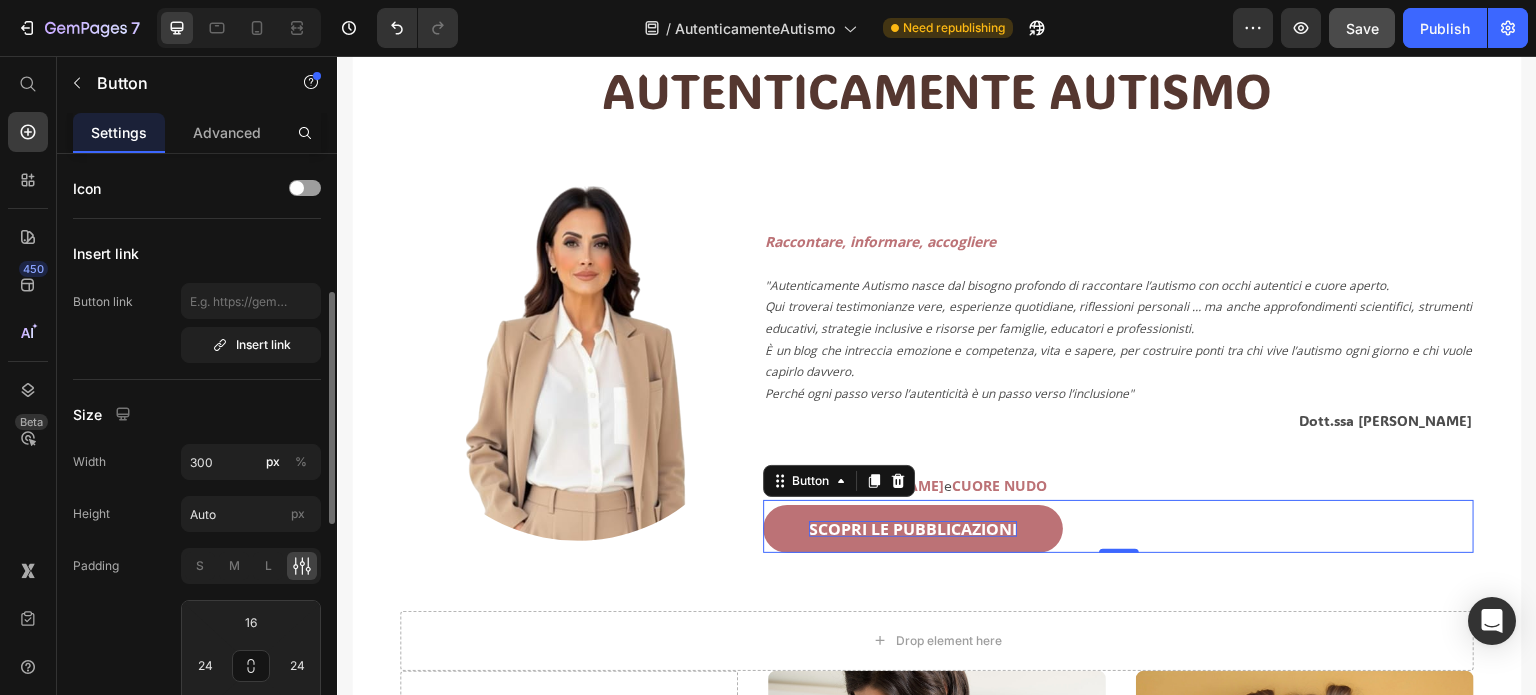 scroll, scrollTop: 100, scrollLeft: 0, axis: vertical 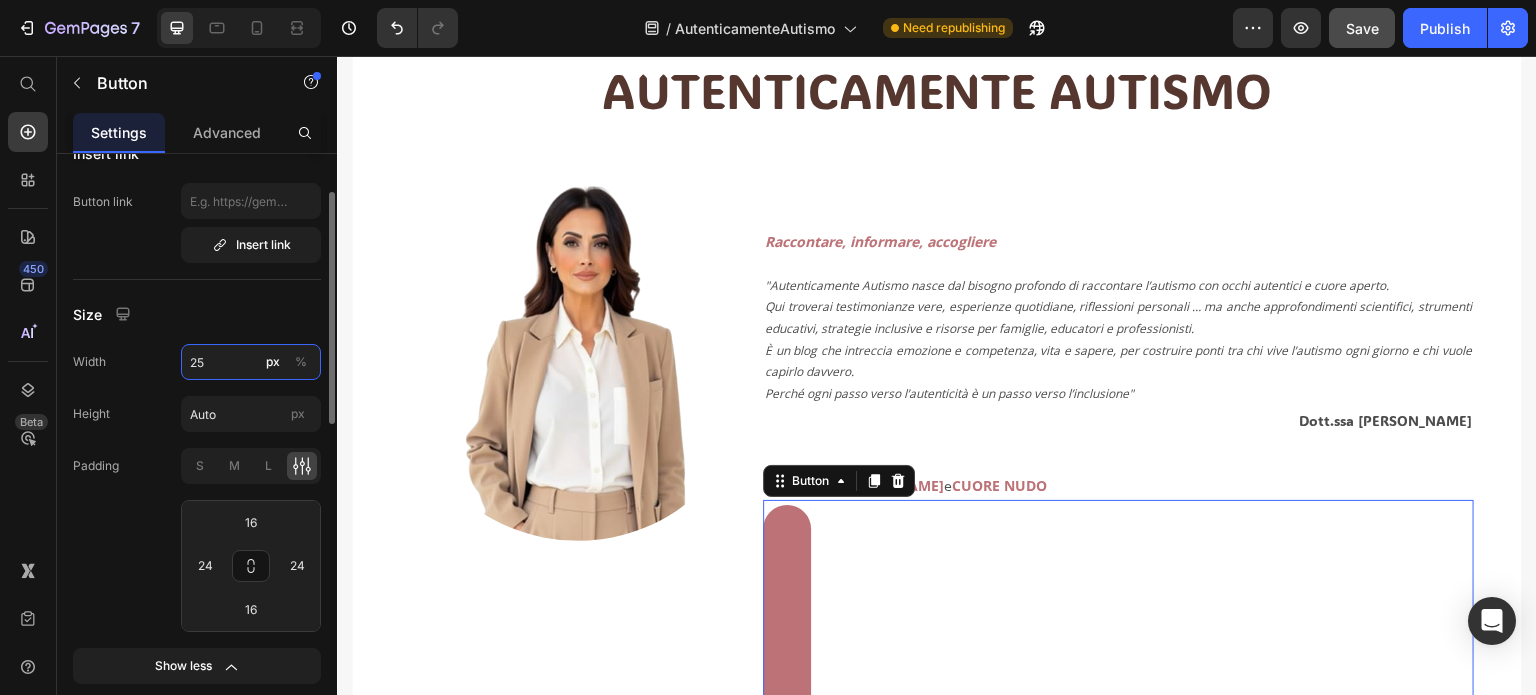 type on "250" 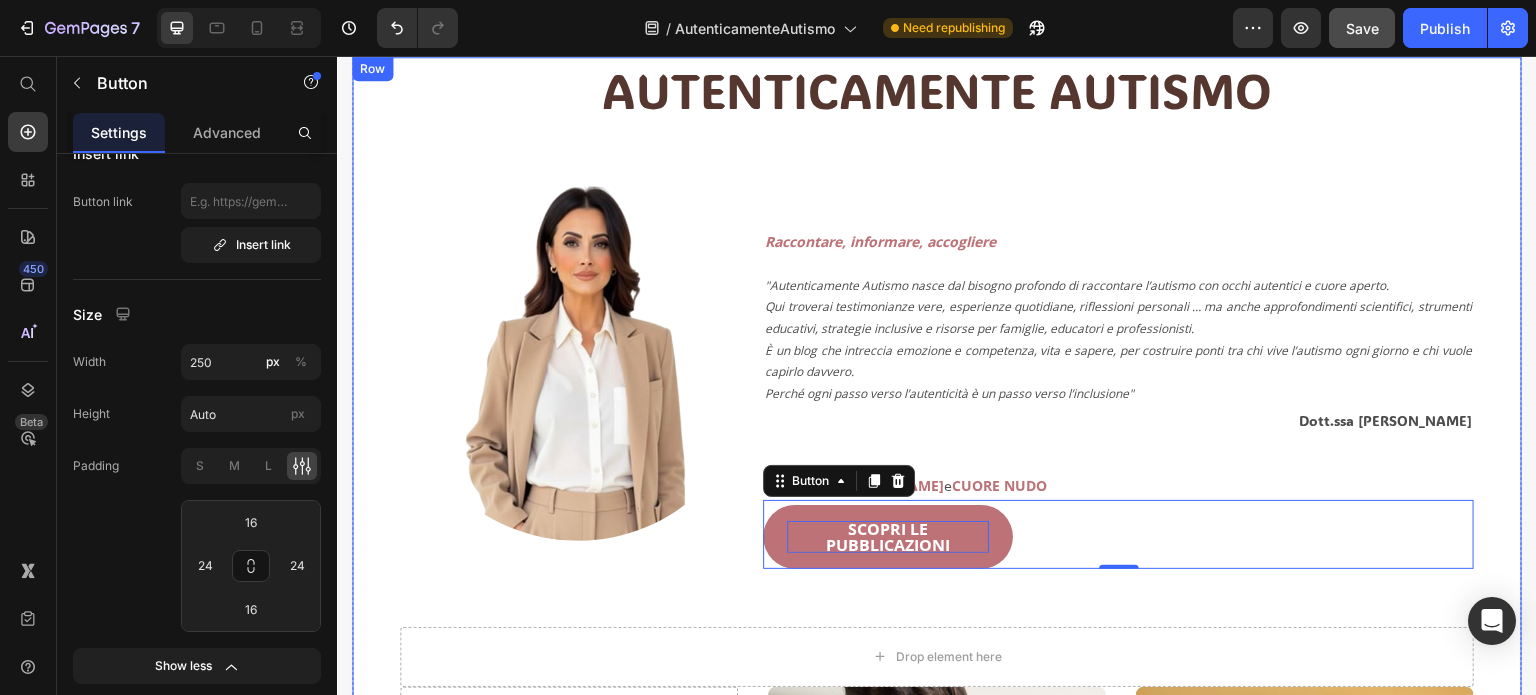 click on "AUTENTICAMENTE AUTISMO Heading Text Block Image Raccontare, informare, accogliere "Autenticamente Autismo nasce dal bisogno profondo di raccontare l’autismo con occhi autentici e cuore aperto. Qui troverai testimonianze vere, esperienze quotidiane, riflessioni personali … ma anche approfondimenti scientifici, strumenti educativi, strategie inclusive e risorse per famiglie, educatori e professionisti. È un blog che intreccia emozione e competenza, vita e sapere, per costruire ponti tra chi vive l’autismo ogni giorno e chi vuole capirlo davvero. Perché ogni passo verso l’autenticità è un passo verso l’inclusione" Text Block Dott.ssa [PERSON_NAME] Text Block   Autrice di  [PERSON_NAME]  e  CUORE NUDO Text Block SCOPRI LE PUBBLICAZIONI Button   0 Row Row Row
Drop element here Row
Drop element here Image
Icon [DATE] Text block Row LA MATERNITA' DELLE DONNE AUTISTICHE Heading Text block Image Row Image
Icon Text block" at bounding box center (937, 1016) 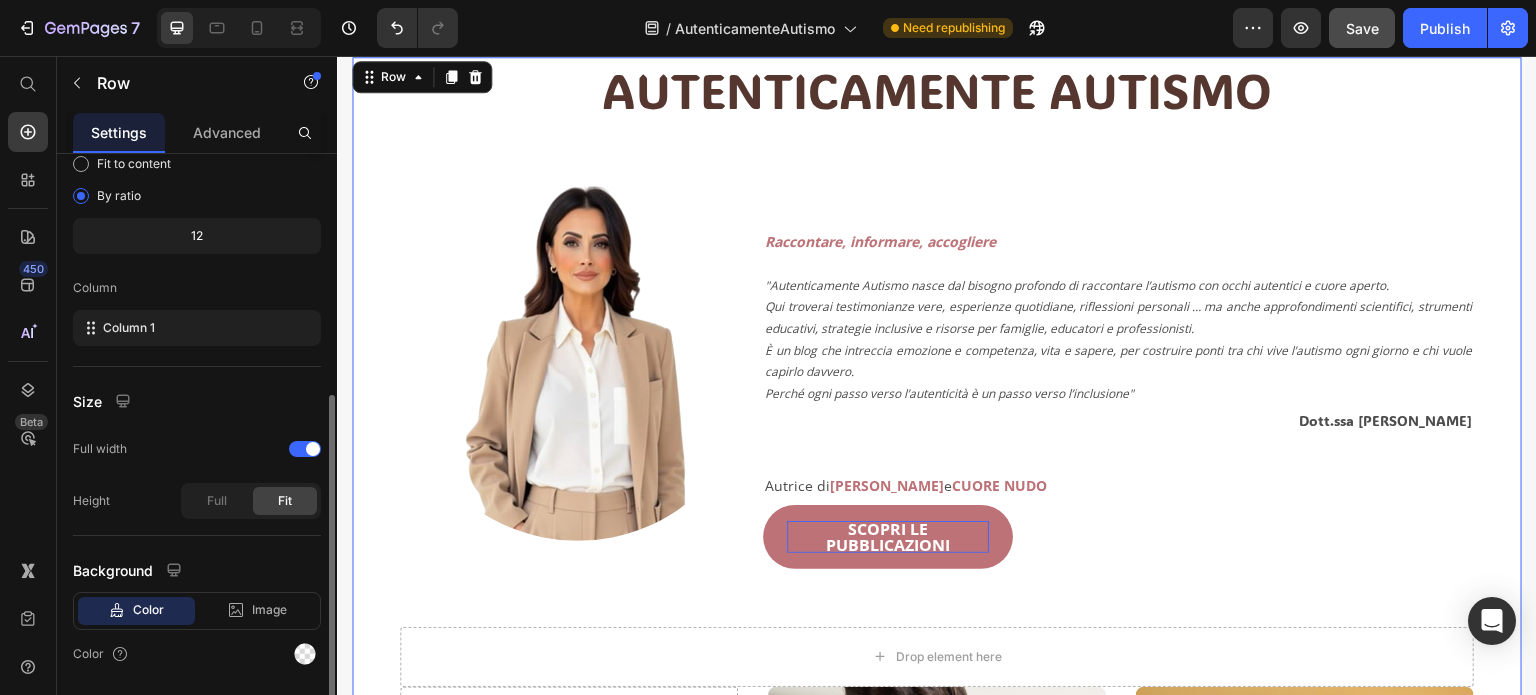 scroll, scrollTop: 260, scrollLeft: 0, axis: vertical 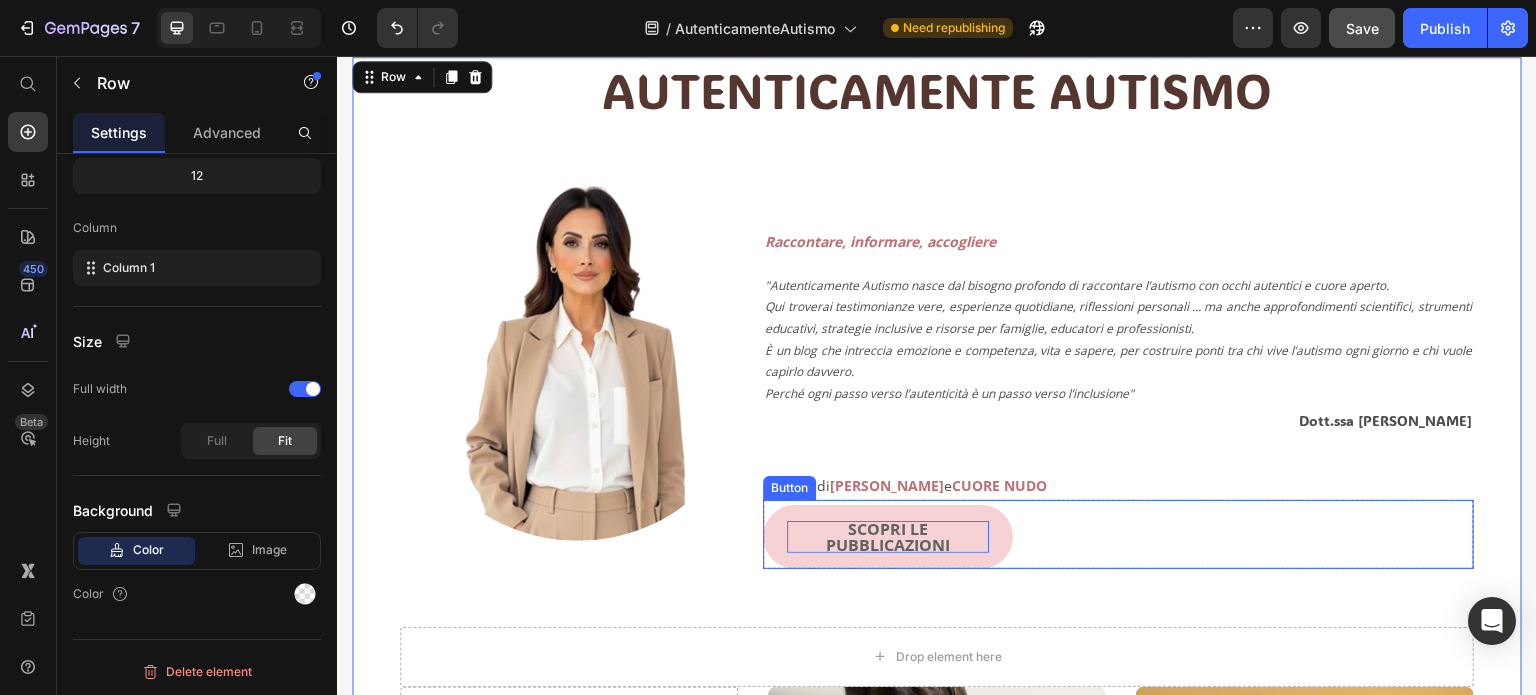 click on "SCOPRI LE PUBBLICAZIONI" at bounding box center (888, 537) 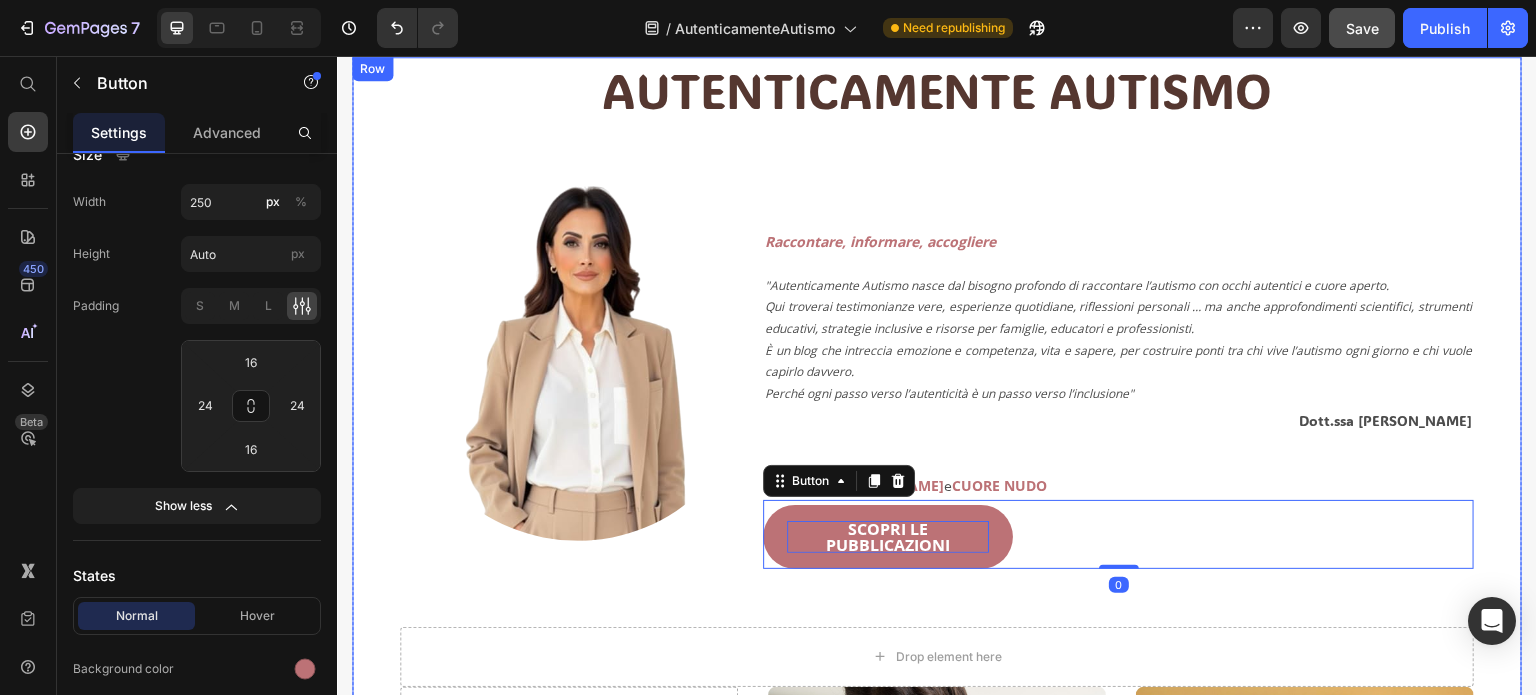 scroll, scrollTop: 0, scrollLeft: 0, axis: both 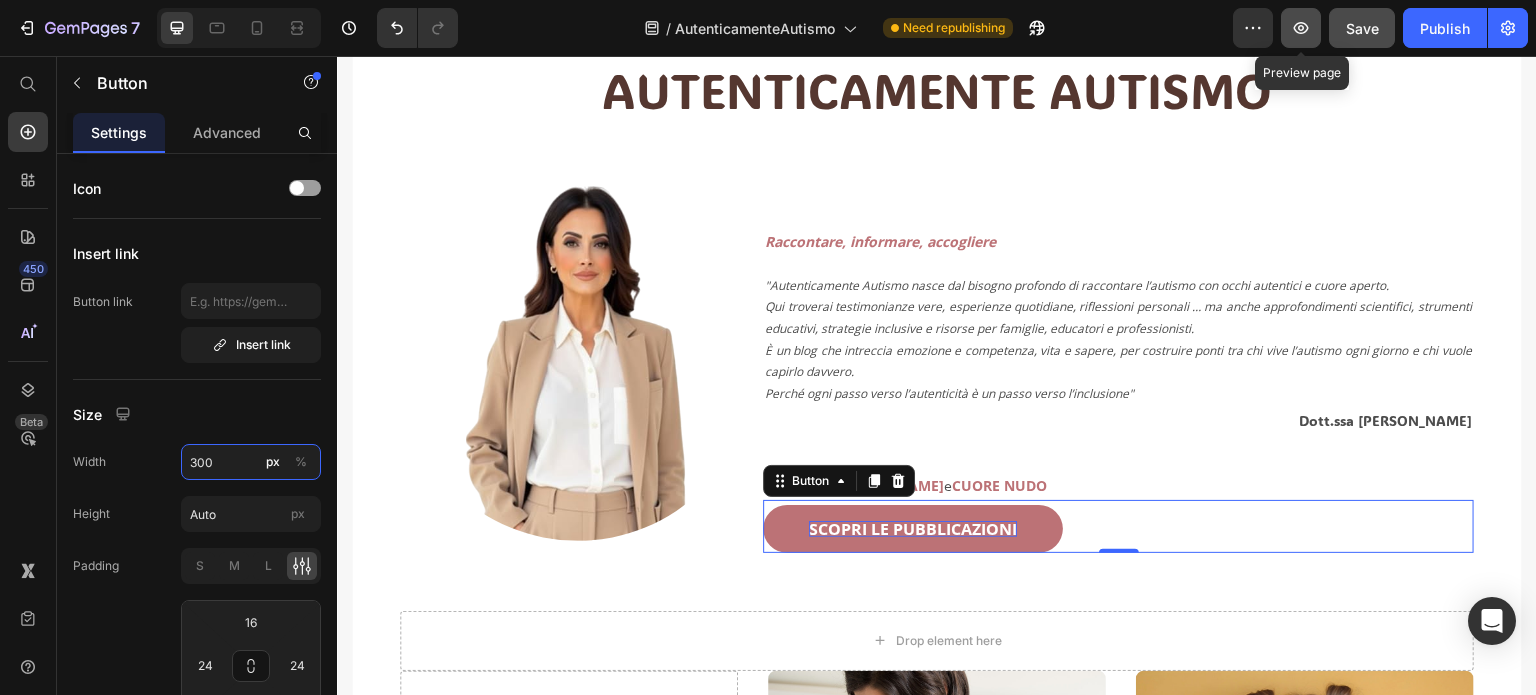 type on "300" 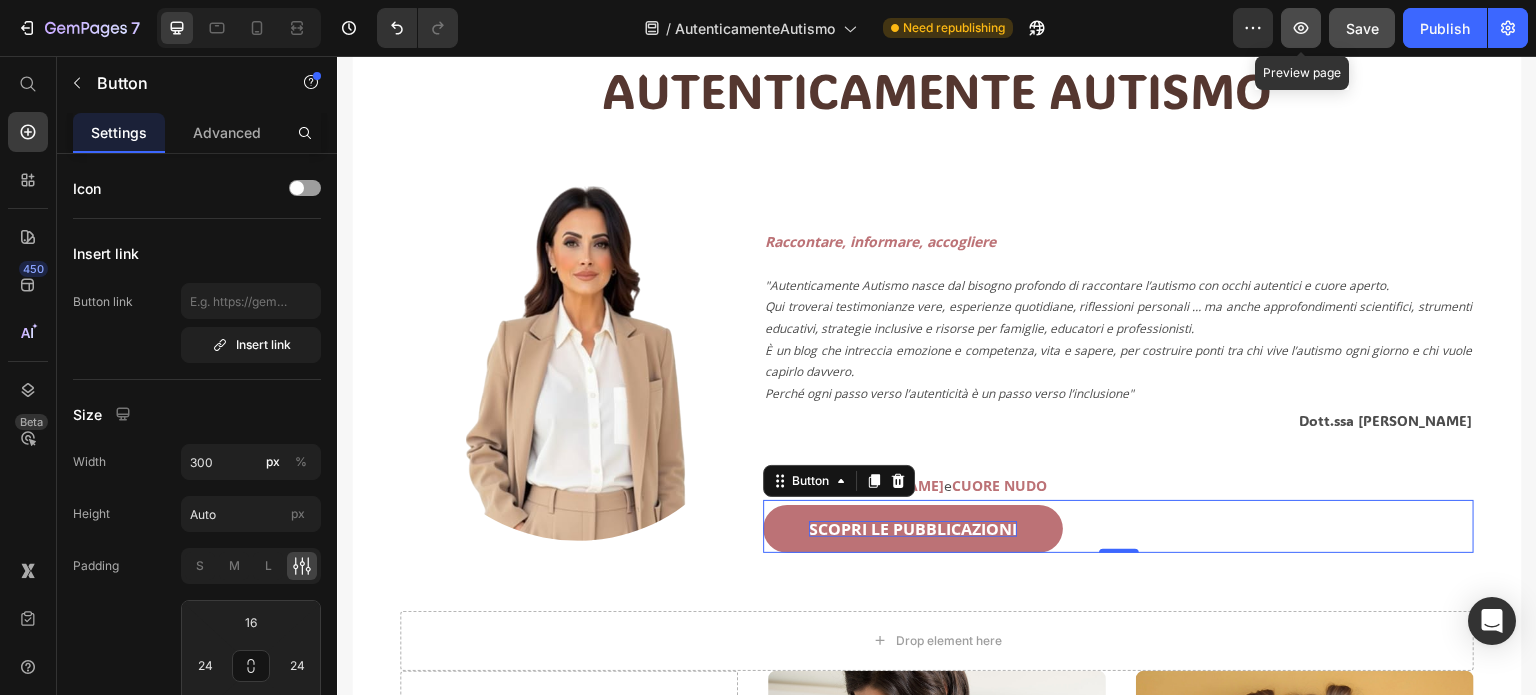 click 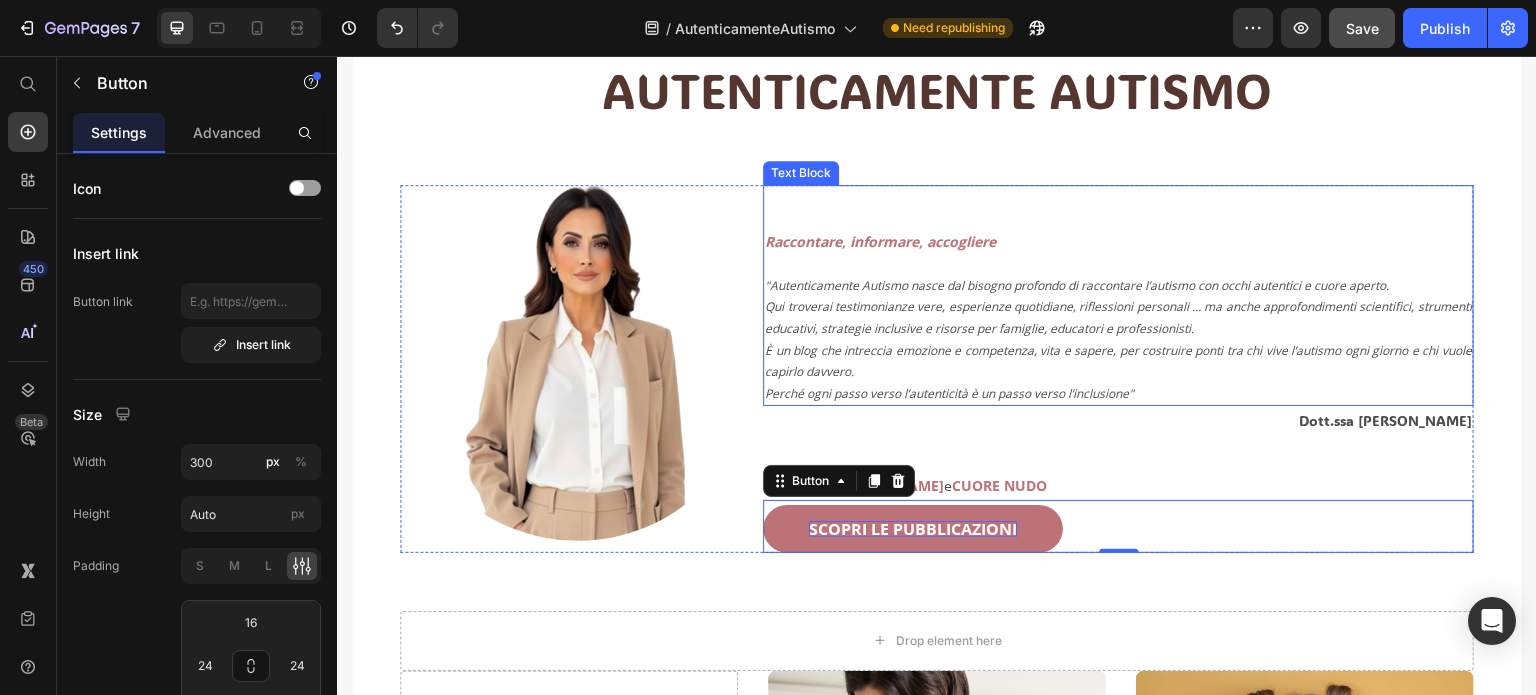 click on "Raccontare, informare, accogliere" at bounding box center [880, 241] 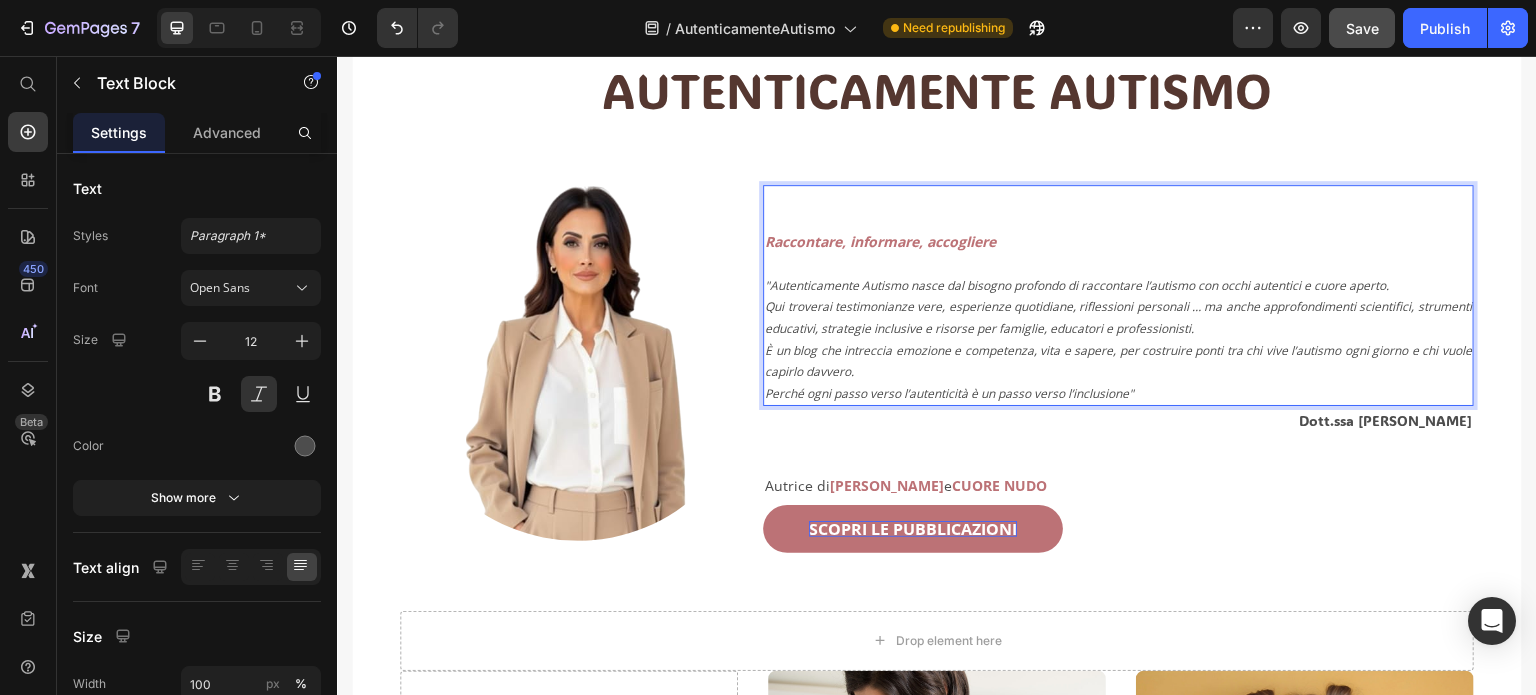 click on "Raccontare, informare, accogliere" at bounding box center [880, 241] 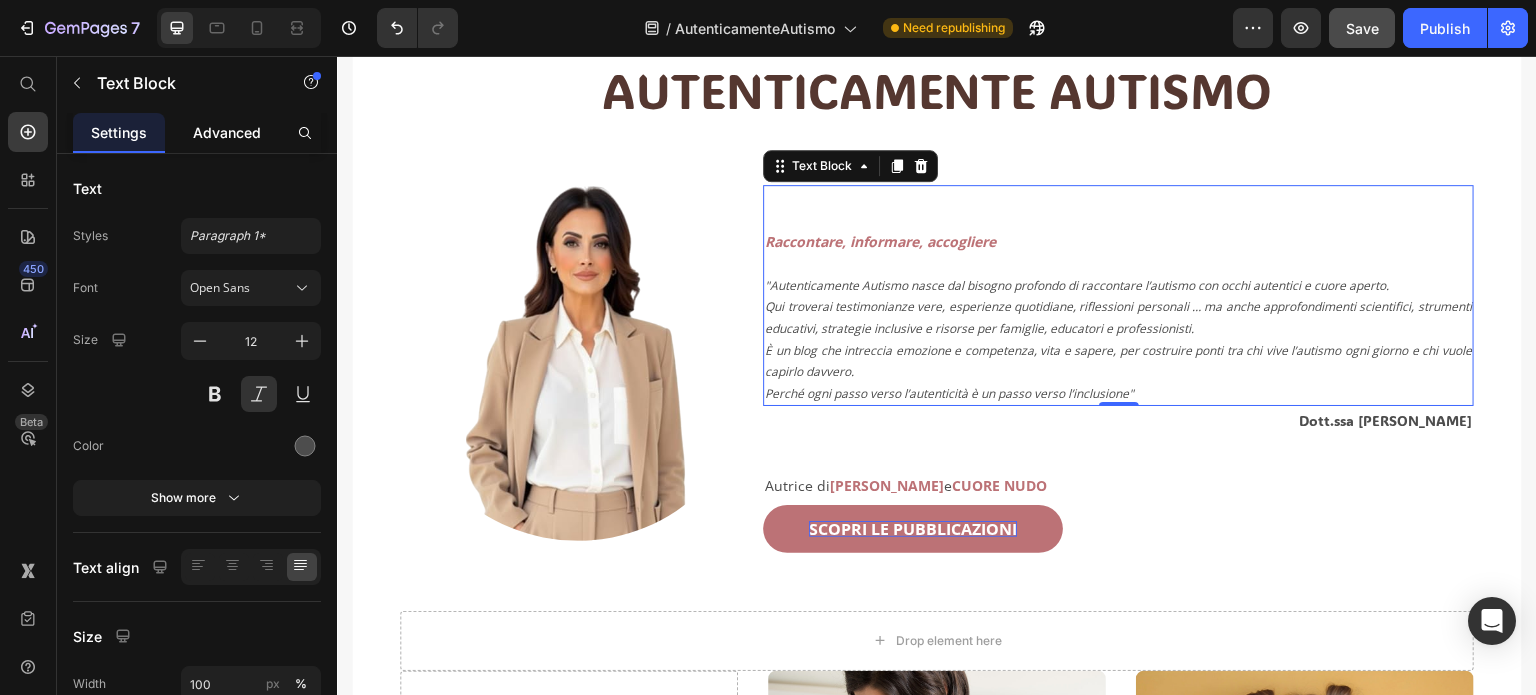 click on "Advanced" at bounding box center [227, 132] 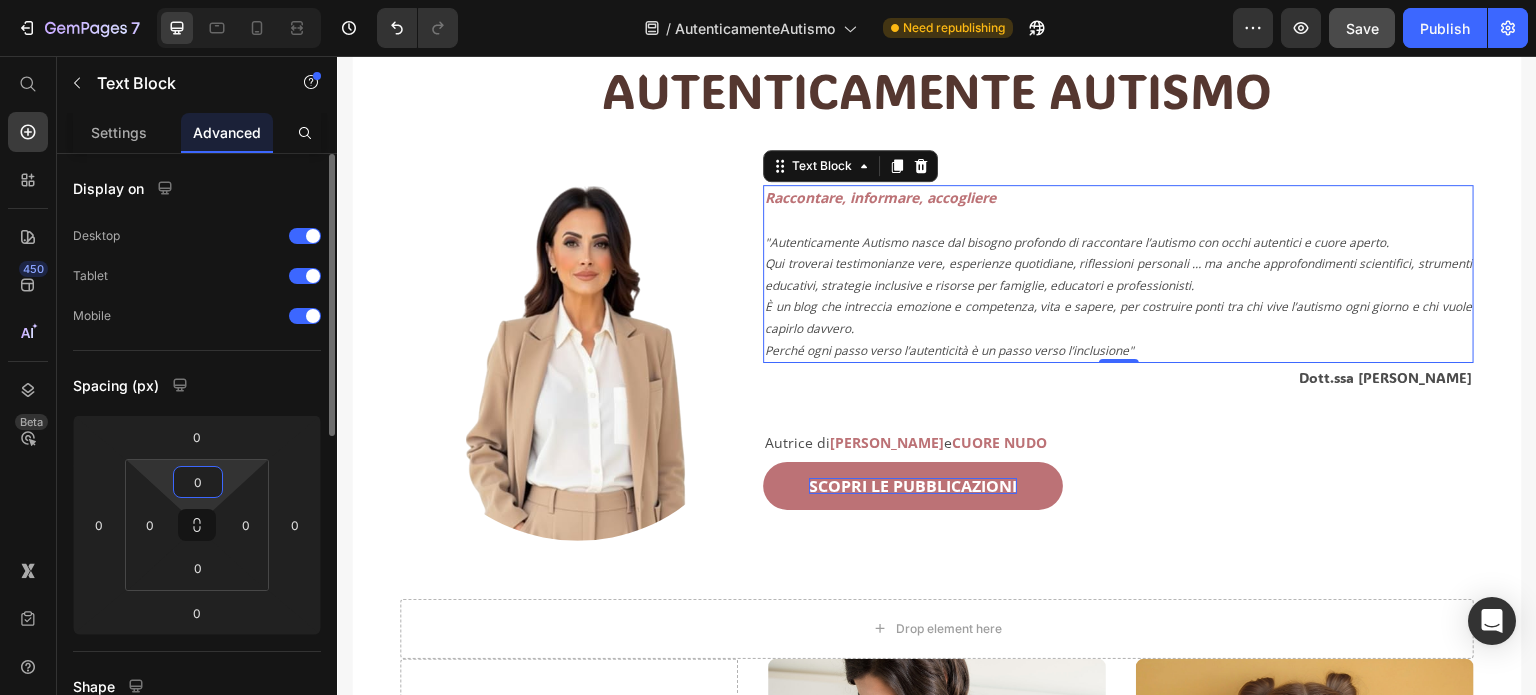 drag, startPoint x: 191, startPoint y: 479, endPoint x: 203, endPoint y: 479, distance: 12 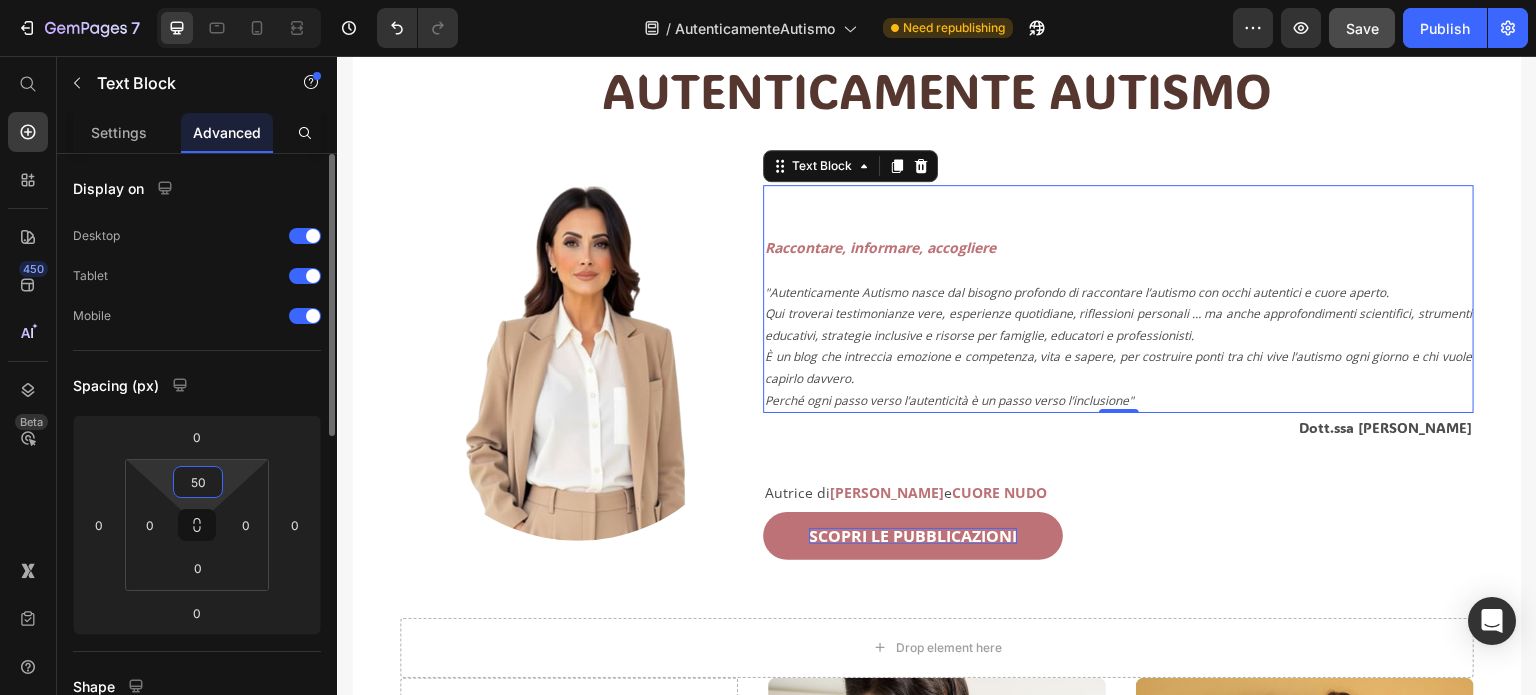 drag, startPoint x: 203, startPoint y: 479, endPoint x: 183, endPoint y: 485, distance: 20.880613 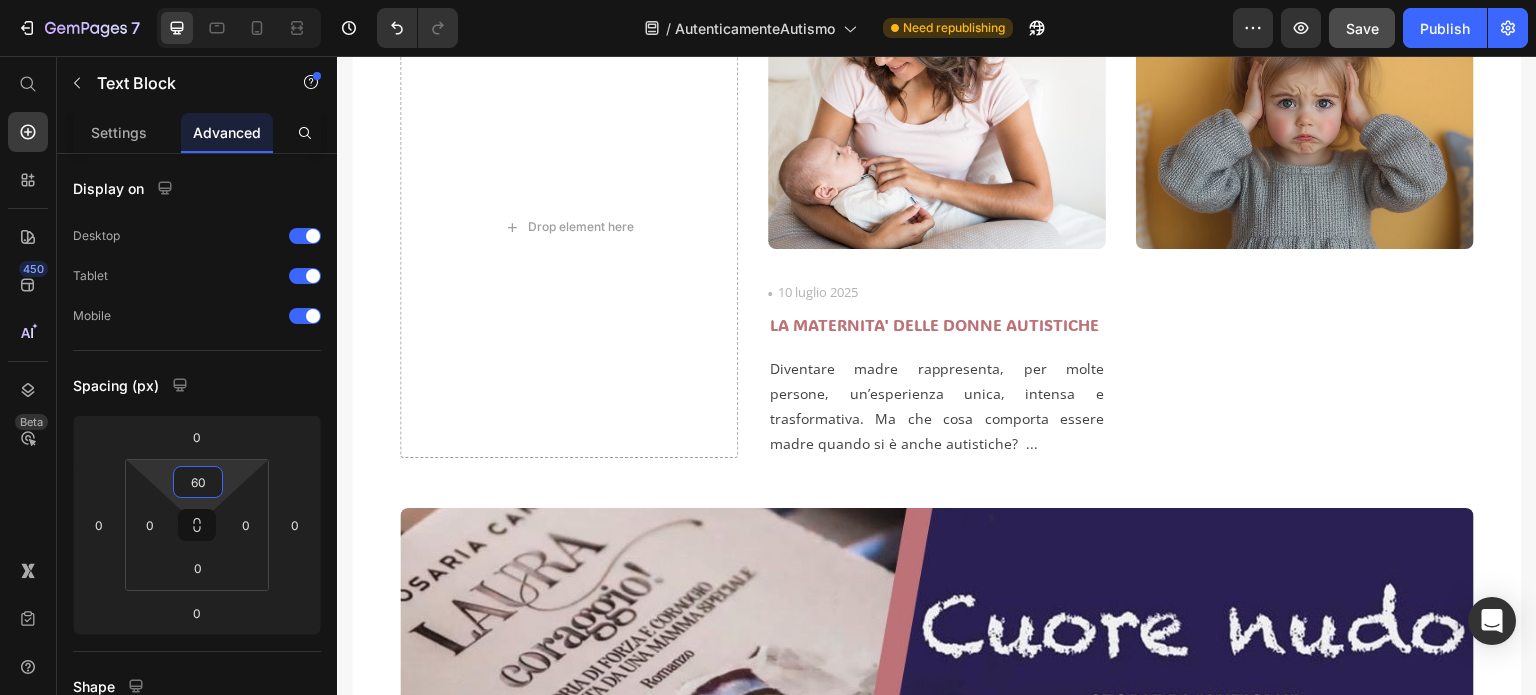 scroll, scrollTop: 1000, scrollLeft: 0, axis: vertical 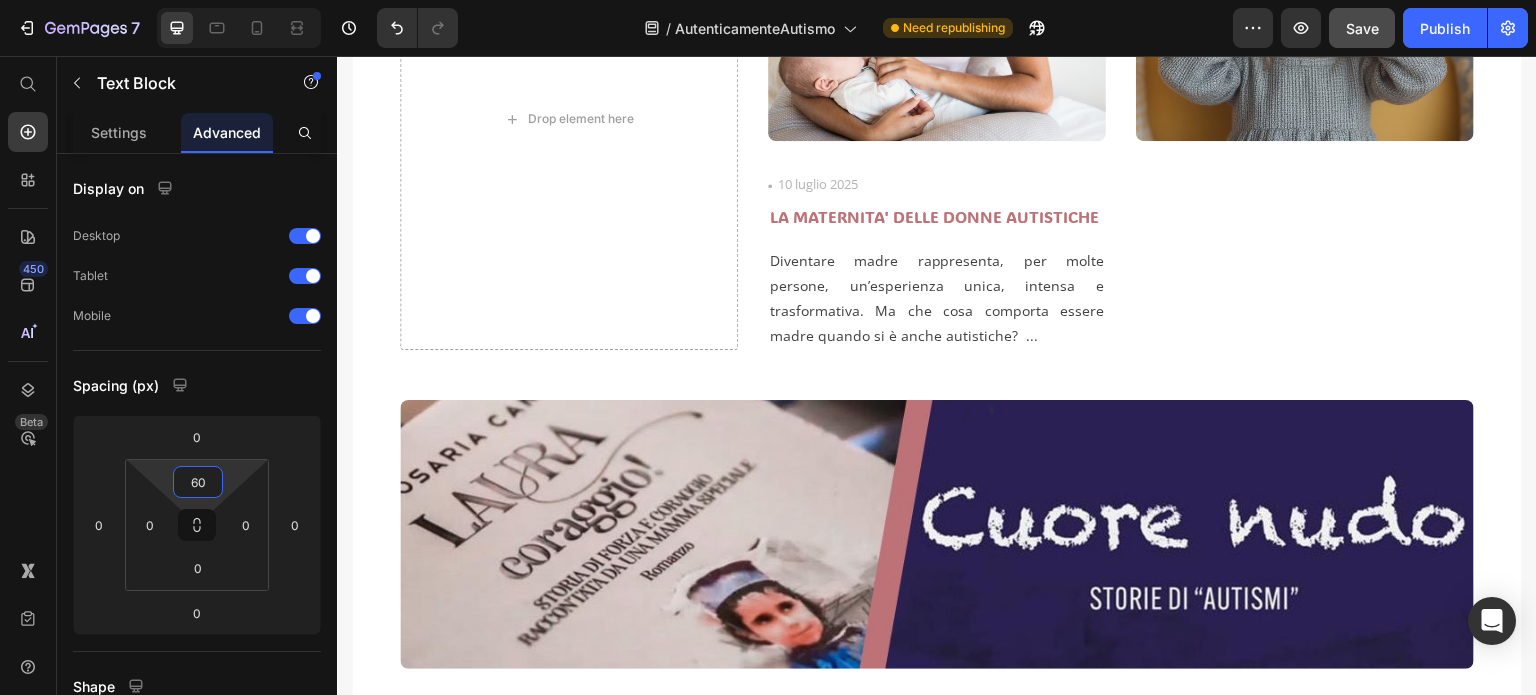 type on "60" 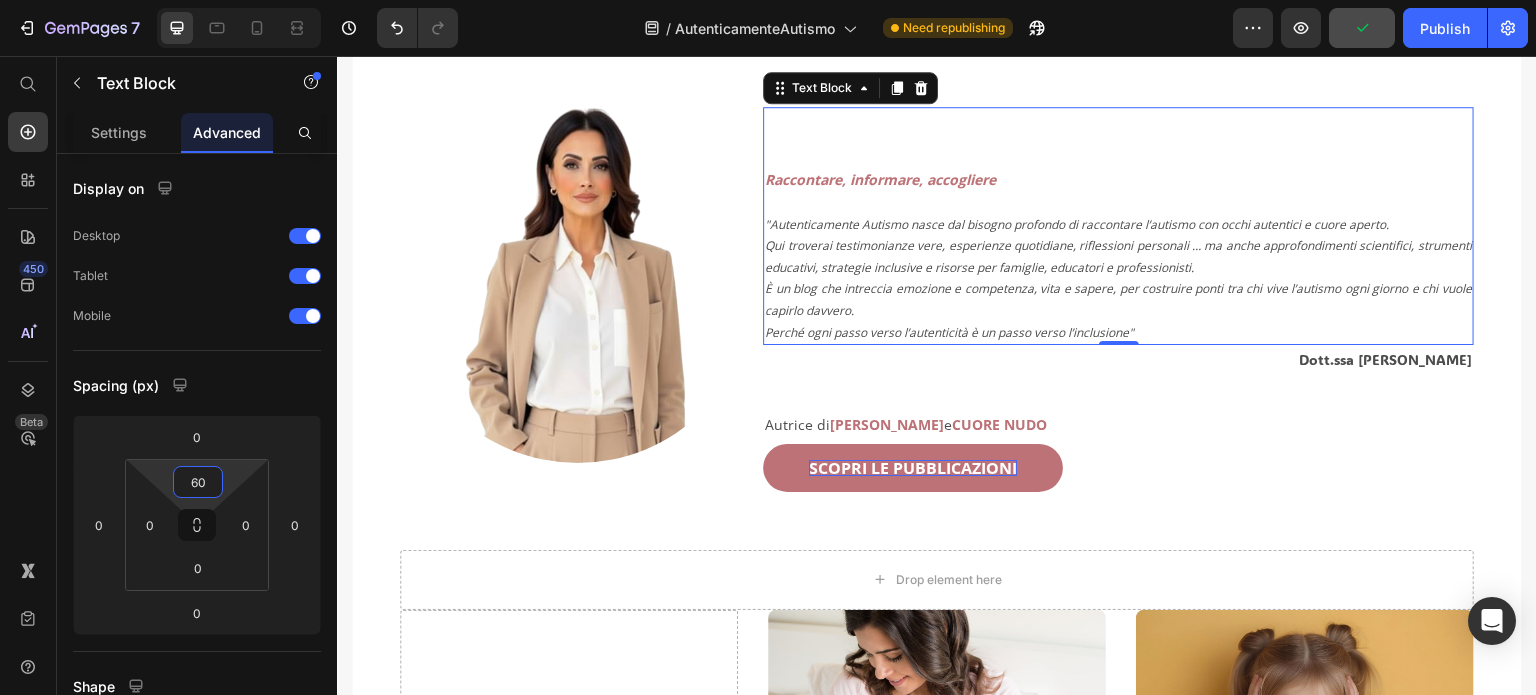 scroll, scrollTop: 300, scrollLeft: 0, axis: vertical 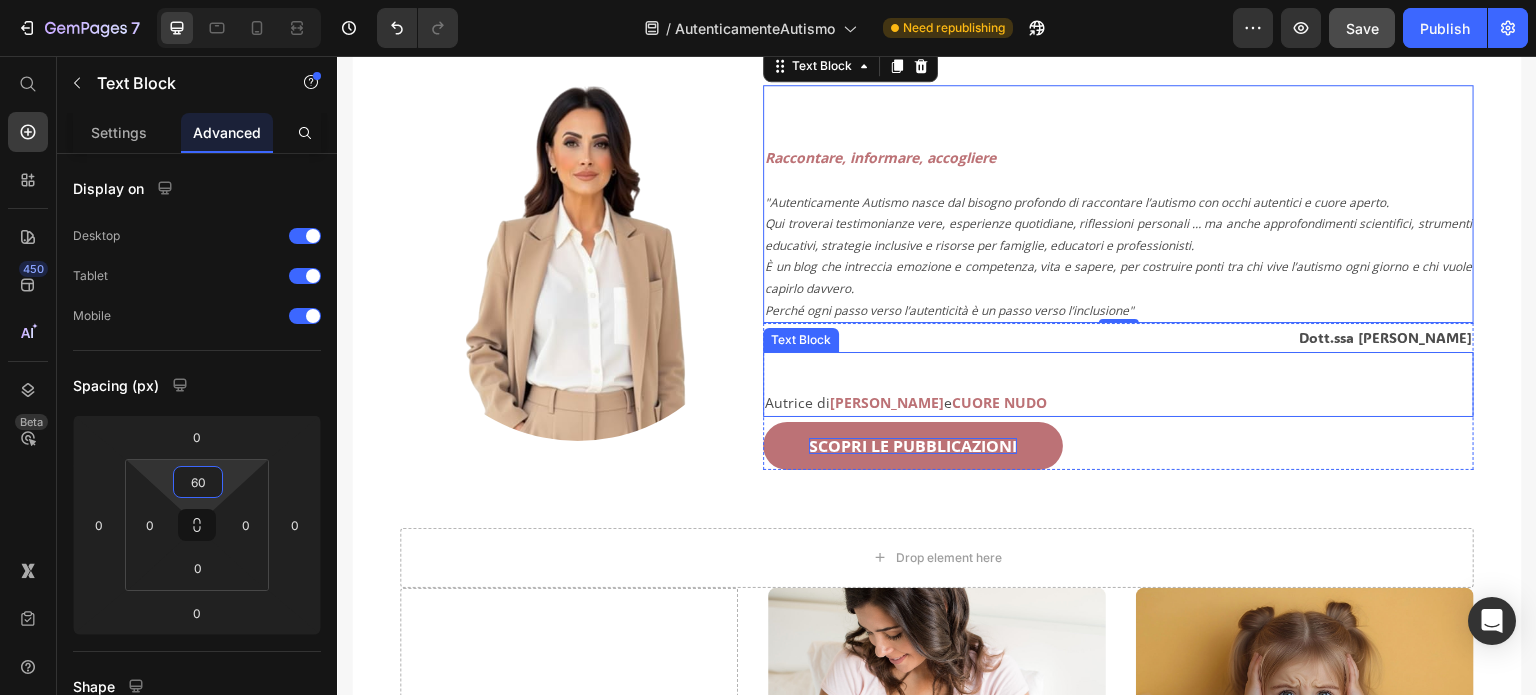 click on "Autrice di  [PERSON_NAME]  e  CUORE NUDO" at bounding box center [1118, 402] 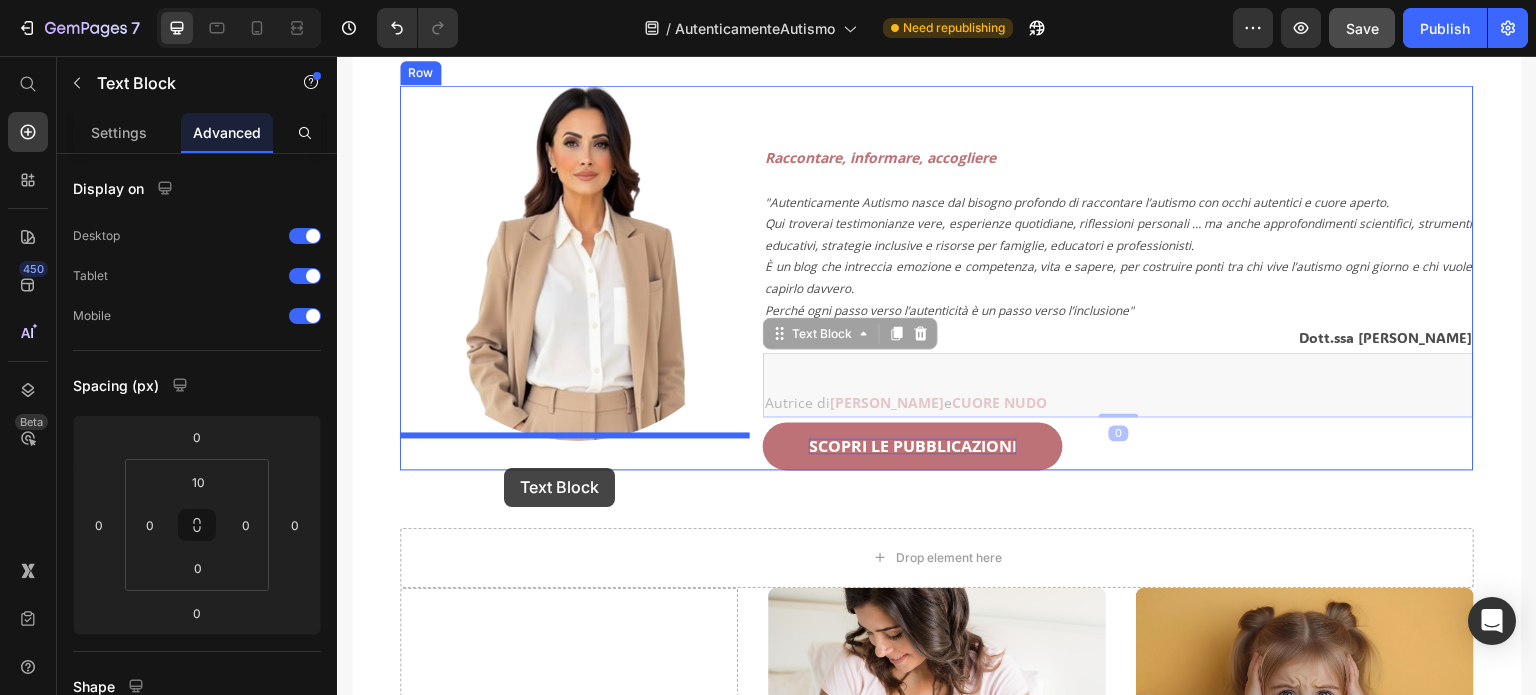drag, startPoint x: 777, startPoint y: 335, endPoint x: 504, endPoint y: 468, distance: 303.67416 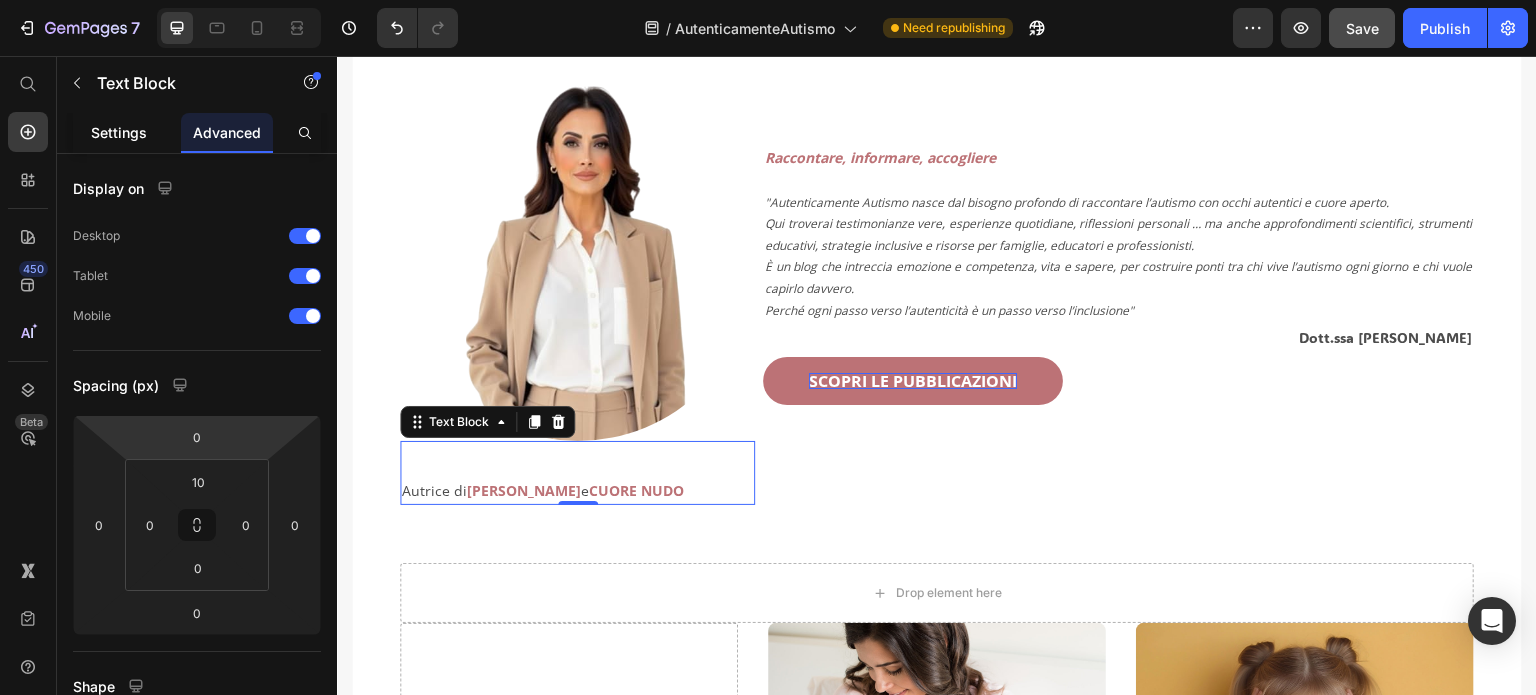 click on "Settings" at bounding box center (119, 132) 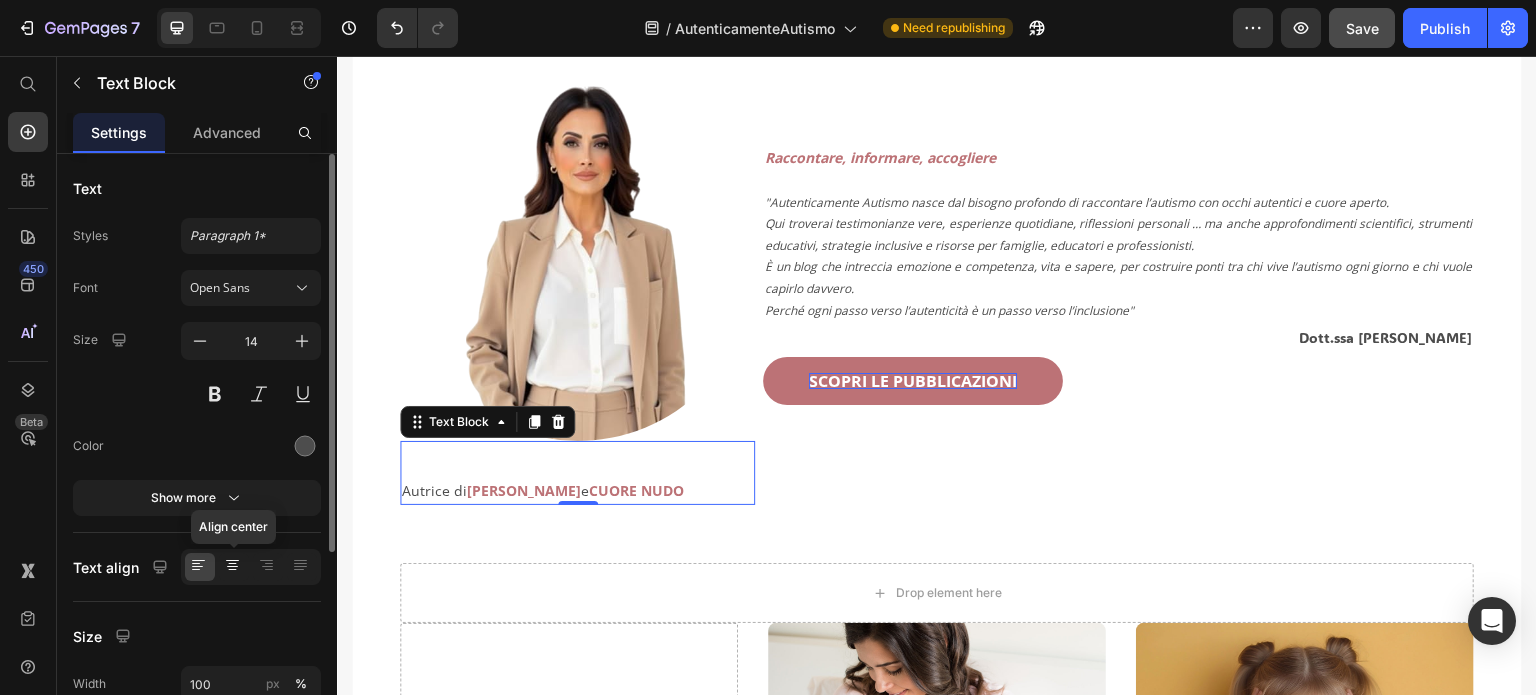 click 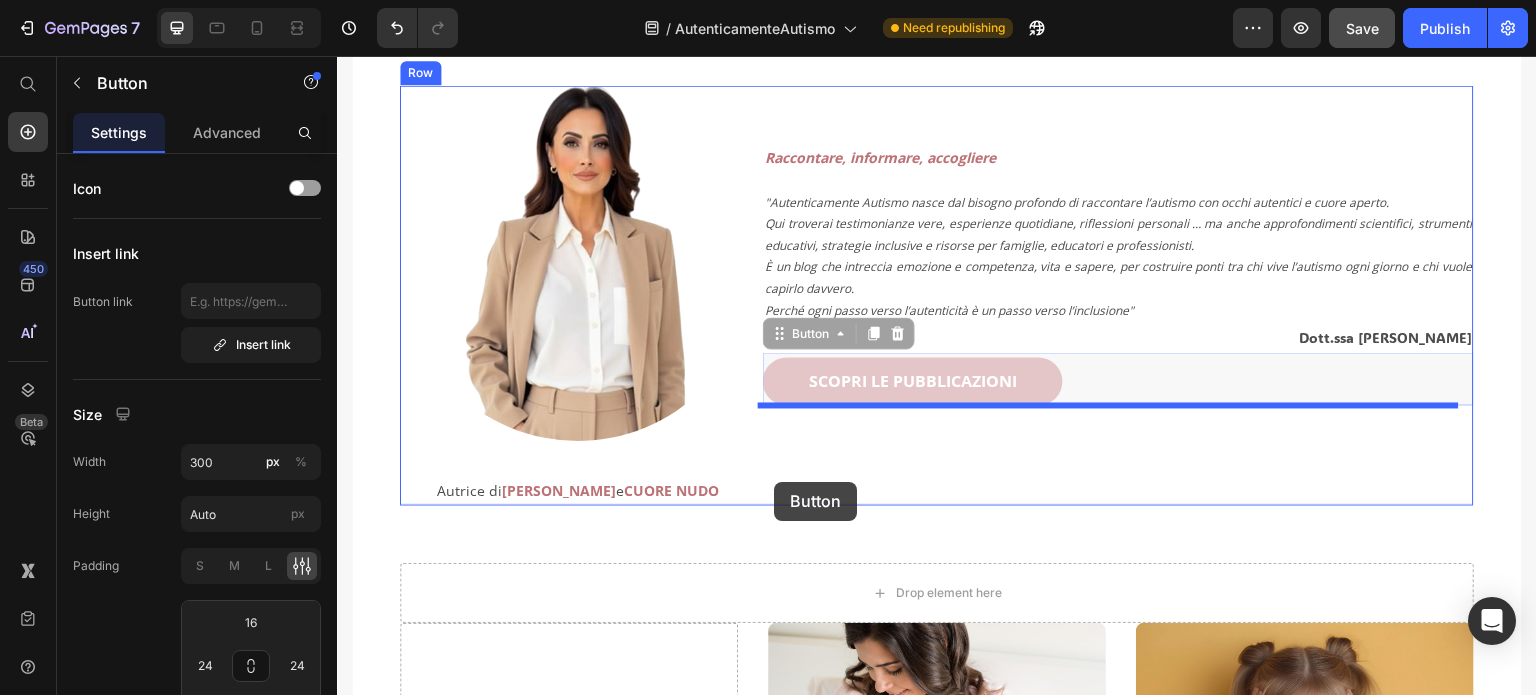 drag, startPoint x: 765, startPoint y: 357, endPoint x: 774, endPoint y: 482, distance: 125.32358 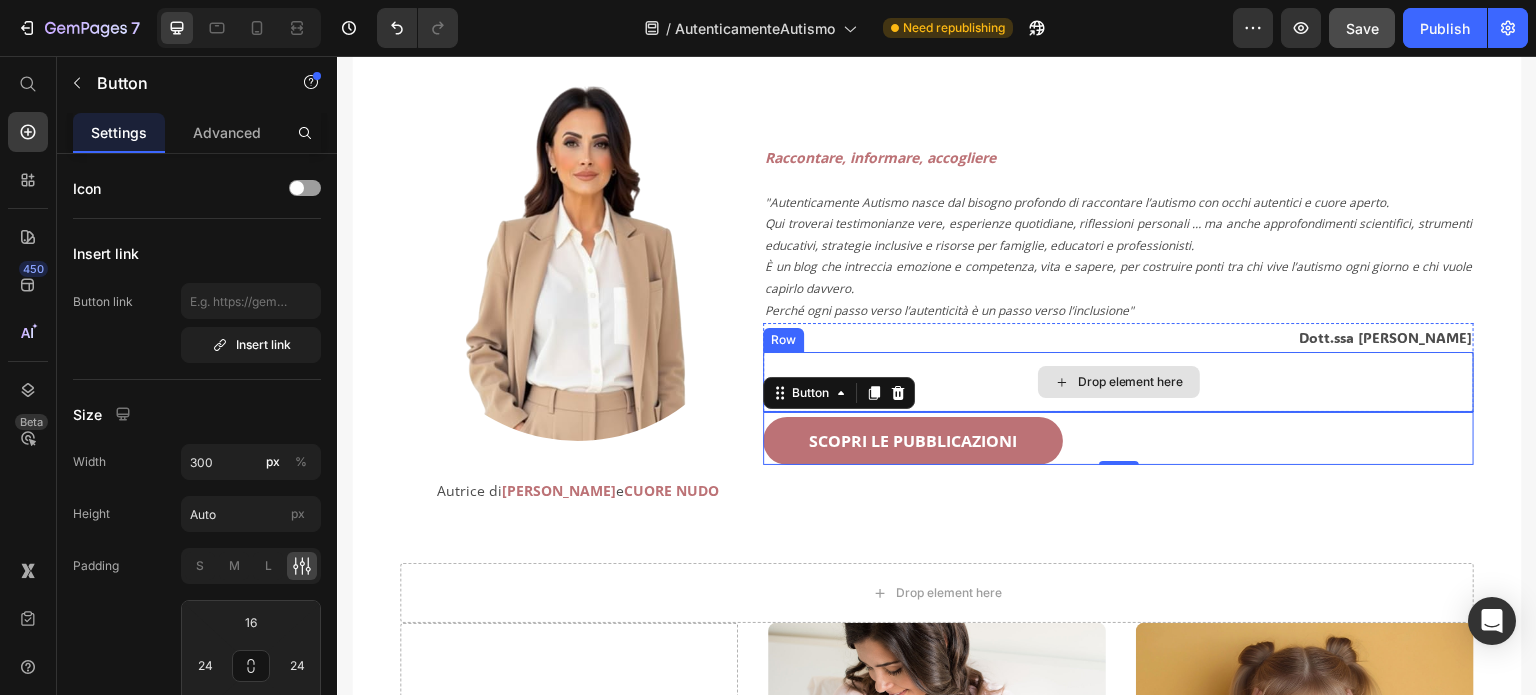 click on "Drop element here" at bounding box center [1118, 382] 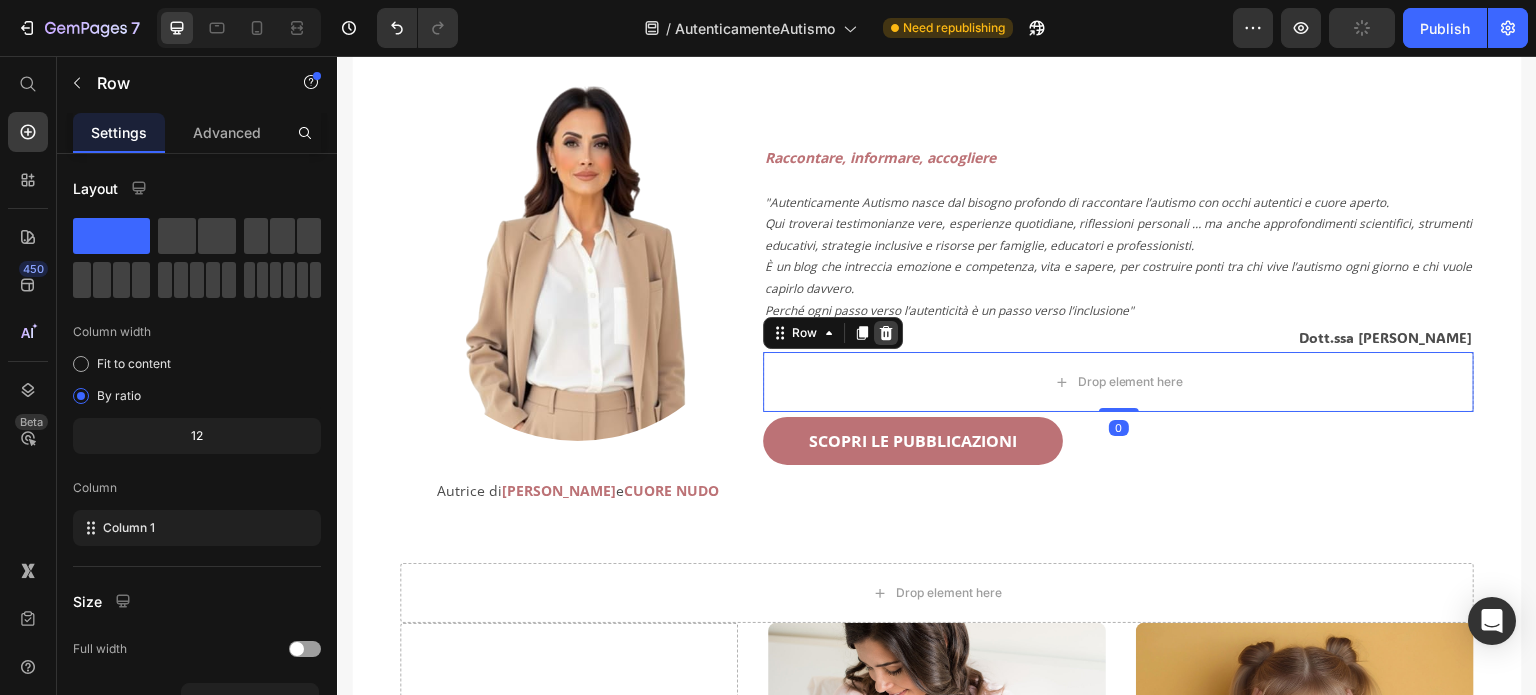 click 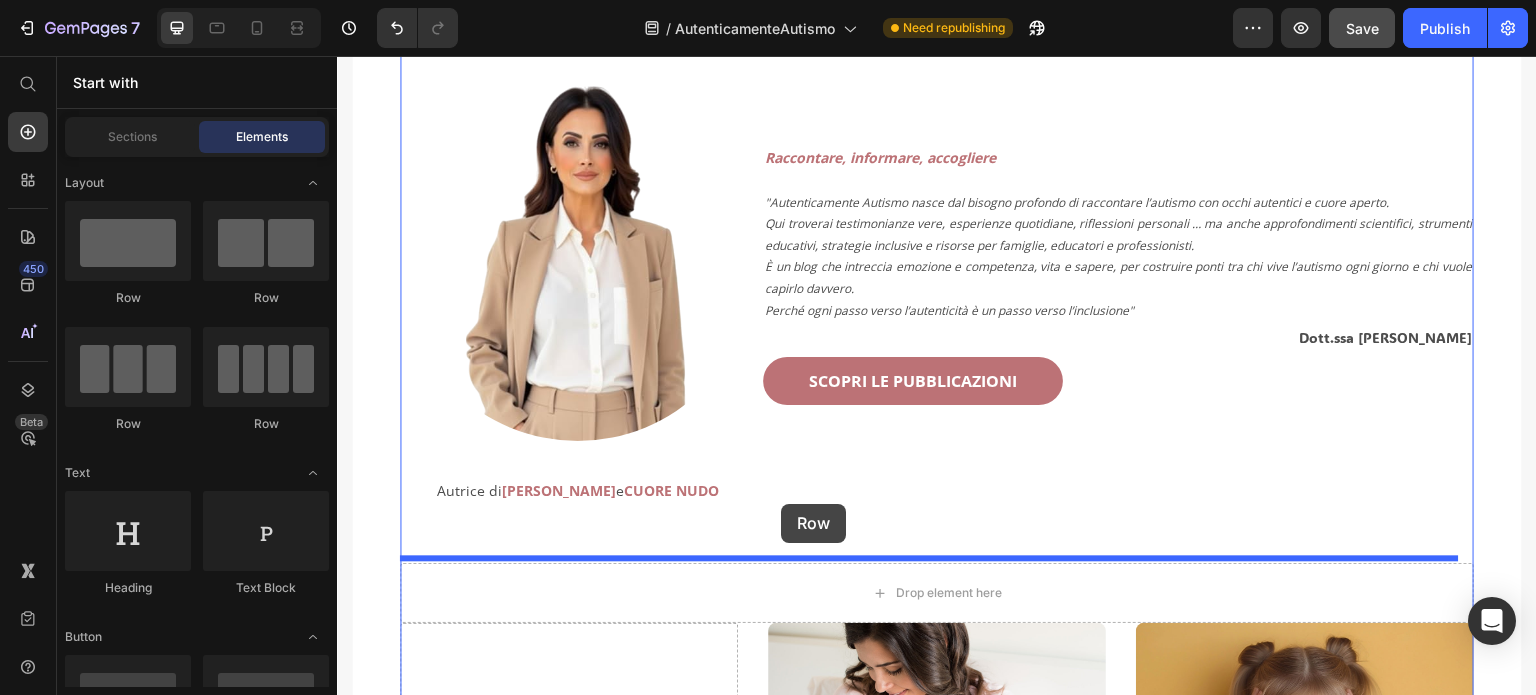 drag, startPoint x: 483, startPoint y: 304, endPoint x: 781, endPoint y: 504, distance: 358.89273 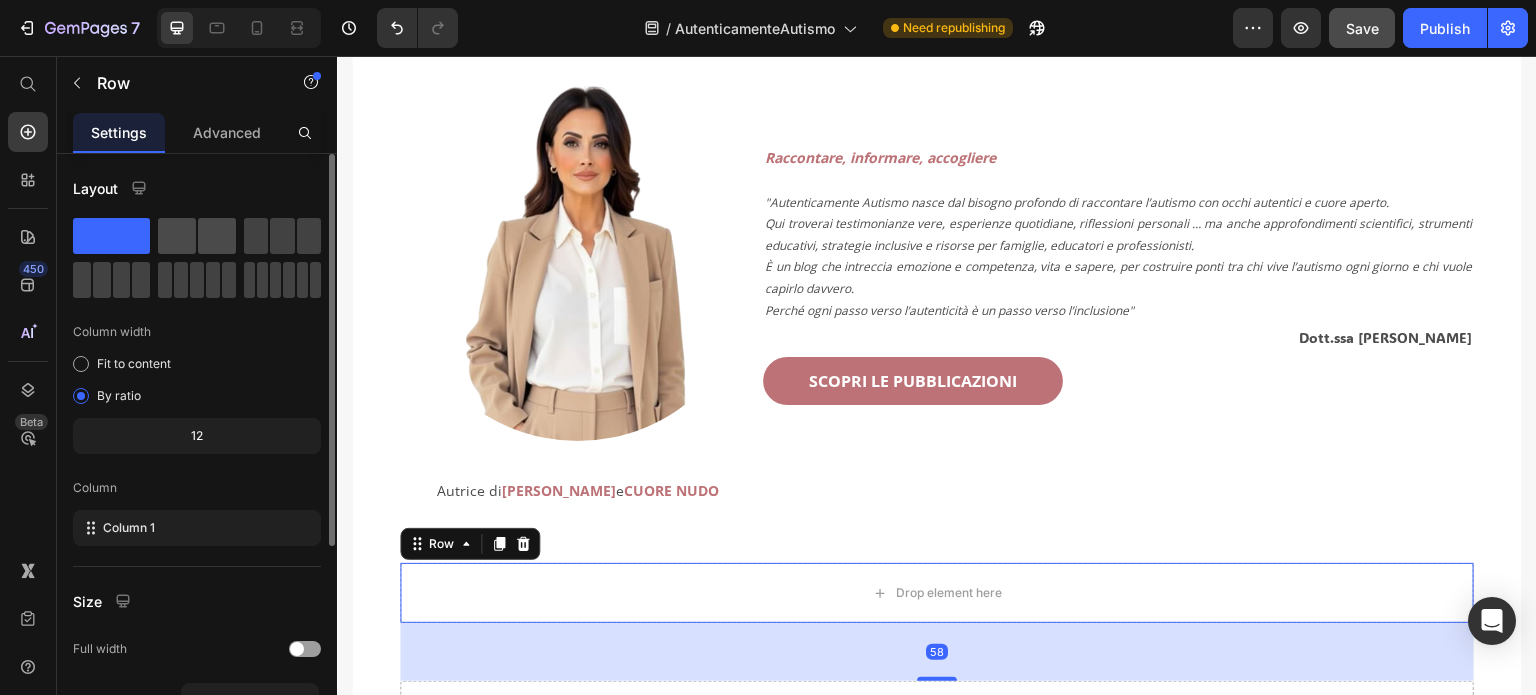 click 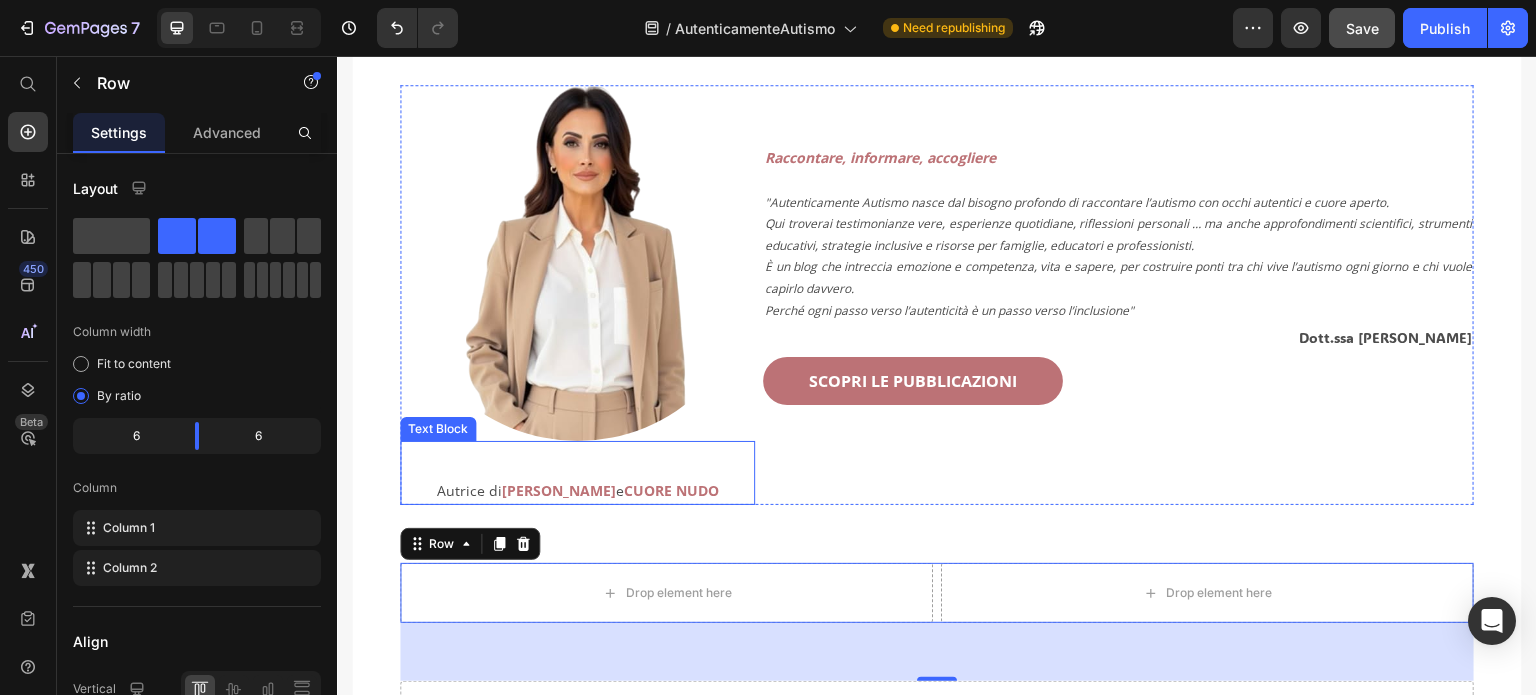 click on "Autrice di  [PERSON_NAME]  e  CUORE NUDO" at bounding box center [577, 490] 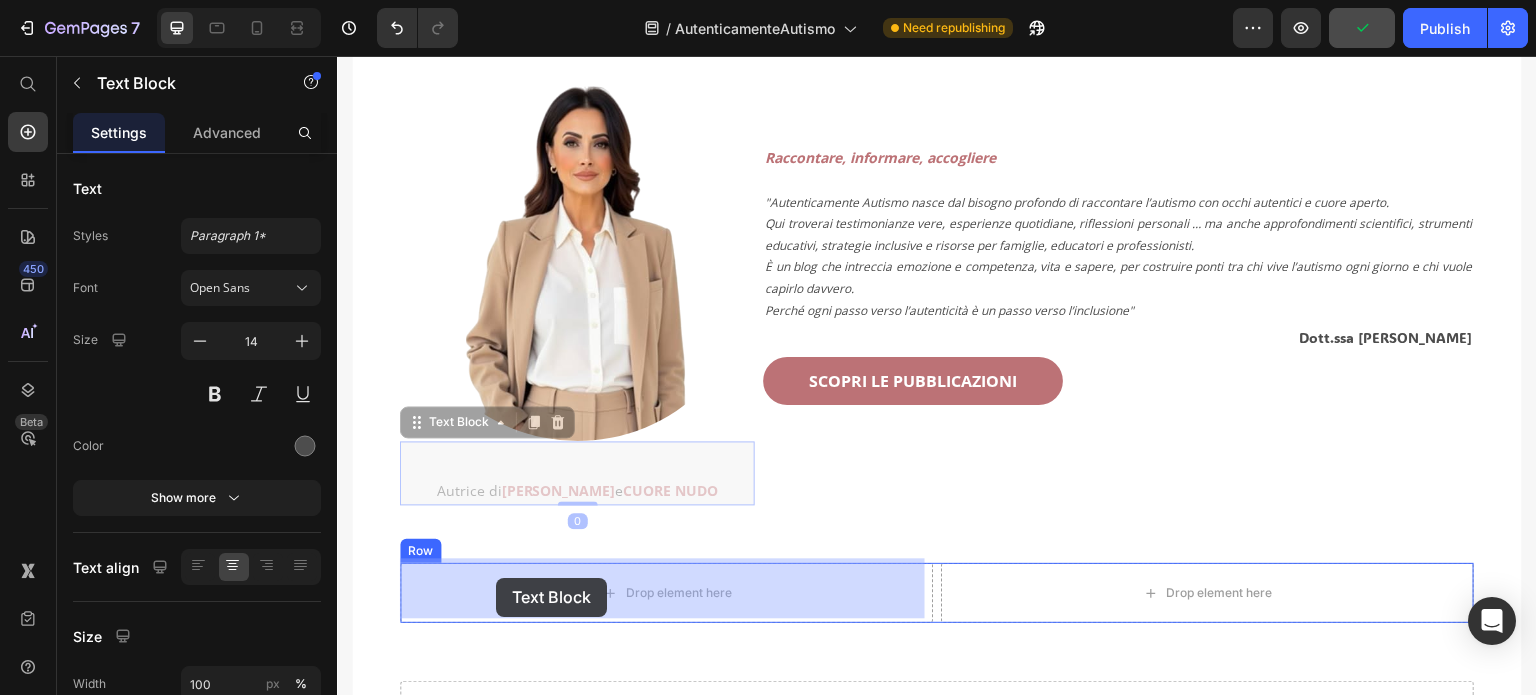 drag, startPoint x: 418, startPoint y: 419, endPoint x: 496, endPoint y: 578, distance: 177.10167 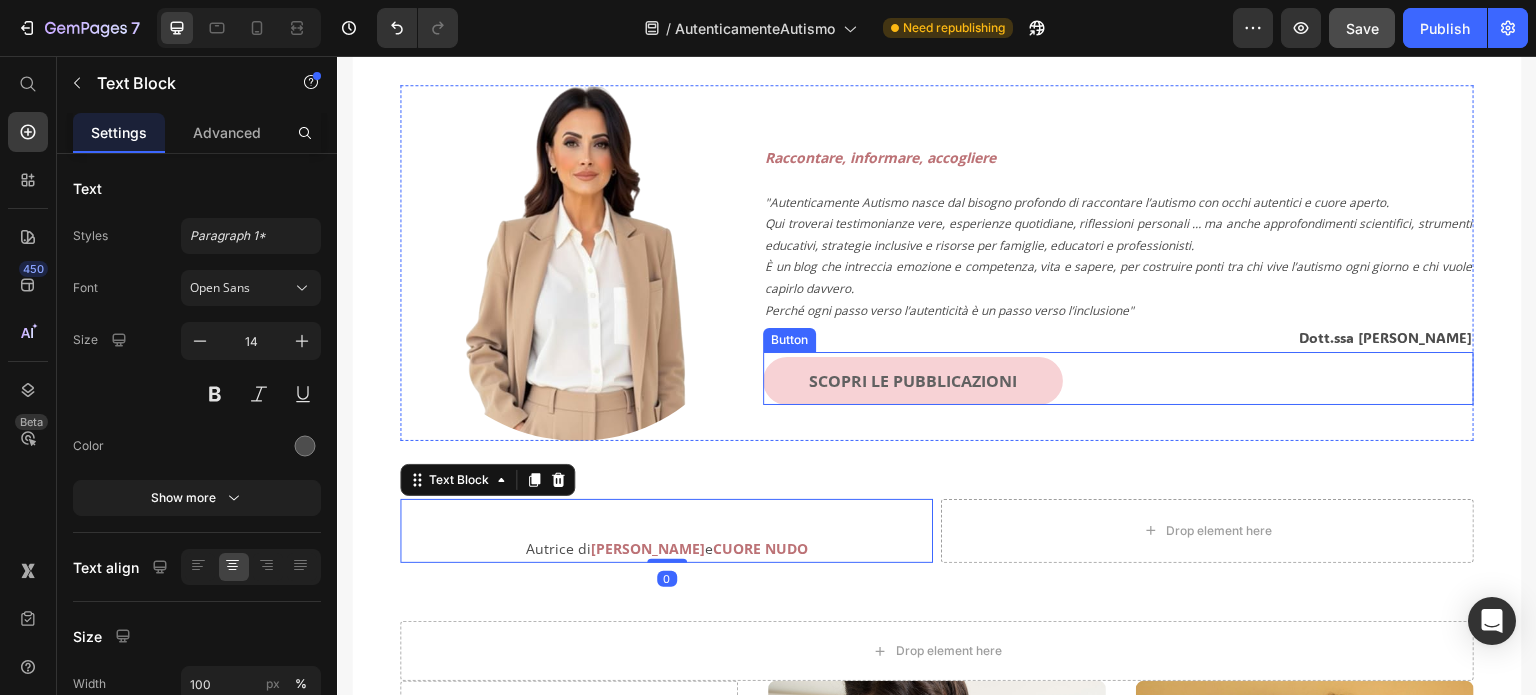click on "SCOPRI LE PUBBLICAZIONI" at bounding box center [913, 381] 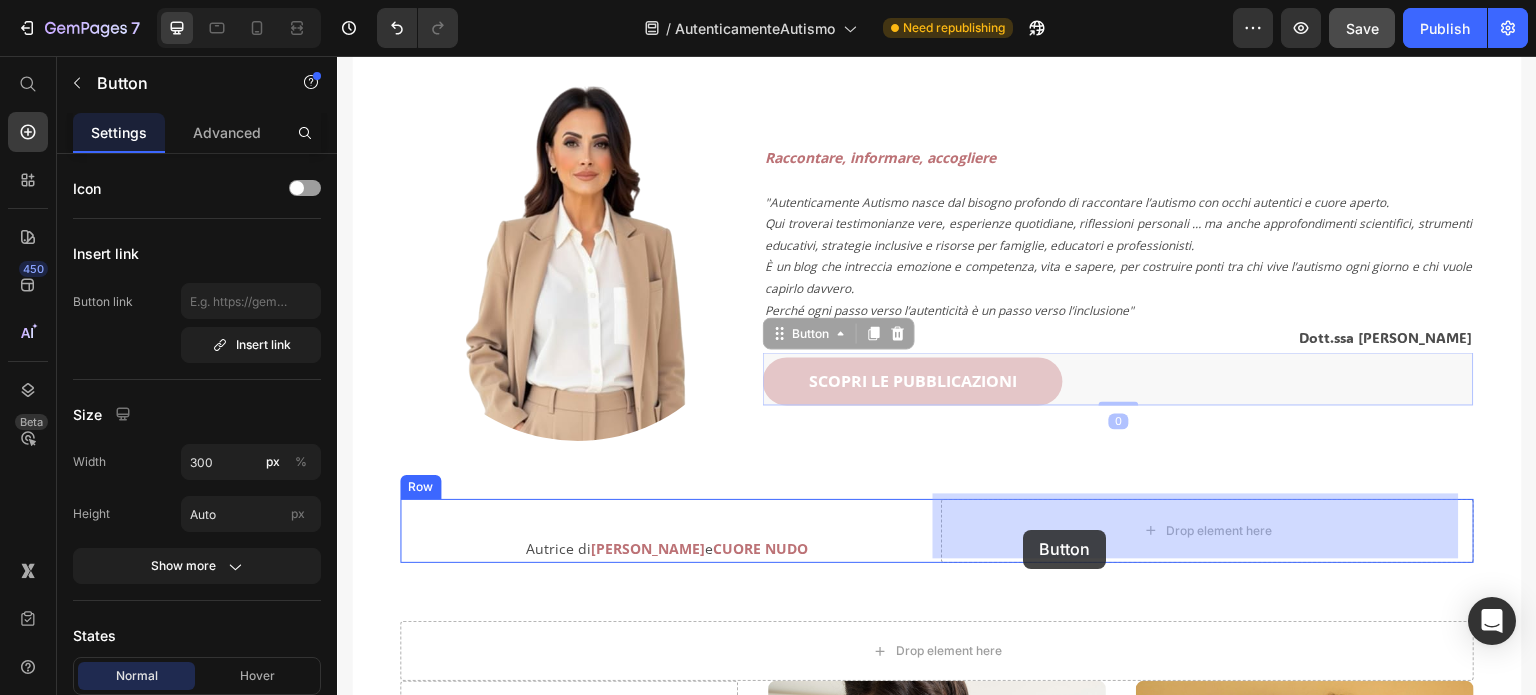 drag, startPoint x: 779, startPoint y: 337, endPoint x: 1019, endPoint y: 524, distance: 304.25153 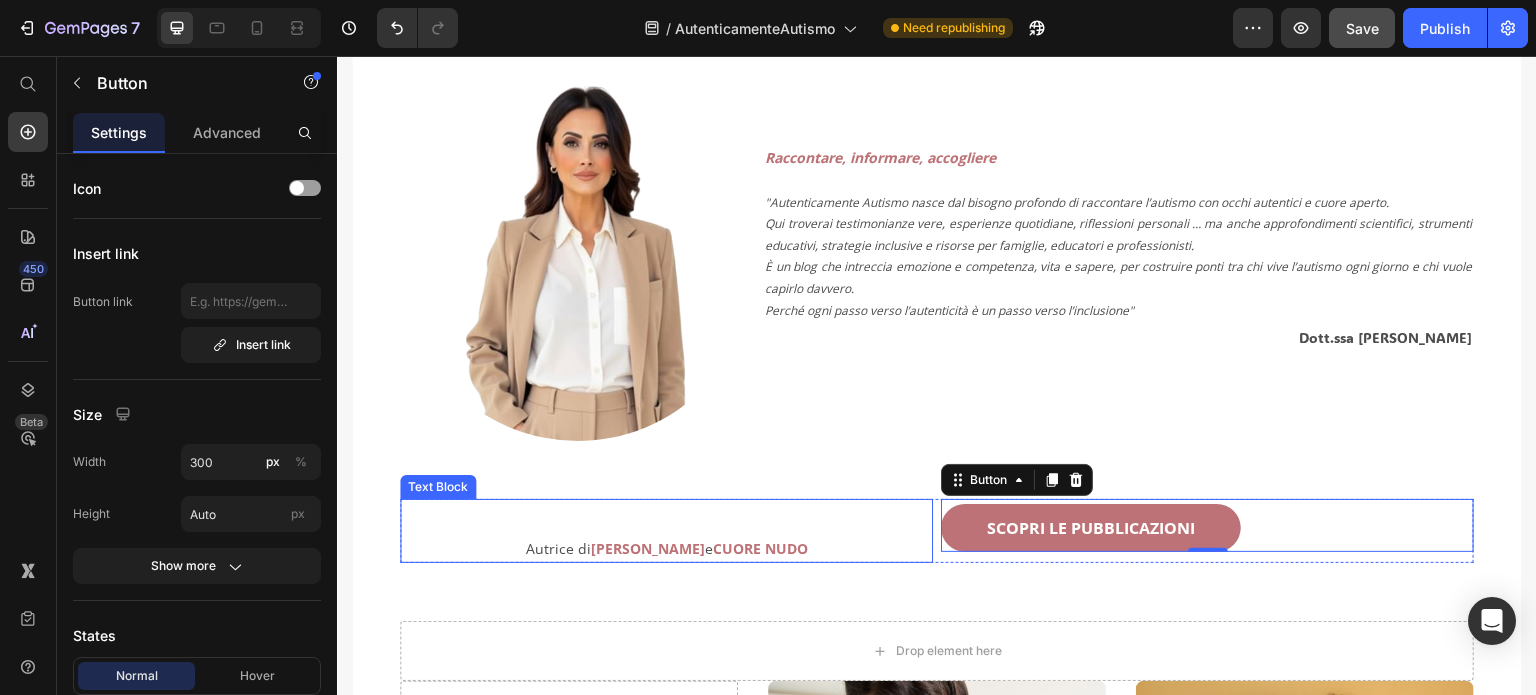 click at bounding box center (666, 523) 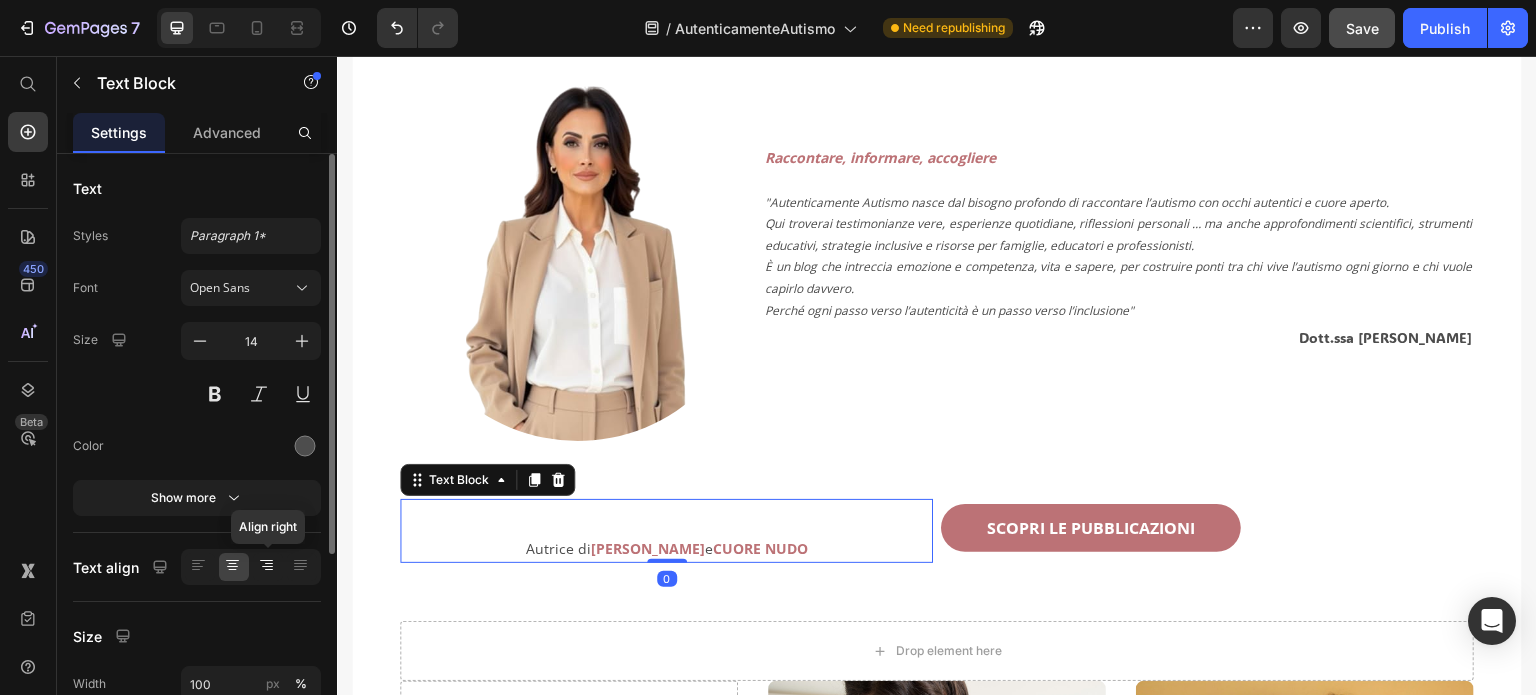 click 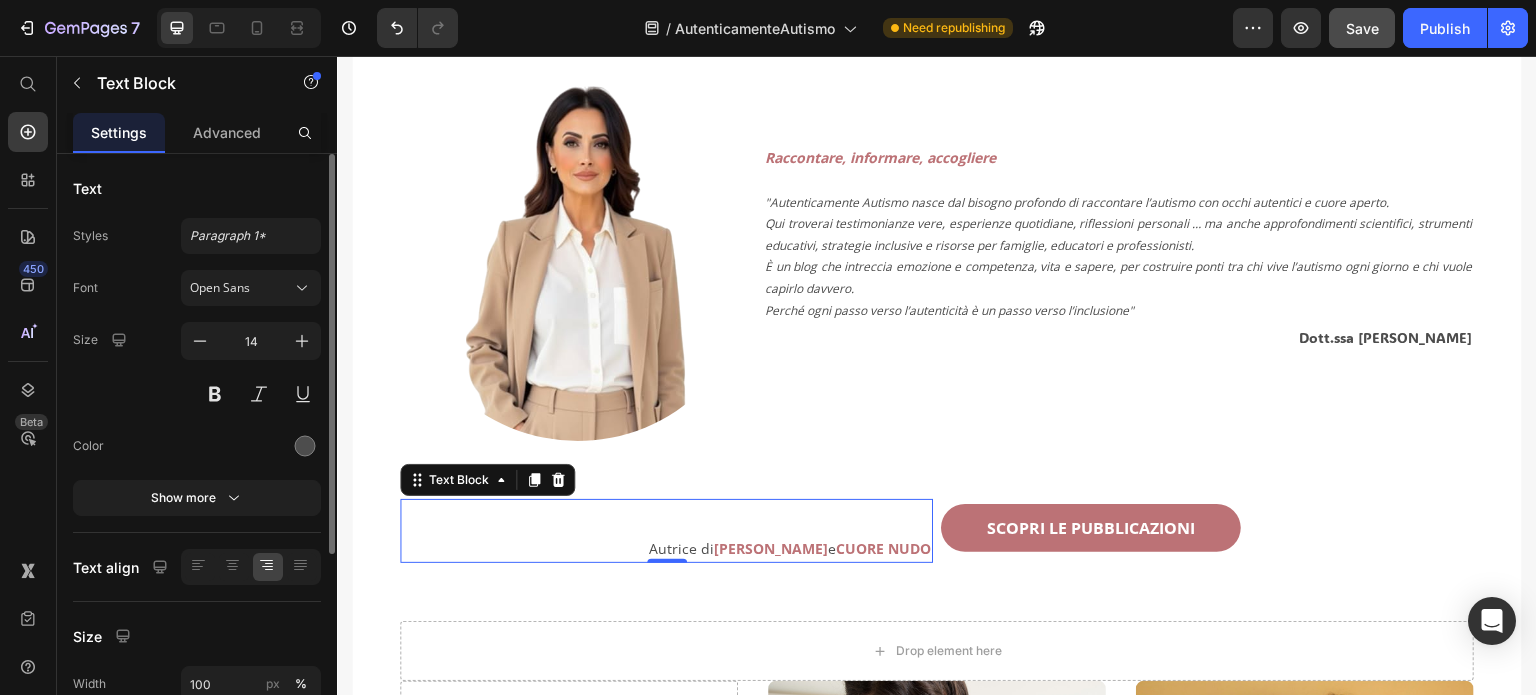 scroll, scrollTop: 100, scrollLeft: 0, axis: vertical 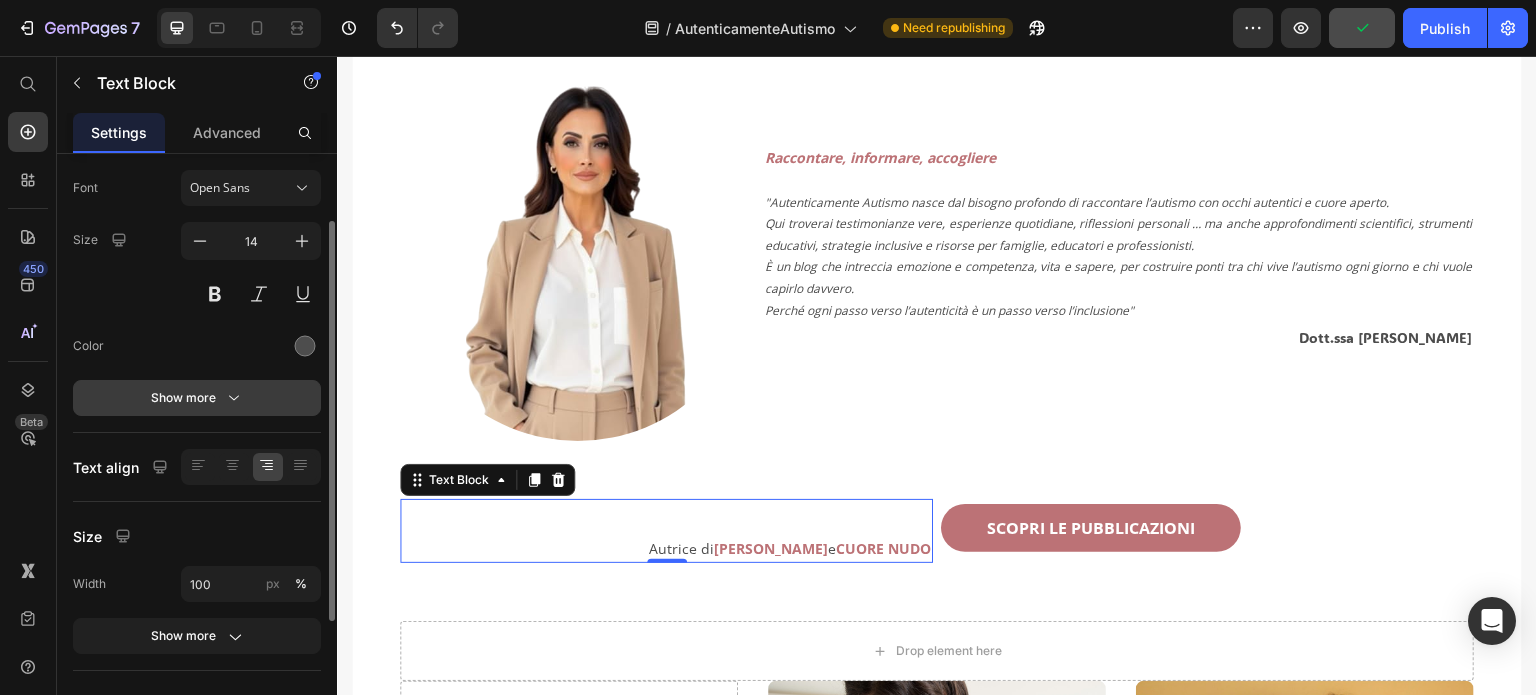 click on "Show more" at bounding box center [197, 398] 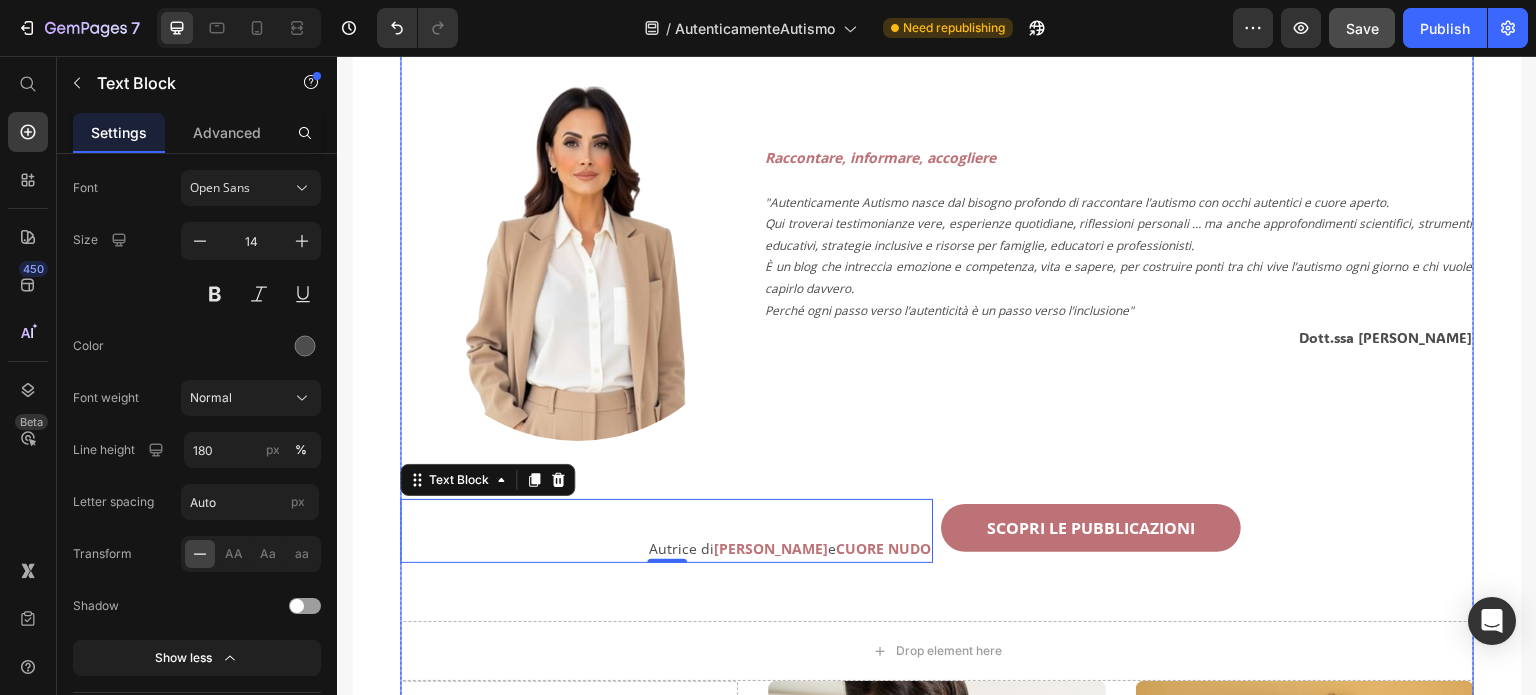 click on "Text Block Image Raccontare, informare, accogliere "Autenticamente Autismo nasce dal bisogno profondo di raccontare l’autismo con occhi autentici e cuore aperto. Qui troverai testimonianze vere, esperienze quotidiane, riflessioni personali … ma anche approfondimenti scientifici, strumenti educativi, strategie inclusive e risorse per famiglie, educatori e professionisti. È un blog che intreccia emozione e competenza, vita e sapere, per costruire ponti tra chi vive l’autismo ogni giorno e chi vuole capirlo davvero. Perché ogni passo verso l’autenticità è un passo verso l’inclusione" Text Block Dott.ssa [PERSON_NAME] Text Block Row Row   Autrice di  [PERSON_NAME]  e  CUORE NUDO Text Block   0 SCOPRI LE PUBBLICAZIONI Button Row
Drop element here Row
Drop element here Image
Icon [DATE] Text block Row LA MATERNITA' DELLE DONNE AUTISTICHE Heading Text block Image Row Image
Icon [DATE] Text block Row Heading Row" at bounding box center [937, 996] 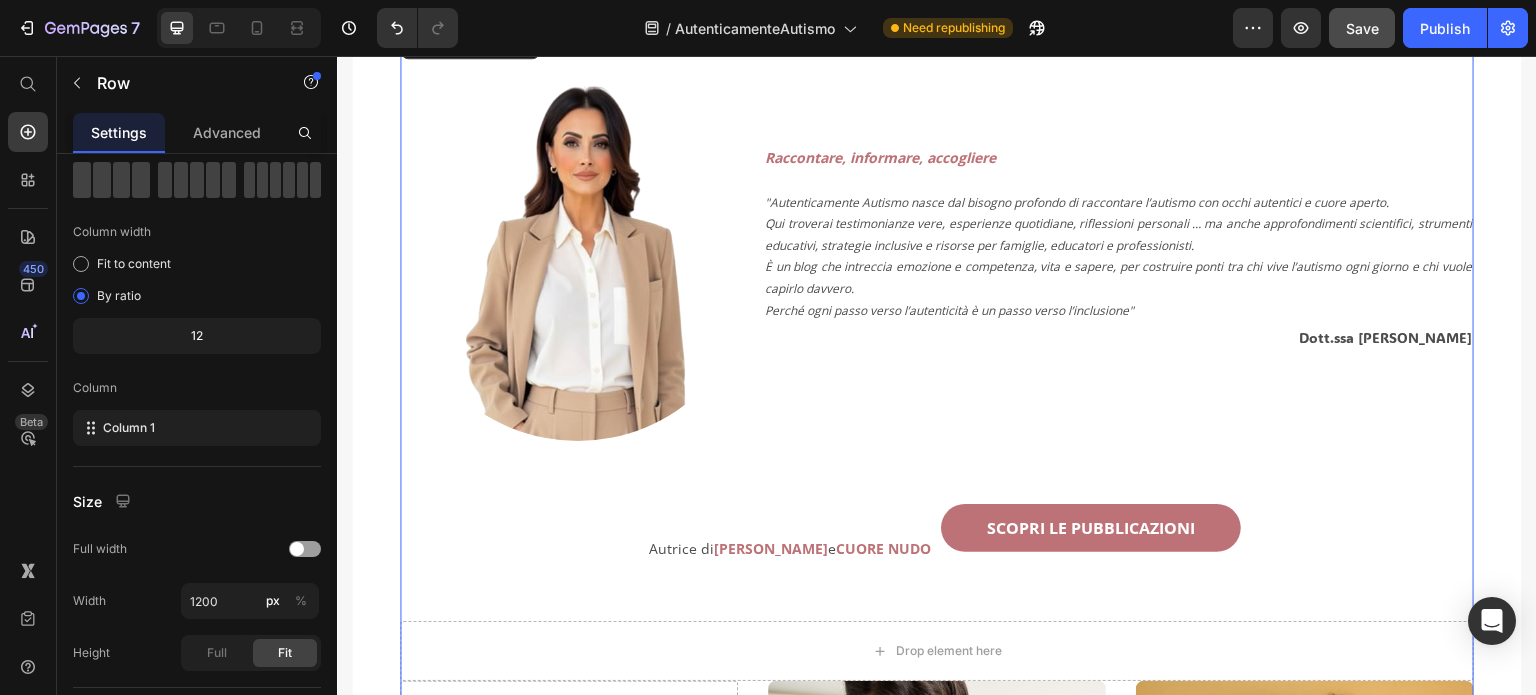 scroll, scrollTop: 0, scrollLeft: 0, axis: both 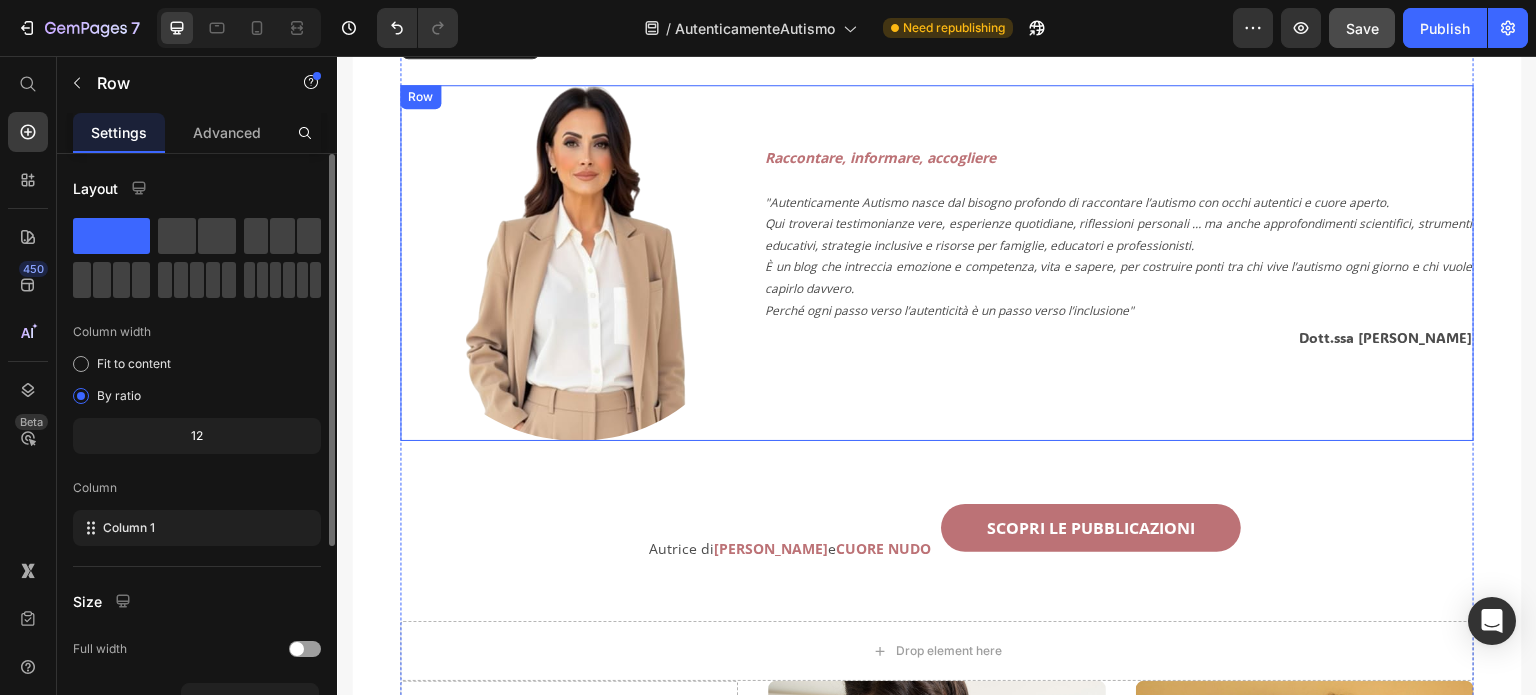 click on "Raccontare, informare, accogliere "Autenticamente Autismo nasce dal bisogno profondo di raccontare l’autismo con occhi autentici e cuore aperto. Qui troverai testimonianze vere, esperienze quotidiane, riflessioni personali … ma anche approfondimenti scientifici, strumenti educativi, strategie inclusive e risorse per famiglie, educatori e professionisti. È un blog che intreccia emozione e competenza, vita e sapere, per costruire ponti tra chi vive l’autismo ogni giorno e chi vuole capirlo davvero. Perché ogni passo verso l’autenticità è un passo verso l’inclusione" Text Block Dott.ssa [PERSON_NAME] Text Block Row" at bounding box center [1118, 262] 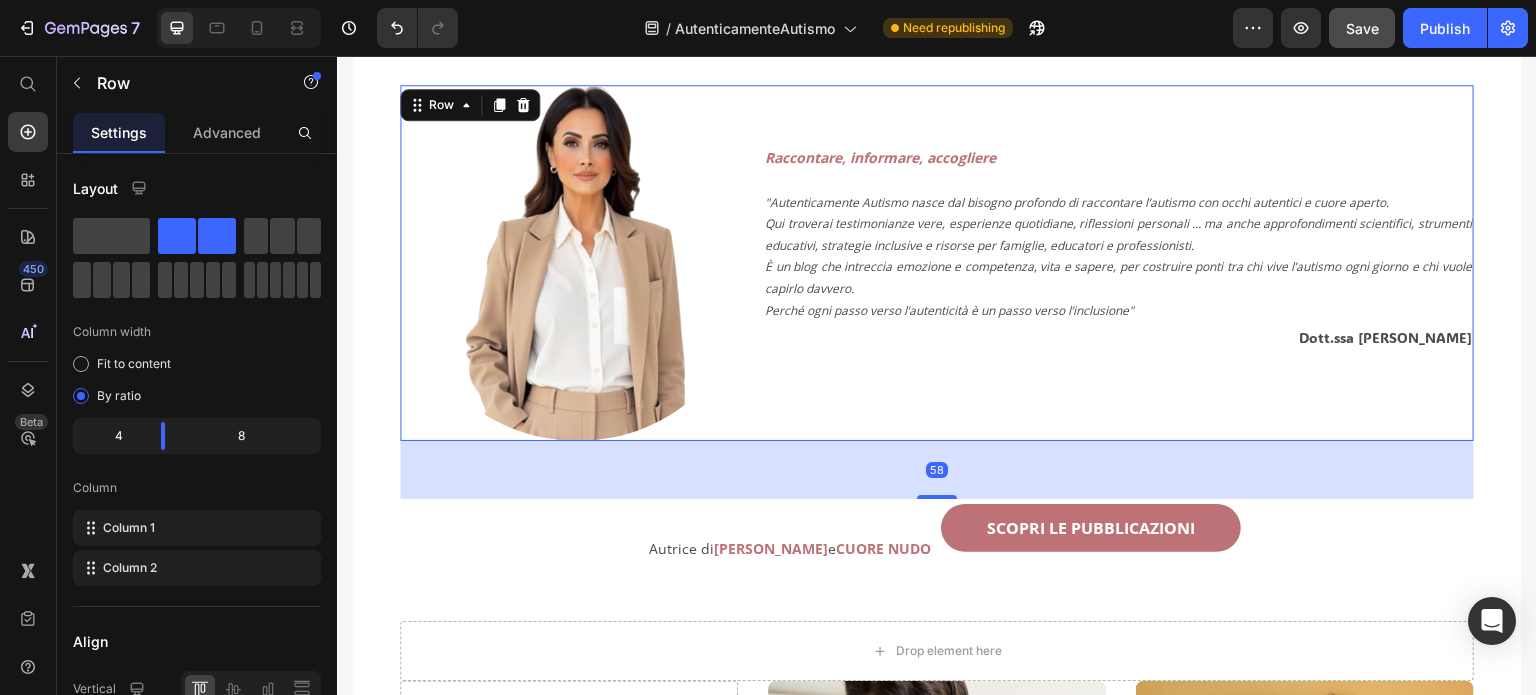 click on "58" at bounding box center (937, 470) 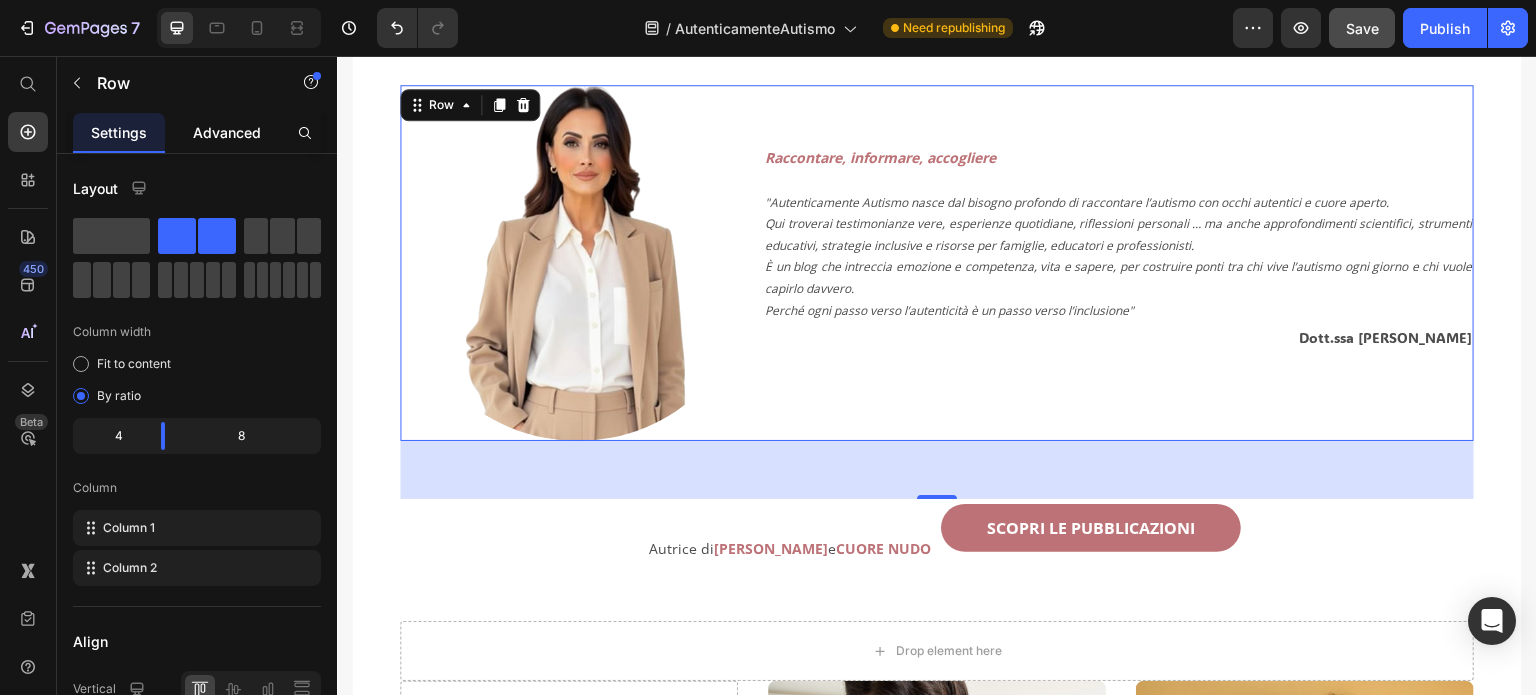 click on "Advanced" 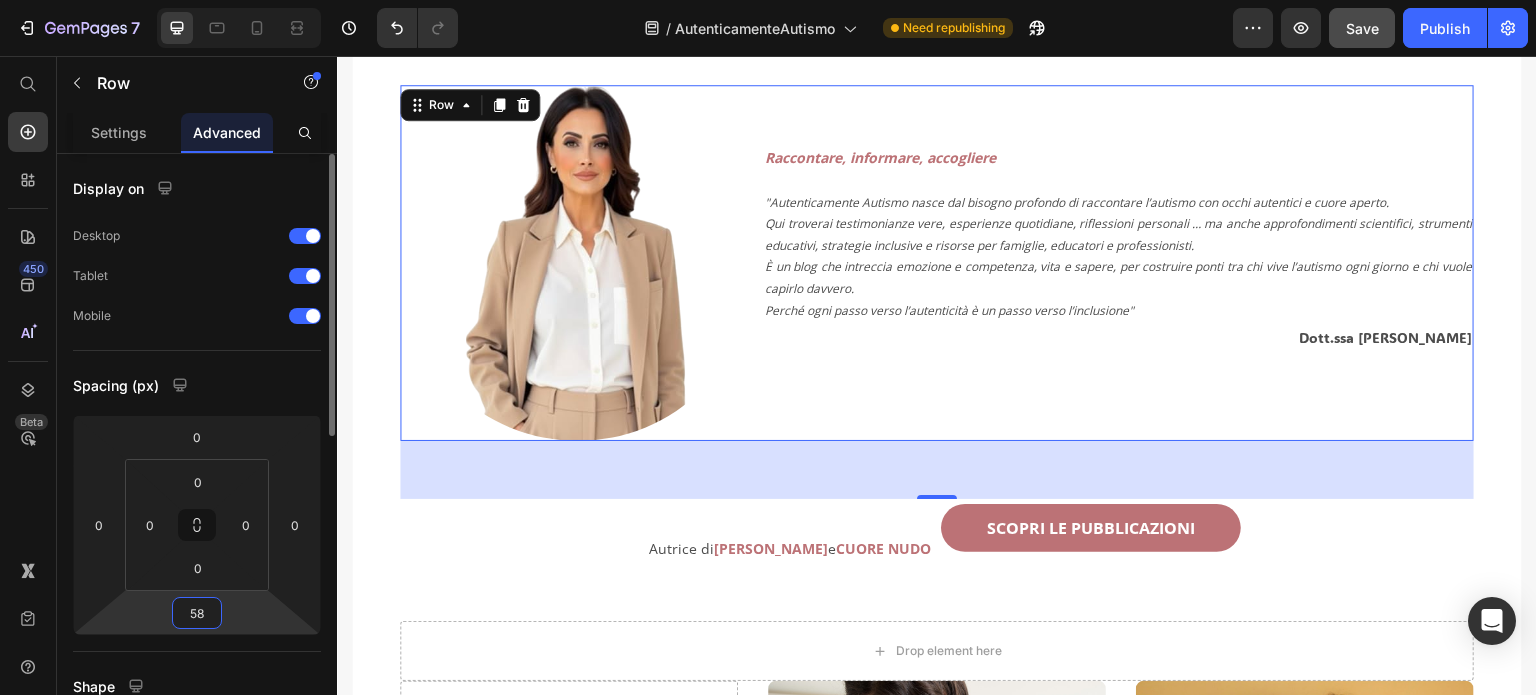 click on "58" at bounding box center [197, 613] 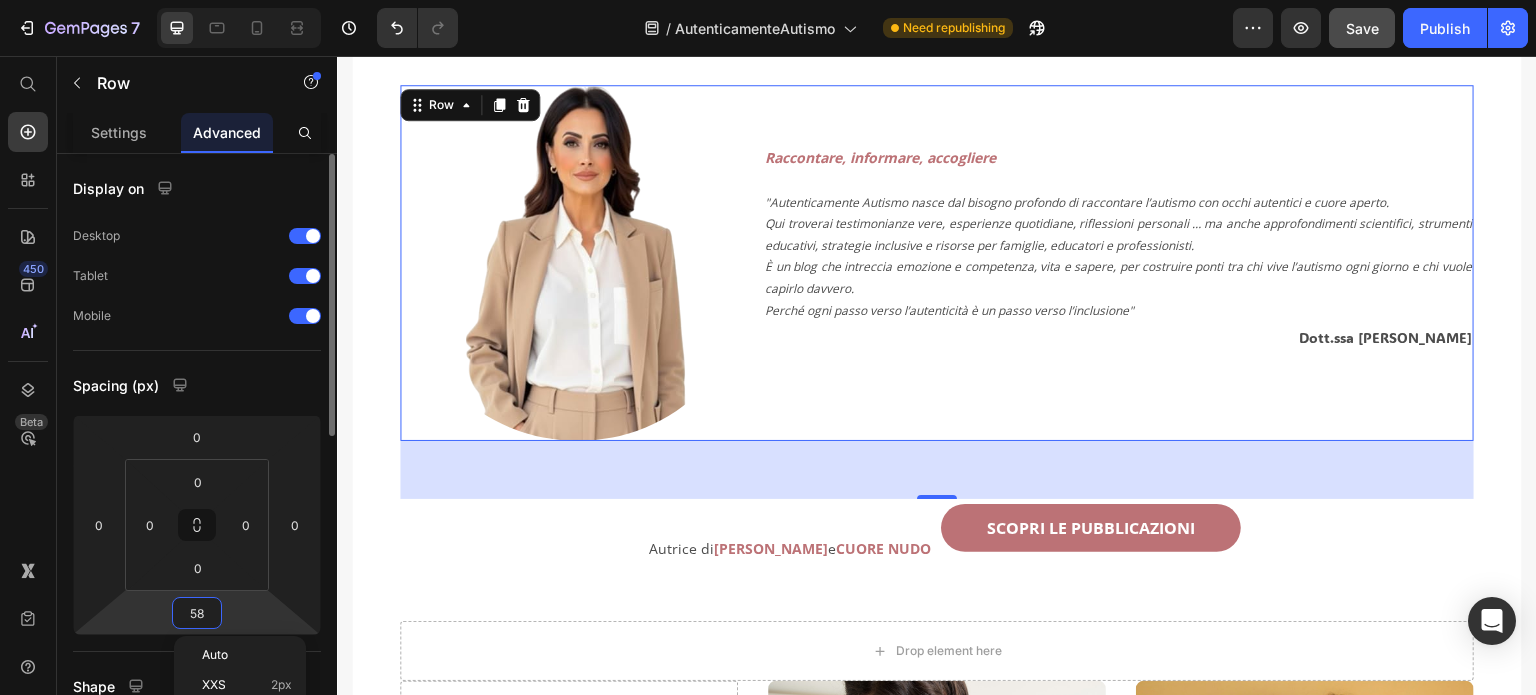 type 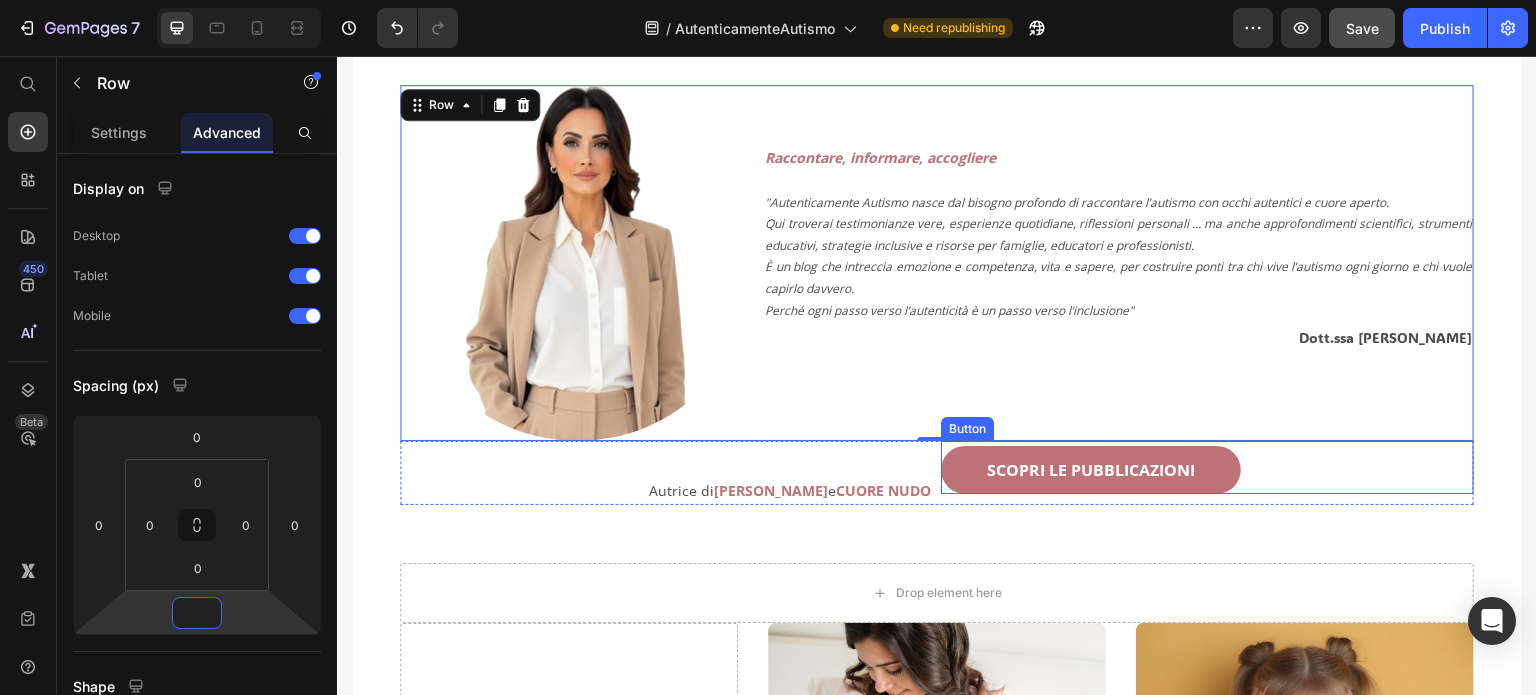 click on "SCOPRI LE PUBBLICAZIONI Button" at bounding box center (1207, 467) 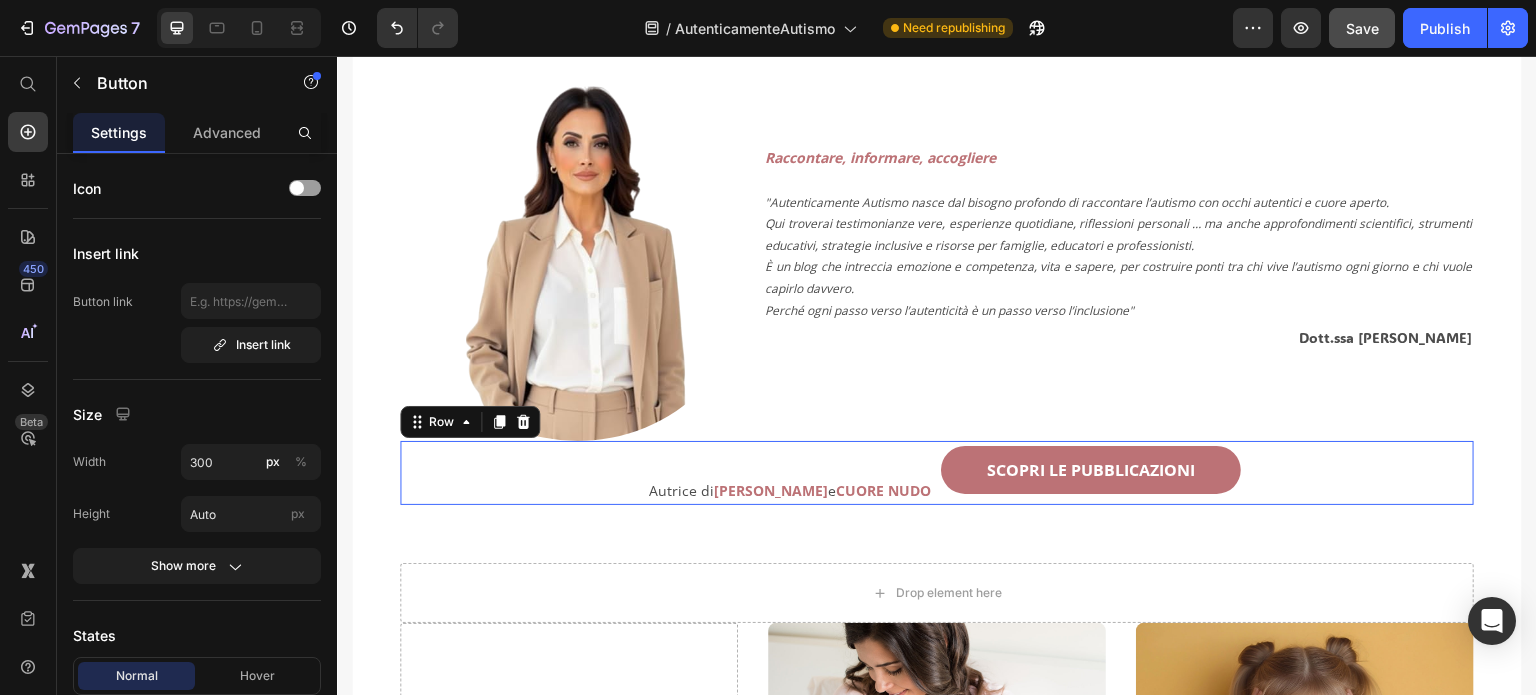 click on "SCOPRI LE PUBBLICAZIONI Button" at bounding box center (1207, 473) 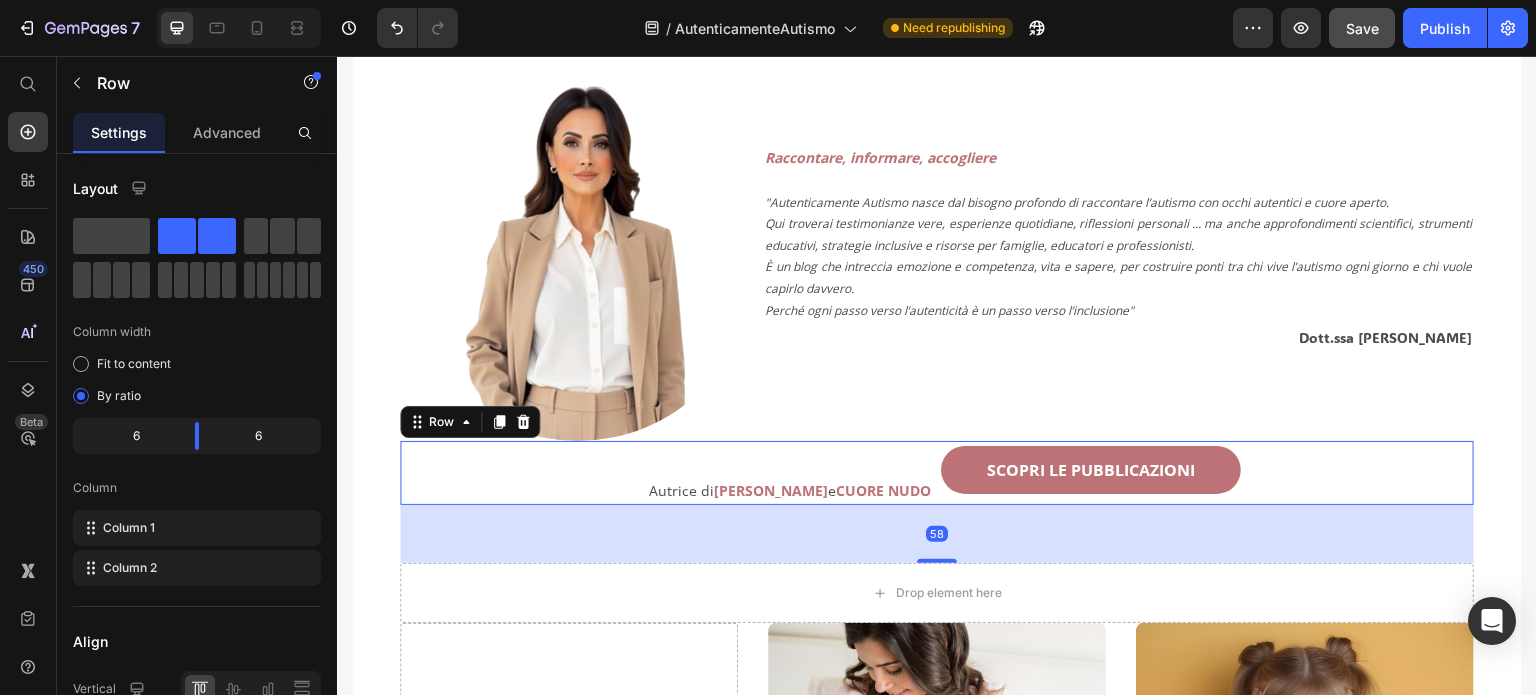 click on "Autrice di  [PERSON_NAME]  e  CUORE NUDO Text Block SCOPRI LE PUBBLICAZIONI Button Row   58" at bounding box center [937, 473] 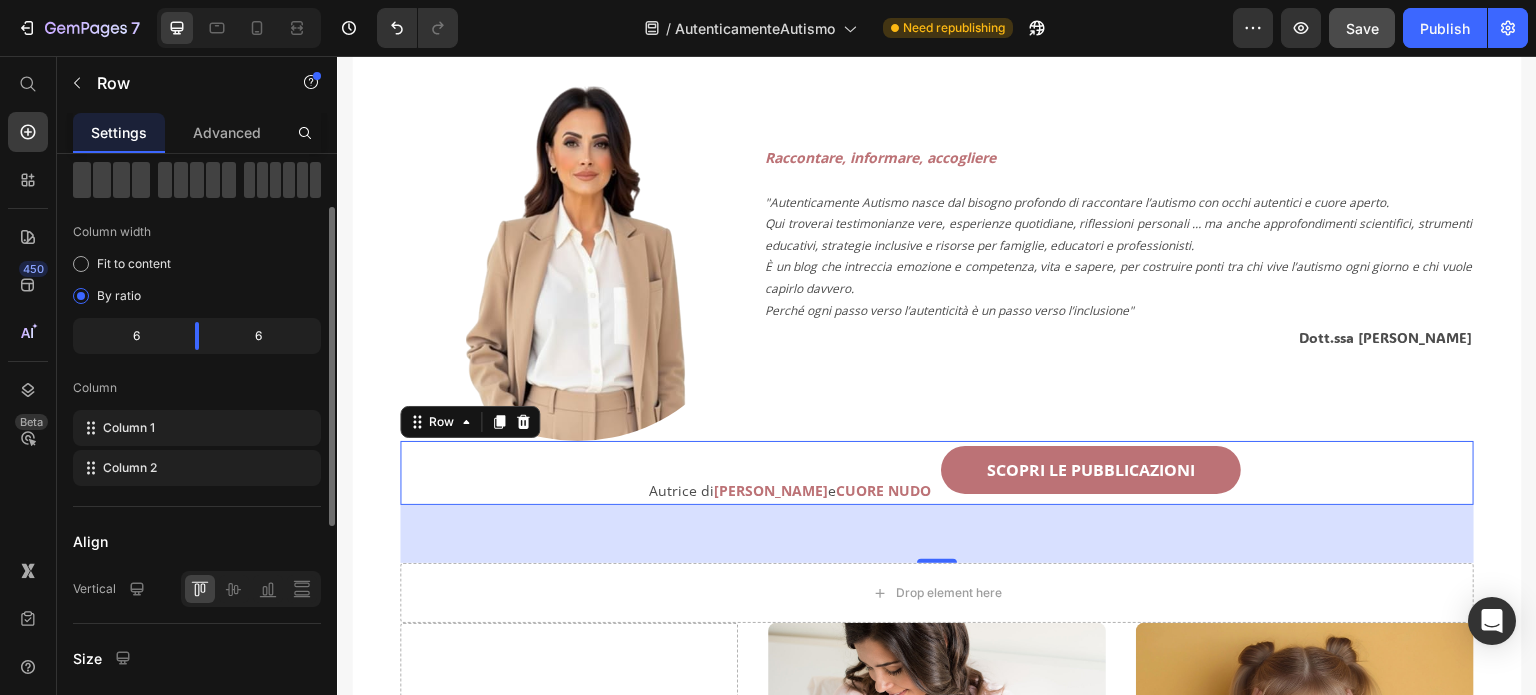 scroll, scrollTop: 200, scrollLeft: 0, axis: vertical 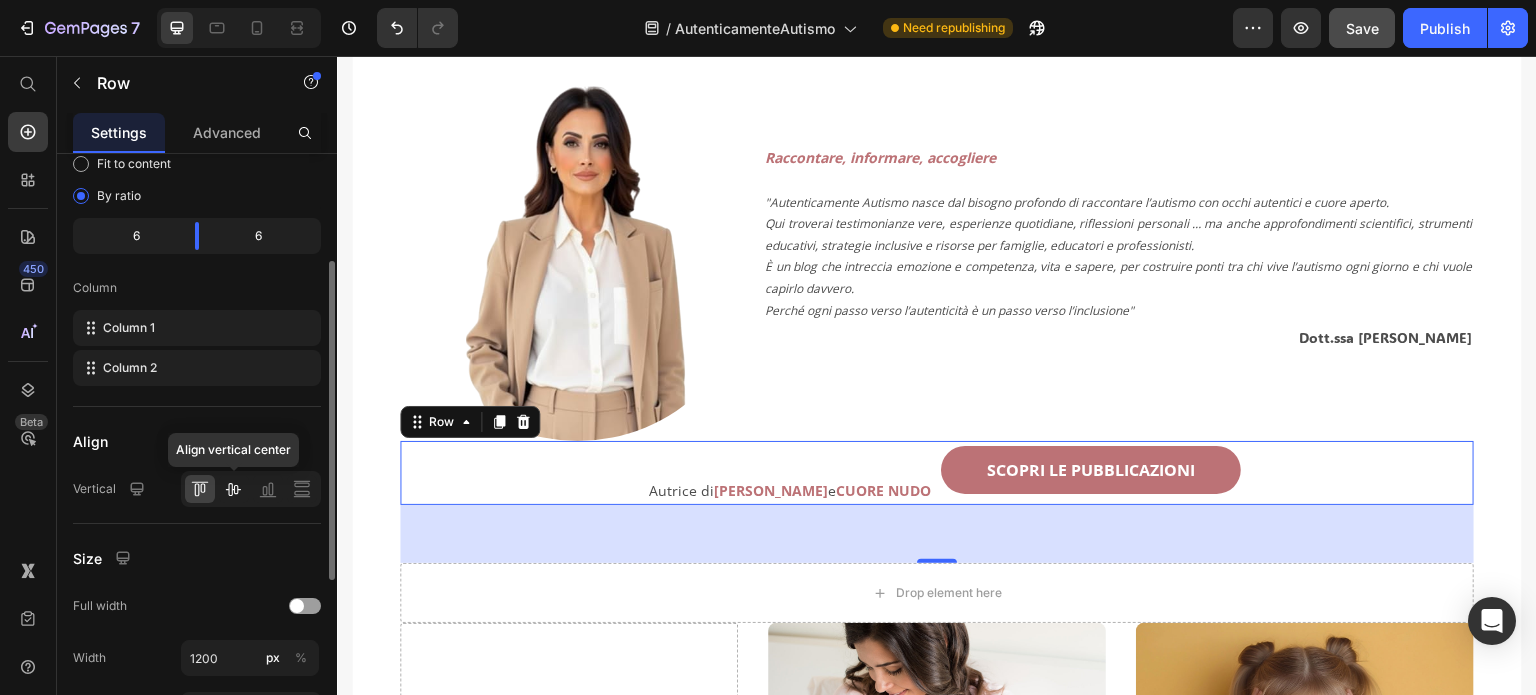 click 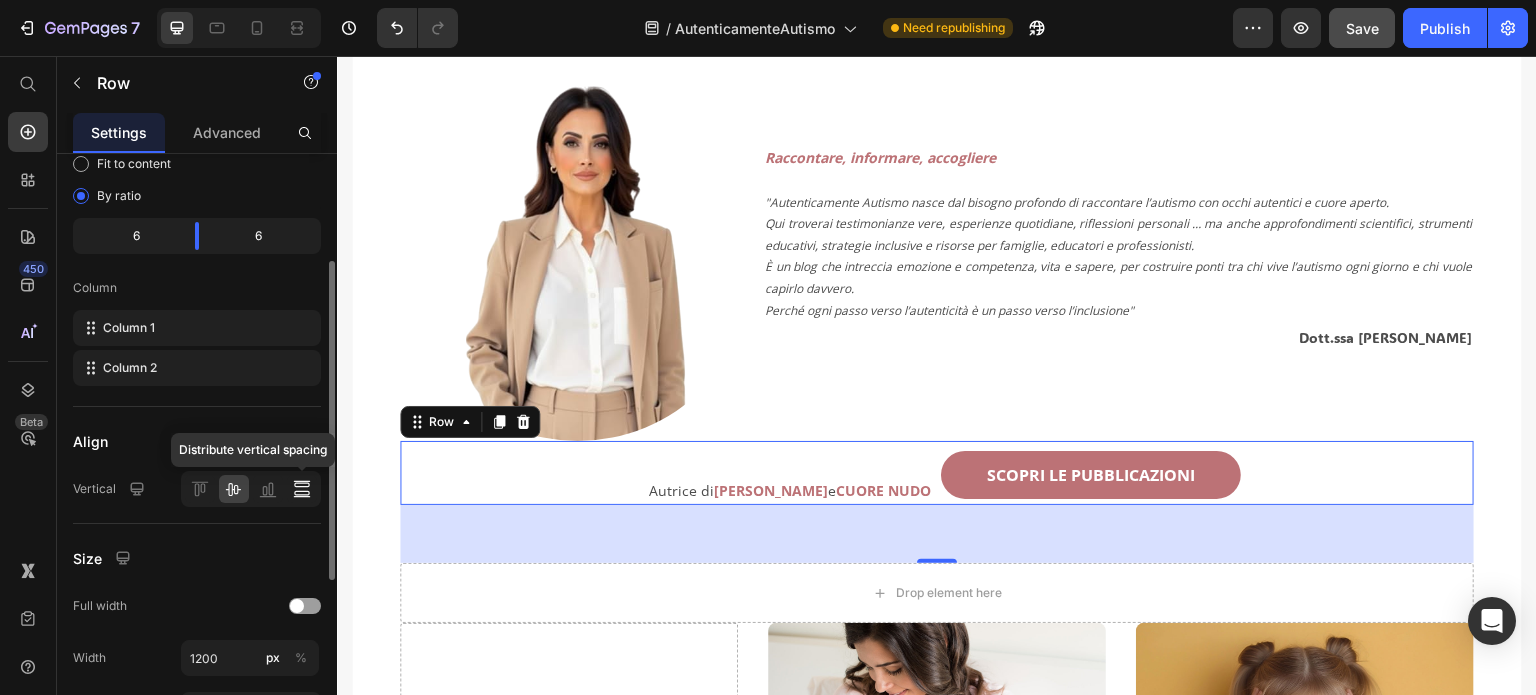 click 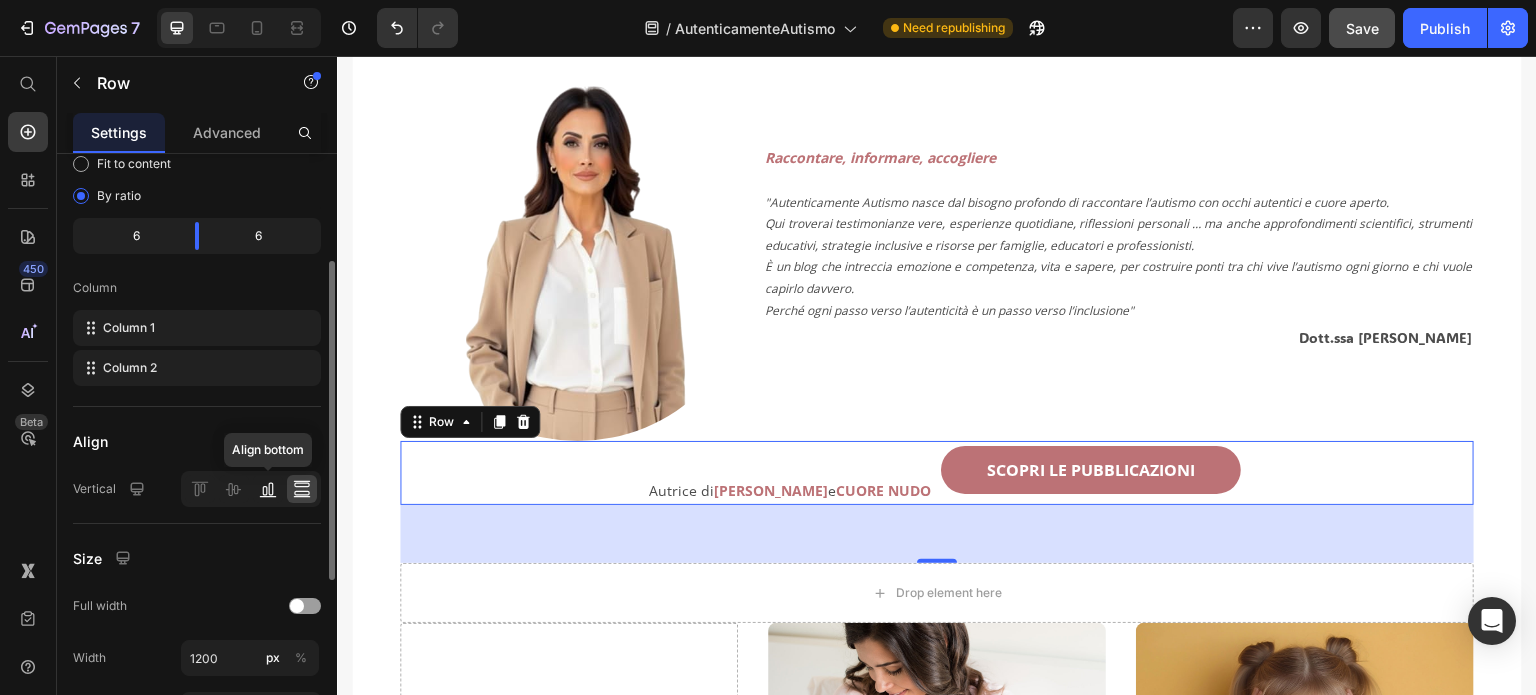 click 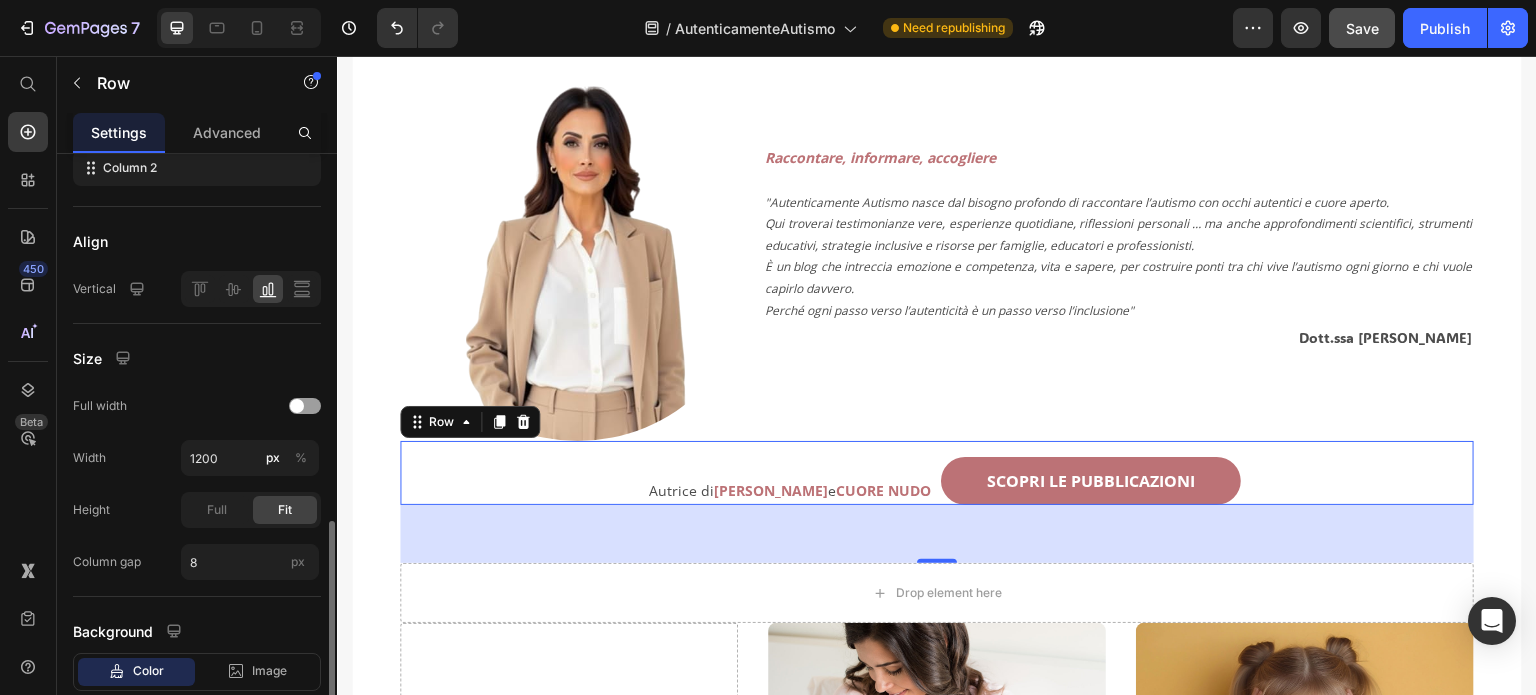 scroll, scrollTop: 520, scrollLeft: 0, axis: vertical 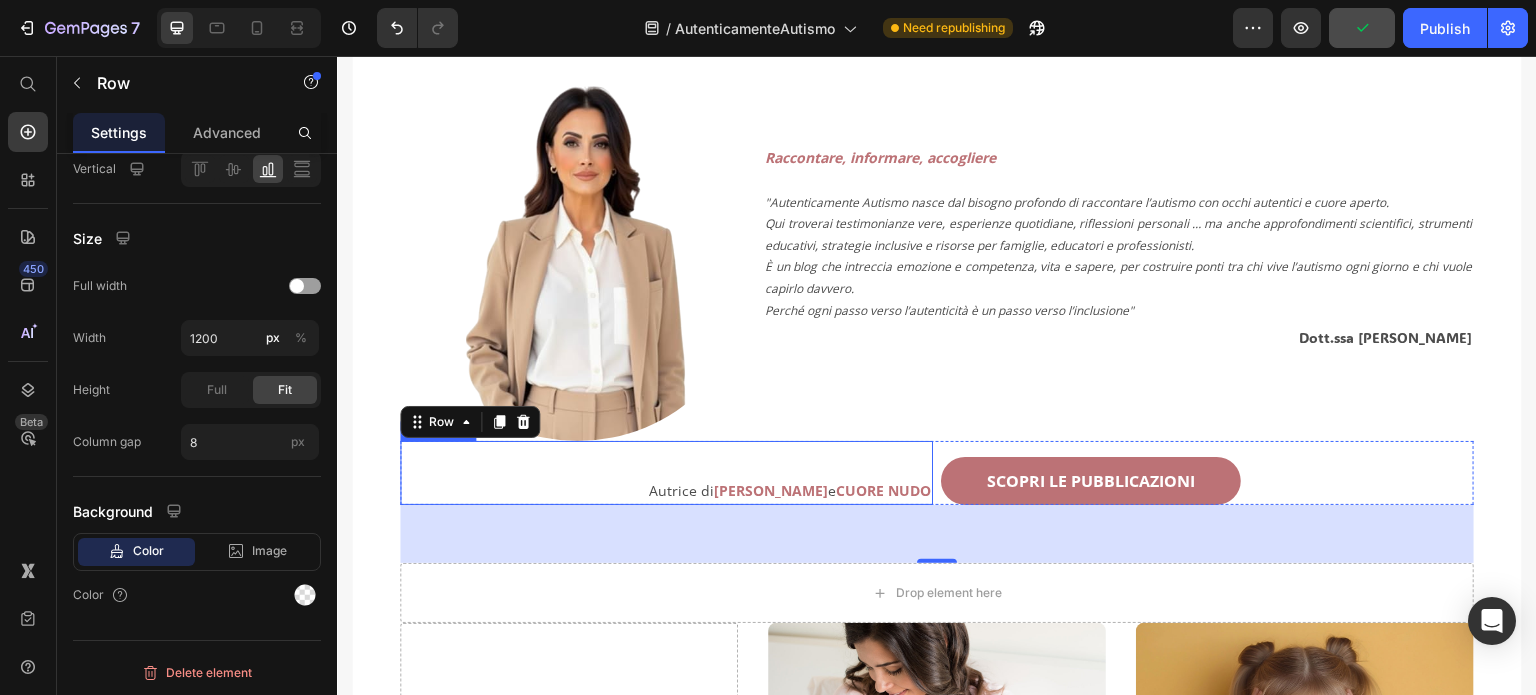 click on "Autrice di  [PERSON_NAME]  e  CUORE NUDO" at bounding box center (666, 490) 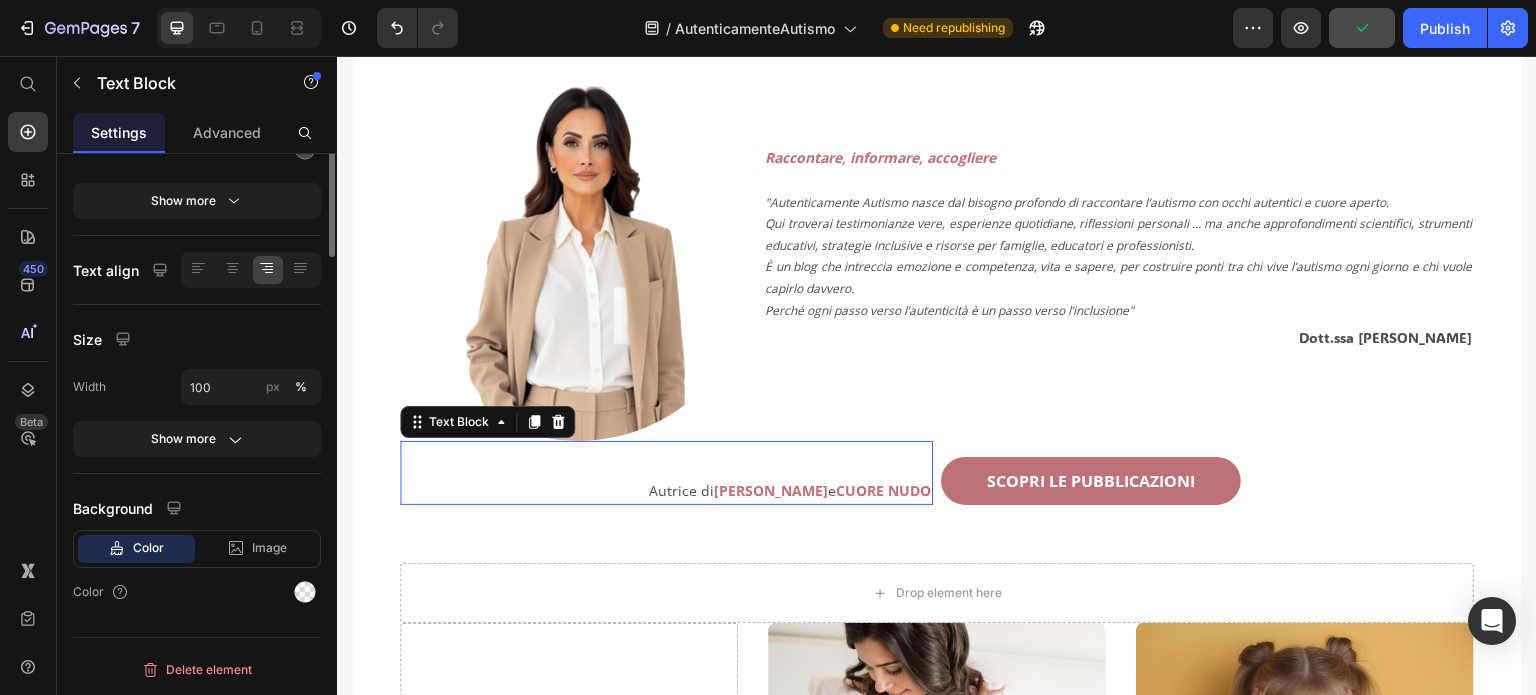 scroll, scrollTop: 0, scrollLeft: 0, axis: both 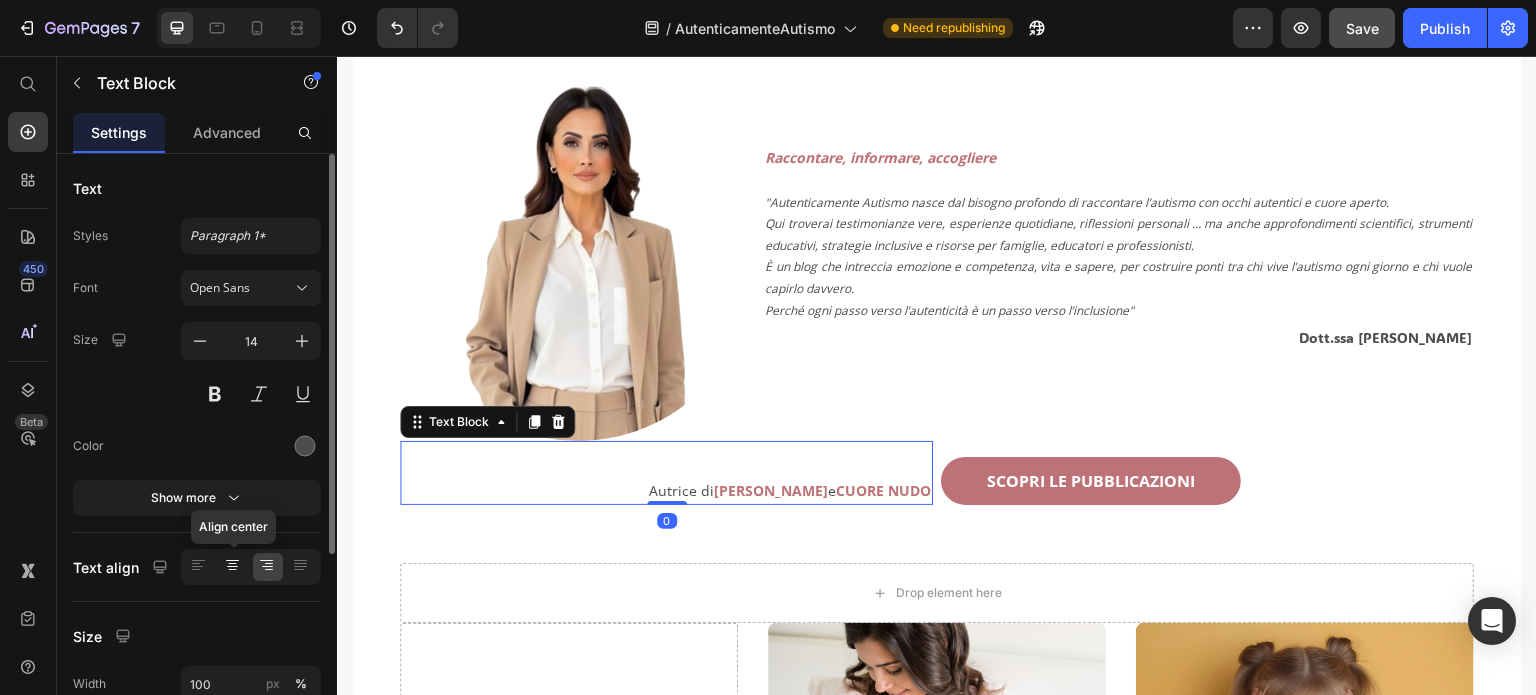 click 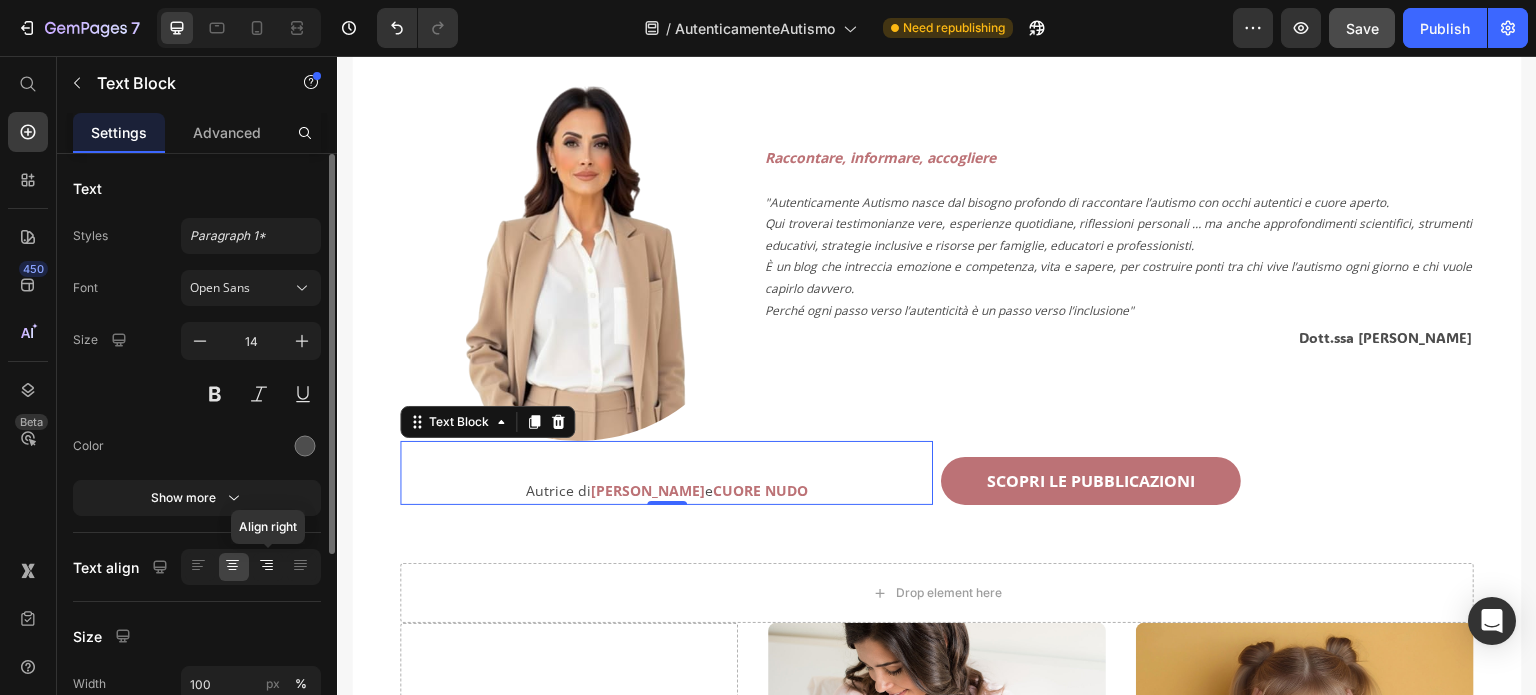 click 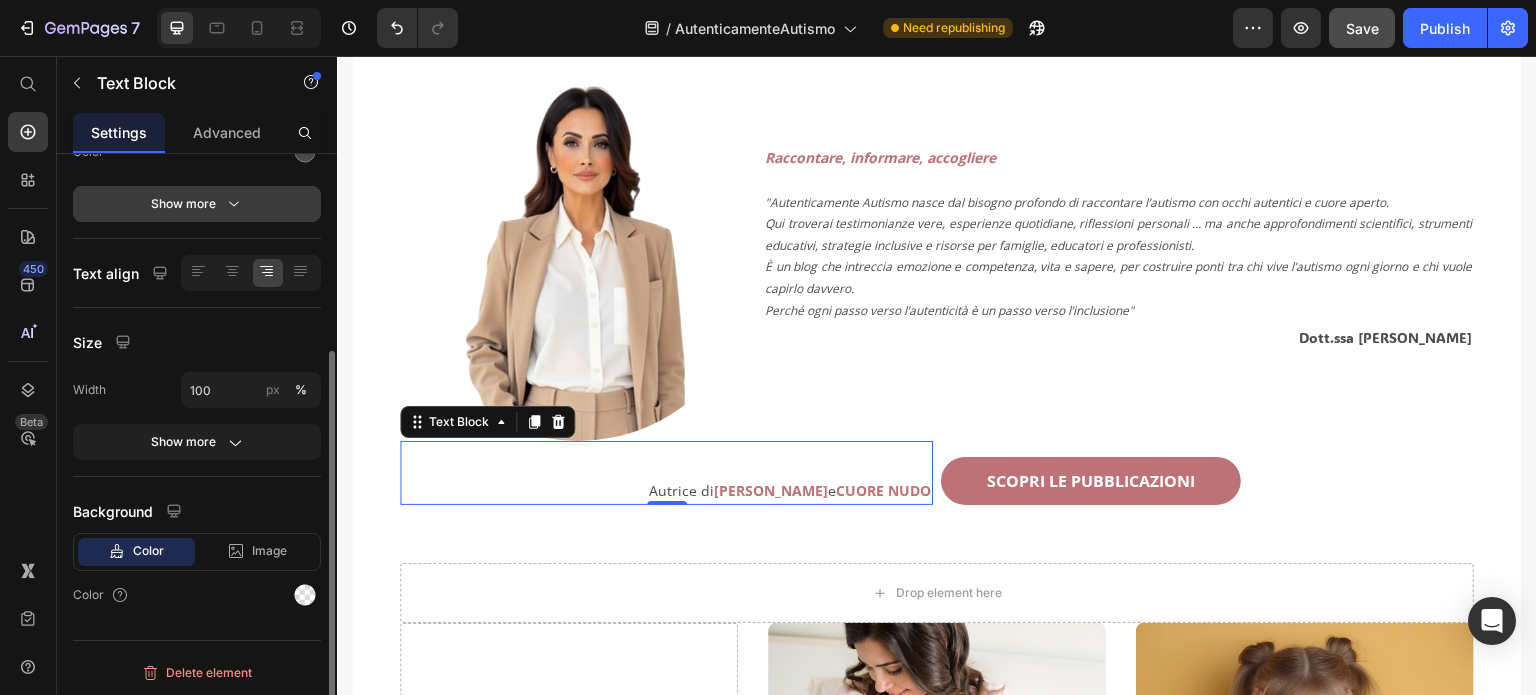 scroll, scrollTop: 0, scrollLeft: 0, axis: both 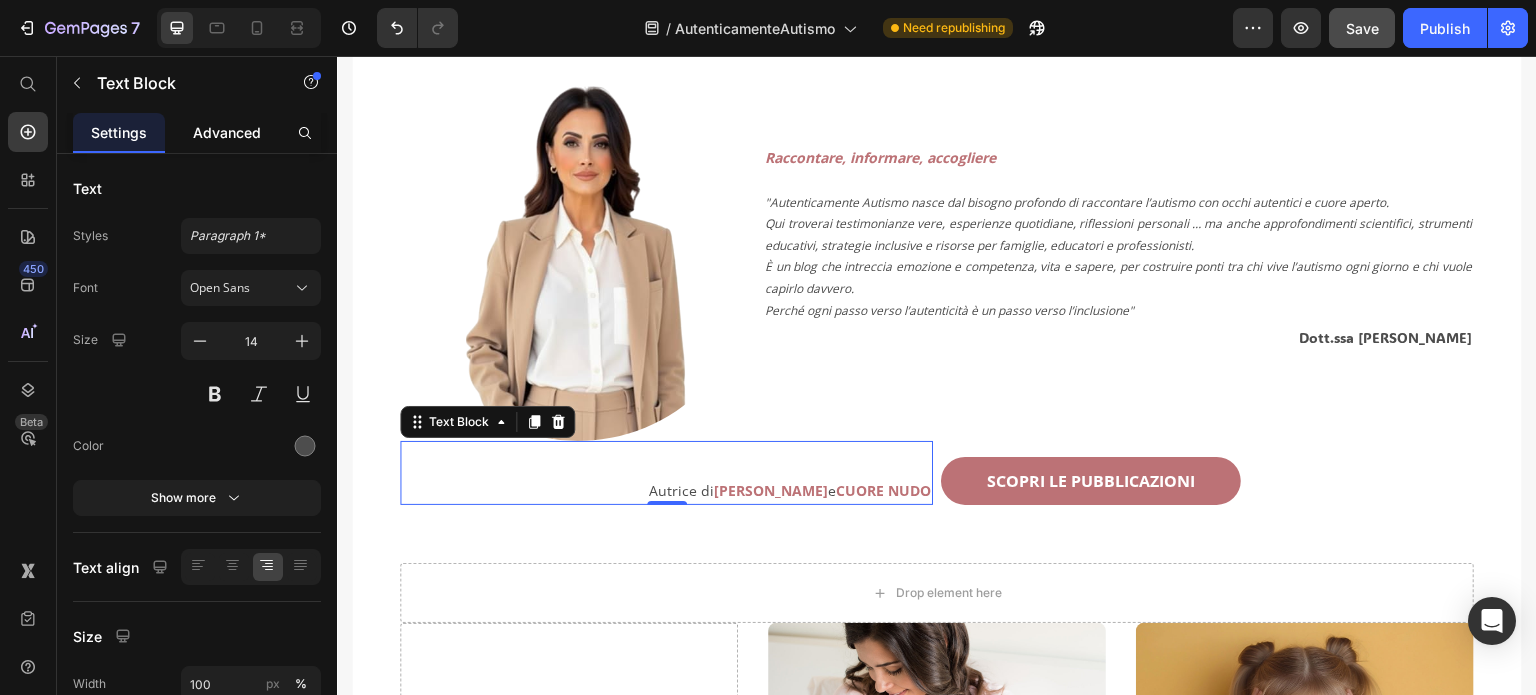 click on "Advanced" at bounding box center [227, 132] 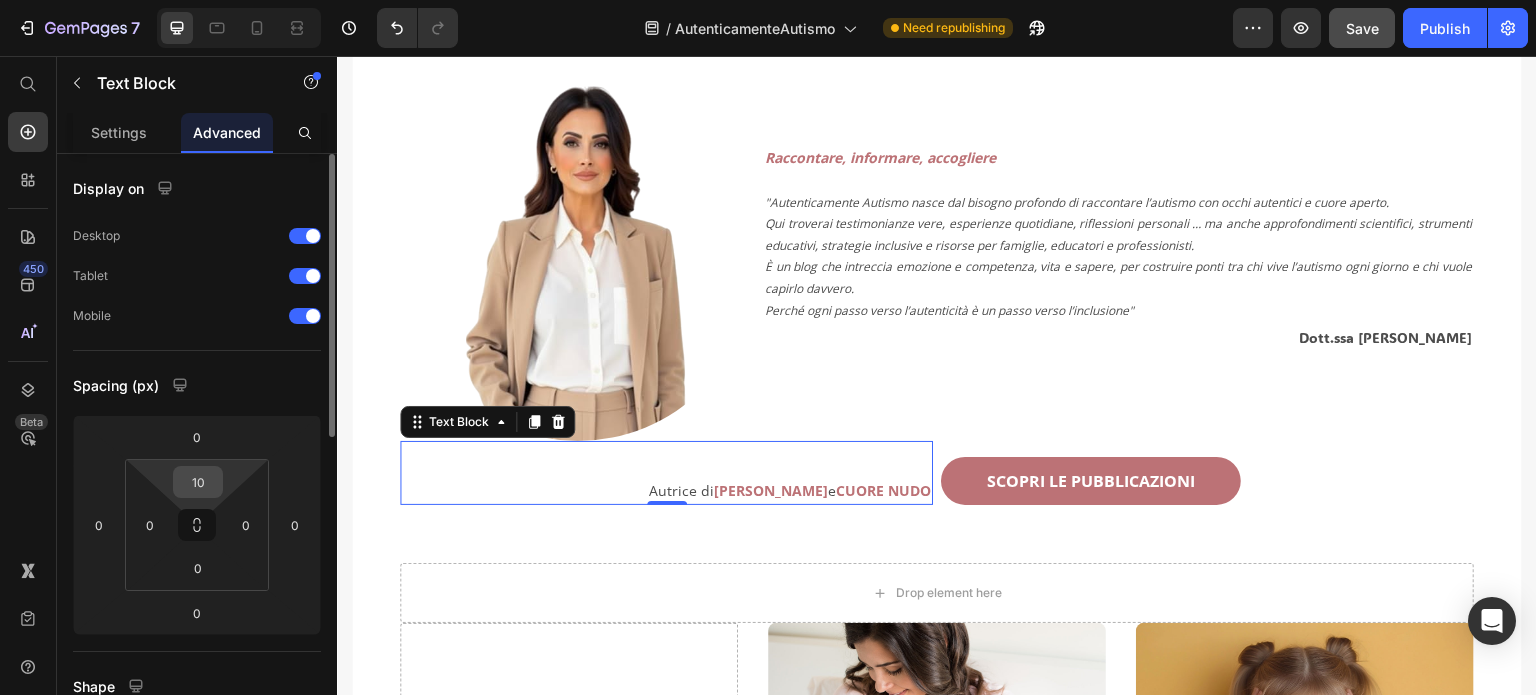 click on "10" at bounding box center [198, 482] 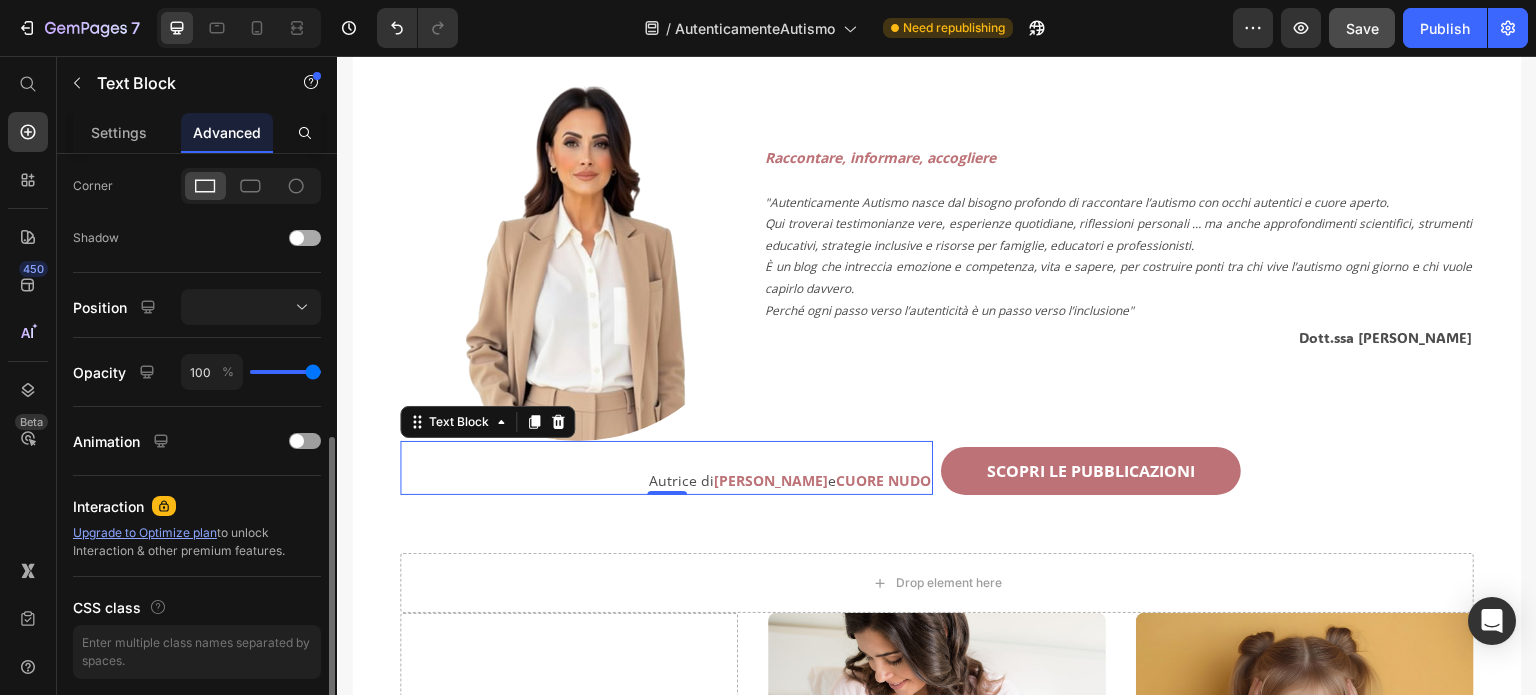 scroll, scrollTop: 668, scrollLeft: 0, axis: vertical 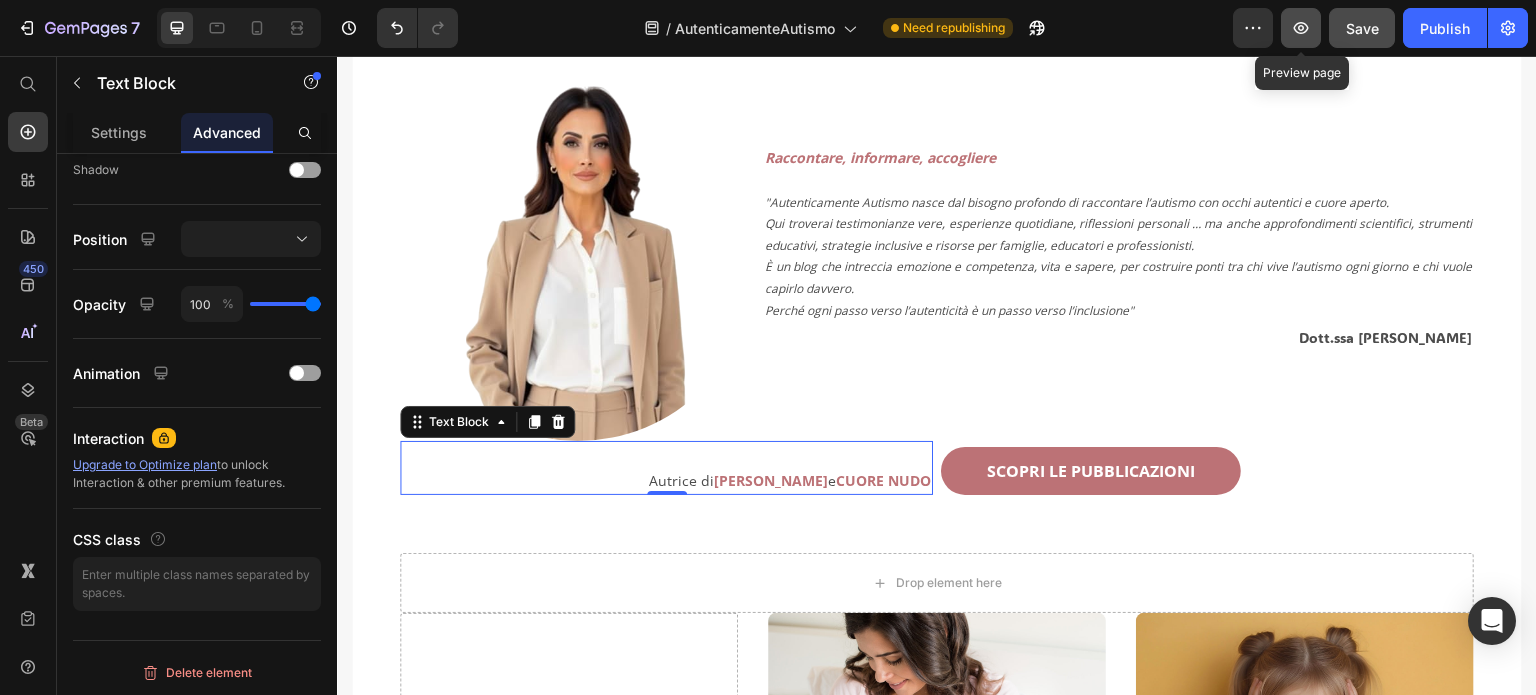 type on "0" 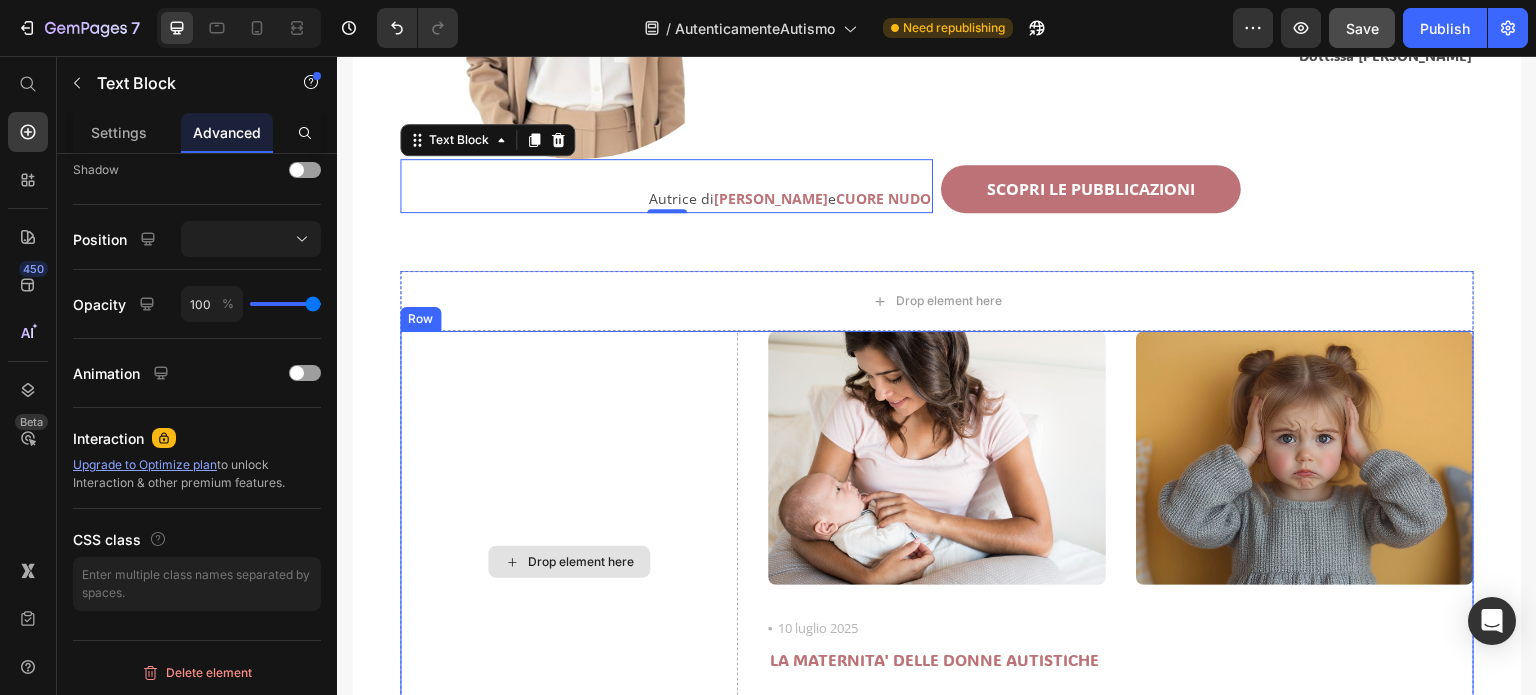 scroll, scrollTop: 600, scrollLeft: 0, axis: vertical 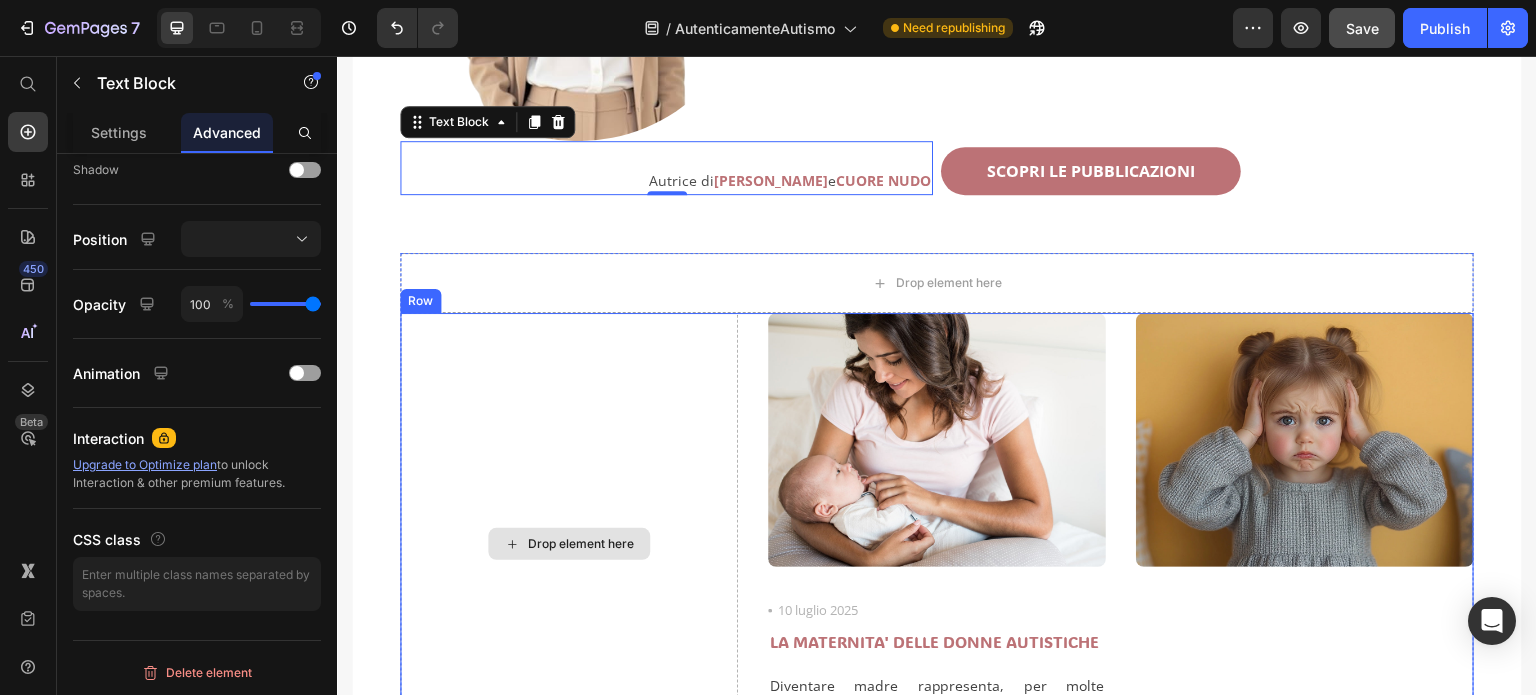 click on "Drop element here" at bounding box center [569, 544] 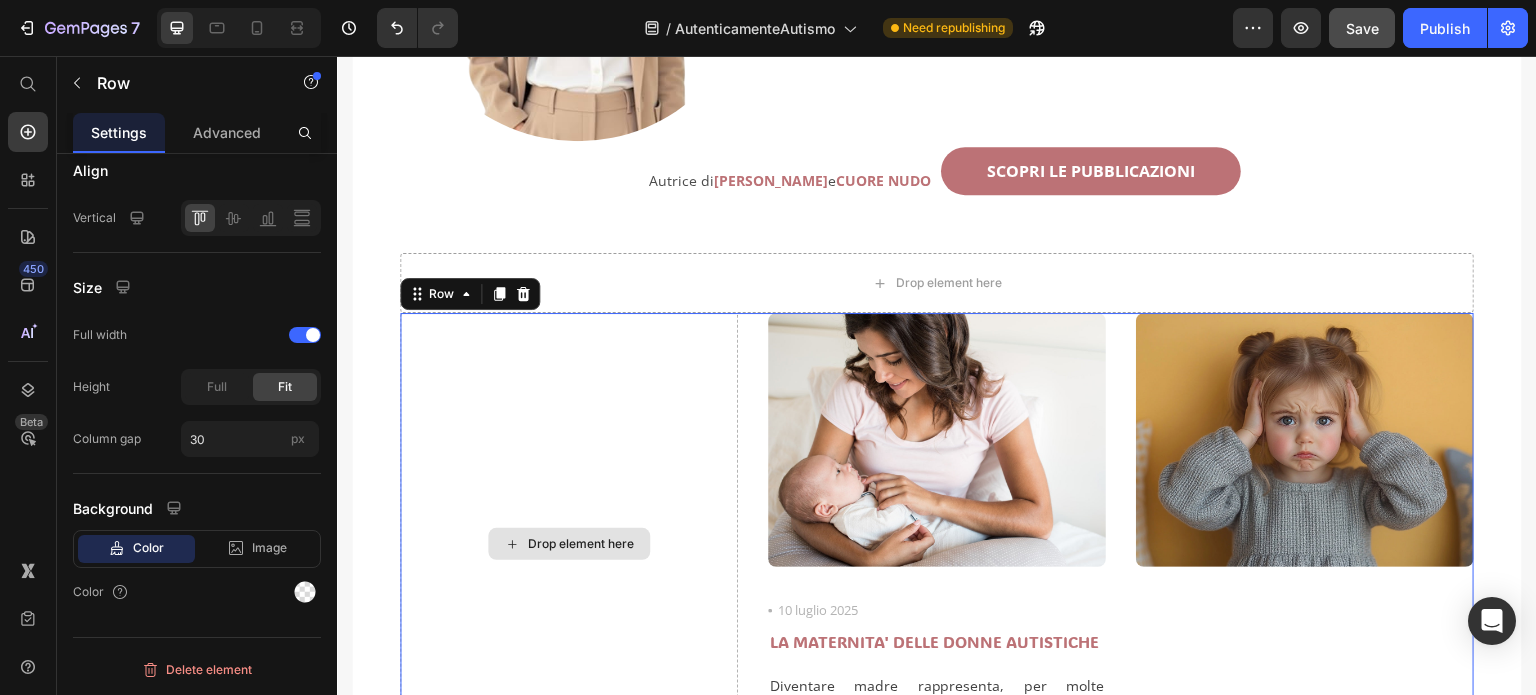 scroll, scrollTop: 0, scrollLeft: 0, axis: both 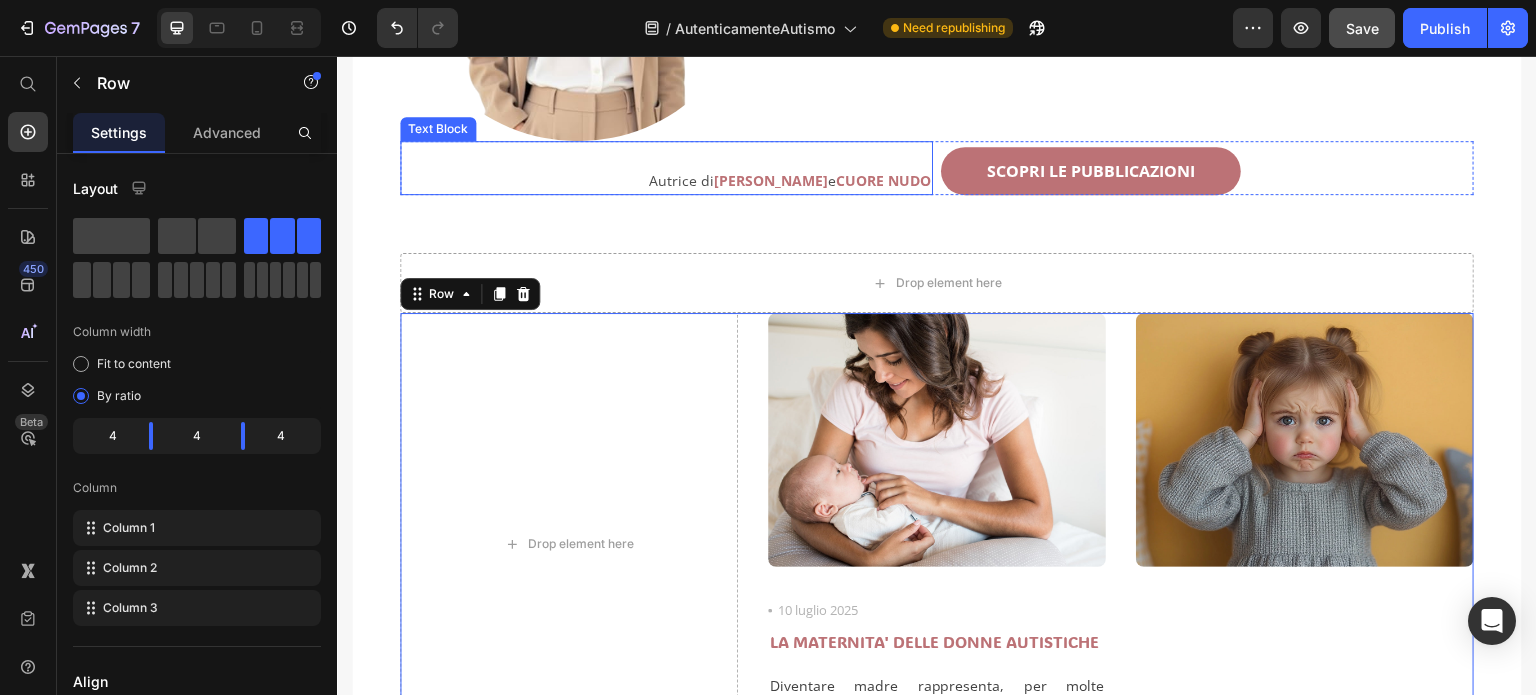 click on "Autrice di  [PERSON_NAME]  e  CUORE NUDO" at bounding box center [666, 180] 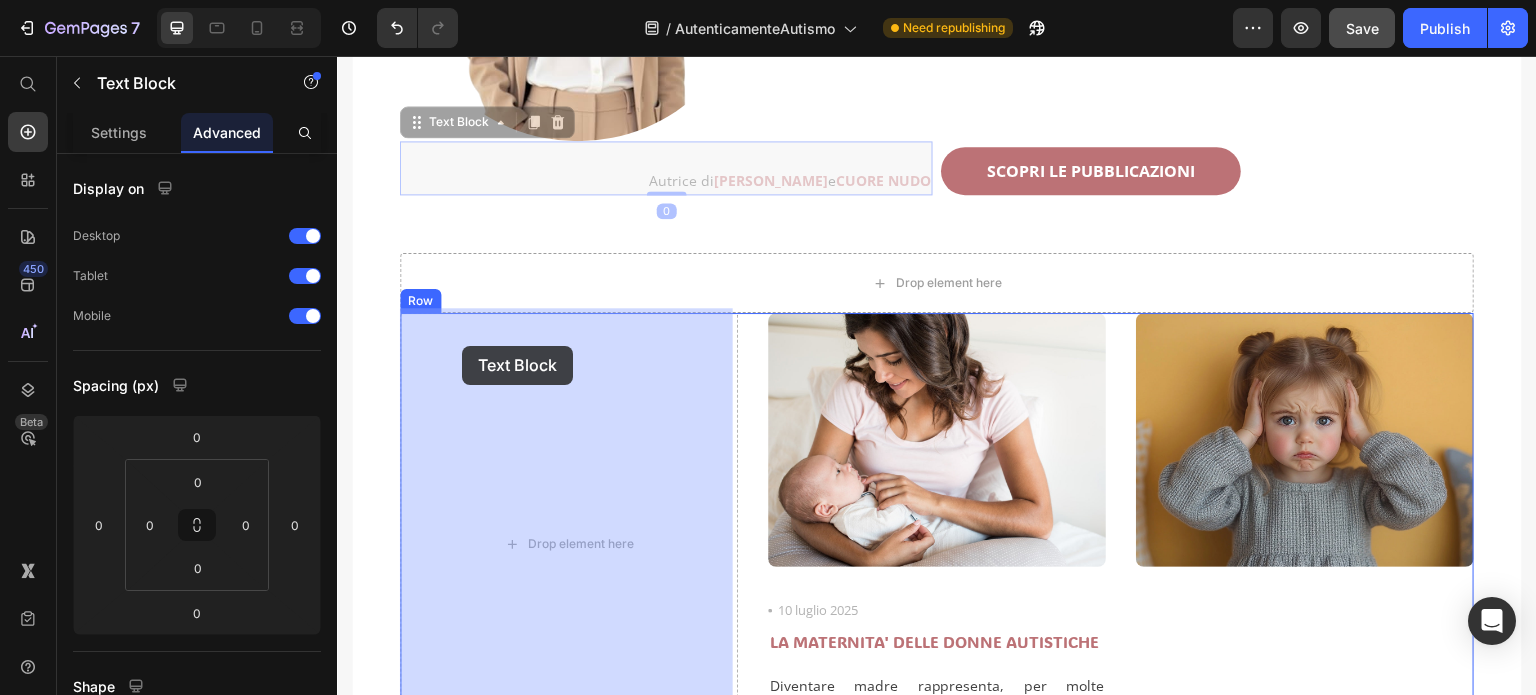 drag, startPoint x: 424, startPoint y: 119, endPoint x: 462, endPoint y: 346, distance: 230.15865 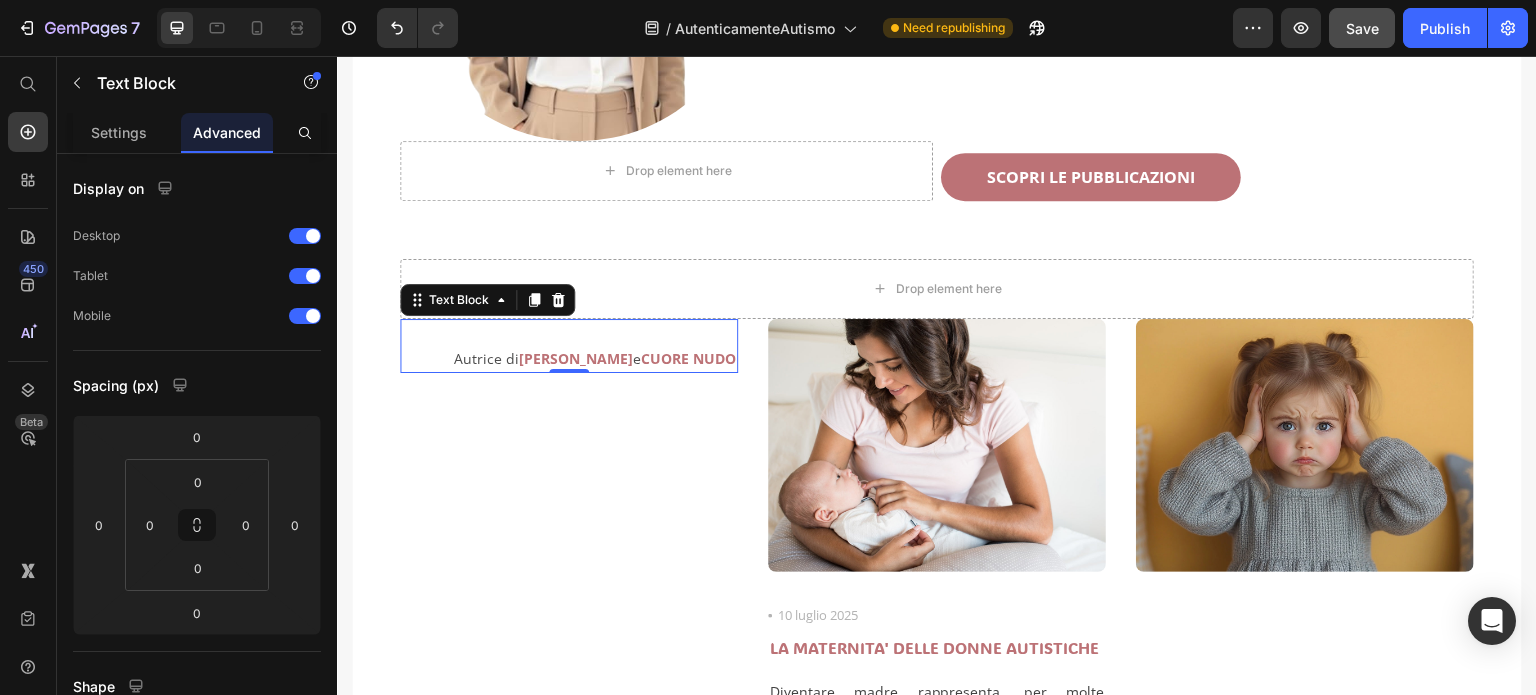 click on "Autrice di  [PERSON_NAME]  e  CUORE NUDO" at bounding box center [569, 358] 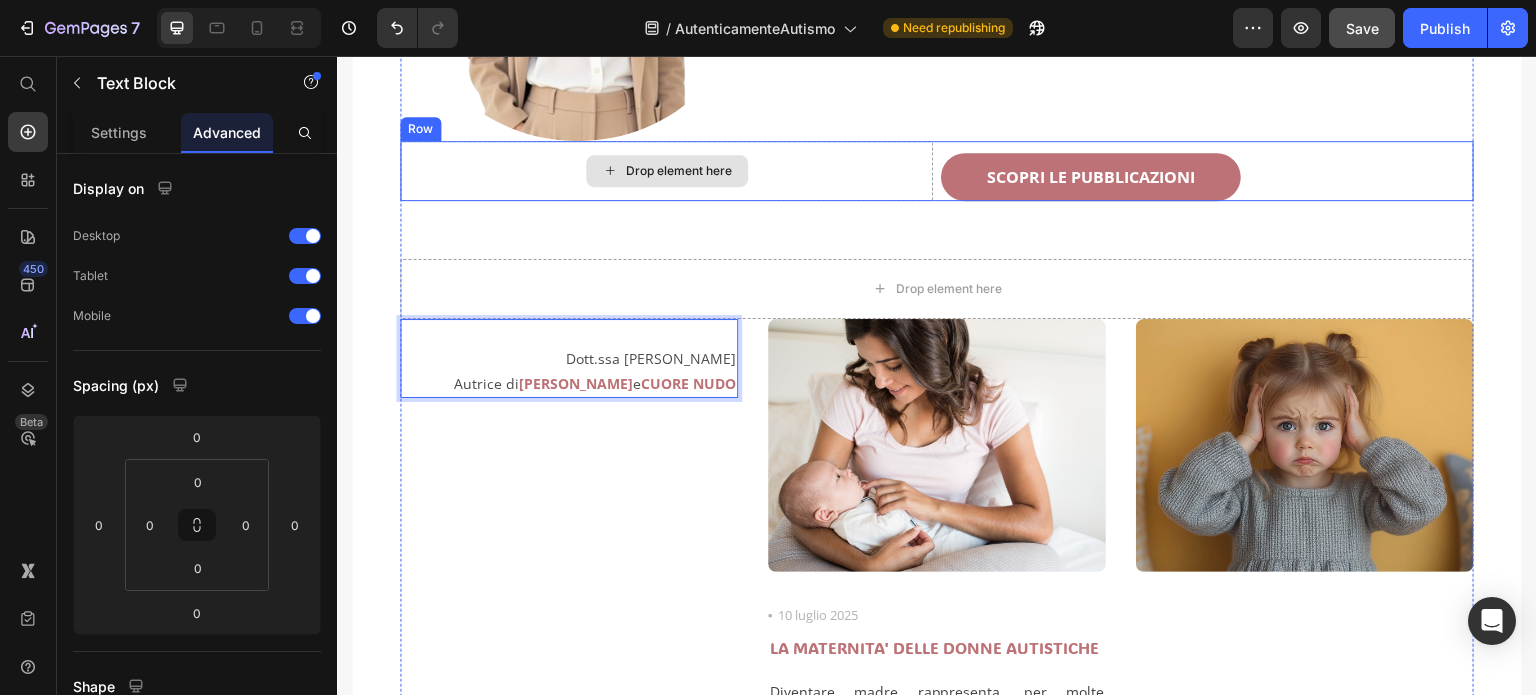 click on "Drop element here" at bounding box center [666, 171] 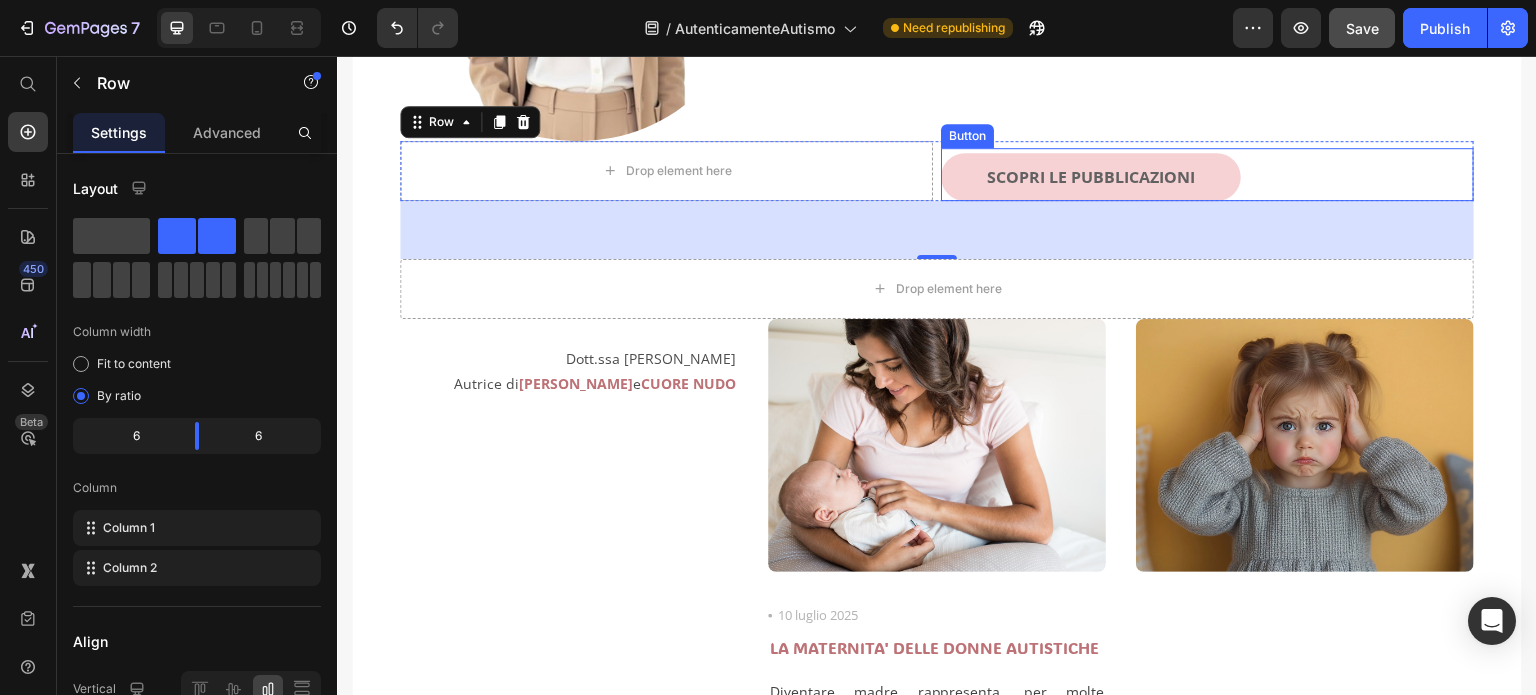 click on "SCOPRI LE PUBBLICAZIONI" at bounding box center (1091, 177) 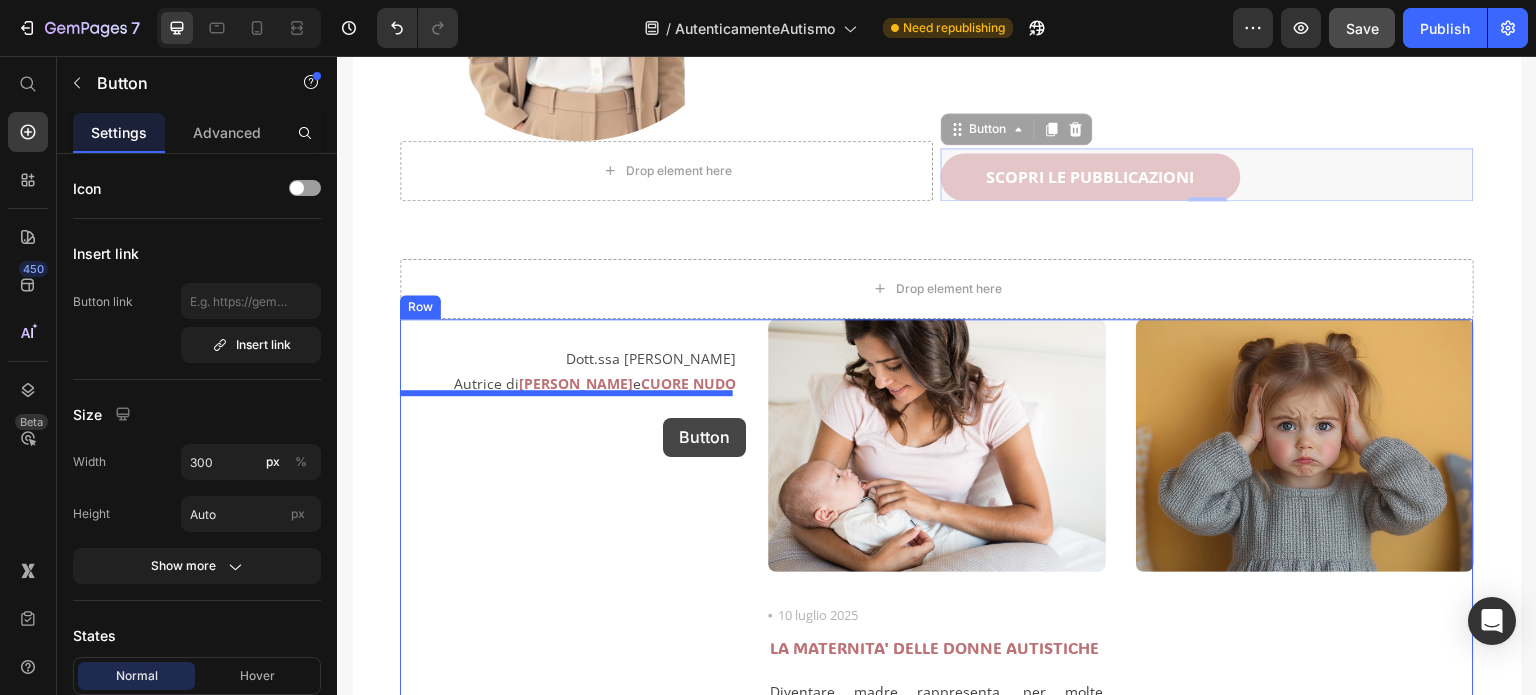 drag, startPoint x: 953, startPoint y: 125, endPoint x: 663, endPoint y: 418, distance: 412.24872 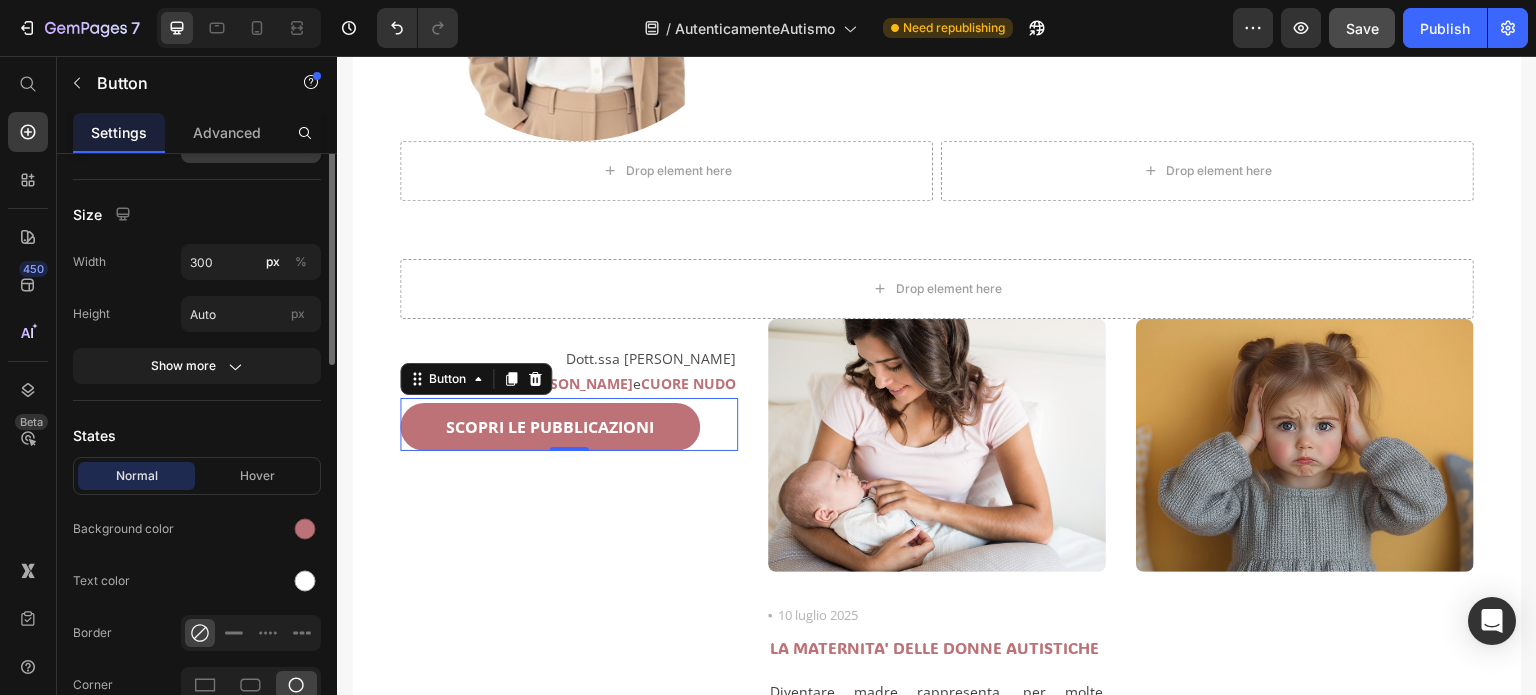 scroll, scrollTop: 0, scrollLeft: 0, axis: both 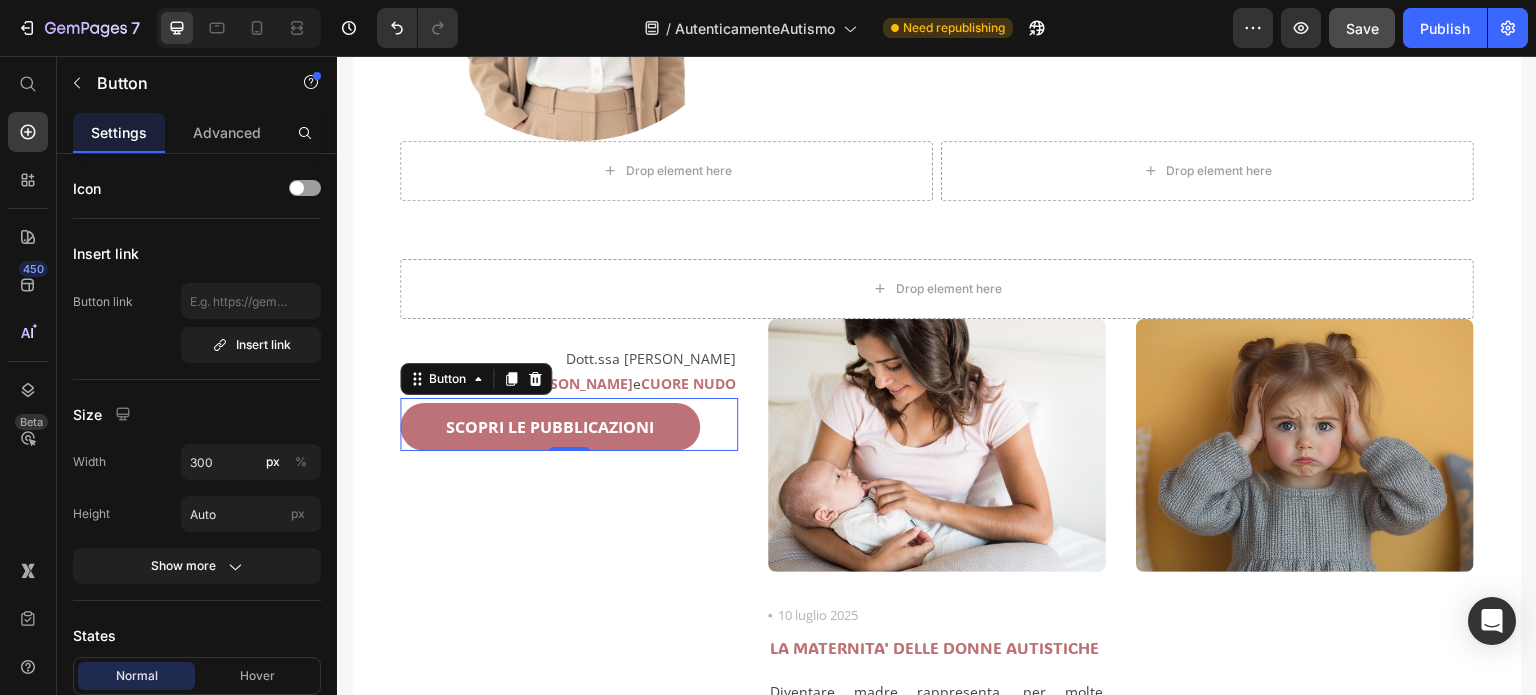 click on "SCOPRI LE PUBBLICAZIONI Button   0" at bounding box center (569, 424) 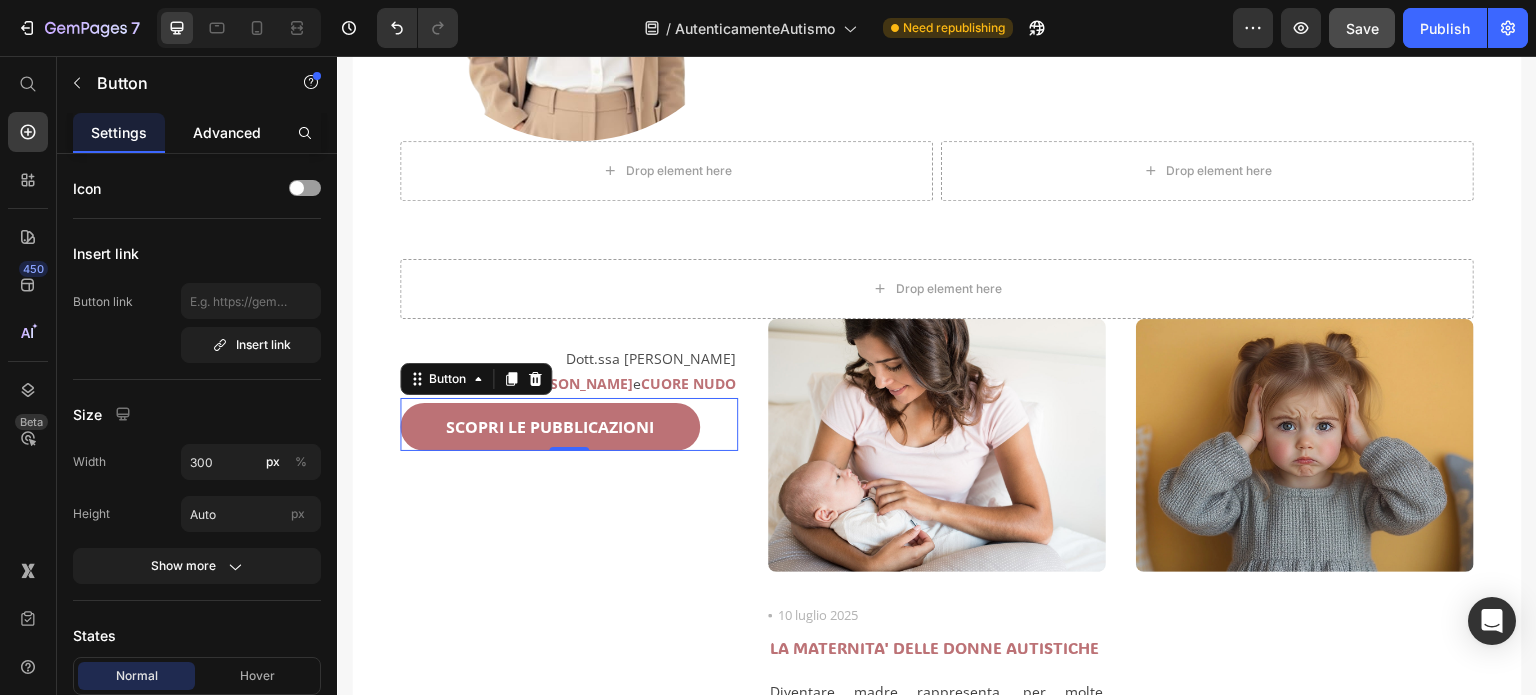 click on "Advanced" 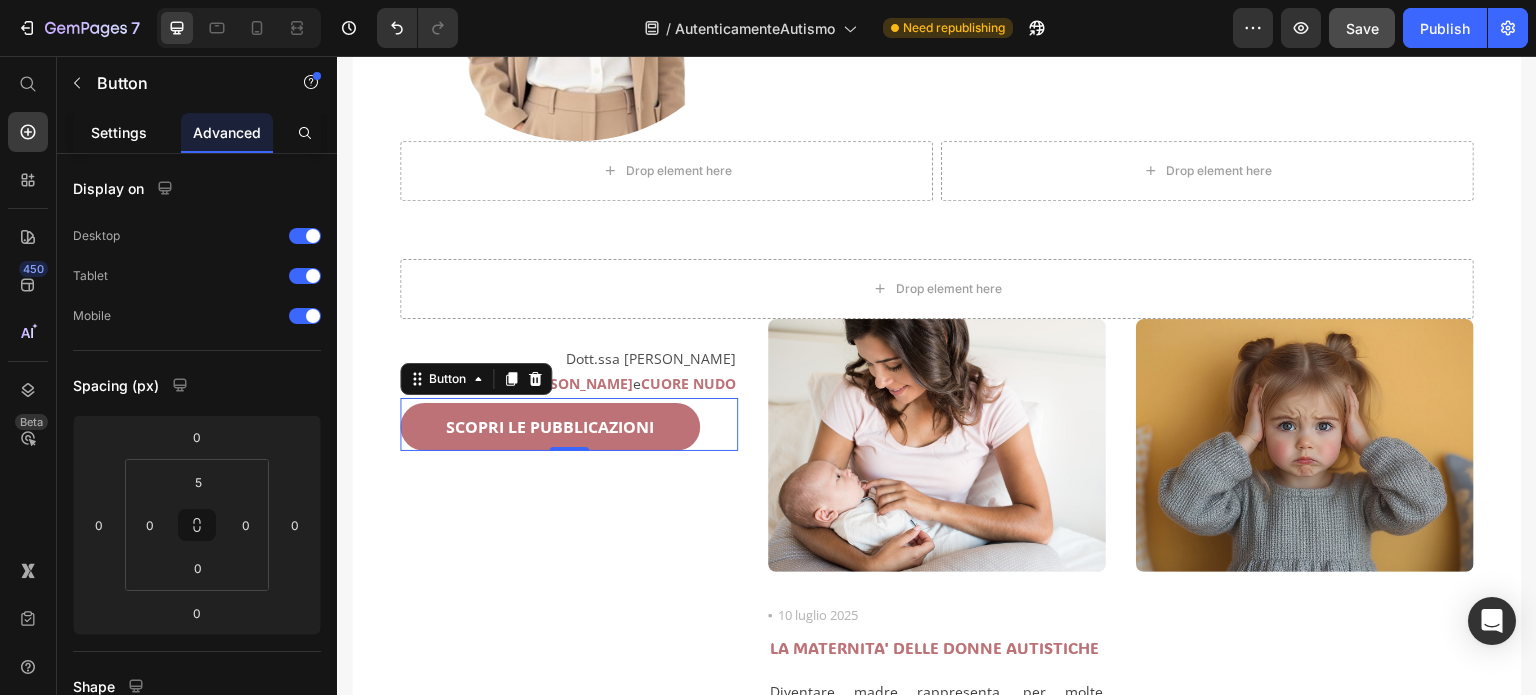click on "Settings" 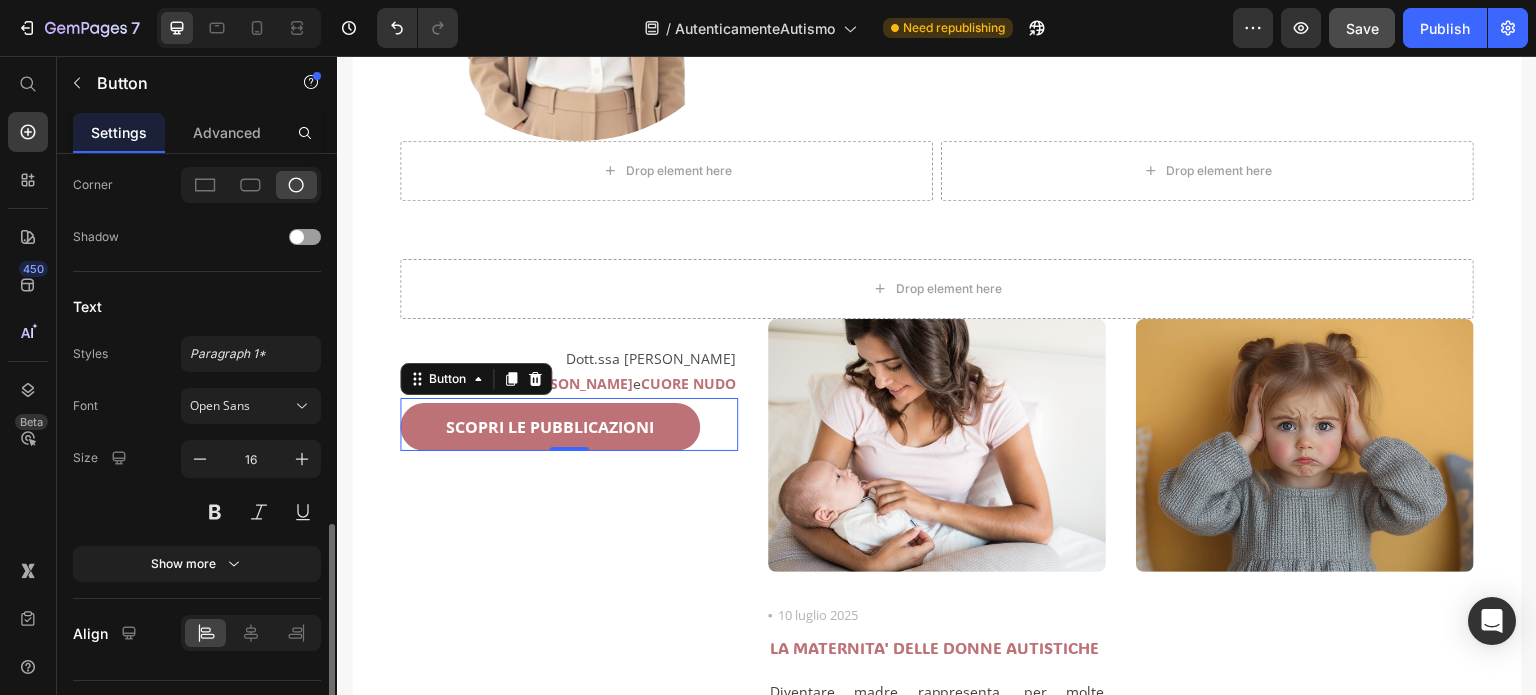 scroll, scrollTop: 740, scrollLeft: 0, axis: vertical 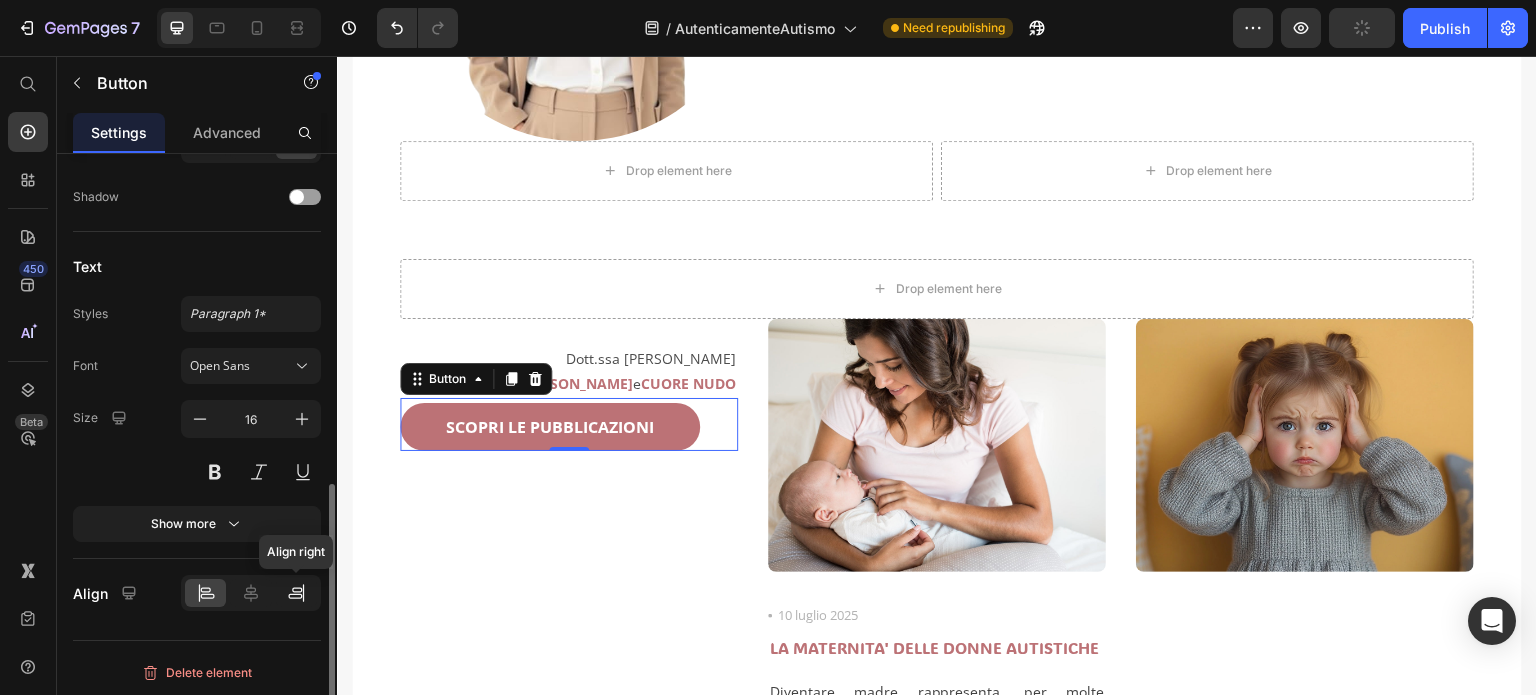 click 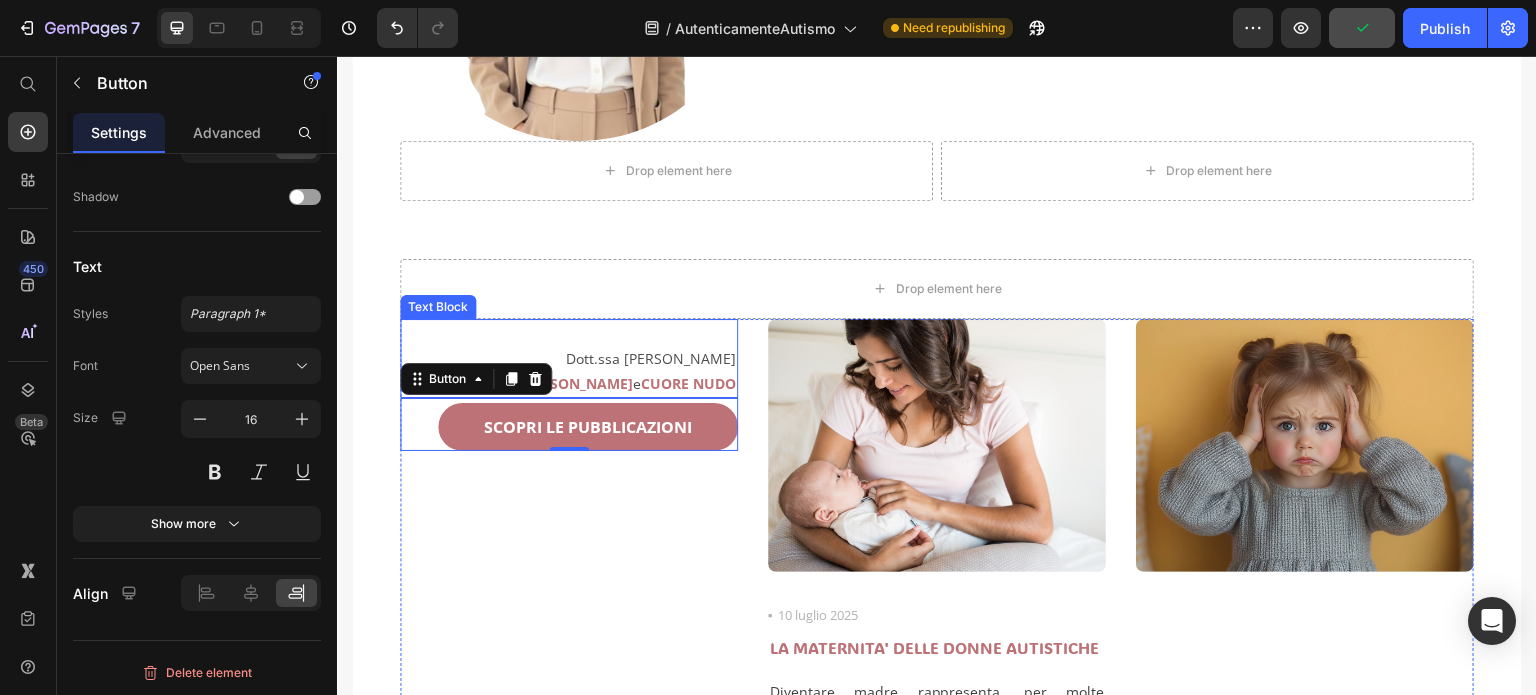 click on "Dott.ssa [PERSON_NAME]" at bounding box center (569, 358) 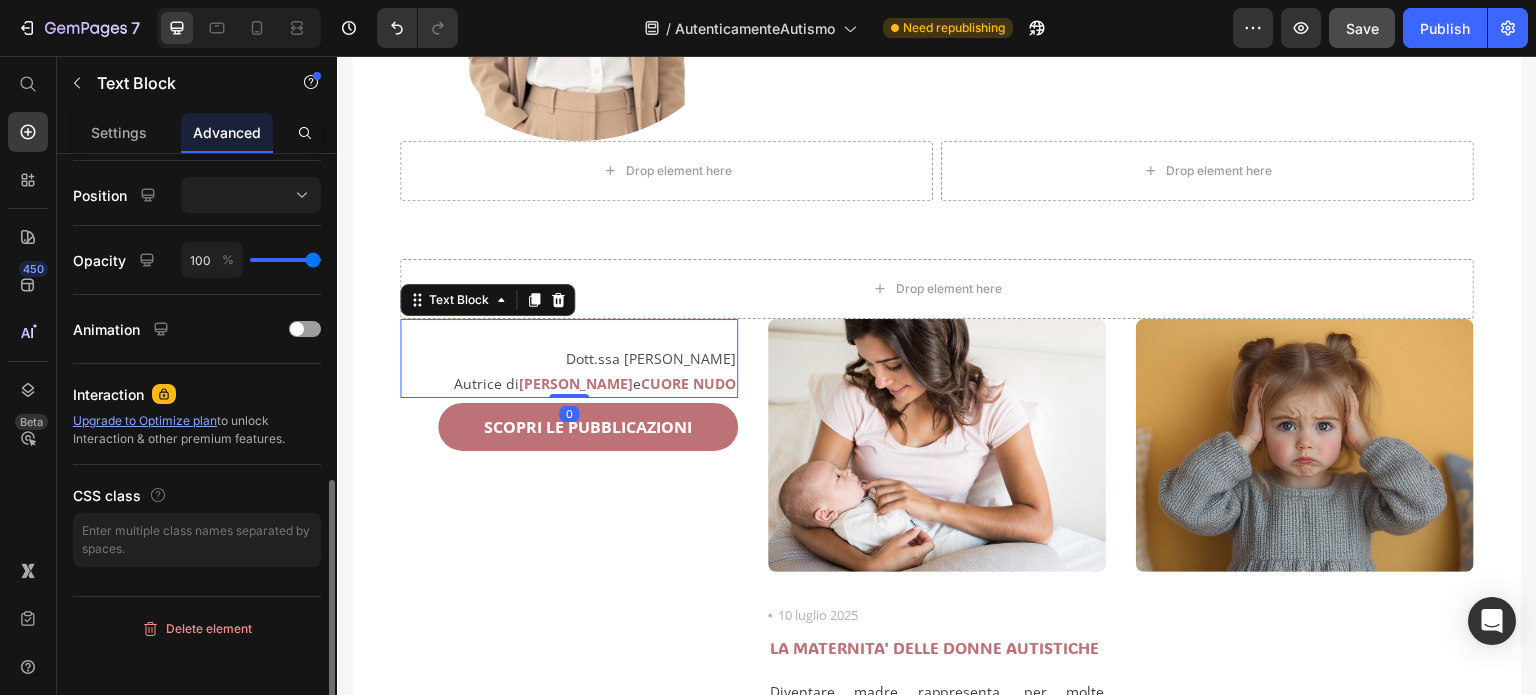 scroll, scrollTop: 0, scrollLeft: 0, axis: both 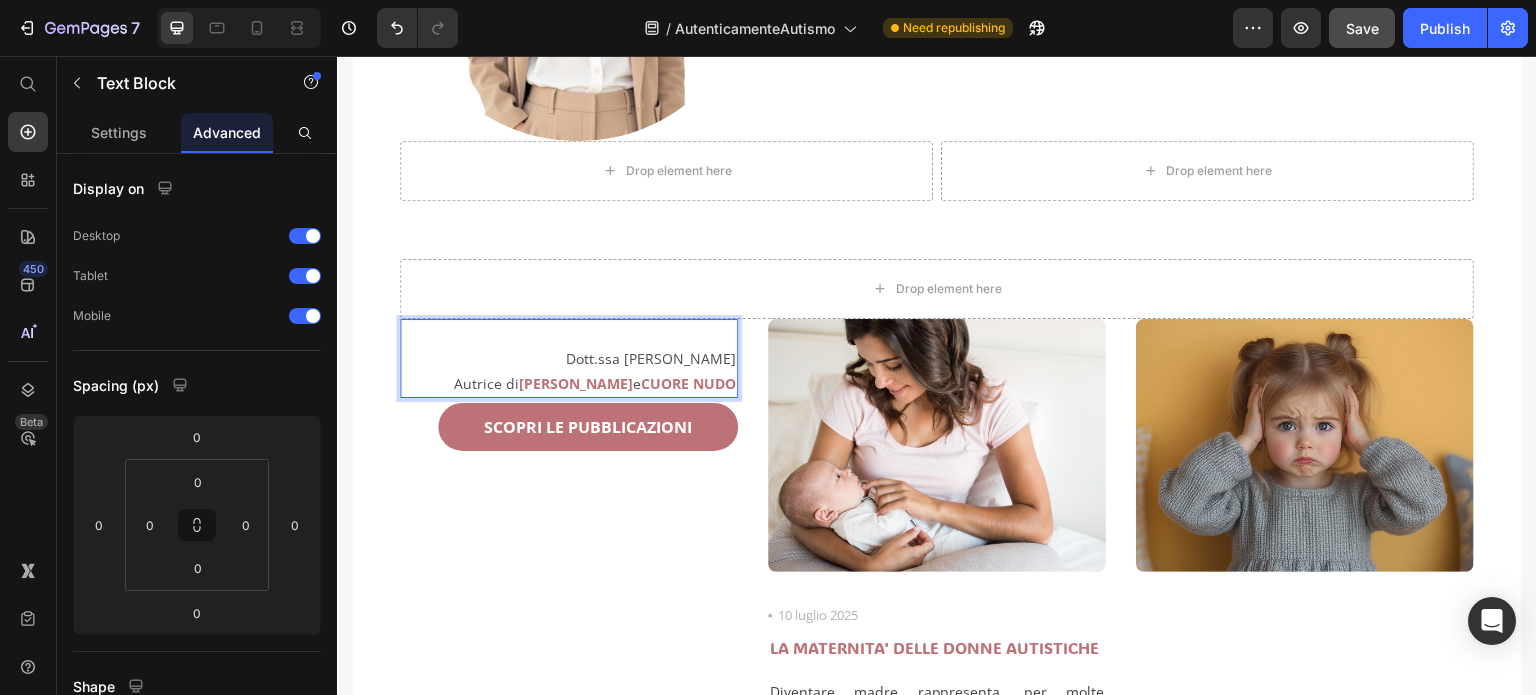 click on "Dott.ssa [PERSON_NAME]" at bounding box center (569, 358) 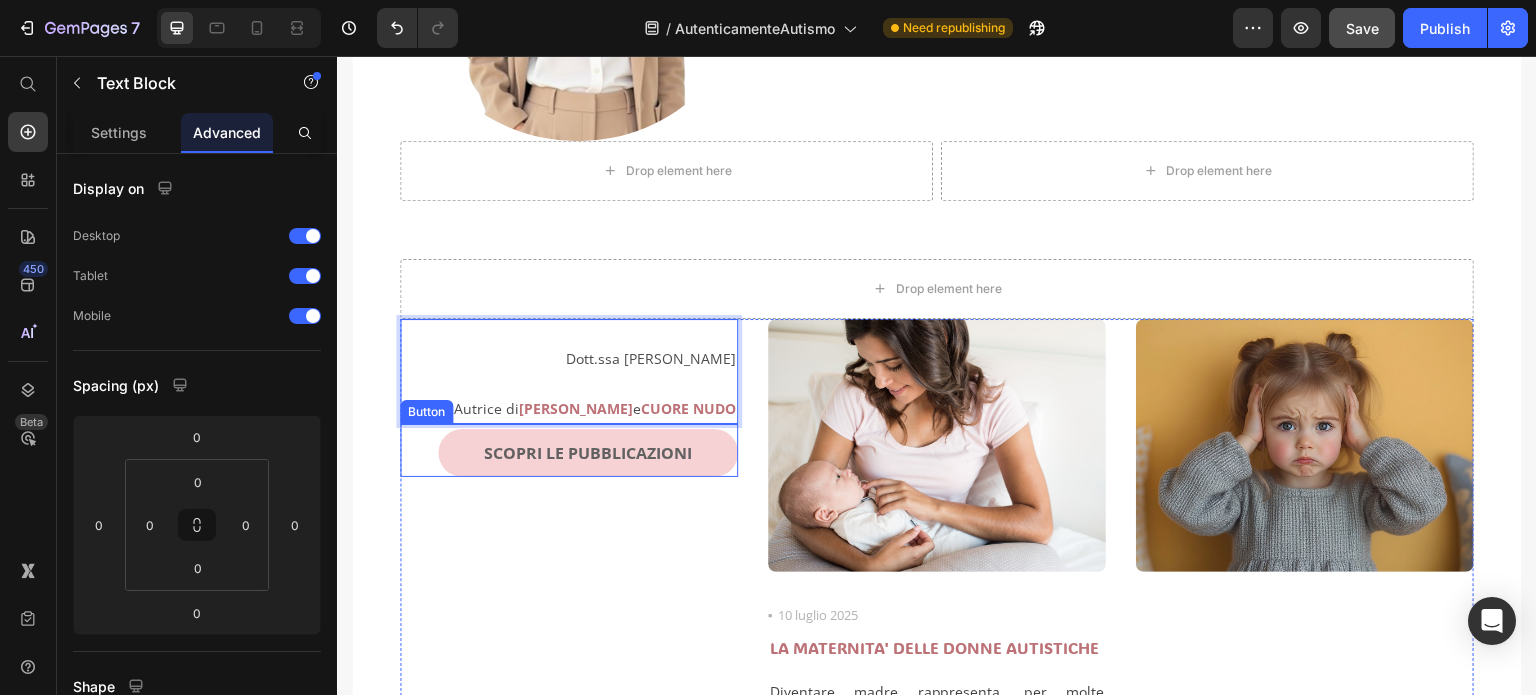 click on "SCOPRI LE PUBBLICAZIONI" at bounding box center (588, 453) 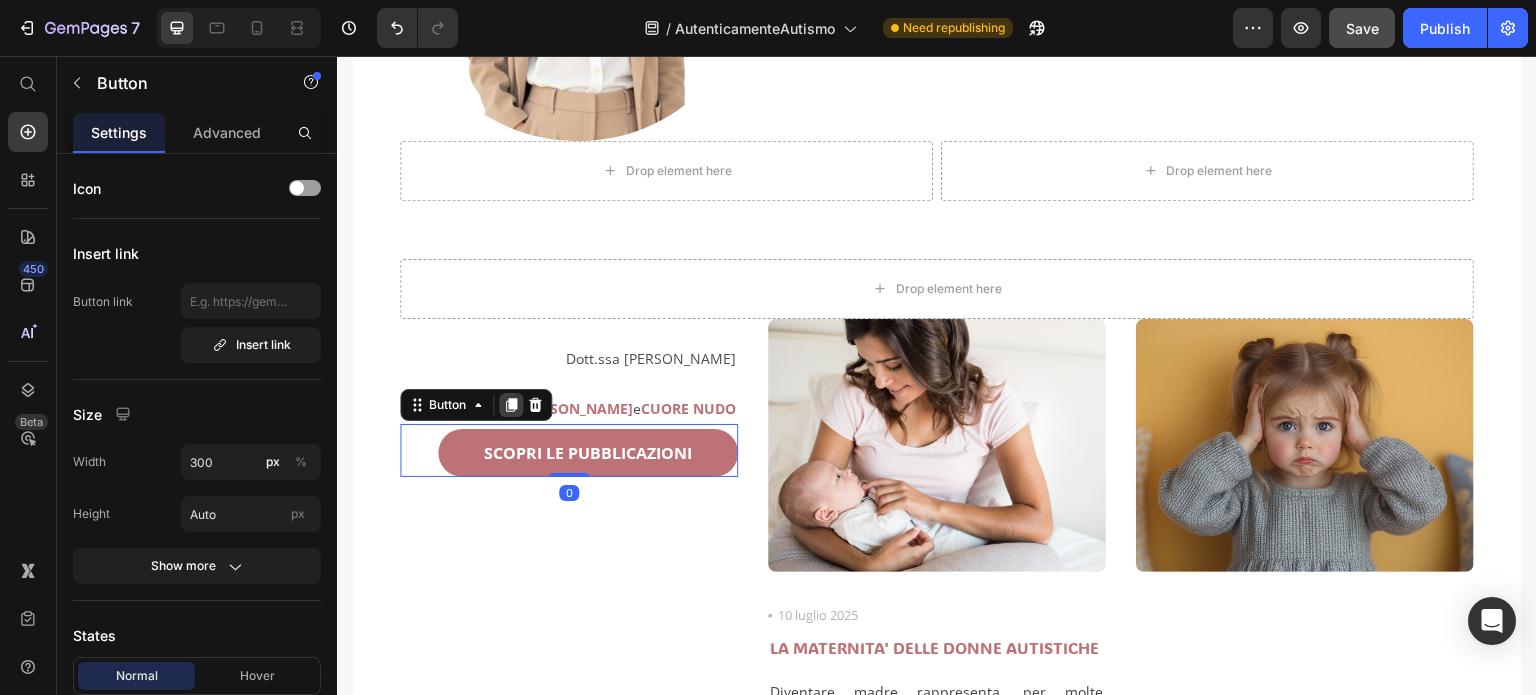 click 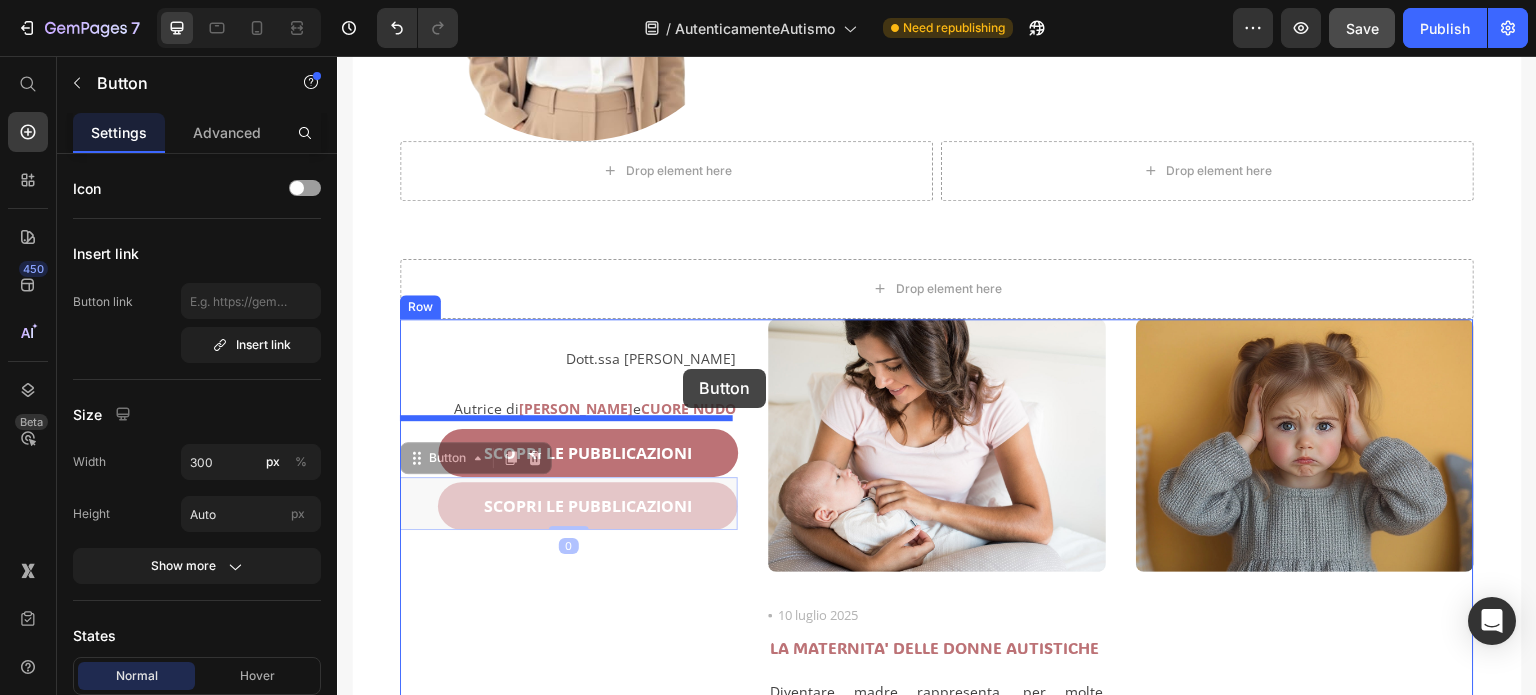 drag, startPoint x: 422, startPoint y: 452, endPoint x: 683, endPoint y: 369, distance: 273.87955 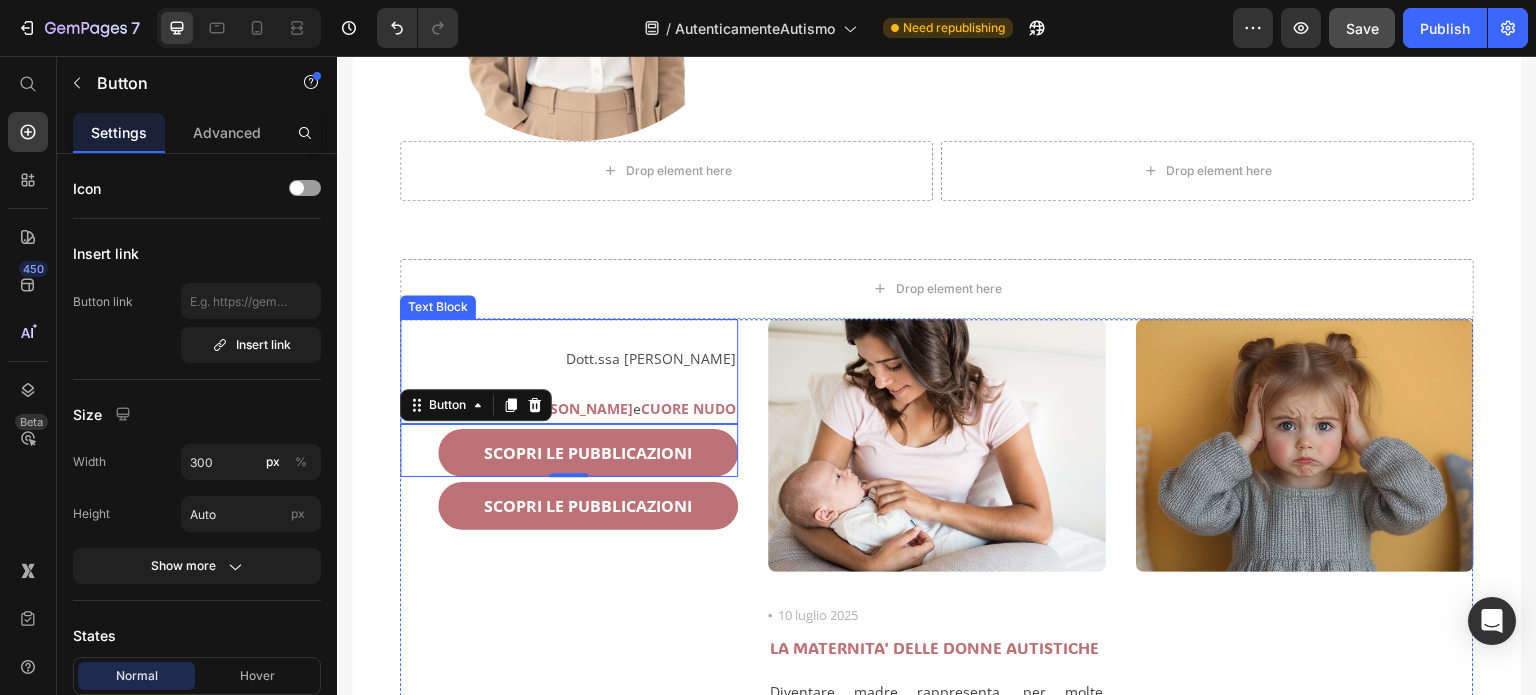 click at bounding box center (569, 383) 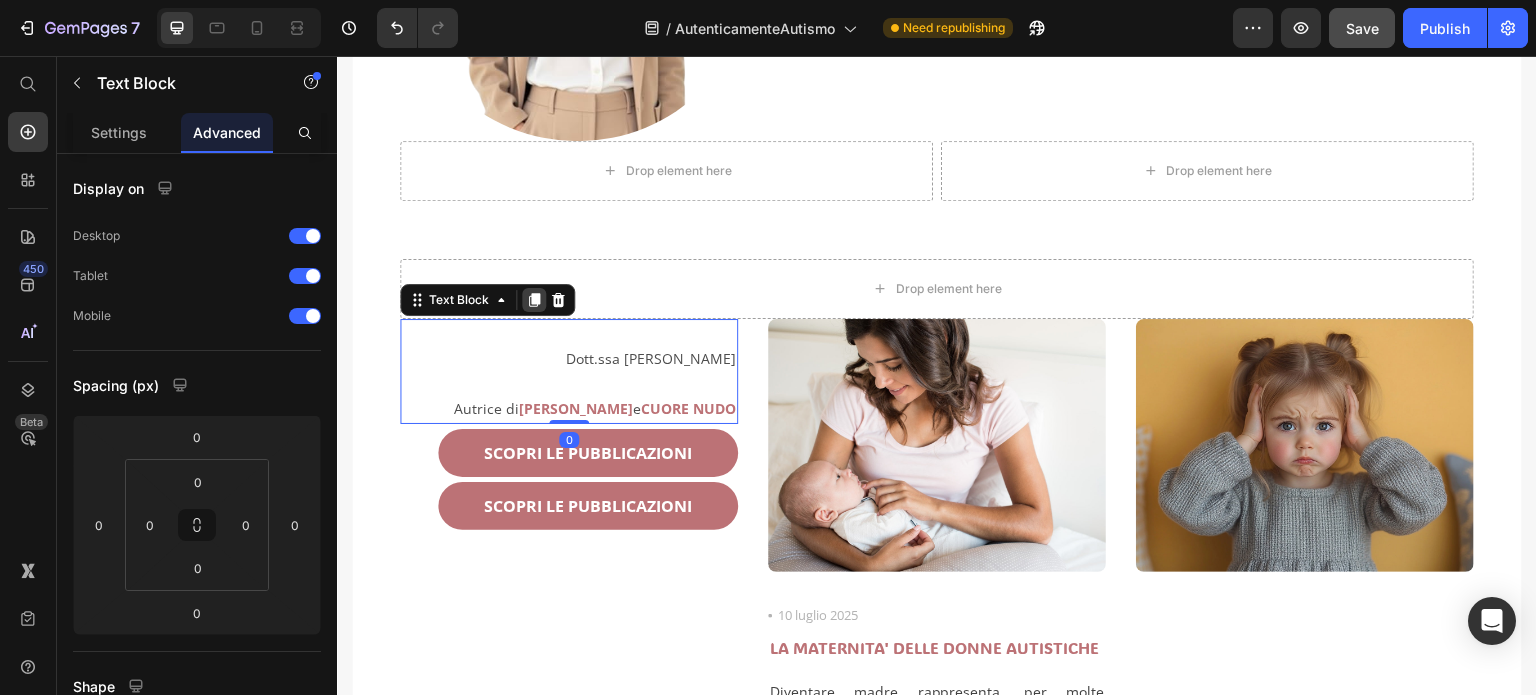 click 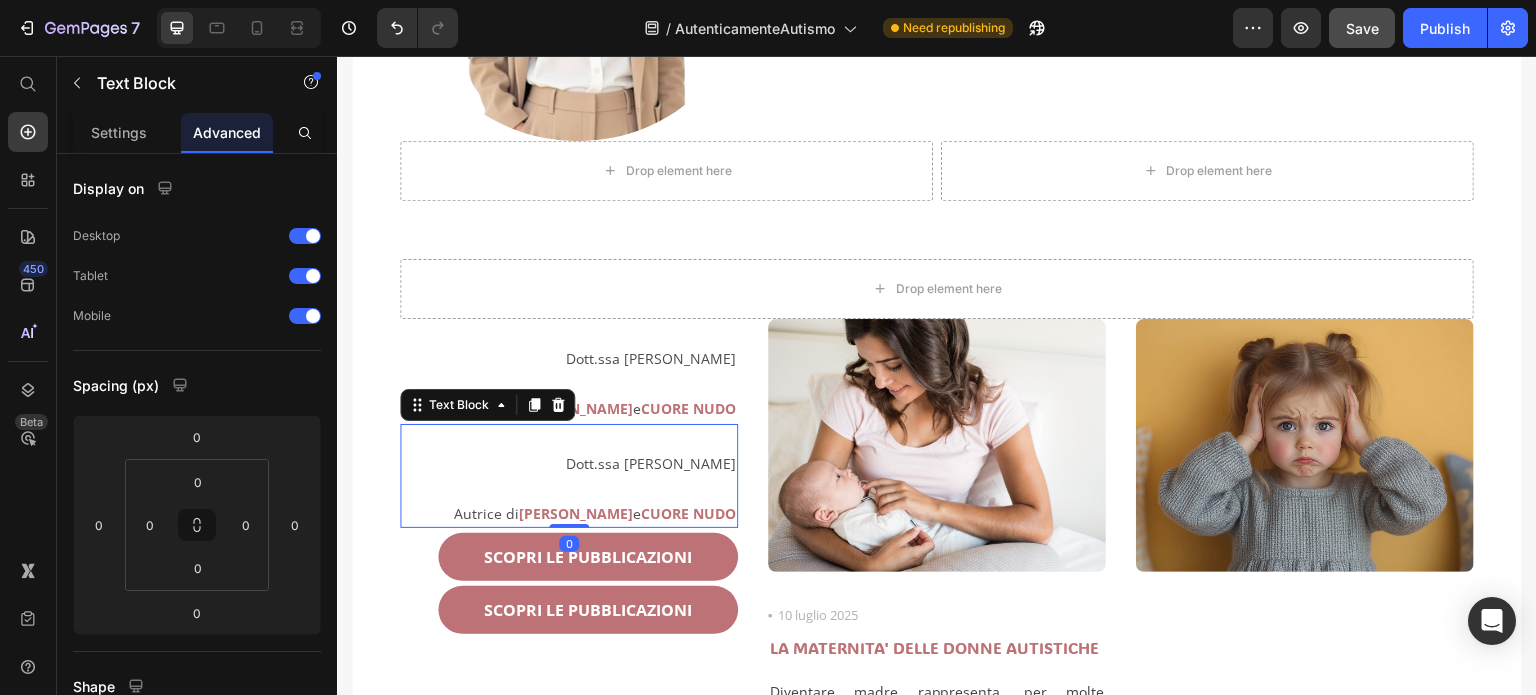 click on "Dott.ssa [PERSON_NAME]" at bounding box center [569, 463] 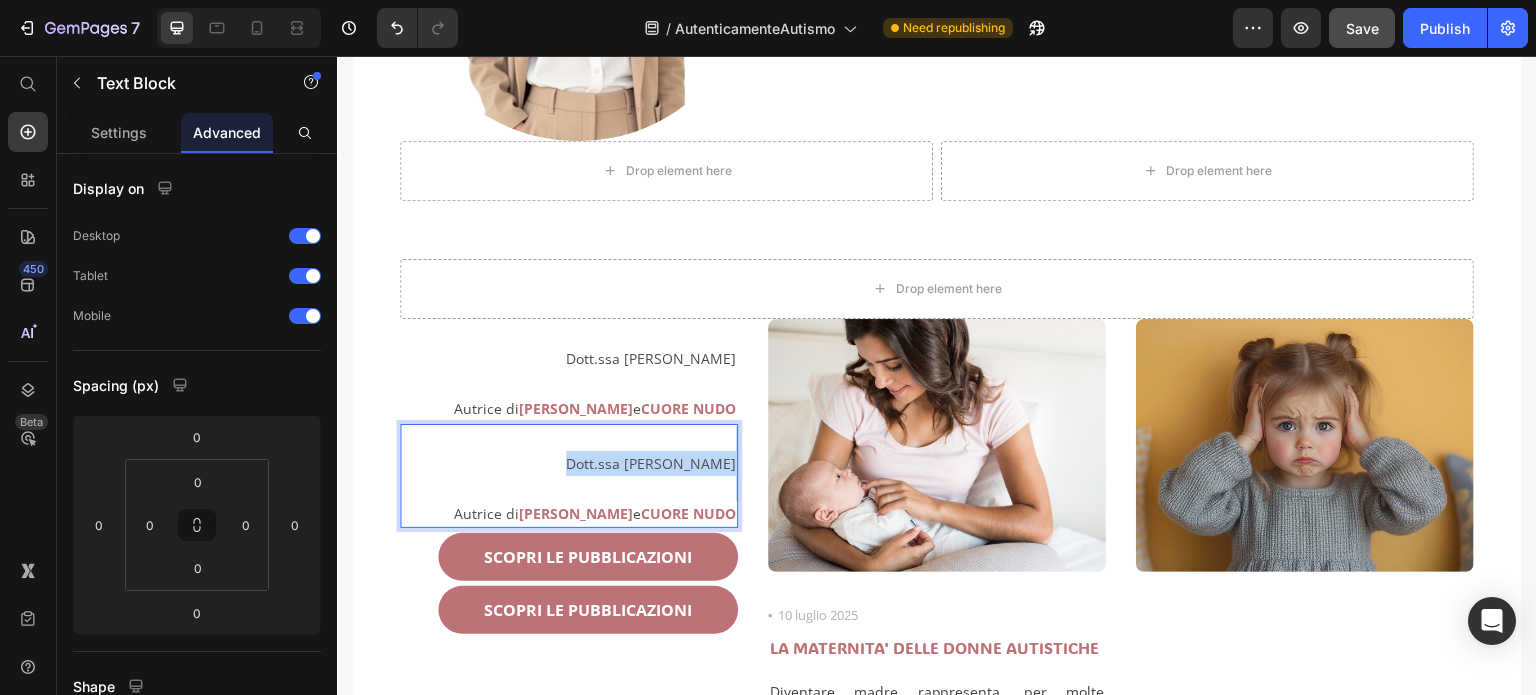 drag, startPoint x: 426, startPoint y: 508, endPoint x: 443, endPoint y: 440, distance: 70.0928 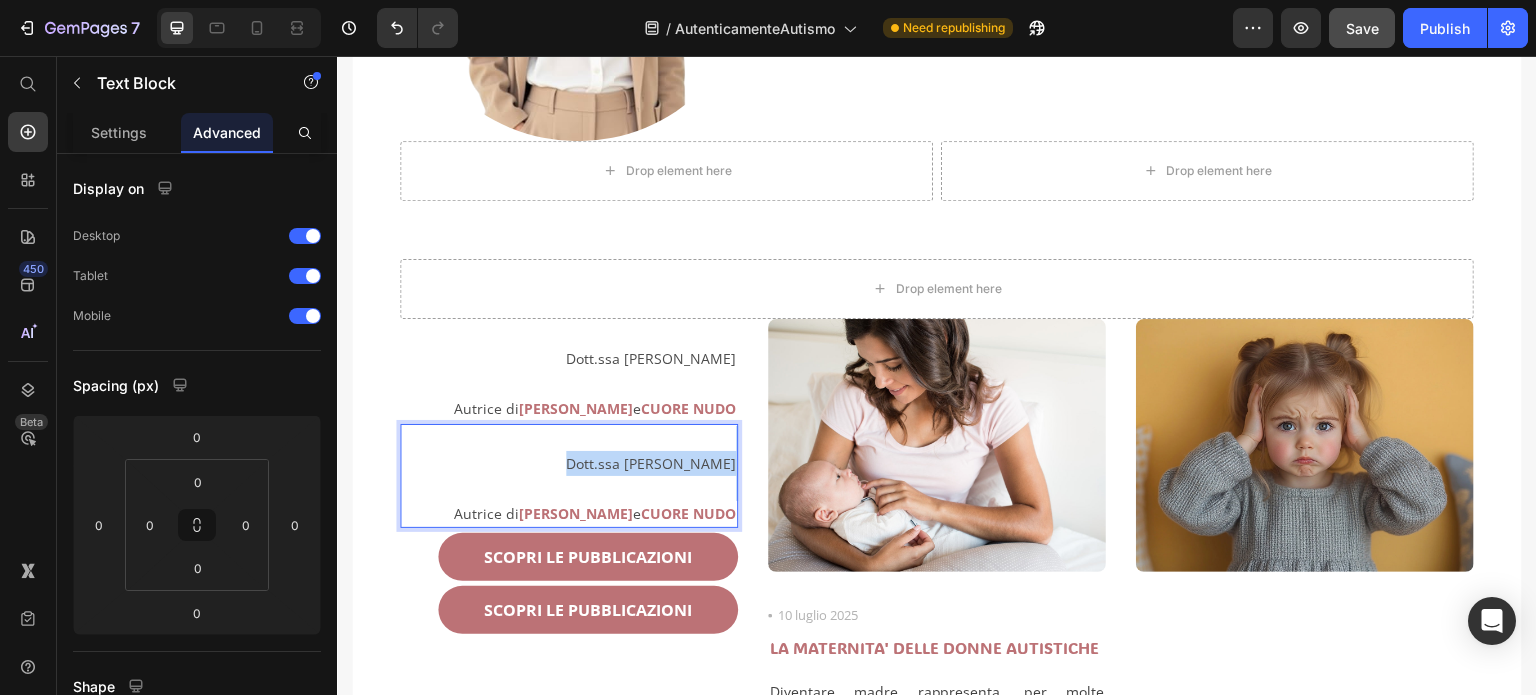 click on "Dott.ssa [PERSON_NAME] Autrice di  [PERSON_NAME]  e  CUORE NUDO" at bounding box center (569, 476) 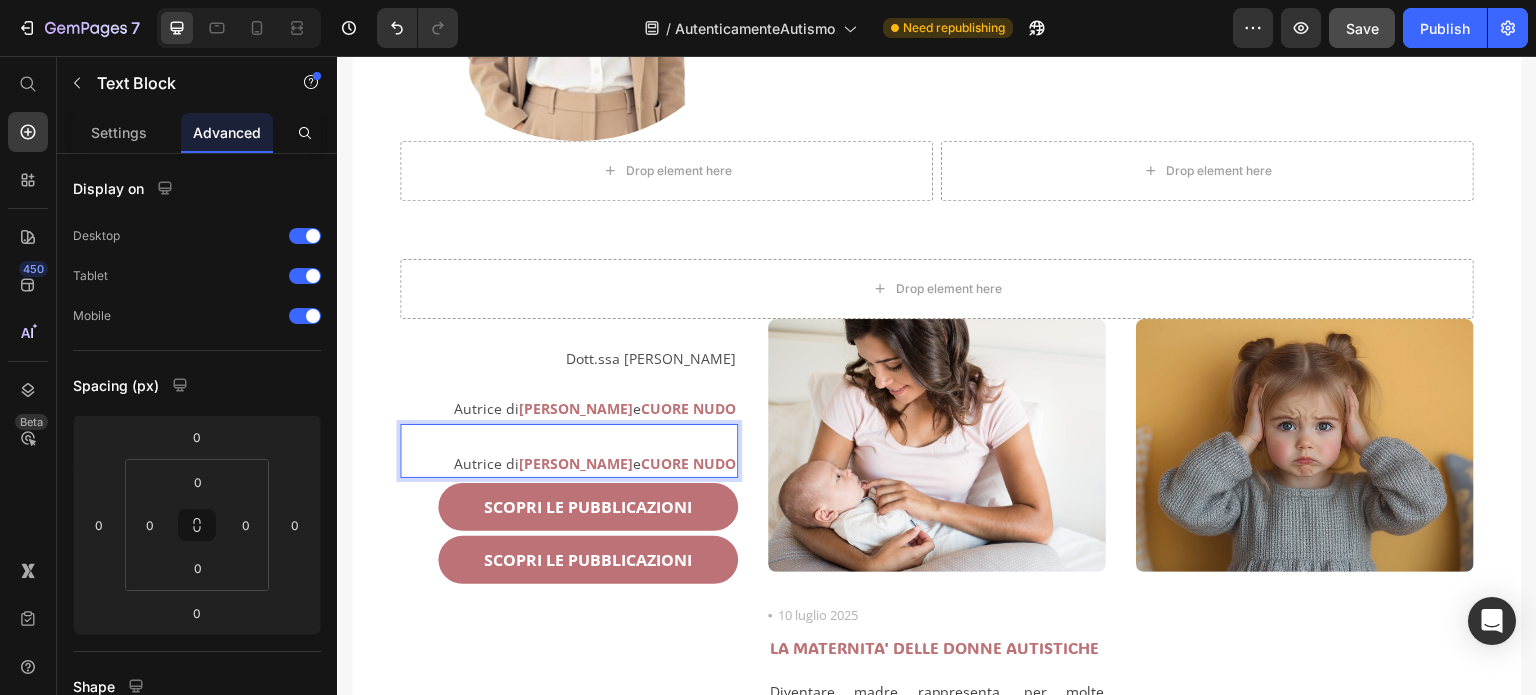 click on "Autrice di  [PERSON_NAME]  e  CUORE NUDO" at bounding box center [569, 463] 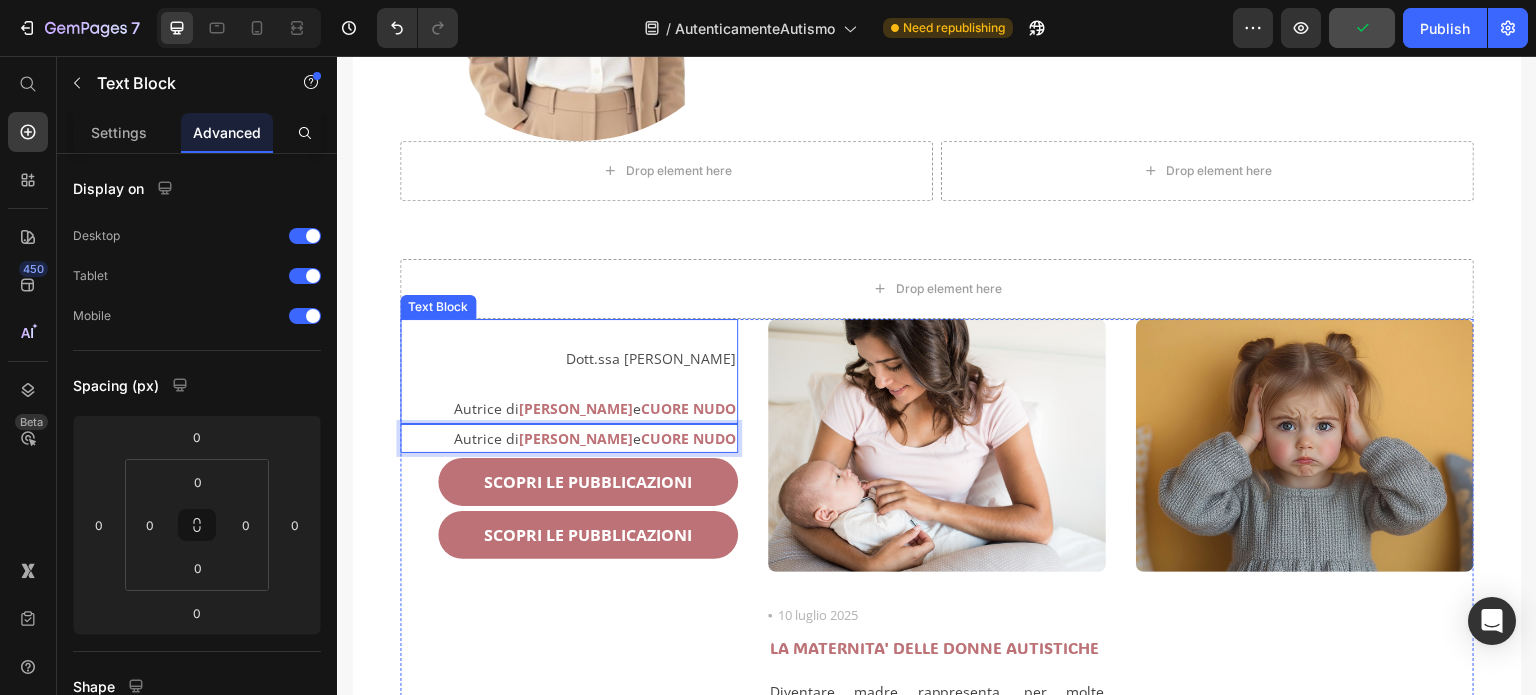 click at bounding box center [569, 383] 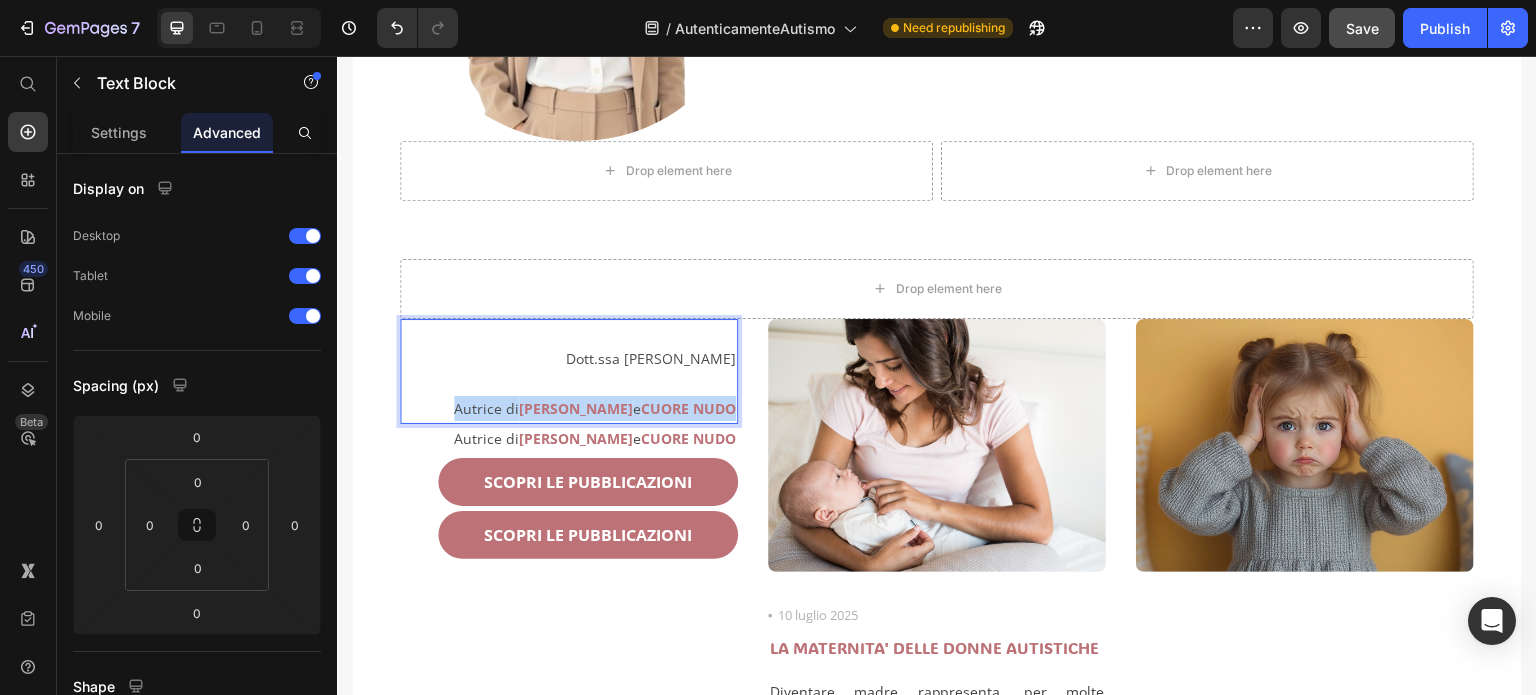 drag, startPoint x: 428, startPoint y: 402, endPoint x: 729, endPoint y: 407, distance: 301.04153 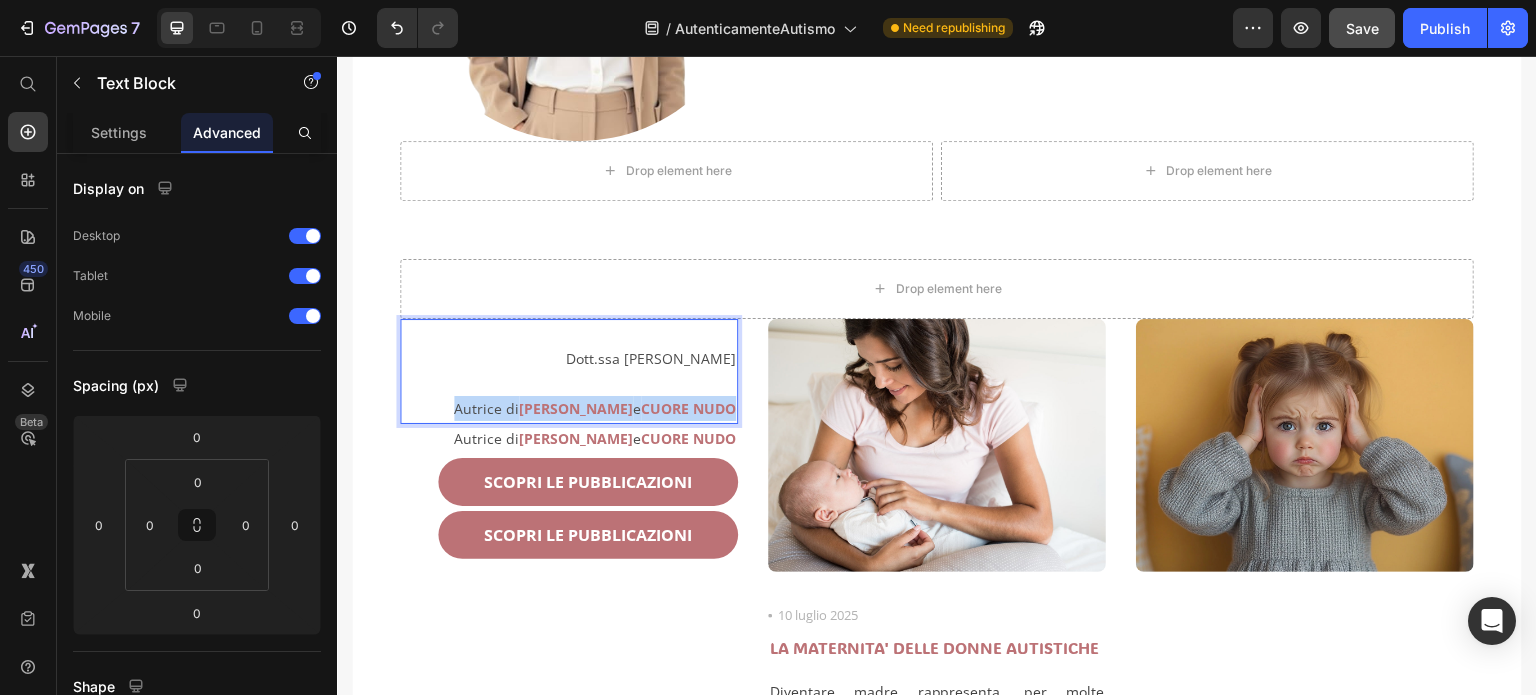 click on "Autrice di  [PERSON_NAME]  e  CUORE NUDO" at bounding box center [569, 408] 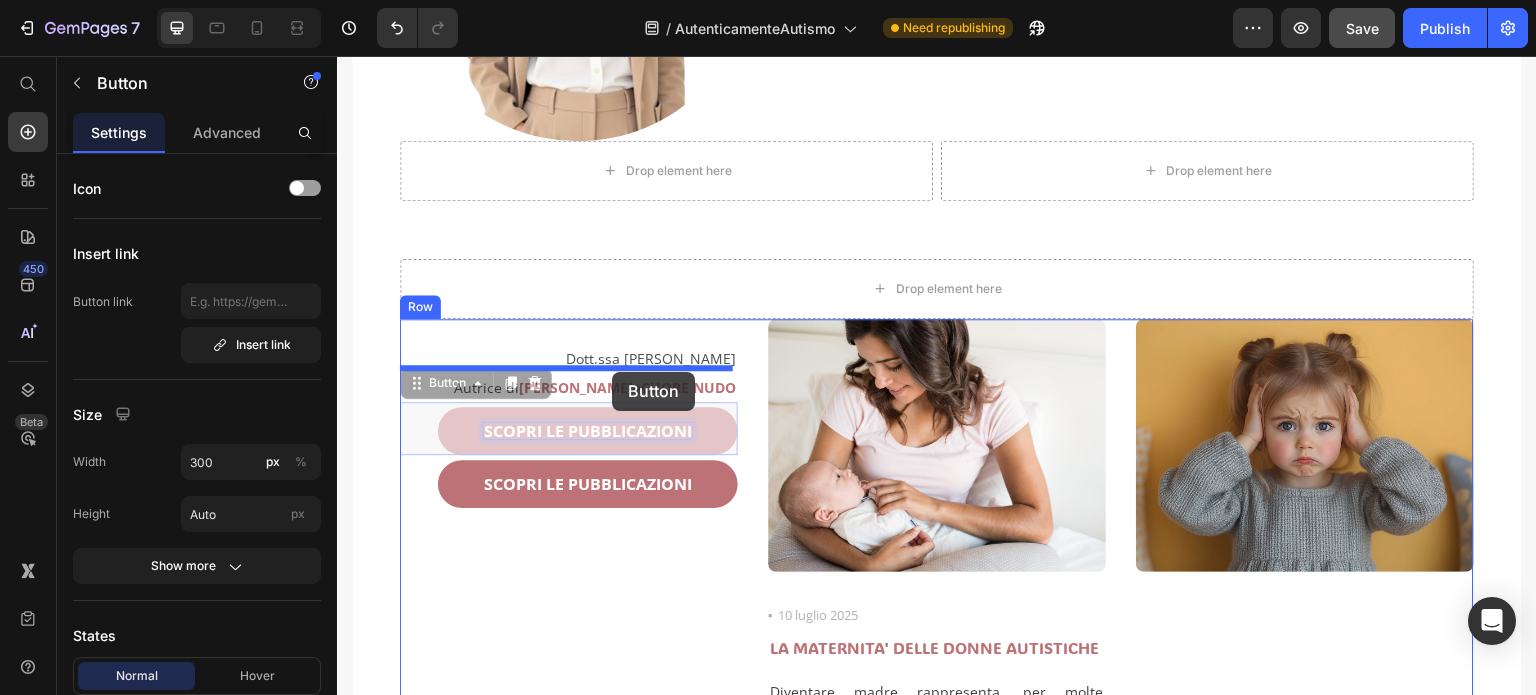 drag, startPoint x: 424, startPoint y: 385, endPoint x: 612, endPoint y: 372, distance: 188.44893 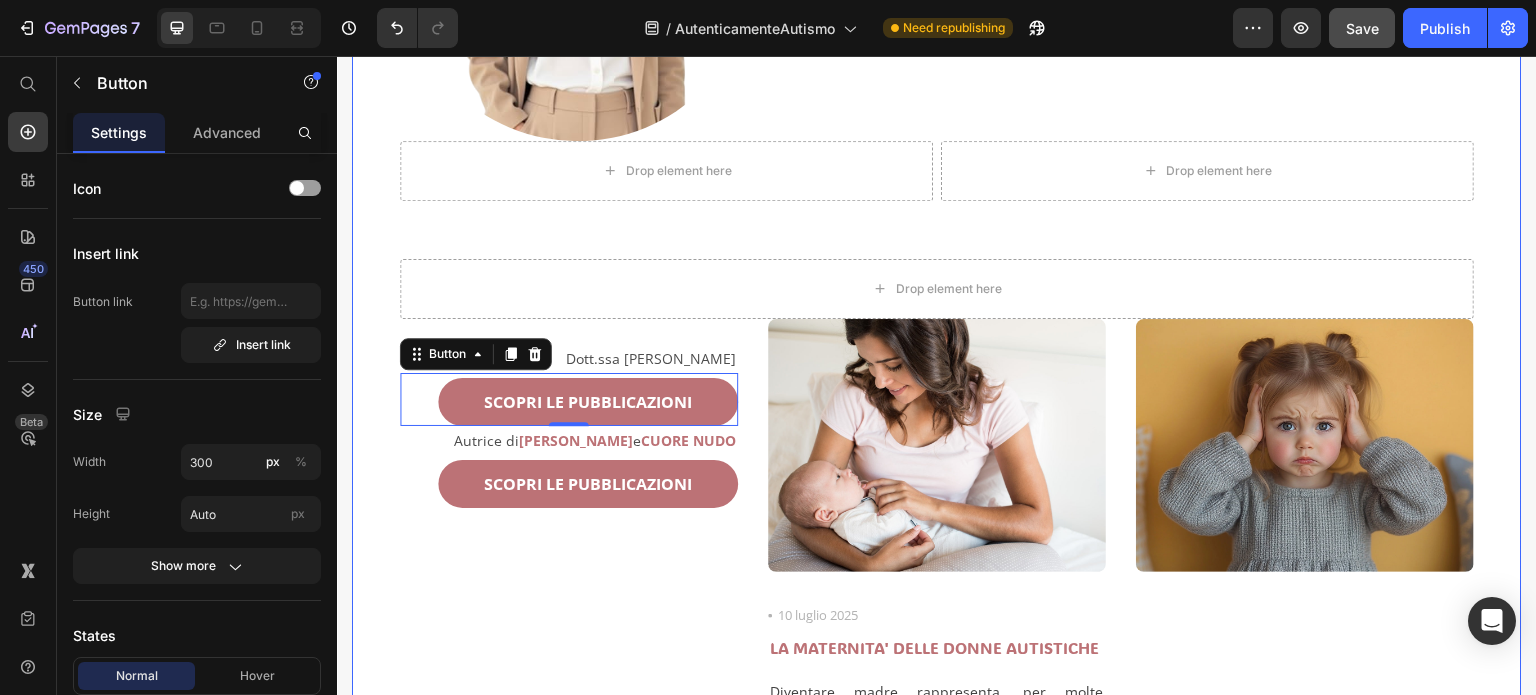 click on "AUTENTICAMENTE AUTISMO Heading Text Block Image Raccontare, informare, accogliere "Autenticamente Autismo nasce dal bisogno profondo di raccontare l’autismo con occhi autentici e cuore aperto. Qui troverai testimonianze vere, esperienze quotidiane, riflessioni personali … ma anche approfondimenti scientifici, strumenti educativi, strategie inclusive e risorse per famiglie, educatori e professionisti. È un blog che intreccia emozione e competenza, vita e sapere, per costruire ponti tra chi vive l’autismo ogni giorno e chi vuole capirlo davvero. Perché ogni passo verso l’autenticità è un passo verso l’inclusione" Text Block Dott.ssa [PERSON_NAME] Text Block Row Row
Drop element here
Drop element here Row
Drop element here Row Dott.ssa [PERSON_NAME] Text Block SCOPRI LE PUBBLICAZIONI Button   0 Autrice di  [PERSON_NAME]  e  CUORE NUDO Text Block SCOPRI LE PUBBLICAZIONI Button Image
Icon [DATE] Text block" at bounding box center (937, 632) 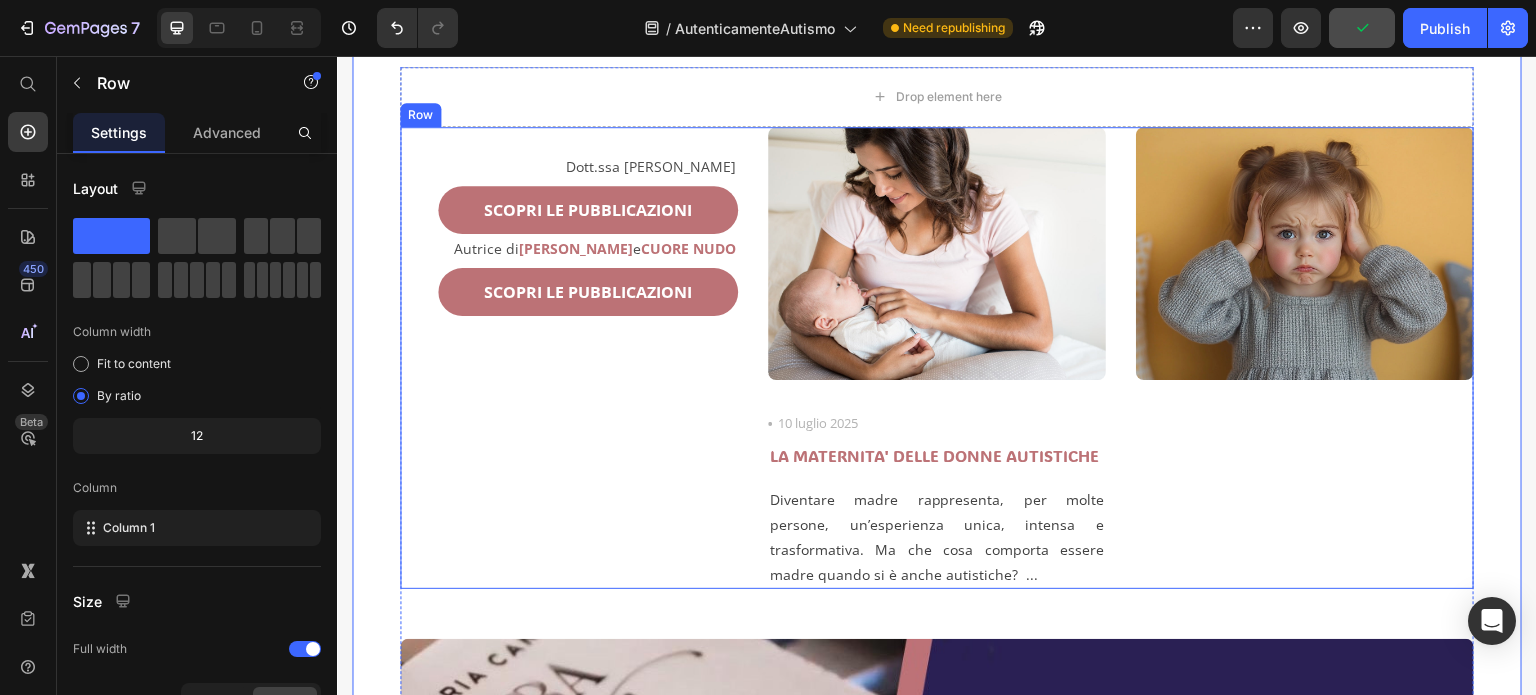 scroll, scrollTop: 600, scrollLeft: 0, axis: vertical 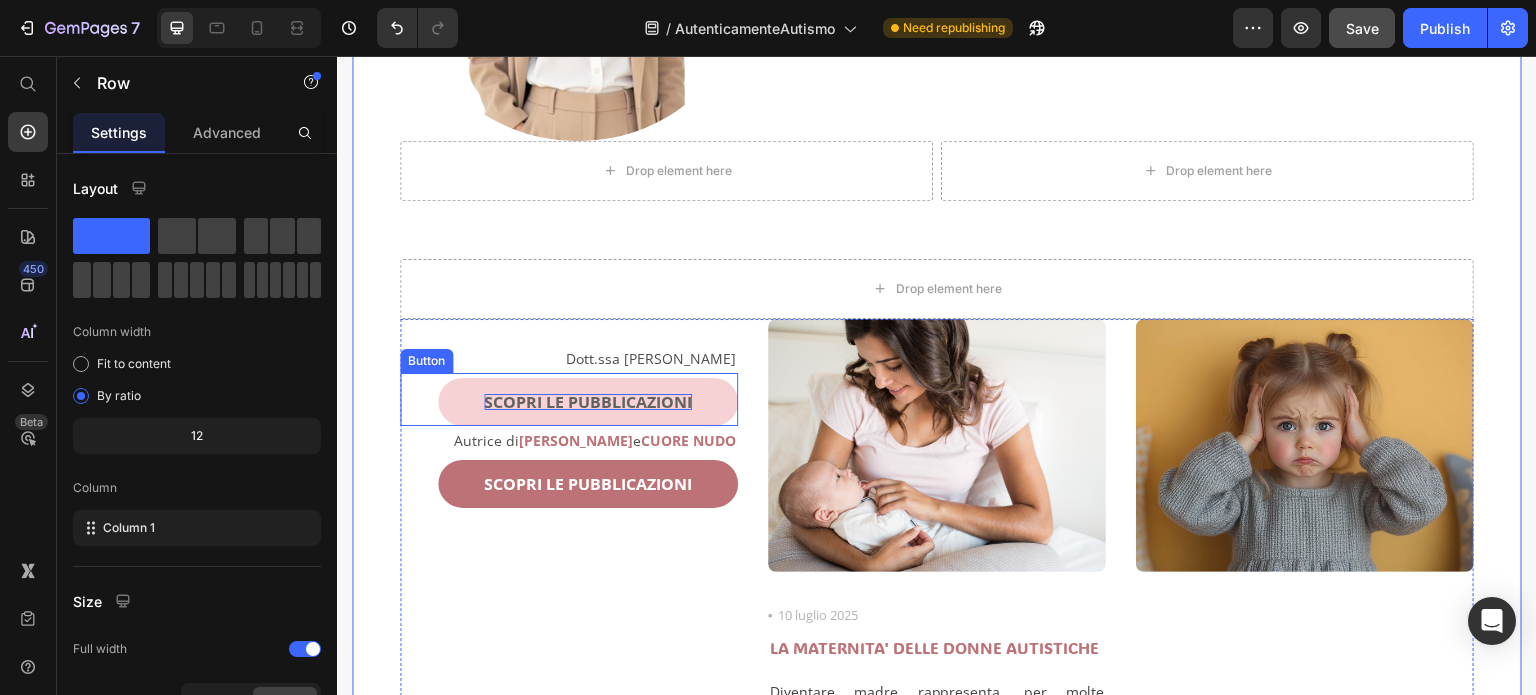click on "SCOPRI LE PUBBLICAZIONI" at bounding box center (588, 402) 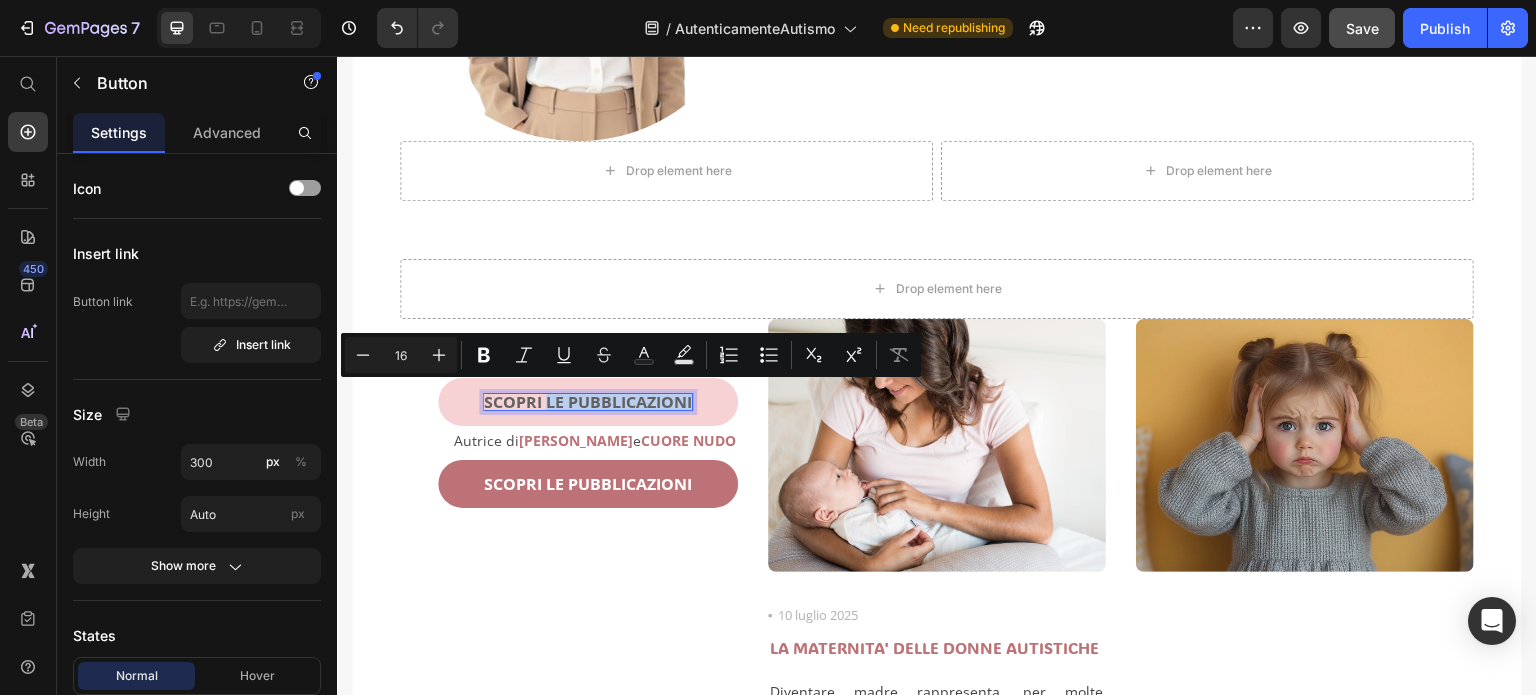 drag, startPoint x: 543, startPoint y: 396, endPoint x: 689, endPoint y: 400, distance: 146.05478 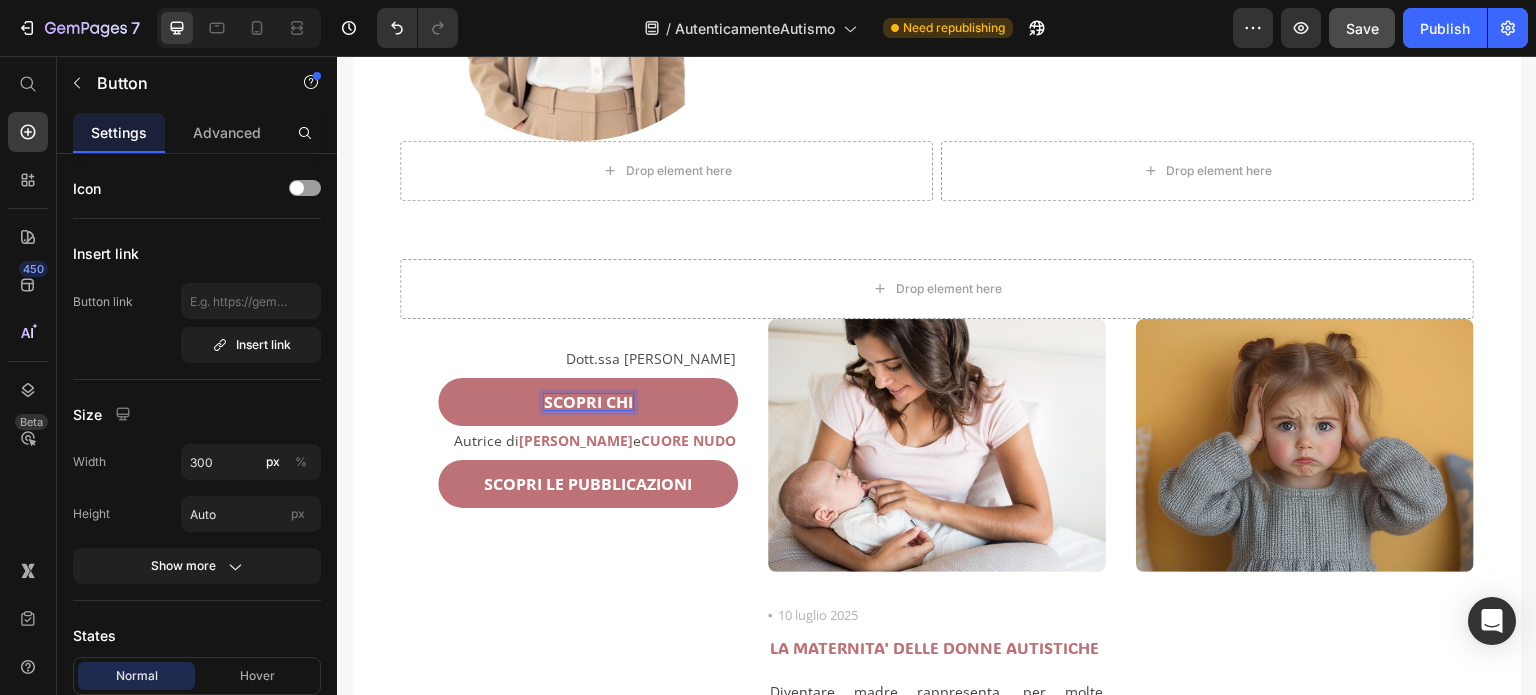 click on "SCOPRI CHI" at bounding box center [588, 402] 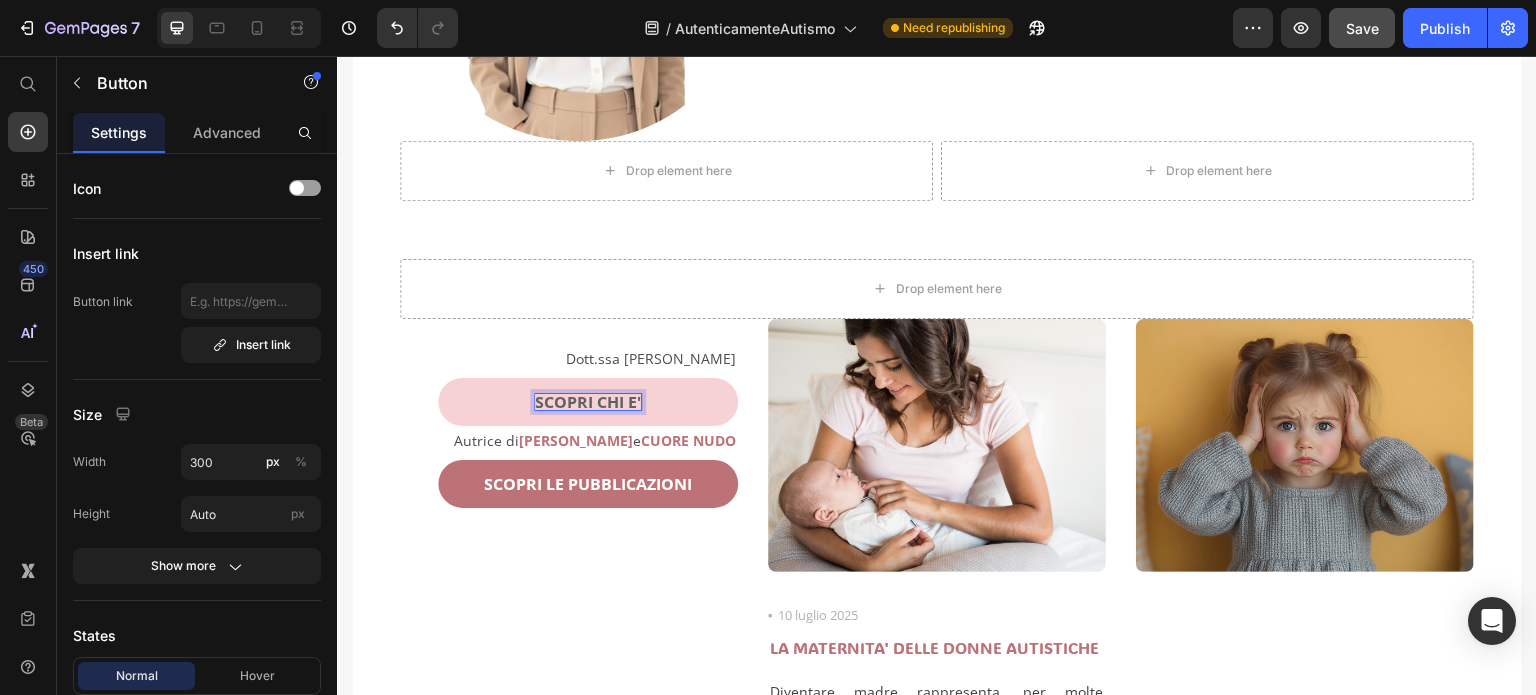 click on "SCOPRI CHI E'" at bounding box center [588, 402] 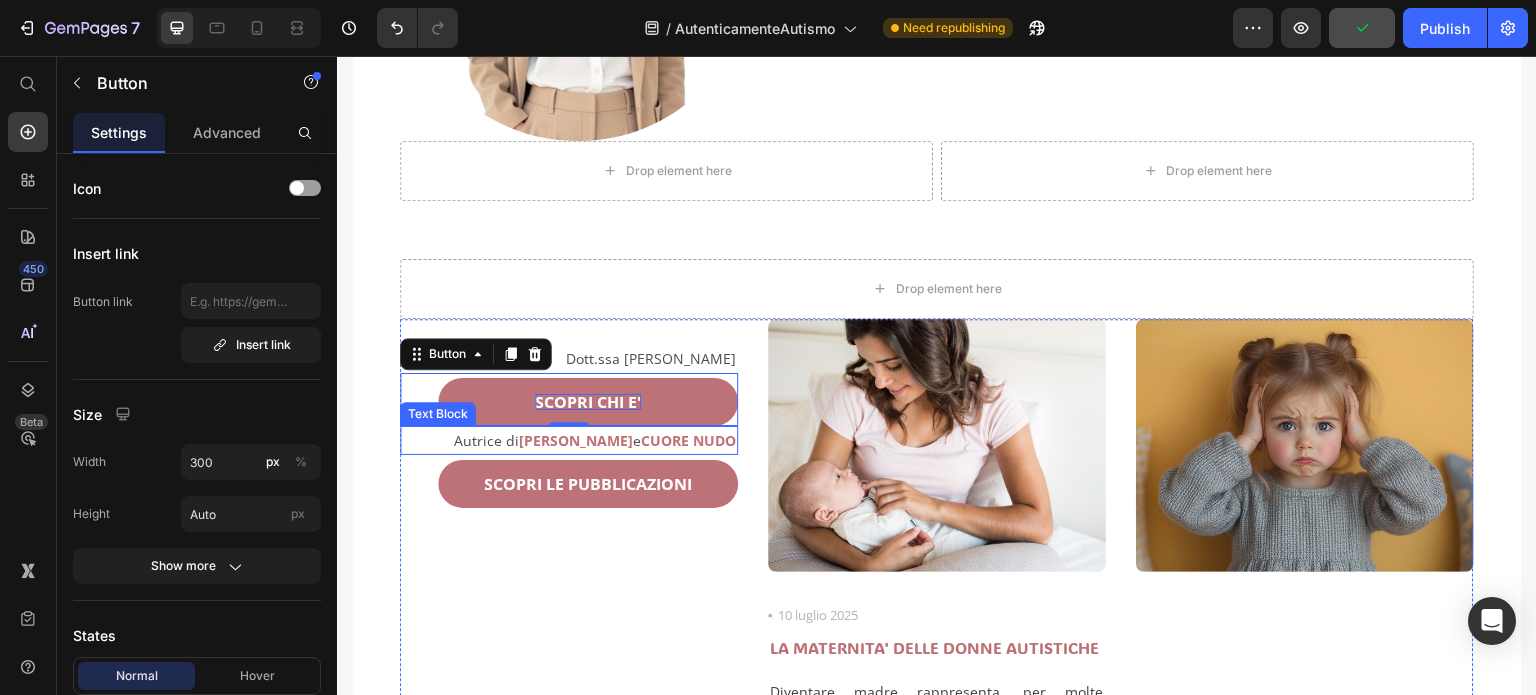 click on "Autrice di  [PERSON_NAME]  e  CUORE NUDO" at bounding box center (569, 440) 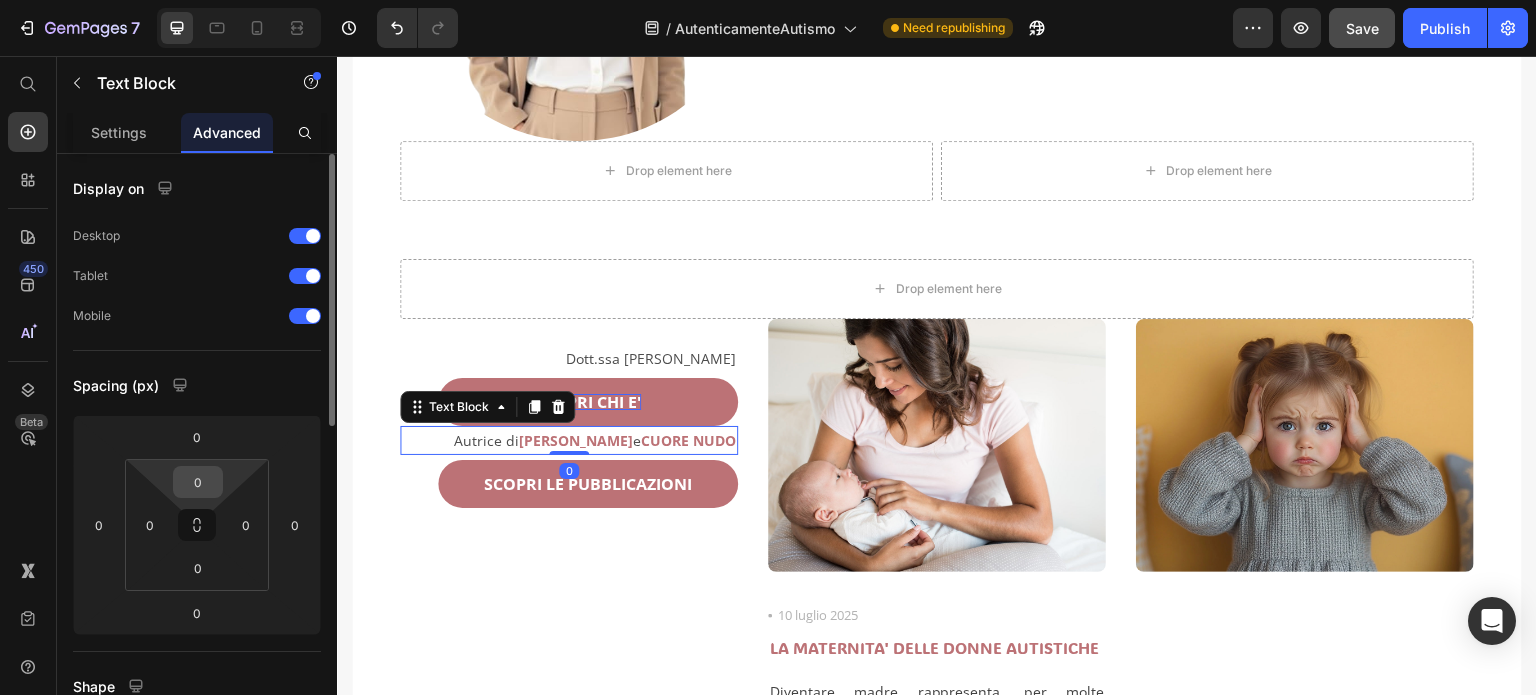 click on "0" at bounding box center (198, 482) 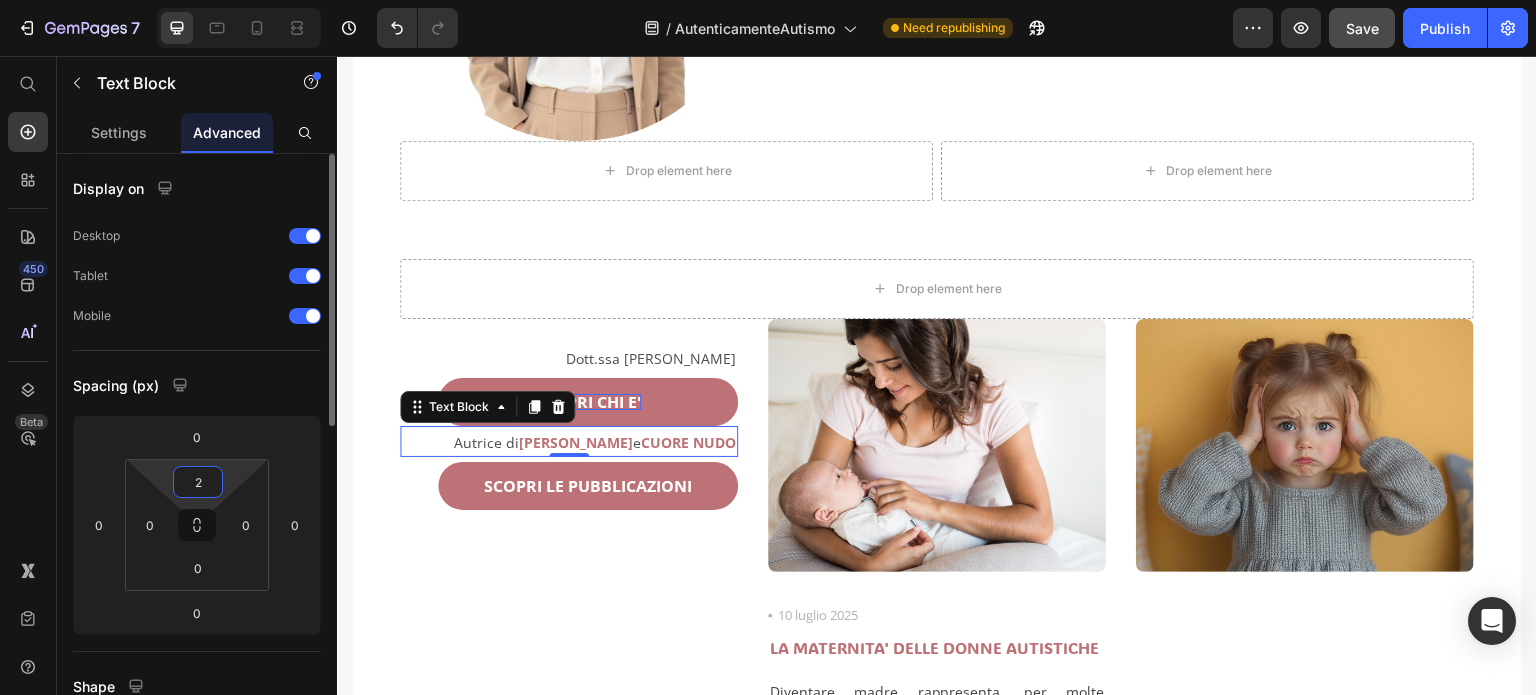 type on "20" 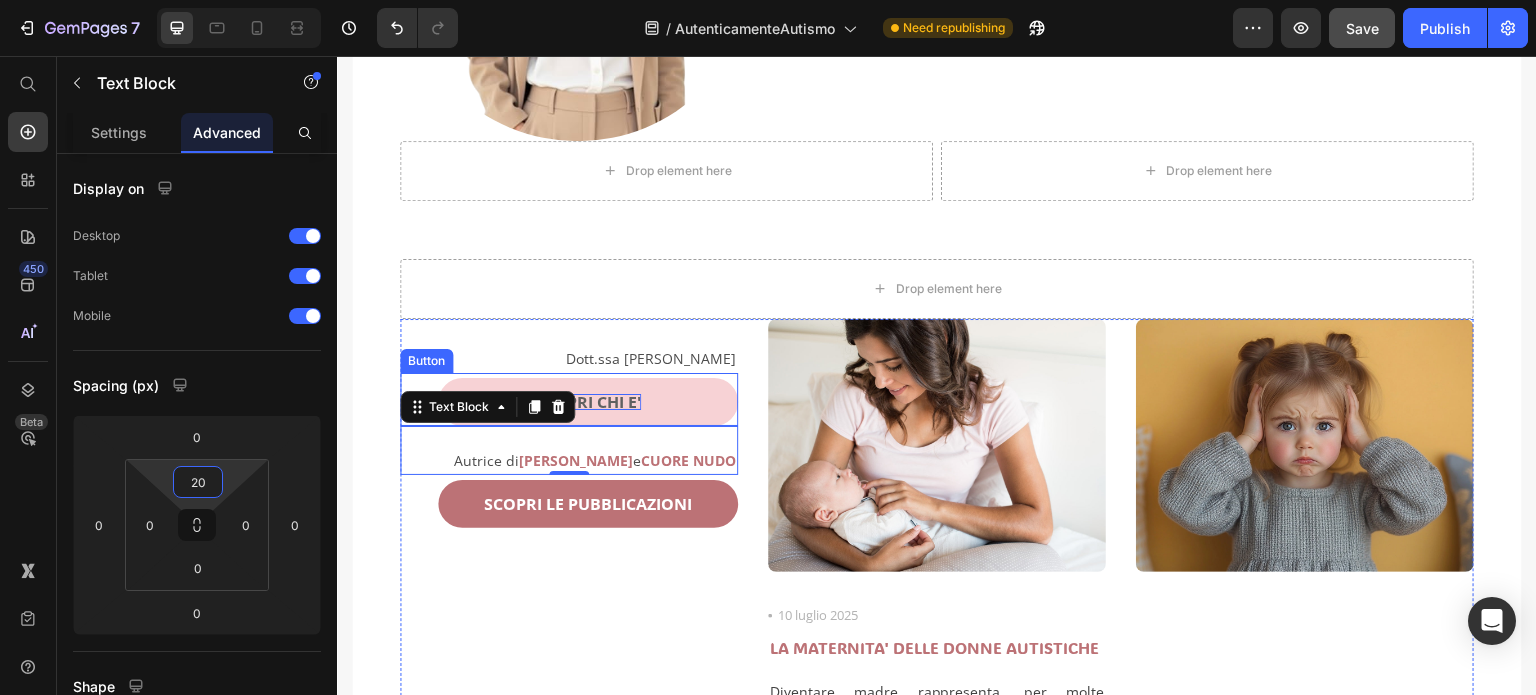click on "SCOPRI CHI E'" at bounding box center (588, 402) 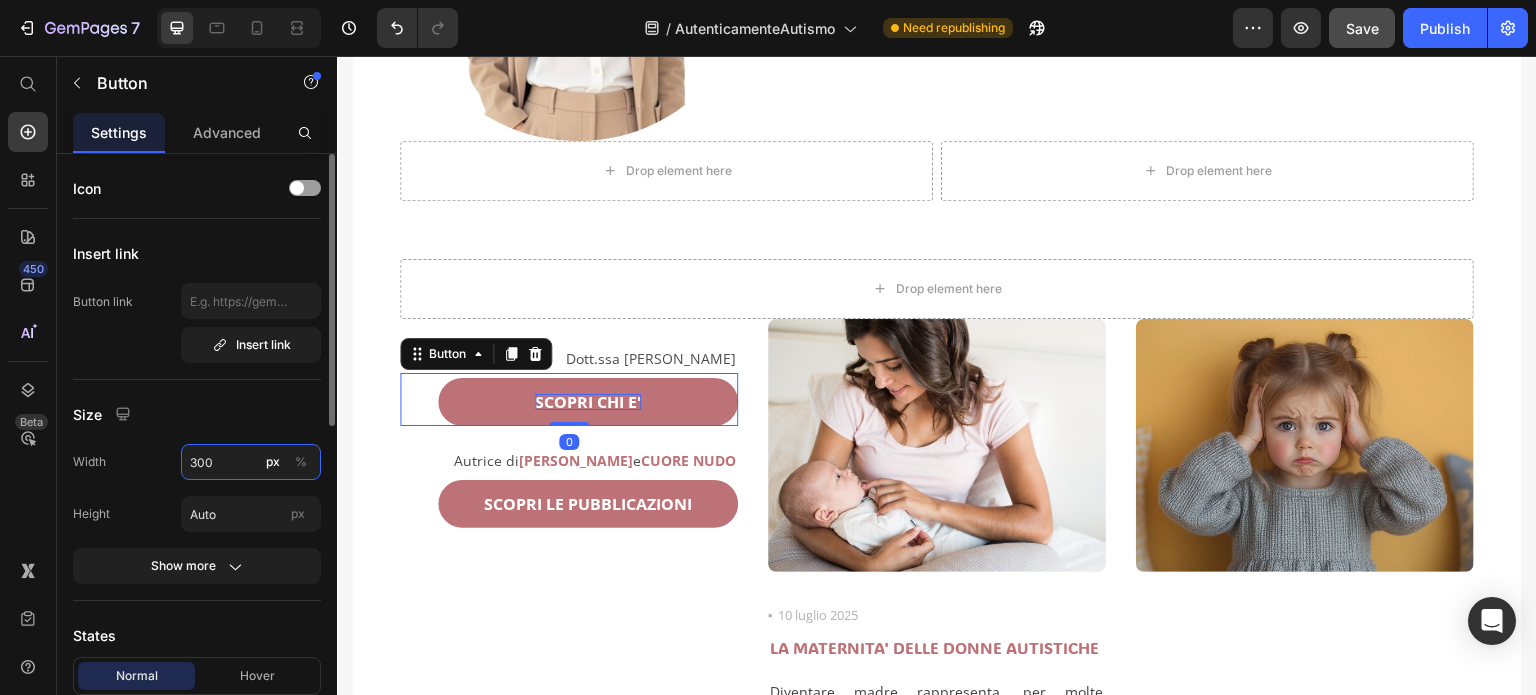 click on "300" at bounding box center (251, 462) 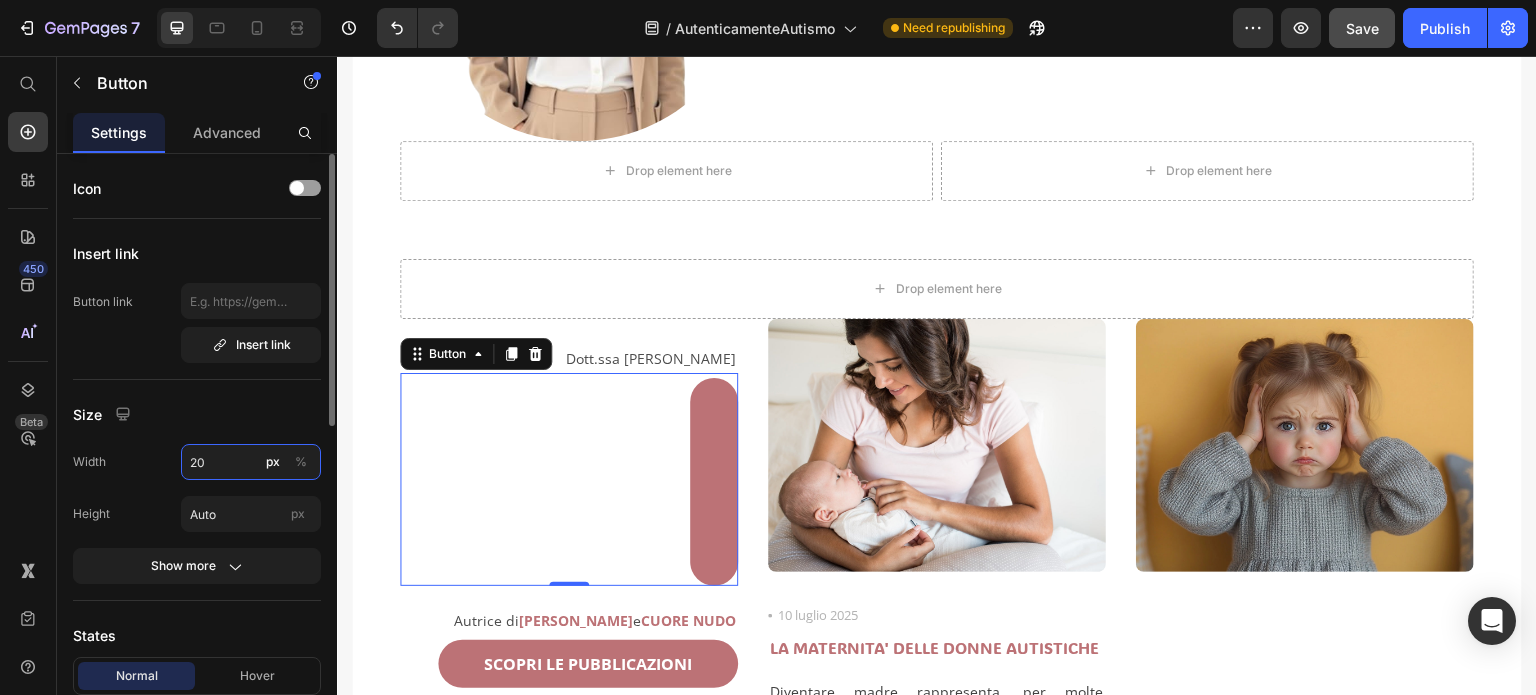 type on "200" 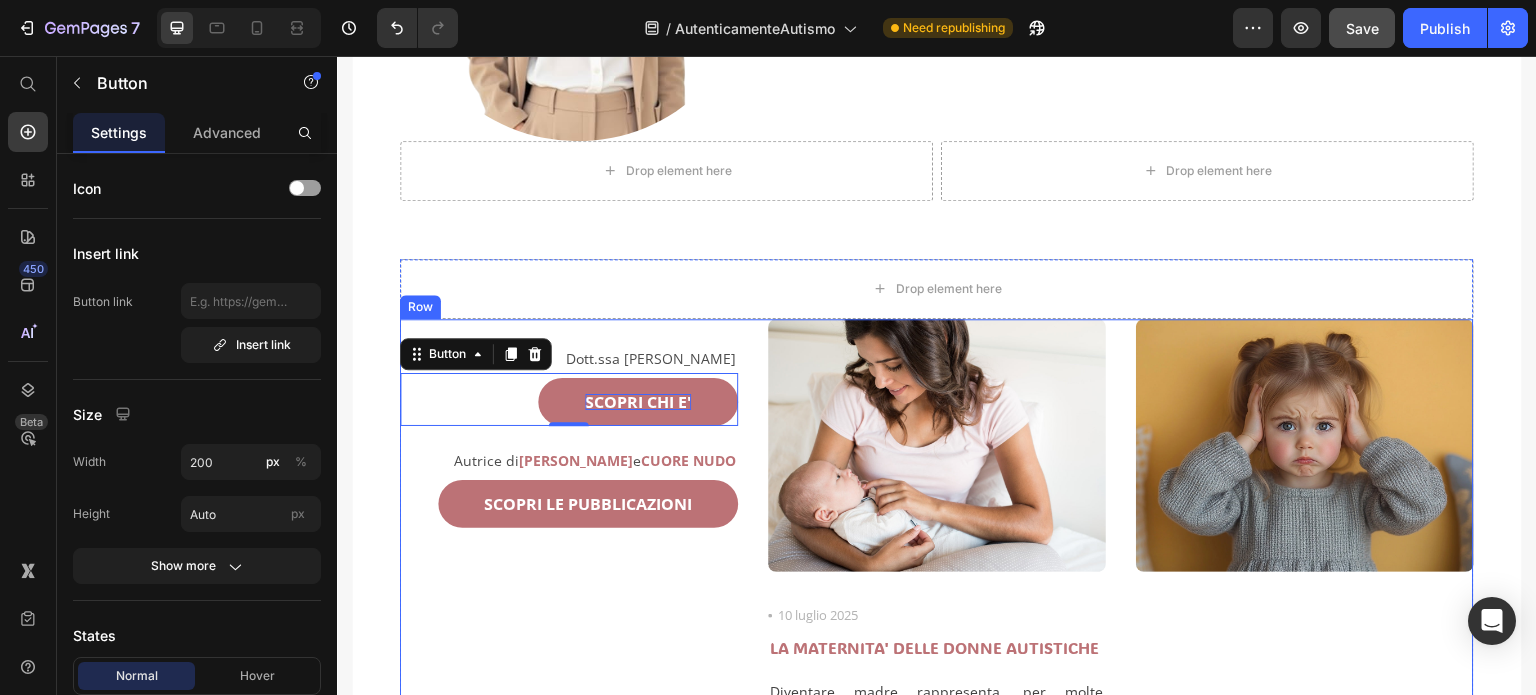 click on "Dott.ssa [PERSON_NAME] Text Block SCOPRI CHI E' Button   0 Autrice di  [PERSON_NAME]  e  CUORE NUDO Text Block SCOPRI LE PUBBLICAZIONI Button" at bounding box center (569, 550) 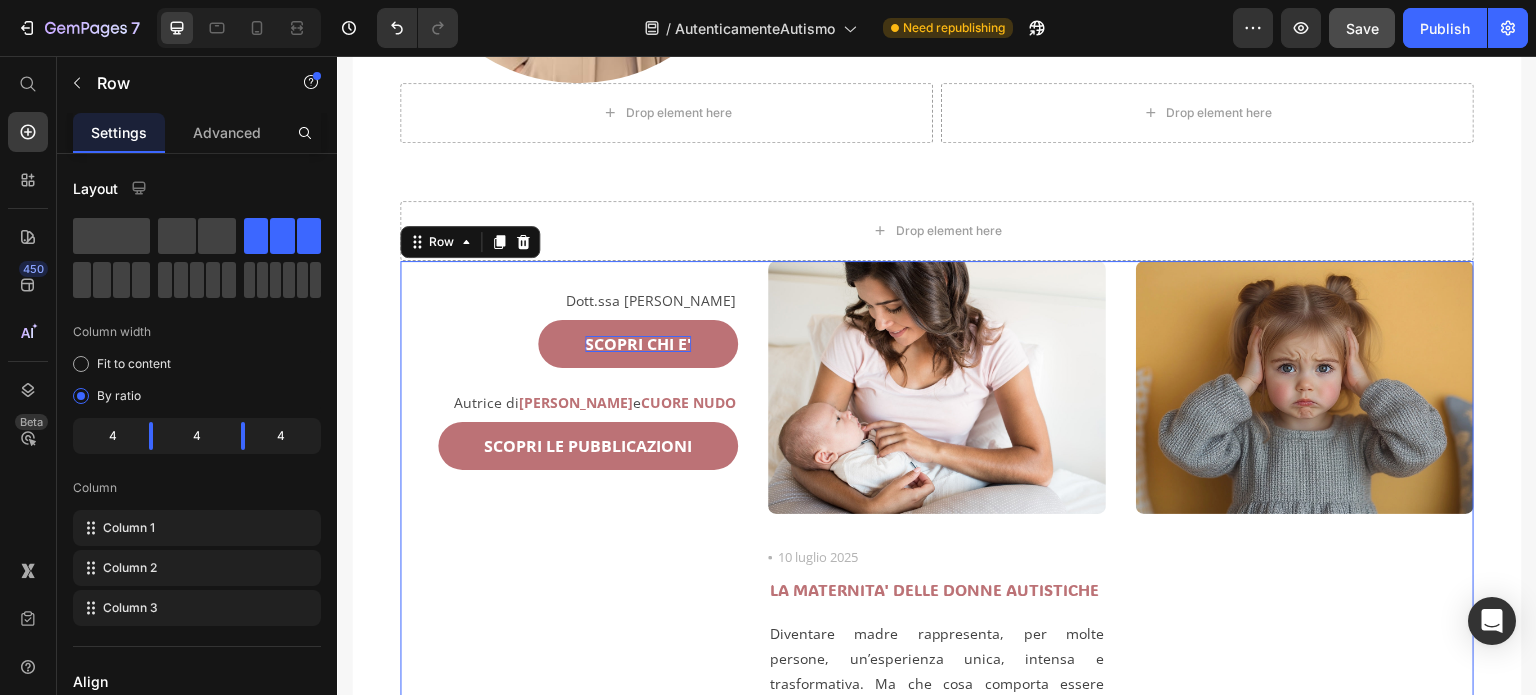 scroll, scrollTop: 700, scrollLeft: 0, axis: vertical 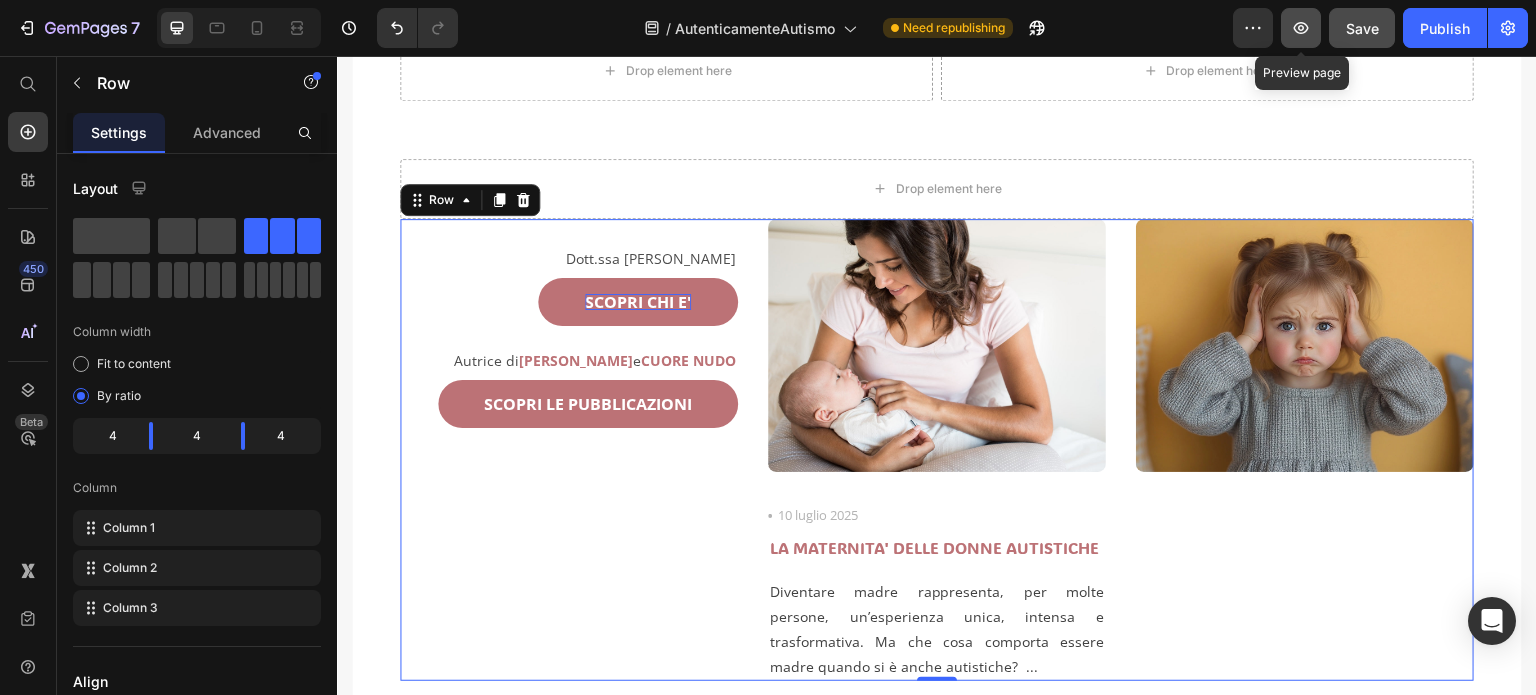 click 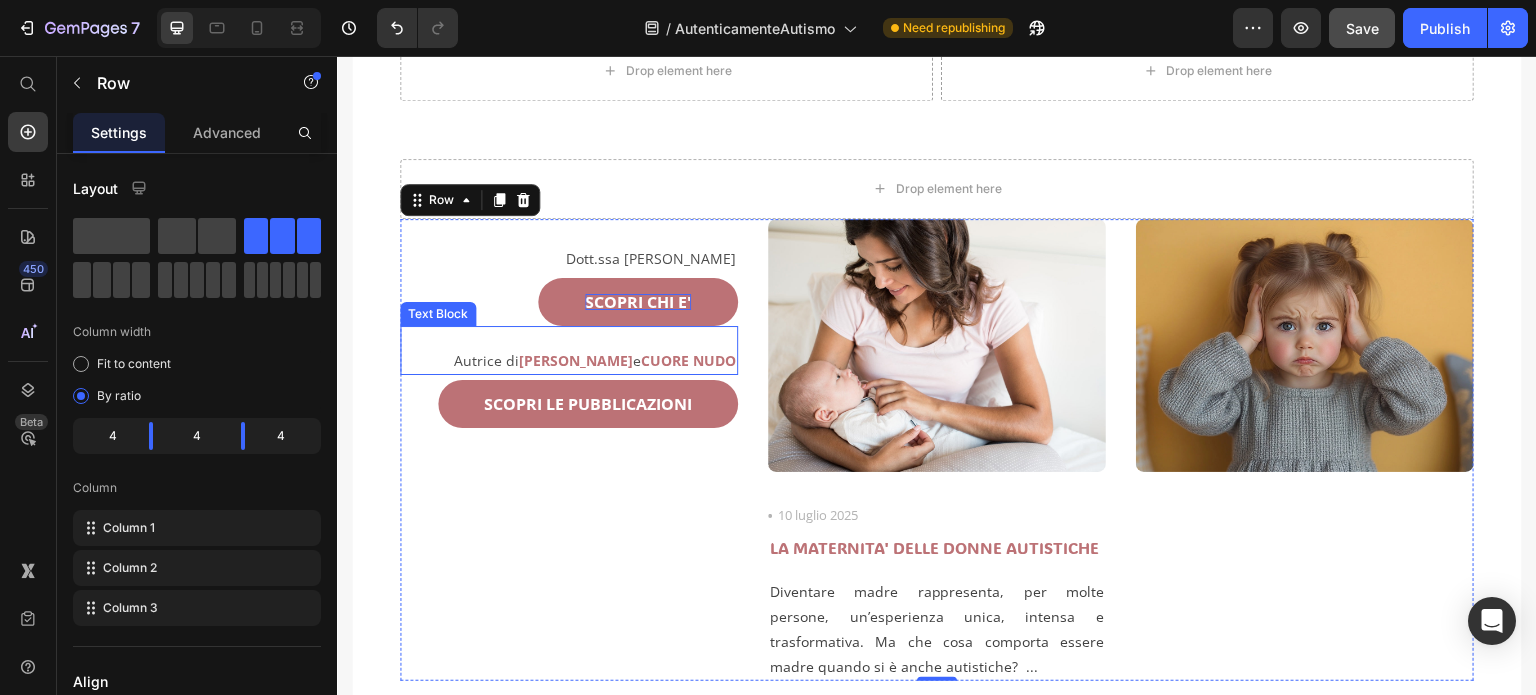 click on "Autrice di  [PERSON_NAME]  e  CUORE NUDO" at bounding box center (569, 360) 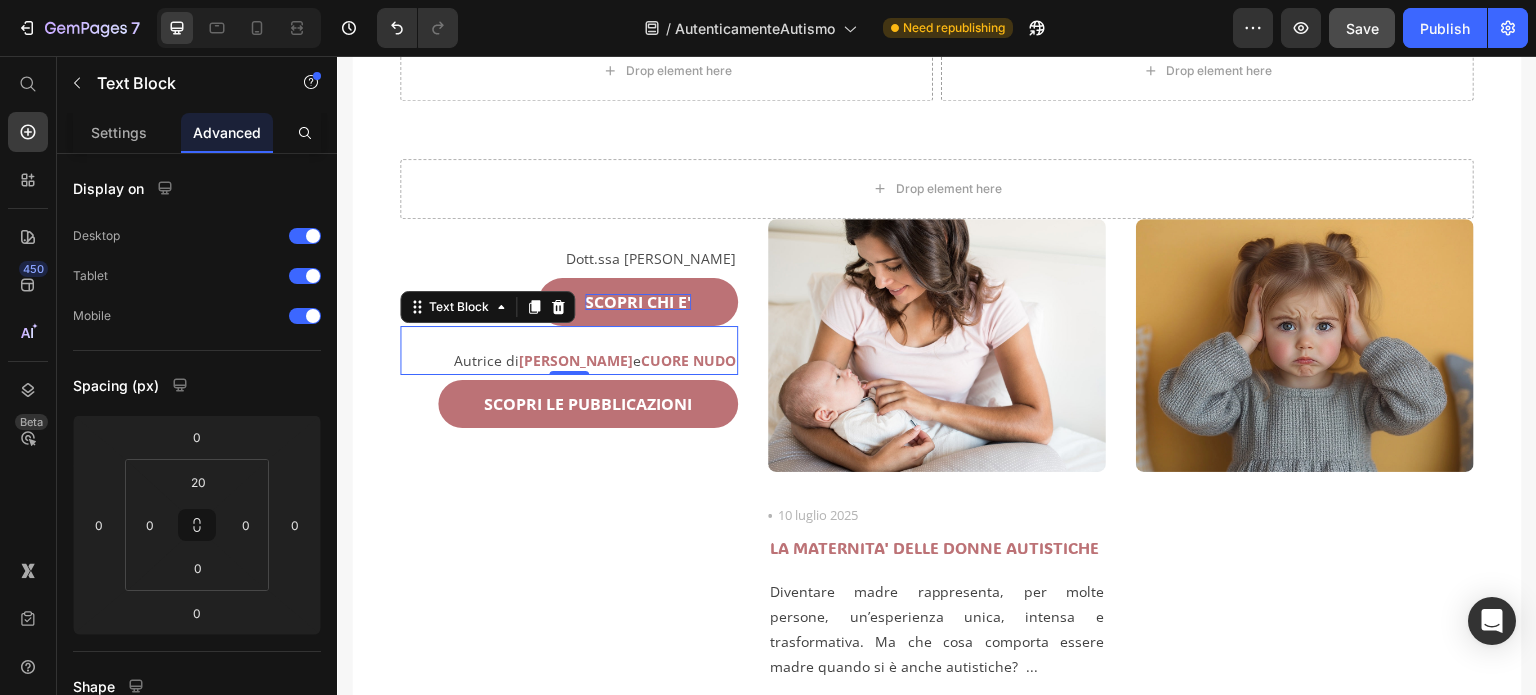 click on "Autrice di  [PERSON_NAME]  e  CUORE NUDO" at bounding box center [569, 360] 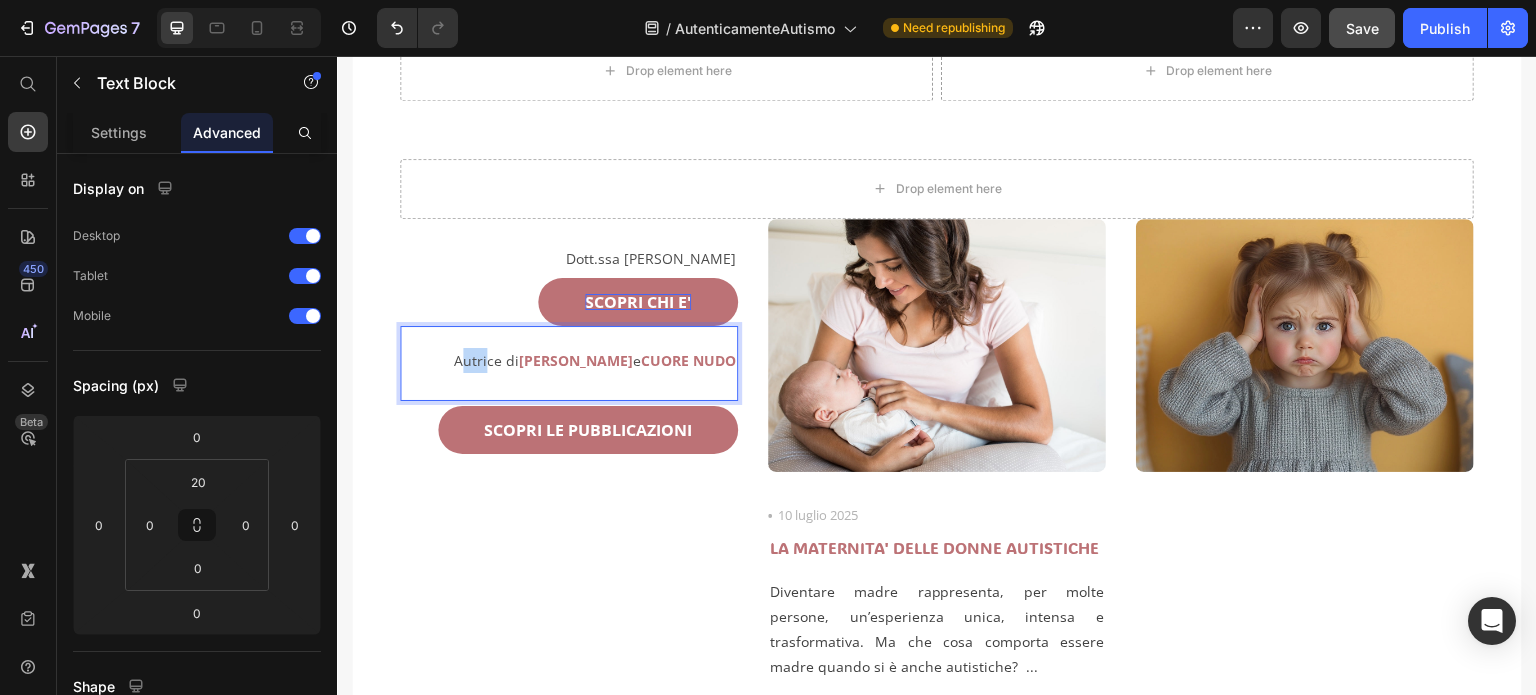 drag, startPoint x: 437, startPoint y: 359, endPoint x: 461, endPoint y: 359, distance: 24 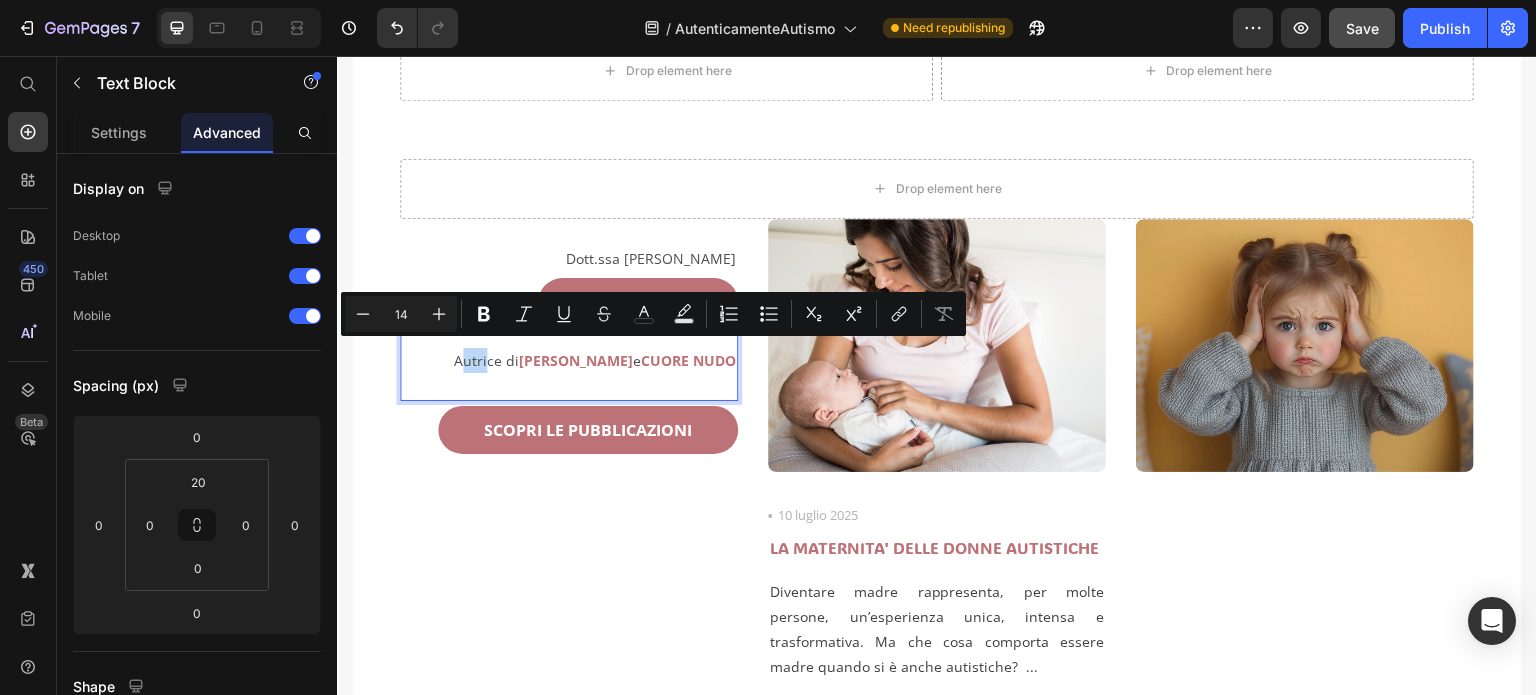 copy on "utri" 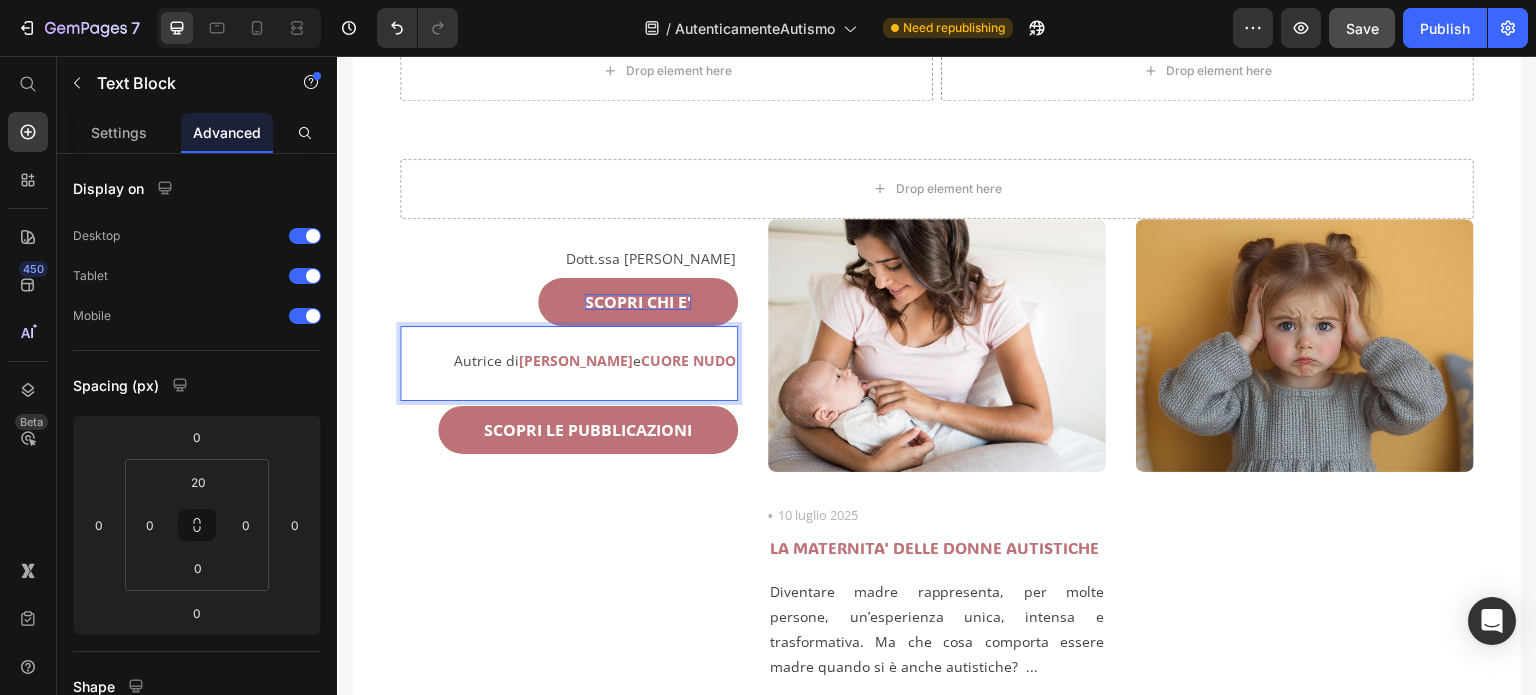 click at bounding box center (569, 385) 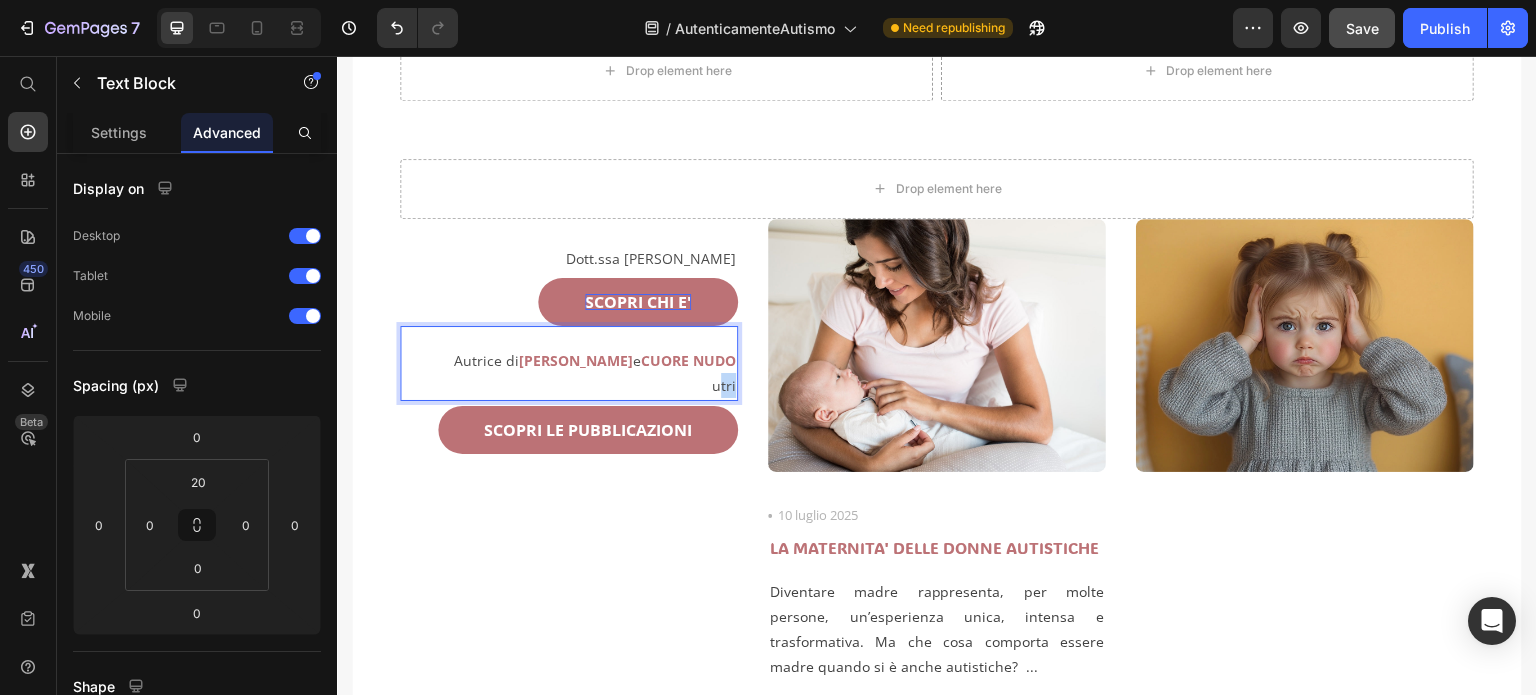drag, startPoint x: 713, startPoint y: 382, endPoint x: 732, endPoint y: 382, distance: 19 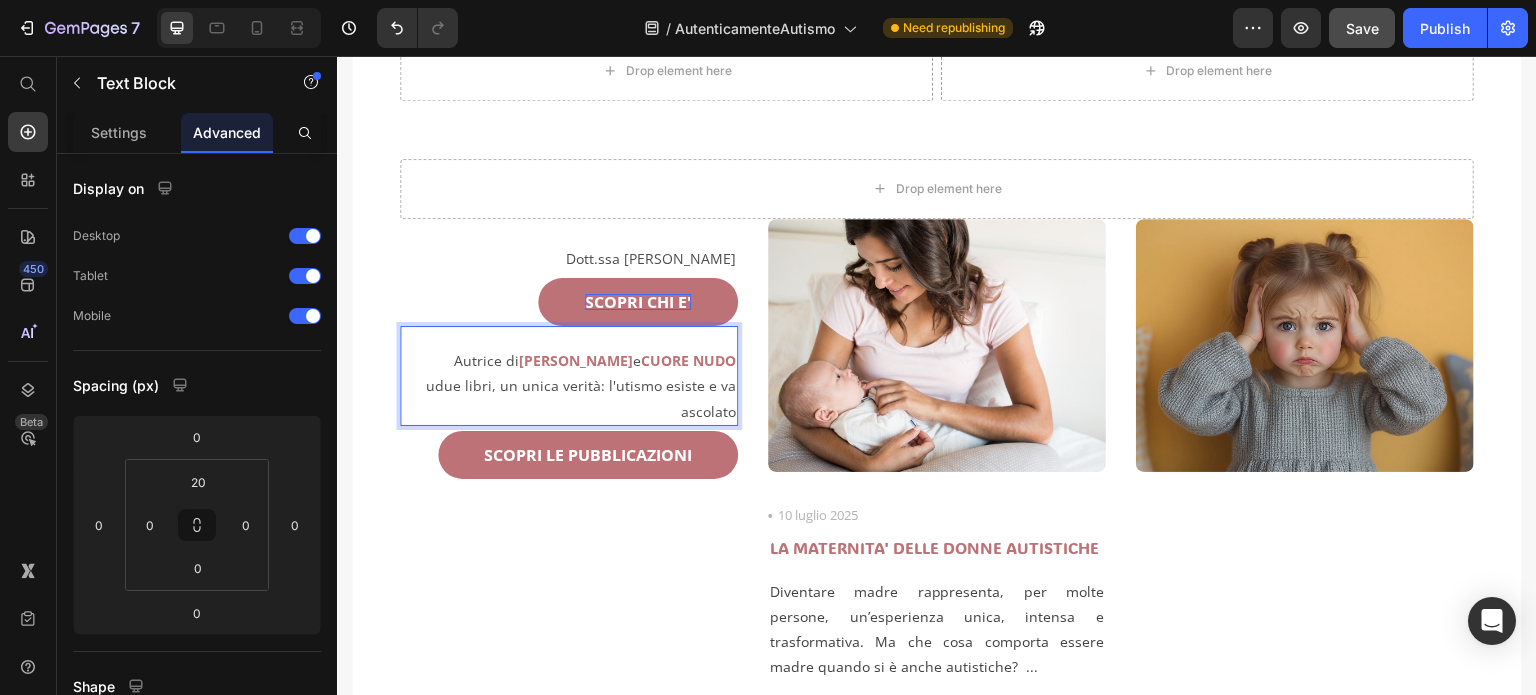 click on "udue libri, un unica verità: l'utismo esiste e va ascolato" at bounding box center [569, 398] 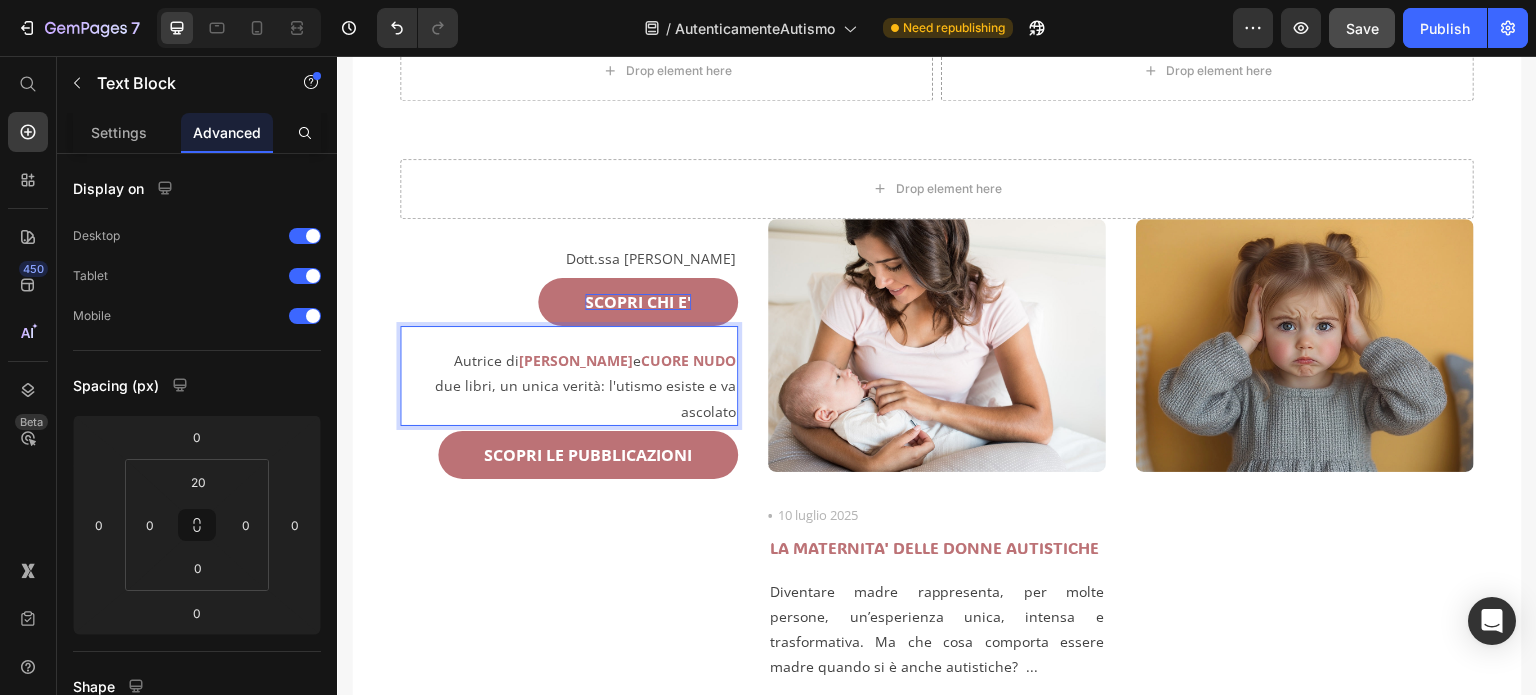 click on "due libri, un unica verità: l'utismo esiste e va ascolato" at bounding box center (569, 398) 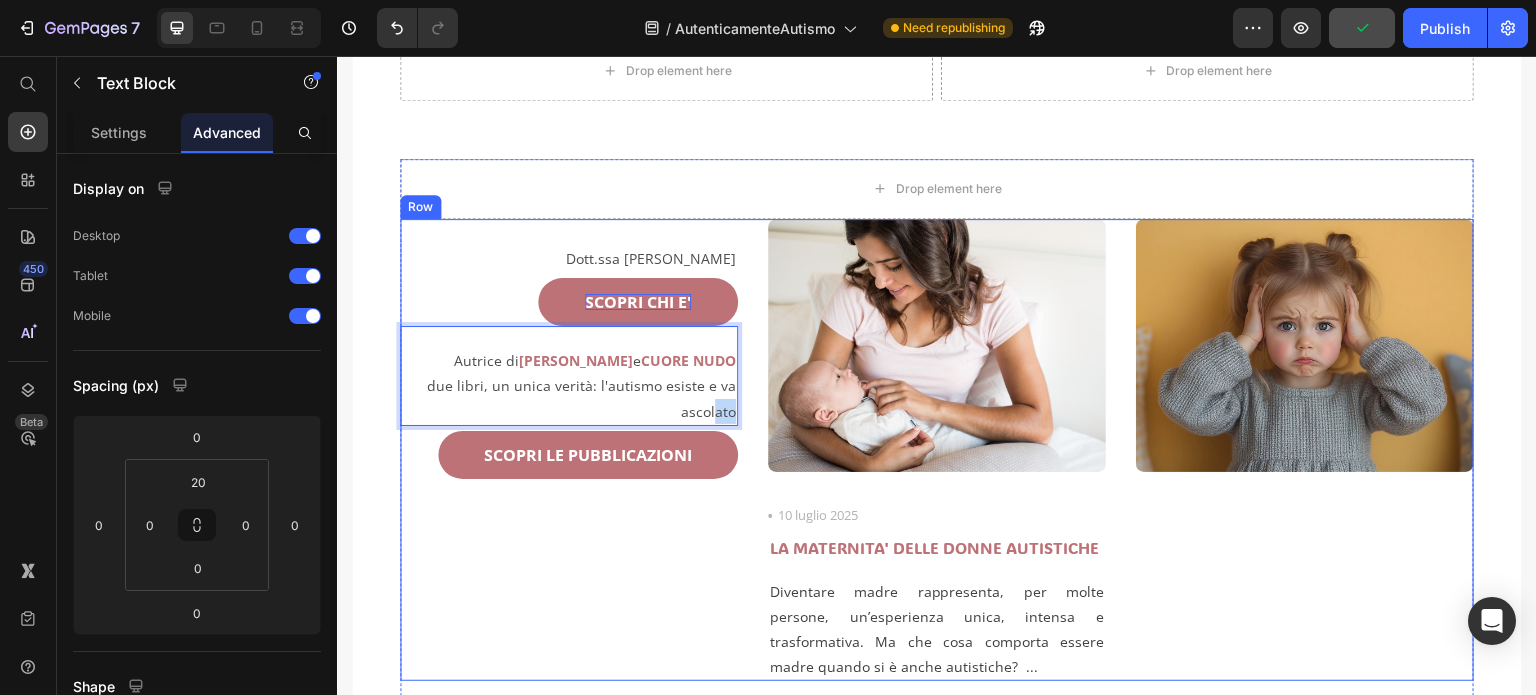 drag, startPoint x: 712, startPoint y: 408, endPoint x: 733, endPoint y: 408, distance: 21 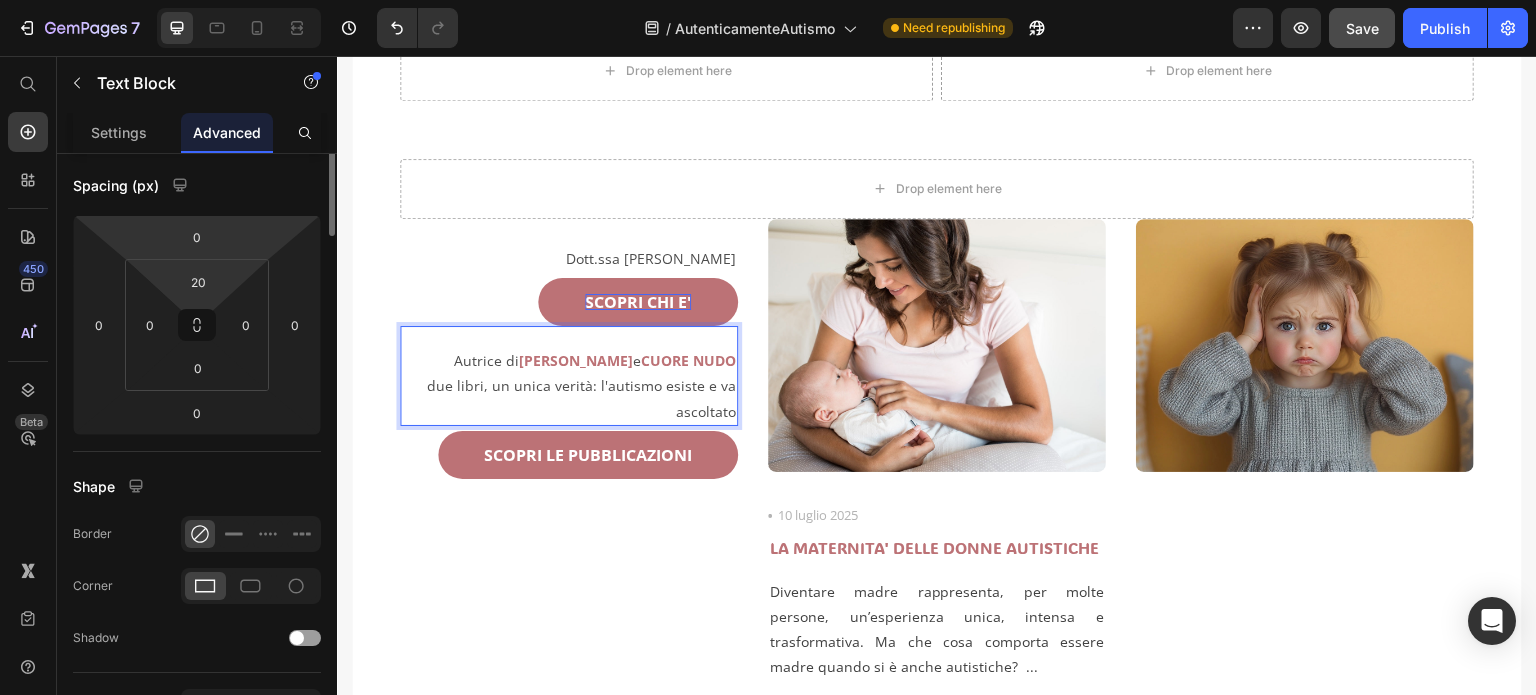 scroll, scrollTop: 0, scrollLeft: 0, axis: both 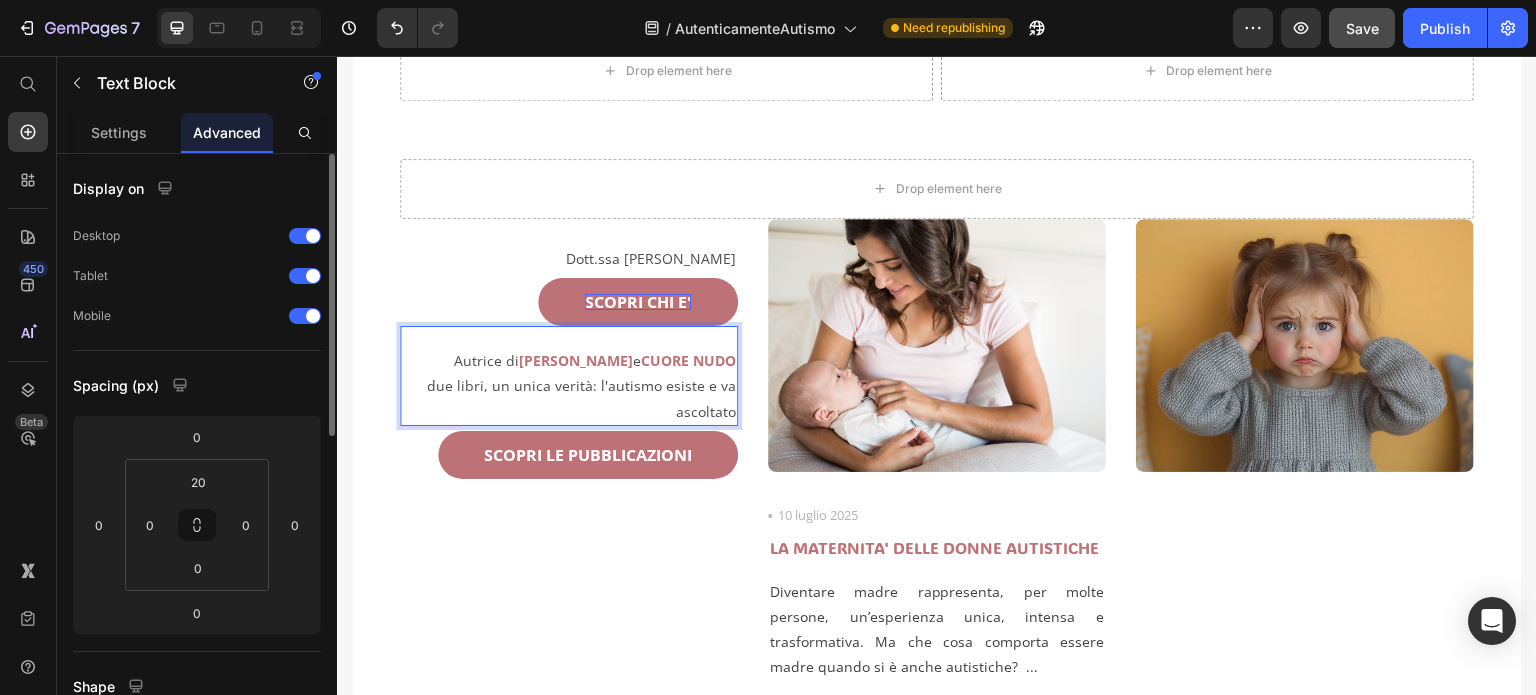 click on "due libri, un unica verità: l'autismo esiste e va ascoltato" at bounding box center (569, 398) 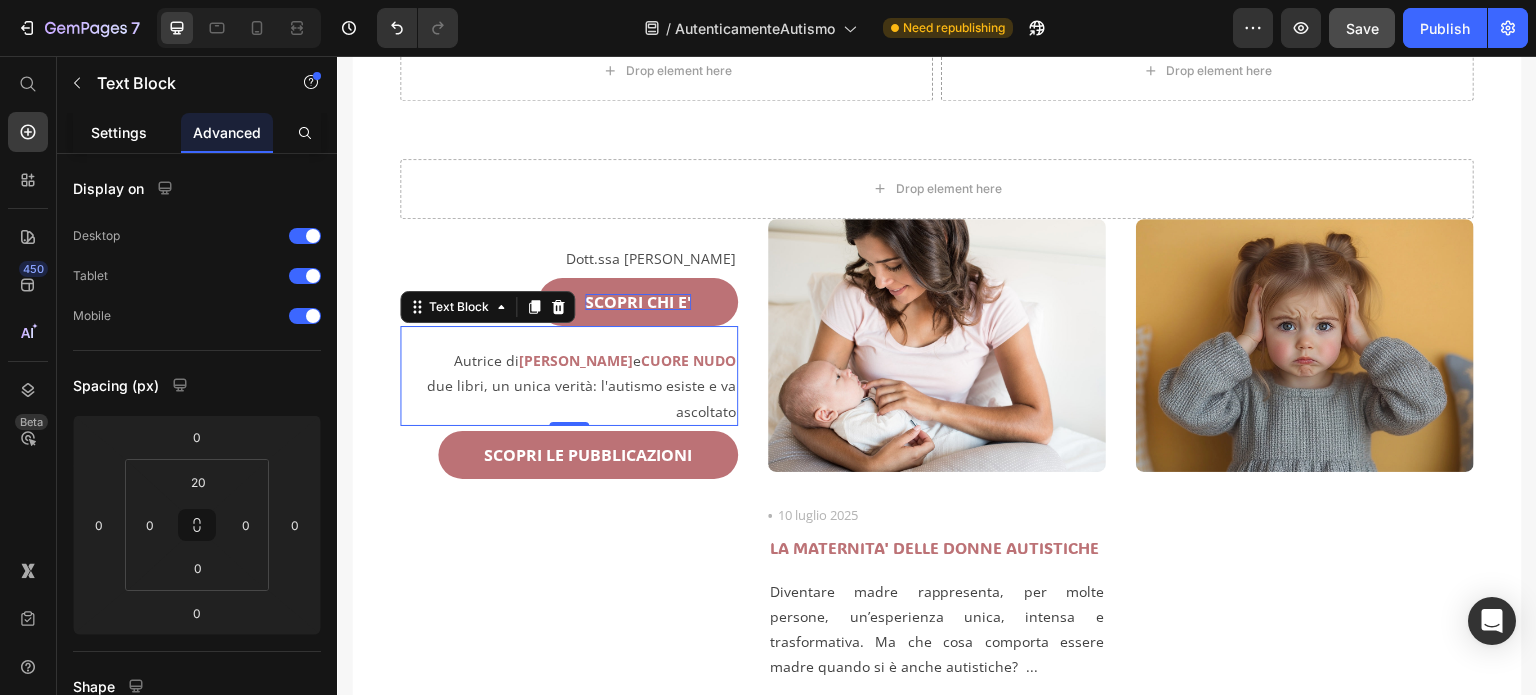 click on "Settings" at bounding box center [119, 132] 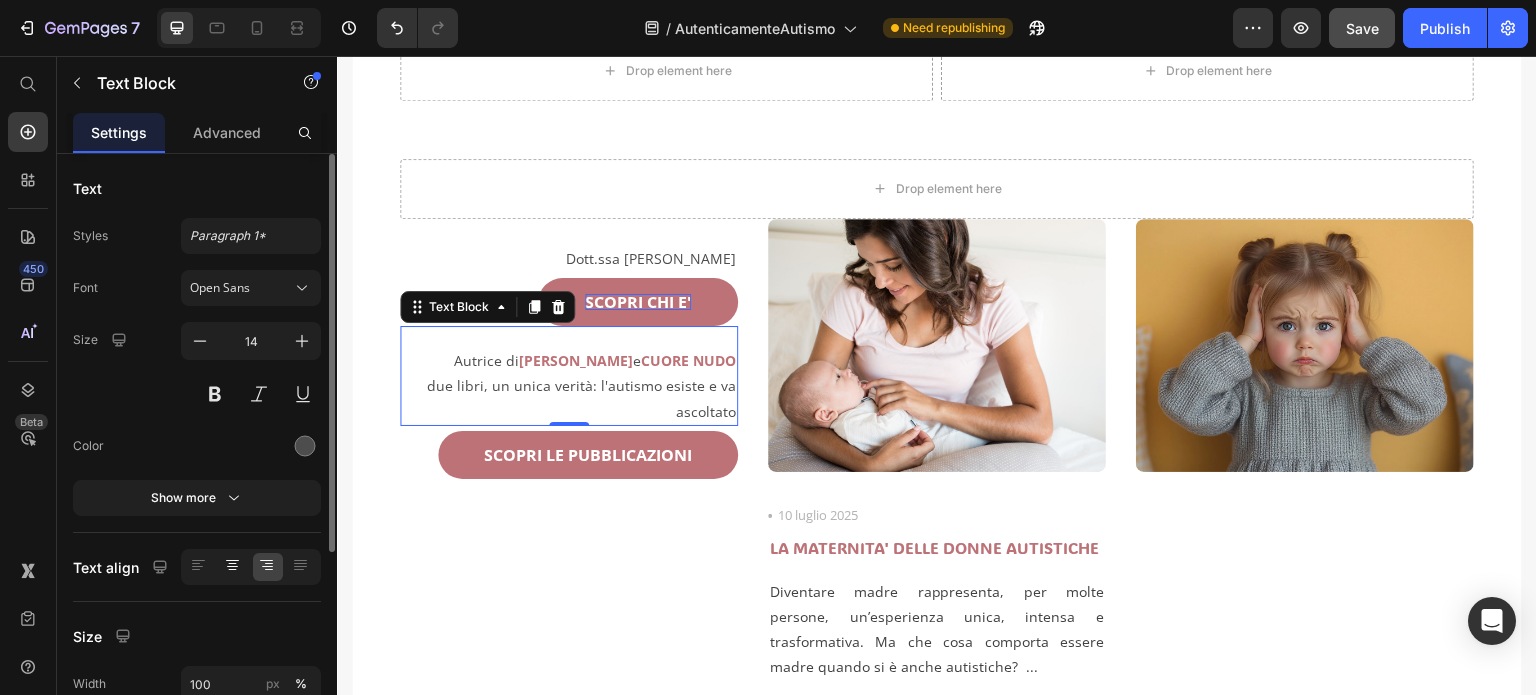 click 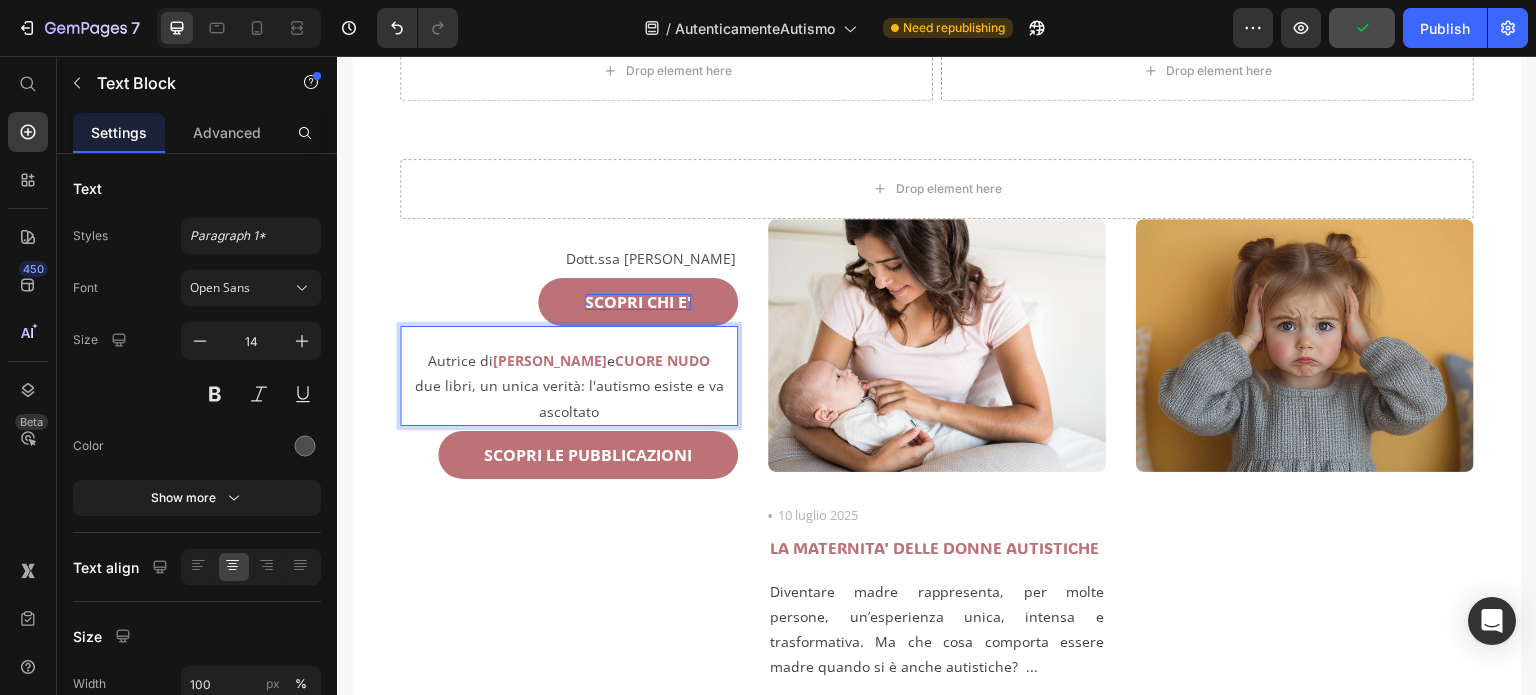 click on "due libri, un unica verità: l'autismo esiste e va ascoltato" at bounding box center (569, 398) 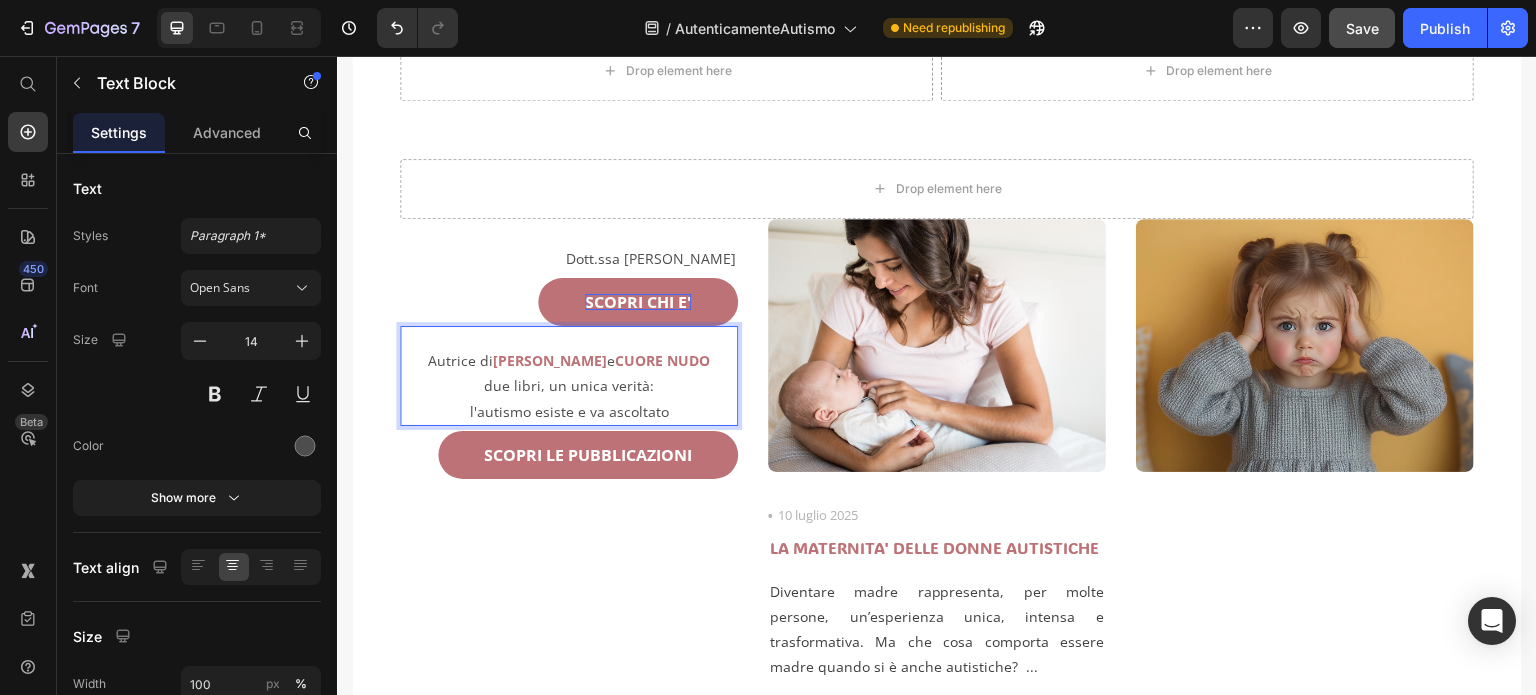 click on "due libri, un unica verità:" at bounding box center [569, 385] 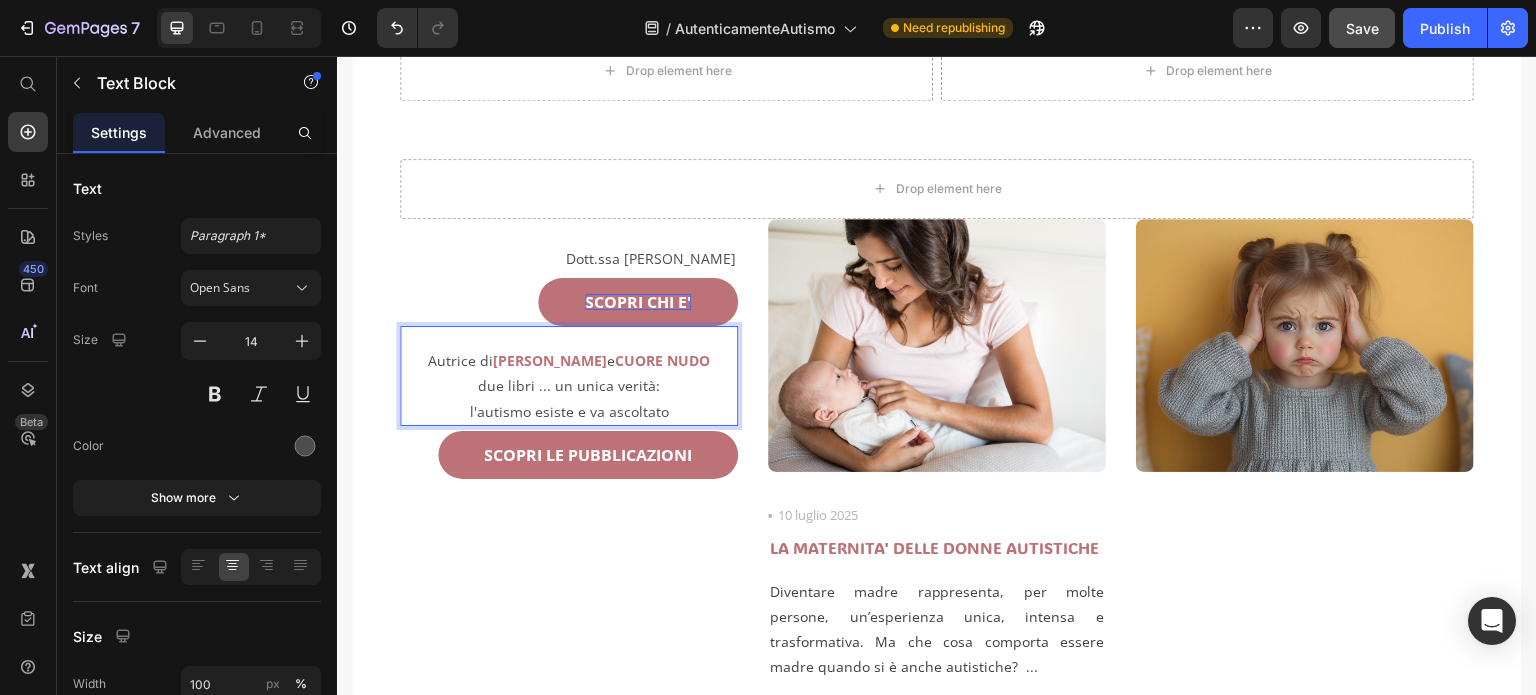 click on "due libri ... un unica verità:" at bounding box center (569, 385) 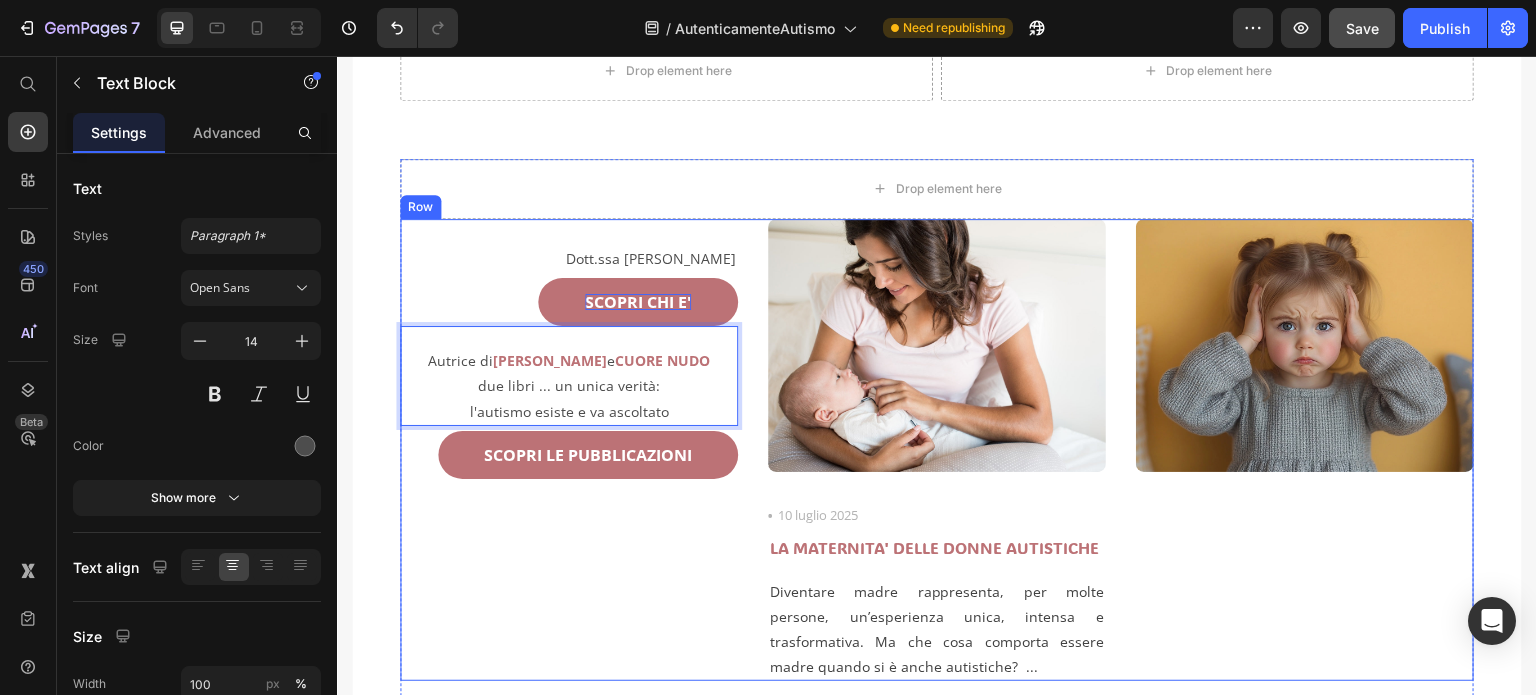 click on "Dott.ssa [PERSON_NAME] Text Block SCOPRI CHI E' Button Autrice di  [PERSON_NAME]  e  CUORE NUDO due libri ... un unica verità: l'autismo esiste e va ascoltato Text Block   0 SCOPRI LE PUBBLICAZIONI Button" at bounding box center (569, 450) 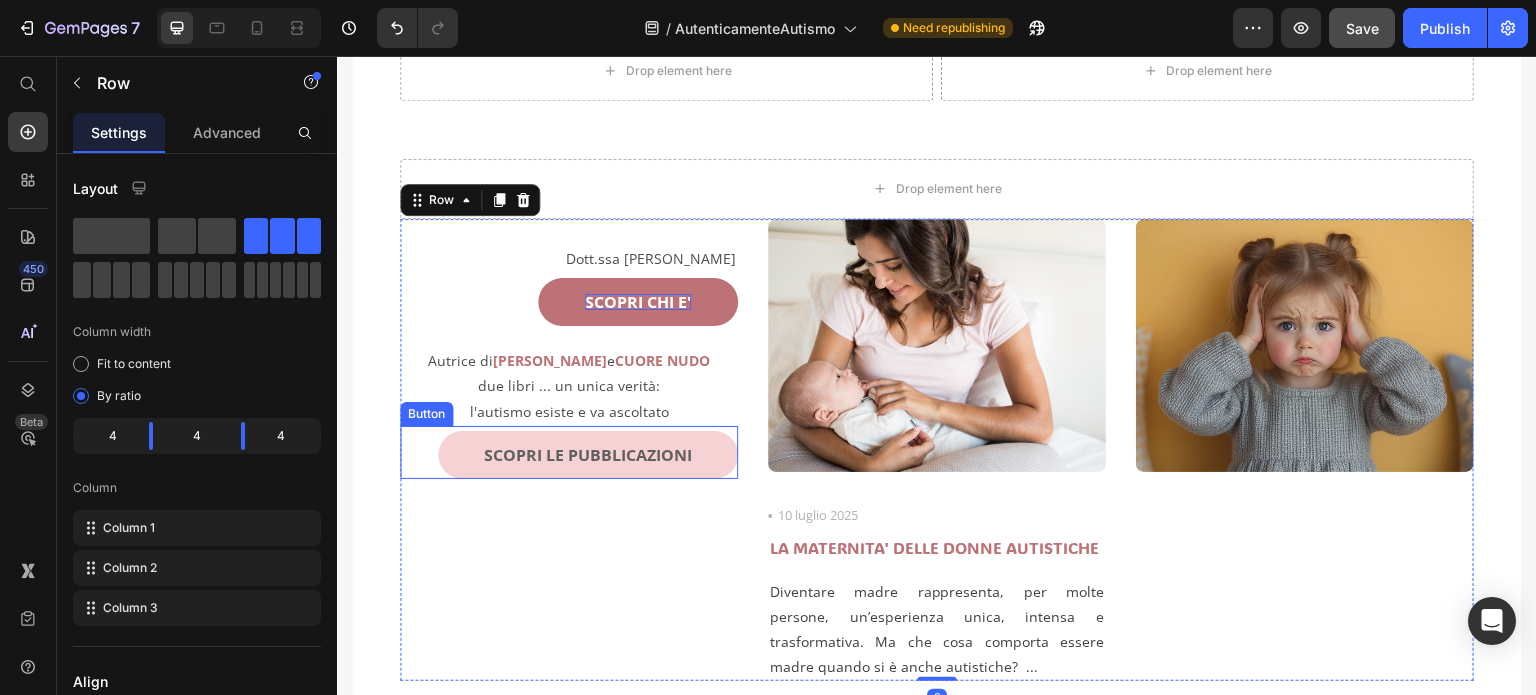 click on "SCOPRI LE PUBBLICAZIONI" at bounding box center [588, 455] 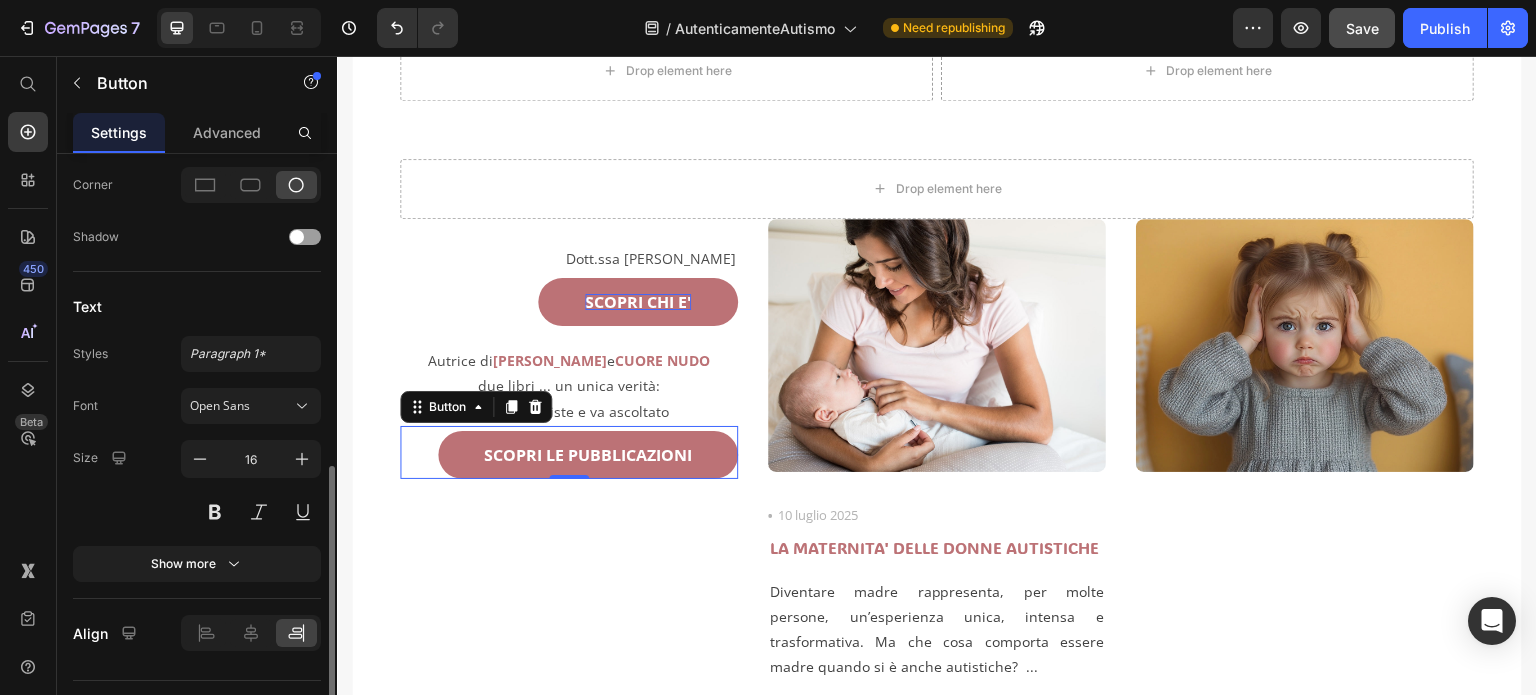 scroll, scrollTop: 740, scrollLeft: 0, axis: vertical 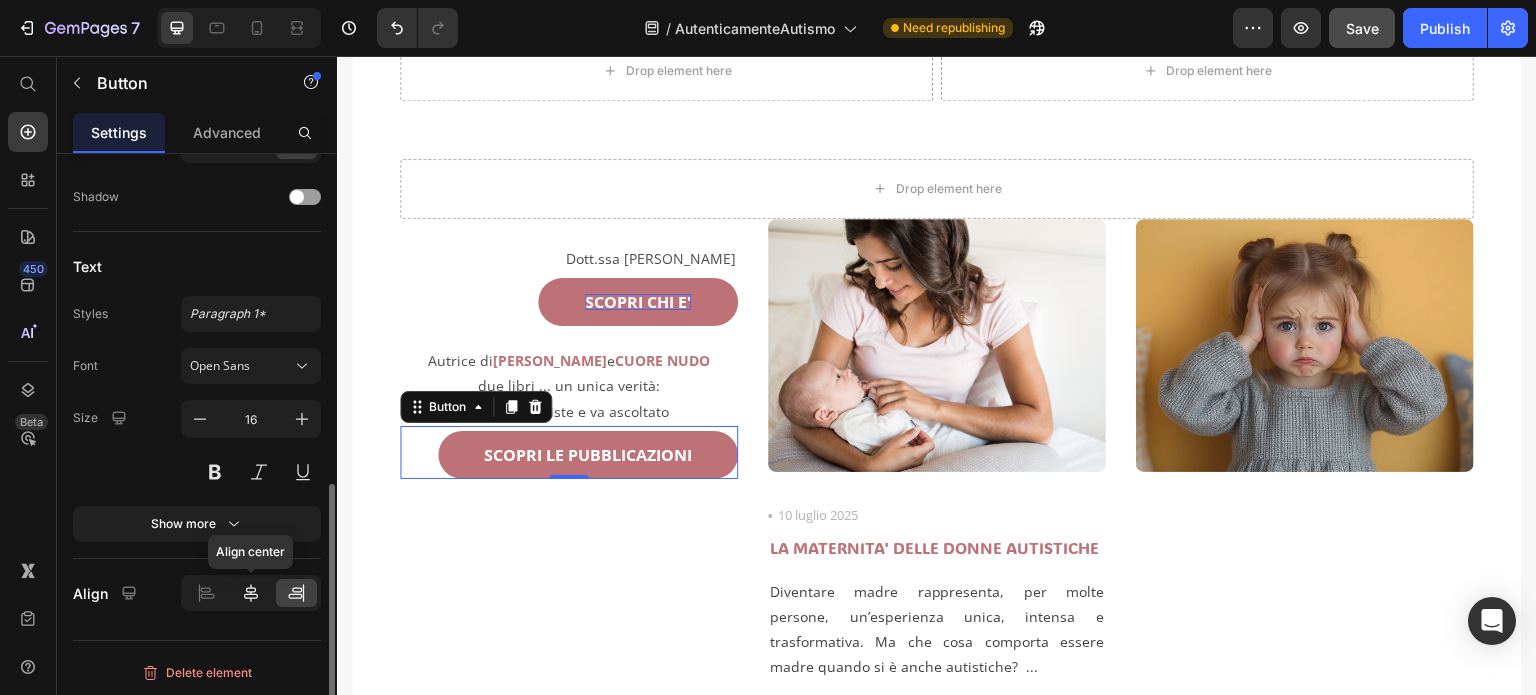 click 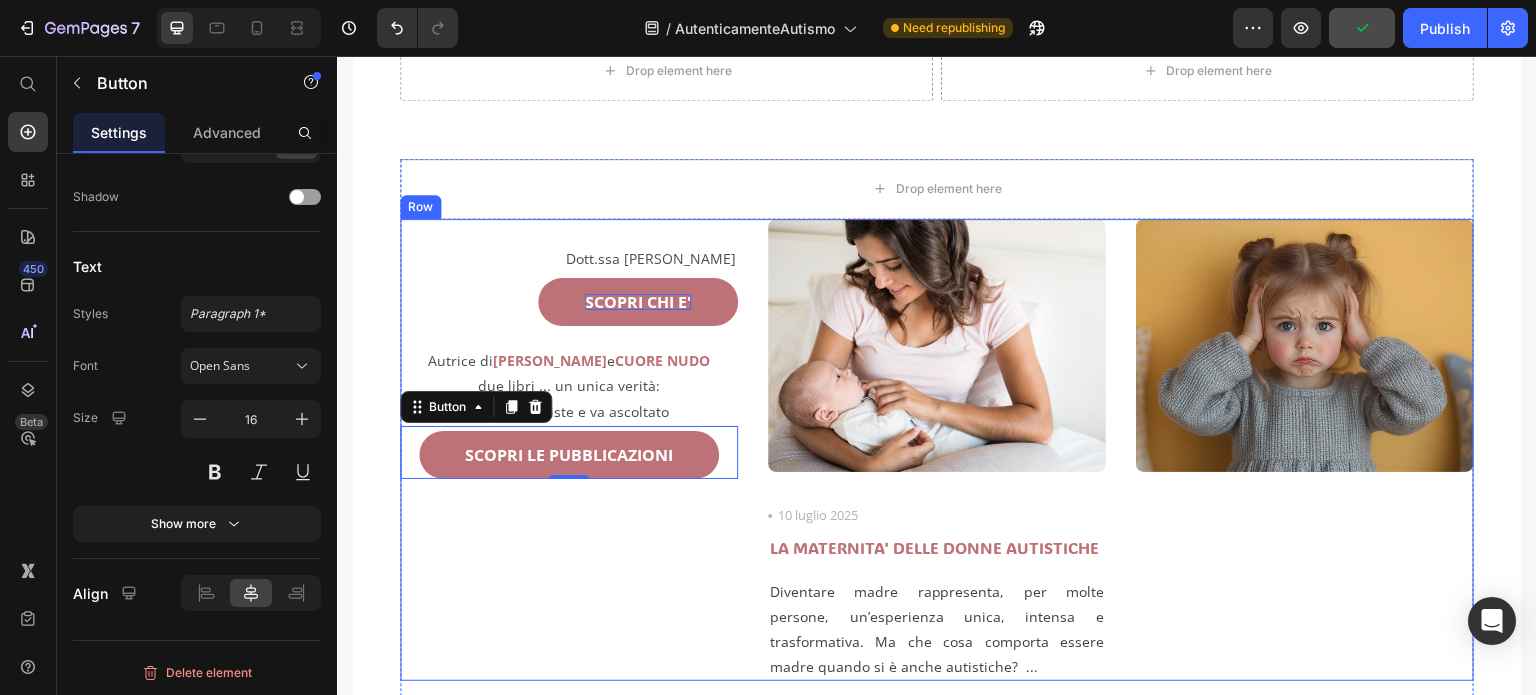 click on "Dott.ssa [PERSON_NAME] Text Block SCOPRI CHI E' Button Autrice di  [PERSON_NAME]  e  CUORE NUDO due libri ... un unica verità: l'autismo esiste e va ascoltato Text Block SCOPRI LE PUBBLICAZIONI Button   0" at bounding box center [569, 450] 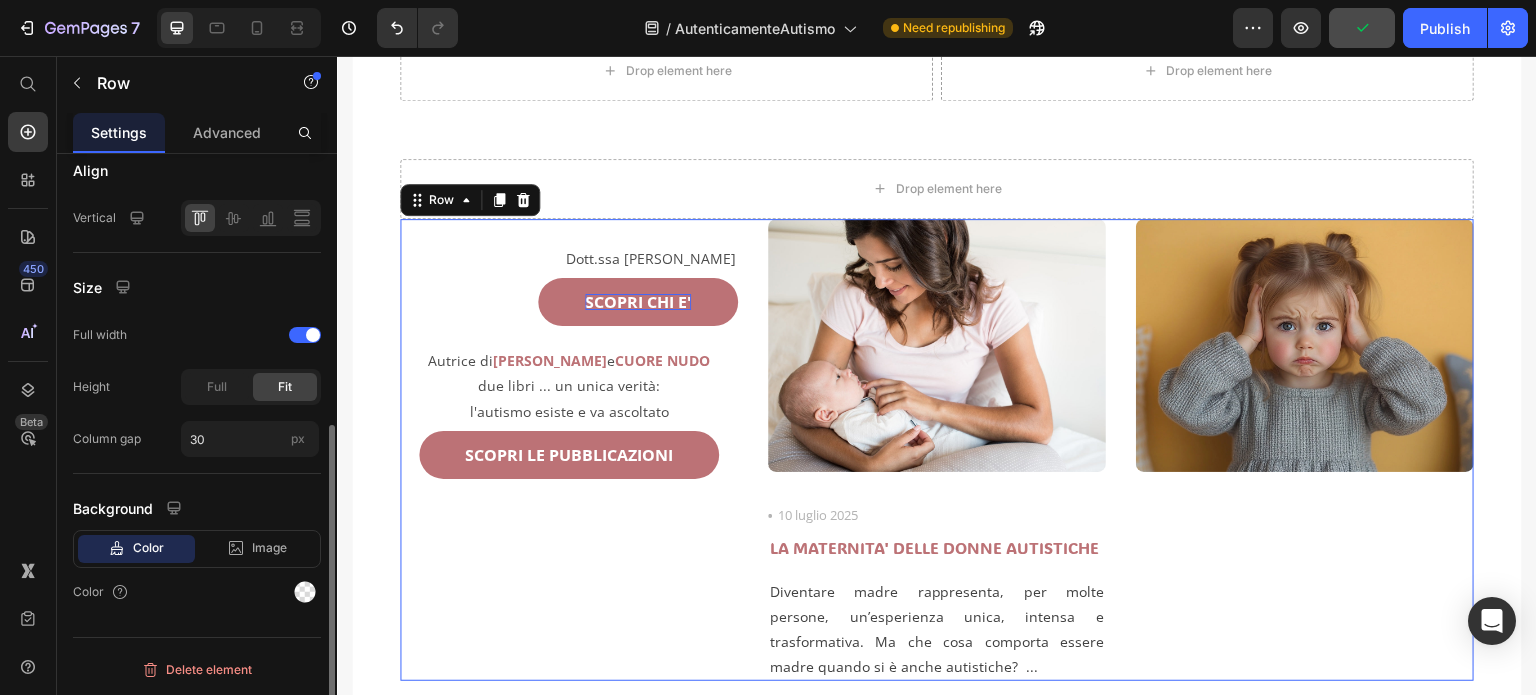 scroll, scrollTop: 0, scrollLeft: 0, axis: both 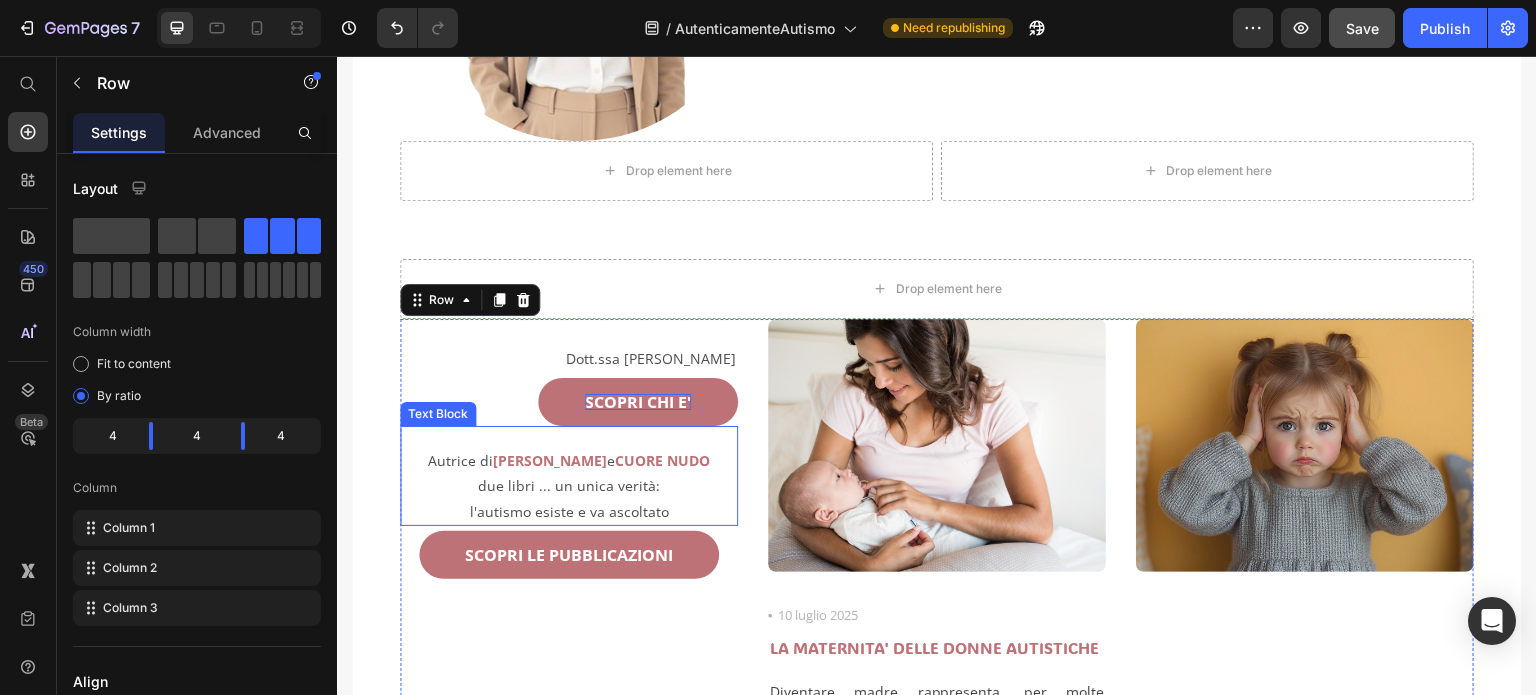 click on "[PERSON_NAME]" at bounding box center (550, 460) 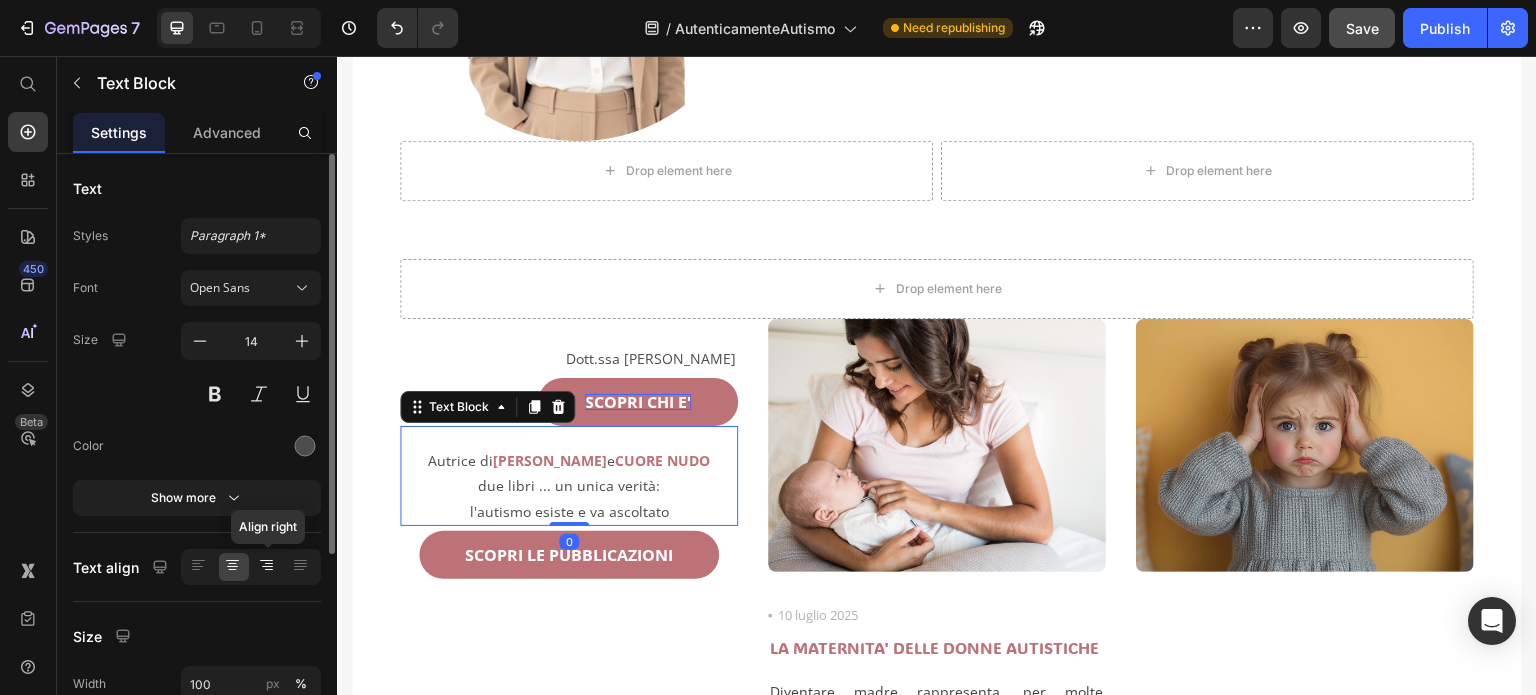 click 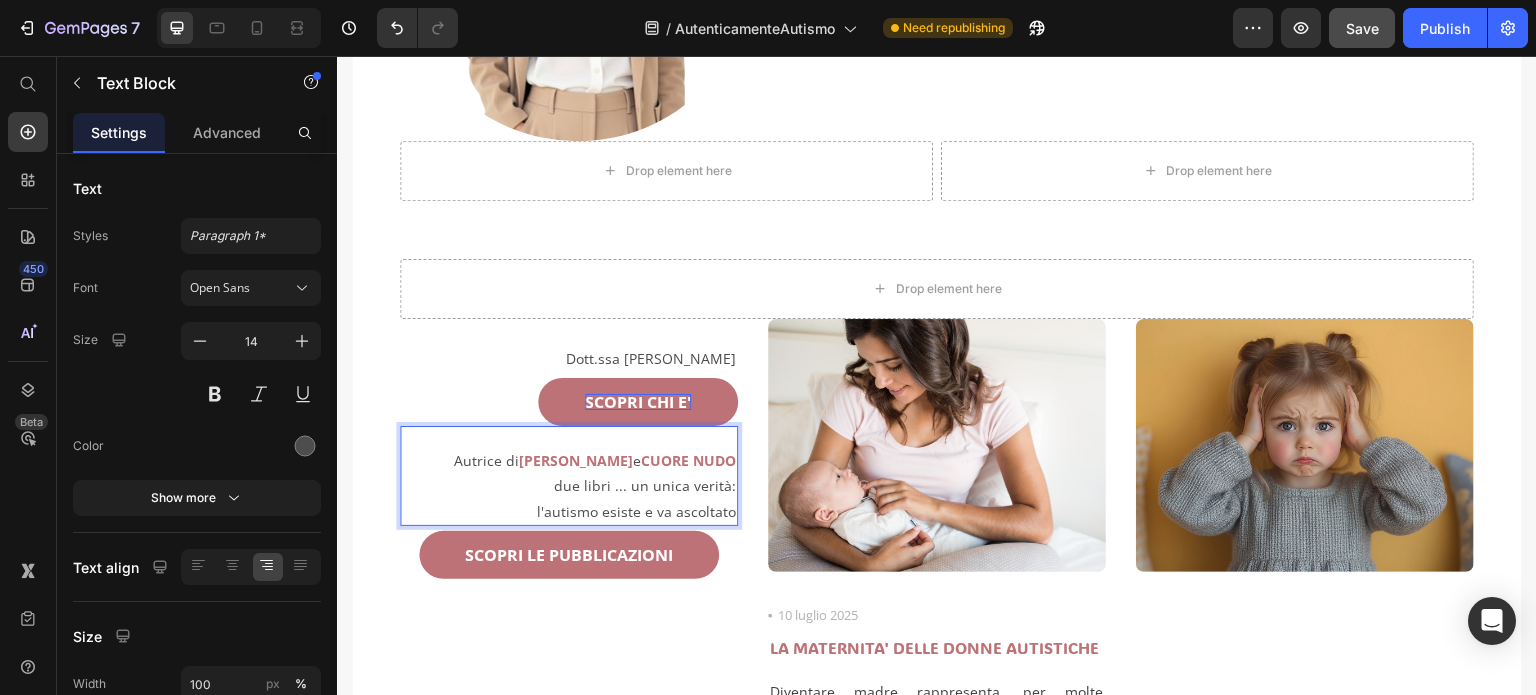 click on "l'autismo esiste e va ascoltato" at bounding box center (569, 511) 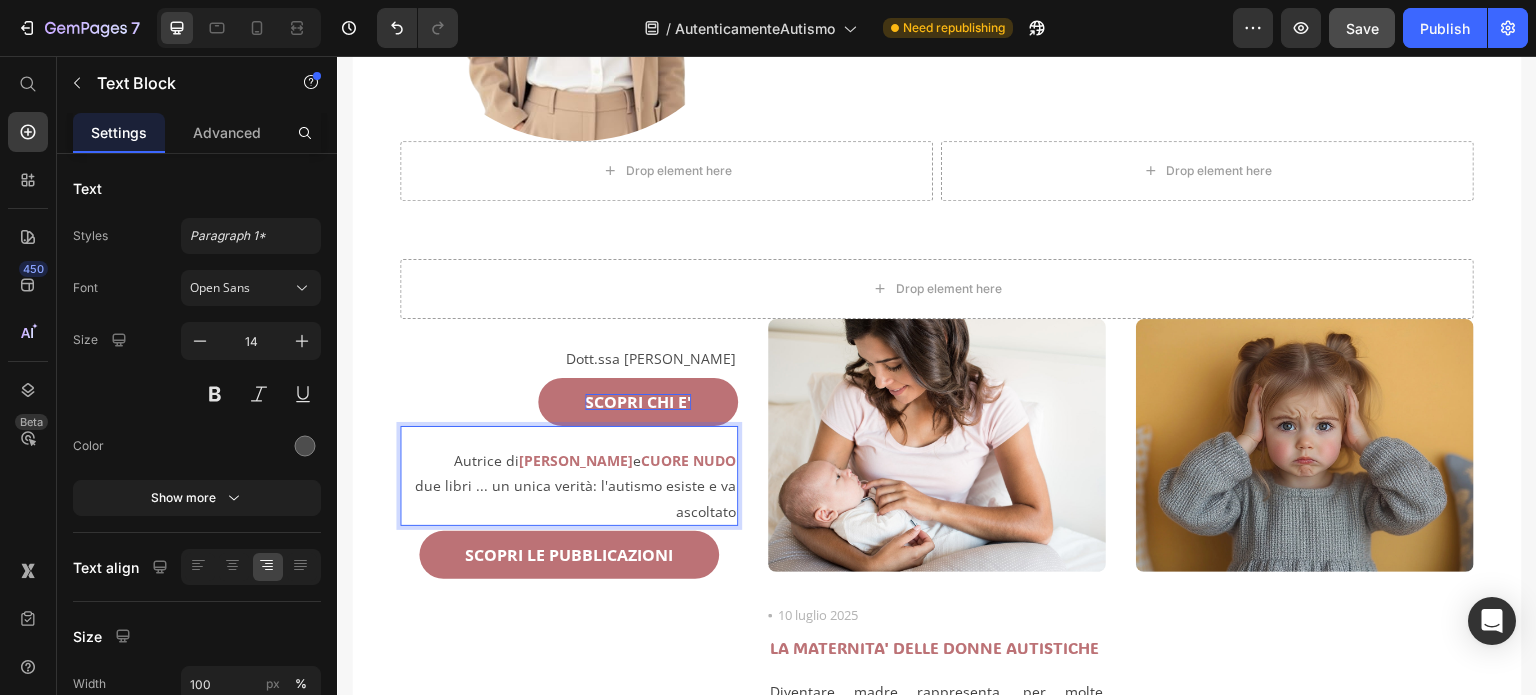 click on "due libri ... un unica verità: l'autismo esiste e va ascoltato" at bounding box center (569, 498) 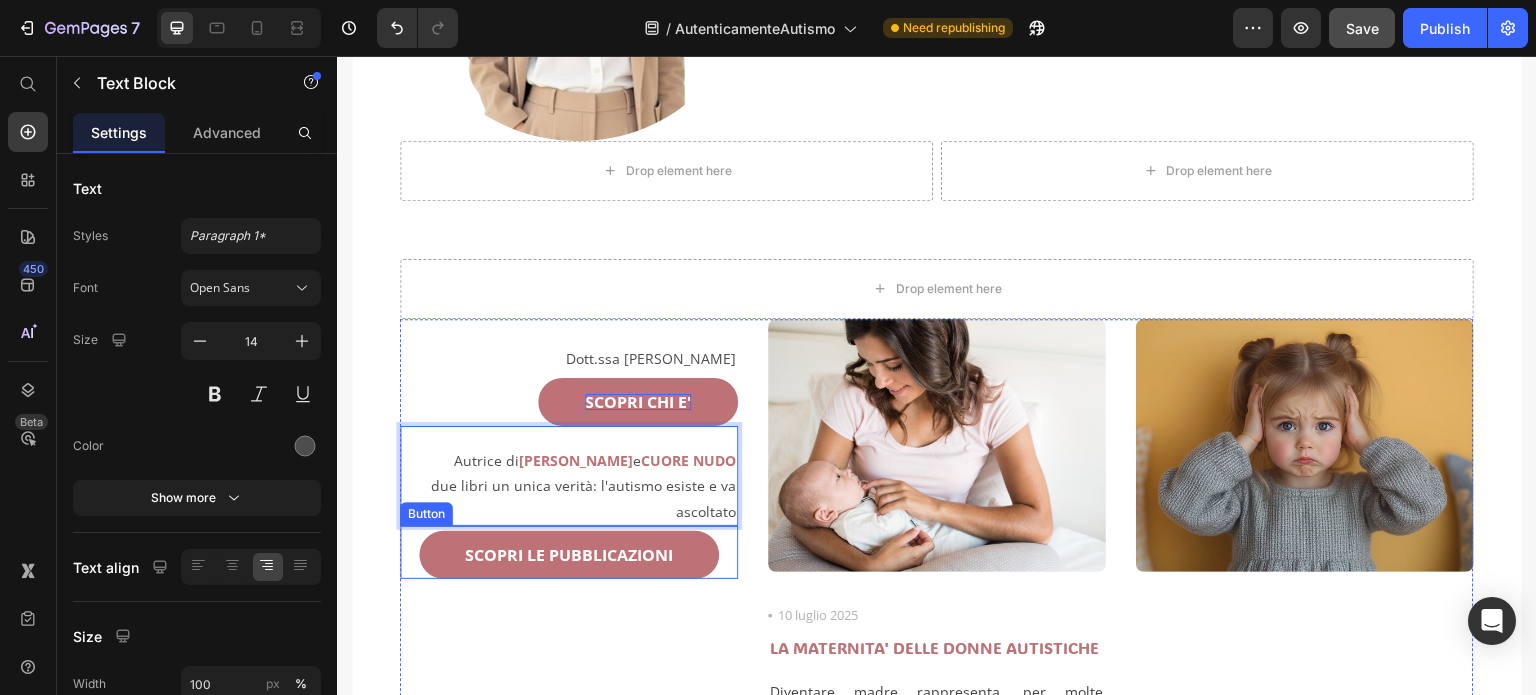 click on "SCOPRI LE PUBBLICAZIONI" at bounding box center [569, 555] 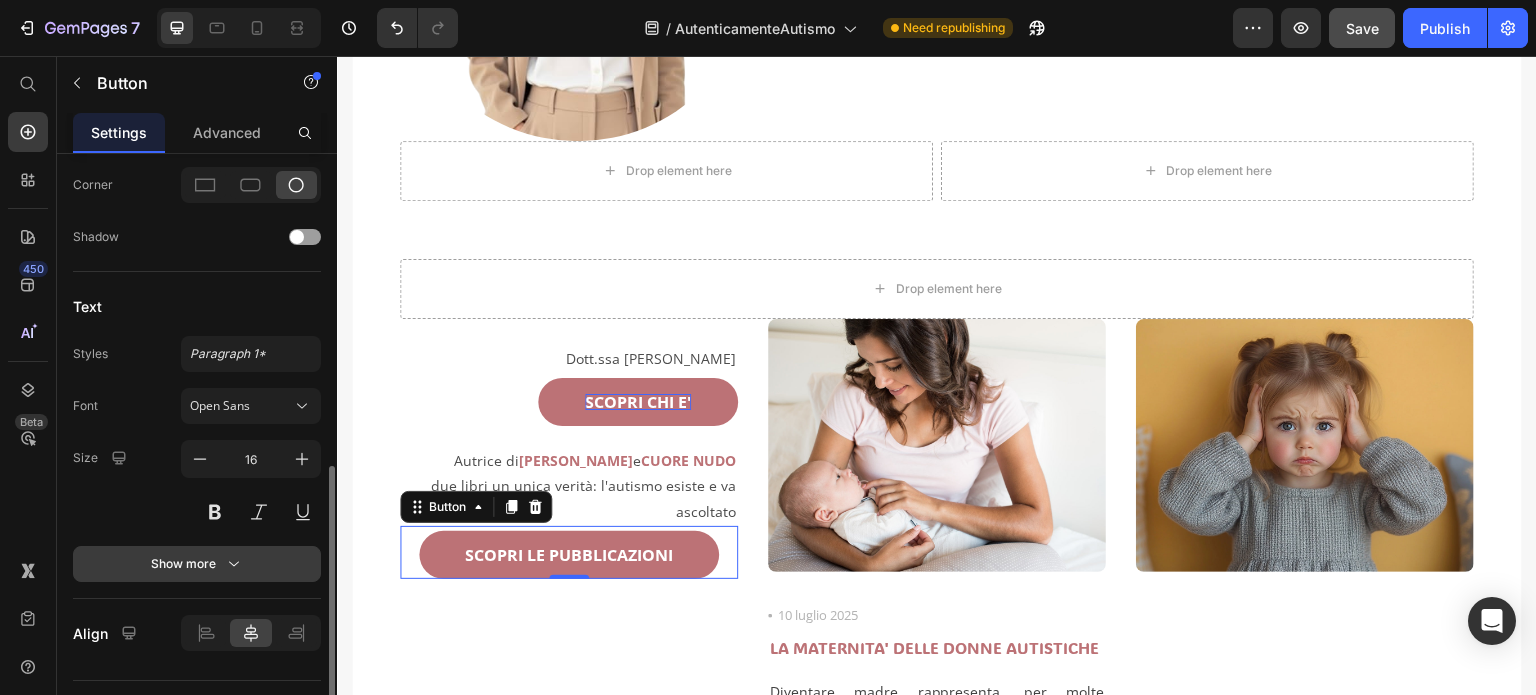 scroll, scrollTop: 740, scrollLeft: 0, axis: vertical 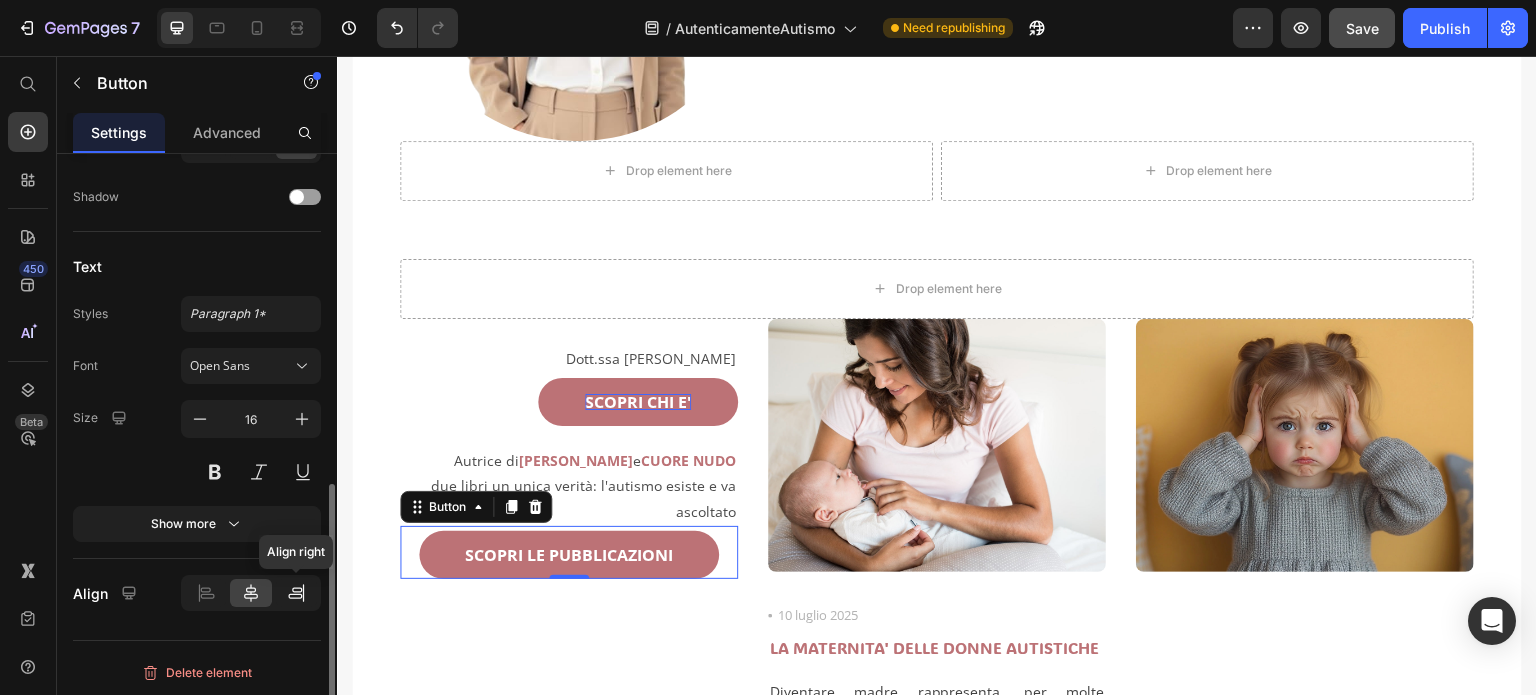 click 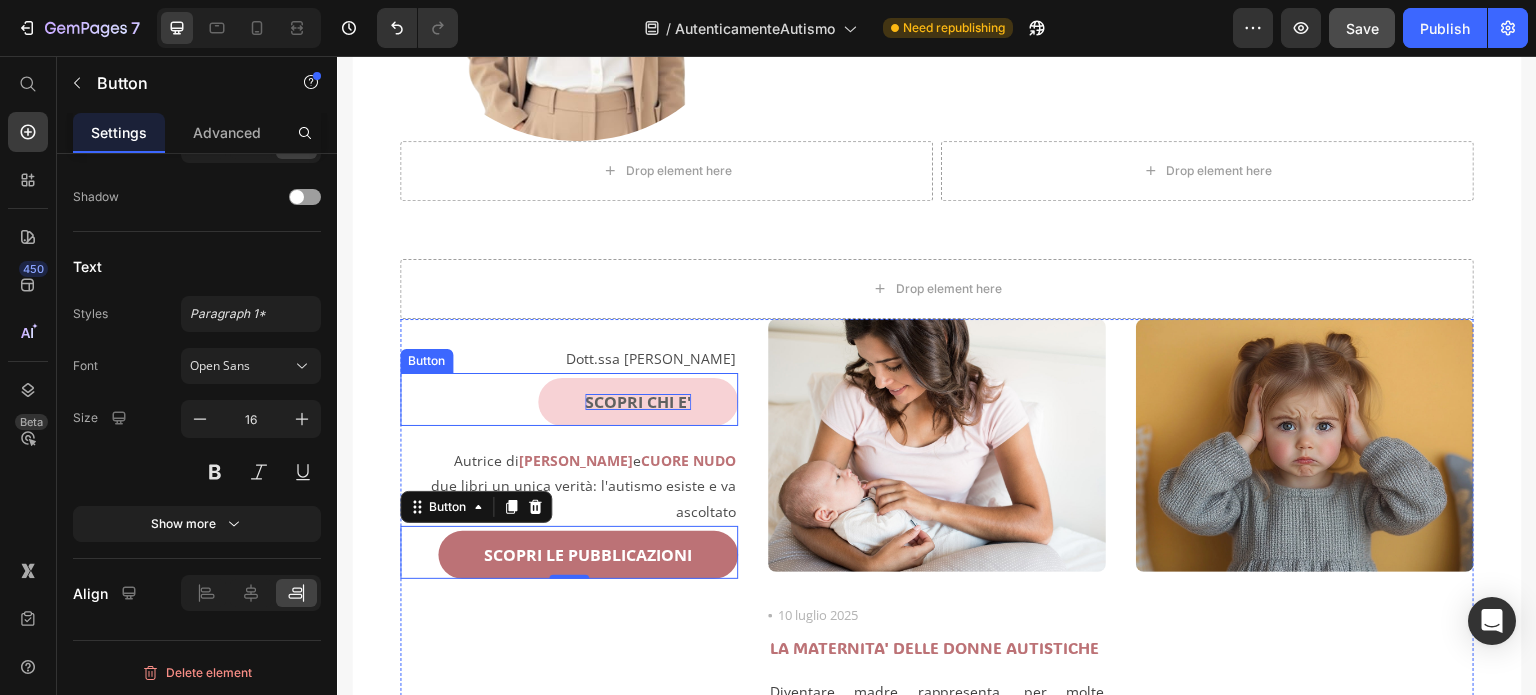 click on "SCOPRI CHI E'" at bounding box center (638, 402) 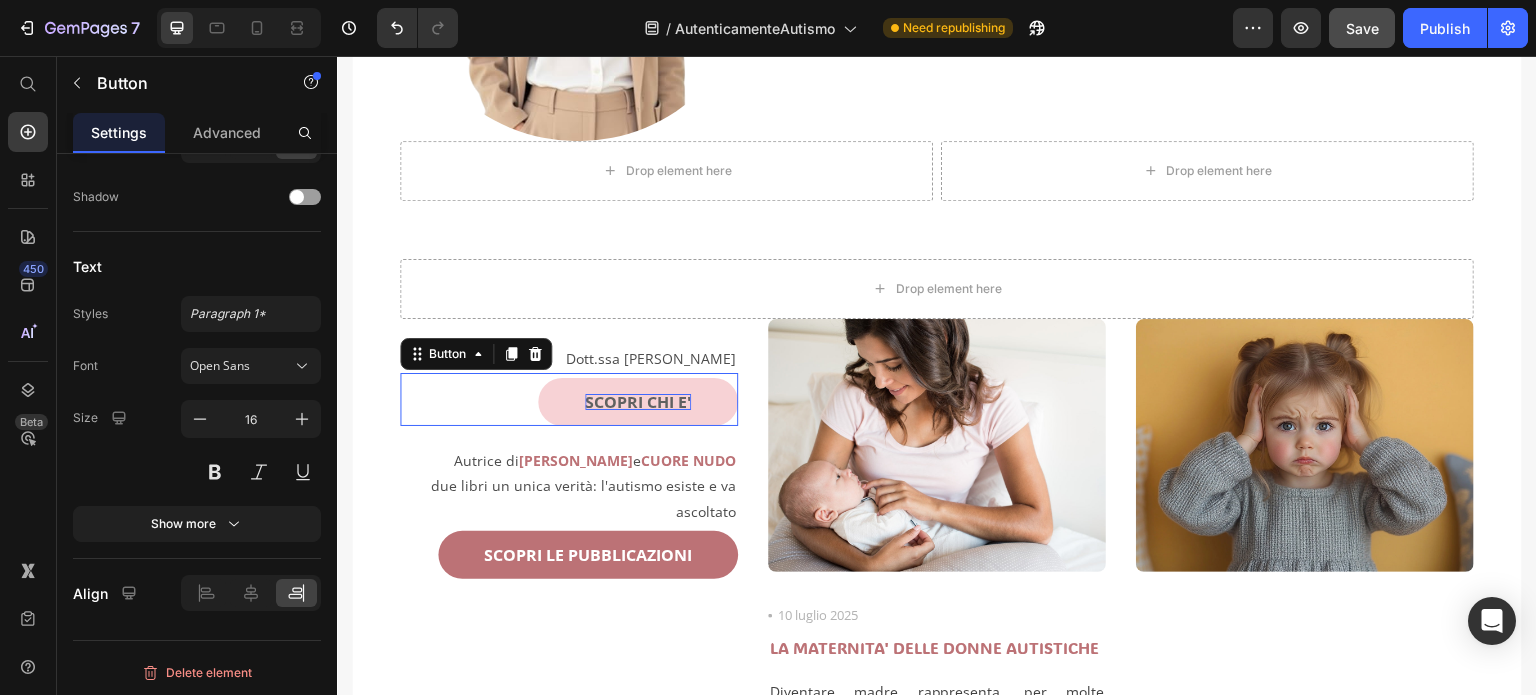 scroll, scrollTop: 740, scrollLeft: 0, axis: vertical 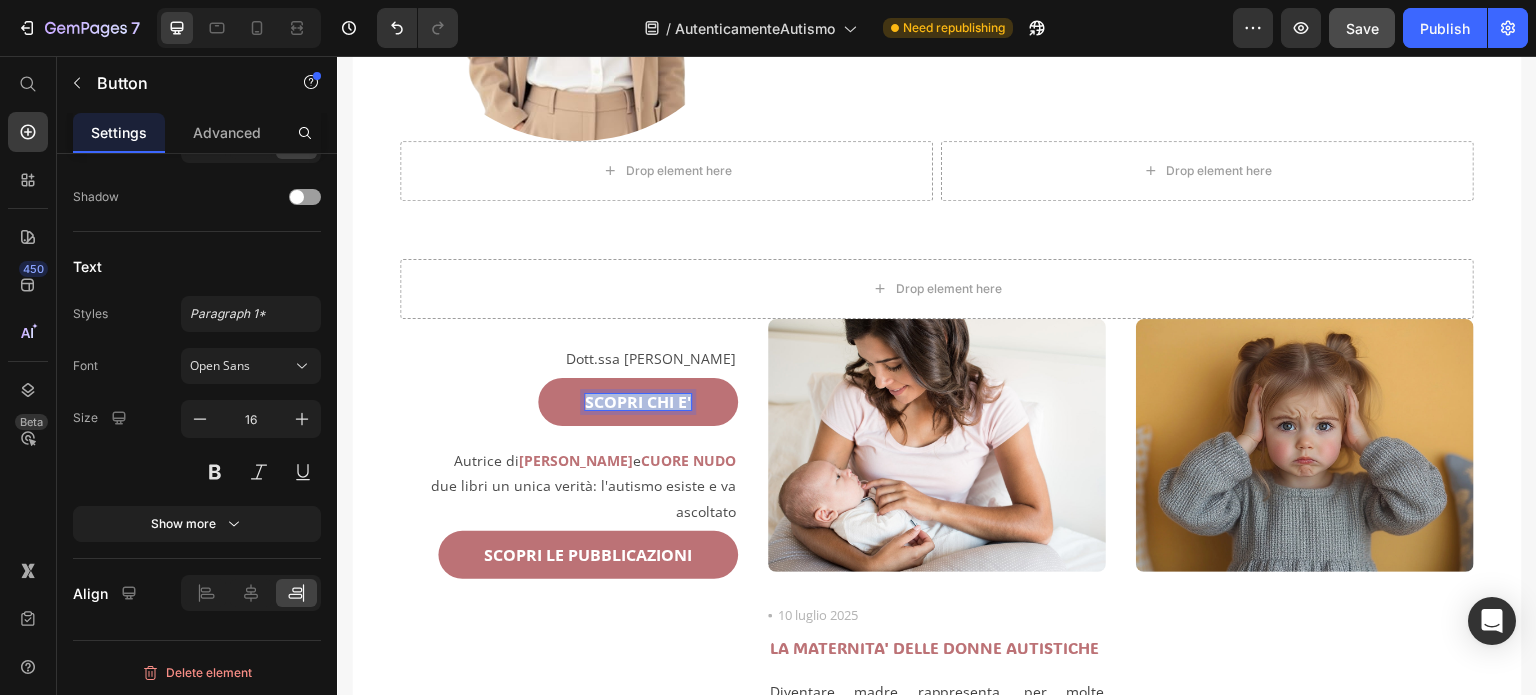 drag, startPoint x: 583, startPoint y: 398, endPoint x: 699, endPoint y: 396, distance: 116.01724 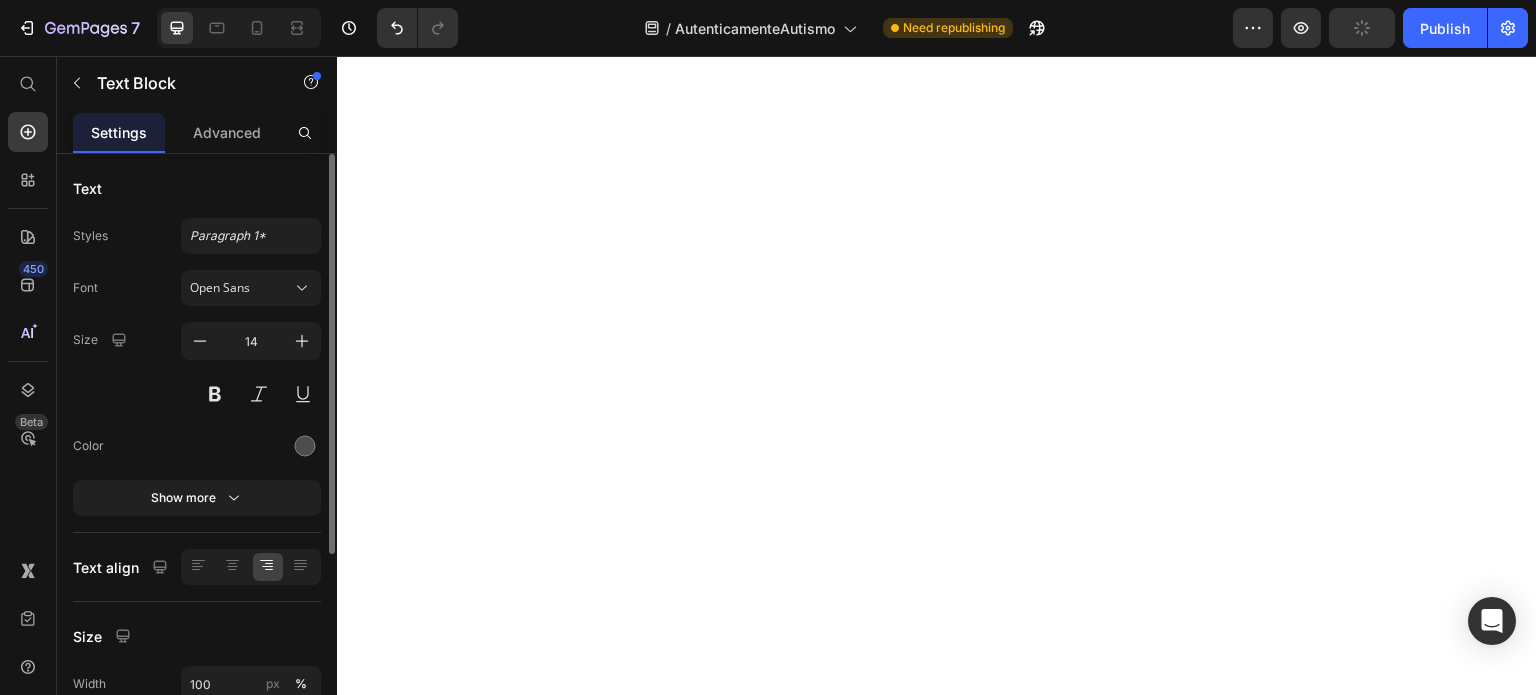 scroll, scrollTop: 0, scrollLeft: 0, axis: both 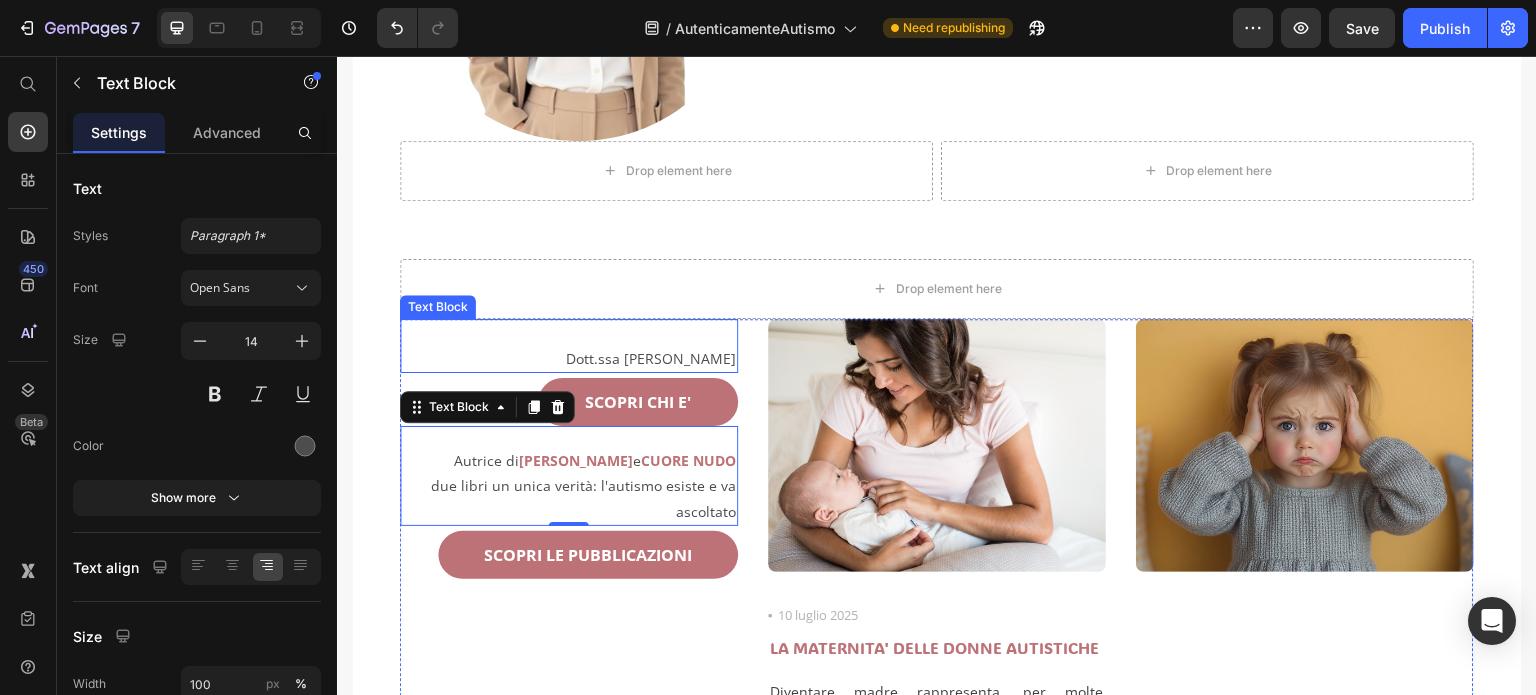 click on "Dott.ssa [PERSON_NAME]" at bounding box center [569, 358] 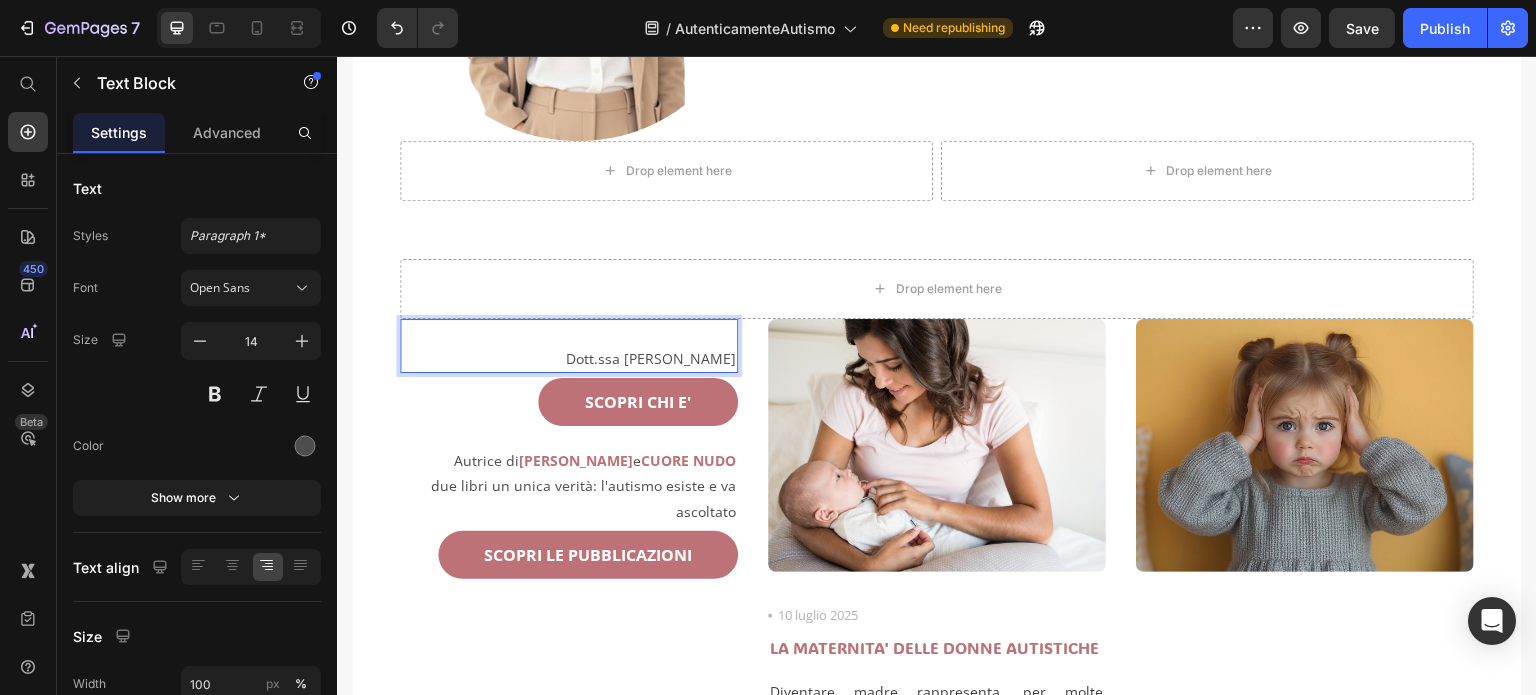 drag, startPoint x: 530, startPoint y: 355, endPoint x: 729, endPoint y: 355, distance: 199 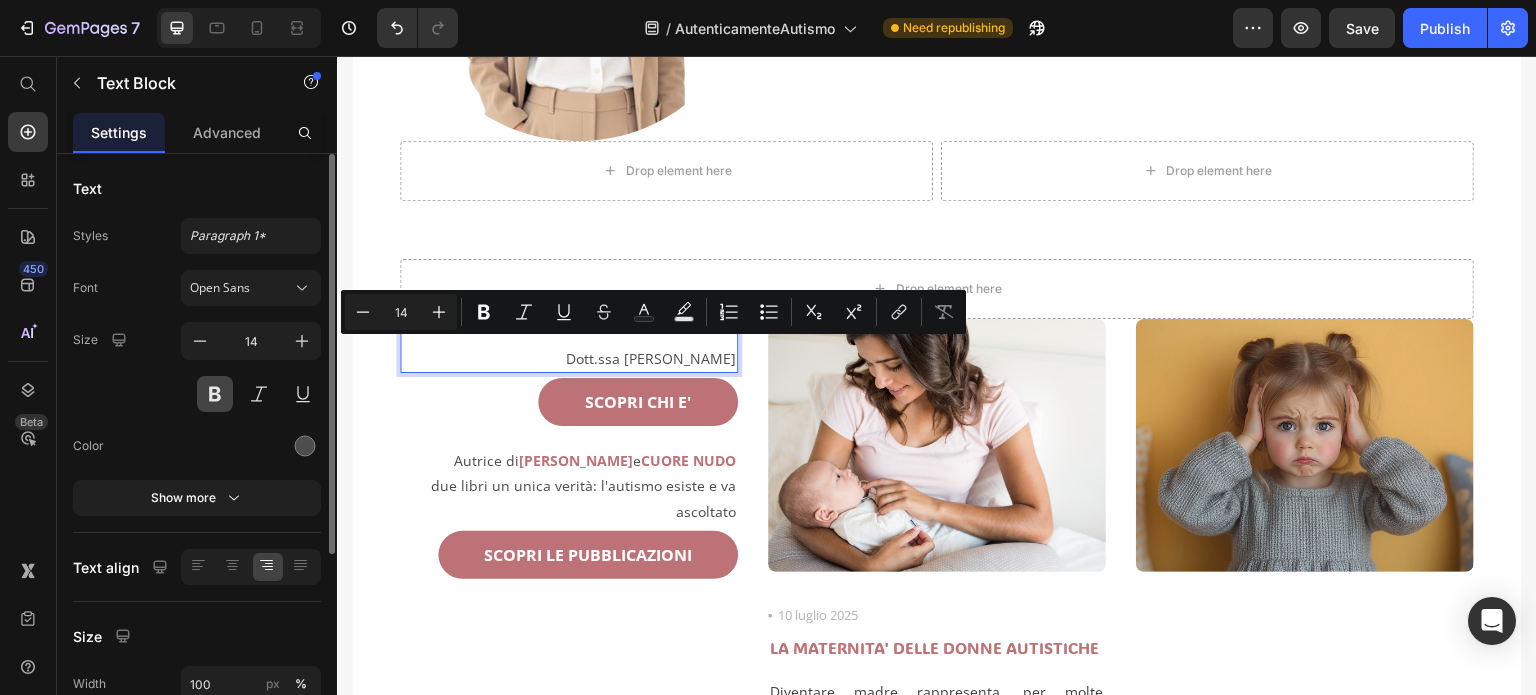 click at bounding box center [215, 394] 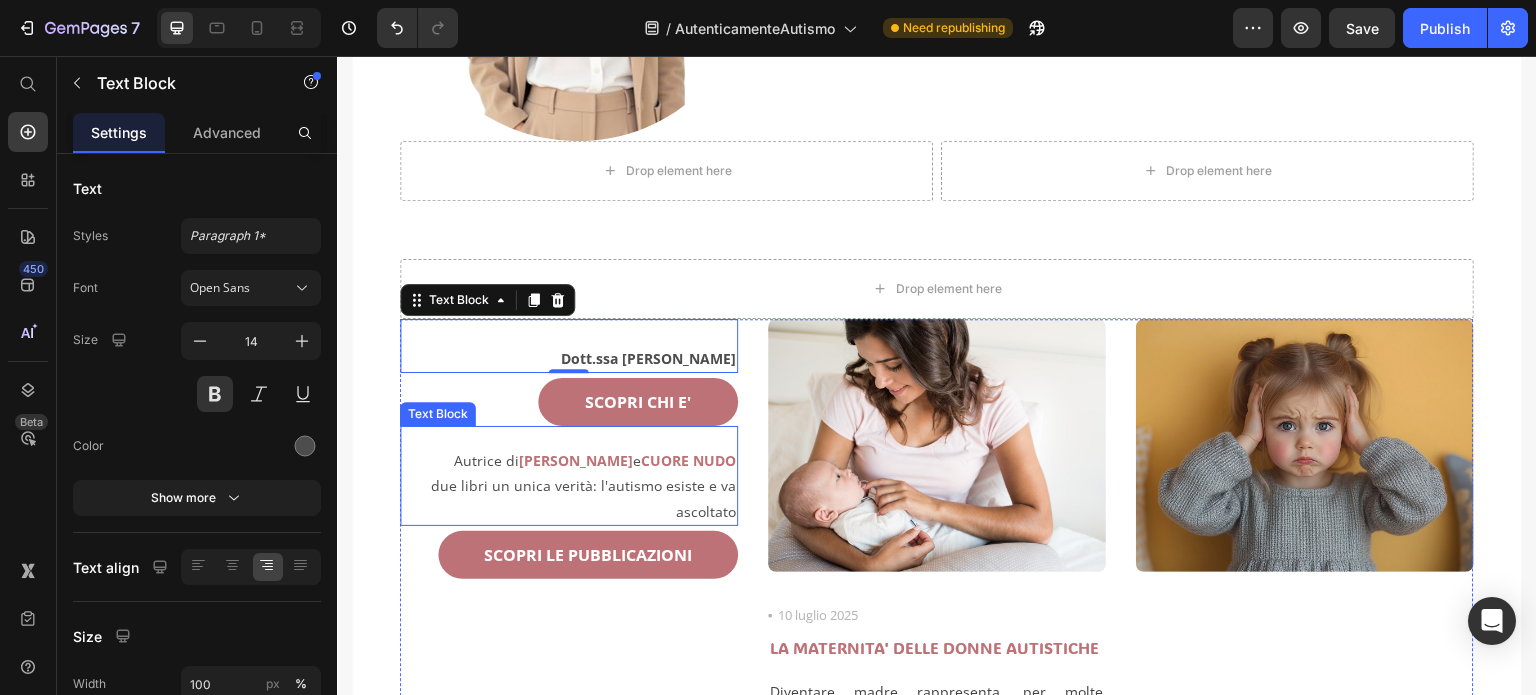 click on "Text Block" at bounding box center (438, 414) 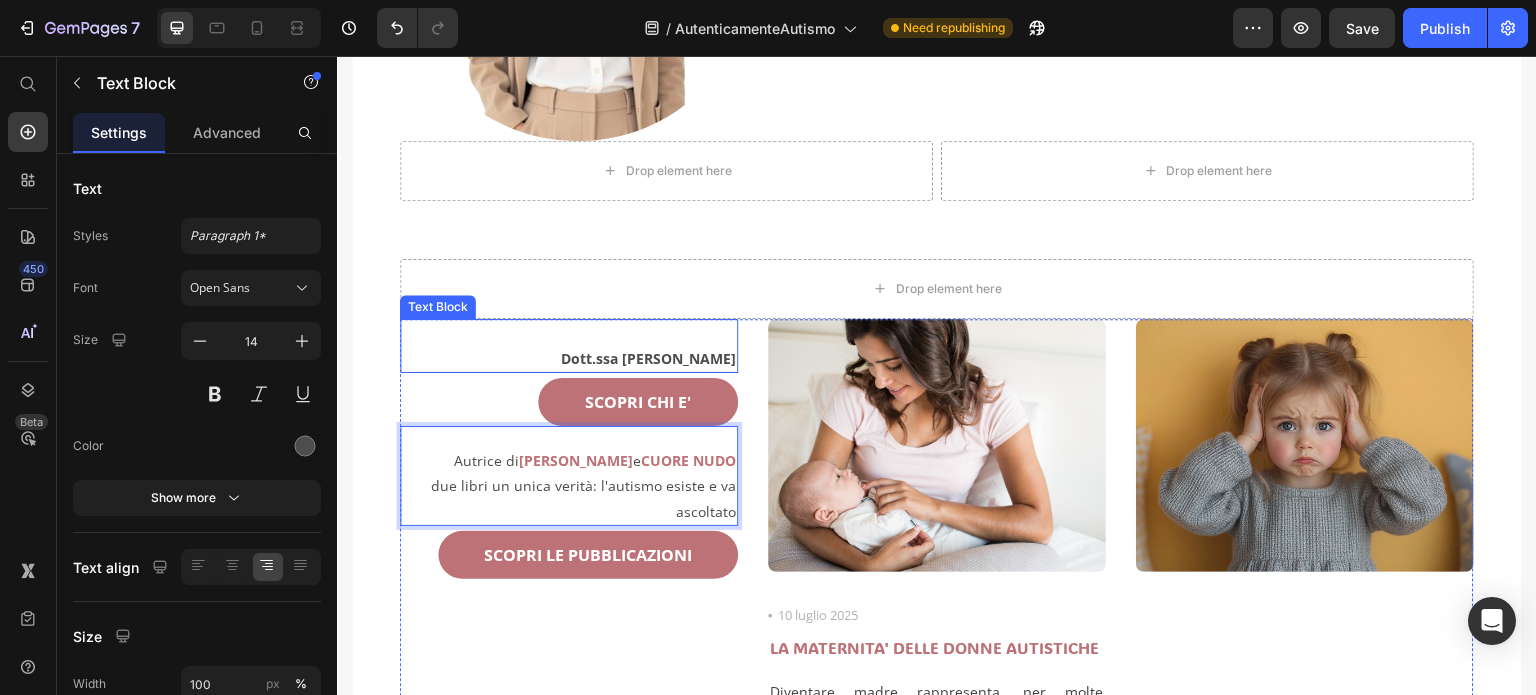 click on "Dott.ssa [PERSON_NAME]" at bounding box center [569, 358] 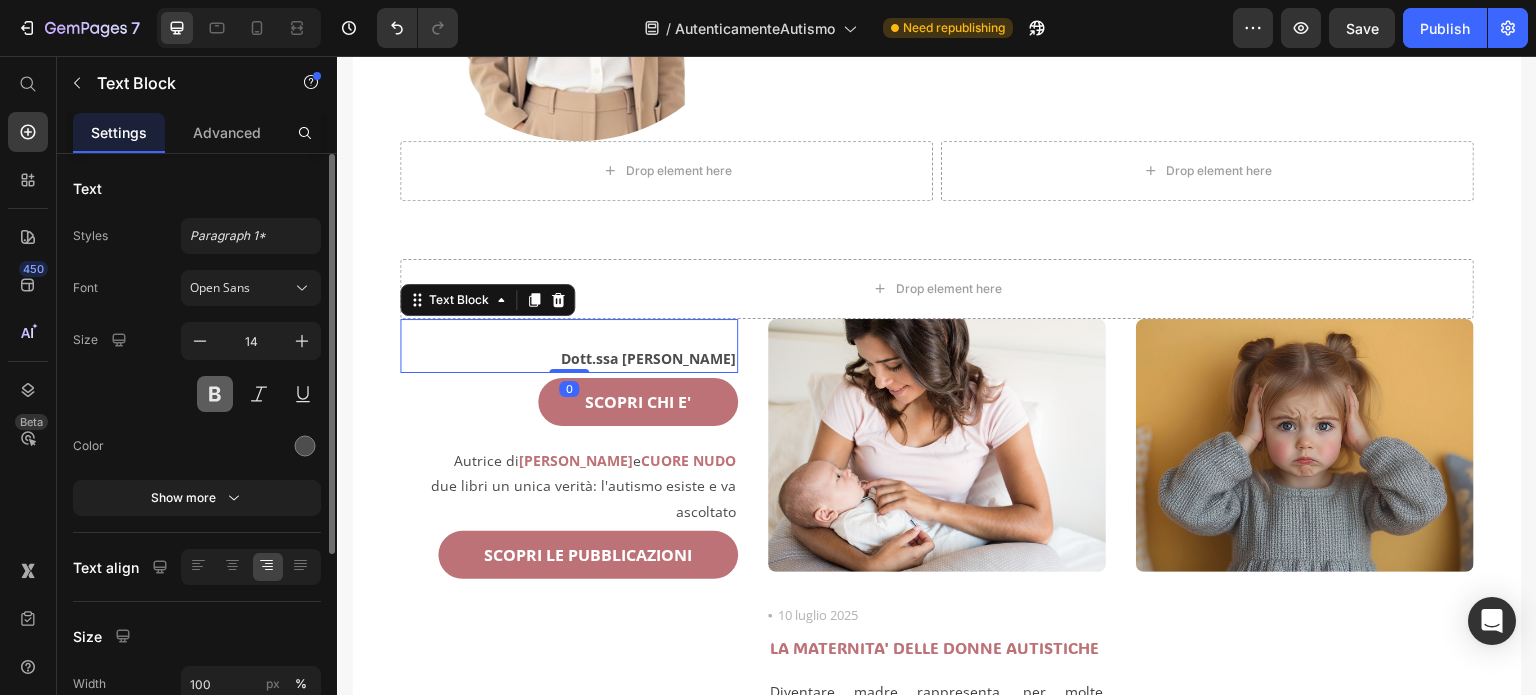 click at bounding box center [215, 394] 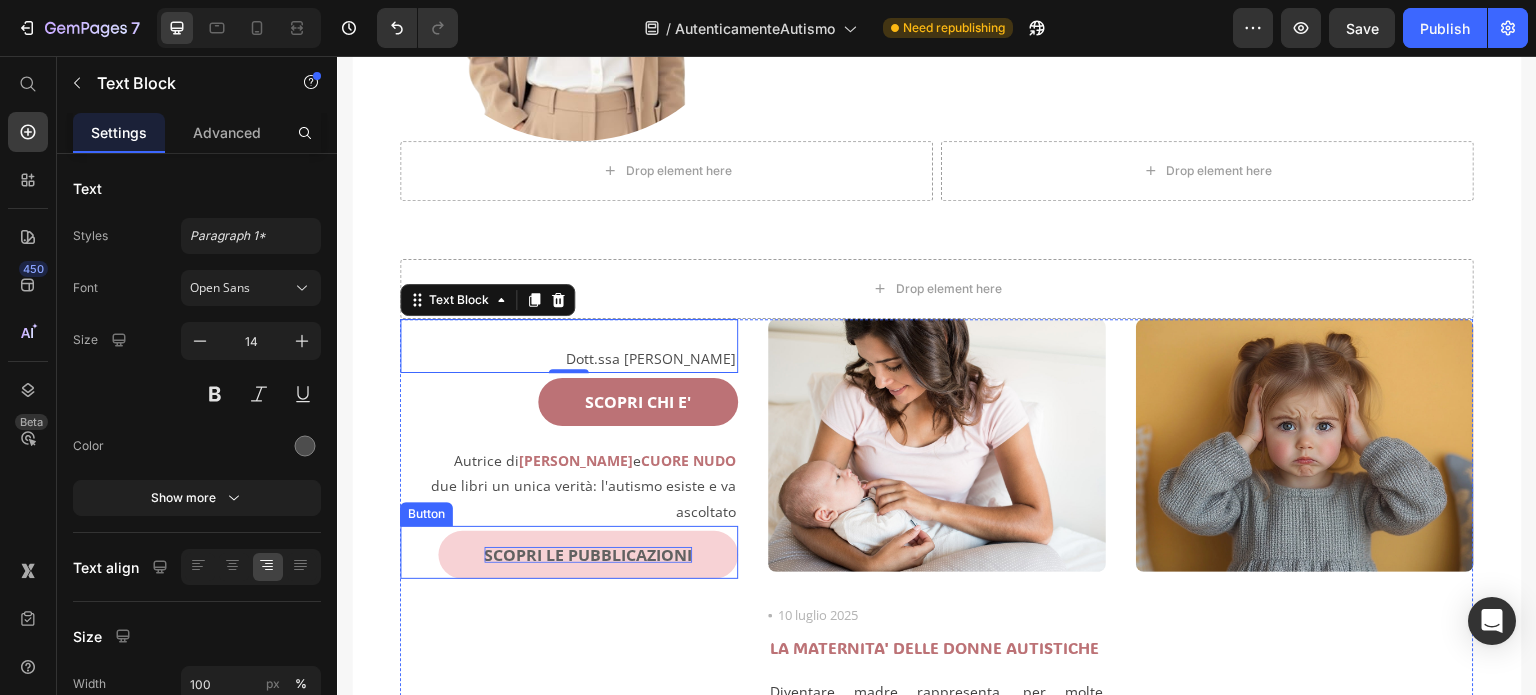 click on "SCOPRI LE PUBBLICAZIONI" at bounding box center (588, 555) 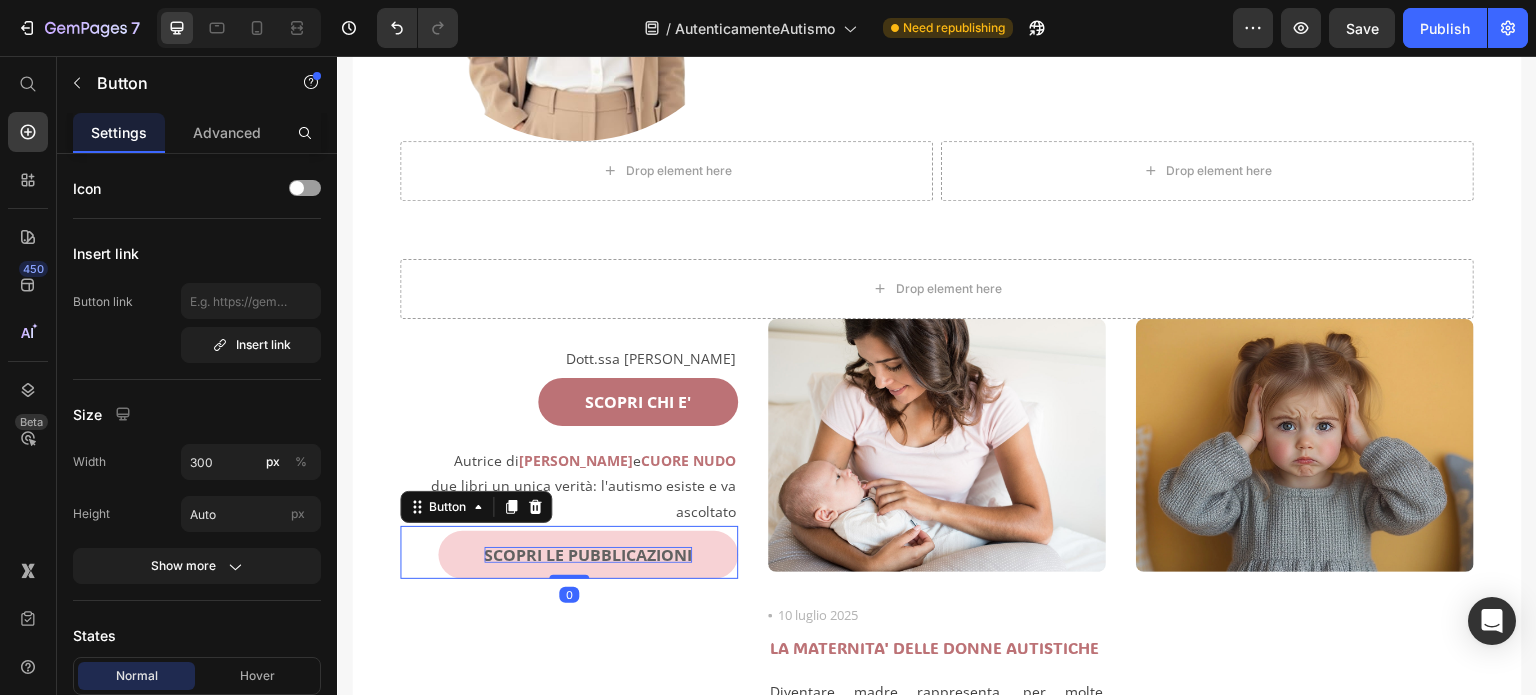 click on "SCOPRI LE PUBBLICAZIONI" at bounding box center [588, 555] 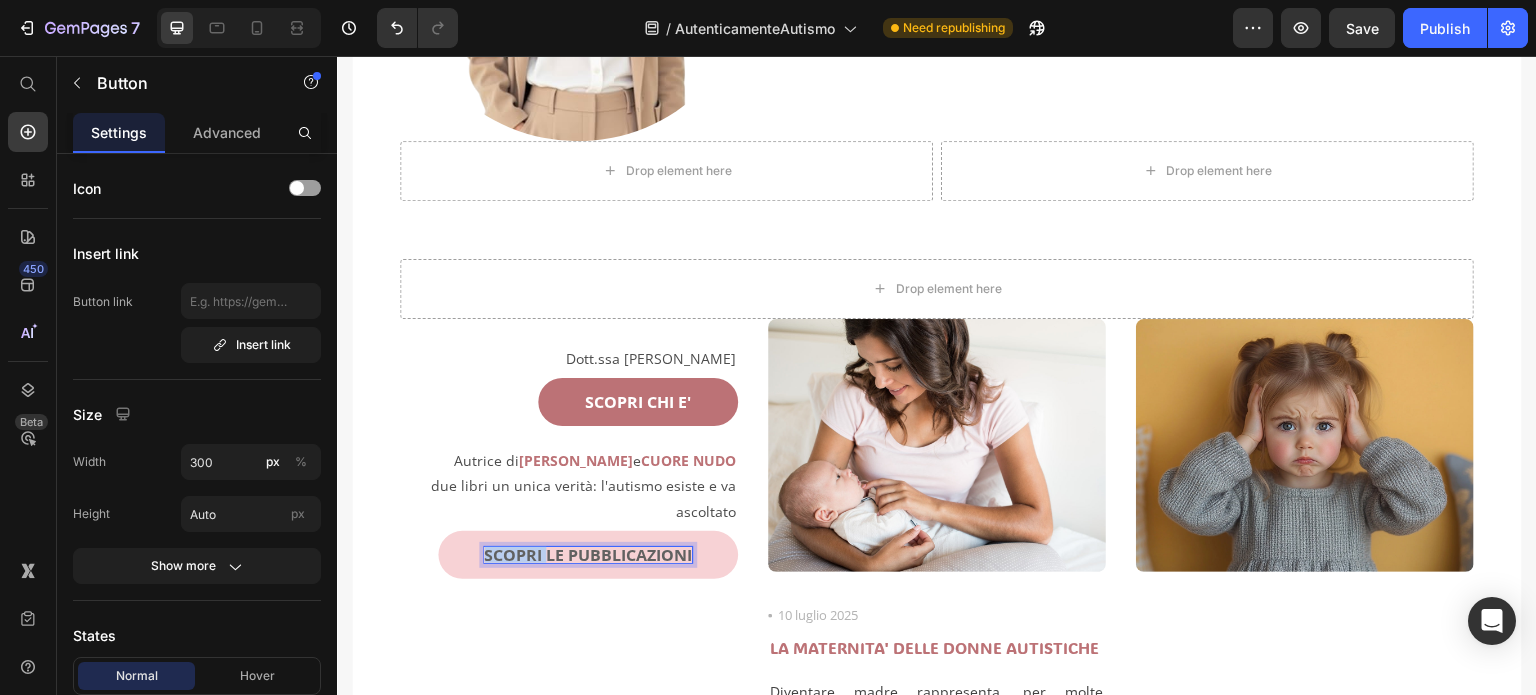 drag, startPoint x: 541, startPoint y: 552, endPoint x: 481, endPoint y: 552, distance: 60 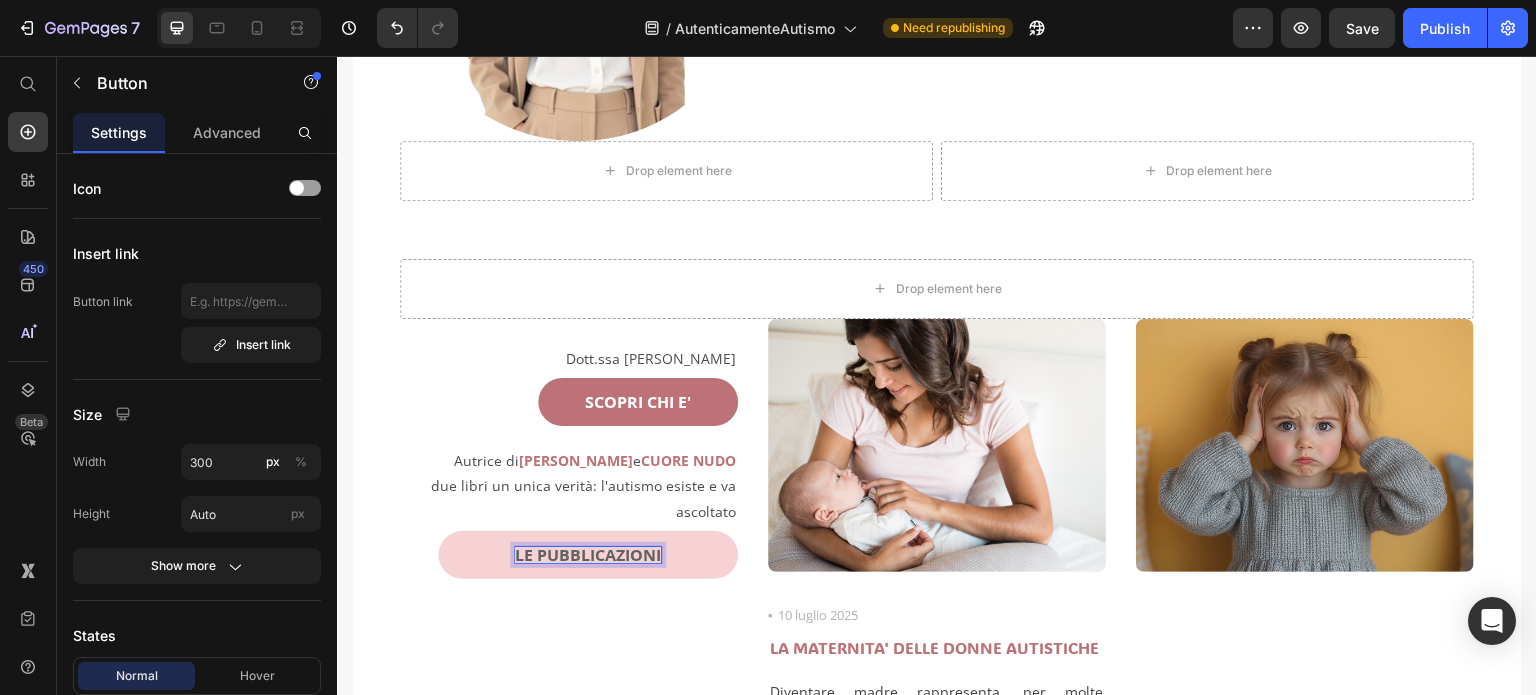 click on "LE PUBBLICAZIONI" at bounding box center (588, 555) 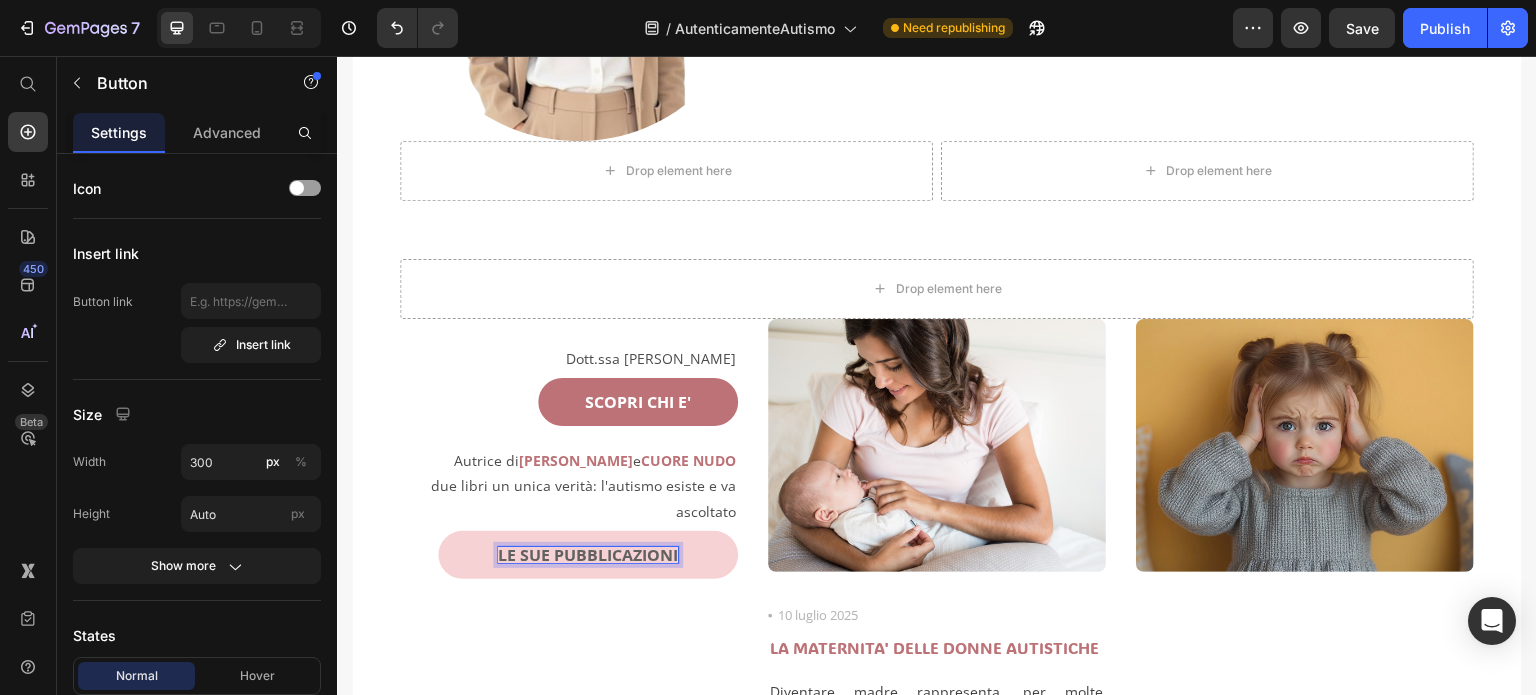 click on "LE SUE PUBBLICAZIONI" at bounding box center [588, 555] 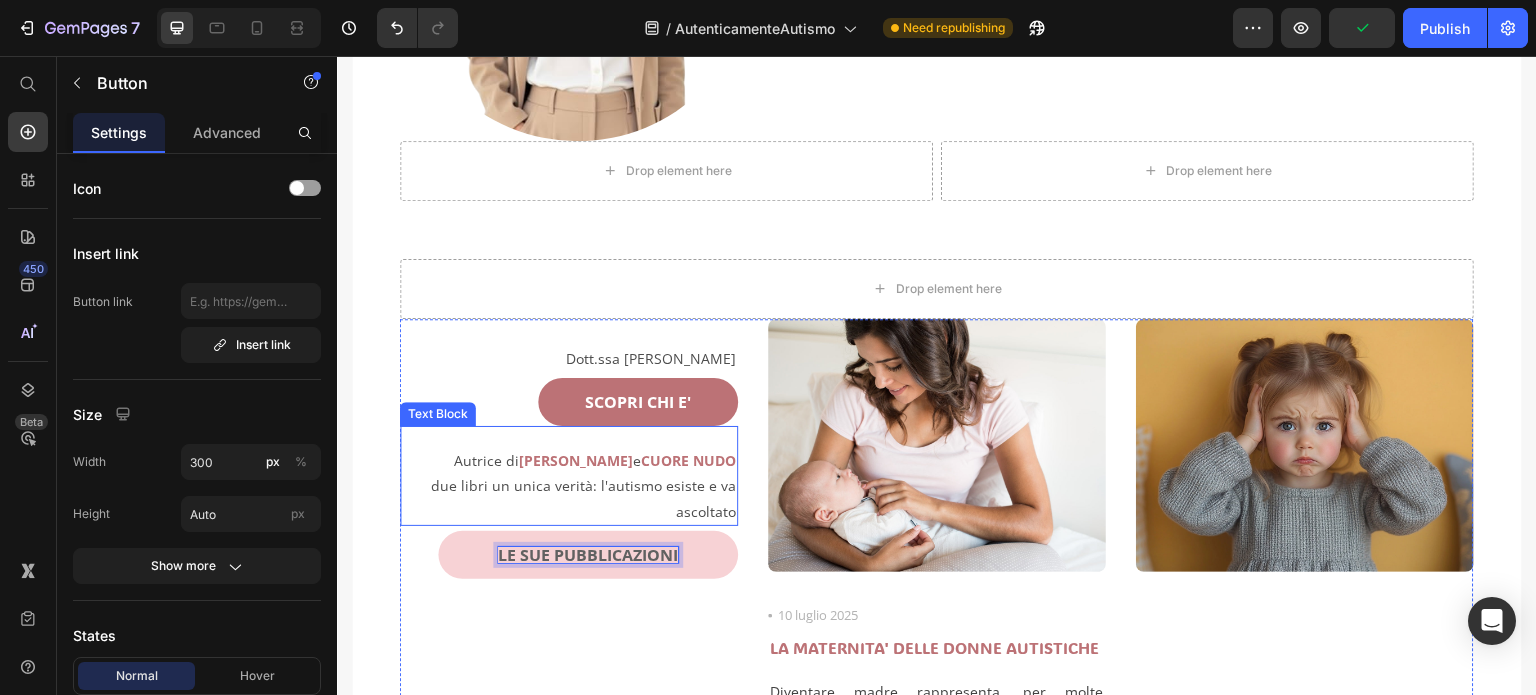 click on "due libri un unica verità: l'autismo esiste e va ascoltato" at bounding box center (569, 498) 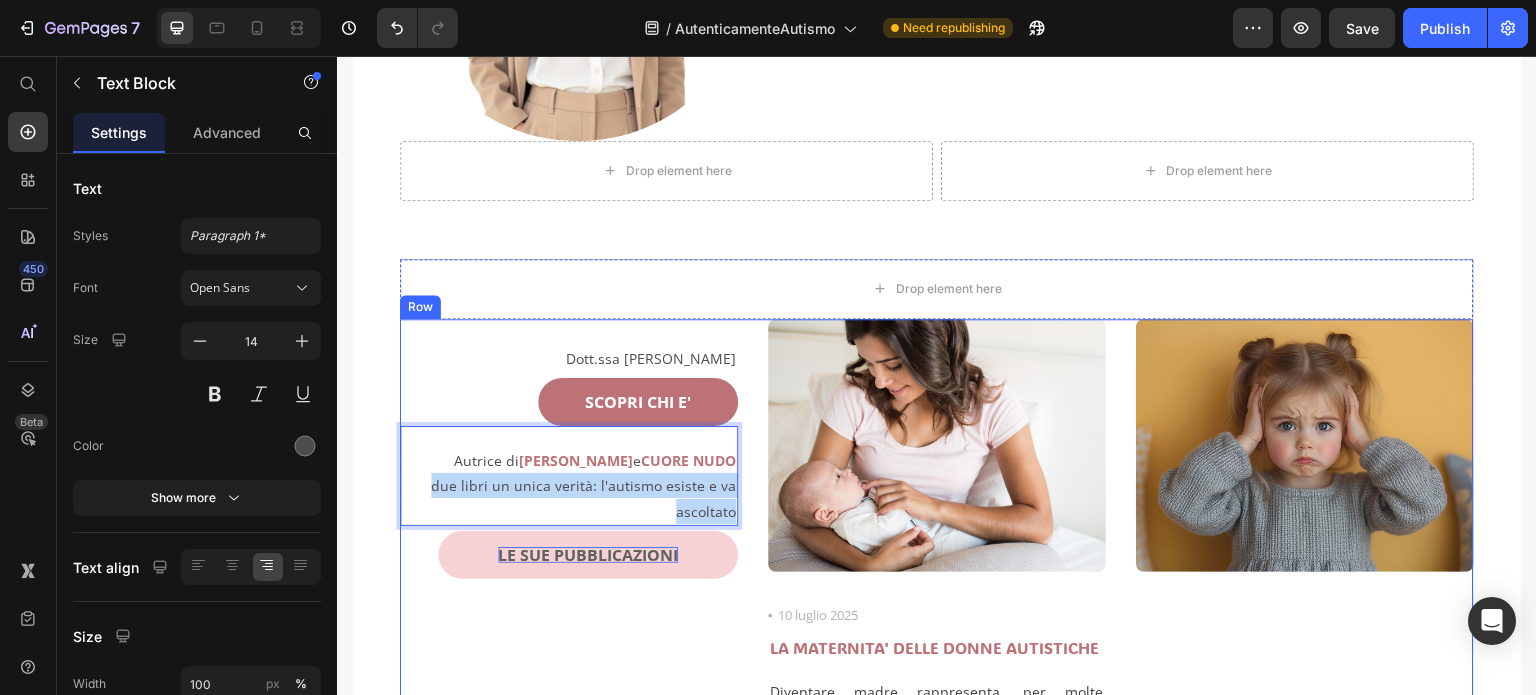 drag, startPoint x: 437, startPoint y: 472, endPoint x: 736, endPoint y: 512, distance: 301.66373 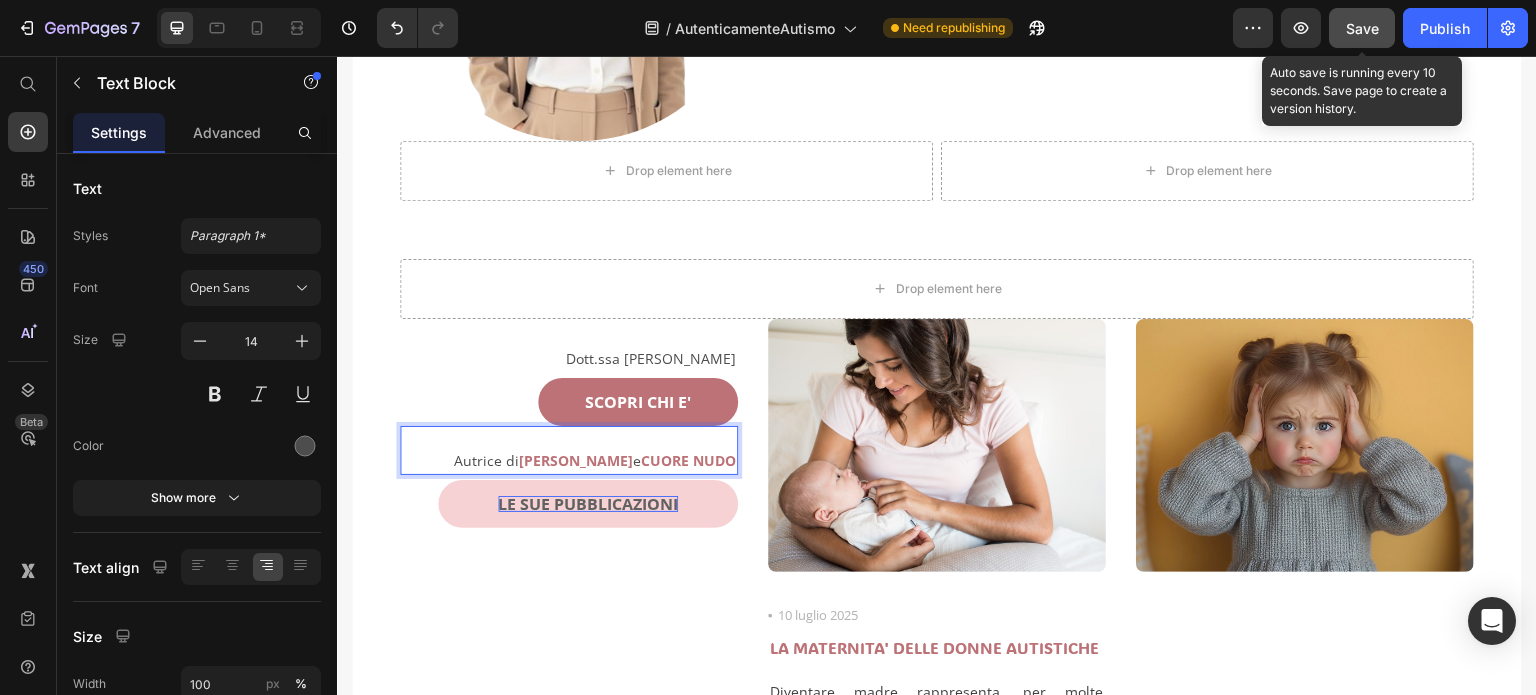 click on "Save" 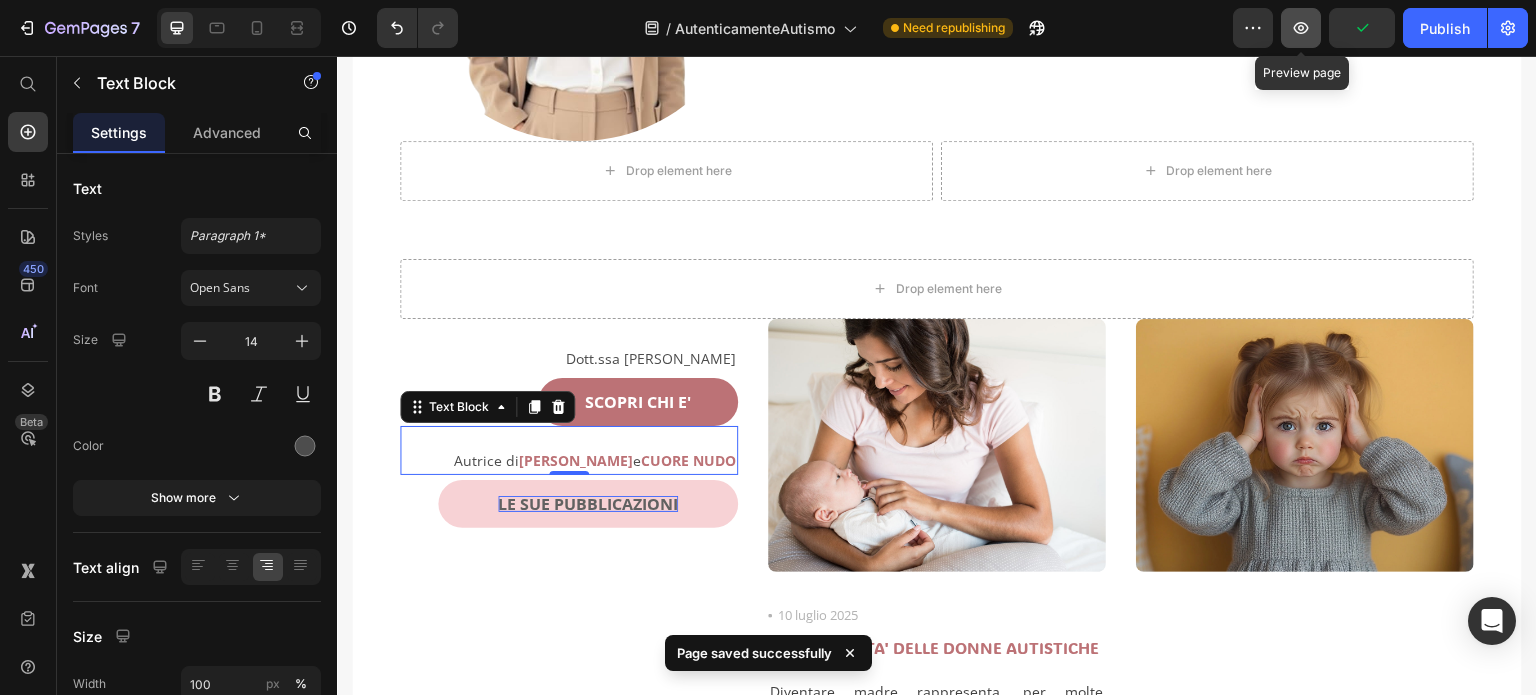 click 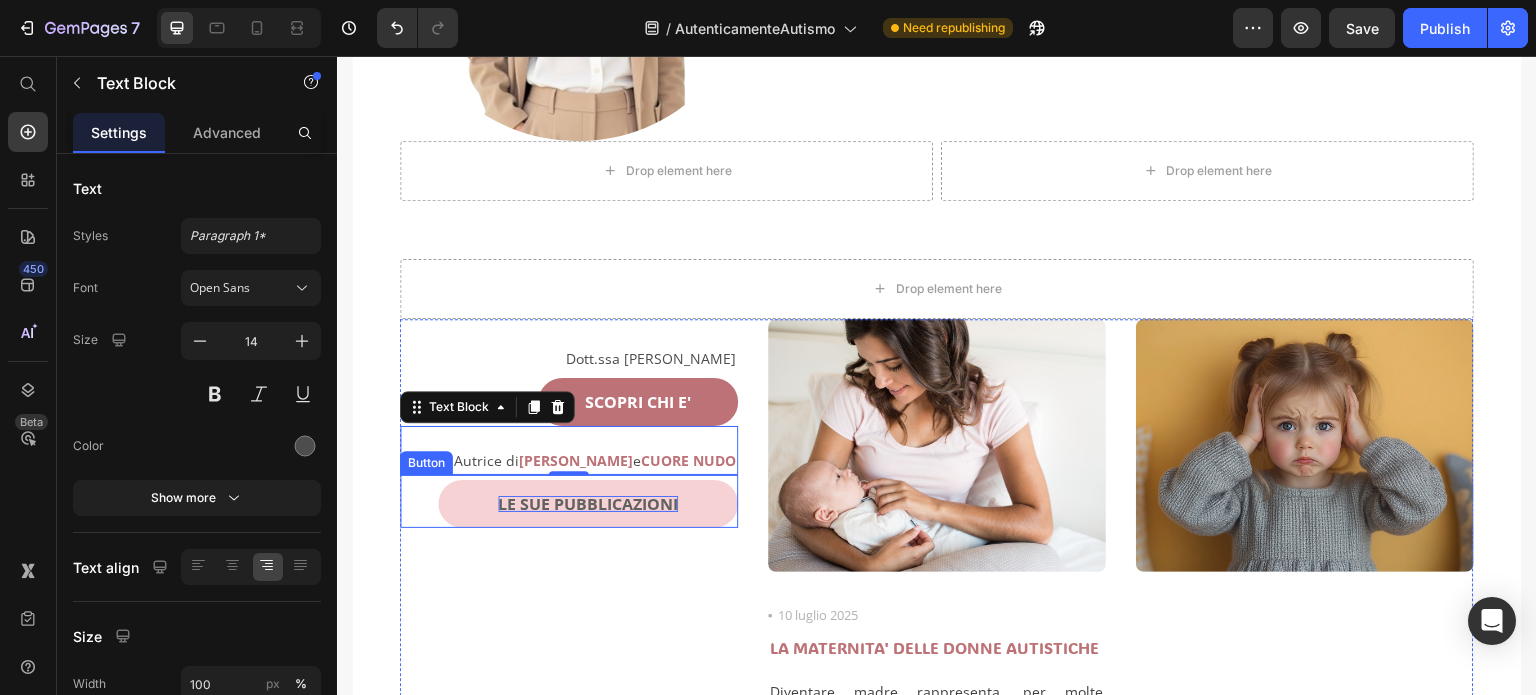click on "LE SUE PUBBLICAZIONI" at bounding box center [588, 504] 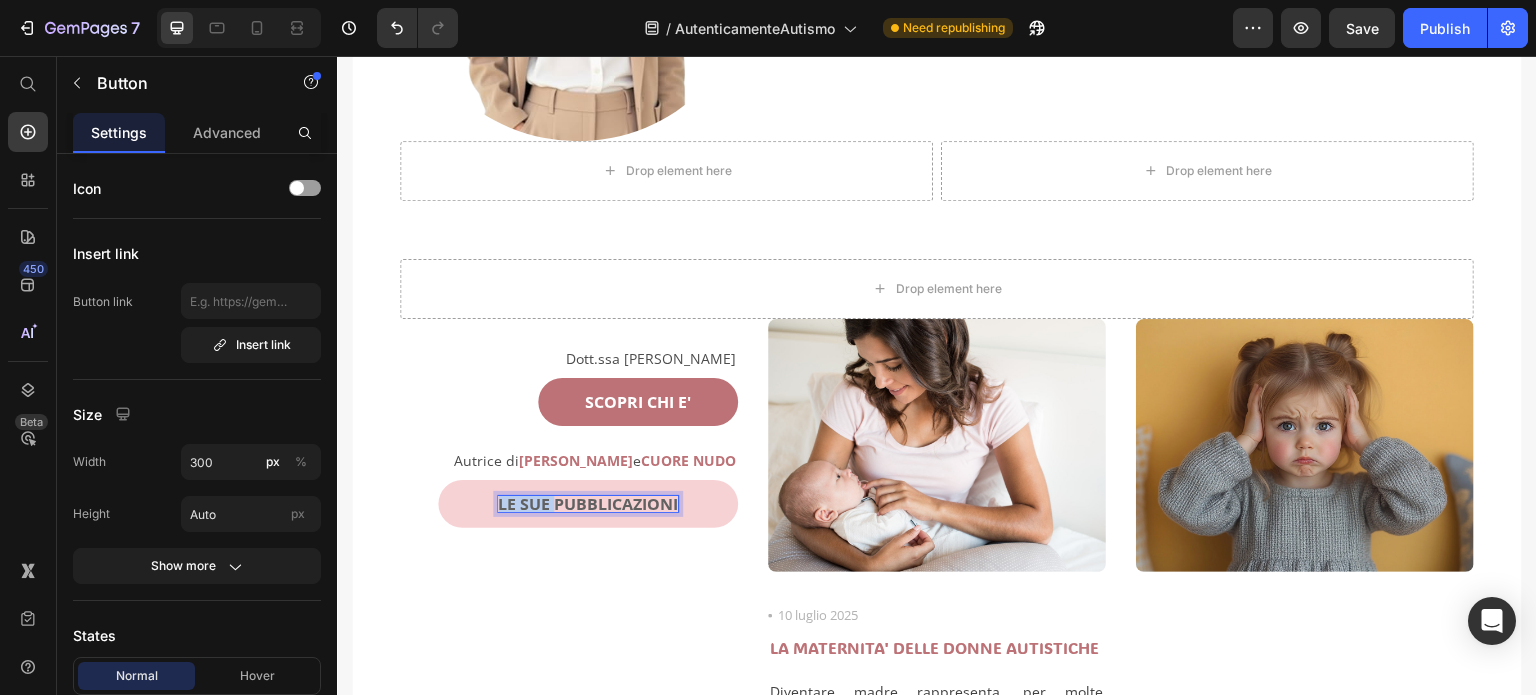 drag, startPoint x: 548, startPoint y: 499, endPoint x: 492, endPoint y: 500, distance: 56.008926 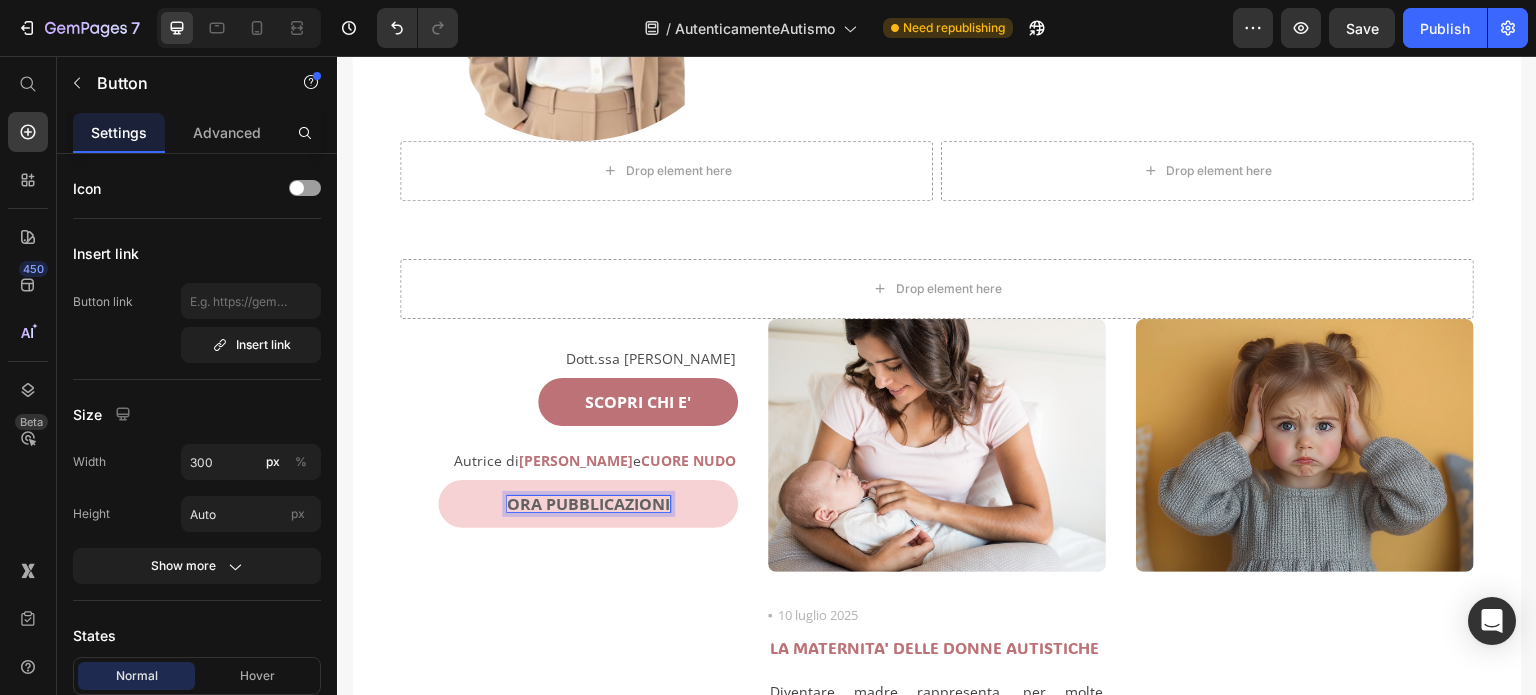 click on "ORA PUBBLICAZIONI" at bounding box center [588, 504] 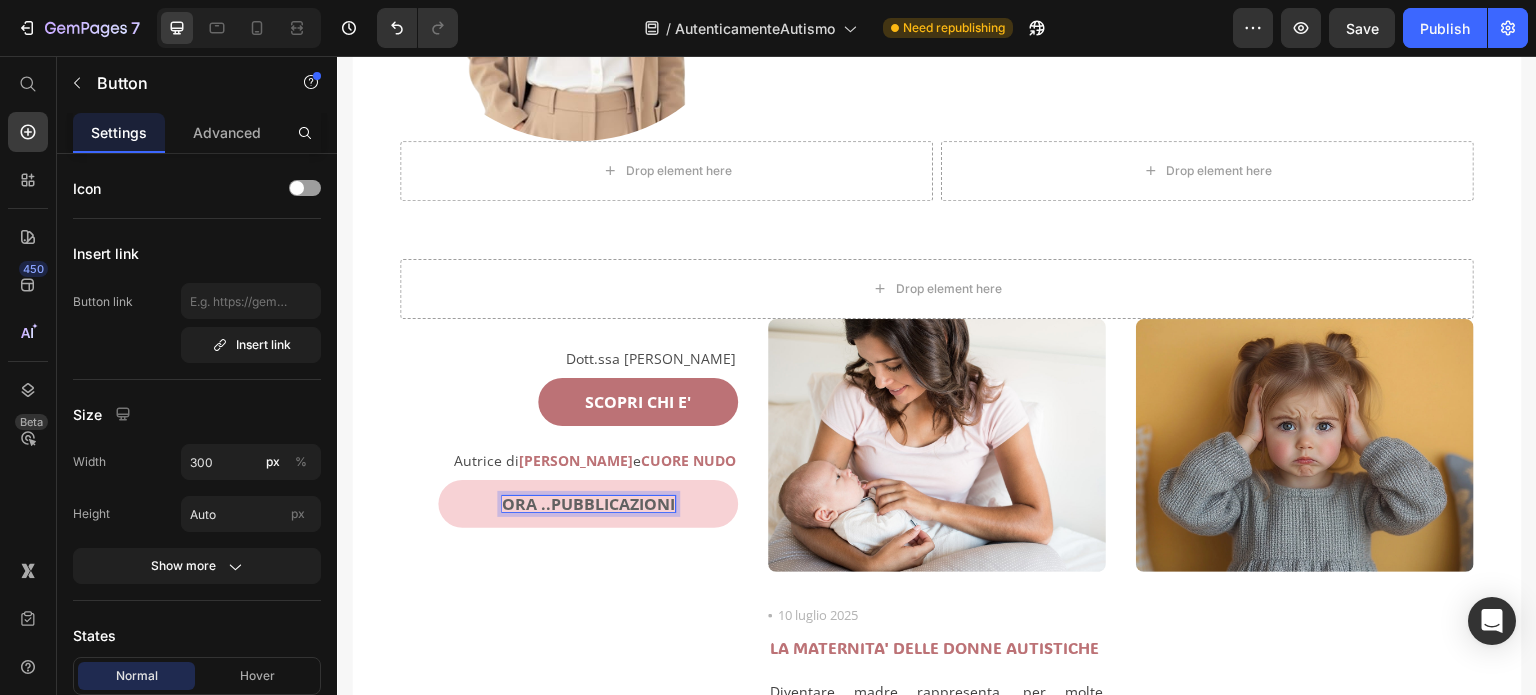 click on "ORA ..PUBBLICAZIONI" at bounding box center [588, 504] 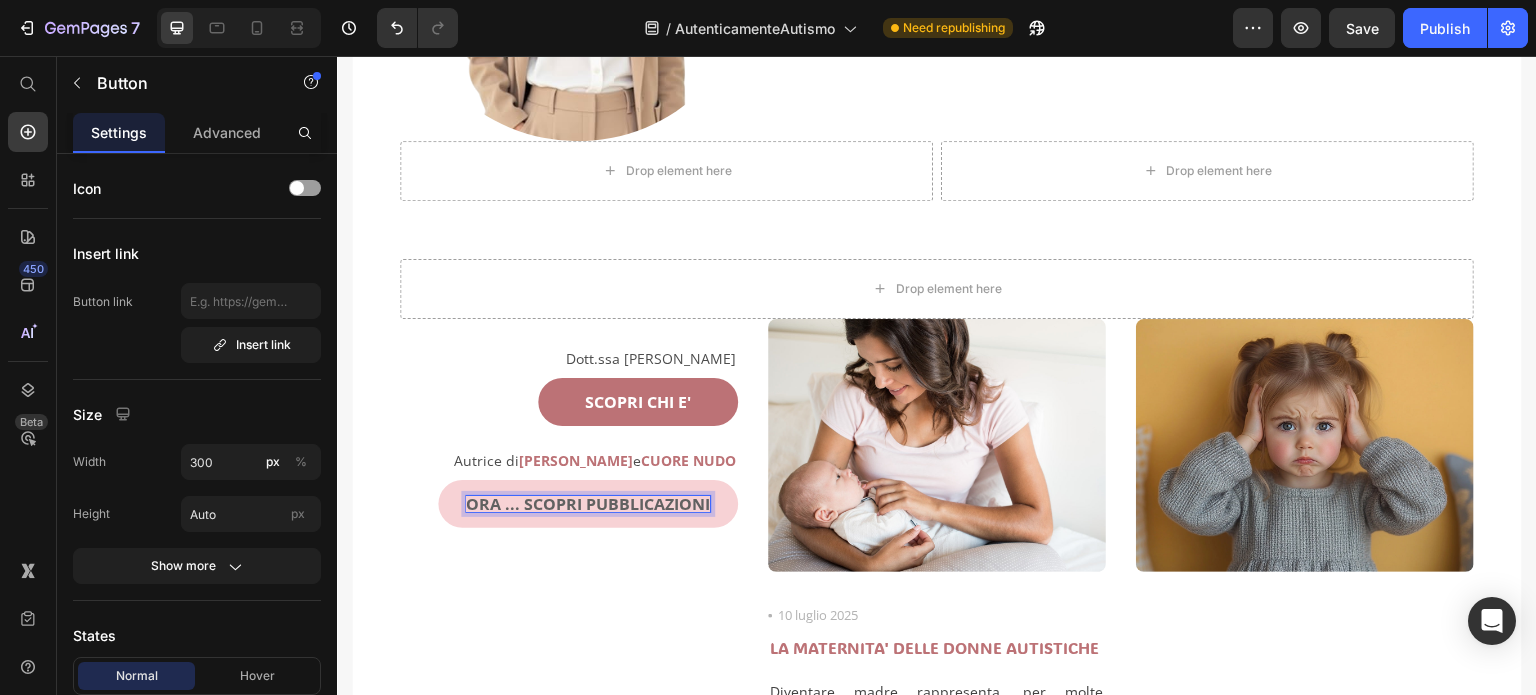 click on "ORA ... SCOPRI PUBBLICAZIONI" at bounding box center [588, 504] 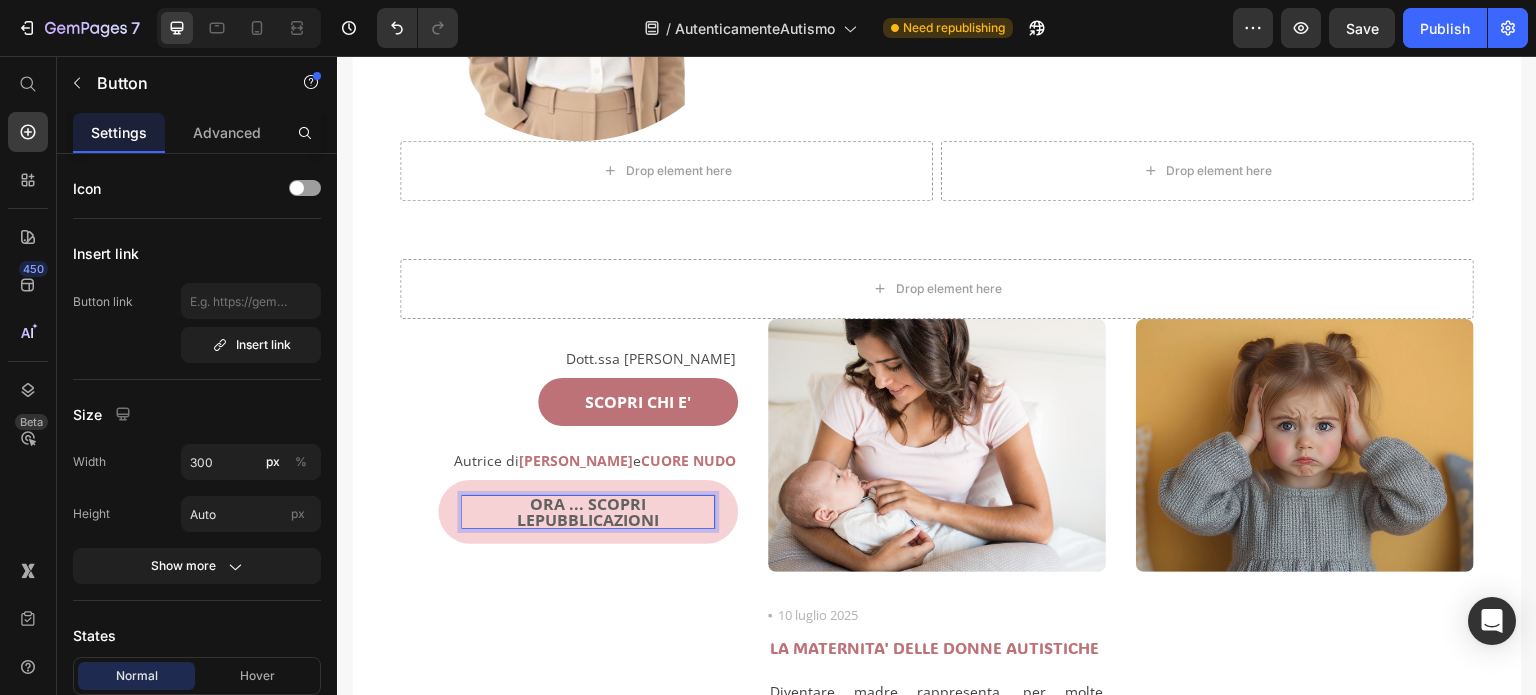 click on "ORA ... SCOPRI LEPUBBLICAZIONI" at bounding box center [588, 512] 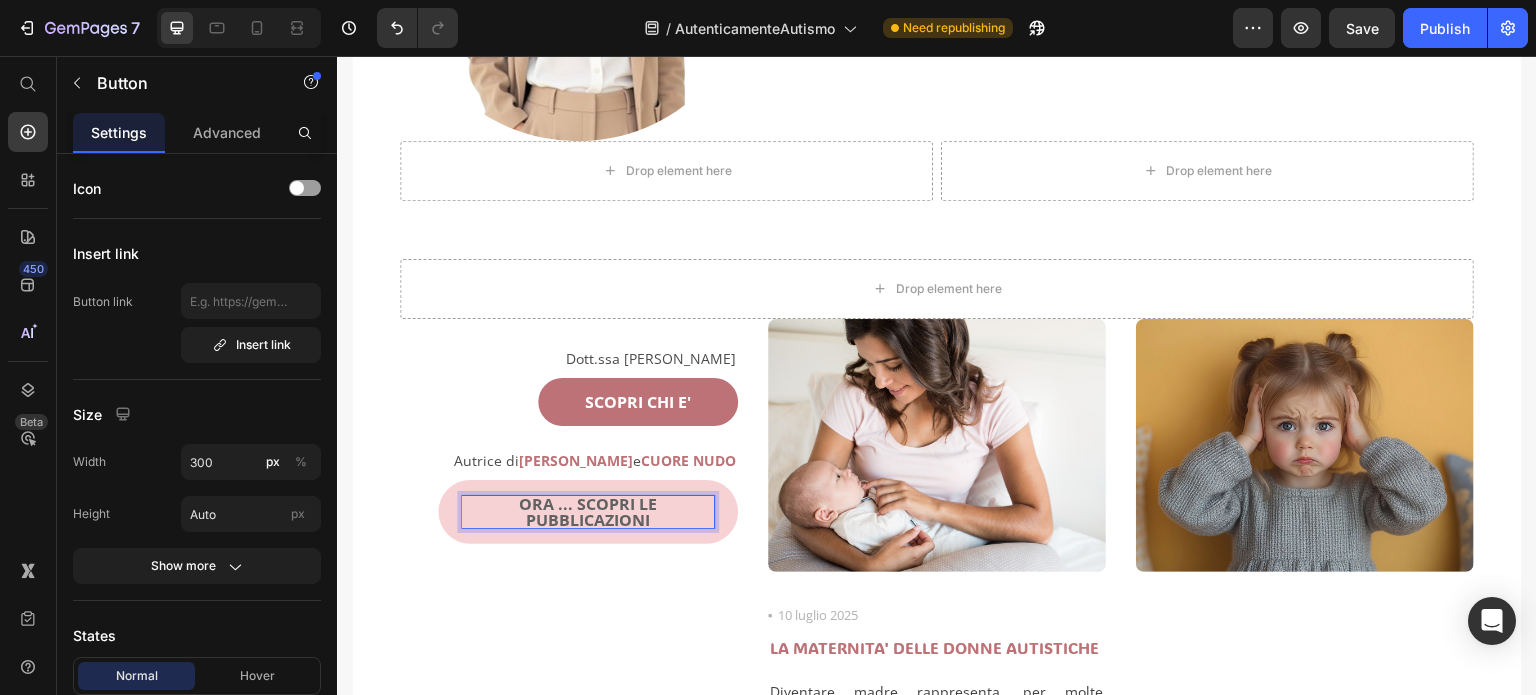 click on "ORA ... SCOPRI LE PUBBLICAZIONI" at bounding box center [588, 512] 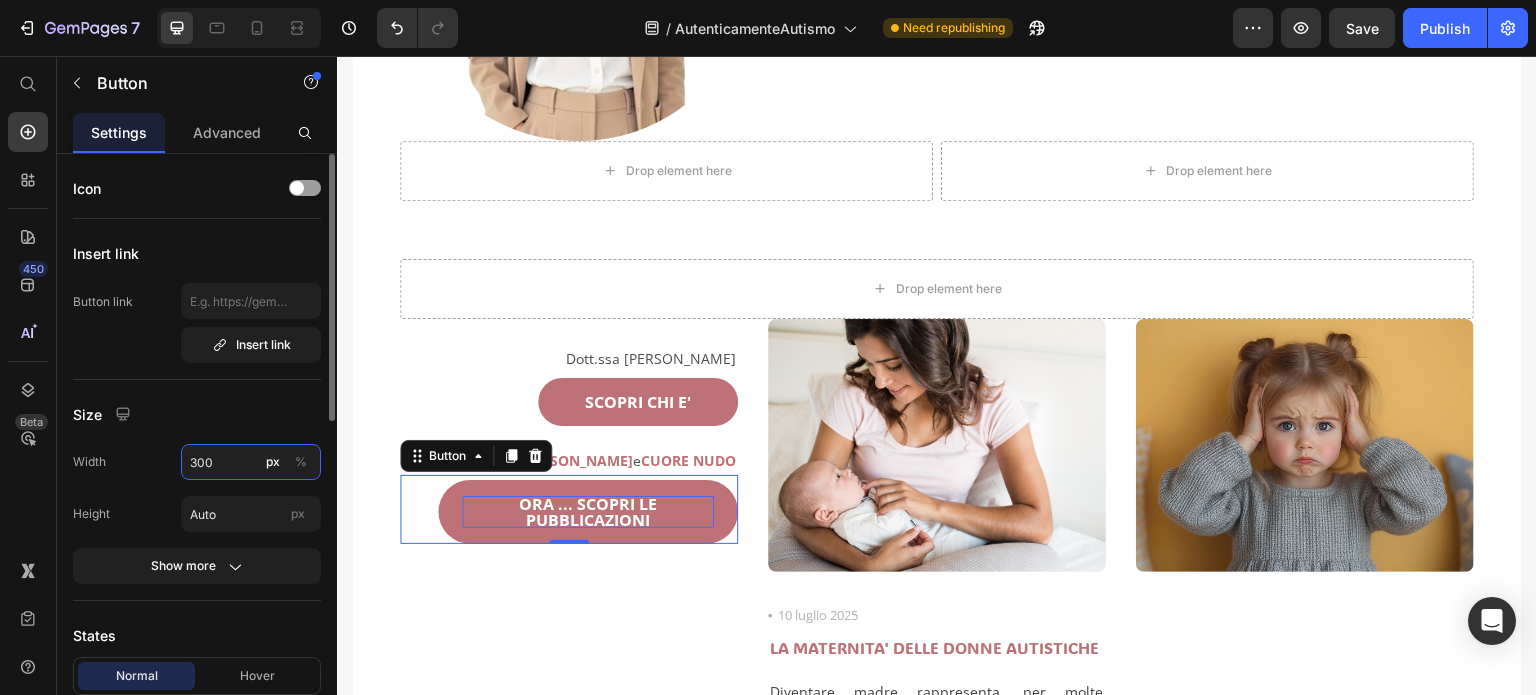 click on "300" at bounding box center [251, 462] 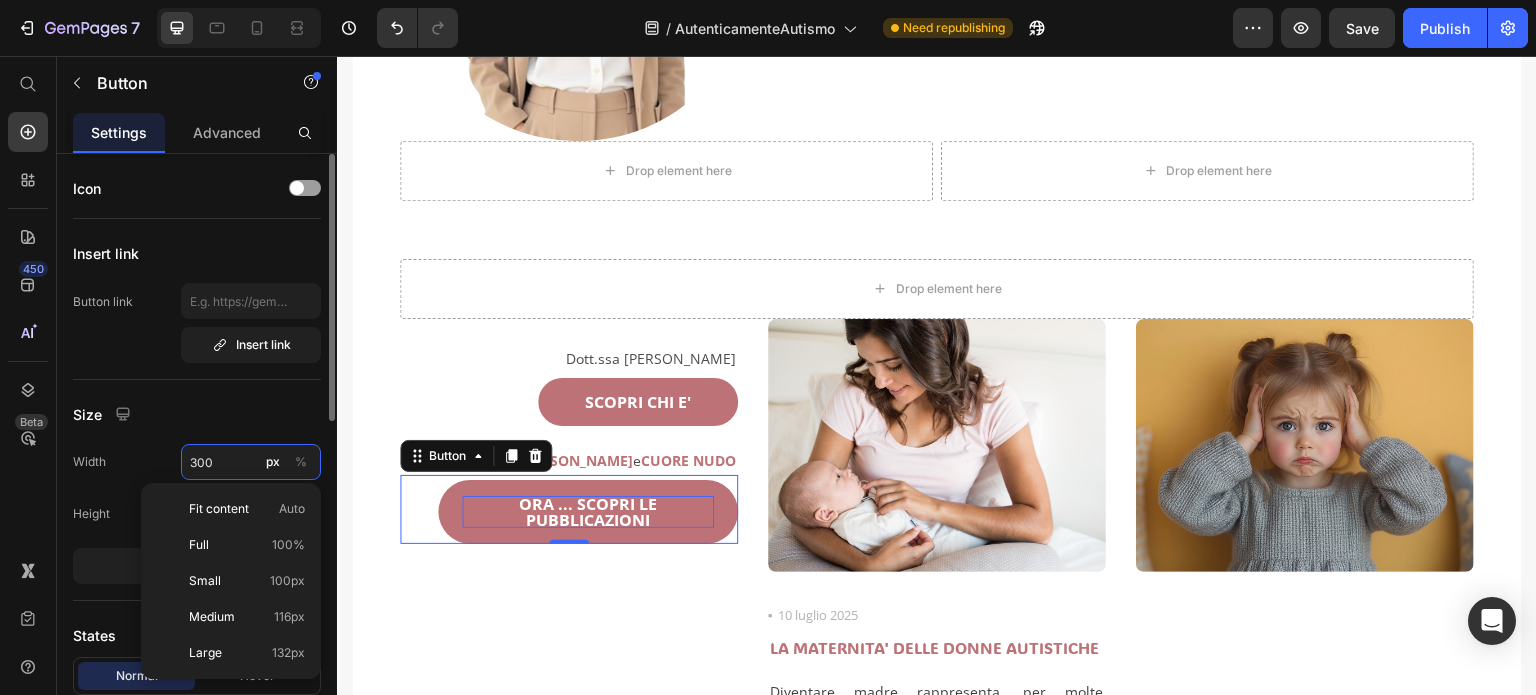 click on "300" at bounding box center (251, 462) 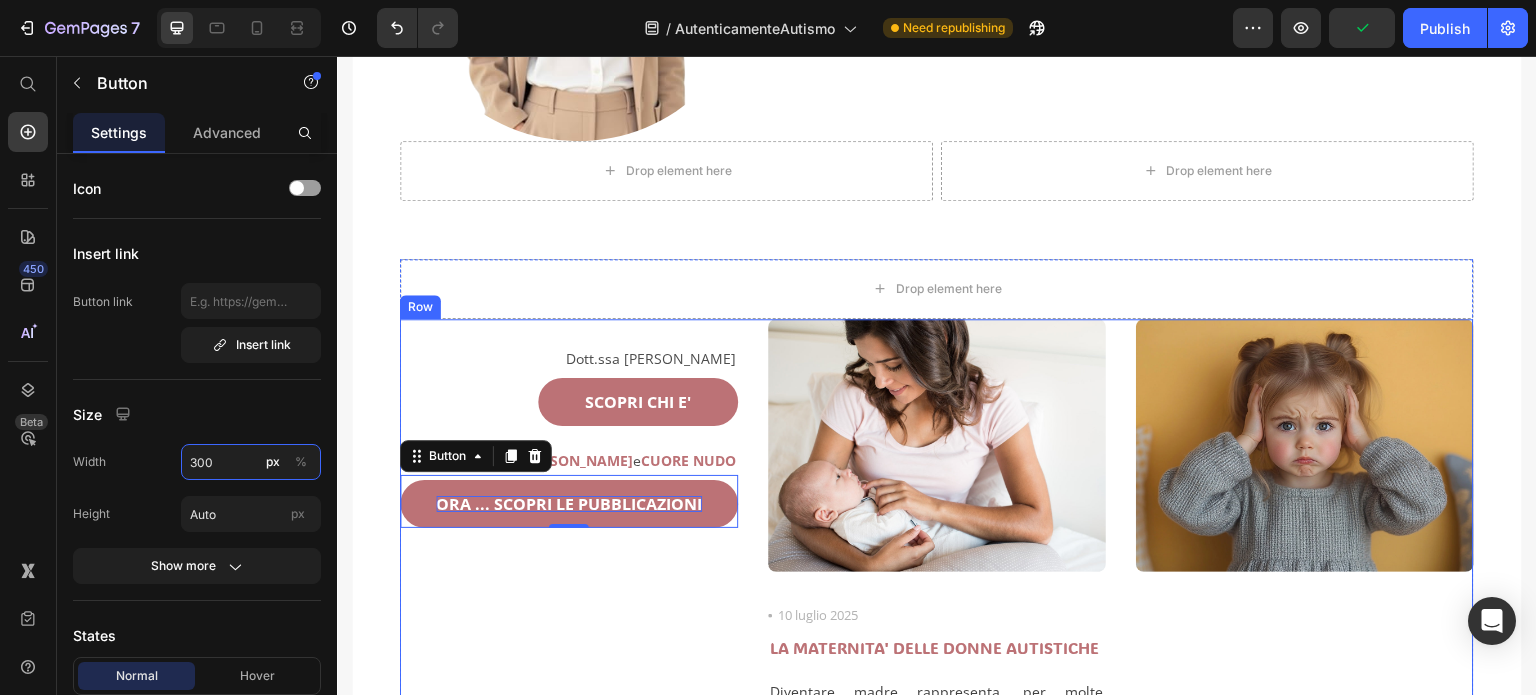 type on "350" 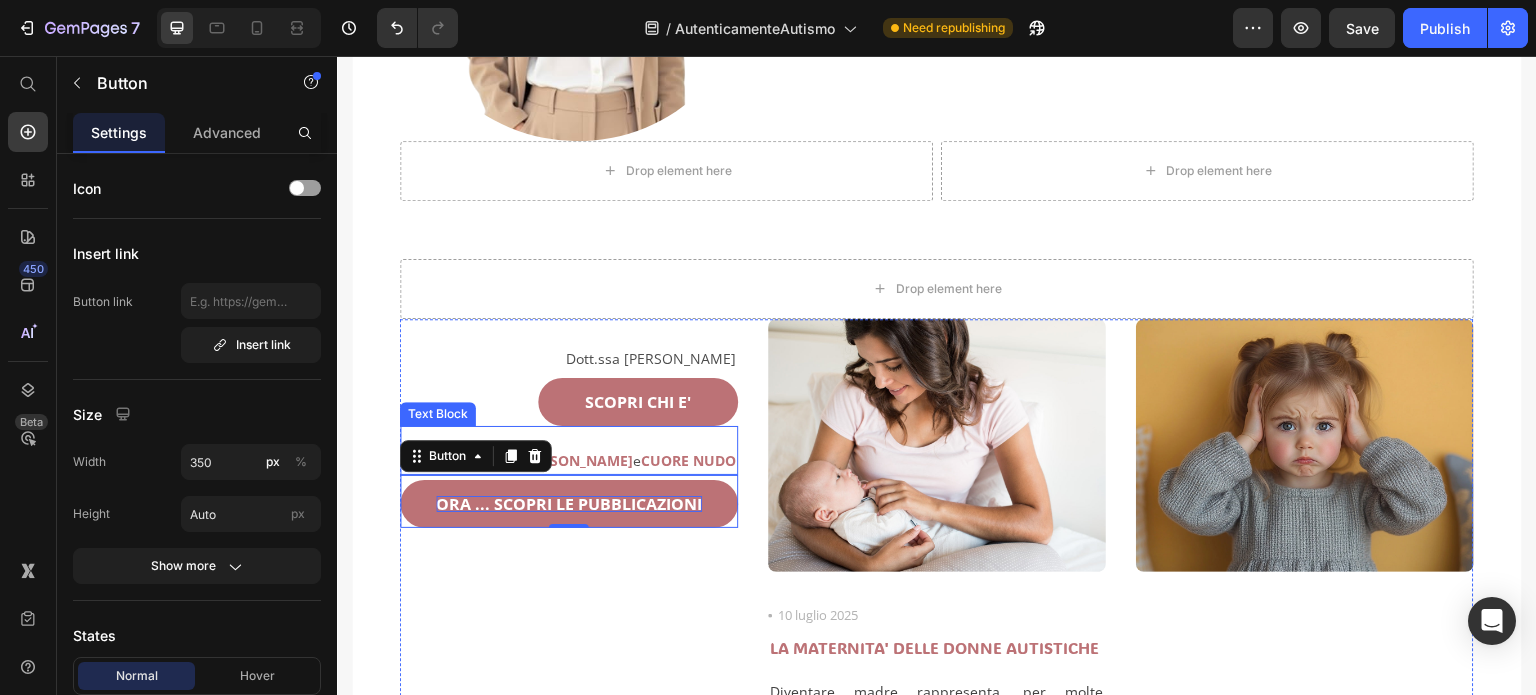 click on "Autrice di  LAURA CORAGGIO  e  CUORE NUDO Text Block" at bounding box center [569, 450] 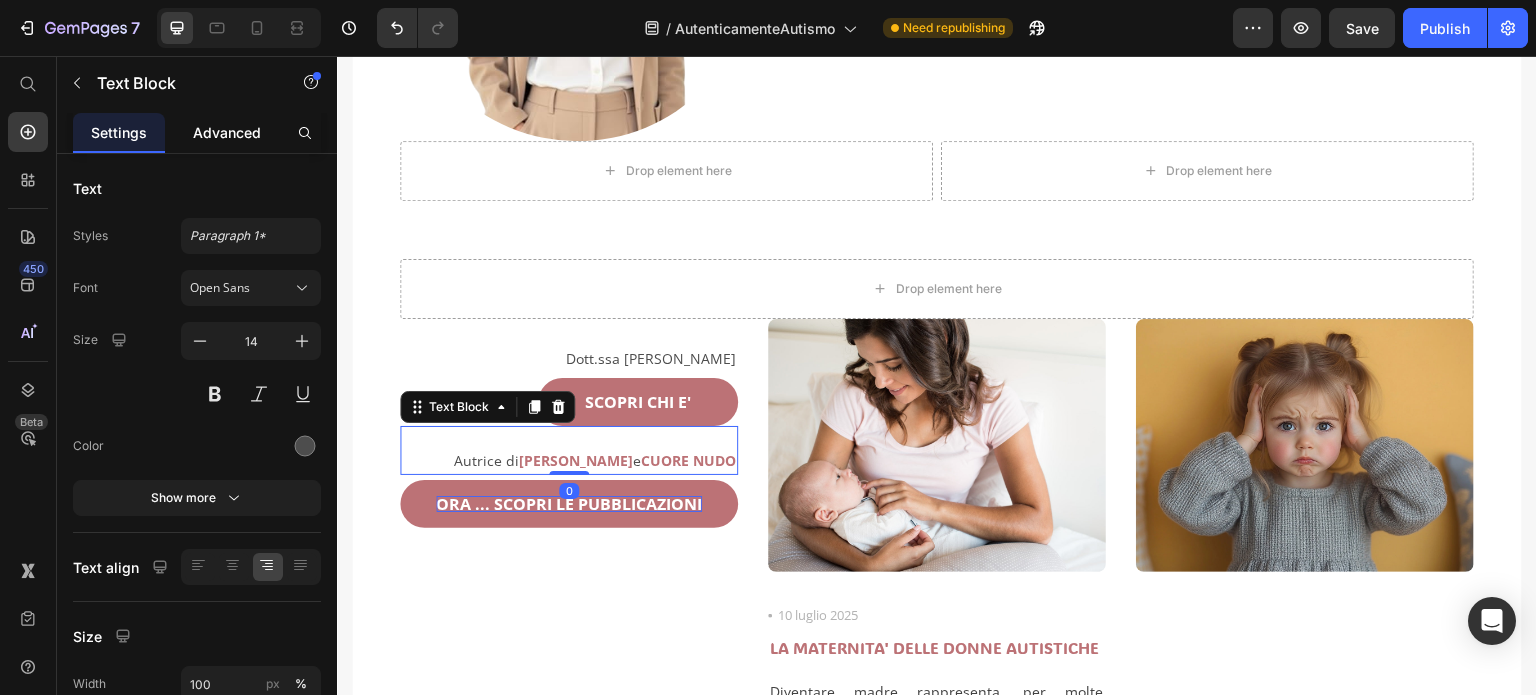 click on "Advanced" at bounding box center [227, 132] 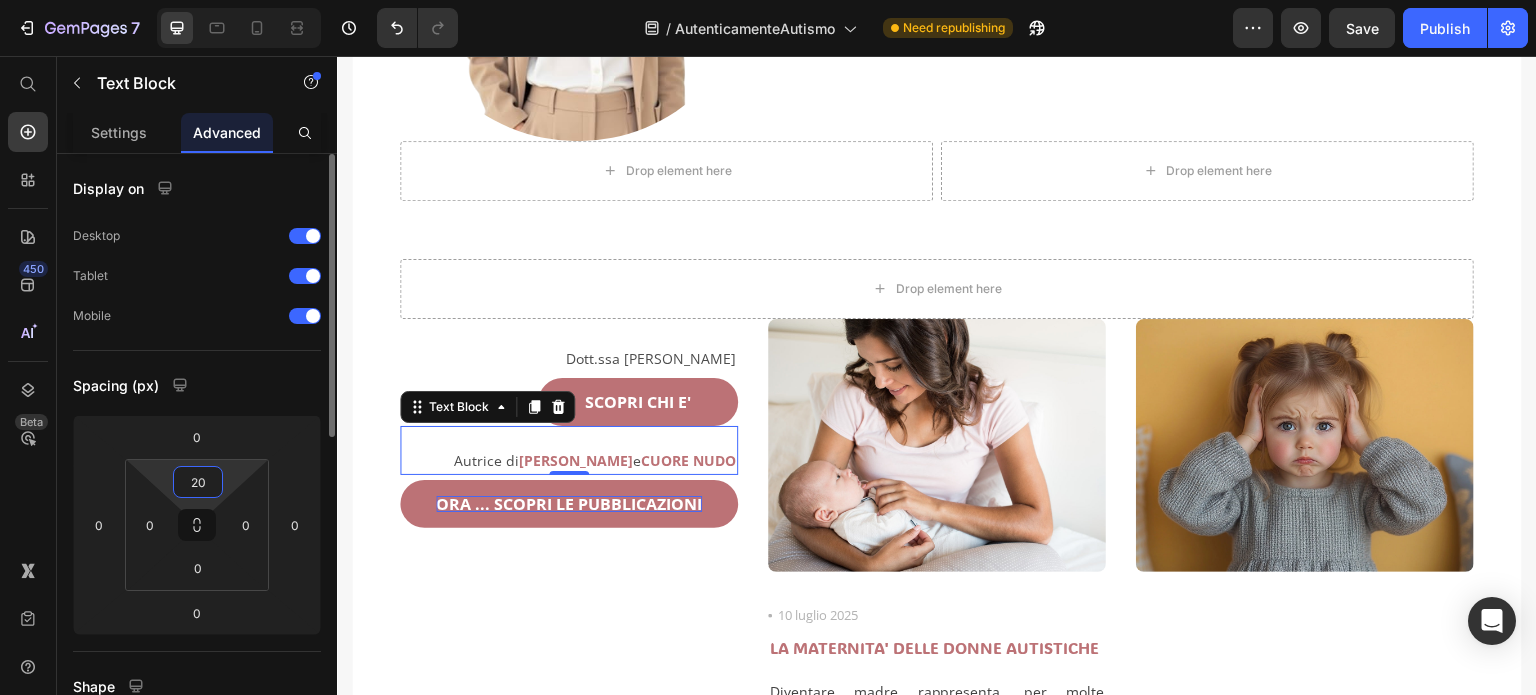click on "20" at bounding box center [198, 482] 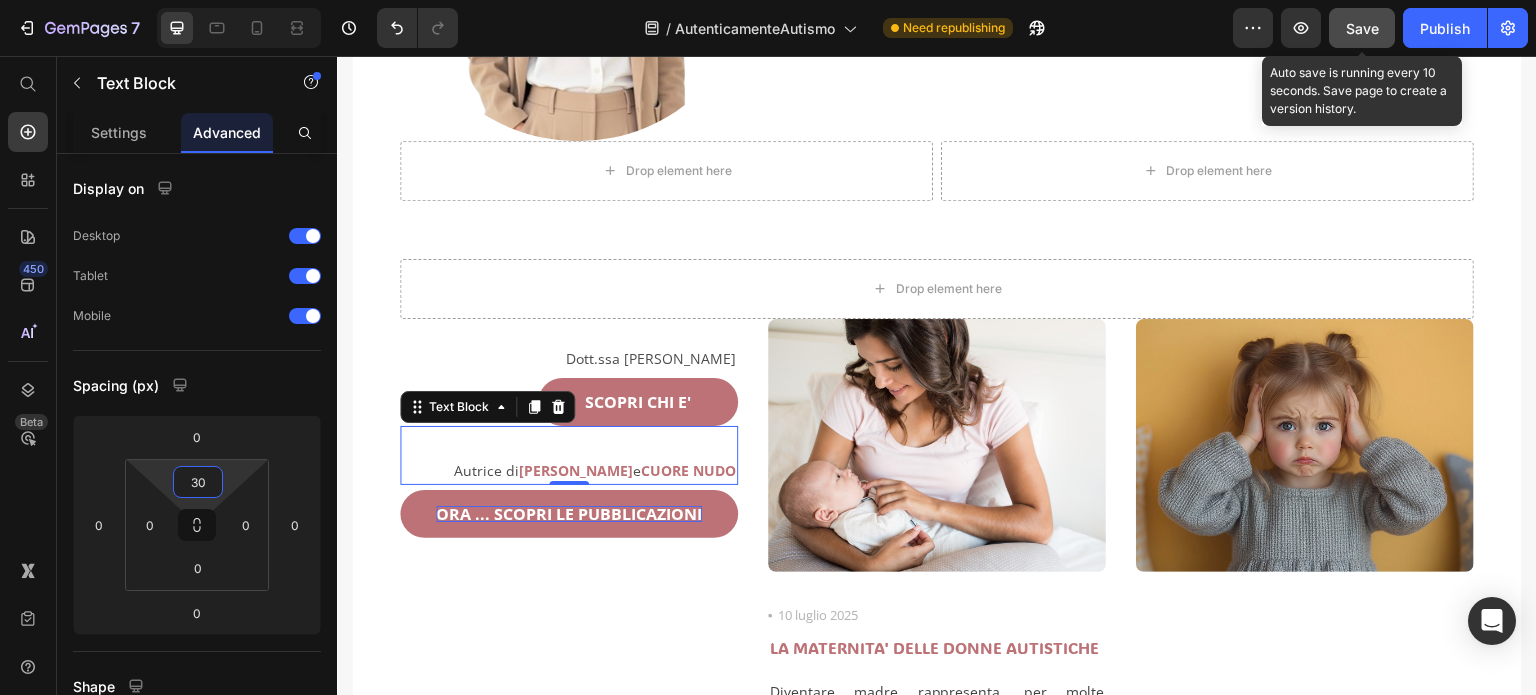 type on "30" 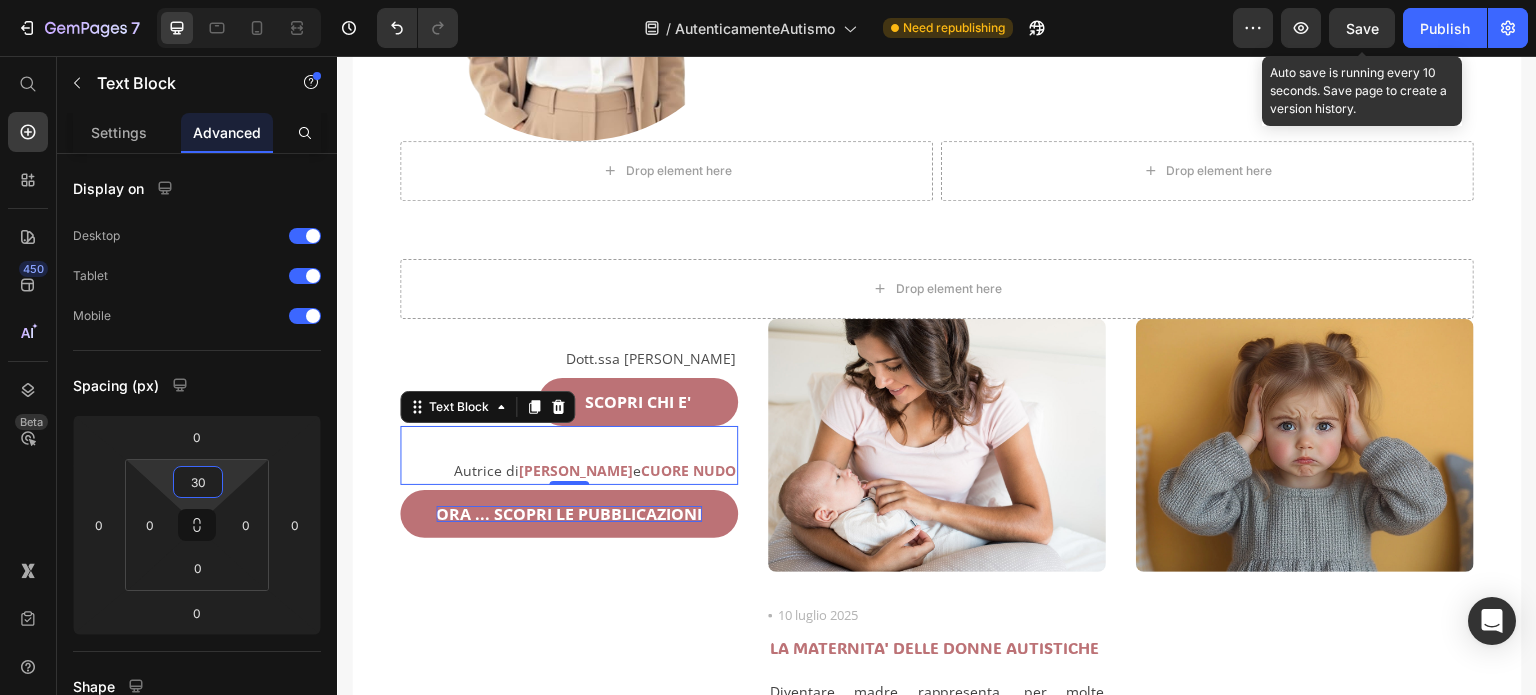 drag, startPoint x: 1344, startPoint y: 28, endPoint x: 1304, endPoint y: 2, distance: 47.707443 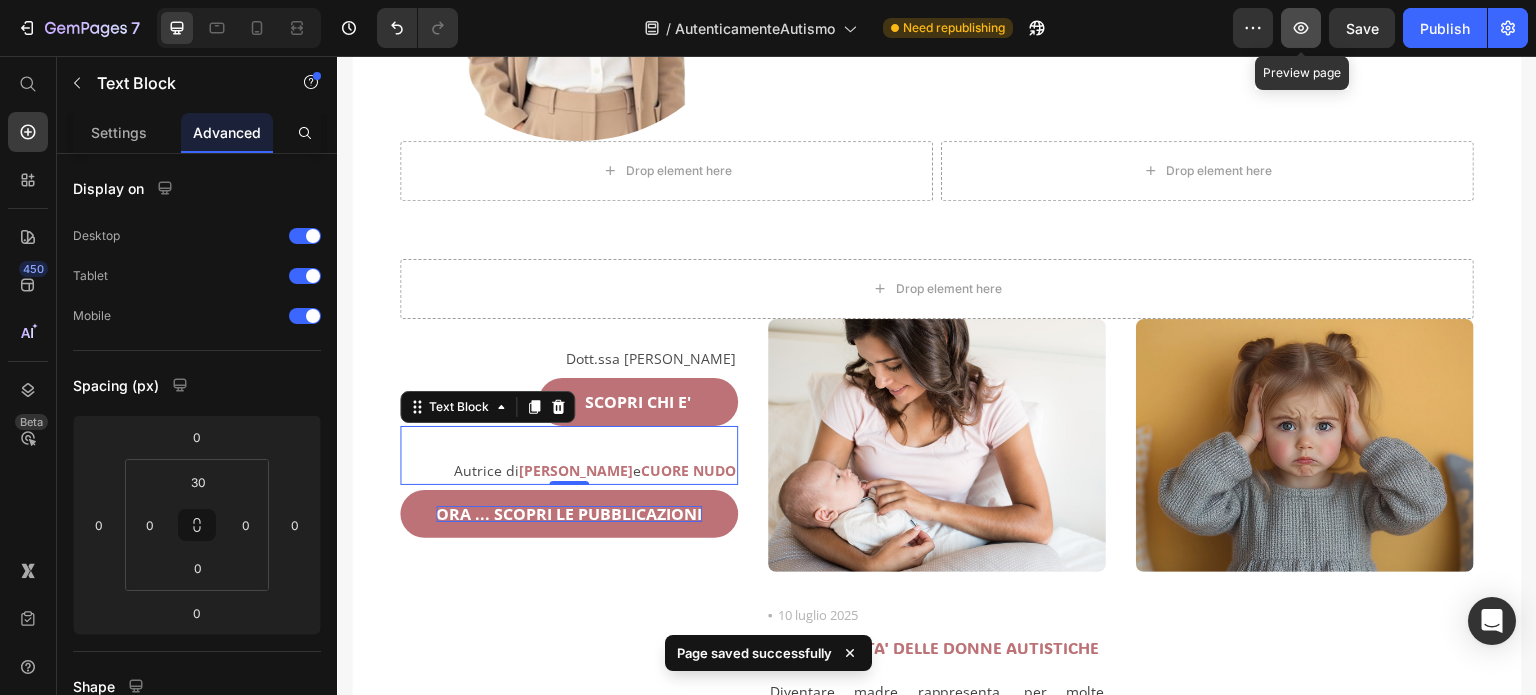 click 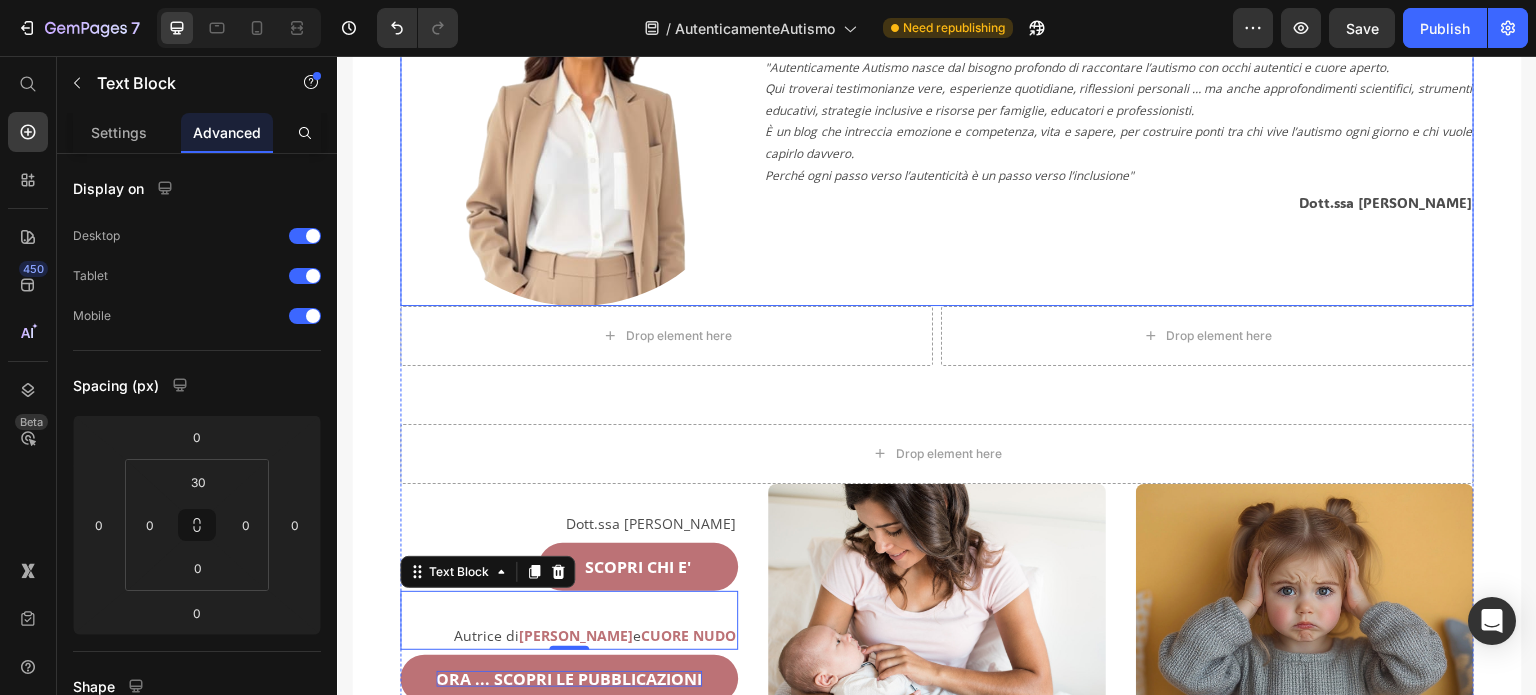 scroll, scrollTop: 400, scrollLeft: 0, axis: vertical 